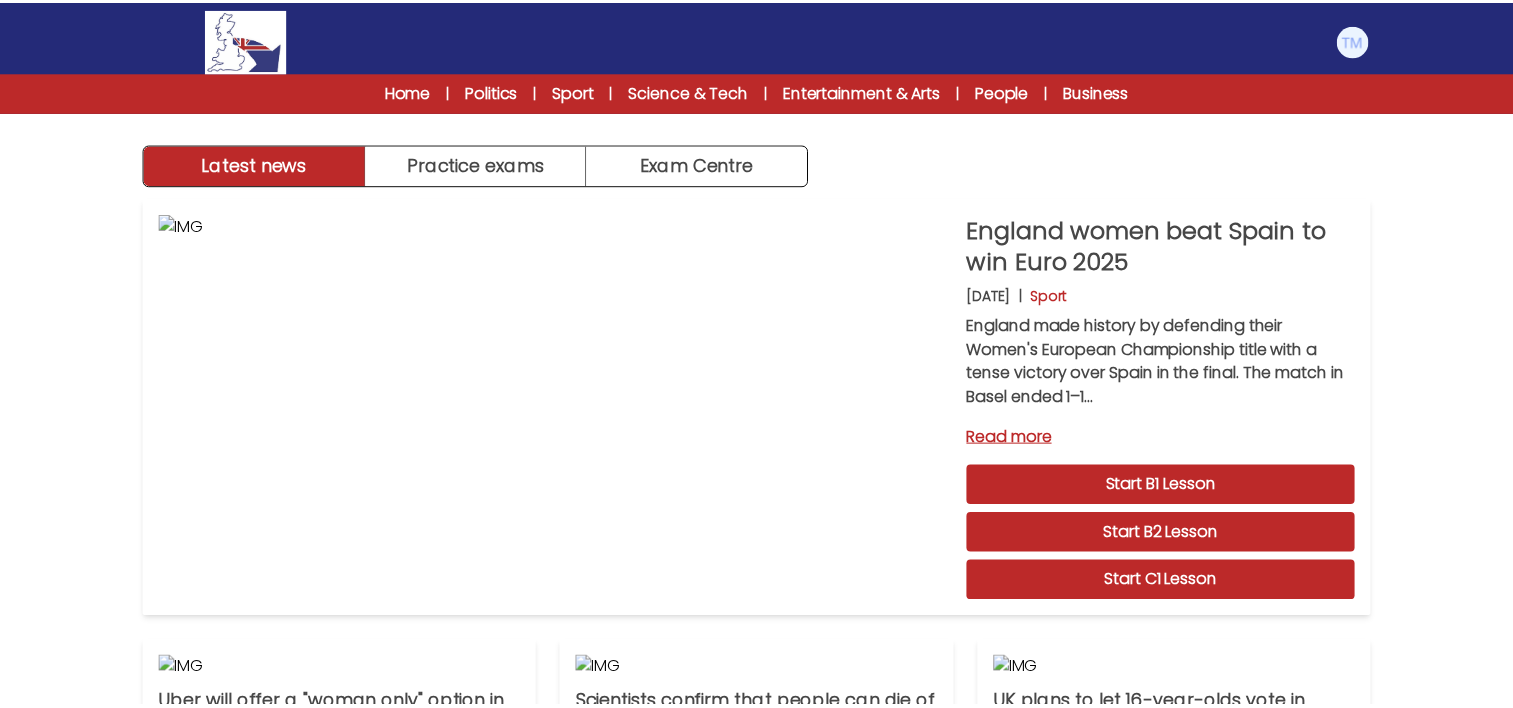 scroll, scrollTop: 0, scrollLeft: 0, axis: both 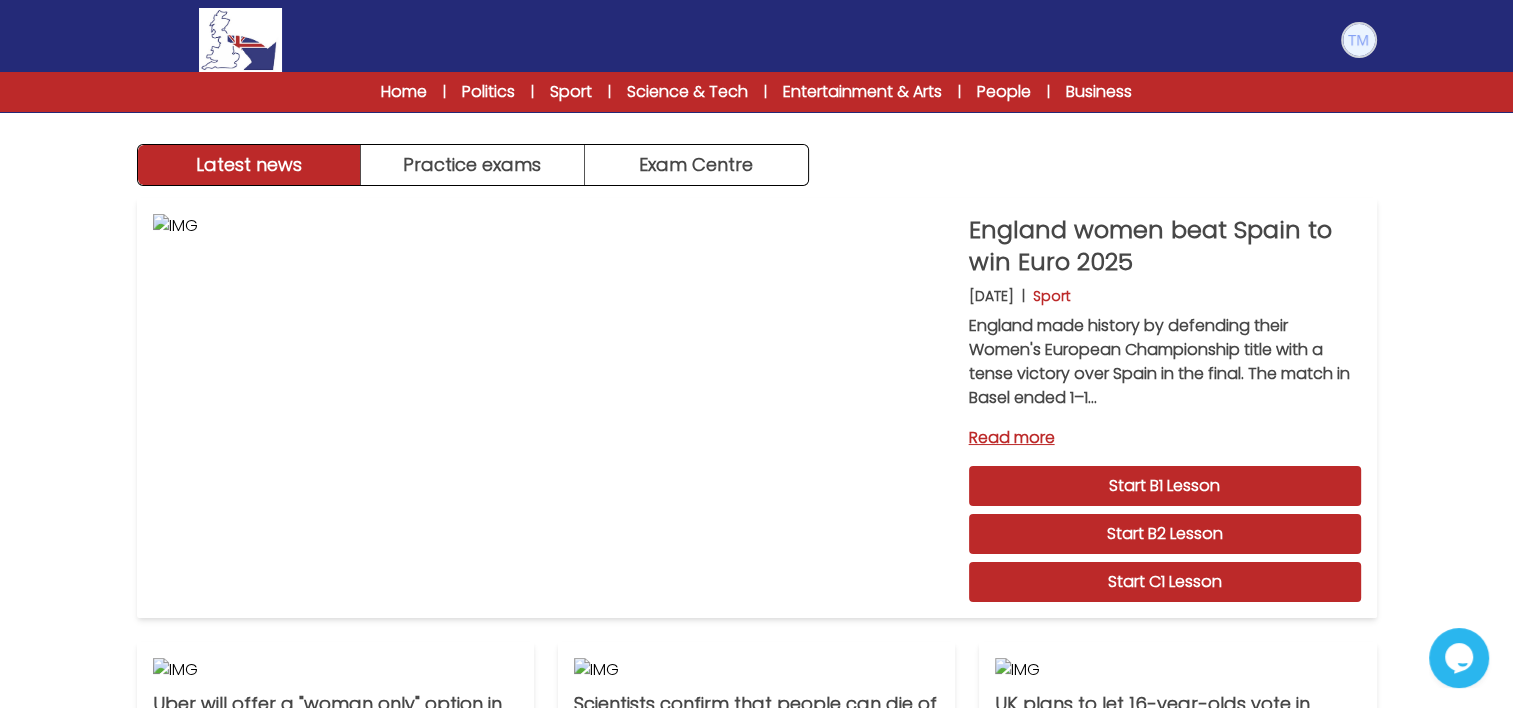click at bounding box center [1359, 40] 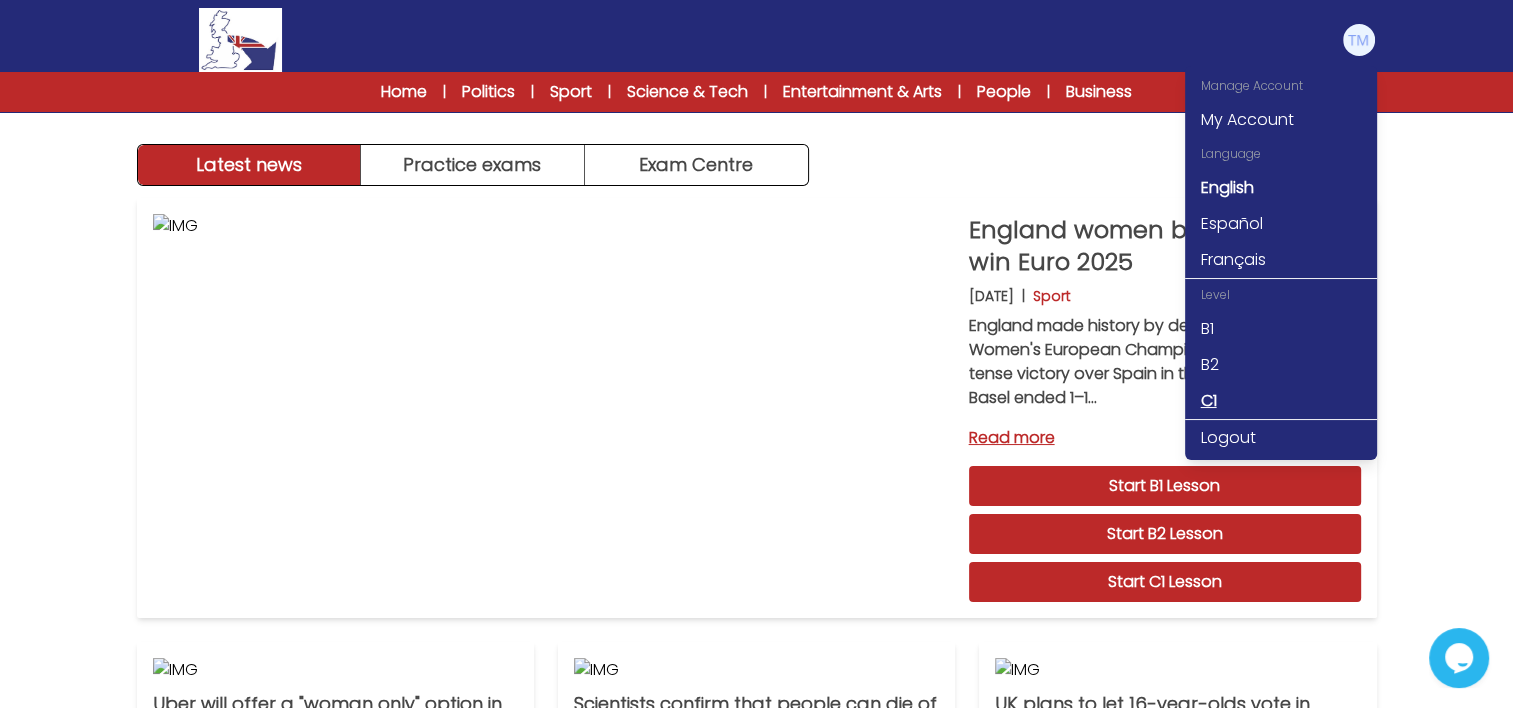 click on "C1" at bounding box center [1281, 401] 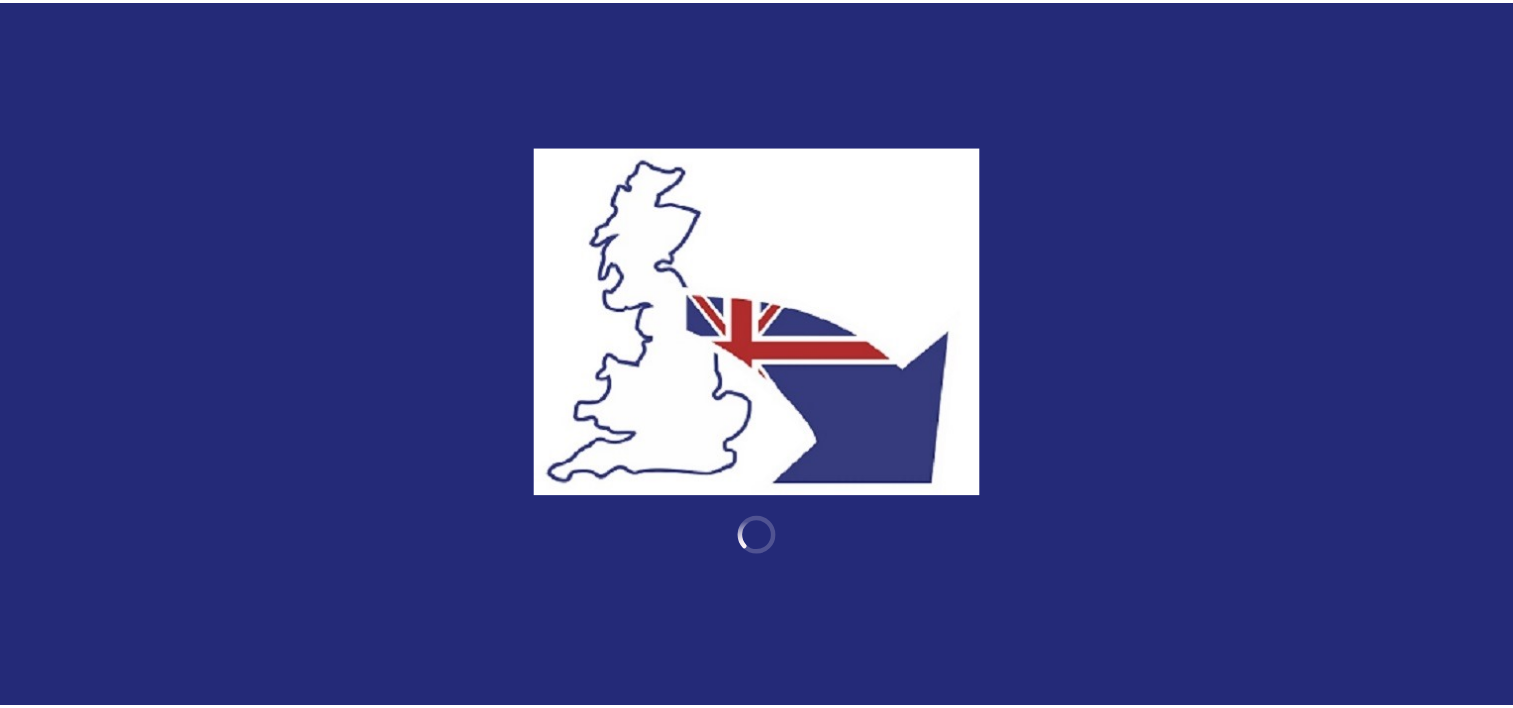 scroll, scrollTop: 0, scrollLeft: 0, axis: both 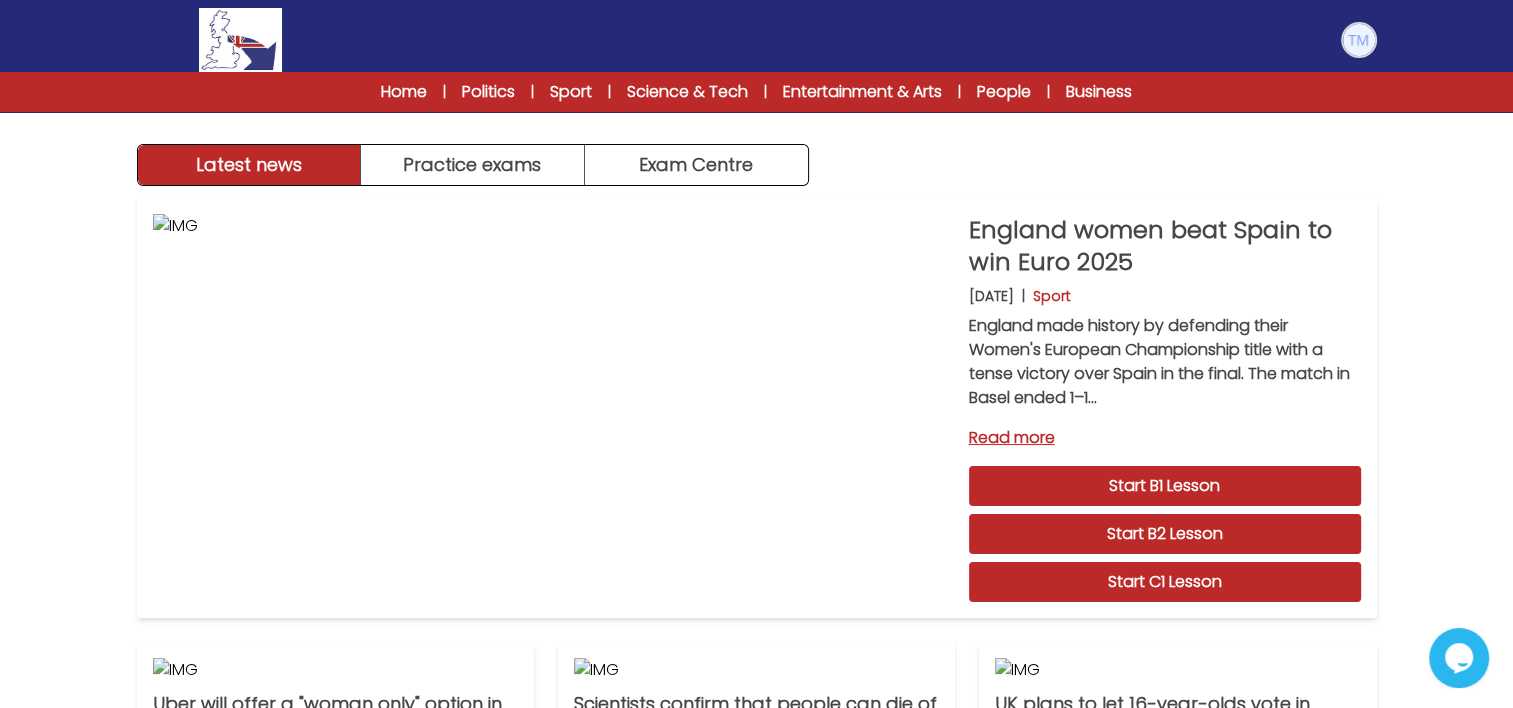 click at bounding box center [1359, 40] 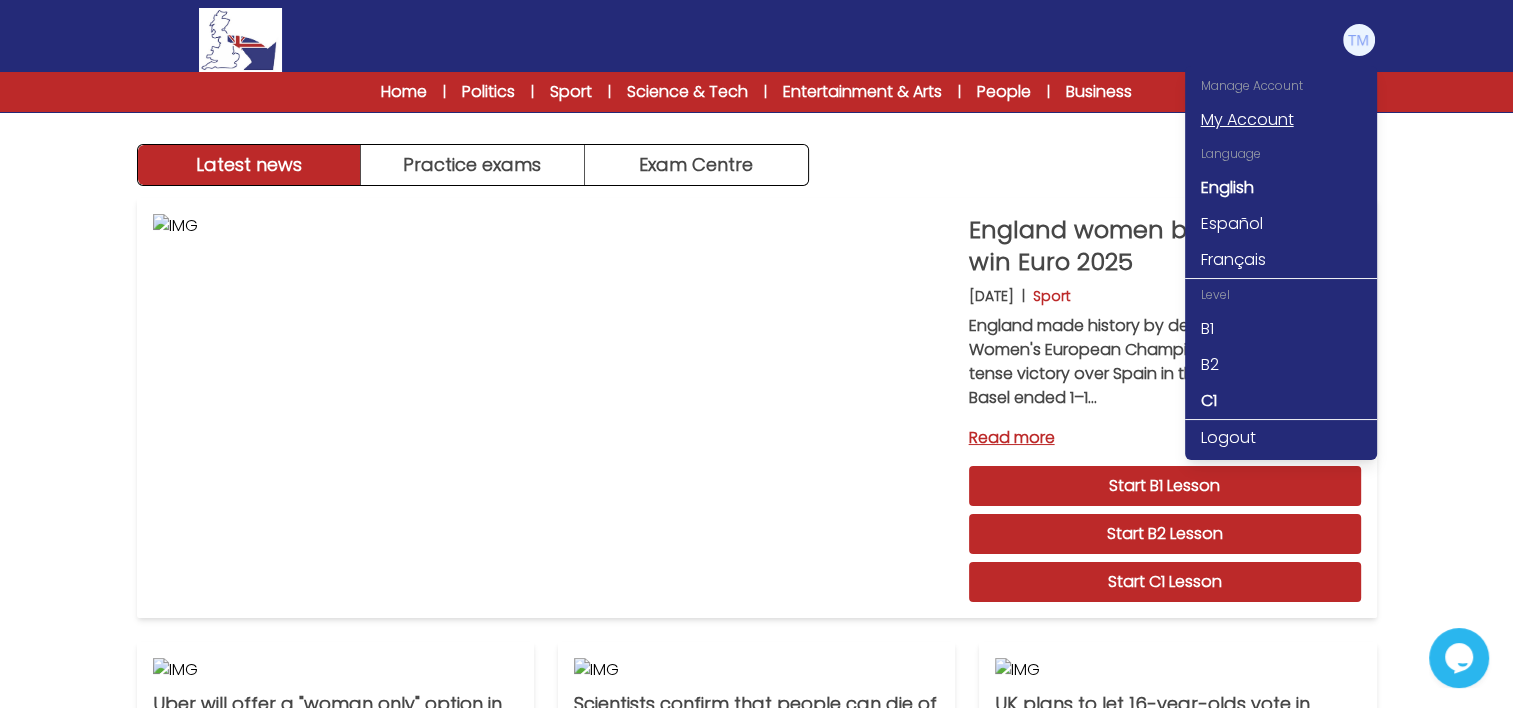 click on "My Account" at bounding box center (1281, 120) 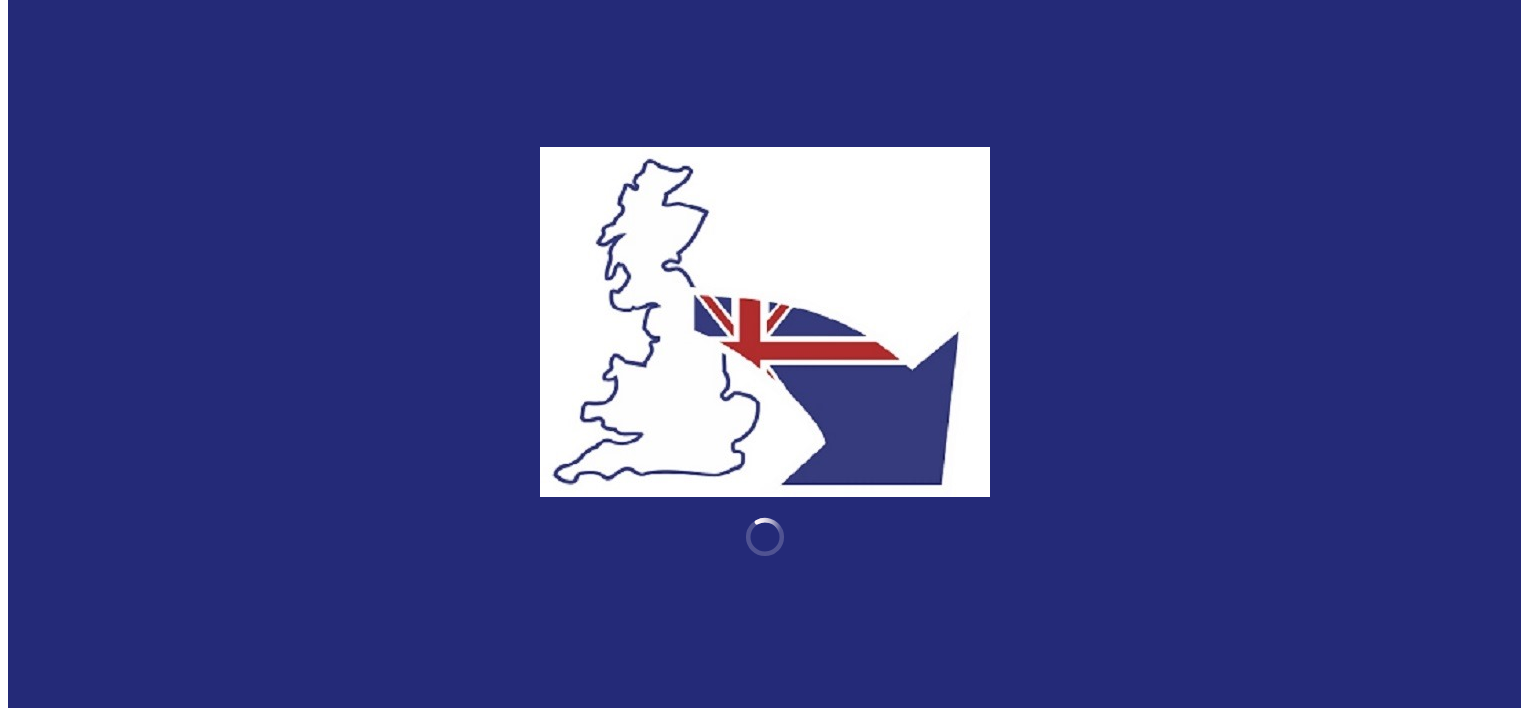 scroll, scrollTop: 0, scrollLeft: 0, axis: both 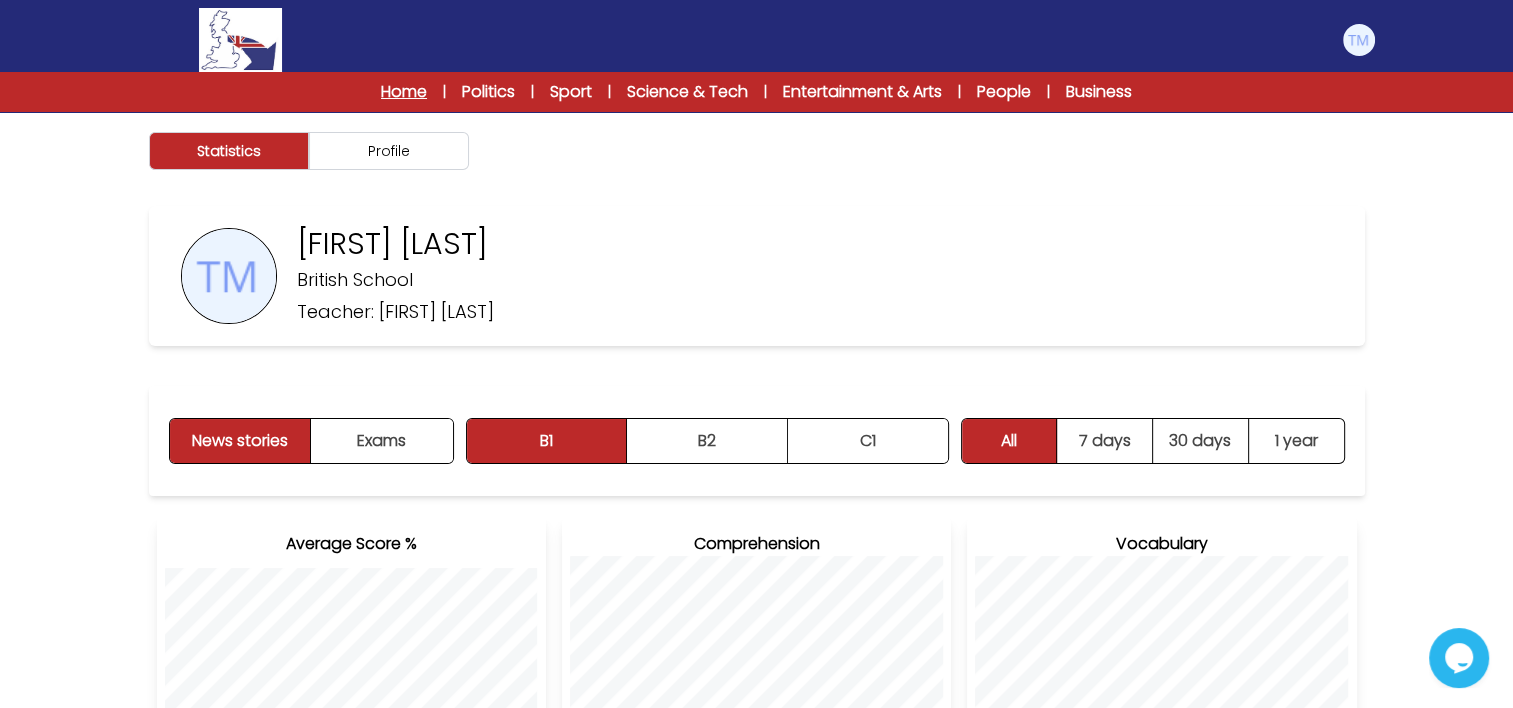 click on "Home" at bounding box center [404, 92] 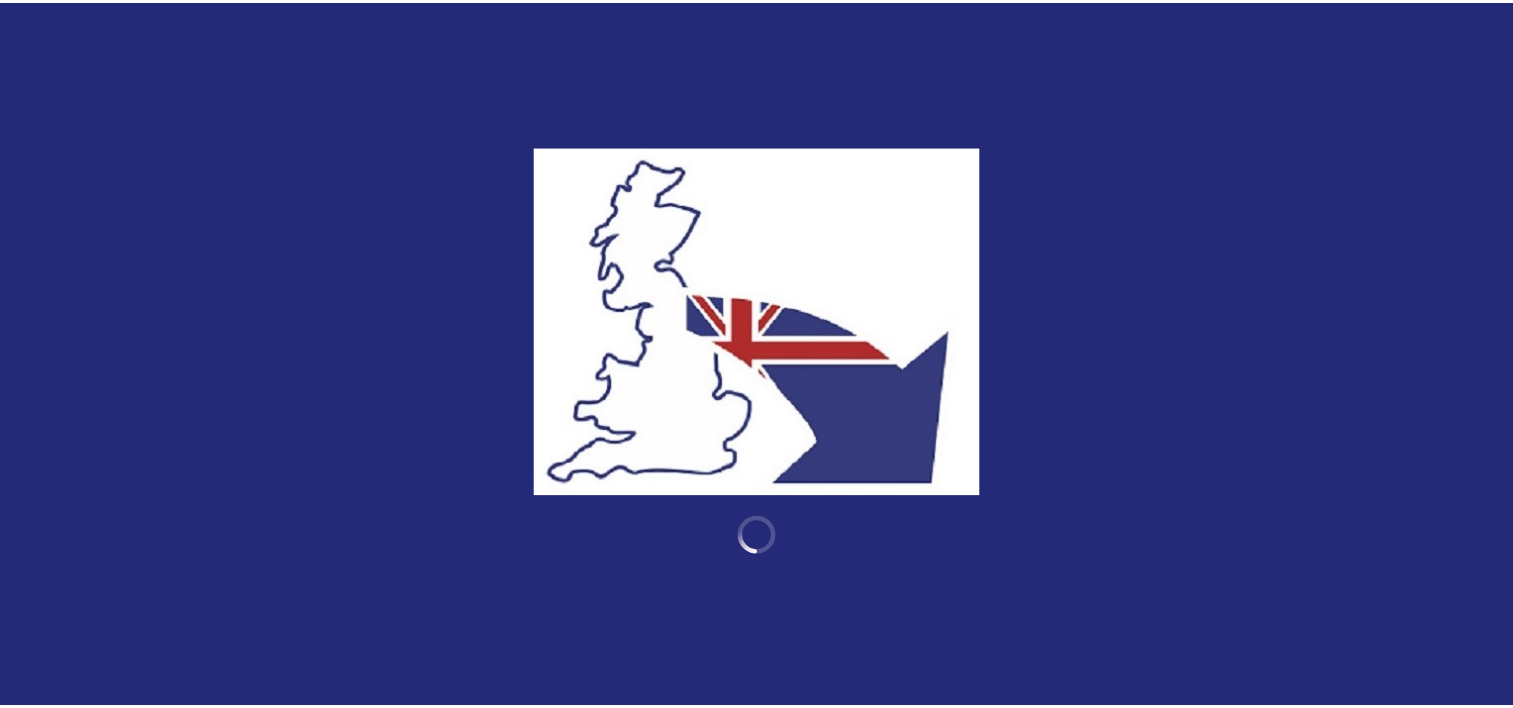 scroll, scrollTop: 0, scrollLeft: 0, axis: both 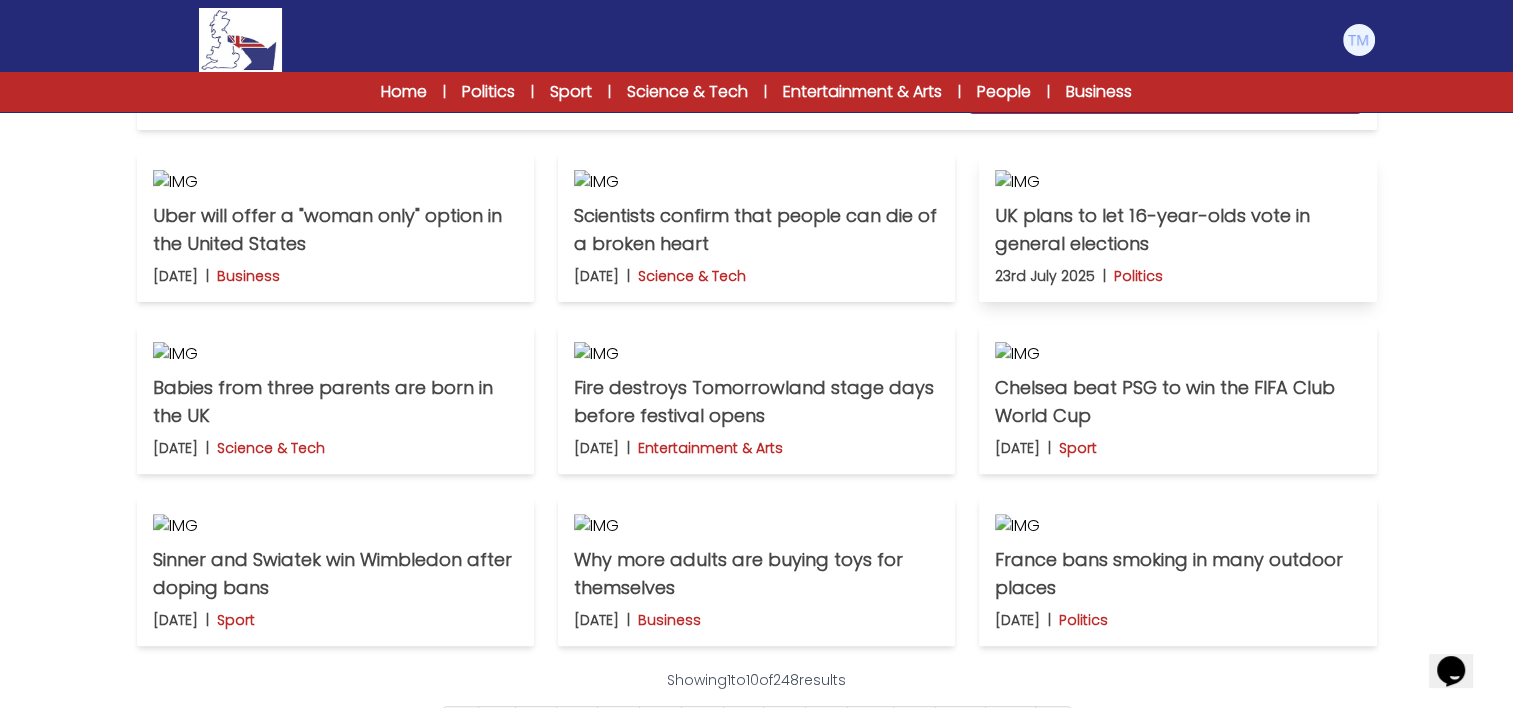 click on "UK plans to let 16-year-olds vote in general elections" at bounding box center [1177, 230] 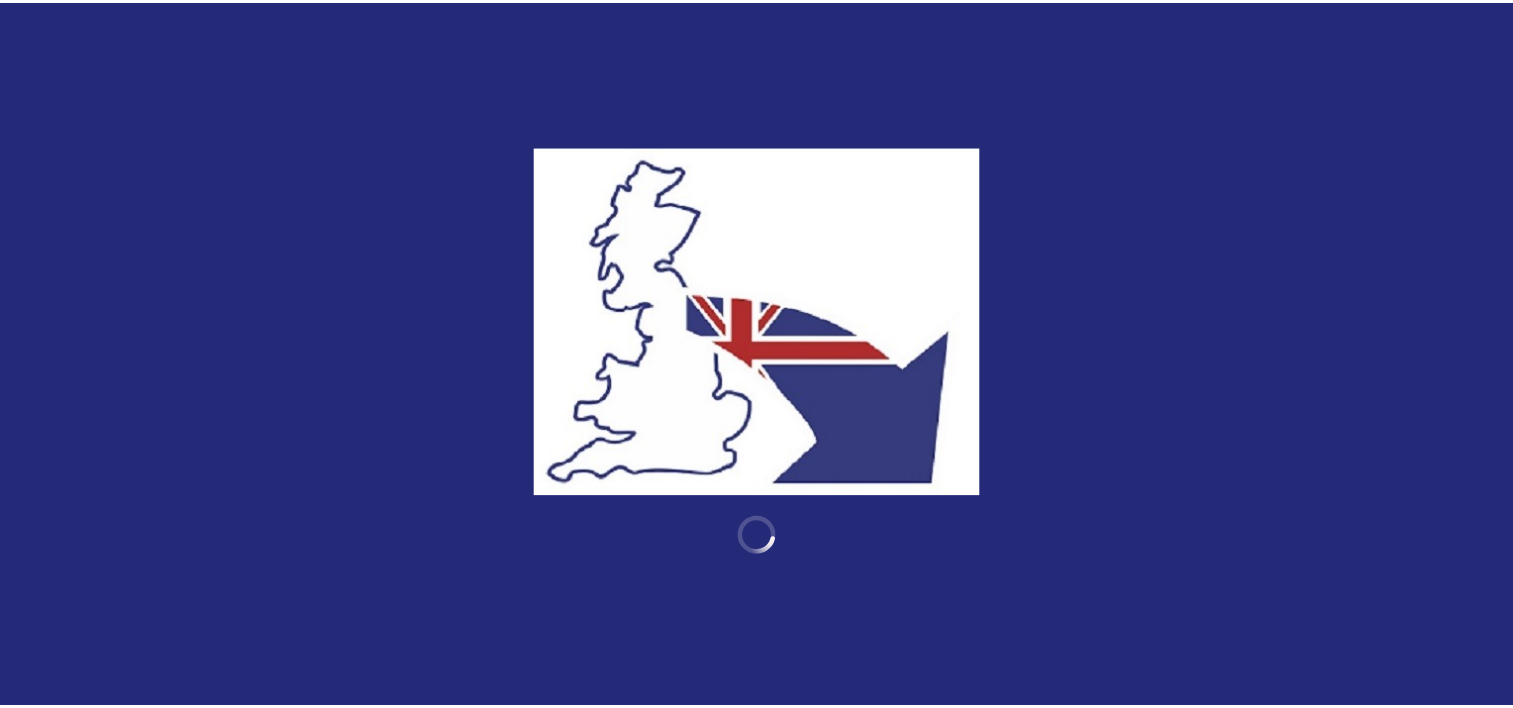 scroll, scrollTop: 0, scrollLeft: 0, axis: both 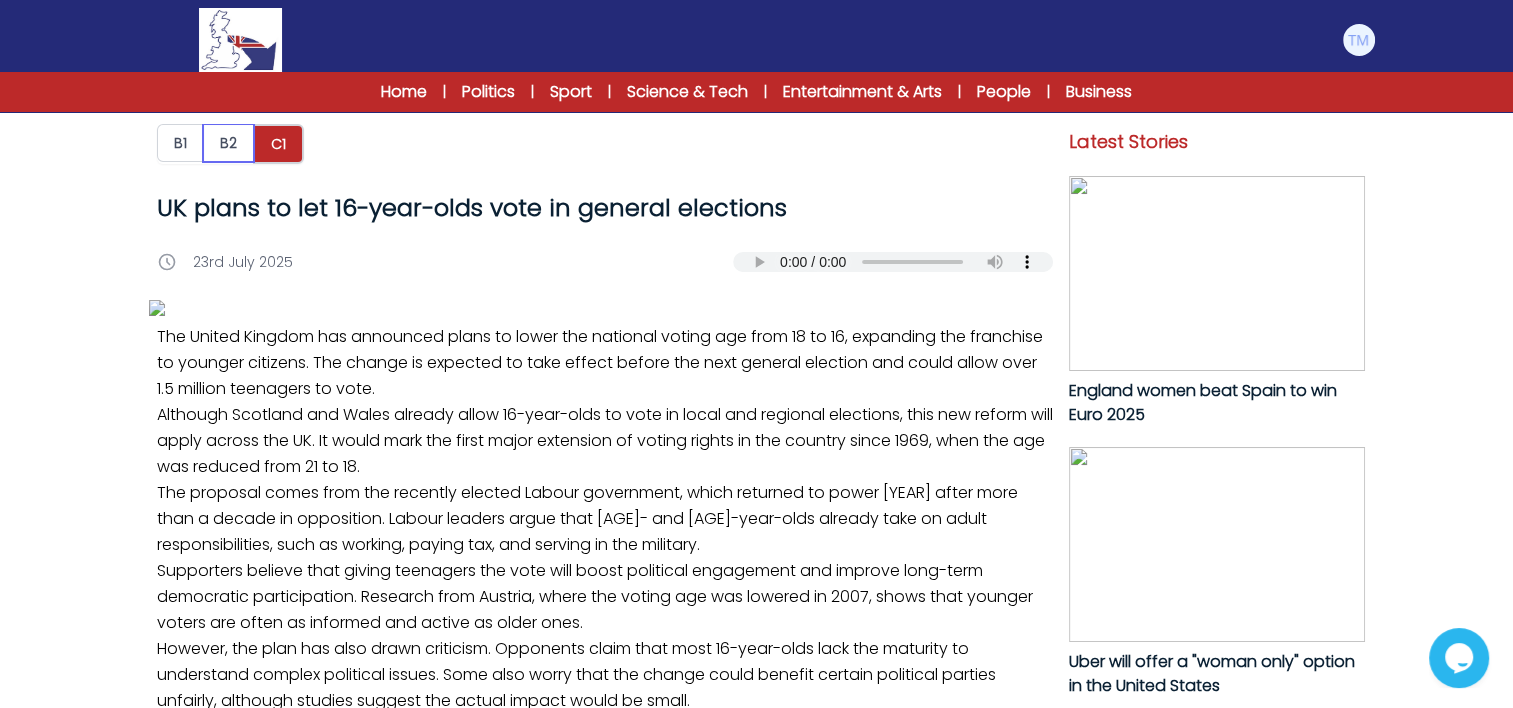 click on "B2" at bounding box center (228, 143) 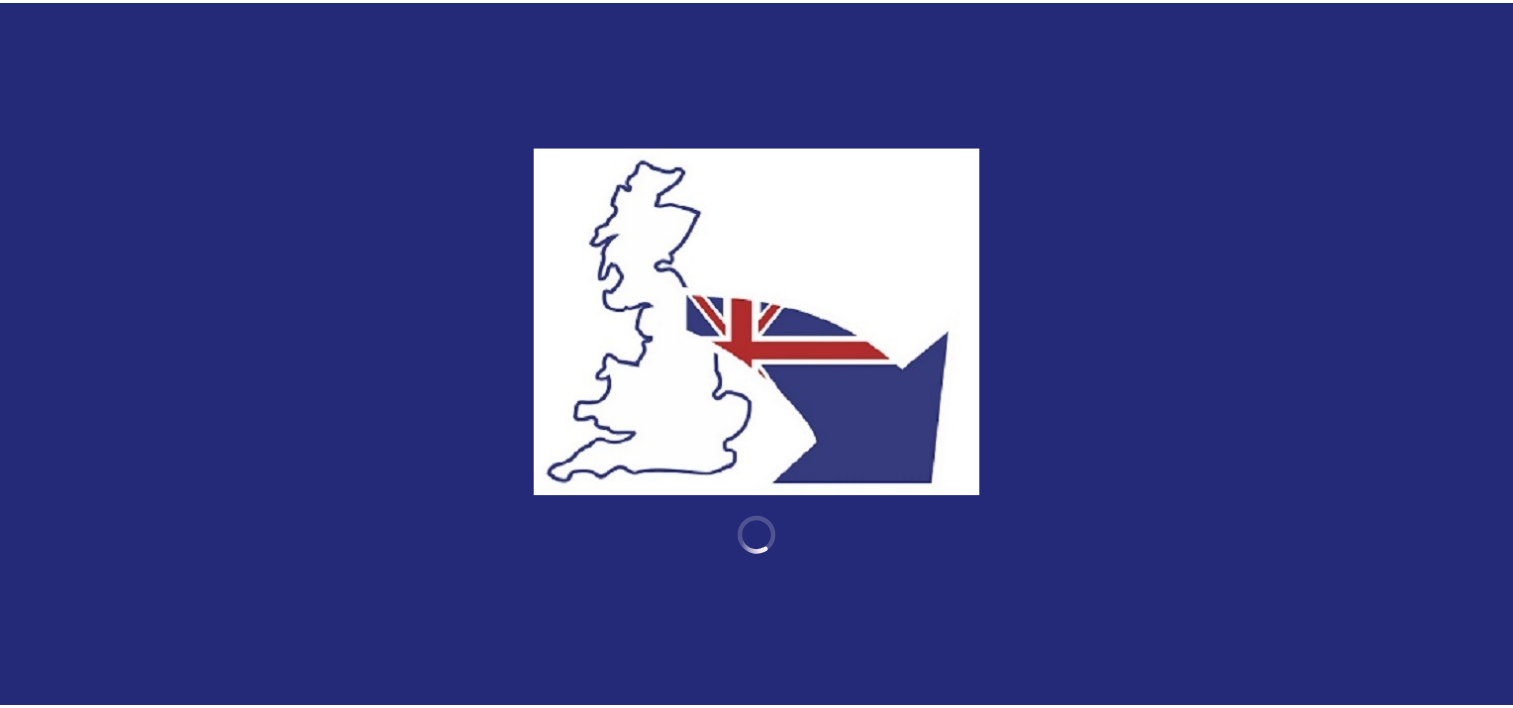 scroll, scrollTop: 0, scrollLeft: 0, axis: both 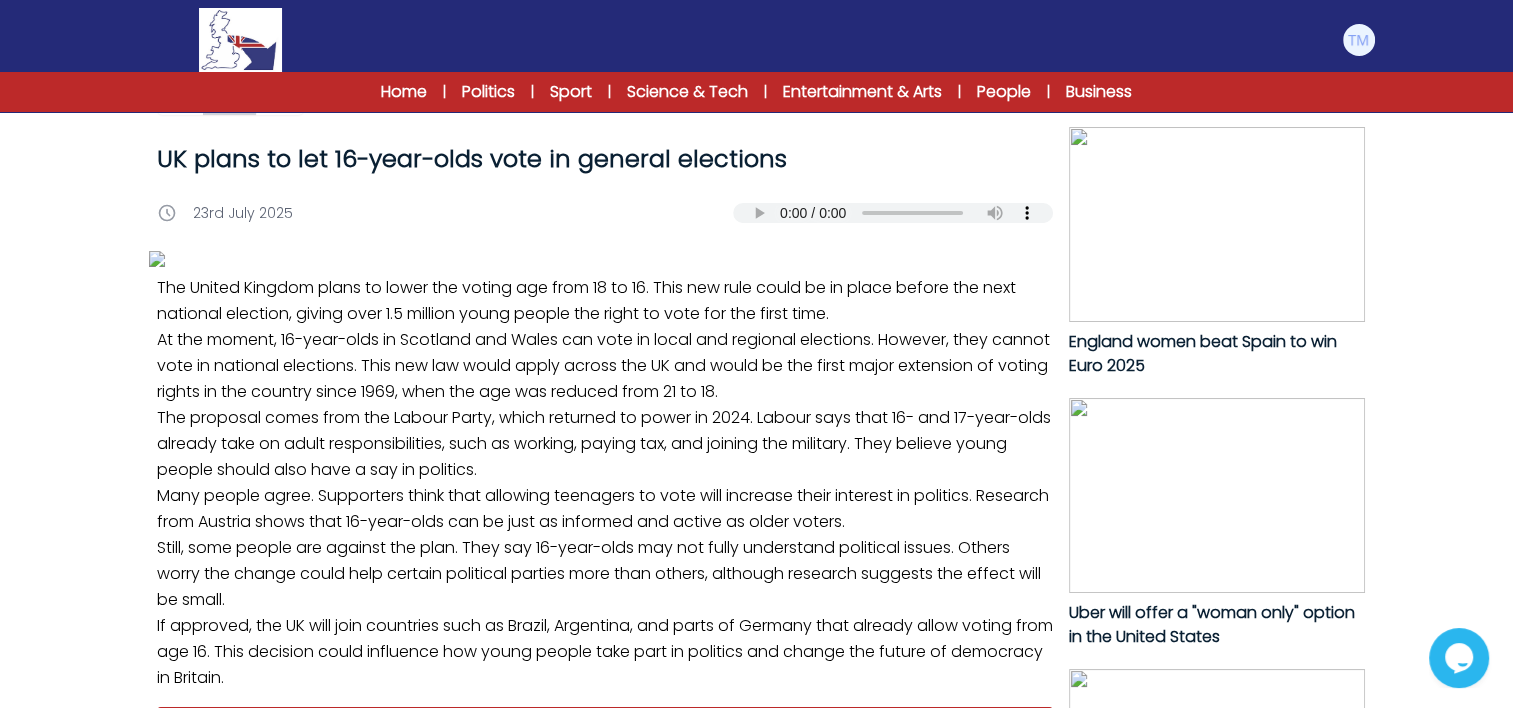 click on "B1
B2
C1
UK plans to let 16-year-olds vote in general elections
UK plans to let 16-year-olds vote in general elections" at bounding box center [756, 1019] 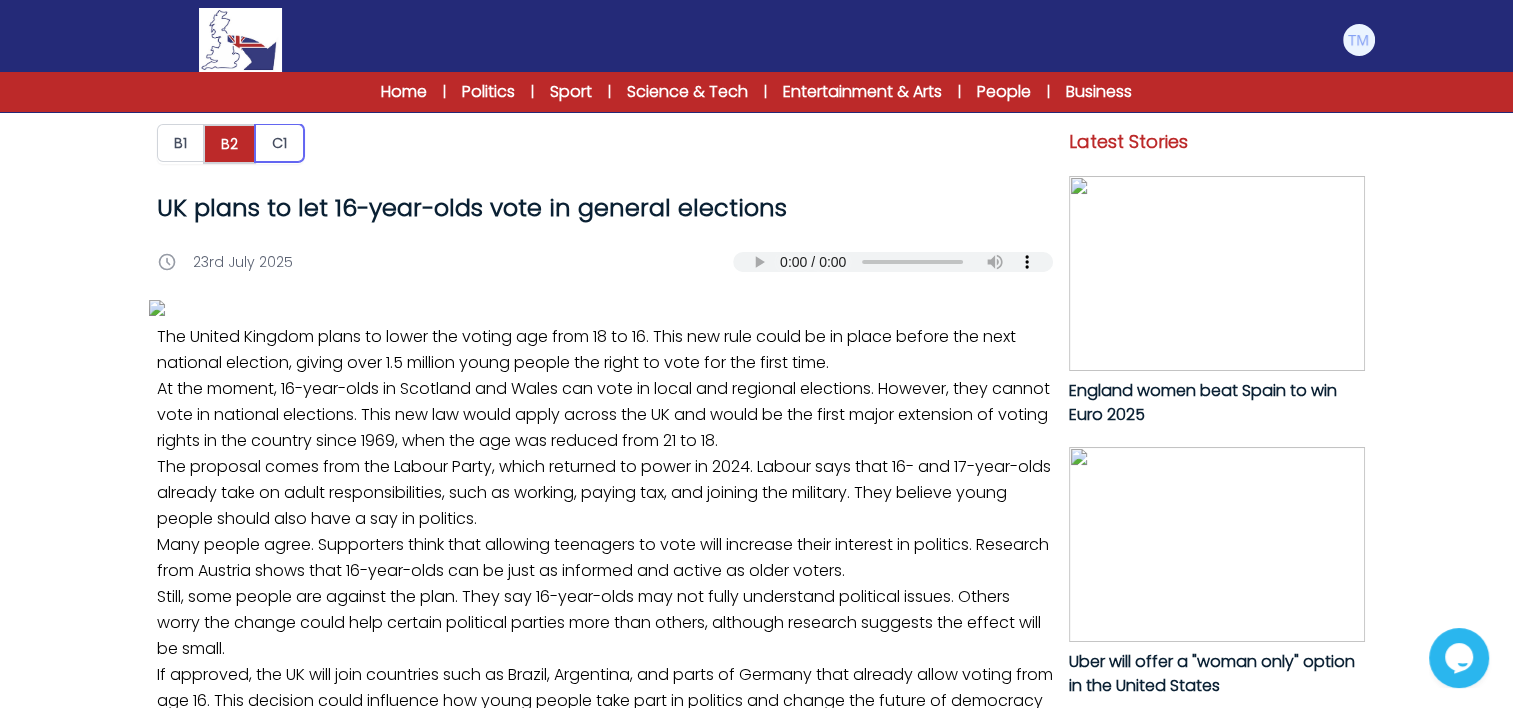 click on "C1" at bounding box center [279, 143] 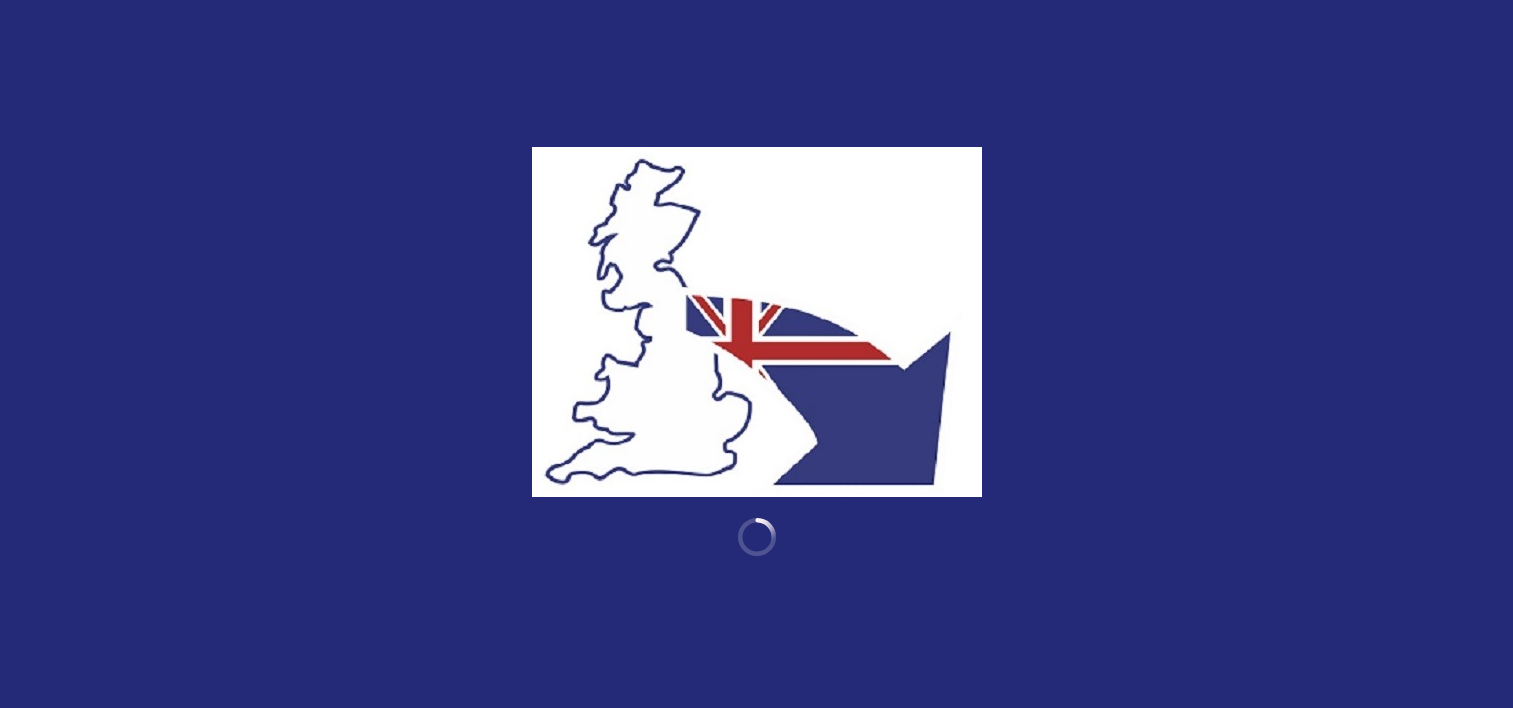 scroll, scrollTop: 0, scrollLeft: 0, axis: both 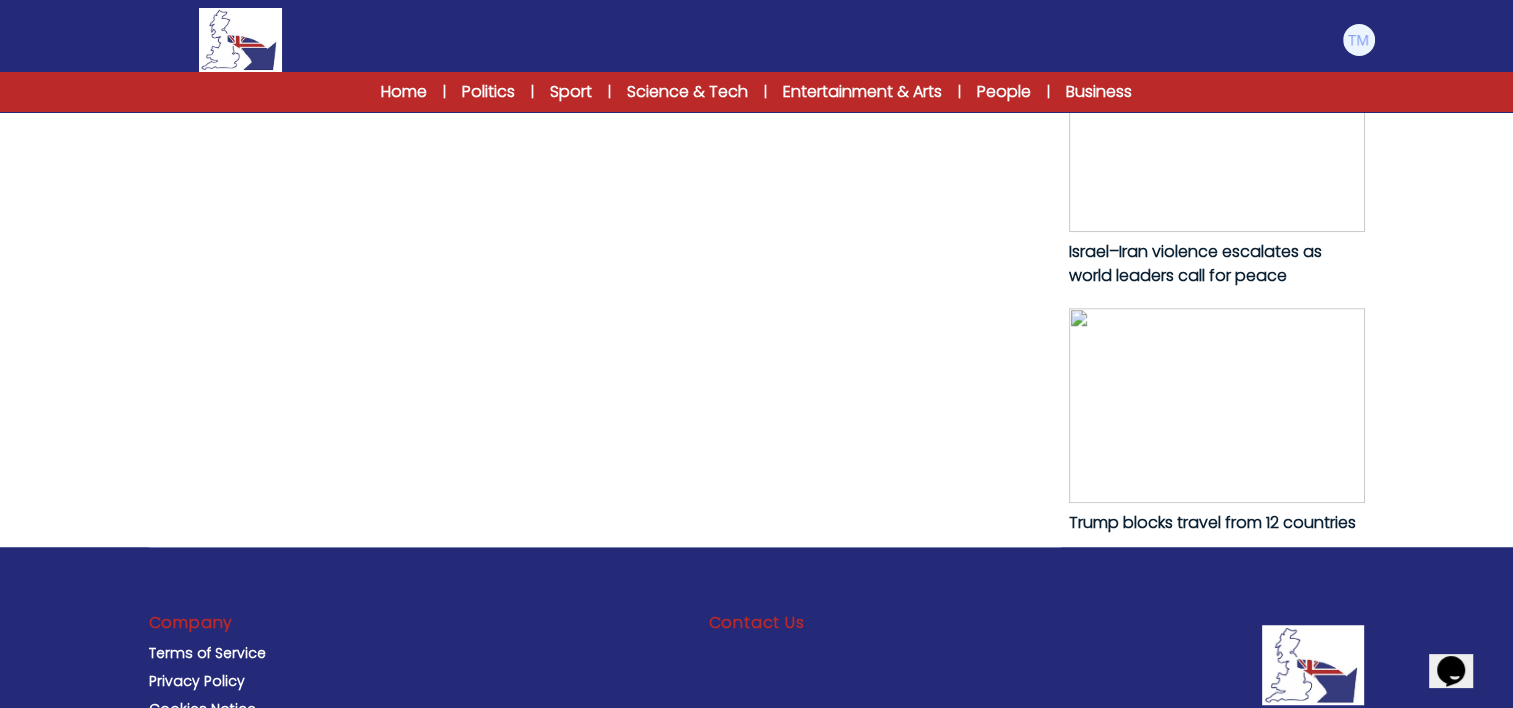 click on "Start C1 Lesson" at bounding box center (605, -453) 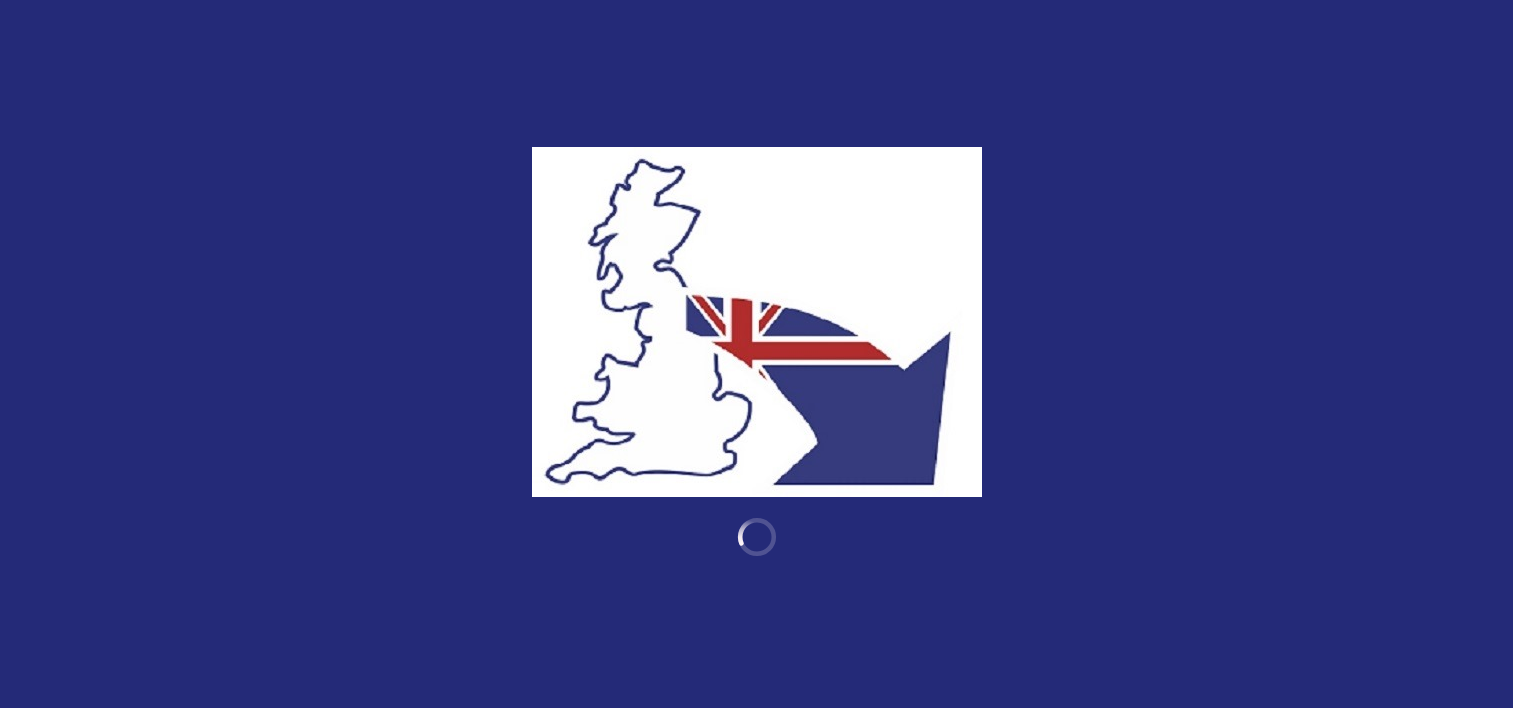 scroll, scrollTop: 0, scrollLeft: 0, axis: both 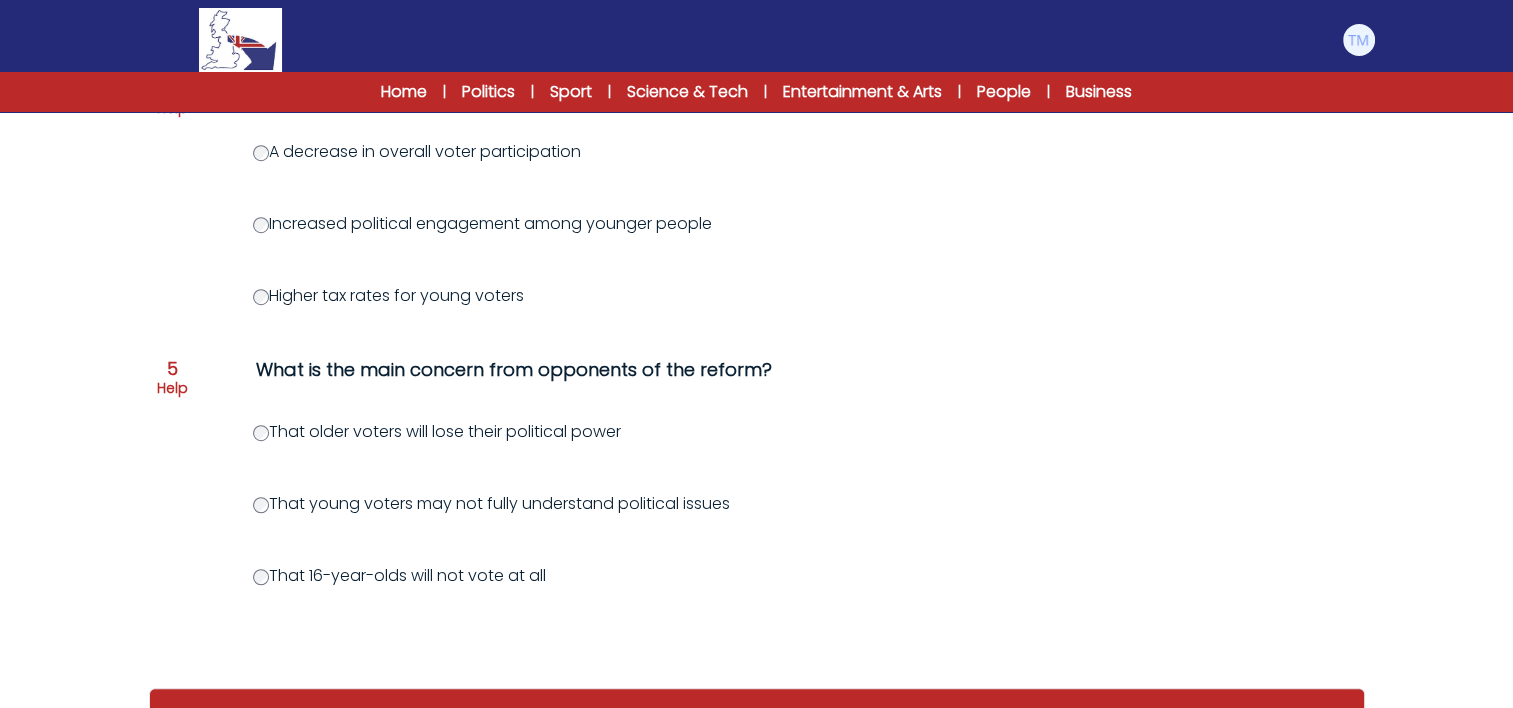 click on "That young voters may not fully understand political issues" at bounding box center [491, 503] 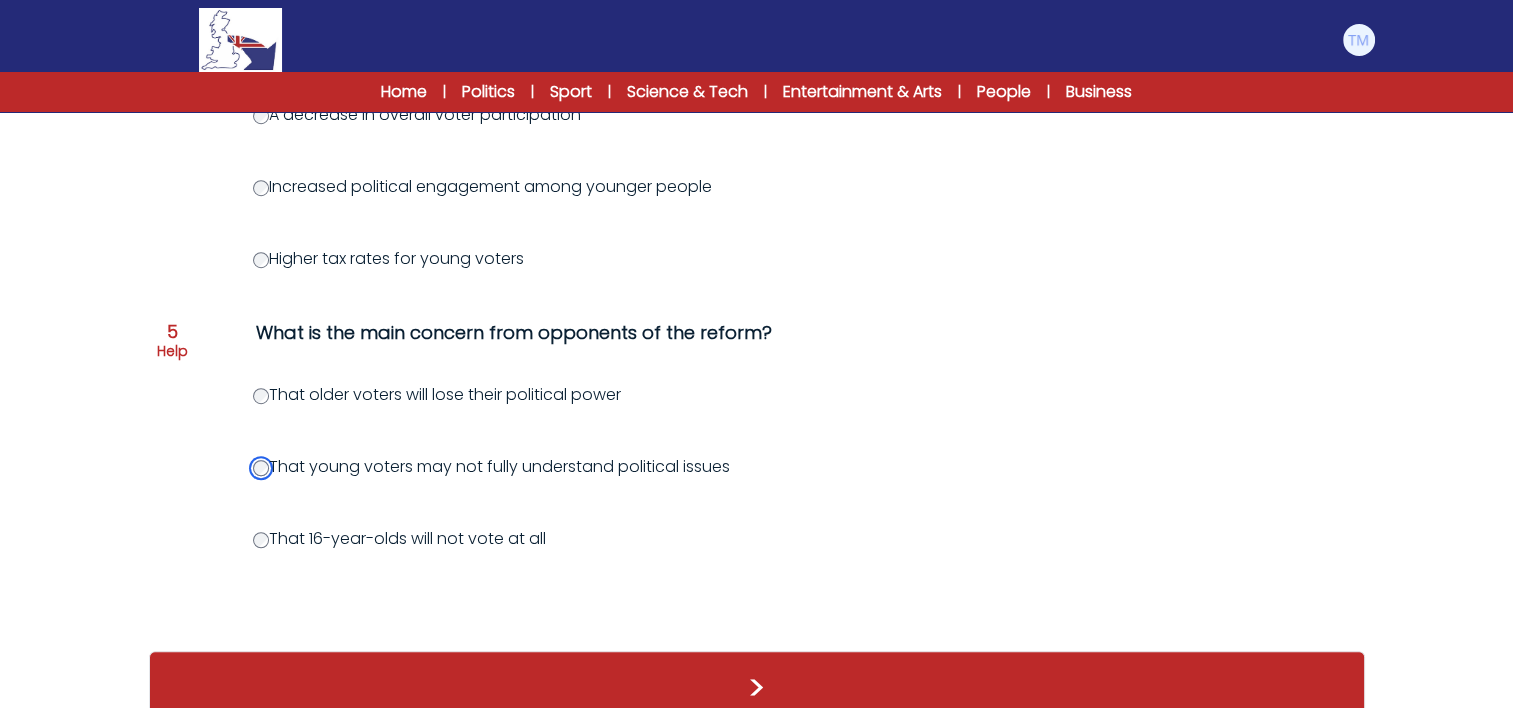 scroll, scrollTop: 1264, scrollLeft: 0, axis: vertical 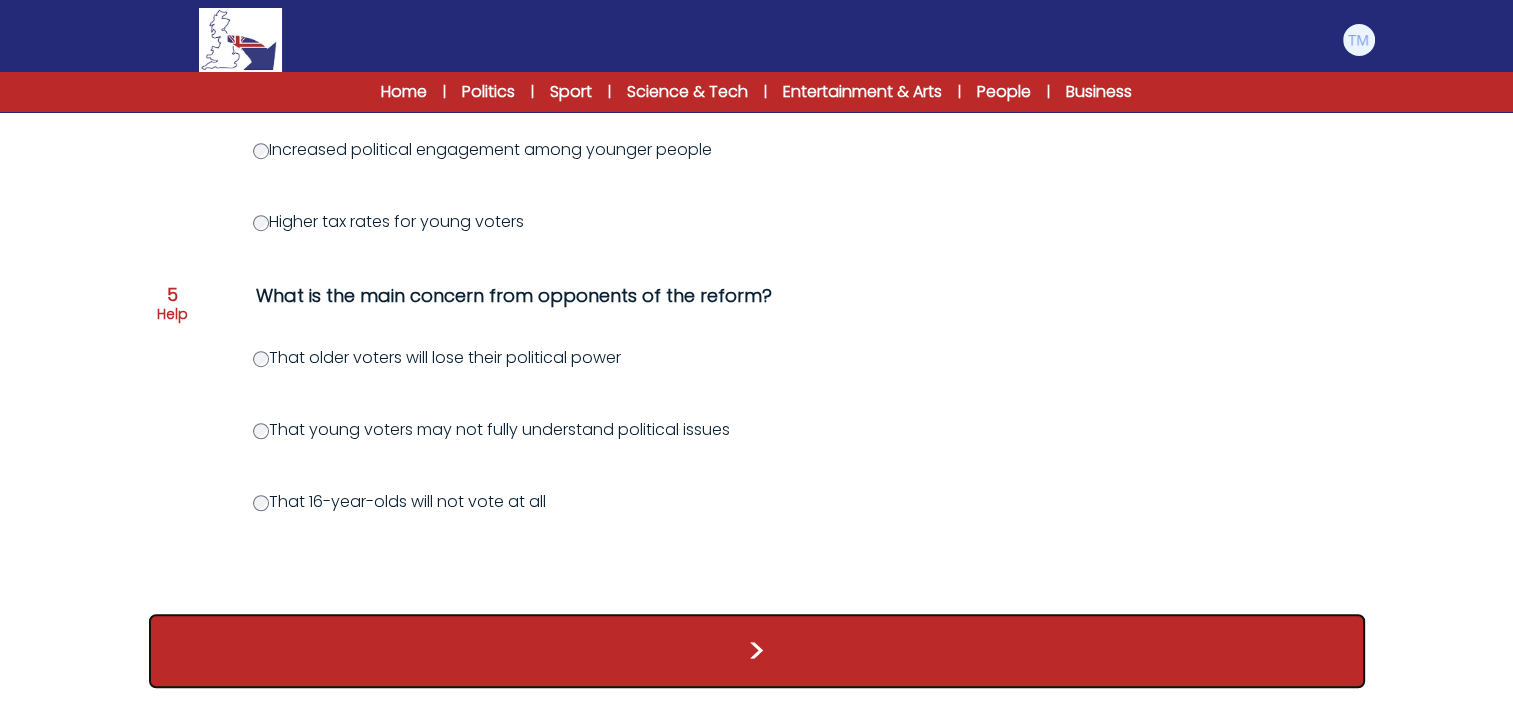 click on ">" at bounding box center (757, 651) 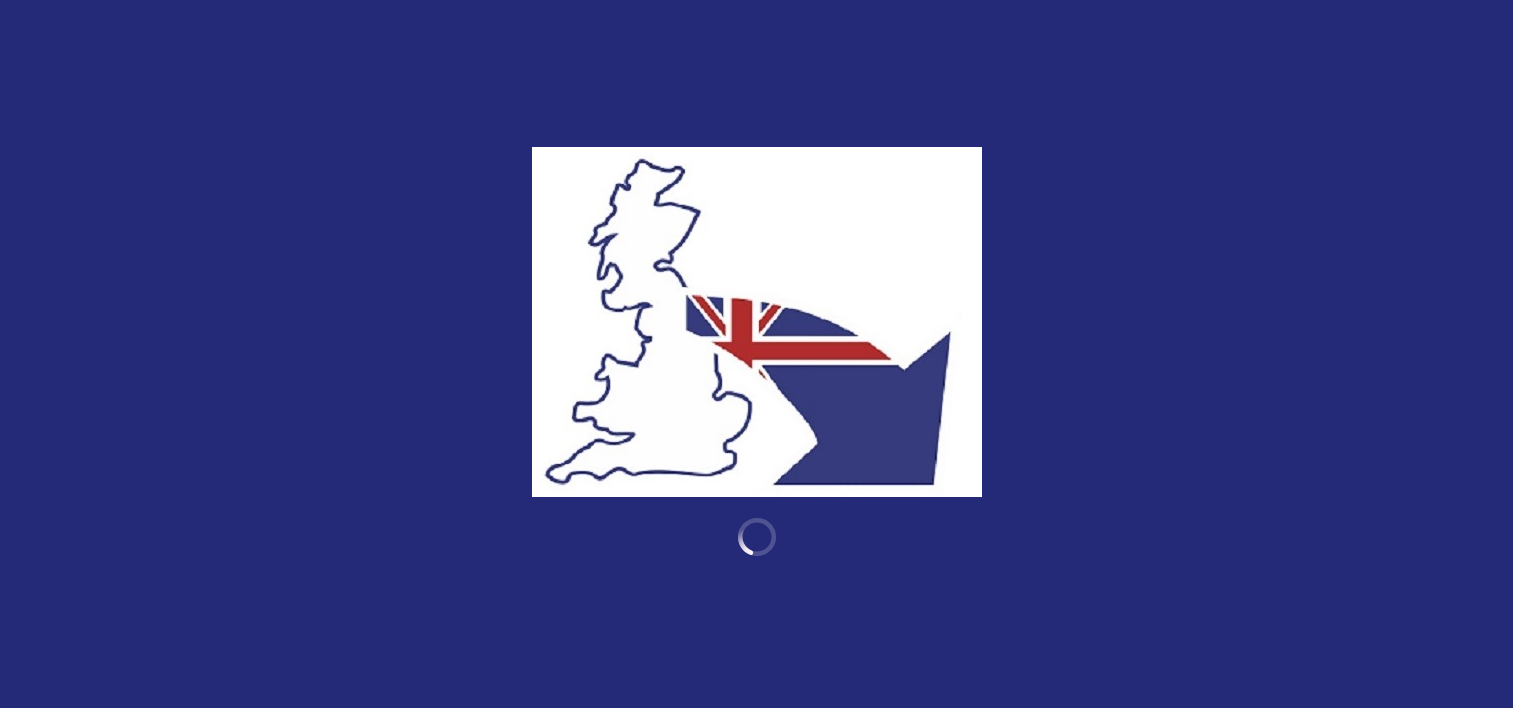 scroll, scrollTop: 0, scrollLeft: 0, axis: both 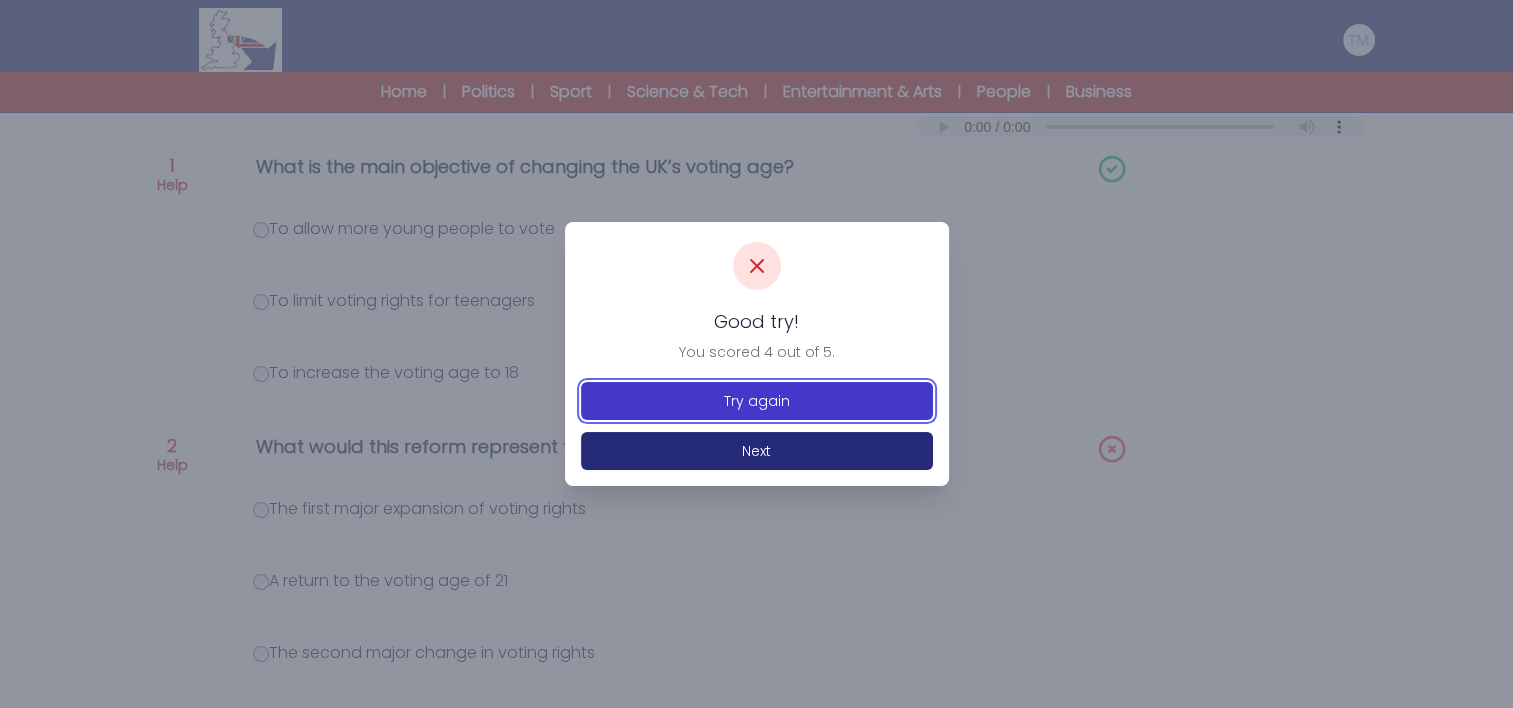 click on "Try again" at bounding box center [757, 401] 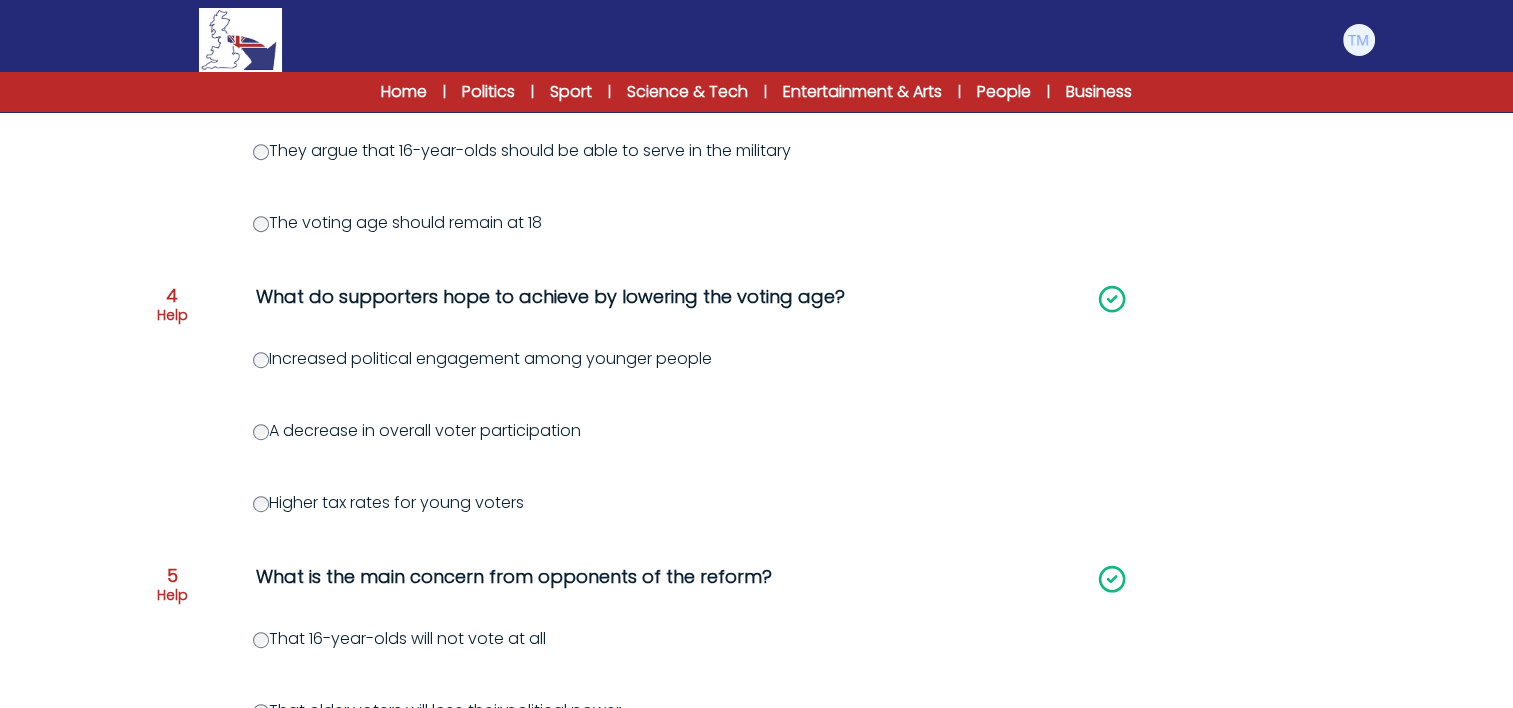 scroll, scrollTop: 1264, scrollLeft: 0, axis: vertical 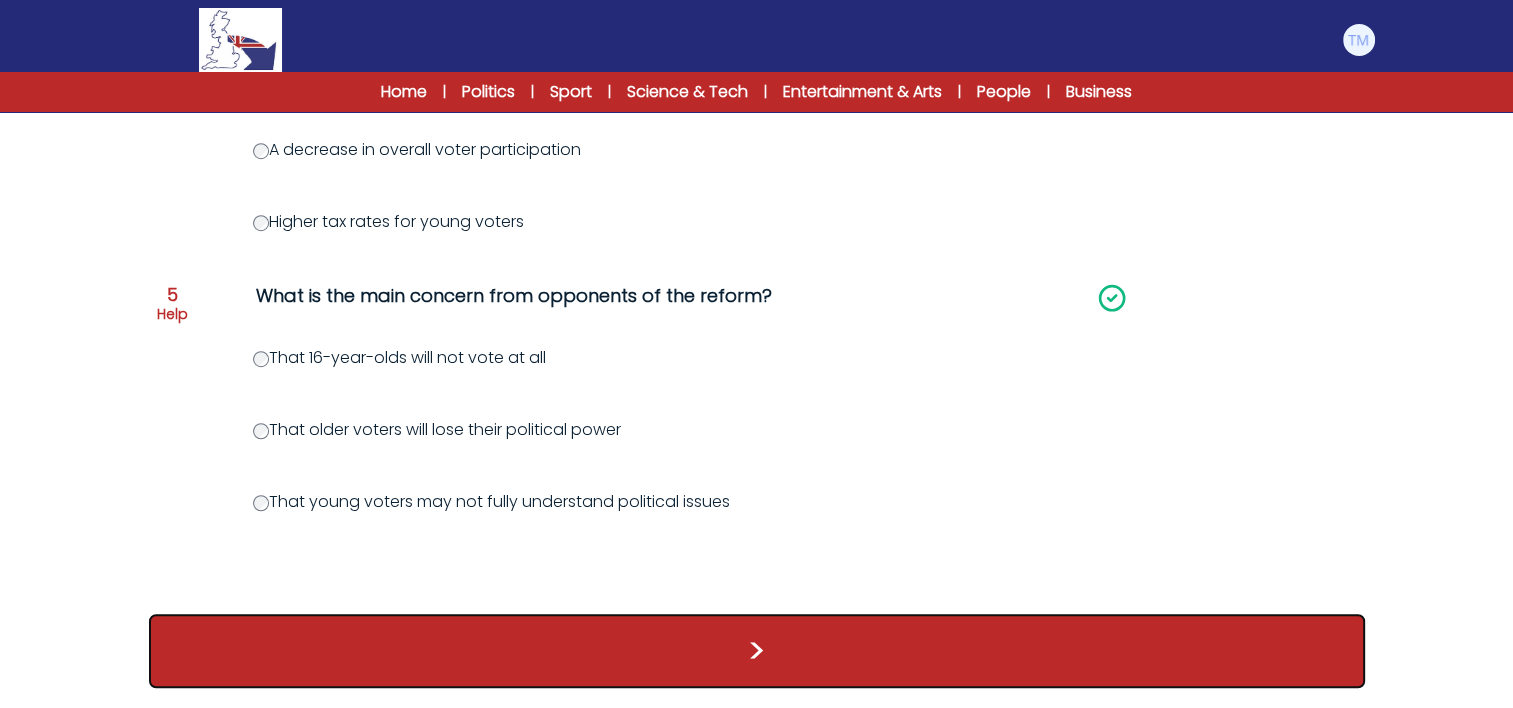 click on ">" at bounding box center [757, 651] 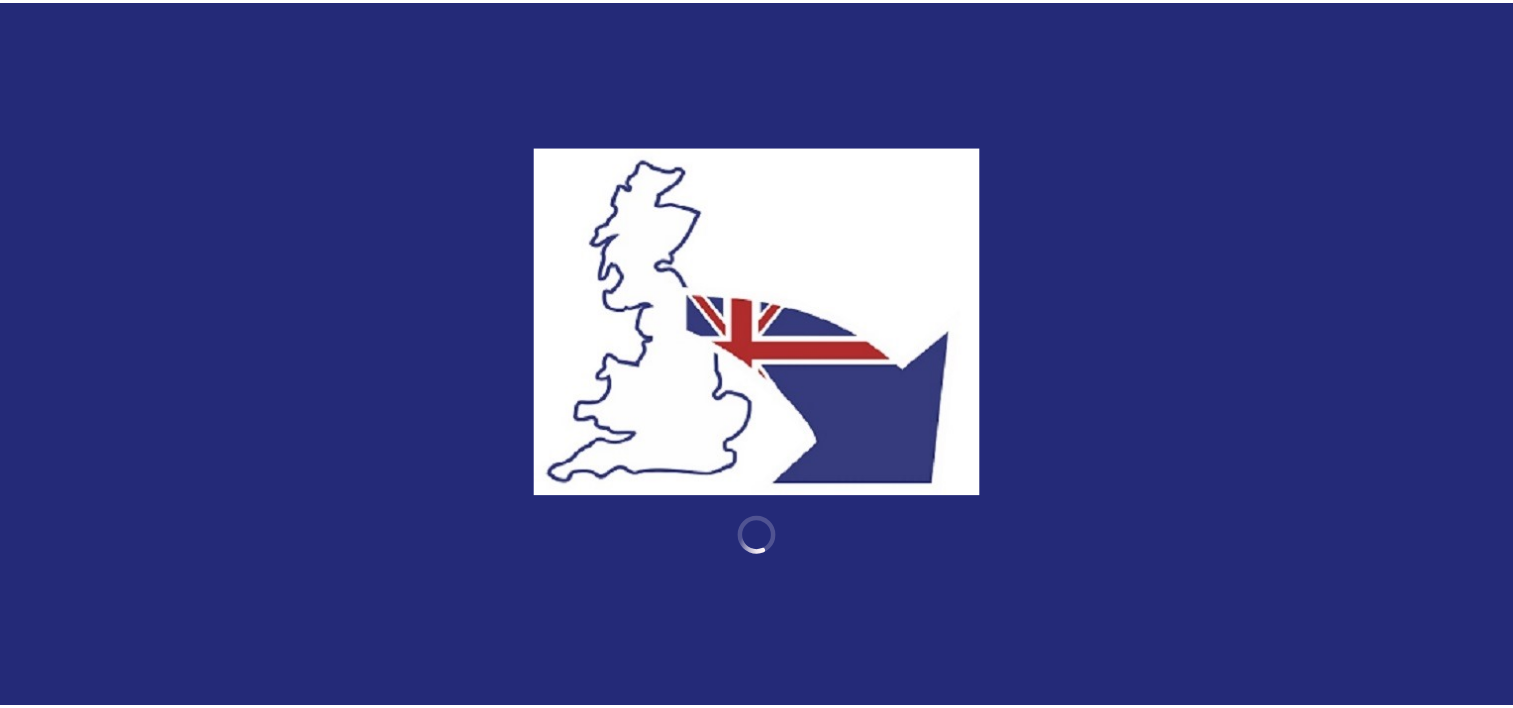 scroll, scrollTop: 0, scrollLeft: 0, axis: both 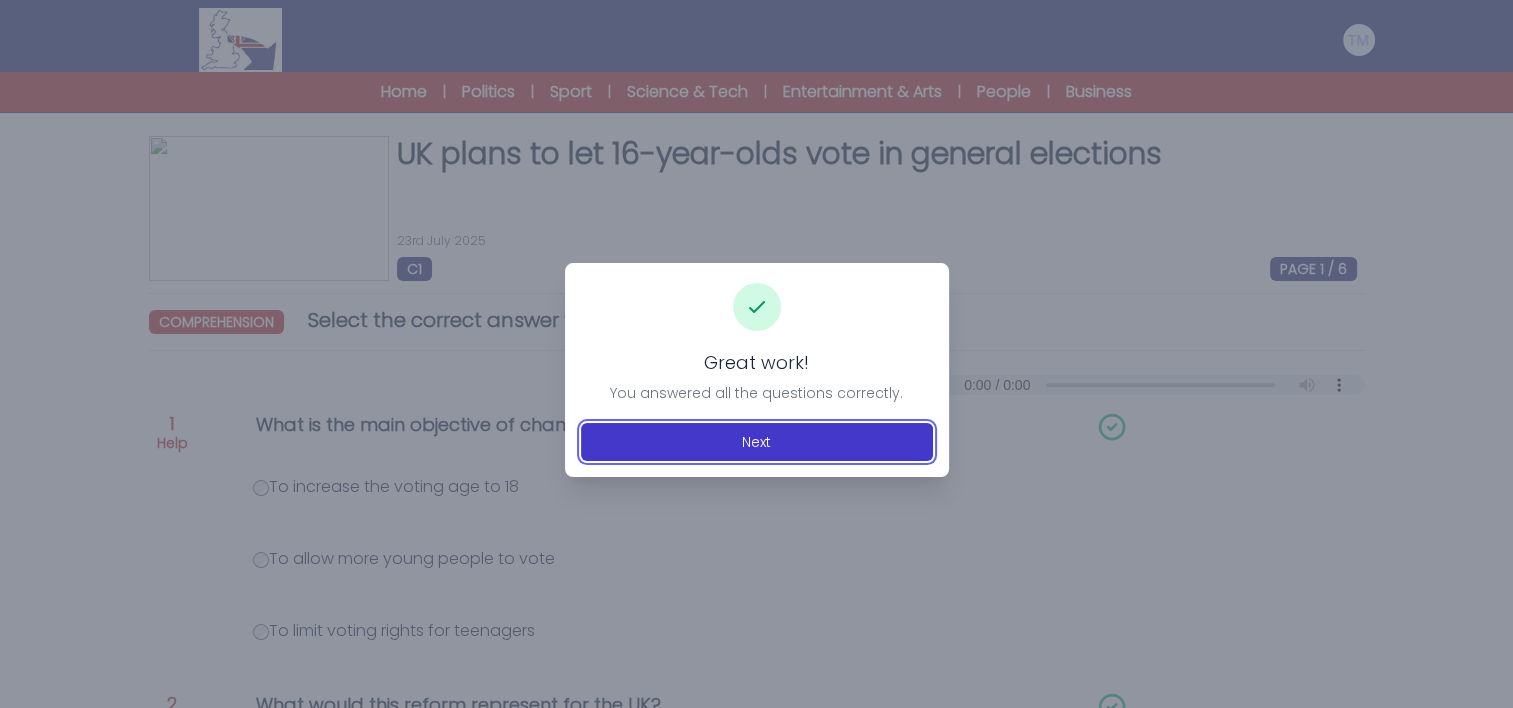 click on "Next" at bounding box center (757, 442) 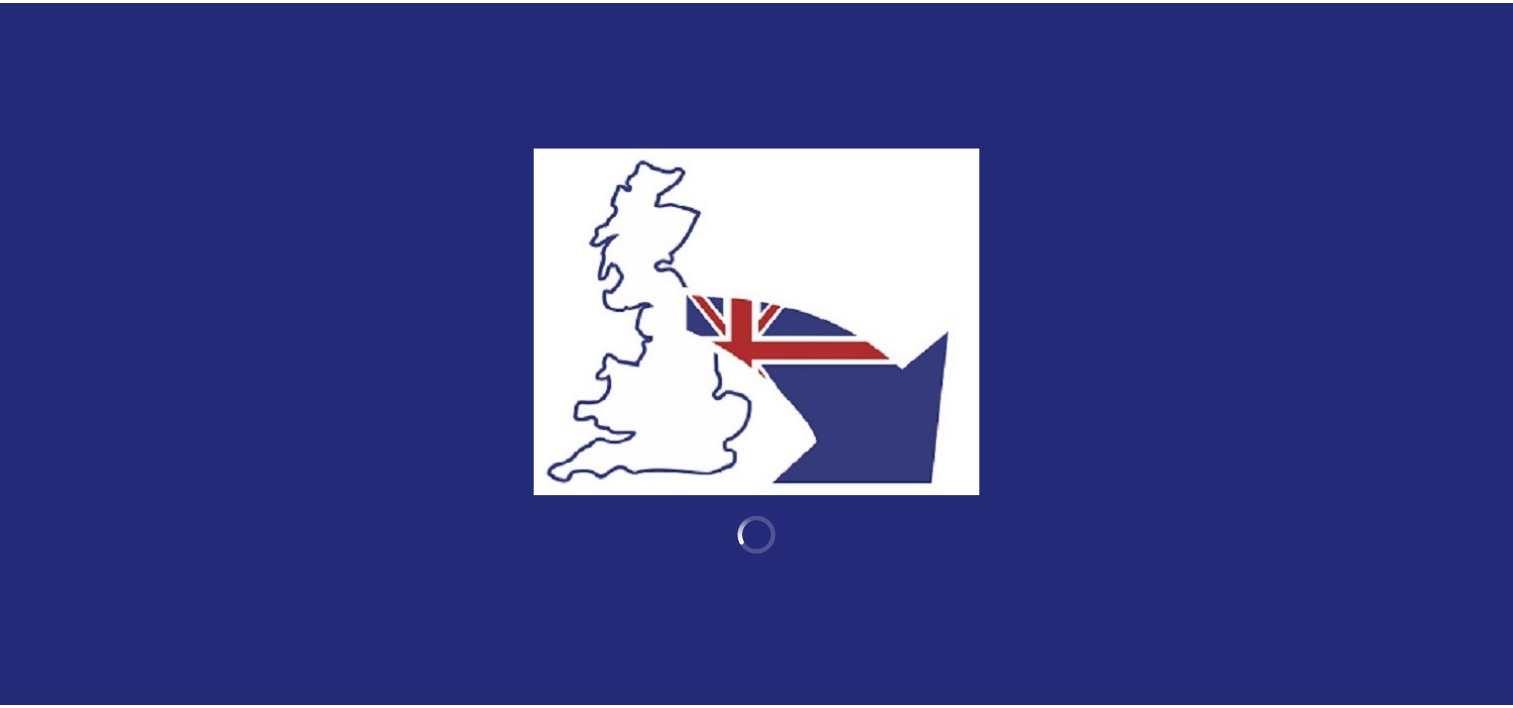 scroll, scrollTop: 0, scrollLeft: 0, axis: both 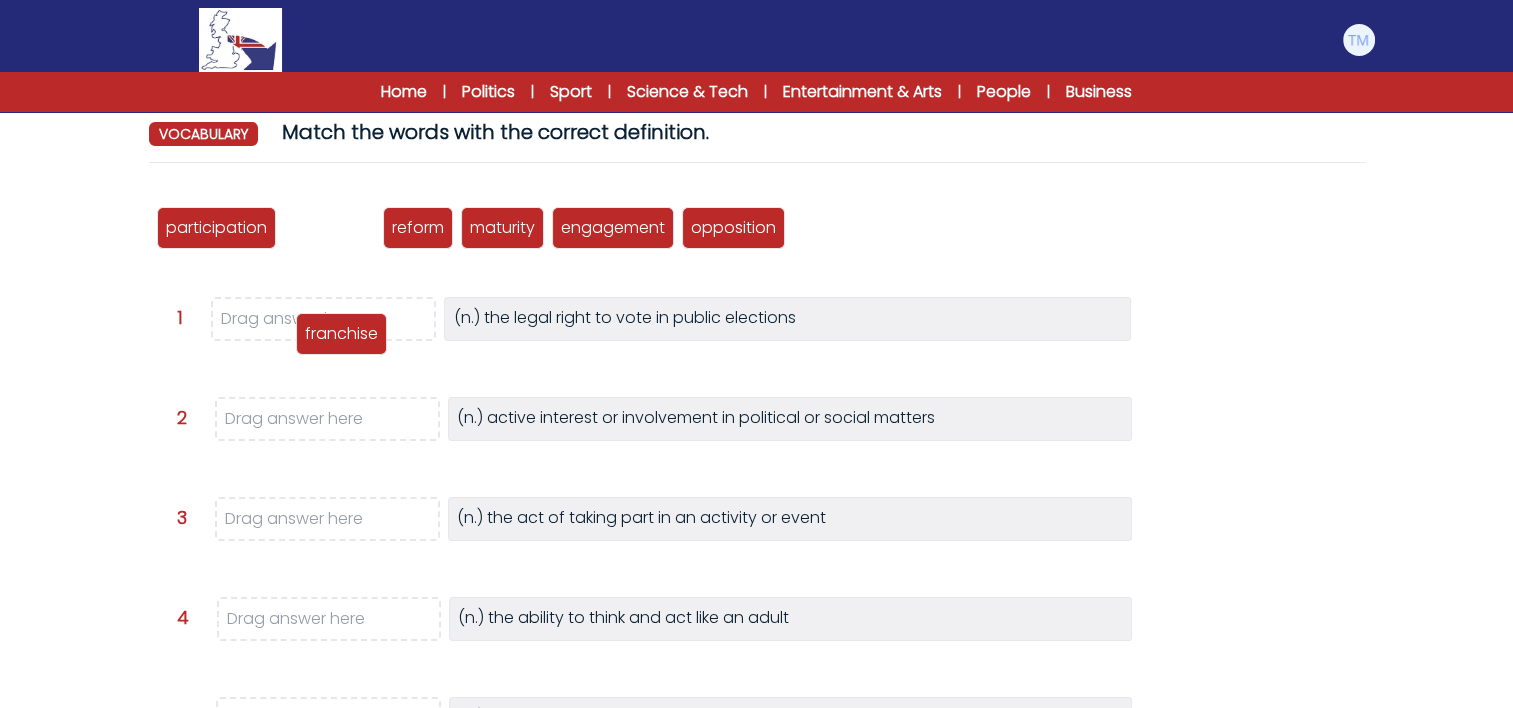 drag, startPoint x: 320, startPoint y: 222, endPoint x: 332, endPoint y: 332, distance: 110.65261 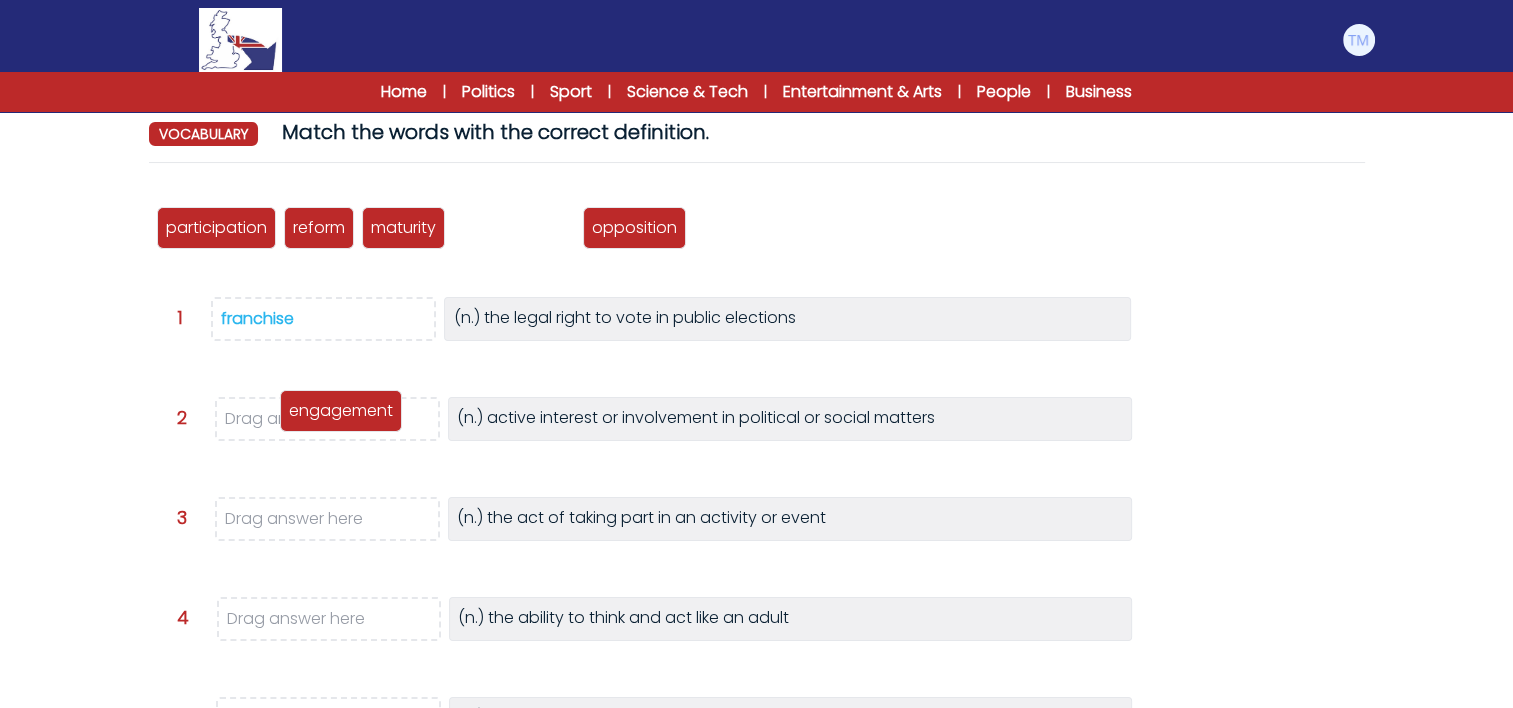 drag, startPoint x: 518, startPoint y: 230, endPoint x: 345, endPoint y: 413, distance: 251.8293 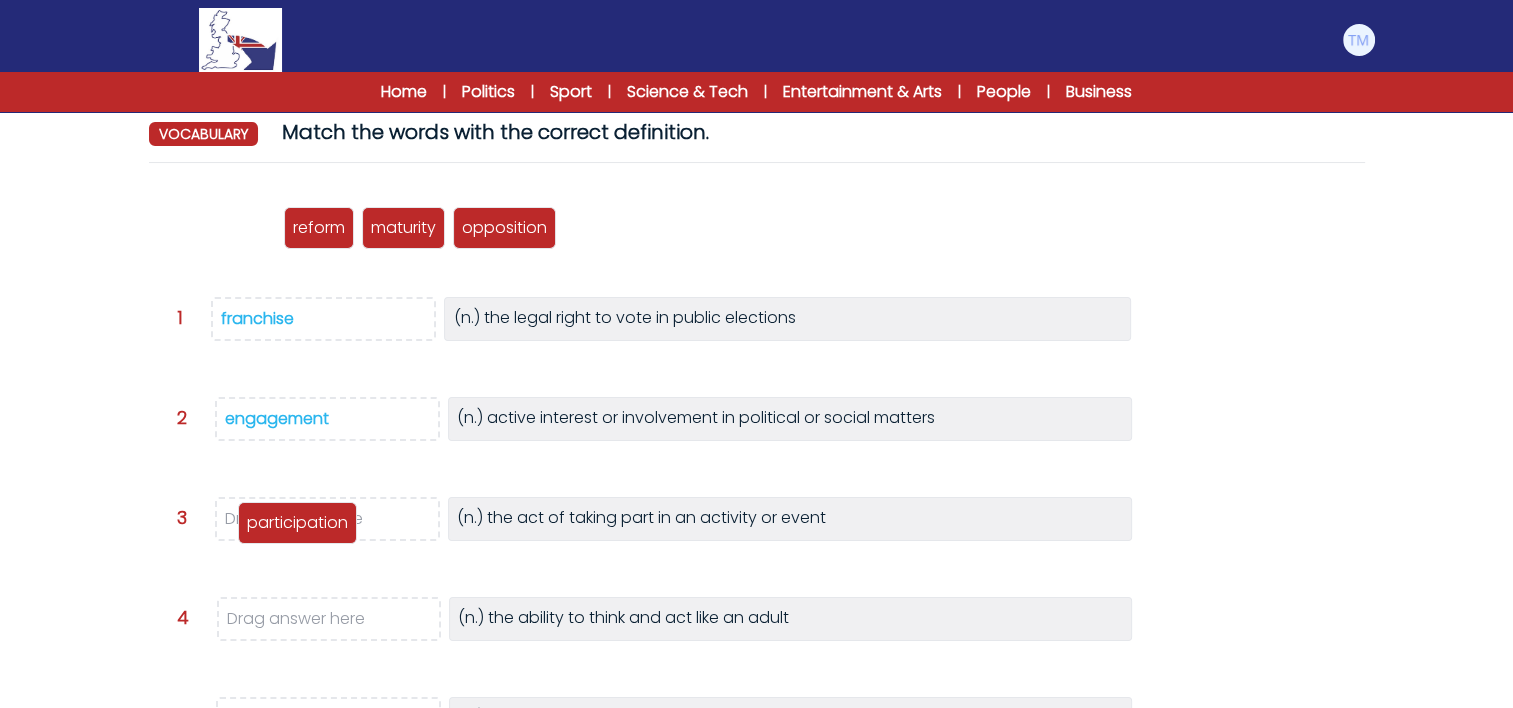 drag, startPoint x: 235, startPoint y: 231, endPoint x: 316, endPoint y: 524, distance: 303.99014 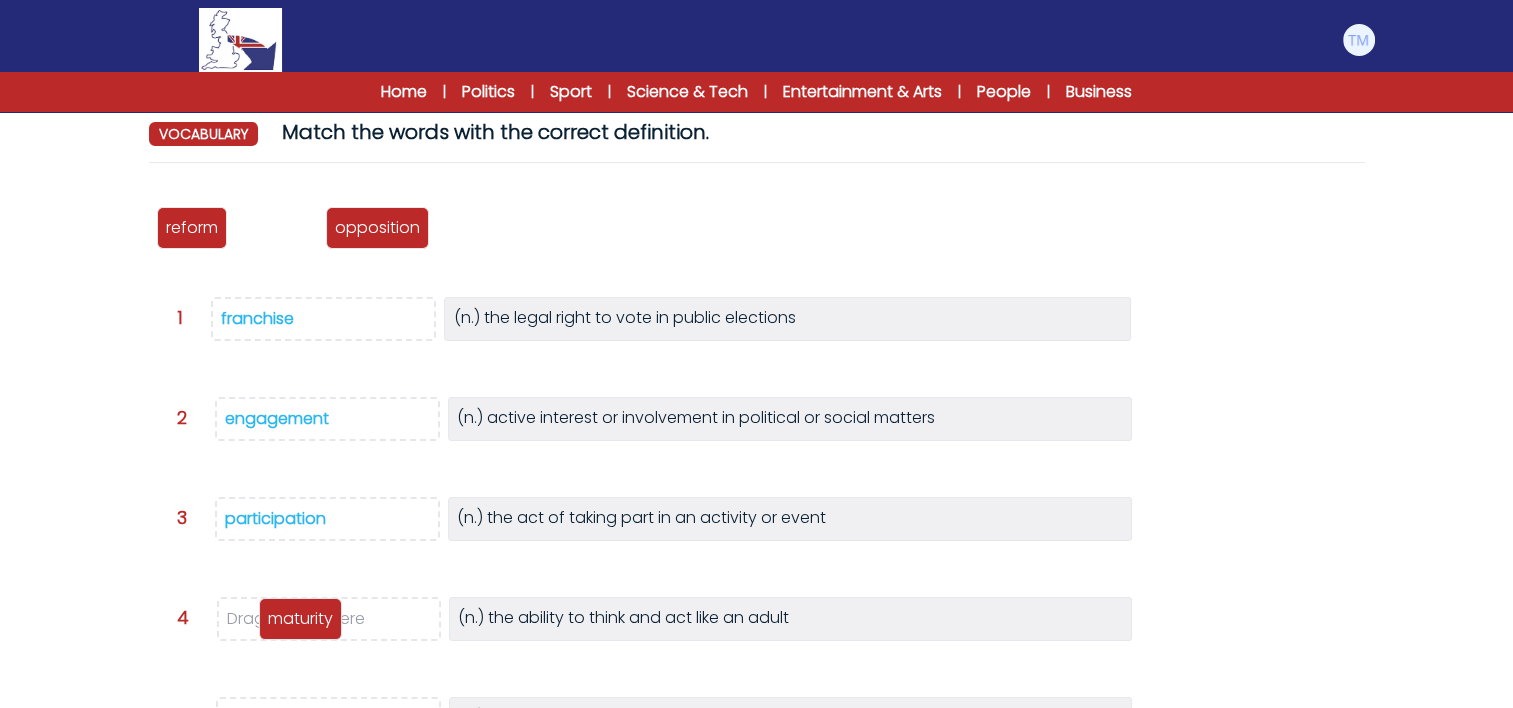 drag, startPoint x: 284, startPoint y: 224, endPoint x: 308, endPoint y: 614, distance: 390.73776 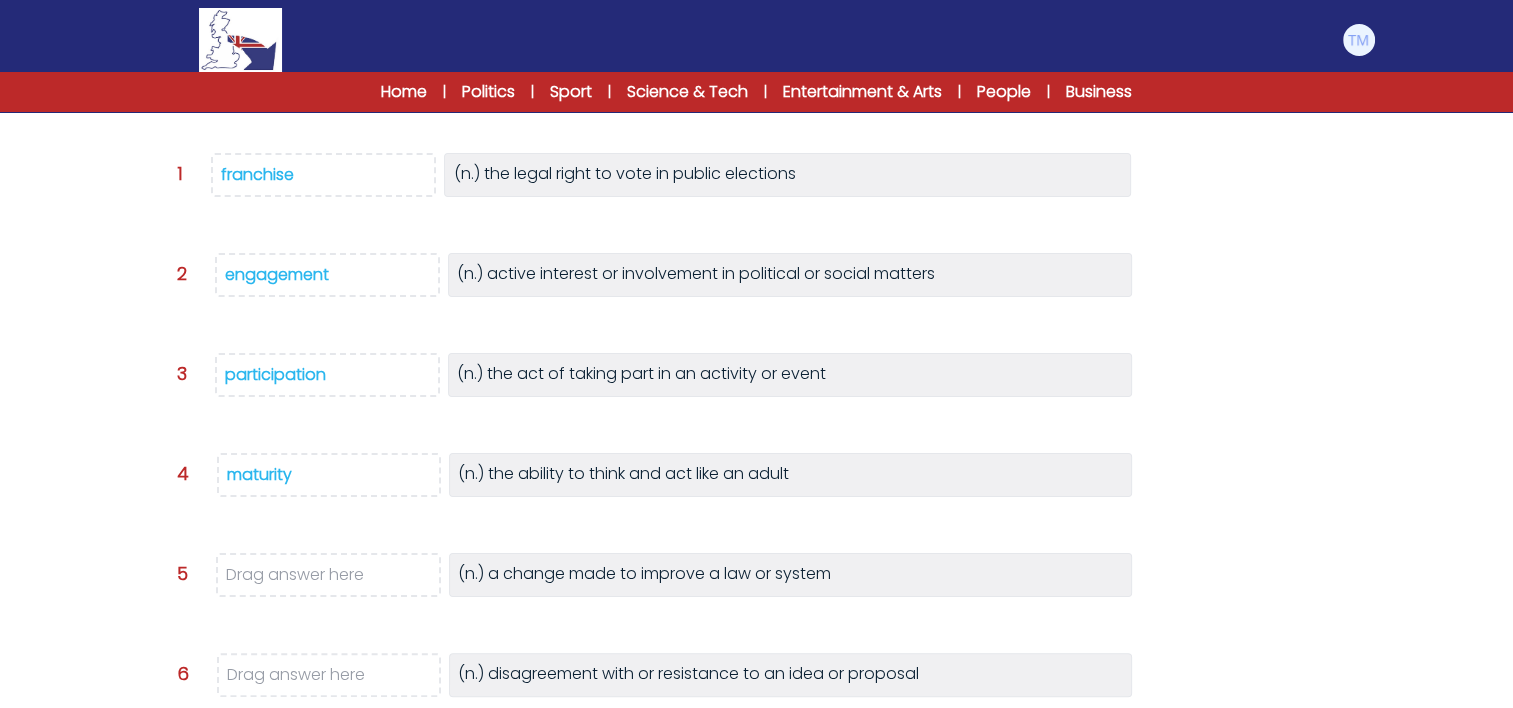 scroll, scrollTop: 336, scrollLeft: 0, axis: vertical 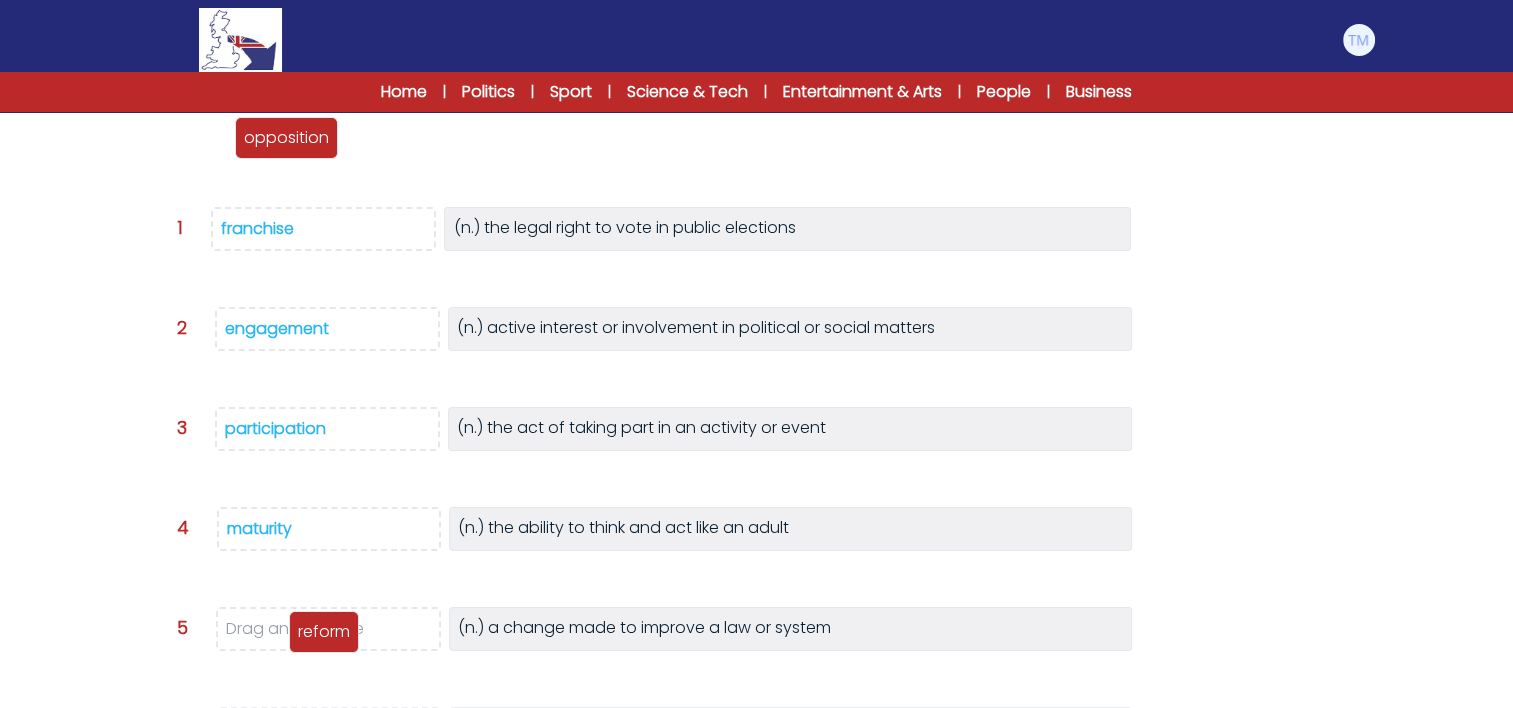 drag, startPoint x: 205, startPoint y: 136, endPoint x: 337, endPoint y: 628, distance: 509.39966 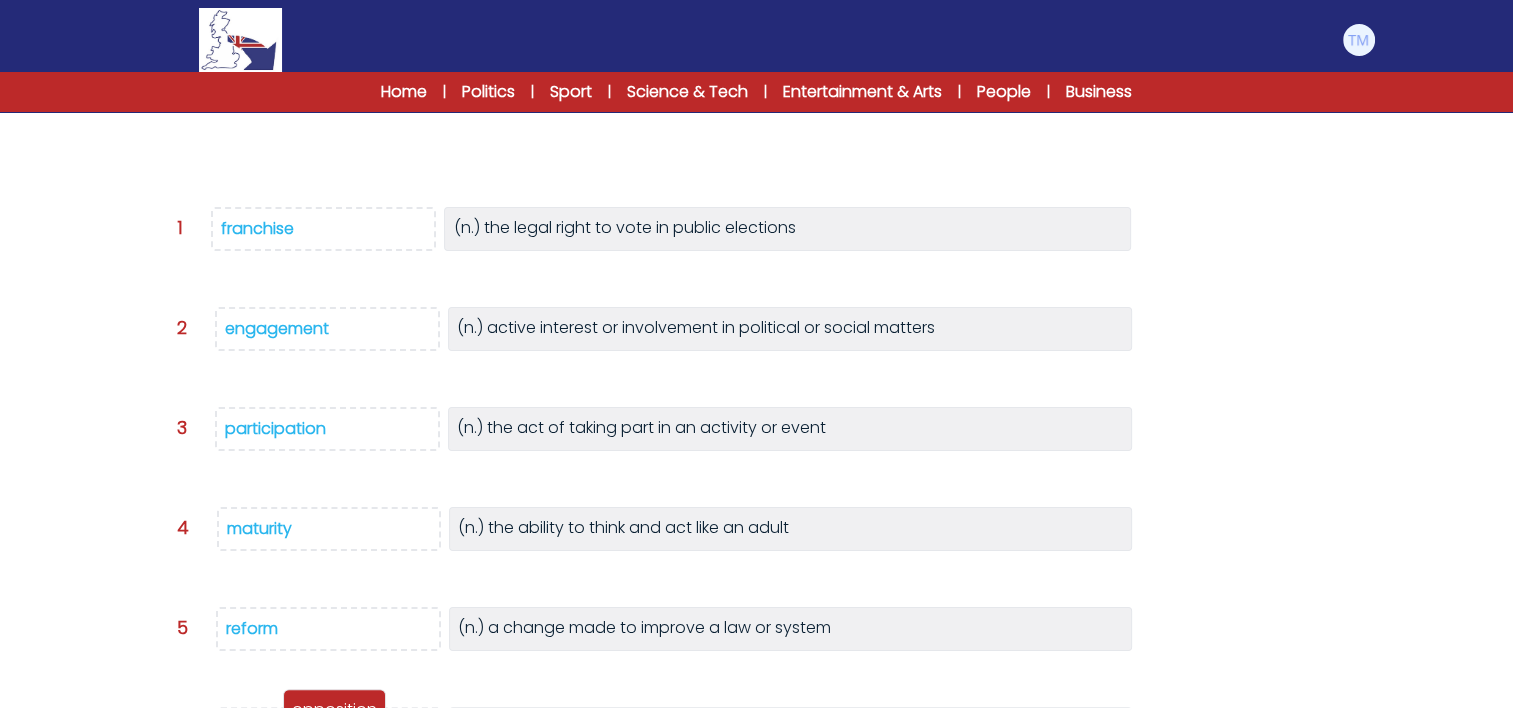 drag, startPoint x: 183, startPoint y: 146, endPoint x: 308, endPoint y: 720, distance: 587.453 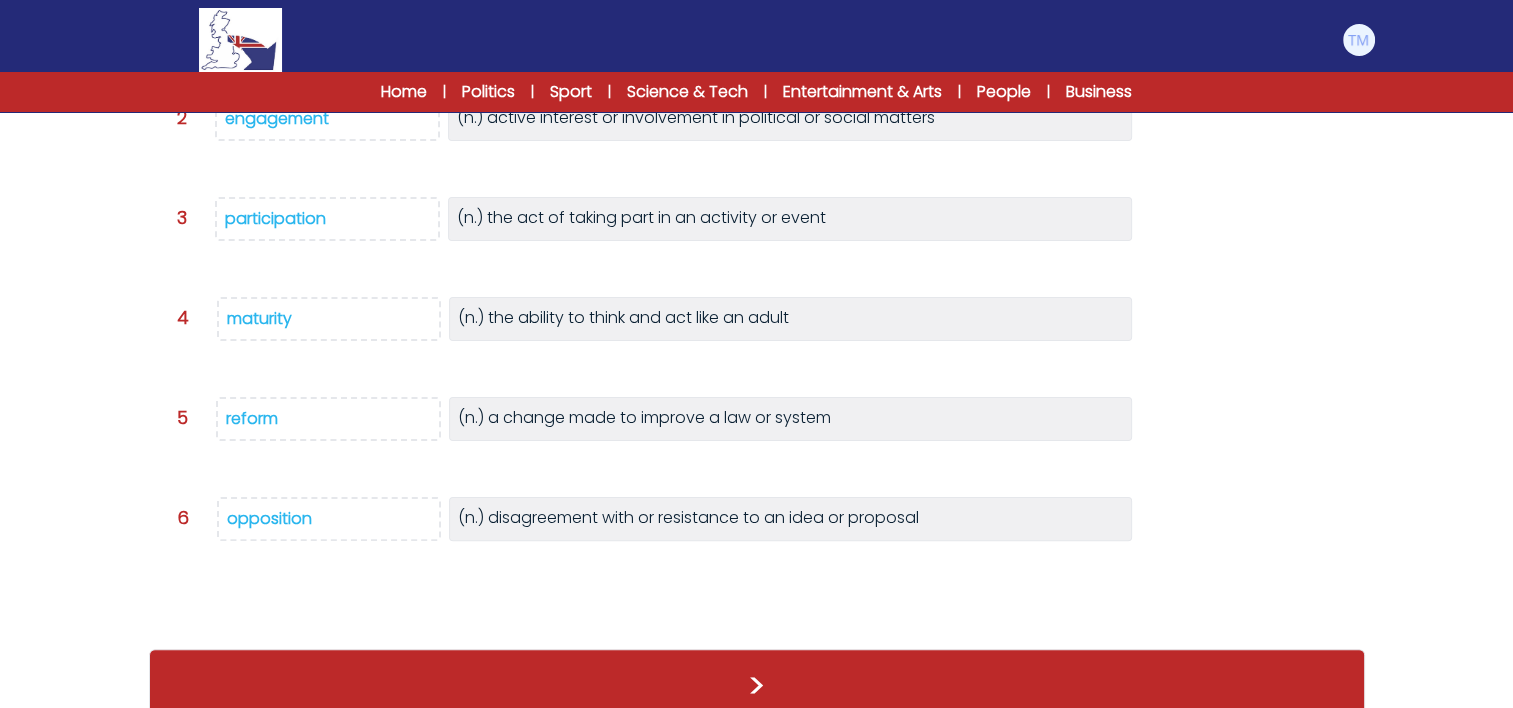 scroll, scrollTop: 448, scrollLeft: 0, axis: vertical 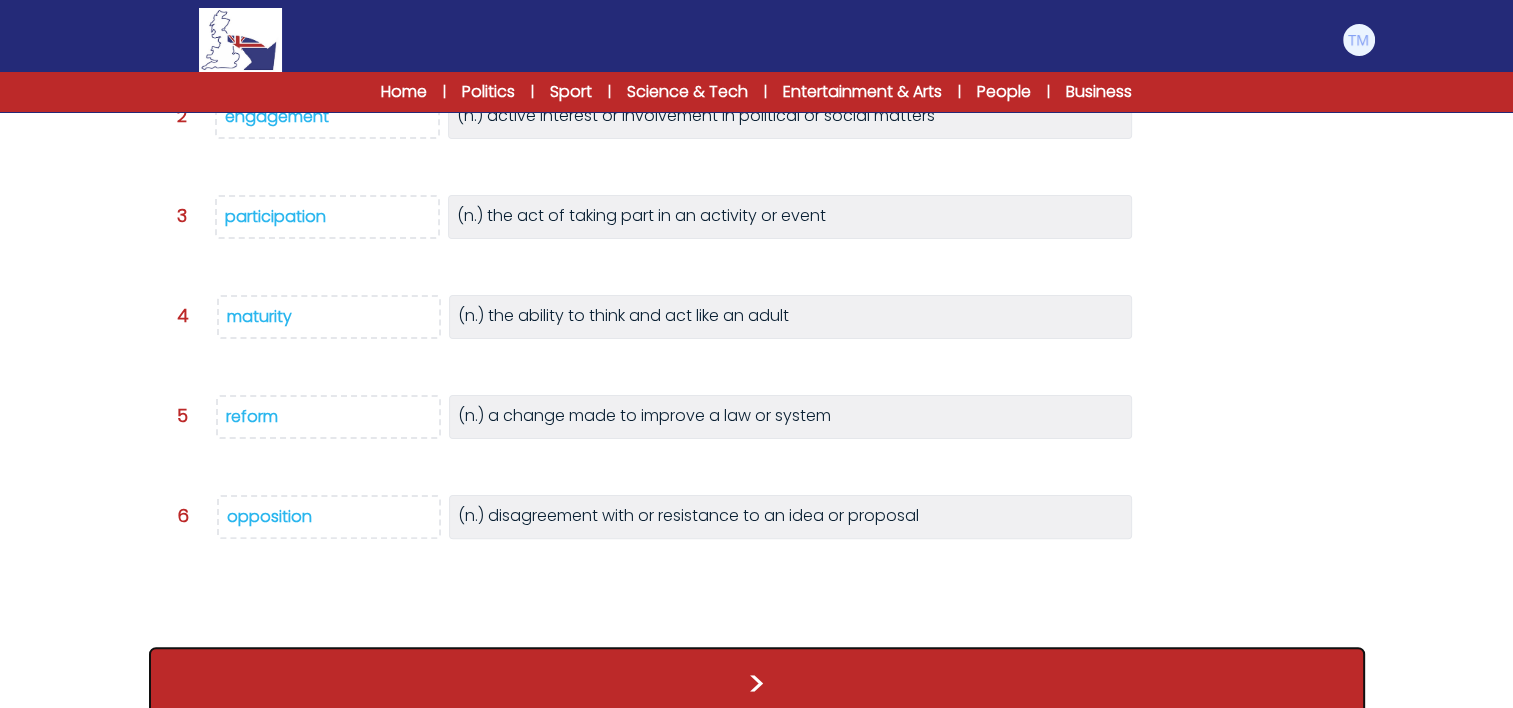 click on ">" at bounding box center [757, 684] 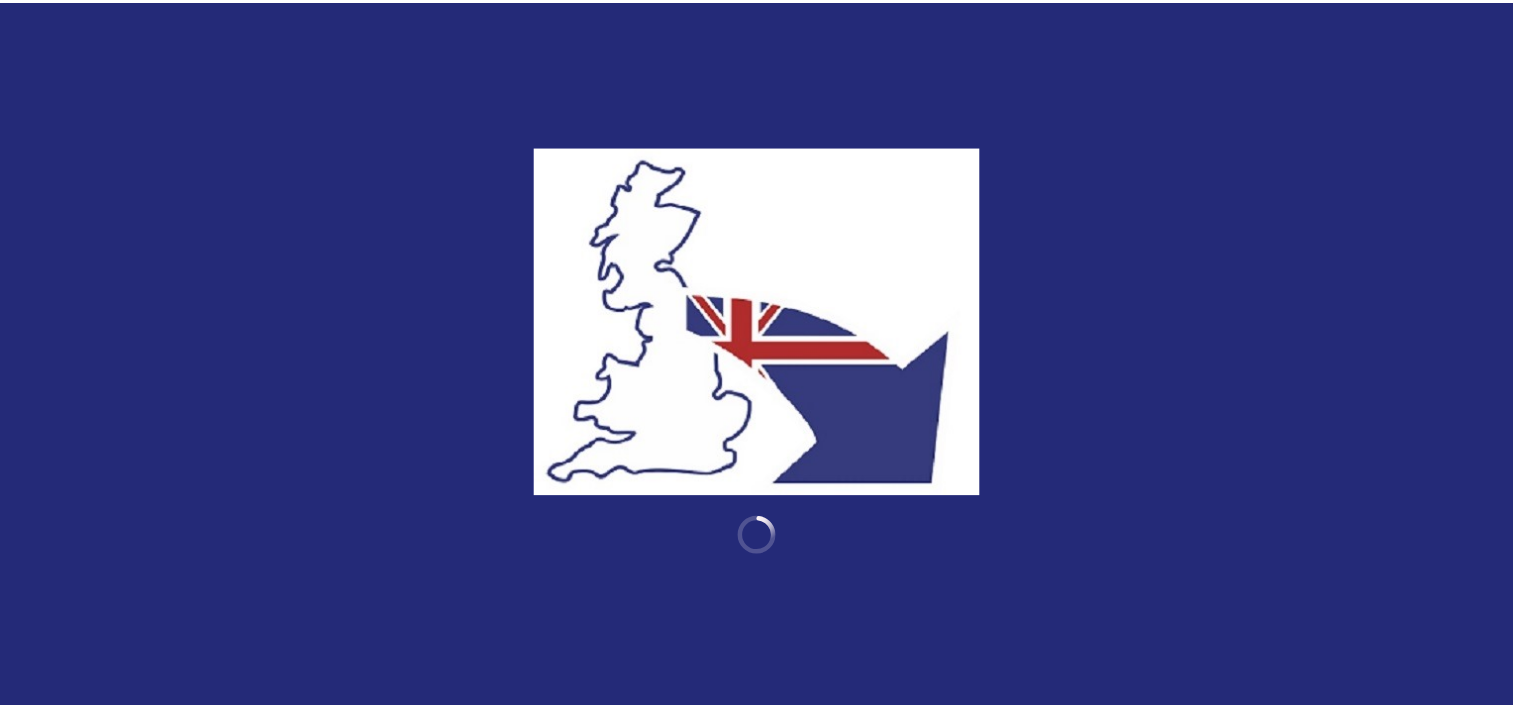 scroll, scrollTop: 0, scrollLeft: 0, axis: both 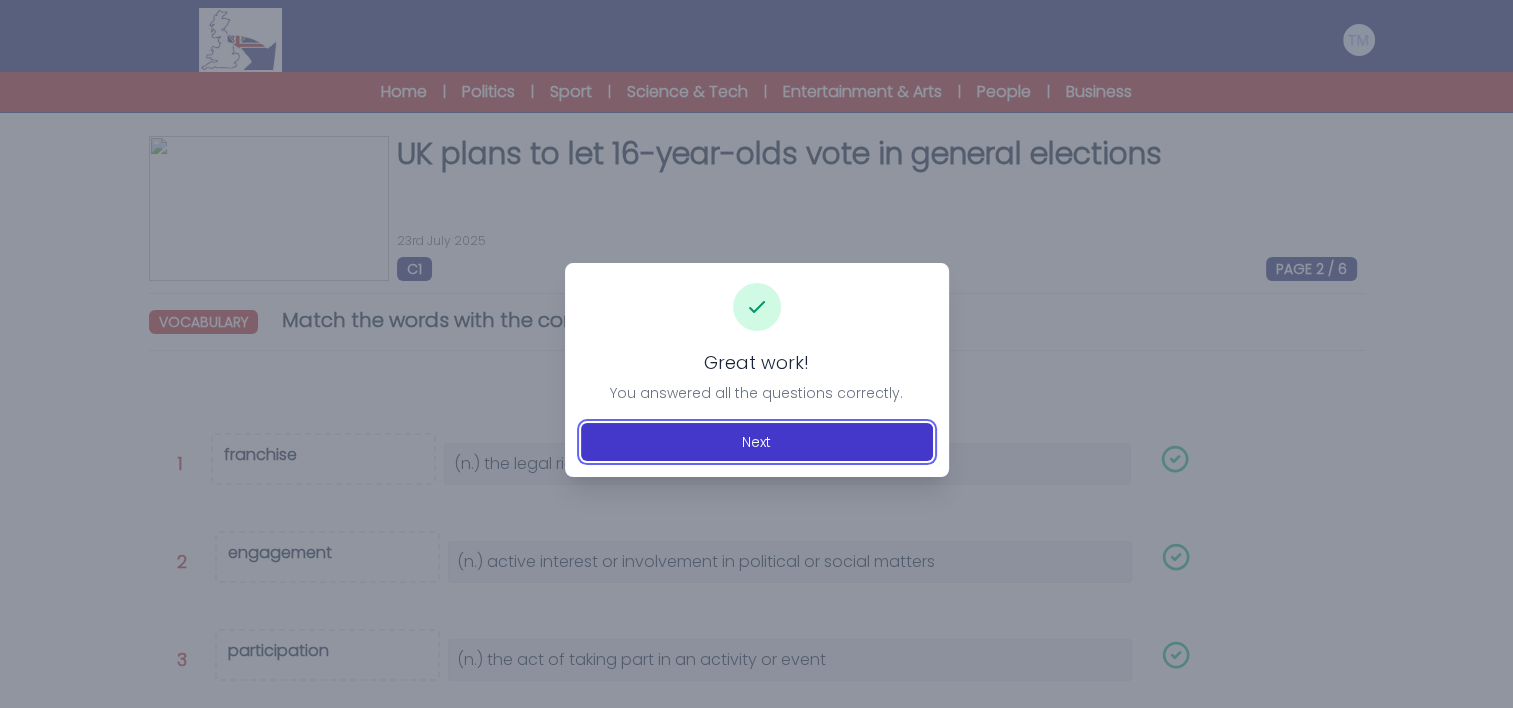 click on "Next" at bounding box center [757, 442] 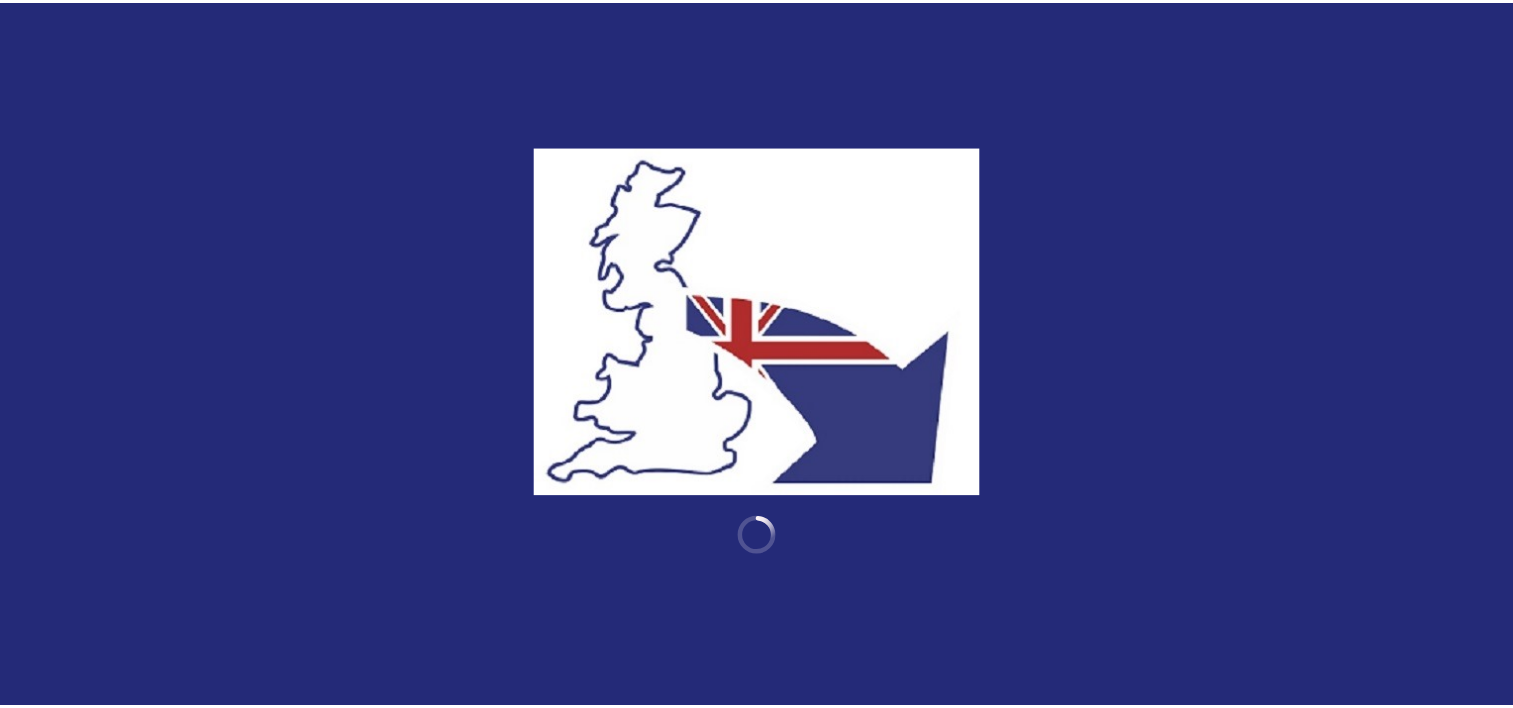 scroll, scrollTop: 0, scrollLeft: 0, axis: both 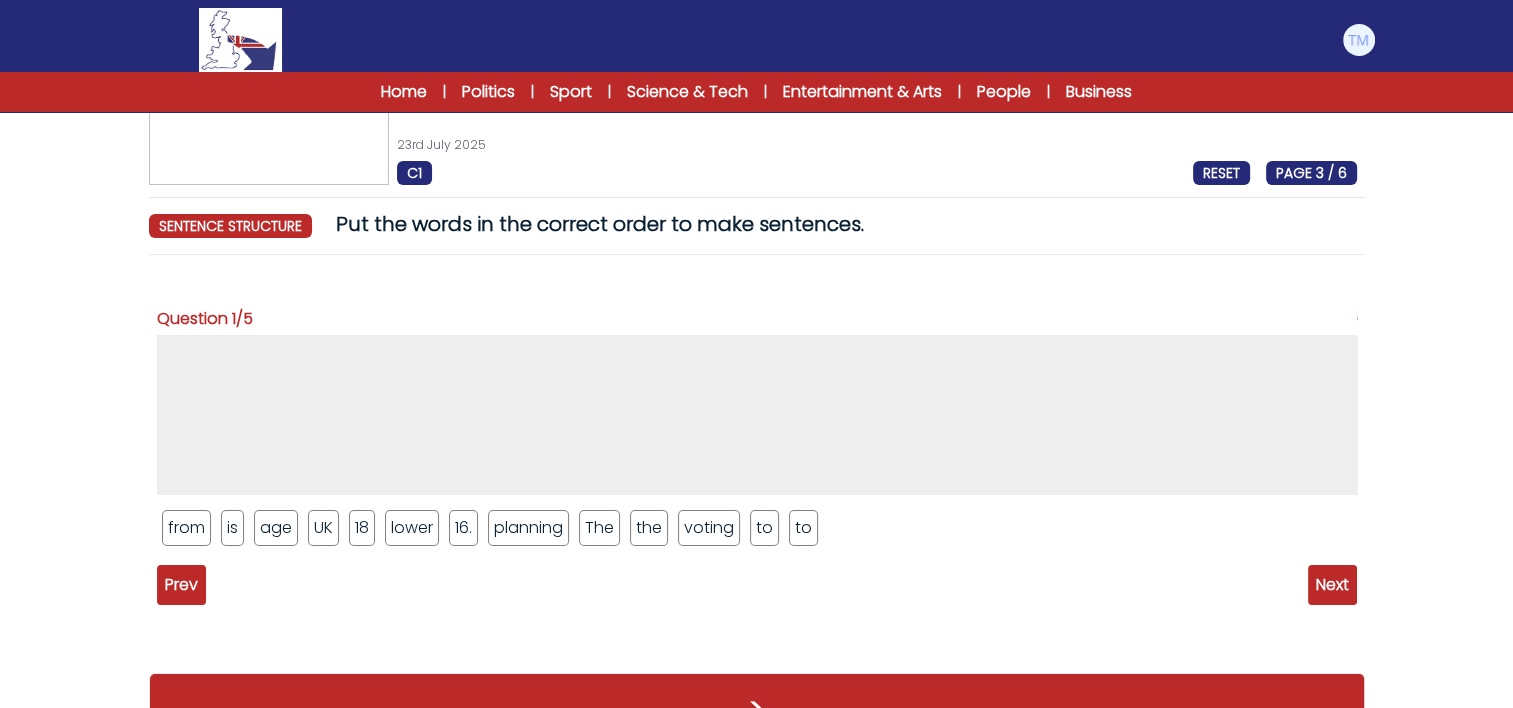 click on "The" at bounding box center (599, 528) 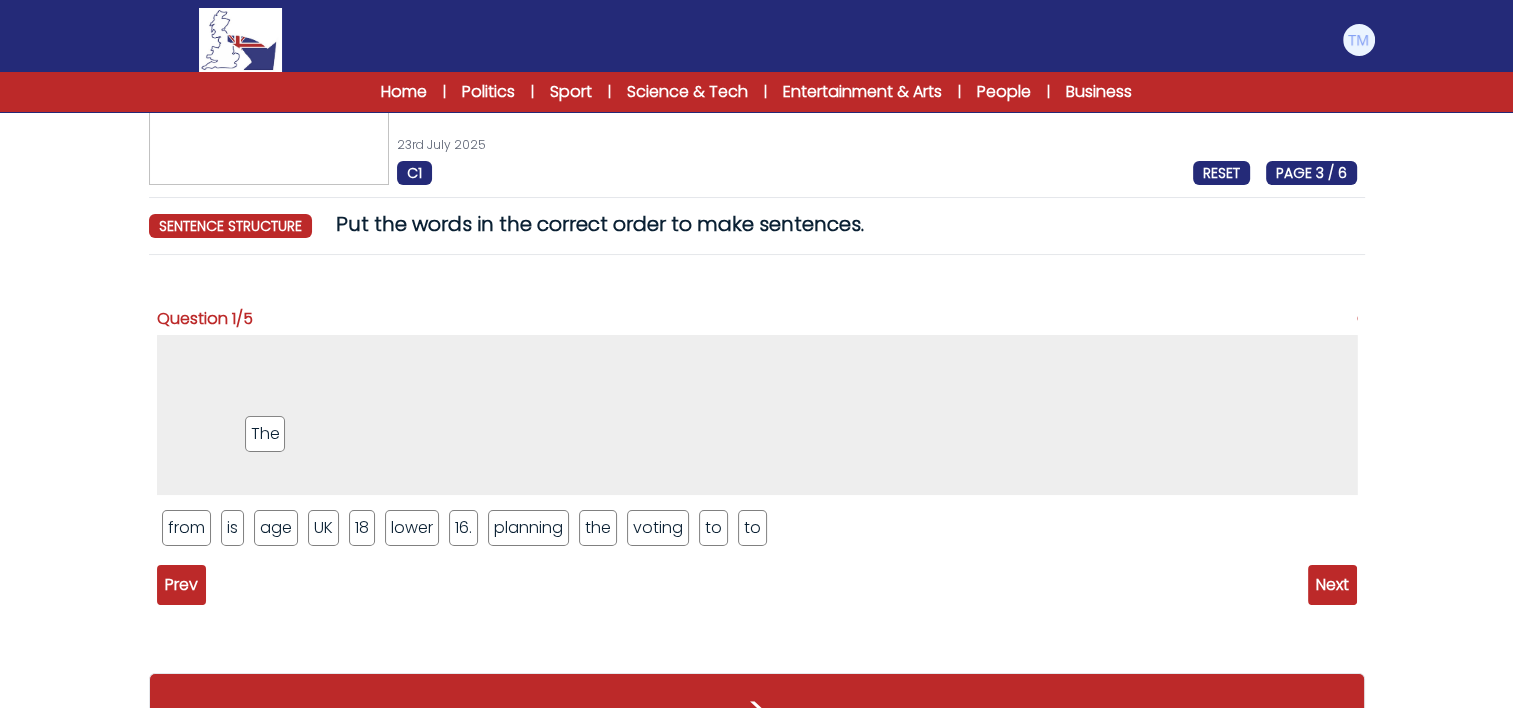 drag, startPoint x: 602, startPoint y: 537, endPoint x: 203, endPoint y: 432, distance: 412.58453 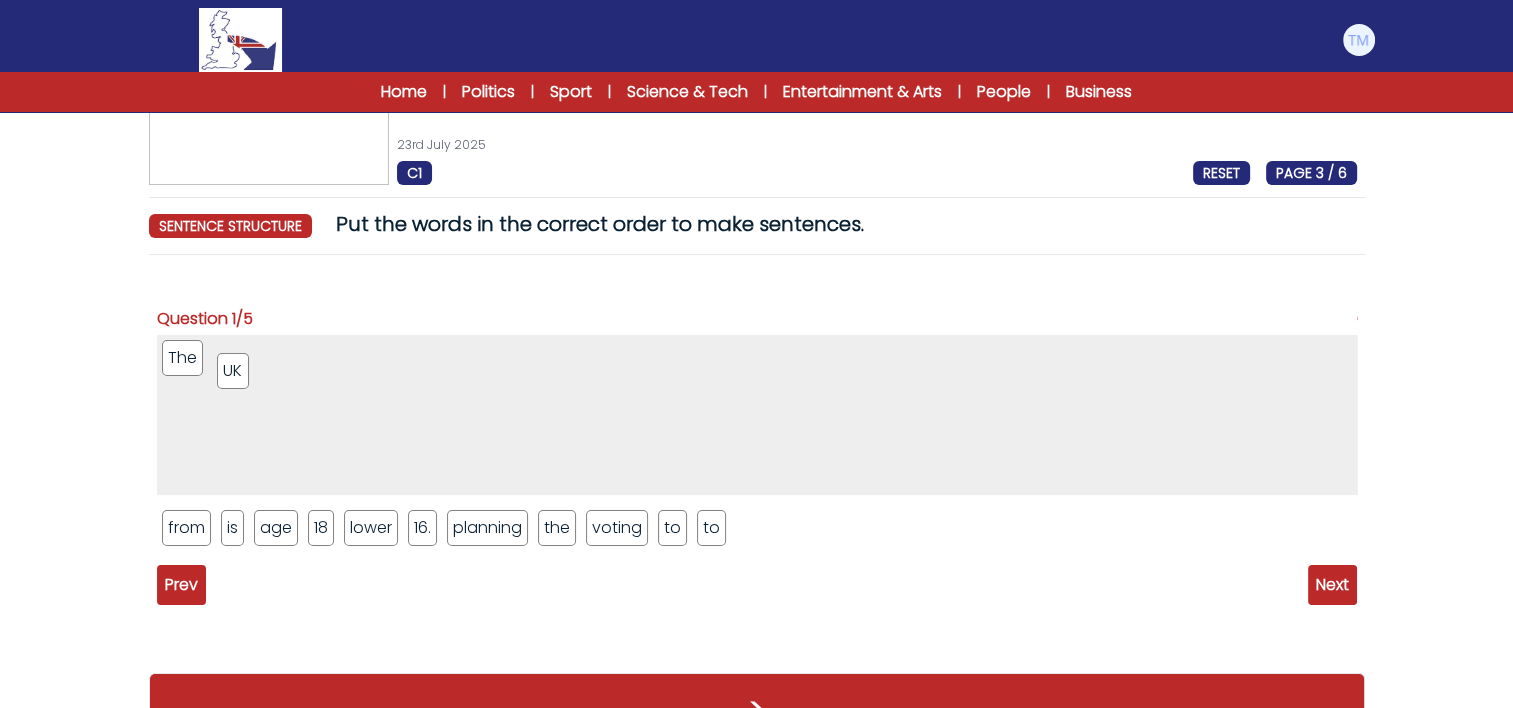 drag, startPoint x: 332, startPoint y: 530, endPoint x: 244, endPoint y: 368, distance: 184.35835 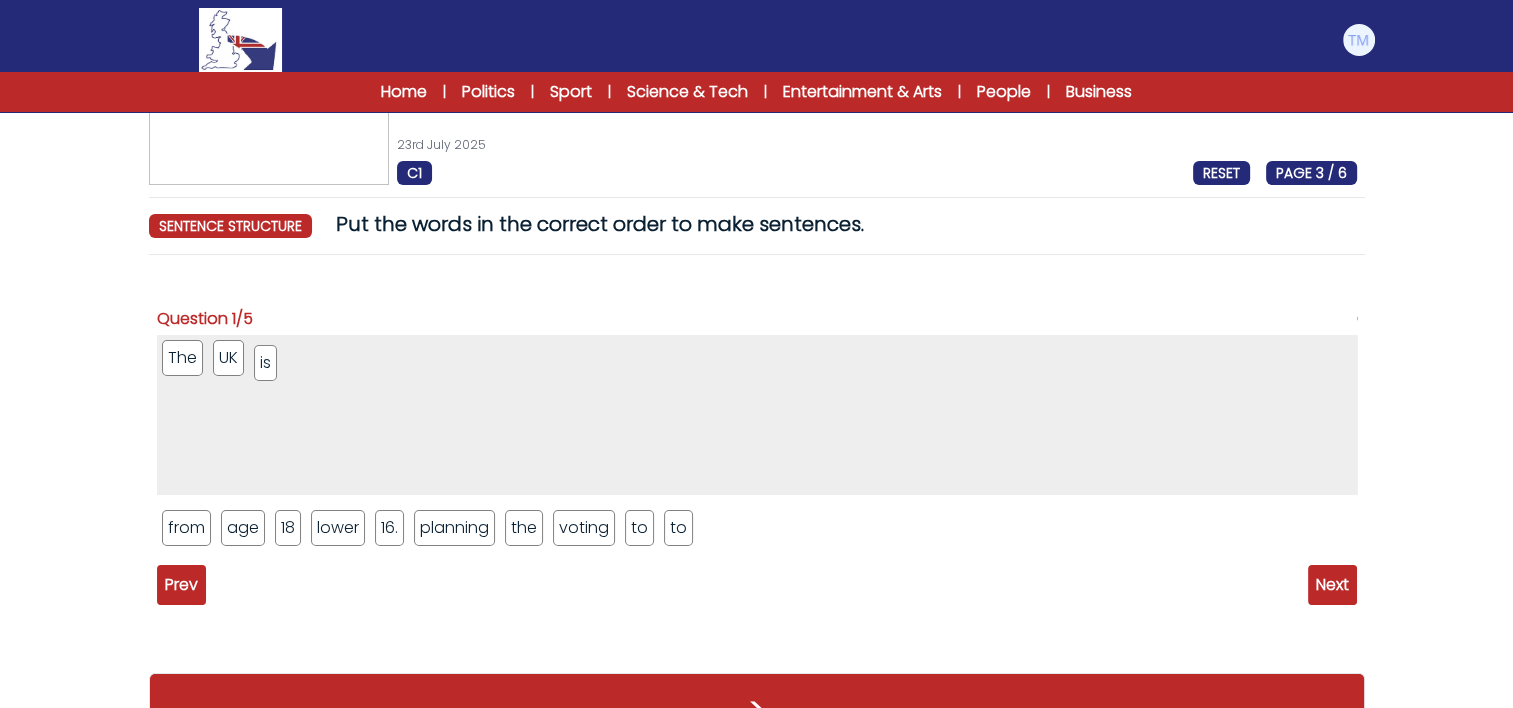drag, startPoint x: 236, startPoint y: 520, endPoint x: 270, endPoint y: 355, distance: 168.46661 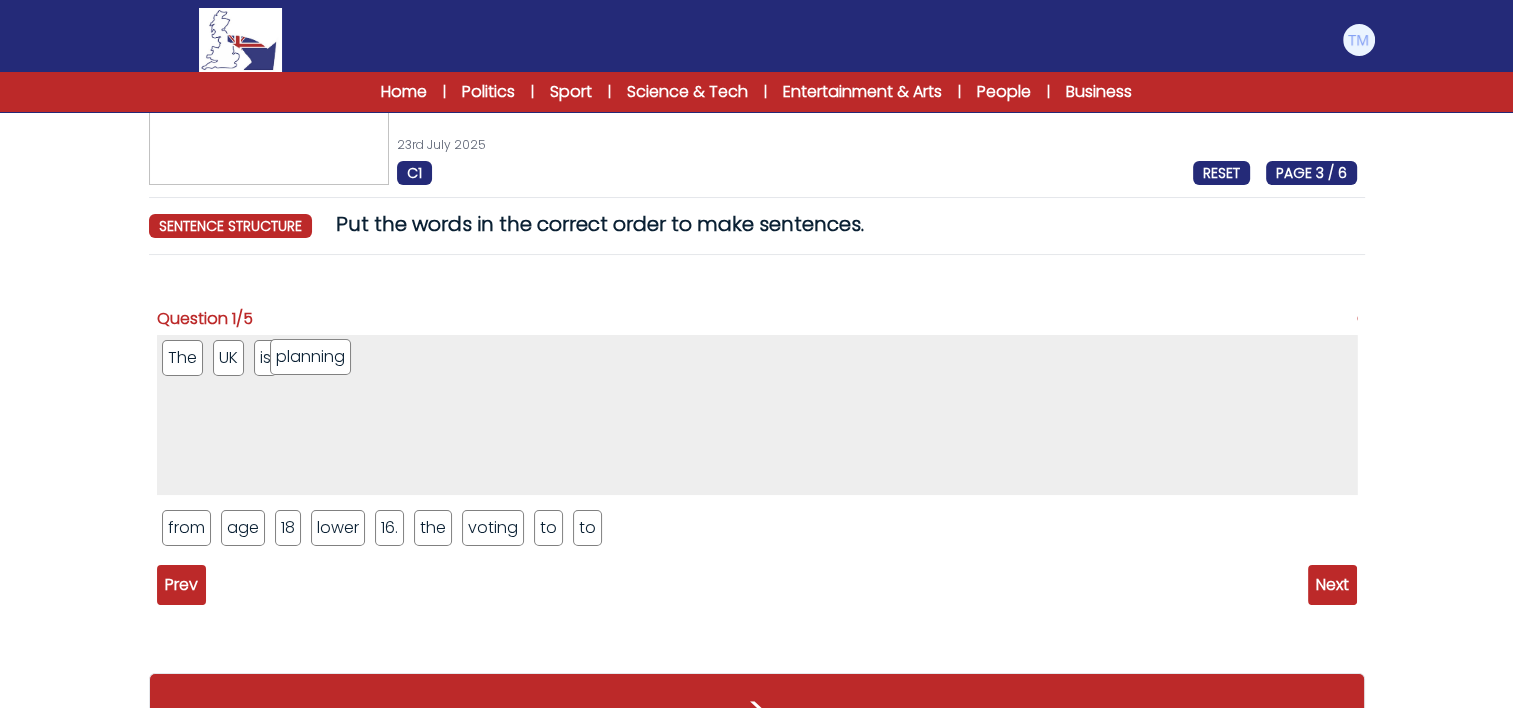 drag, startPoint x: 456, startPoint y: 533, endPoint x: 318, endPoint y: 356, distance: 224.4393 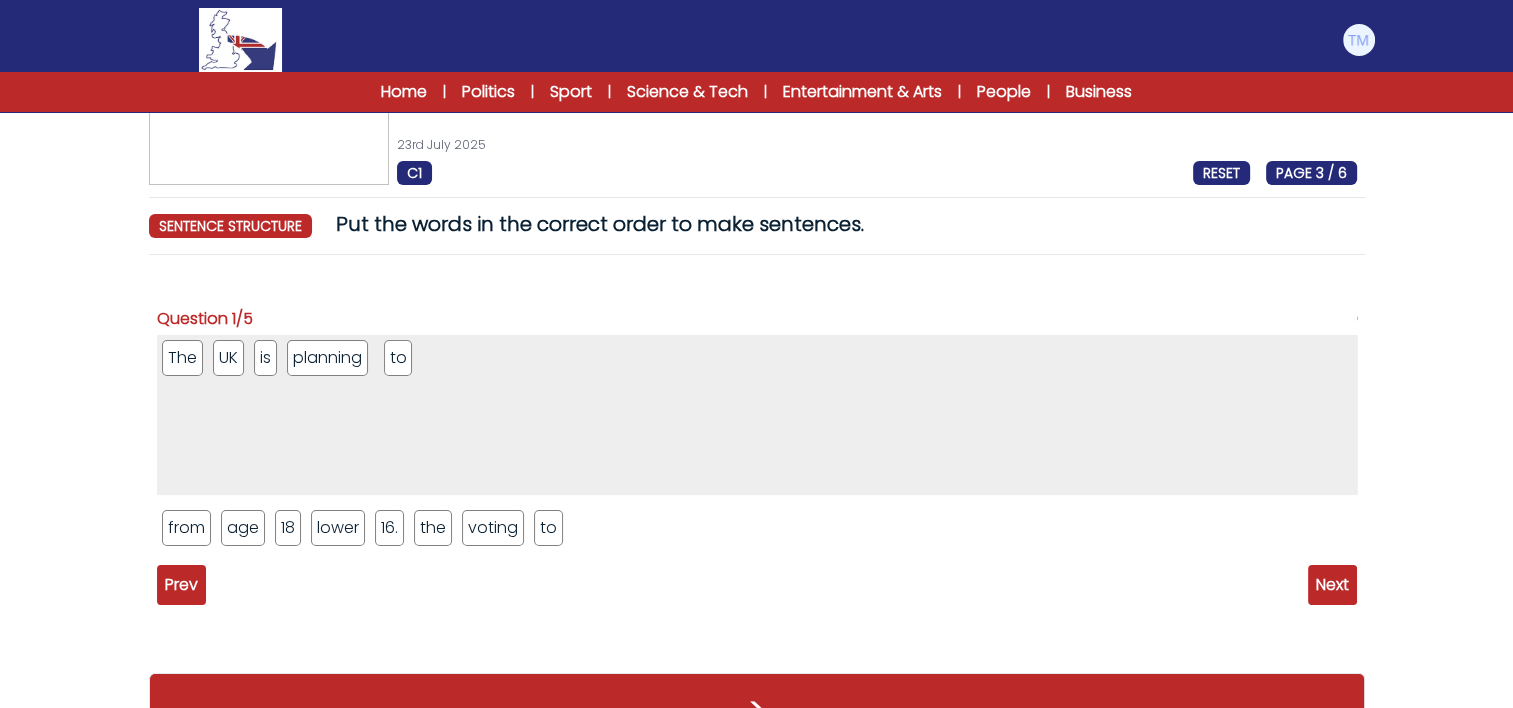 drag, startPoint x: 546, startPoint y: 538, endPoint x: 398, endPoint y: 368, distance: 225.39743 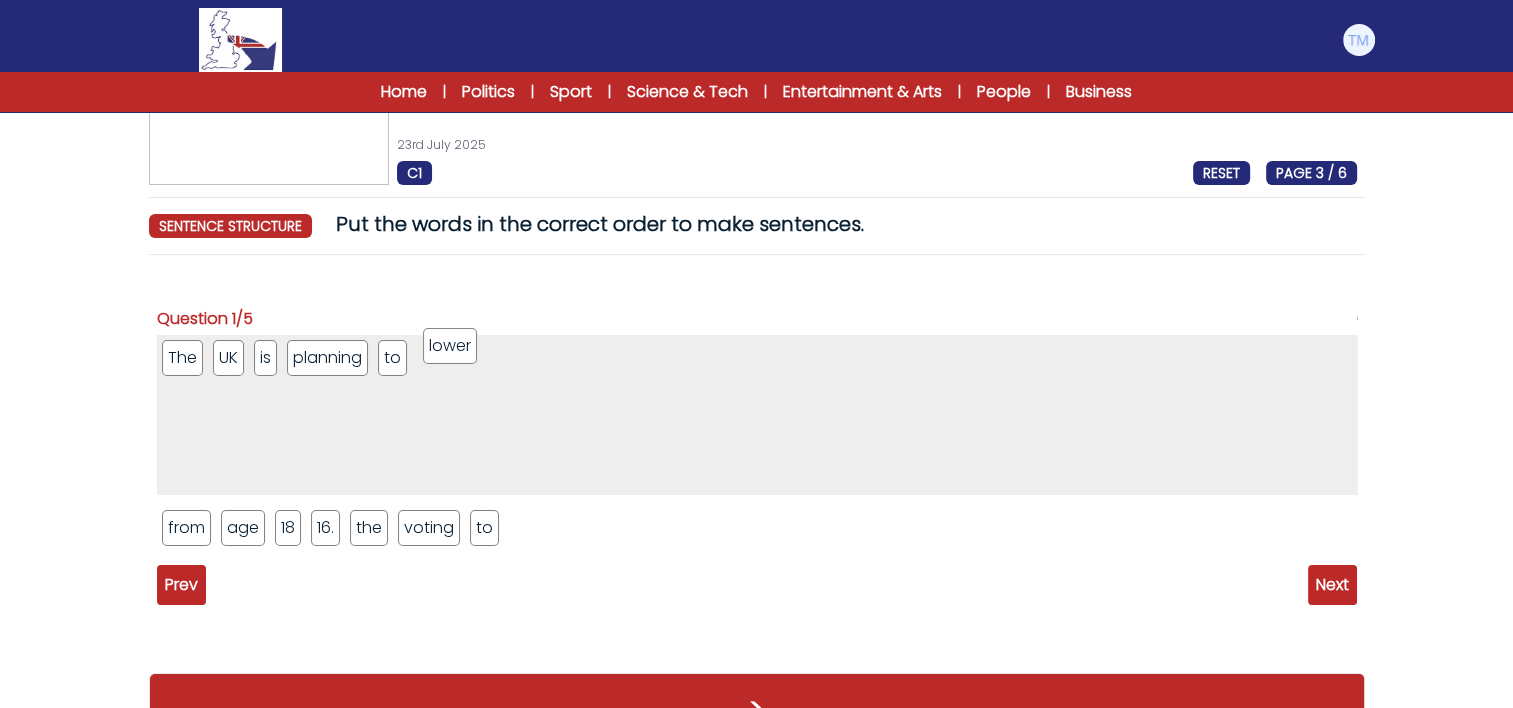 drag, startPoint x: 327, startPoint y: 522, endPoint x: 440, endPoint y: 358, distance: 199.16074 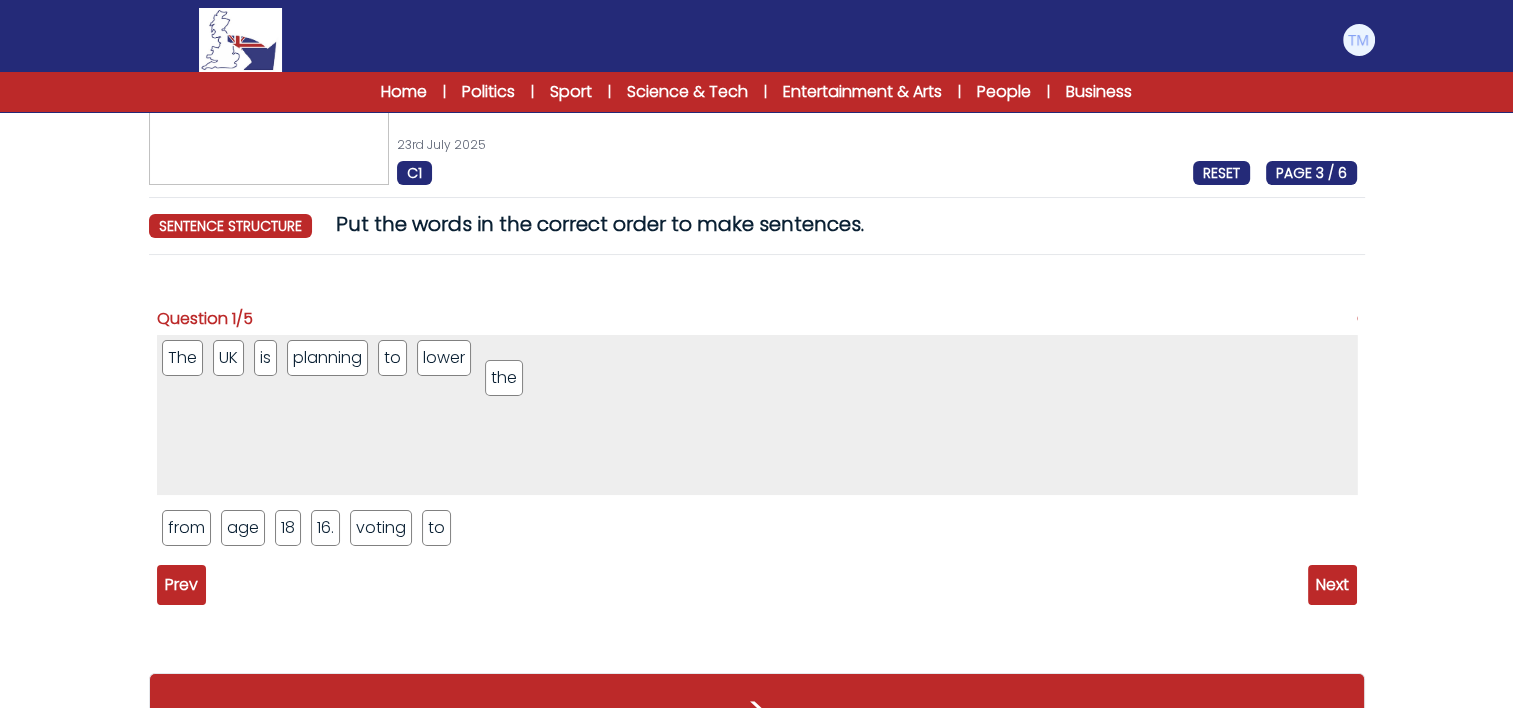drag, startPoint x: 376, startPoint y: 529, endPoint x: 507, endPoint y: 365, distance: 209.8976 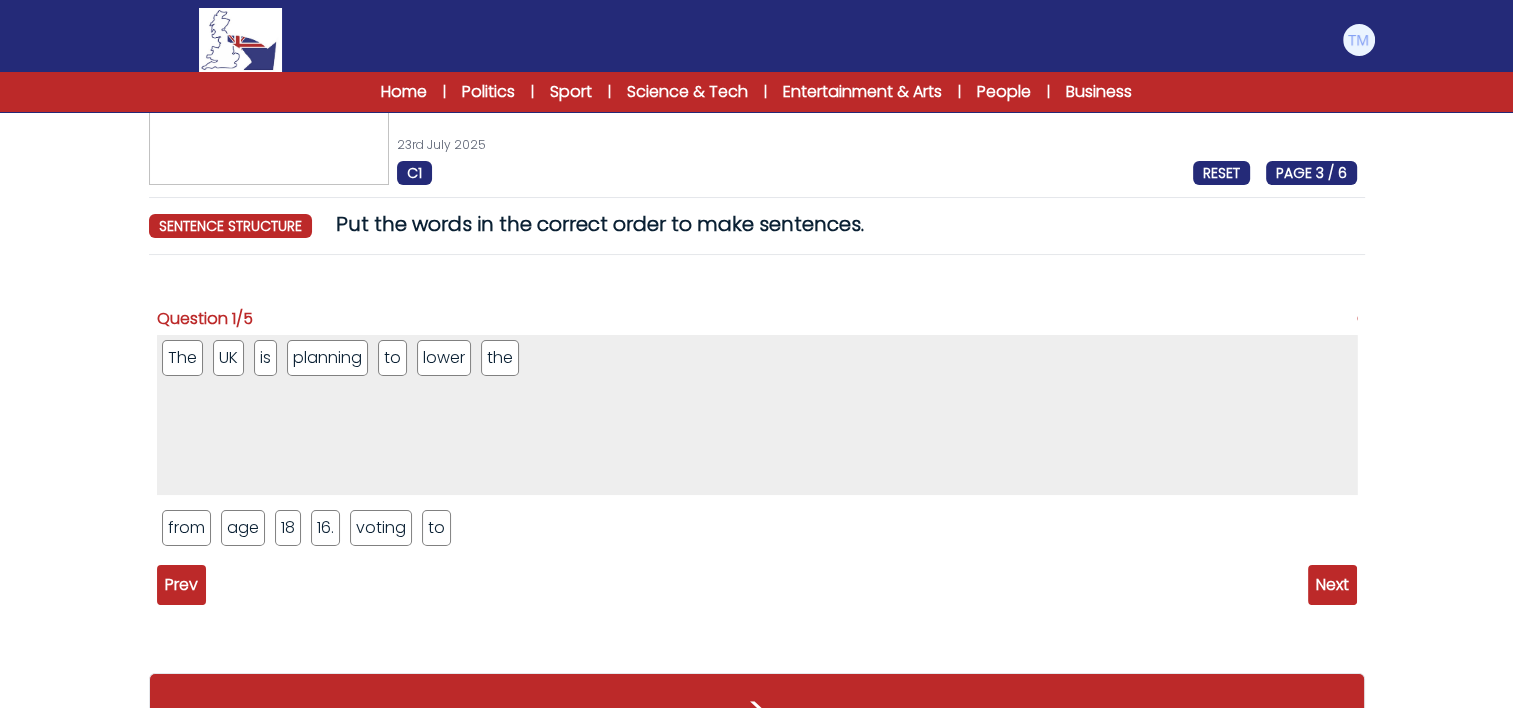 click on "voting" at bounding box center [381, 528] 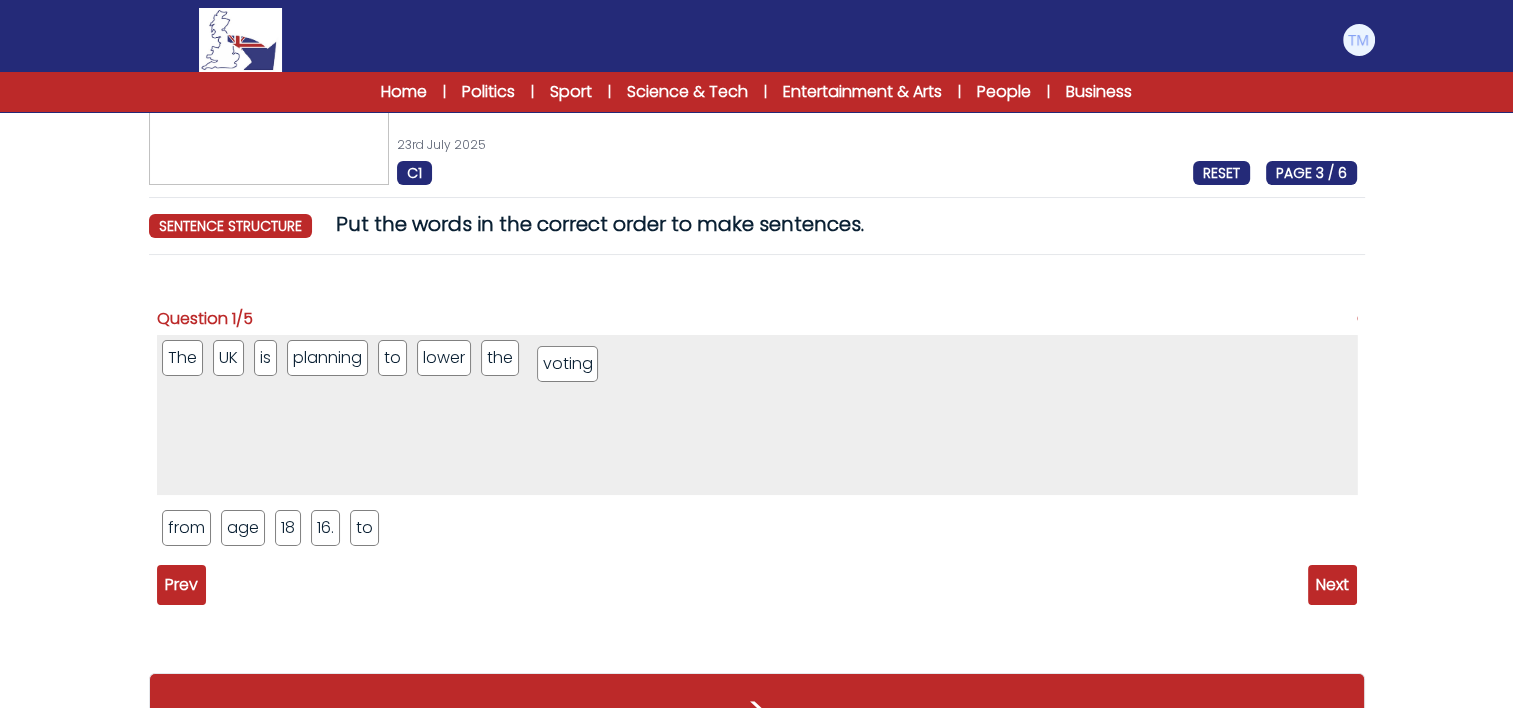 drag, startPoint x: 384, startPoint y: 523, endPoint x: 576, endPoint y: 348, distance: 259.78644 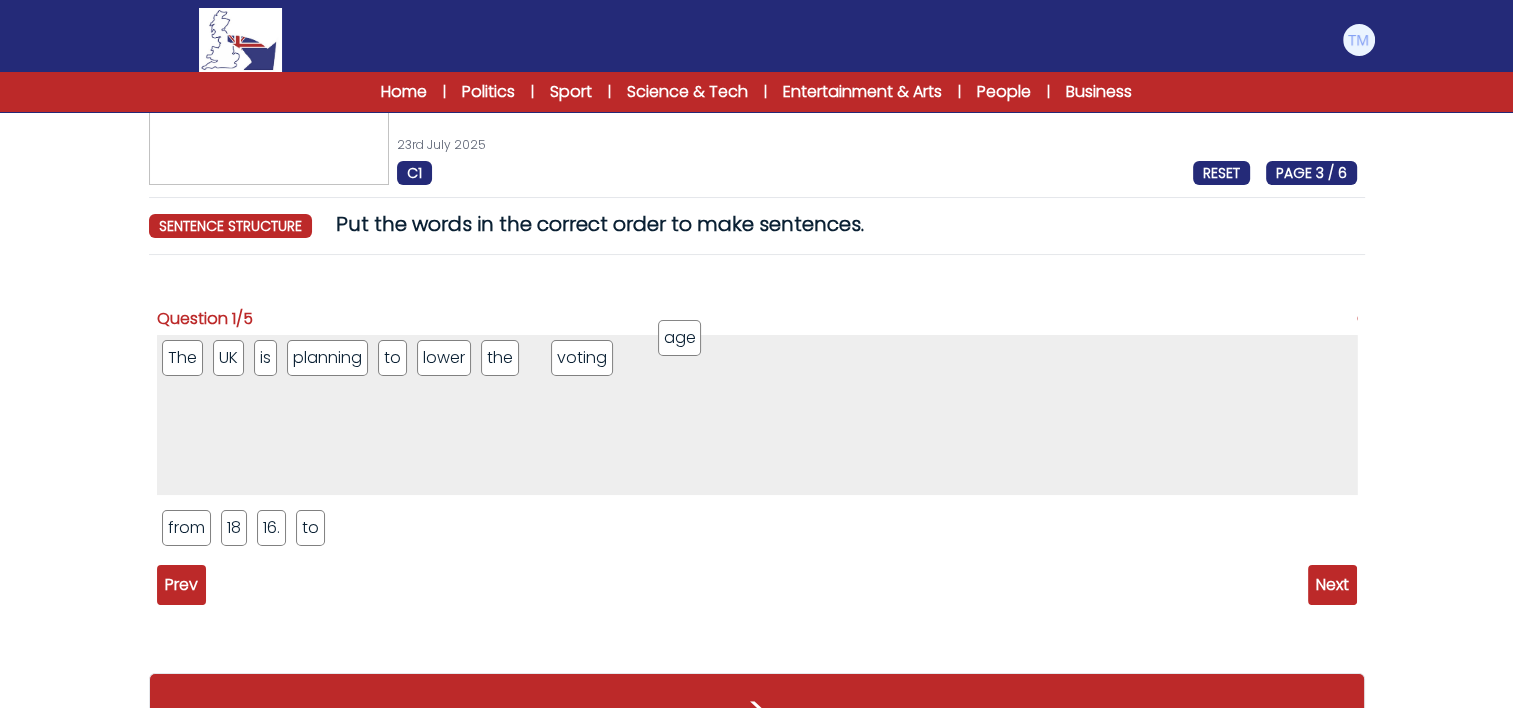 drag, startPoint x: 232, startPoint y: 517, endPoint x: 649, endPoint y: 348, distance: 449.94443 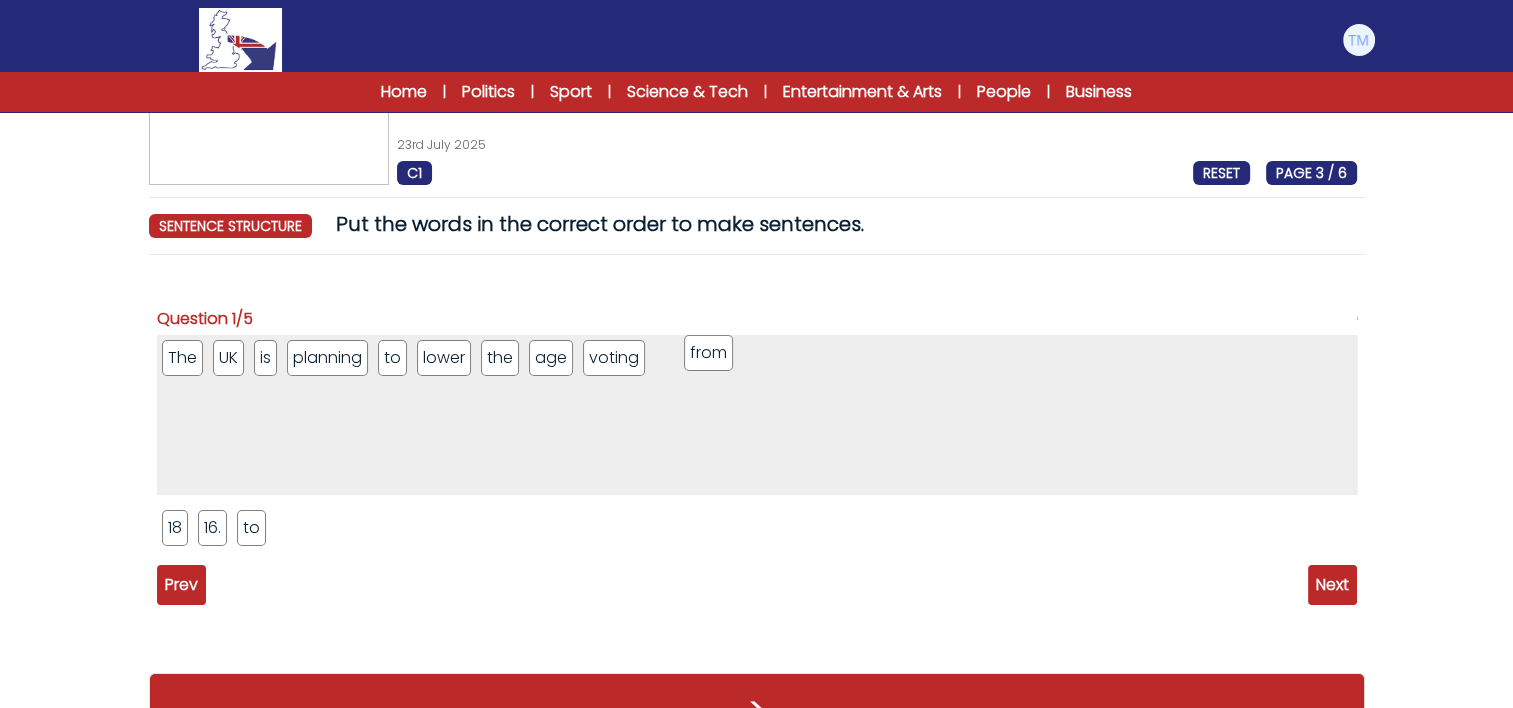 drag, startPoint x: 186, startPoint y: 534, endPoint x: 708, endPoint y: 360, distance: 550.2363 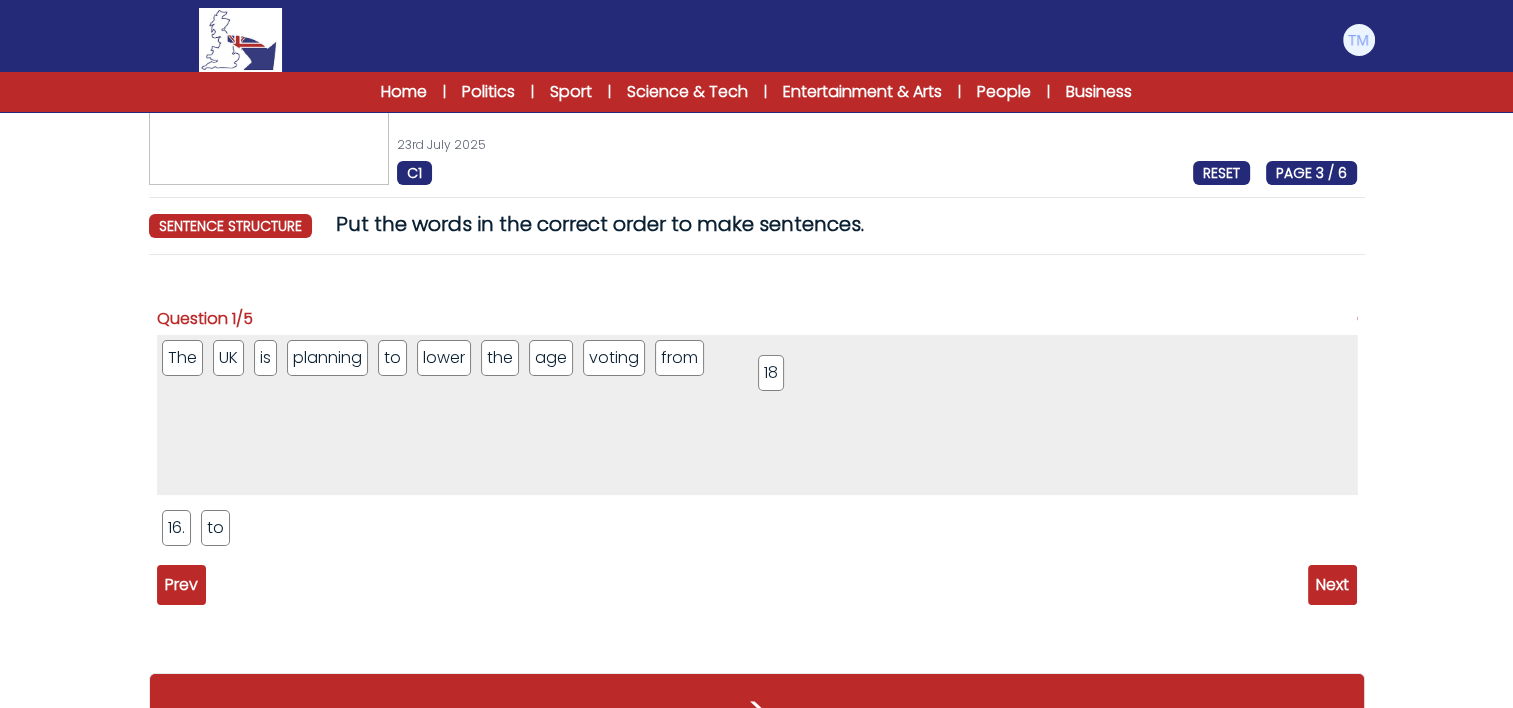 drag, startPoint x: 168, startPoint y: 533, endPoint x: 732, endPoint y: 364, distance: 588.7759 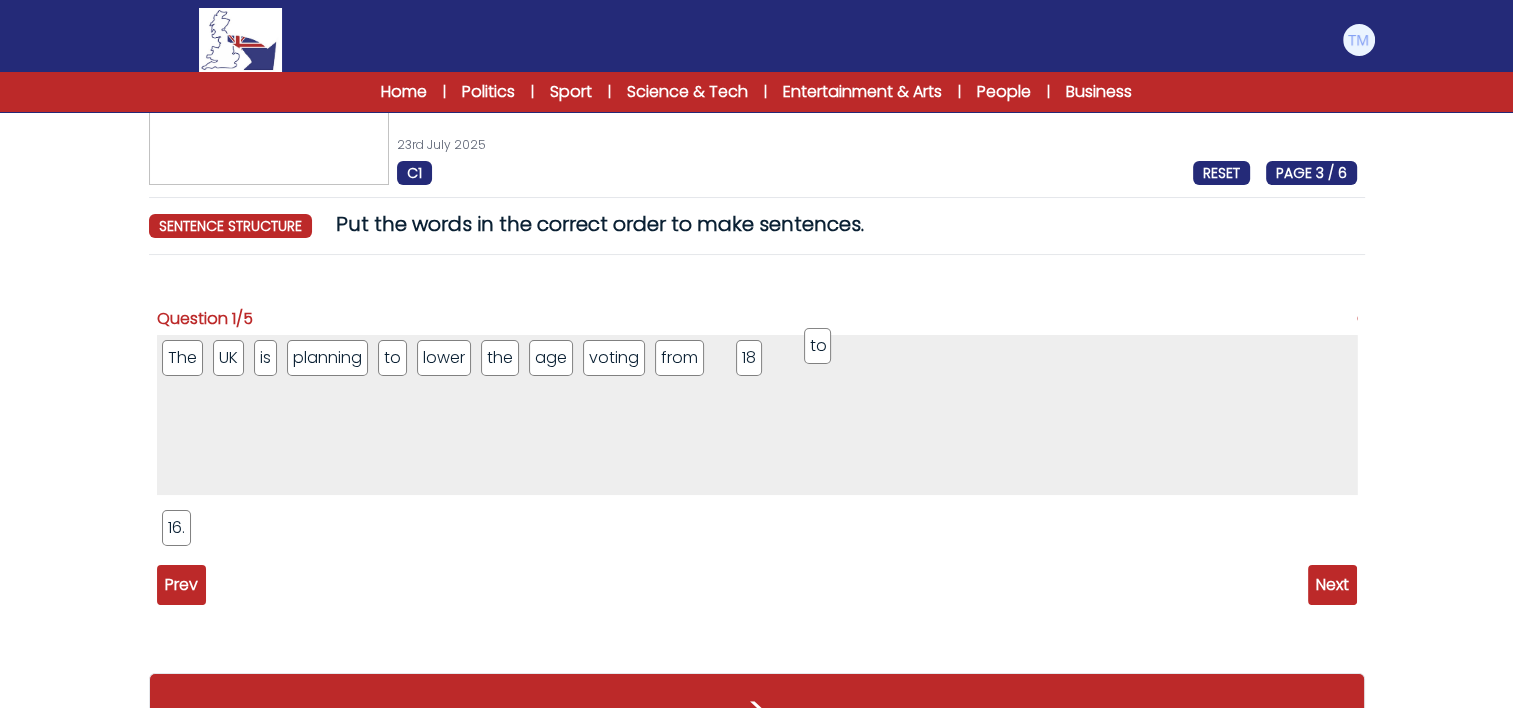 drag, startPoint x: 215, startPoint y: 522, endPoint x: 798, endPoint y: 367, distance: 603.25287 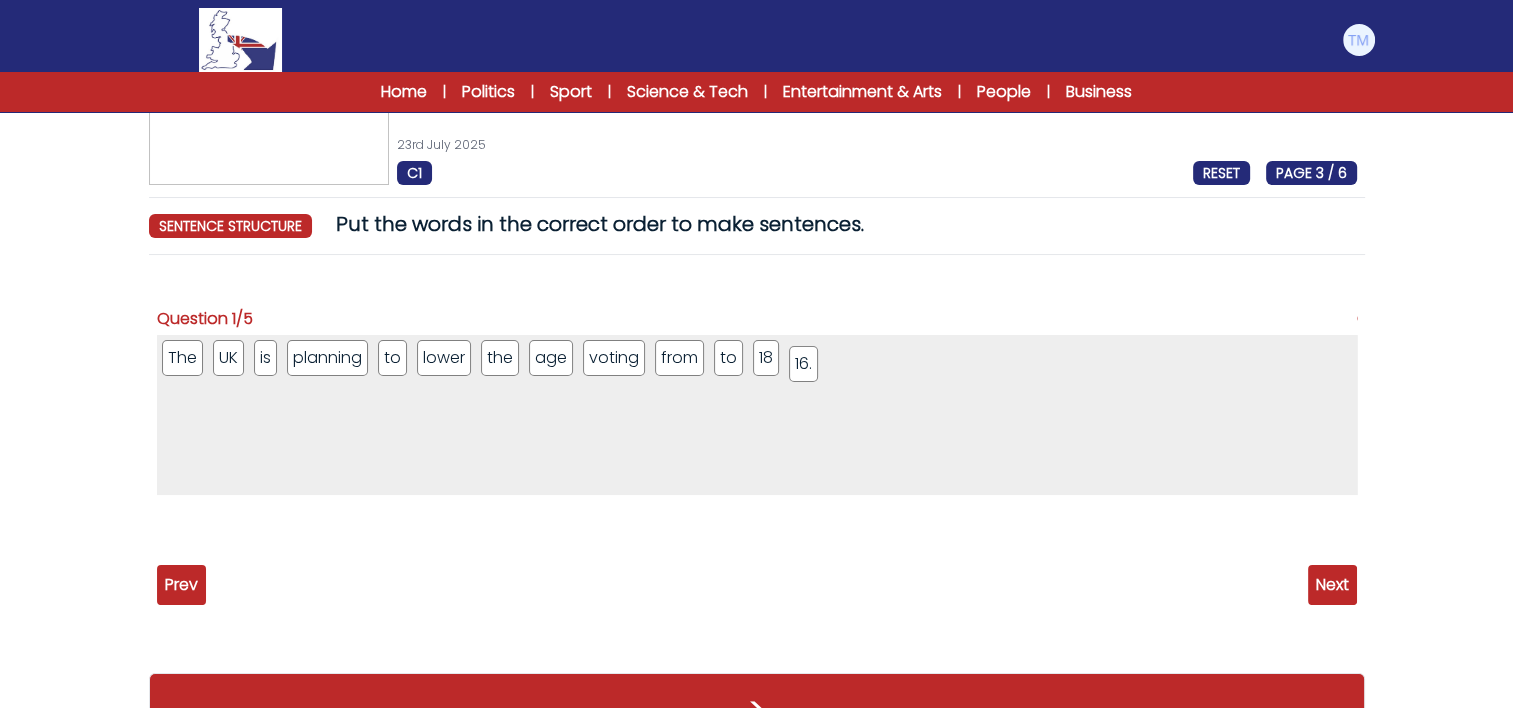 drag, startPoint x: 169, startPoint y: 531, endPoint x: 800, endPoint y: 366, distance: 652.21625 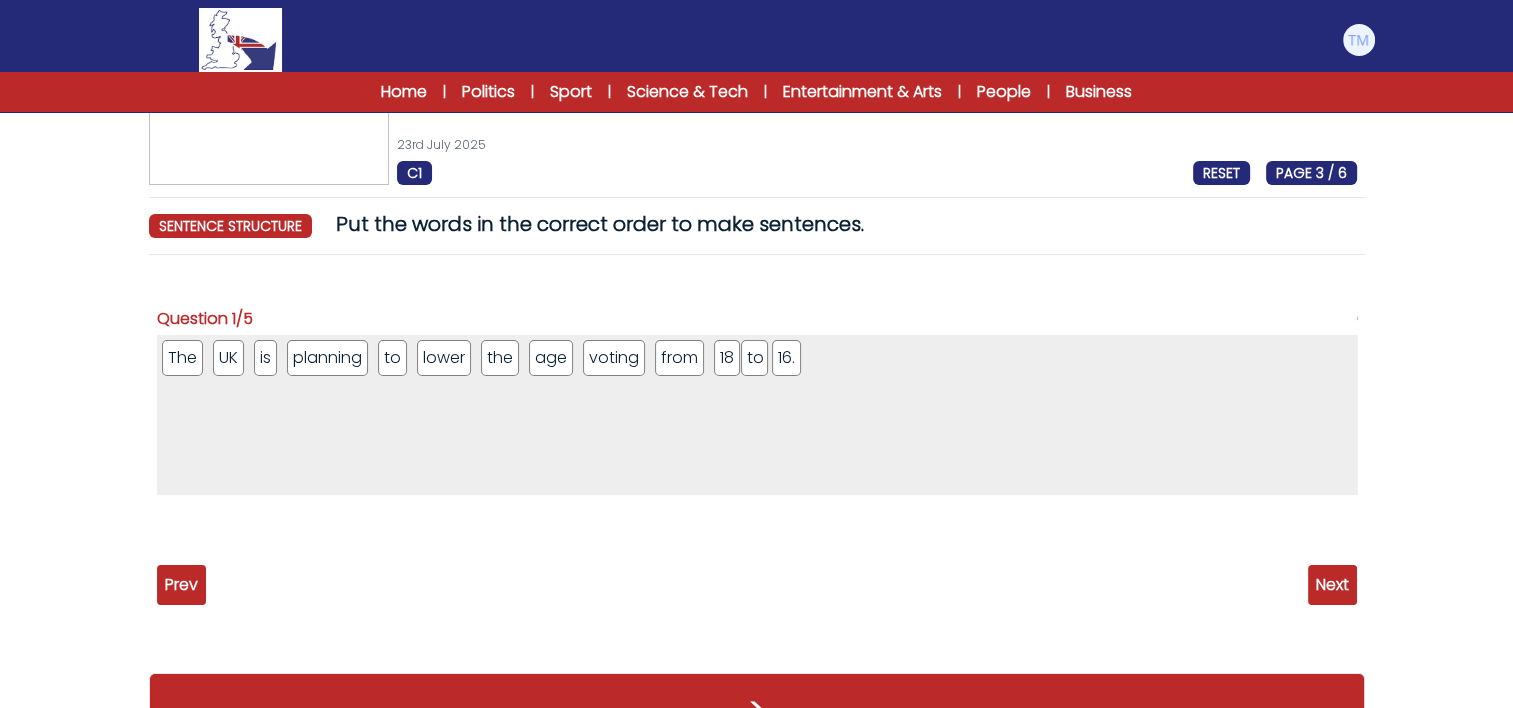 drag, startPoint x: 718, startPoint y: 368, endPoint x: 748, endPoint y: 368, distance: 30 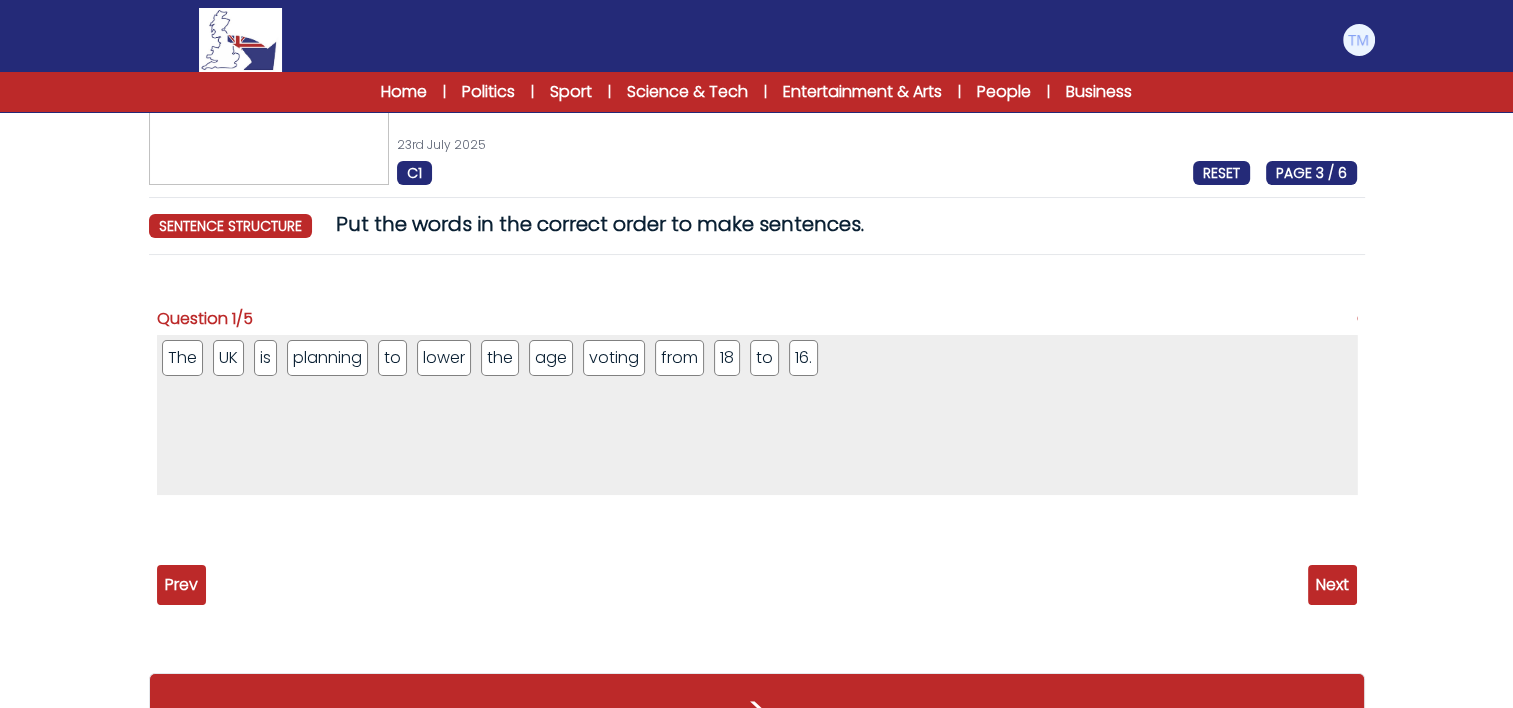 click on "Next" at bounding box center [1332, 585] 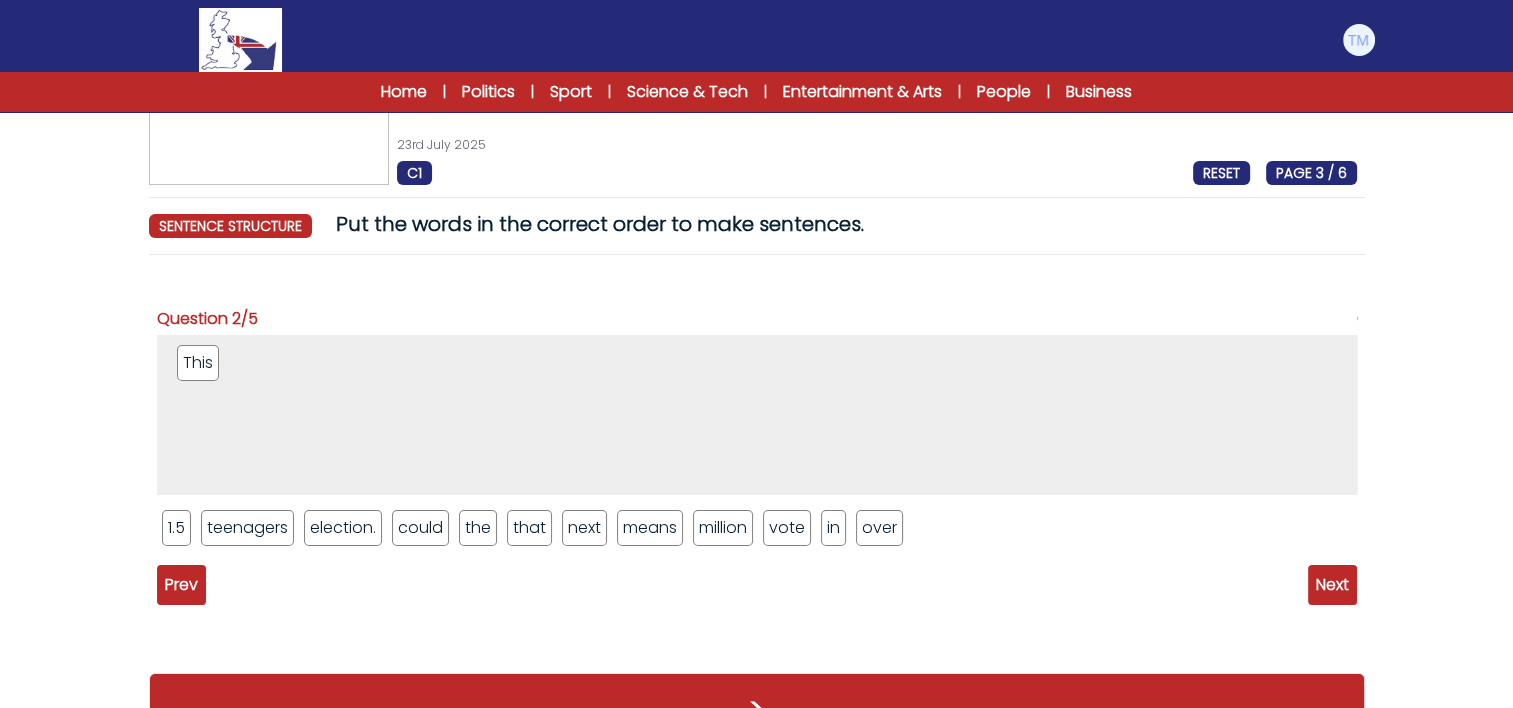 drag, startPoint x: 784, startPoint y: 524, endPoint x: 198, endPoint y: 359, distance: 608.7865 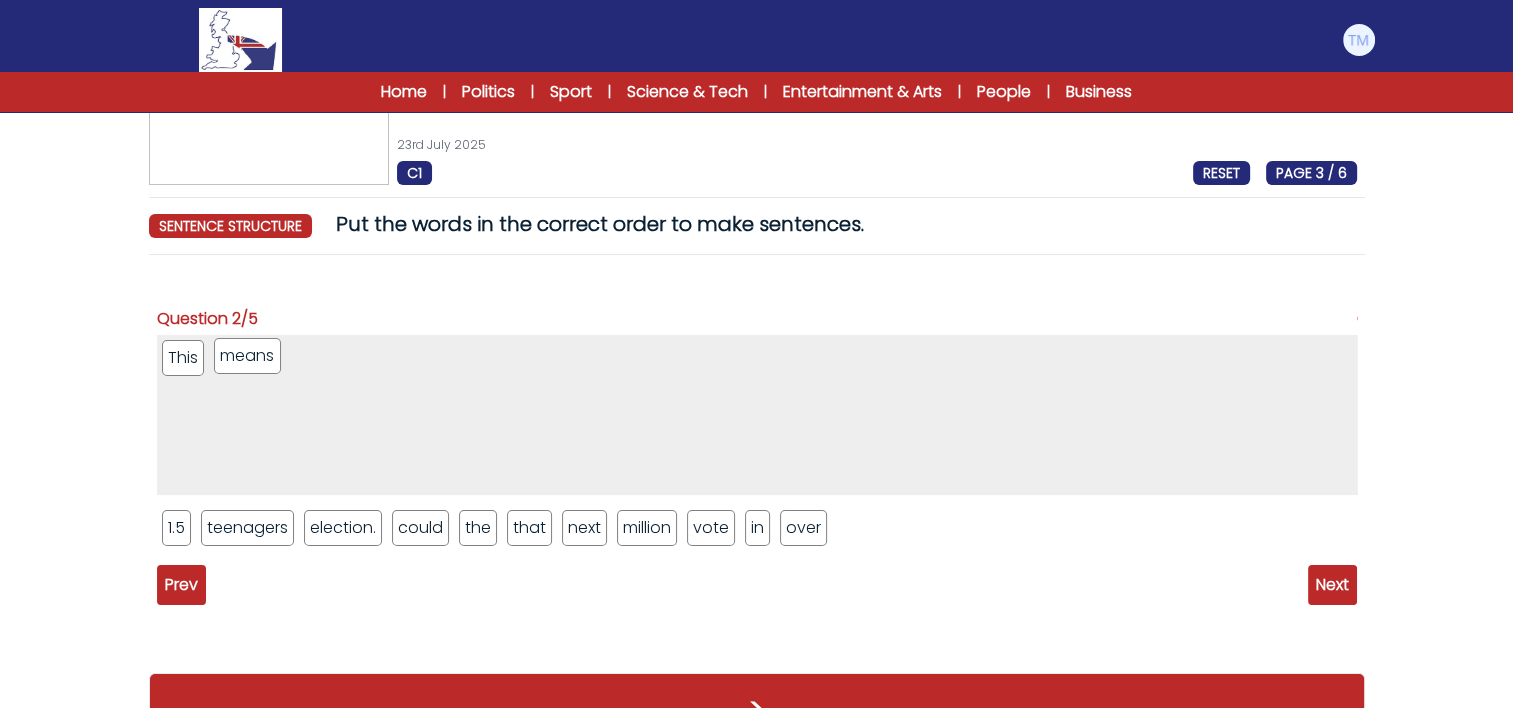 drag, startPoint x: 647, startPoint y: 519, endPoint x: 246, endPoint y: 355, distance: 433.2401 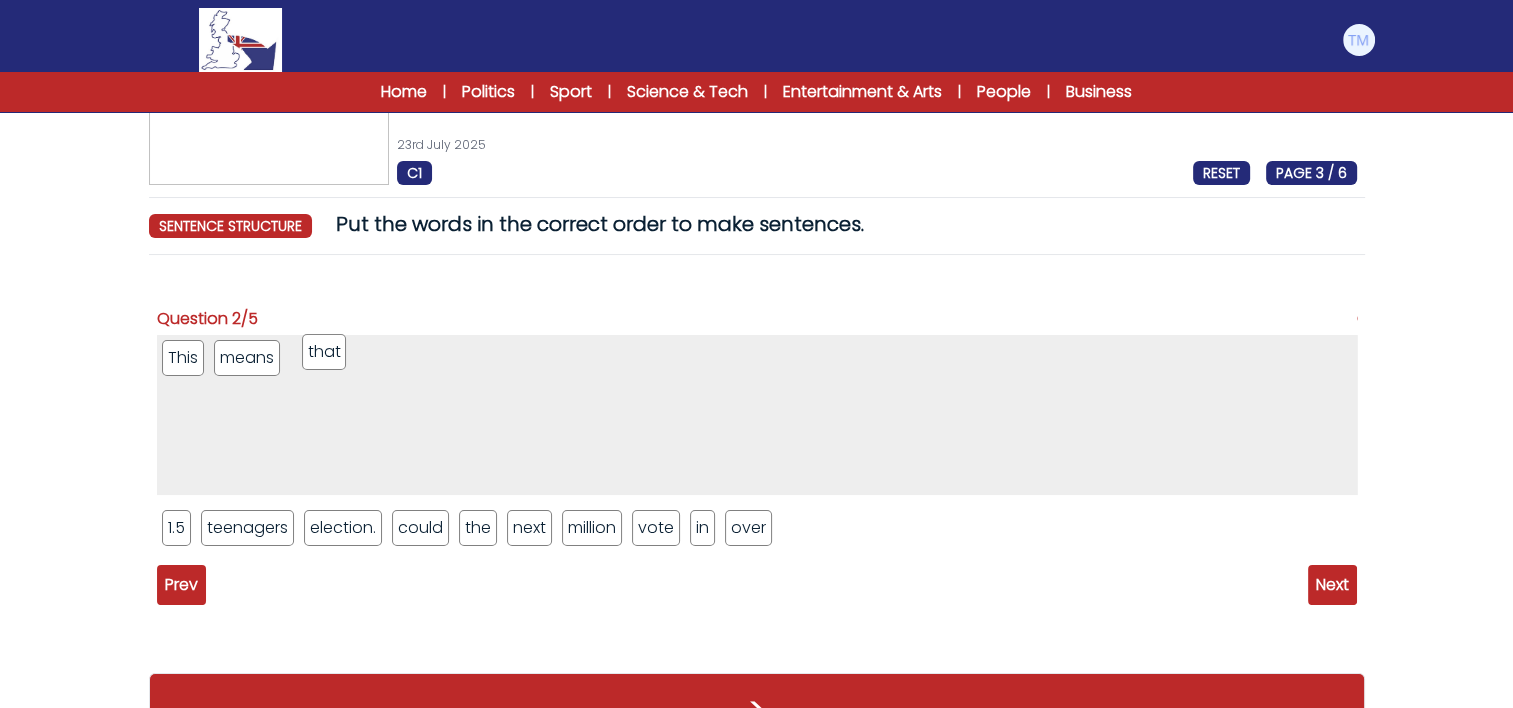 drag, startPoint x: 523, startPoint y: 525, endPoint x: 320, endPoint y: 350, distance: 268.01865 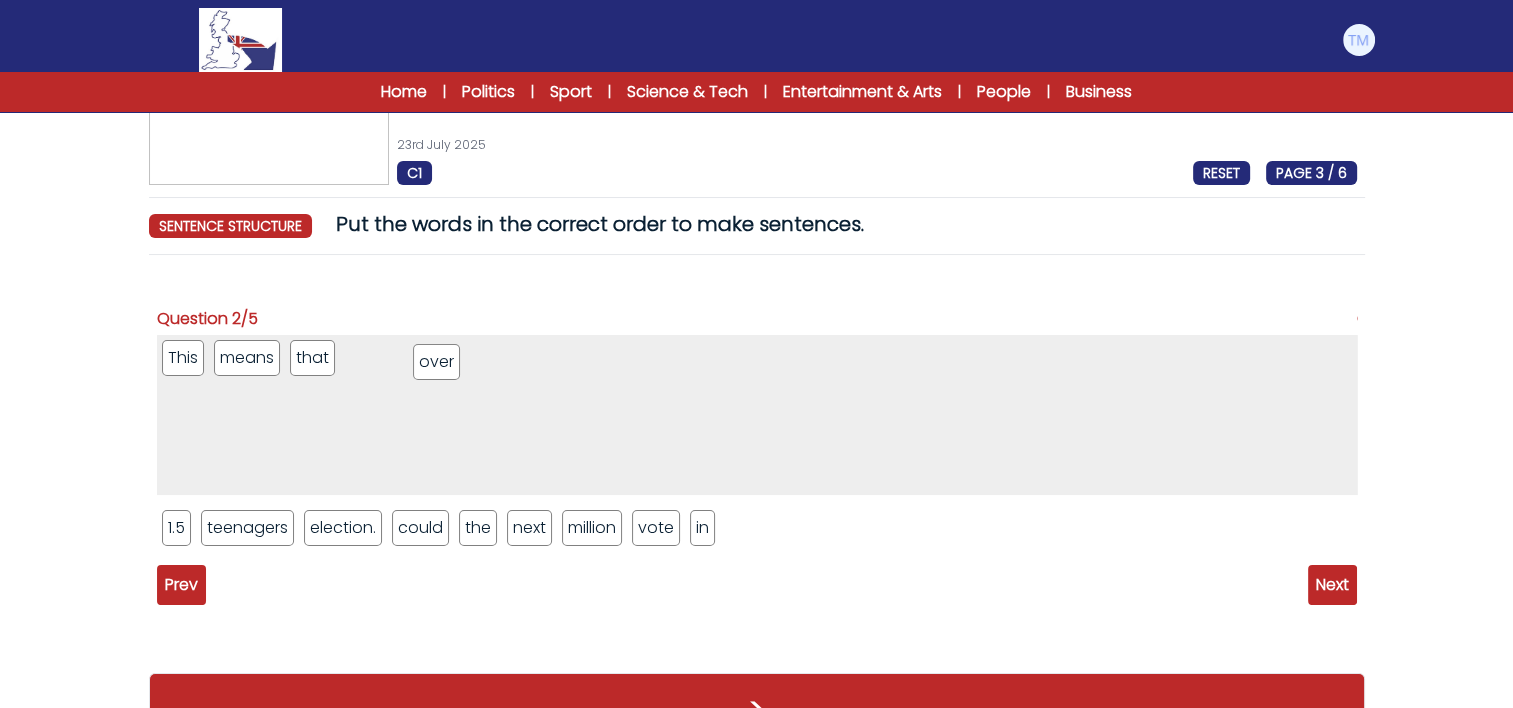 drag, startPoint x: 748, startPoint y: 535, endPoint x: 396, endPoint y: 349, distance: 398.12057 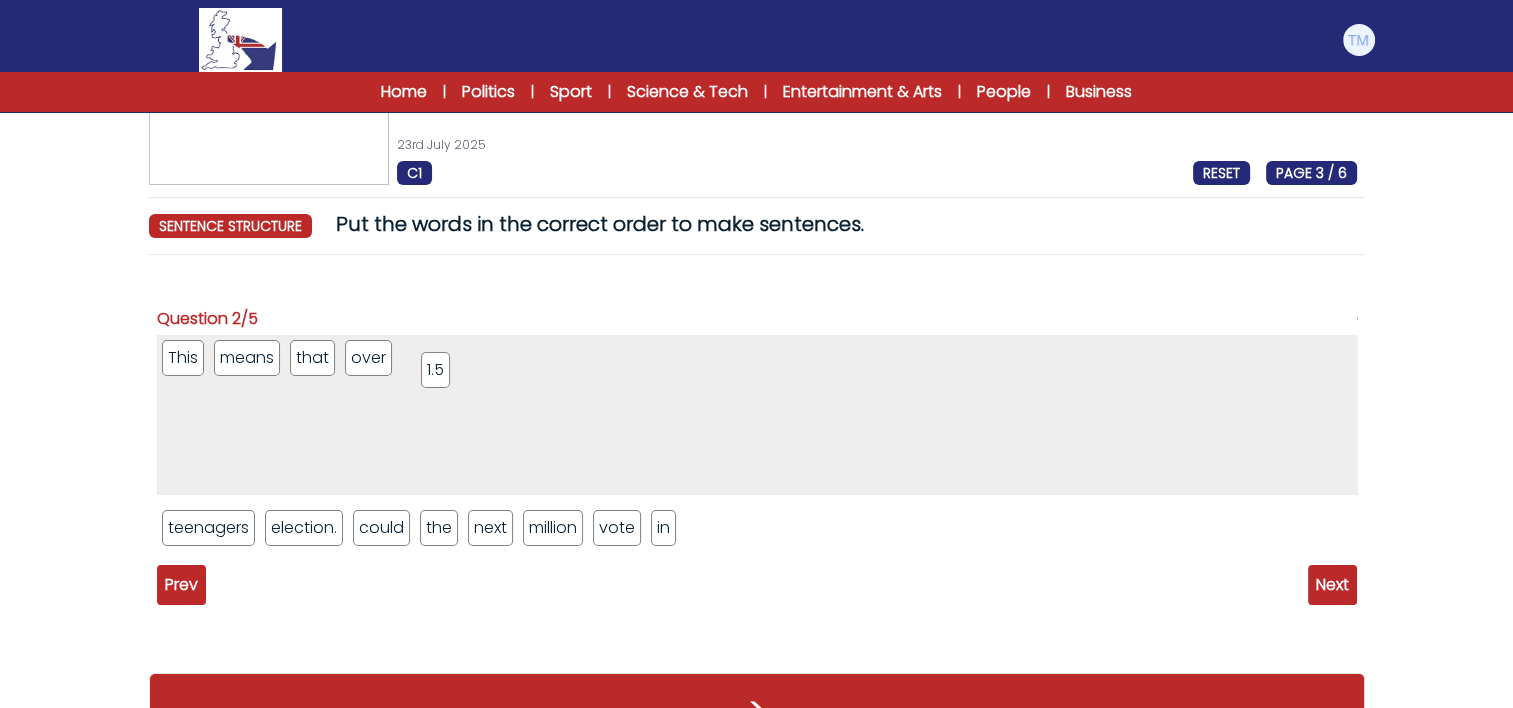 drag, startPoint x: 172, startPoint y: 524, endPoint x: 424, endPoint y: 362, distance: 299.5797 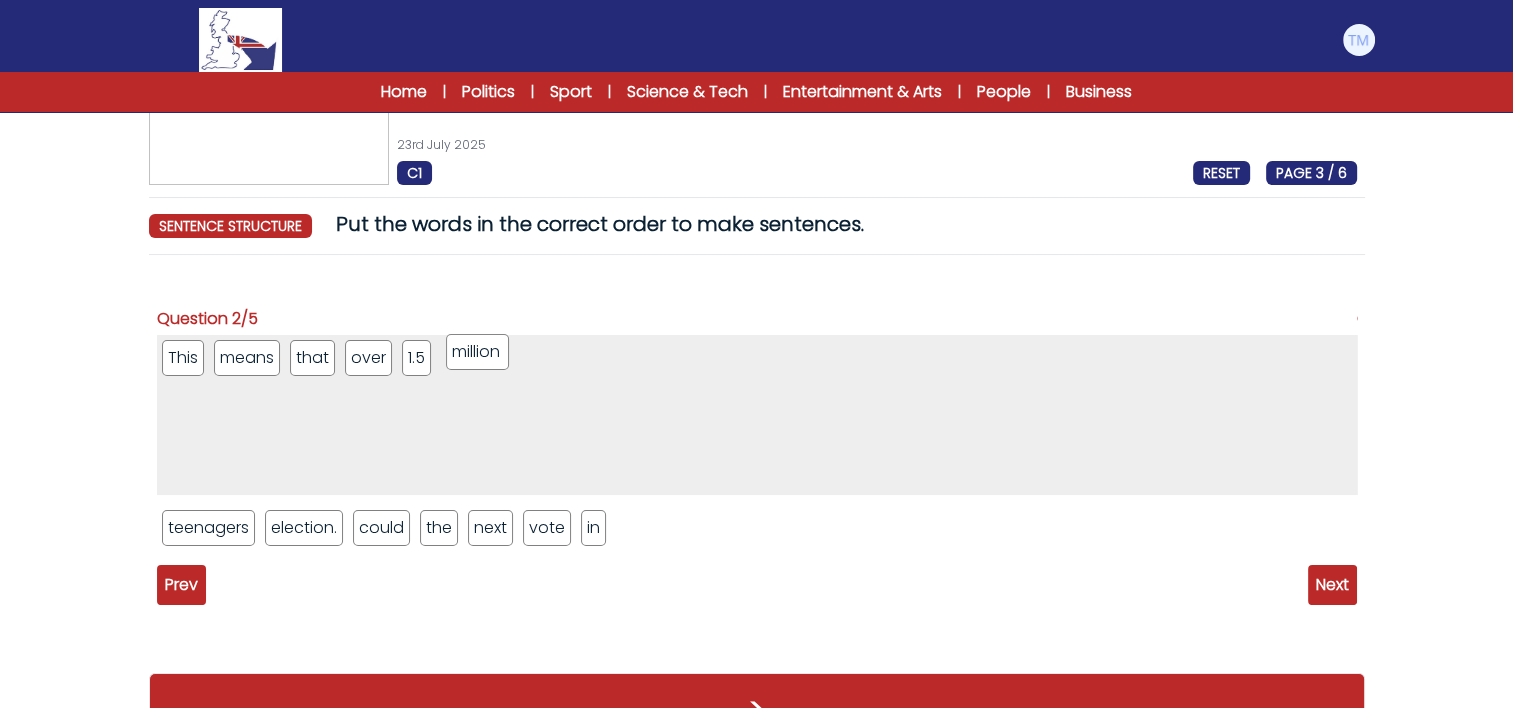 drag, startPoint x: 560, startPoint y: 529, endPoint x: 484, endPoint y: 359, distance: 186.21494 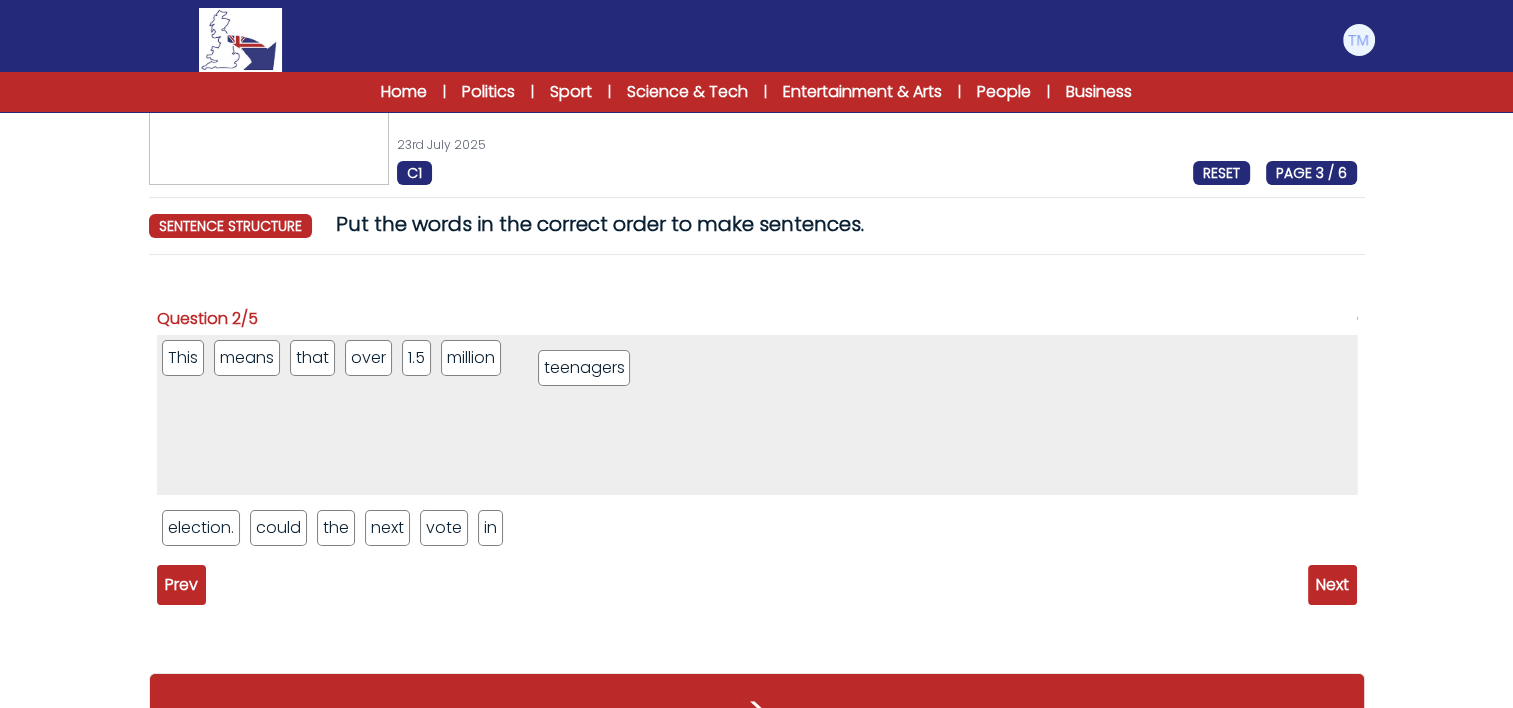 drag, startPoint x: 244, startPoint y: 528, endPoint x: 617, endPoint y: 366, distance: 406.6608 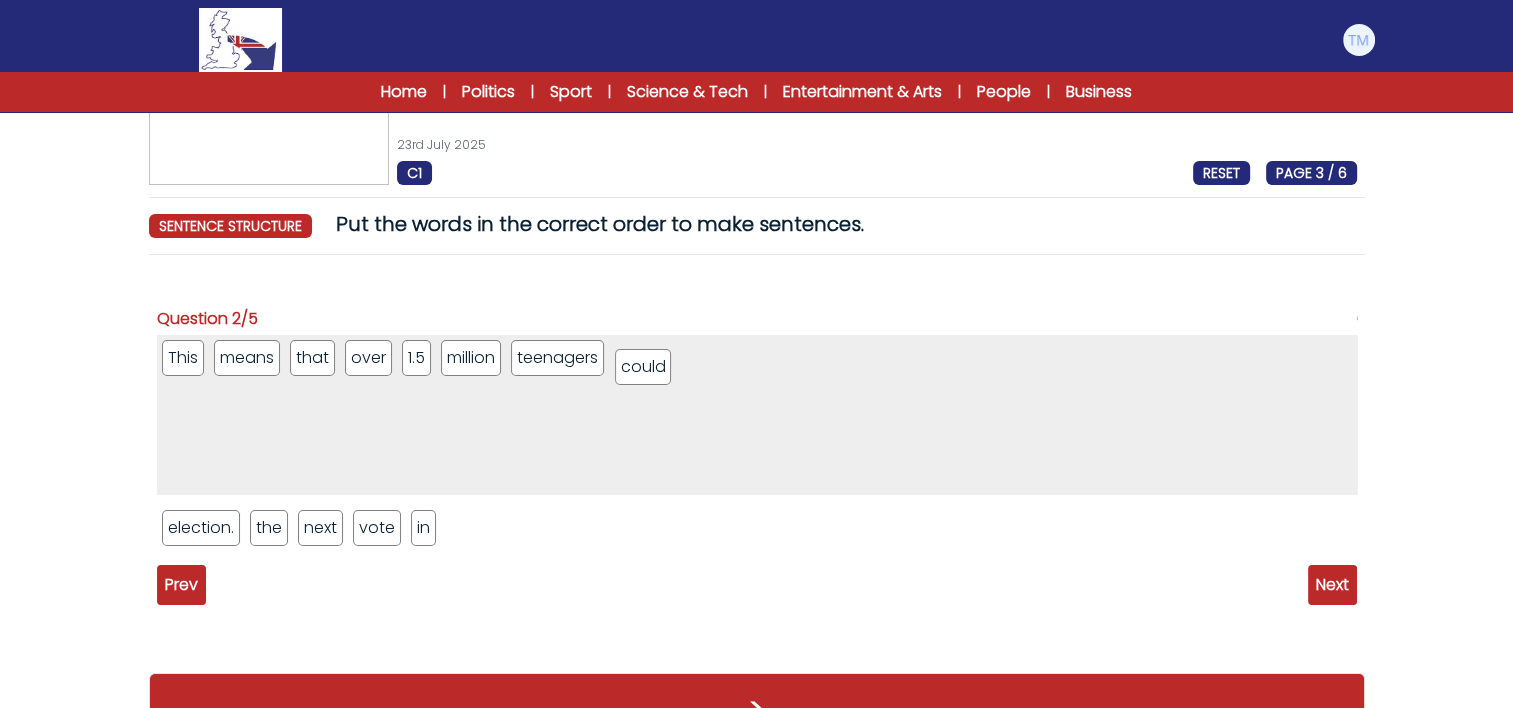 drag, startPoint x: 288, startPoint y: 524, endPoint x: 654, endPoint y: 363, distance: 399.84622 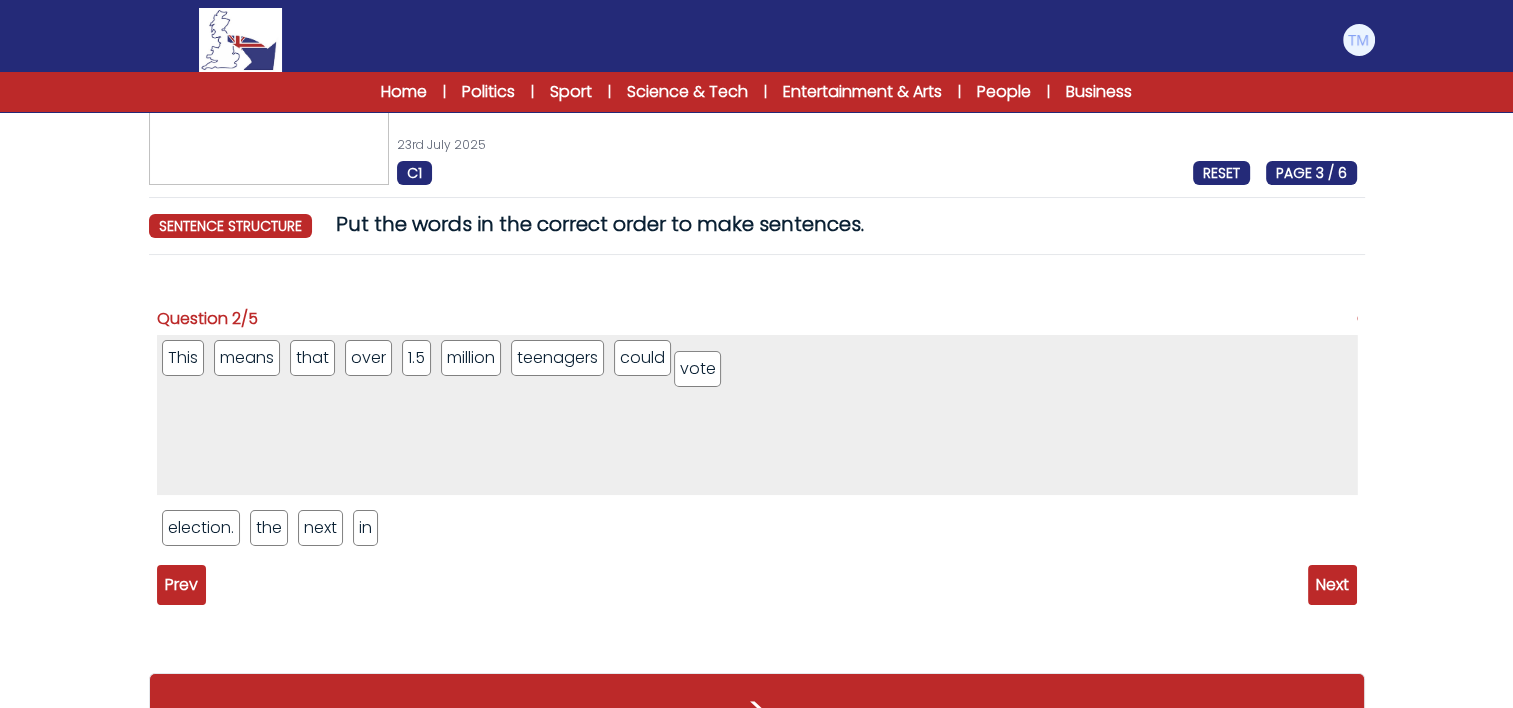 drag, startPoint x: 388, startPoint y: 530, endPoint x: 712, endPoint y: 370, distance: 361.35303 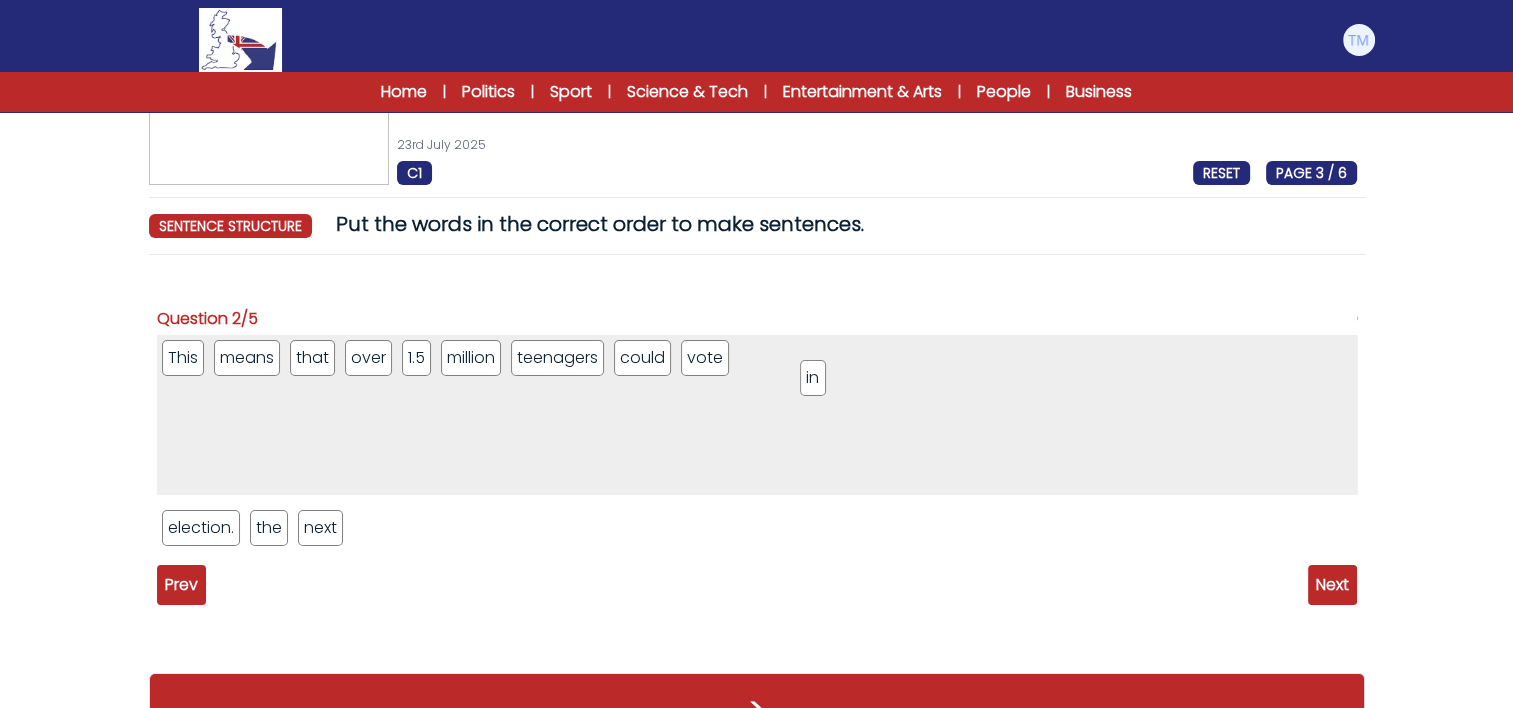 drag, startPoint x: 361, startPoint y: 532, endPoint x: 787, endPoint y: 369, distance: 456.1195 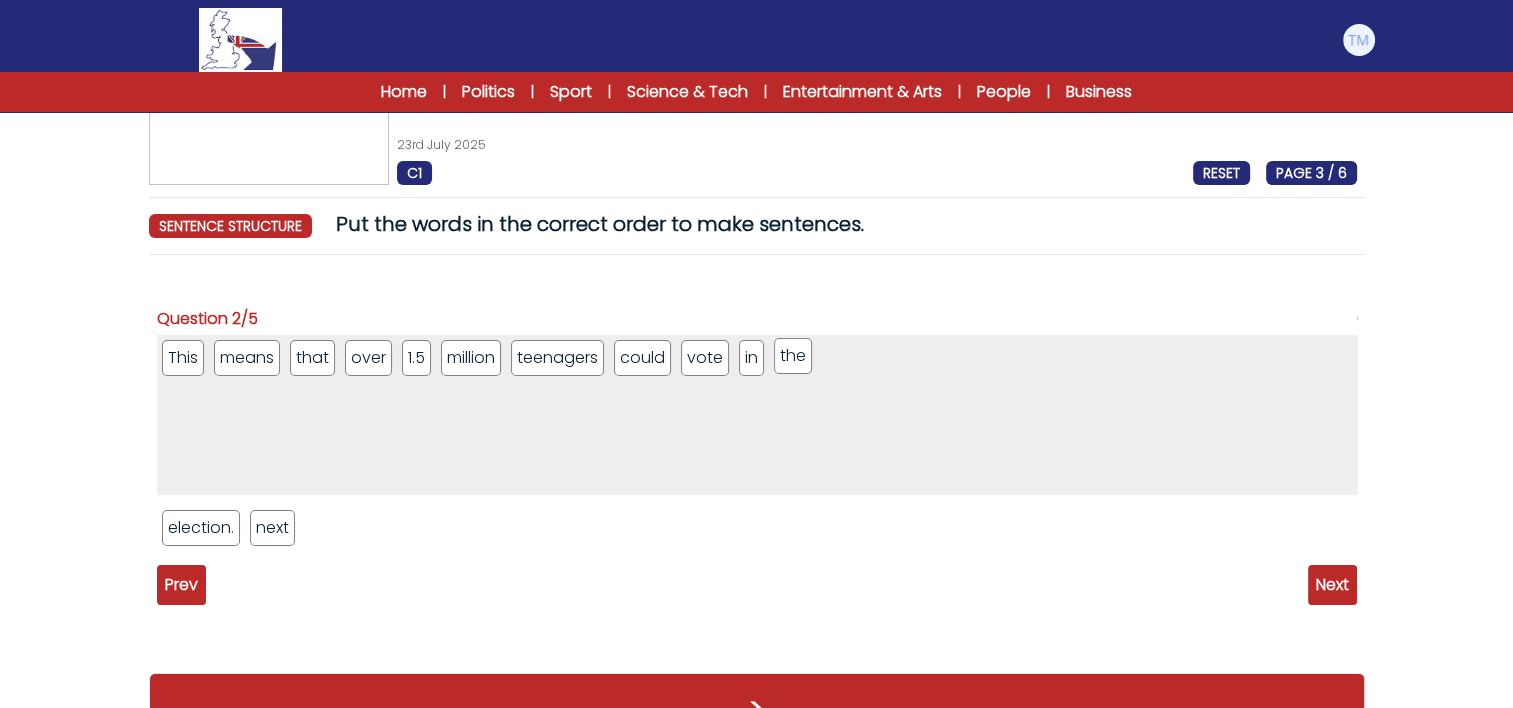 drag, startPoint x: 267, startPoint y: 529, endPoint x: 792, endPoint y: 357, distance: 552.4572 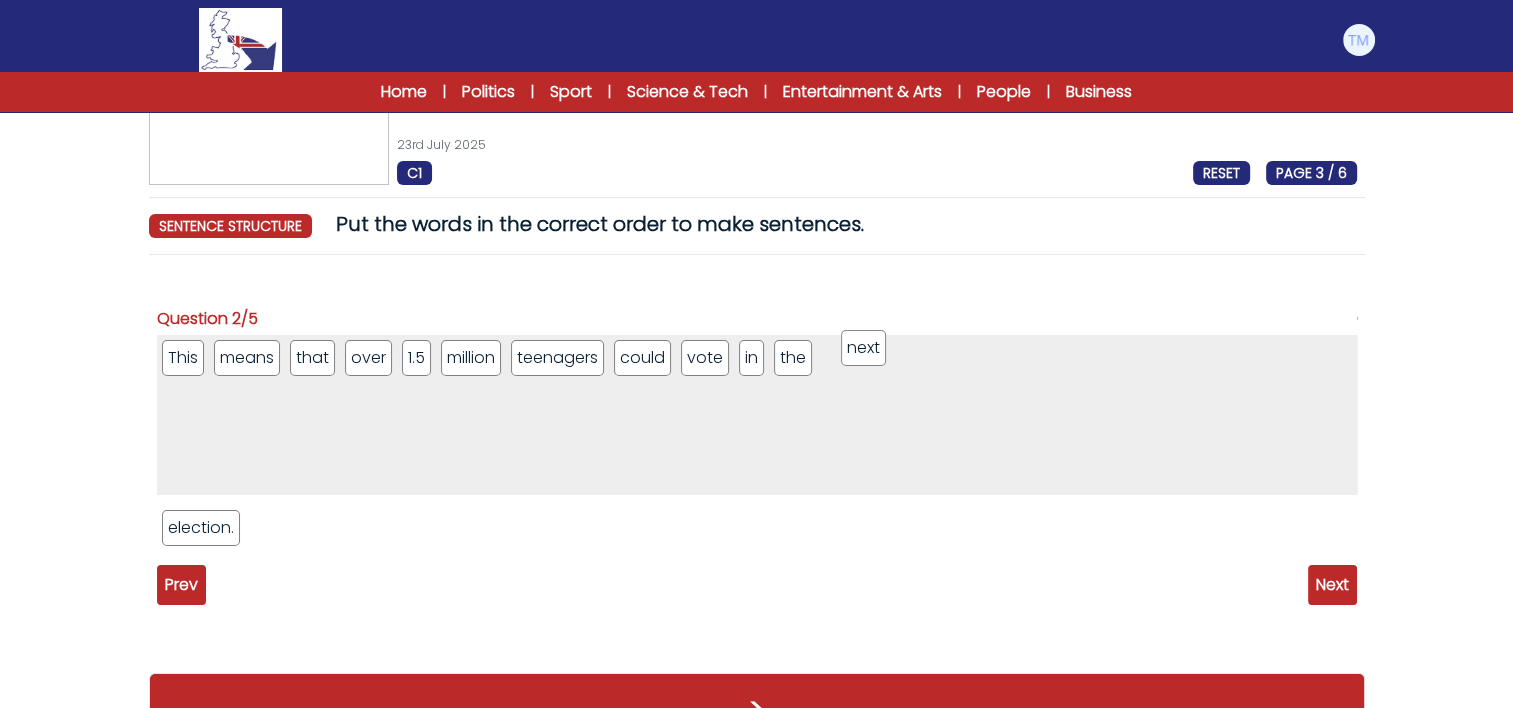 drag, startPoint x: 272, startPoint y: 528, endPoint x: 861, endPoint y: 349, distance: 615.5989 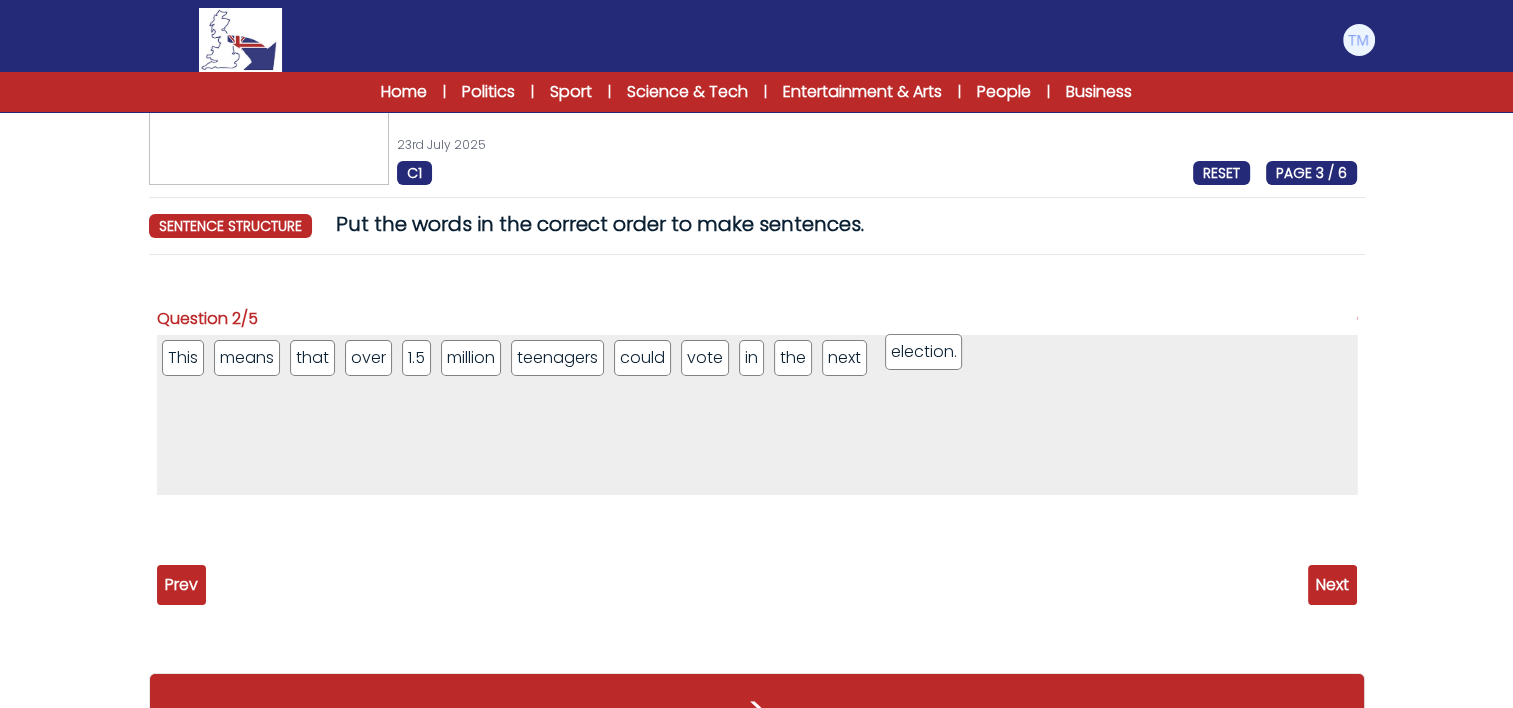 drag, startPoint x: 208, startPoint y: 532, endPoint x: 931, endPoint y: 356, distance: 744.1136 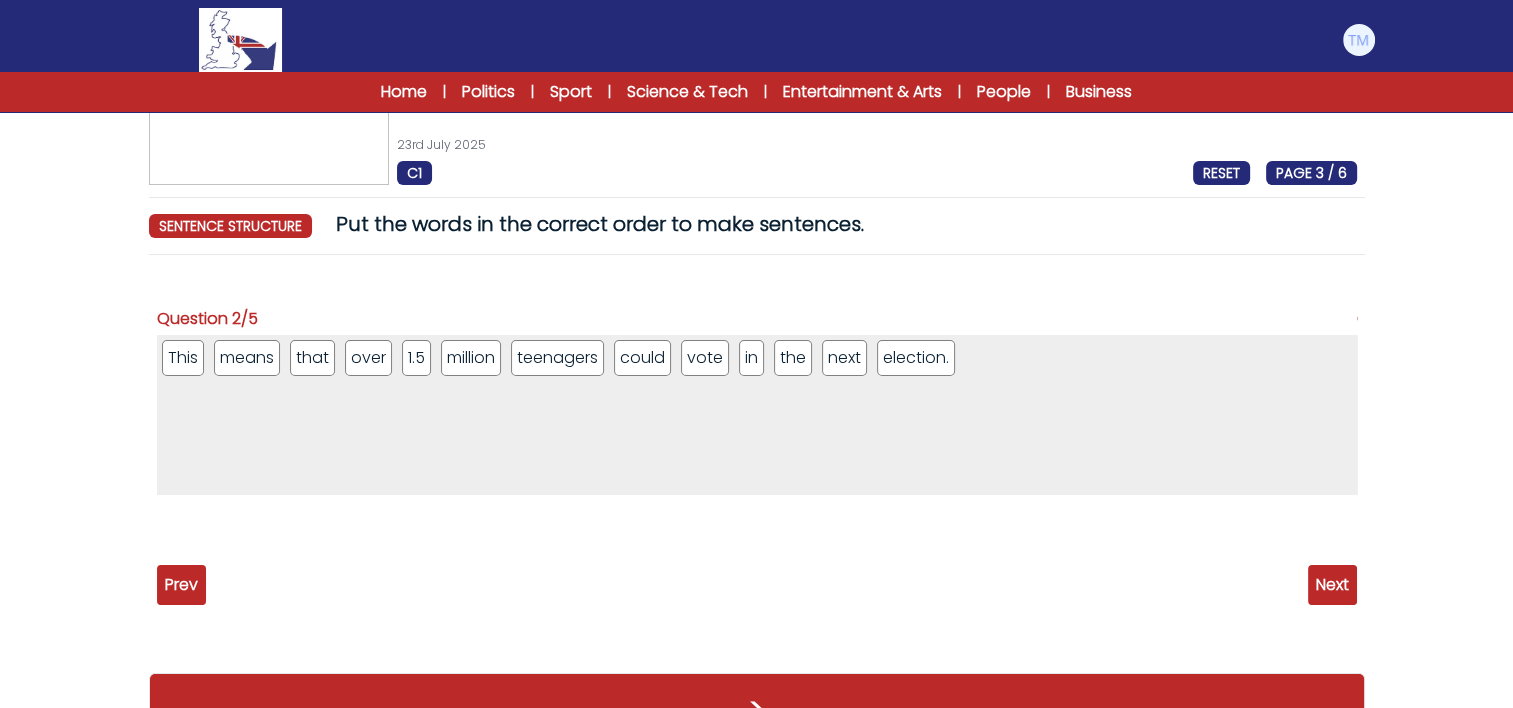 click on "Next" at bounding box center (1332, 585) 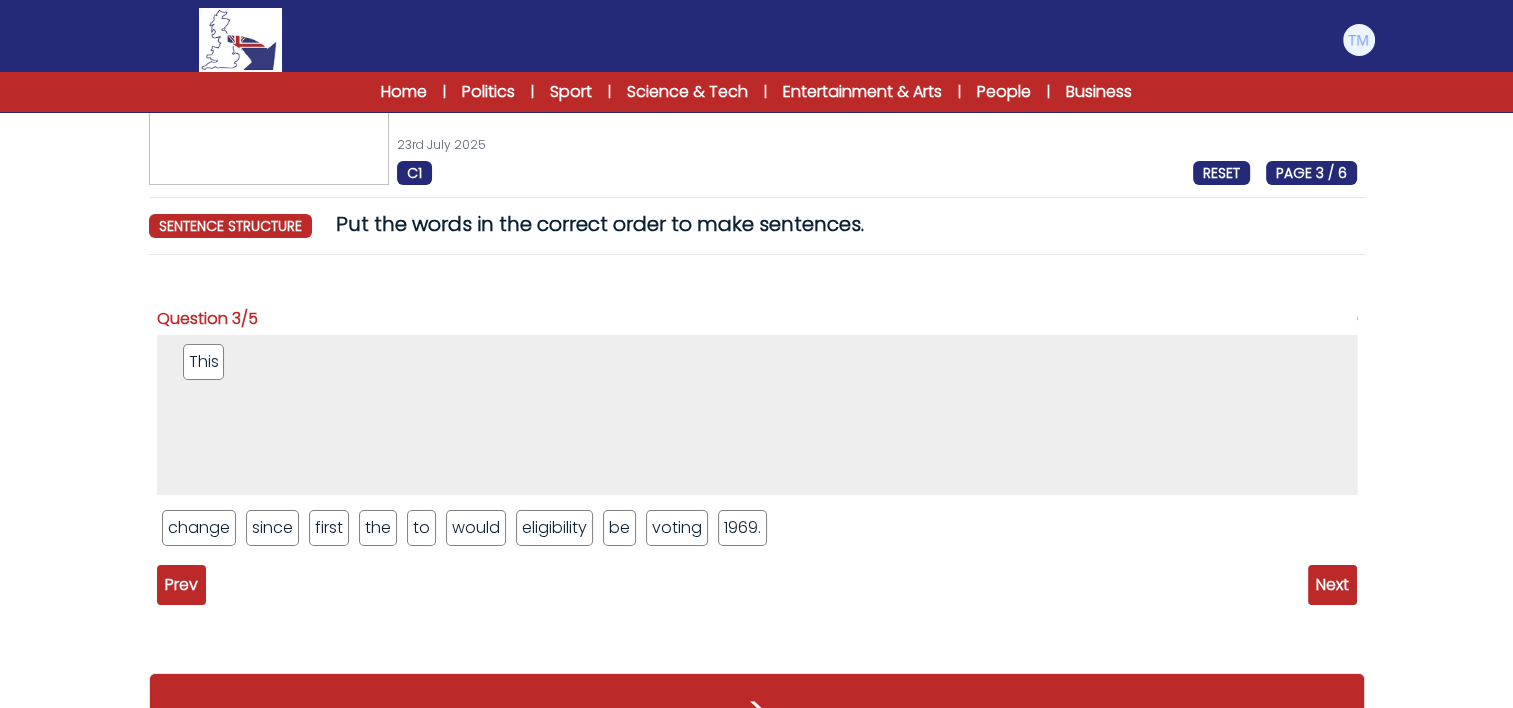 drag, startPoint x: 173, startPoint y: 524, endPoint x: 194, endPoint y: 360, distance: 165.33905 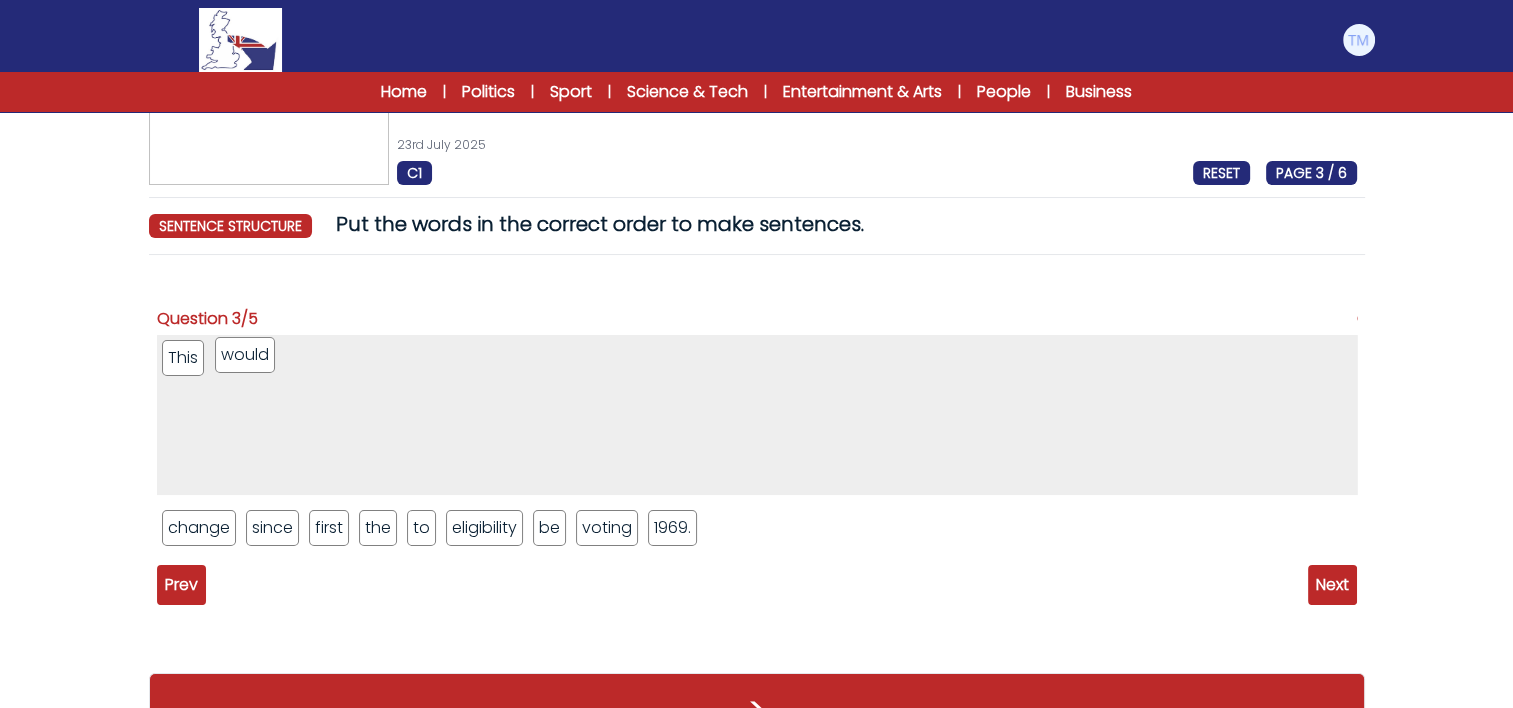 drag, startPoint x: 476, startPoint y: 520, endPoint x: 248, endPoint y: 347, distance: 286.20447 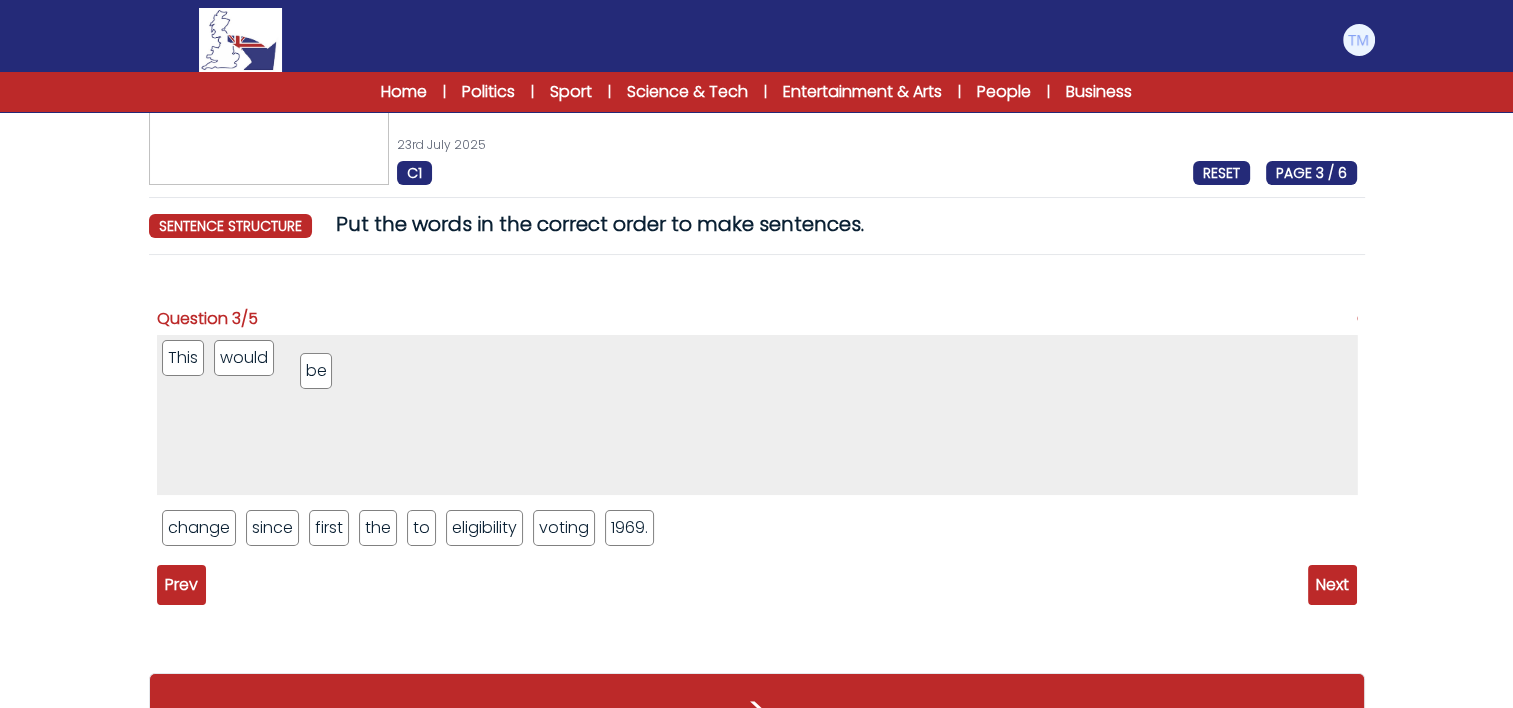 drag, startPoint x: 548, startPoint y: 533, endPoint x: 312, endPoint y: 374, distance: 284.56458 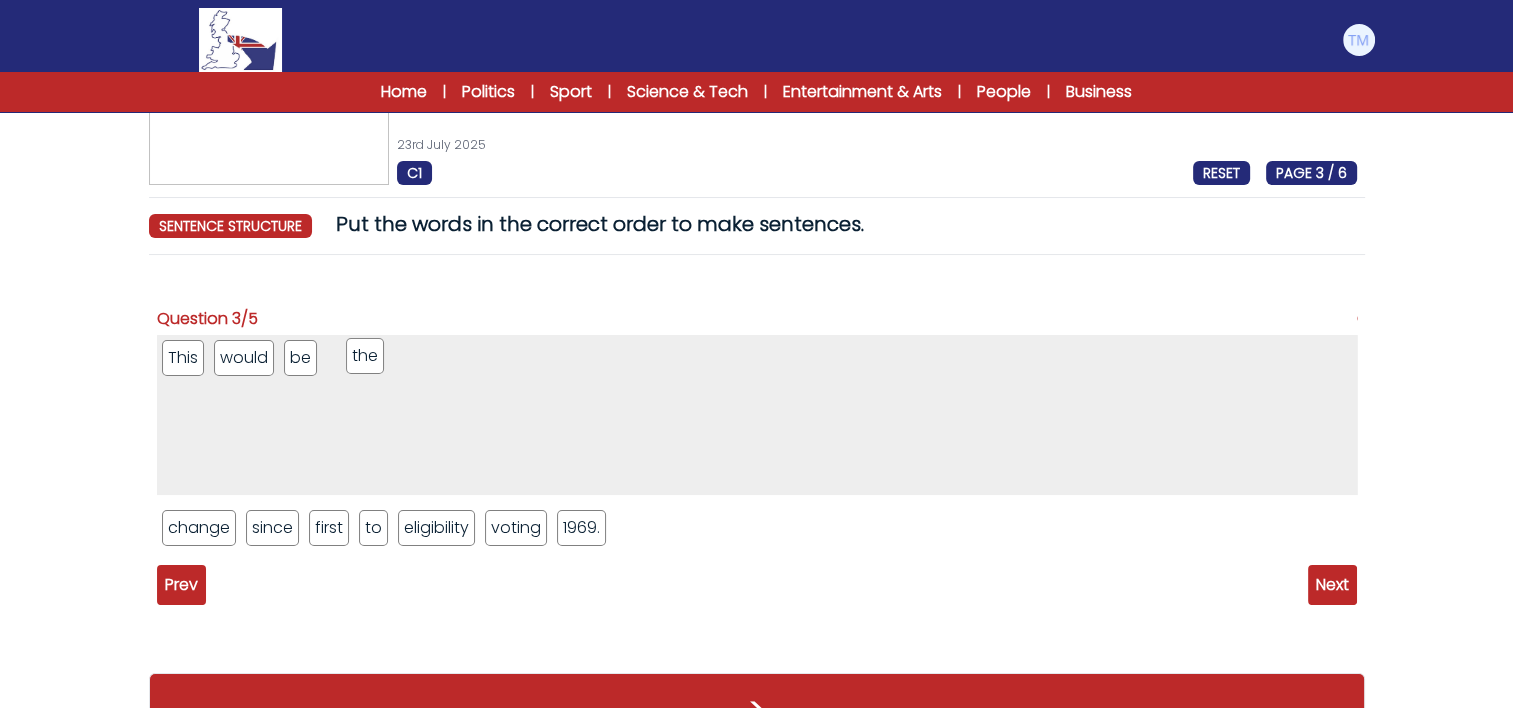 drag, startPoint x: 380, startPoint y: 538, endPoint x: 348, endPoint y: 350, distance: 190.70396 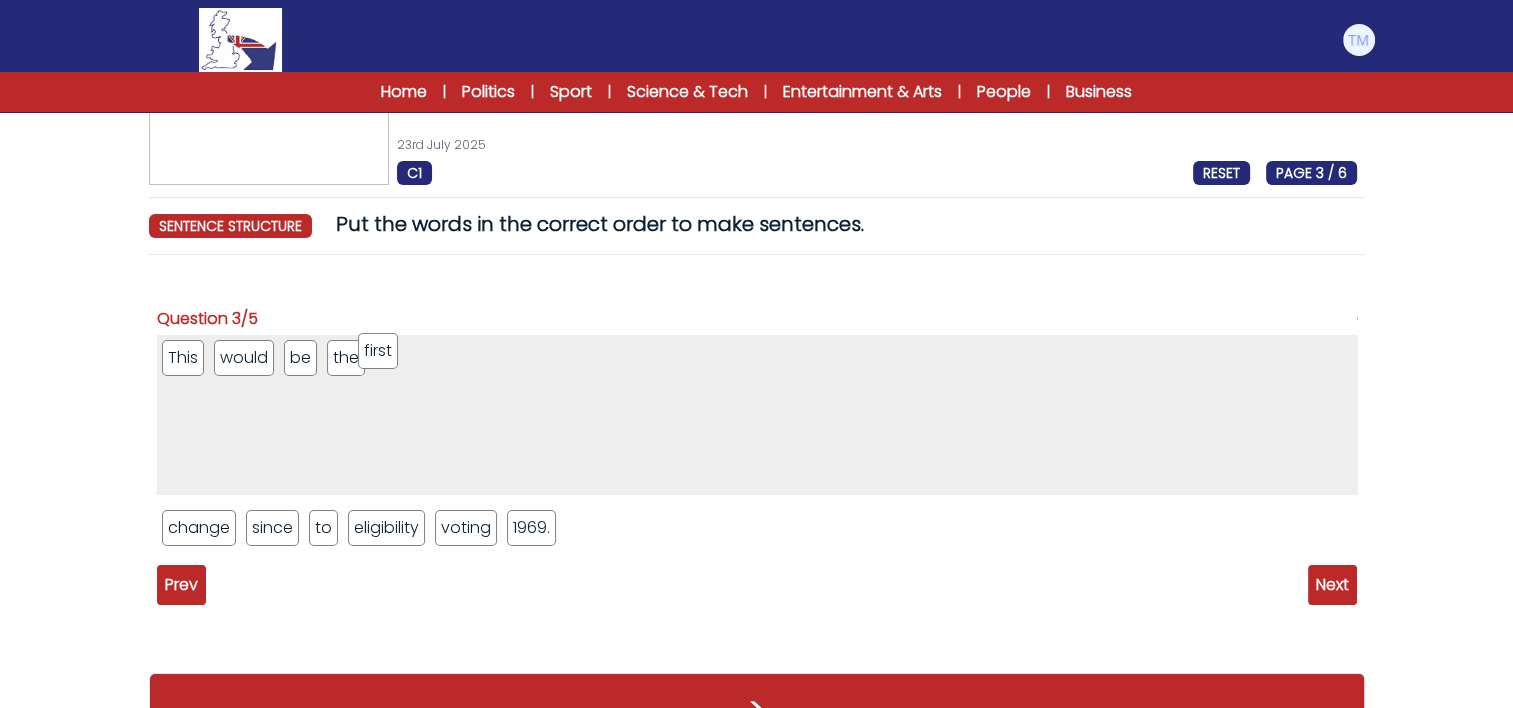 drag, startPoint x: 338, startPoint y: 533, endPoint x: 387, endPoint y: 358, distance: 181.73058 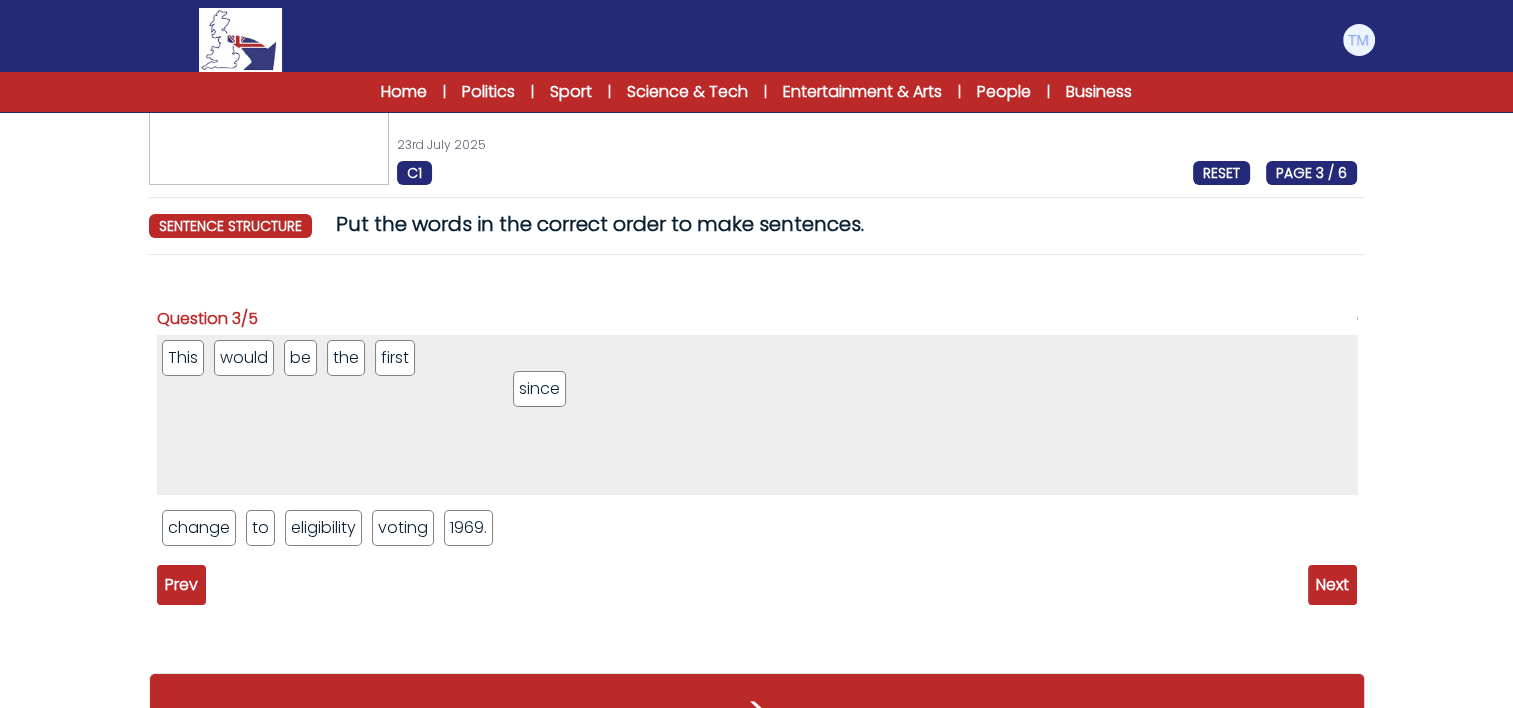drag, startPoint x: 276, startPoint y: 528, endPoint x: 544, endPoint y: 388, distance: 302.364 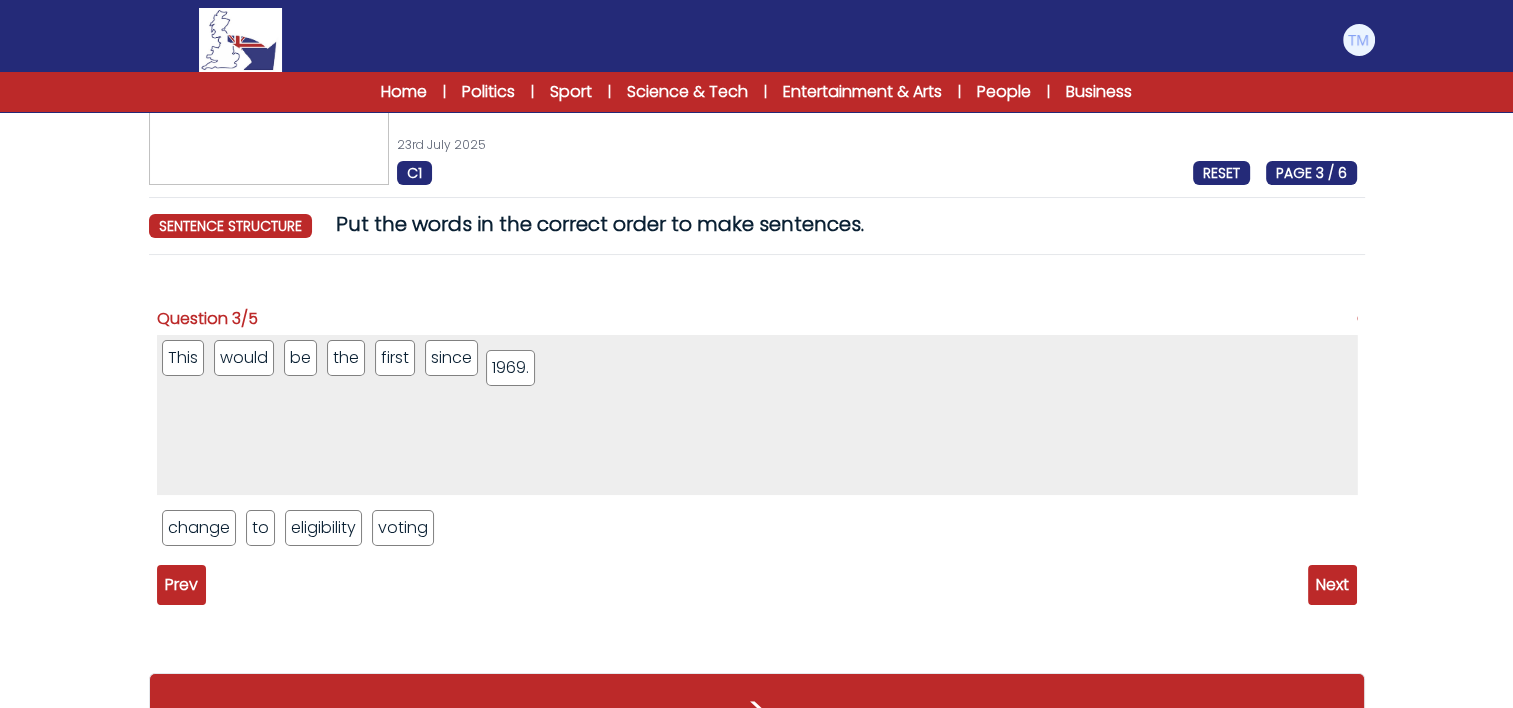 drag, startPoint x: 466, startPoint y: 528, endPoint x: 509, endPoint y: 362, distance: 171.47887 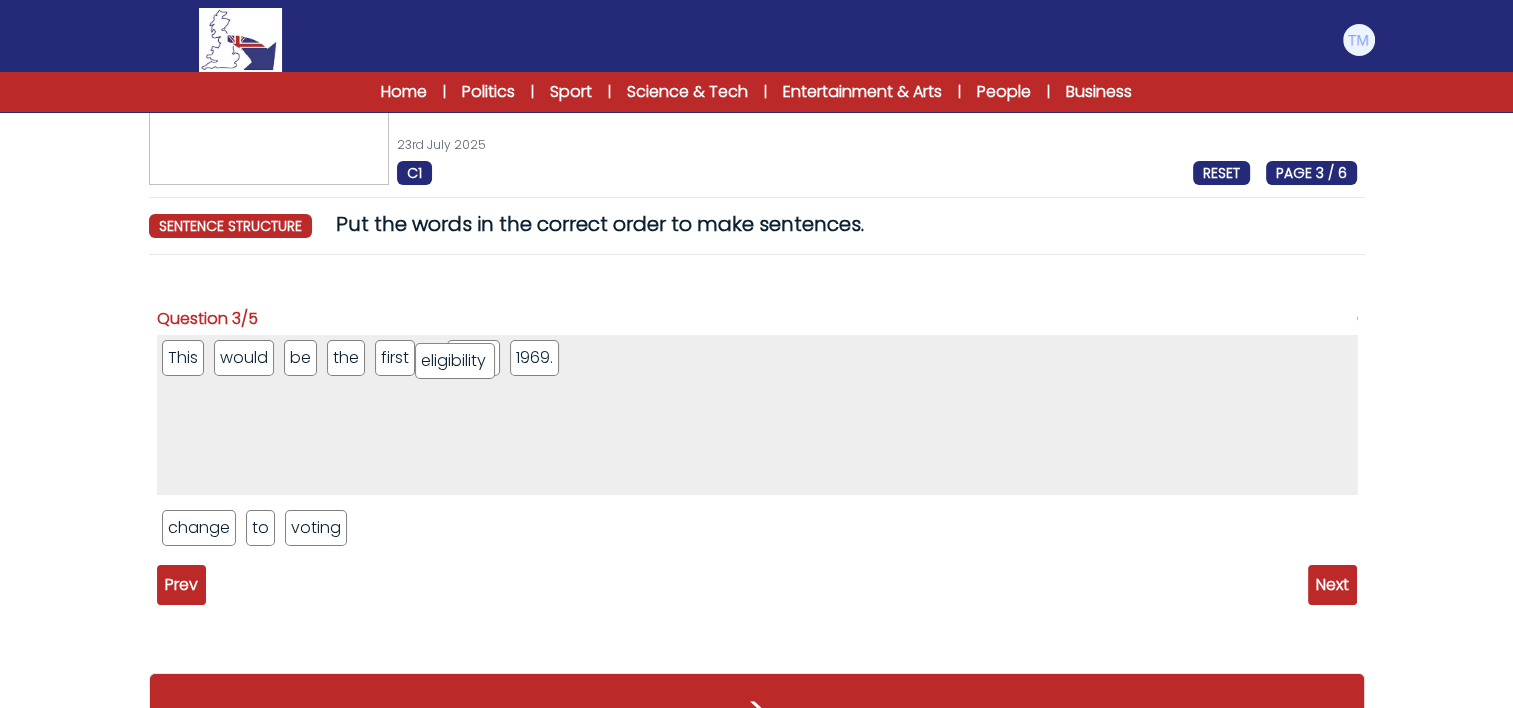 drag, startPoint x: 309, startPoint y: 536, endPoint x: 441, endPoint y: 372, distance: 210.52316 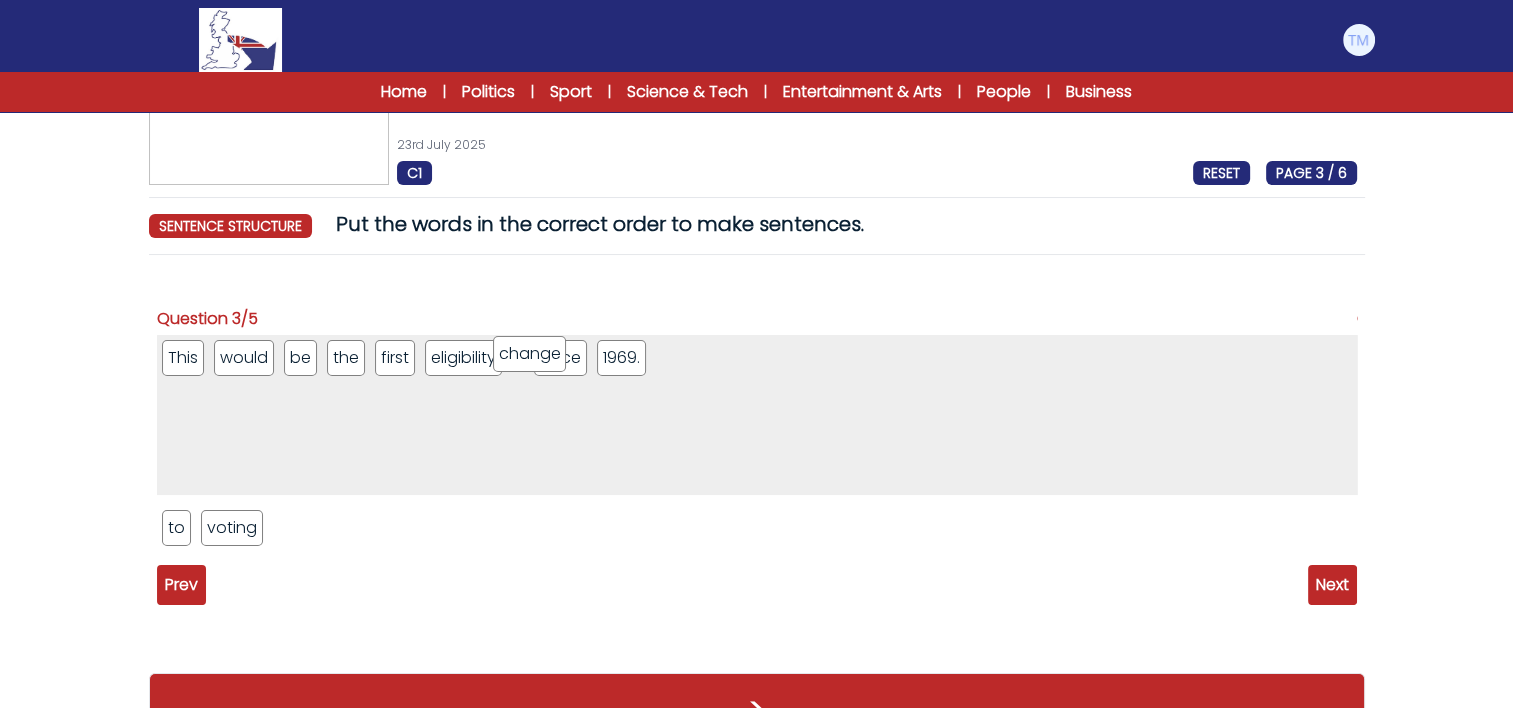 drag, startPoint x: 220, startPoint y: 528, endPoint x: 552, endPoint y: 357, distance: 373.45013 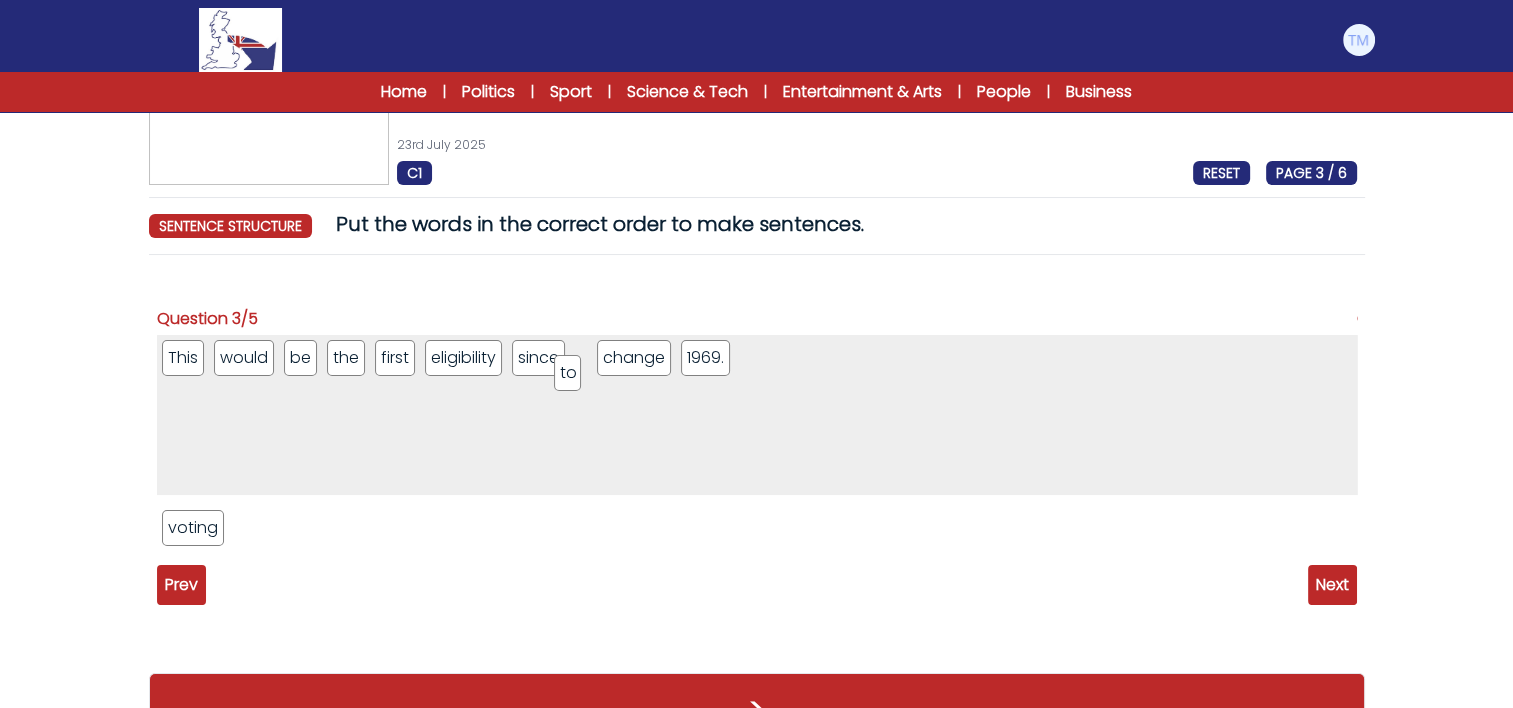 drag, startPoint x: 168, startPoint y: 527, endPoint x: 560, endPoint y: 372, distance: 421.53174 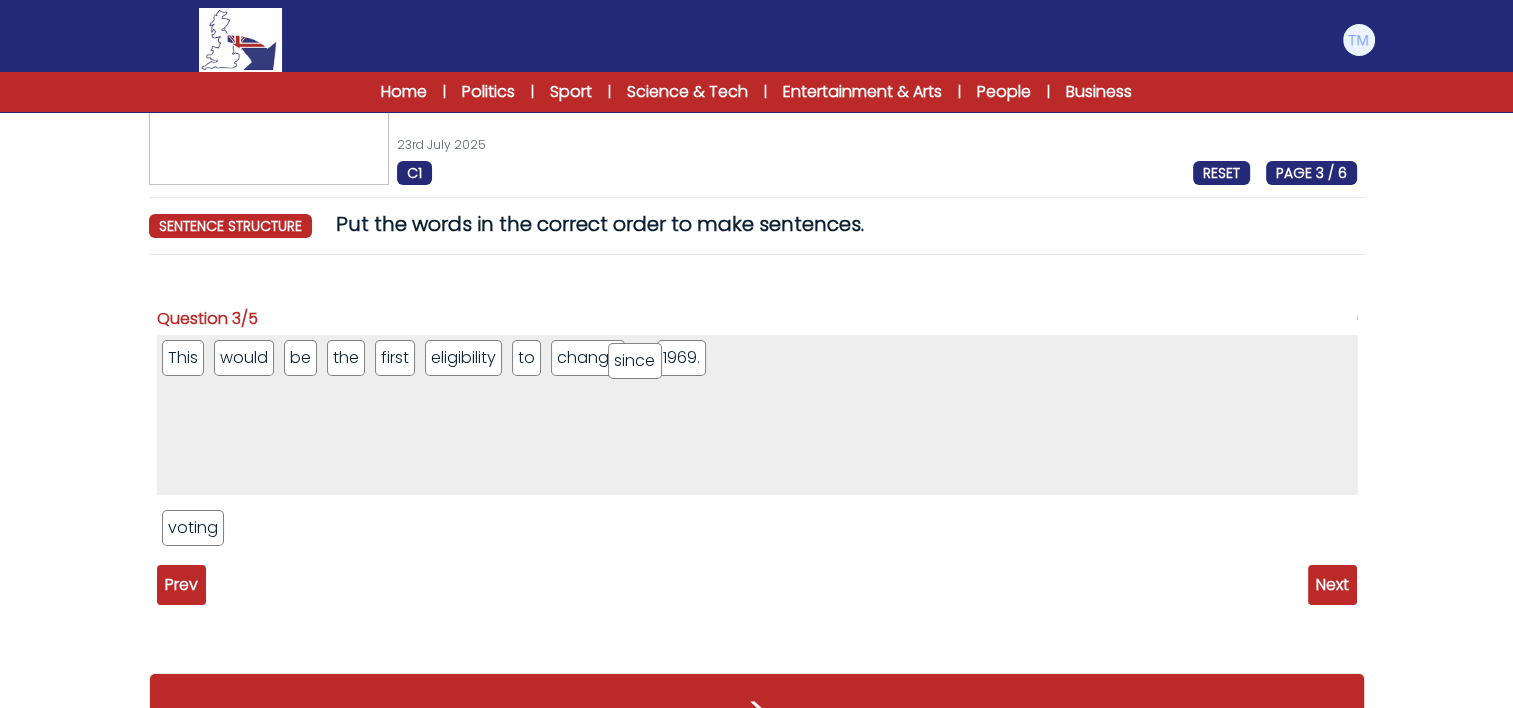 drag, startPoint x: 560, startPoint y: 372, endPoint x: 655, endPoint y: 375, distance: 95.047356 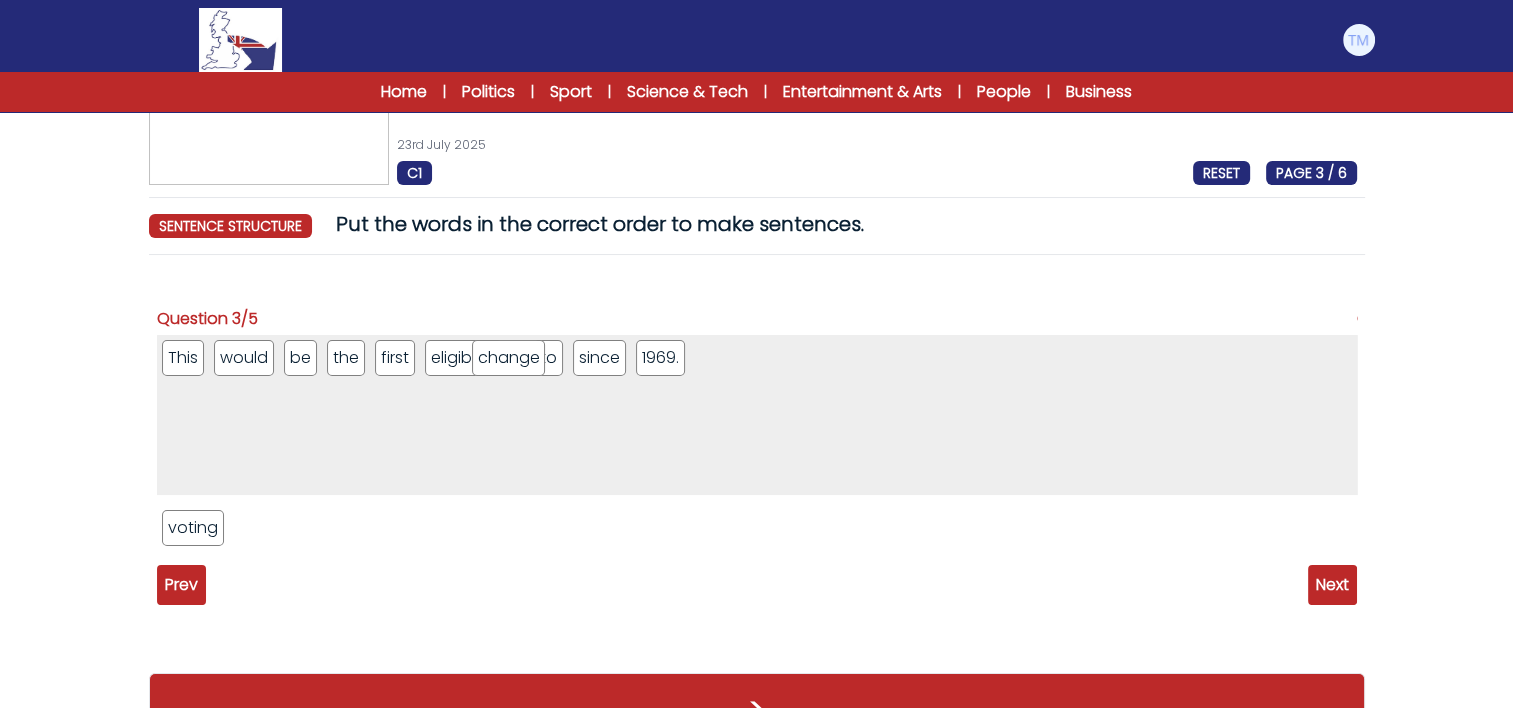 drag, startPoint x: 590, startPoint y: 362, endPoint x: 514, endPoint y: 363, distance: 76.00658 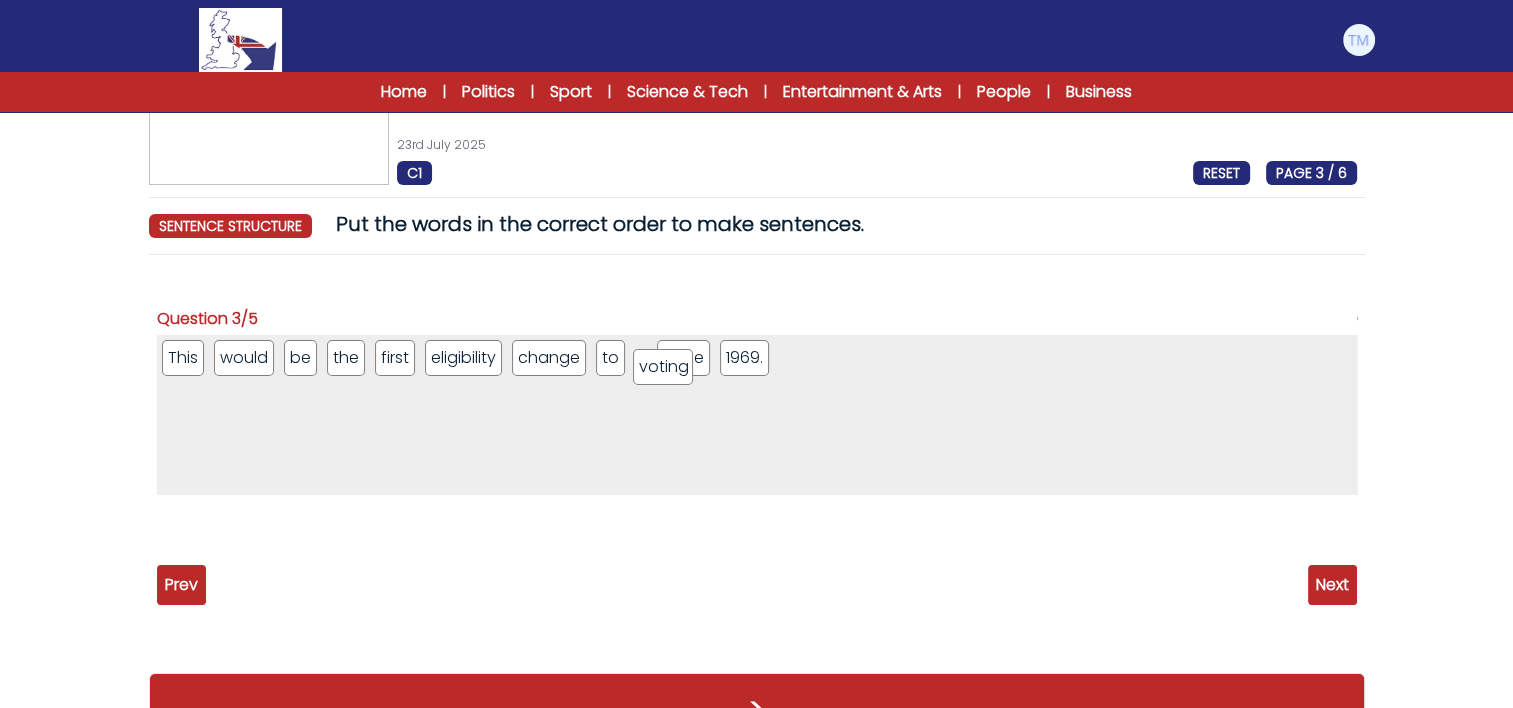 drag, startPoint x: 188, startPoint y: 529, endPoint x: 658, endPoint y: 368, distance: 496.81082 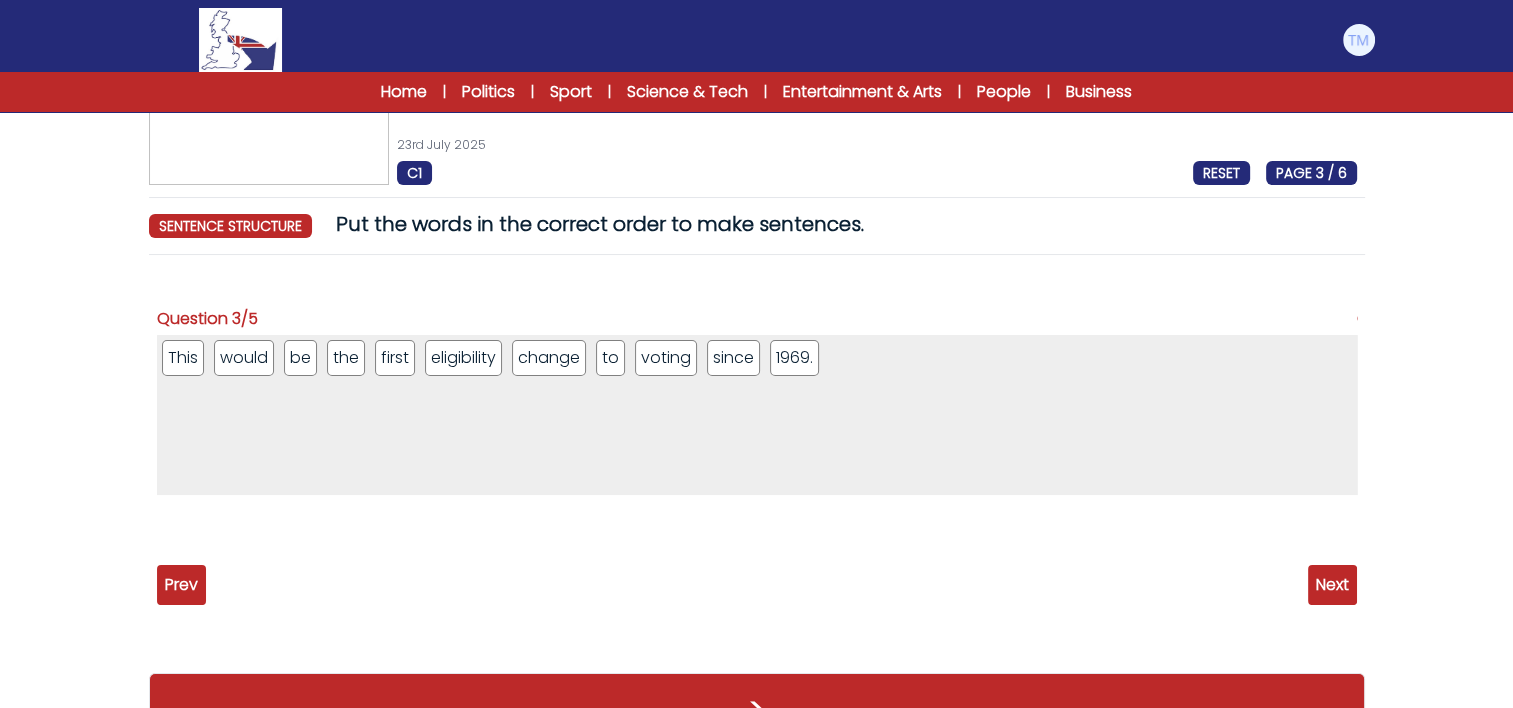 click on "Next" at bounding box center (1332, 585) 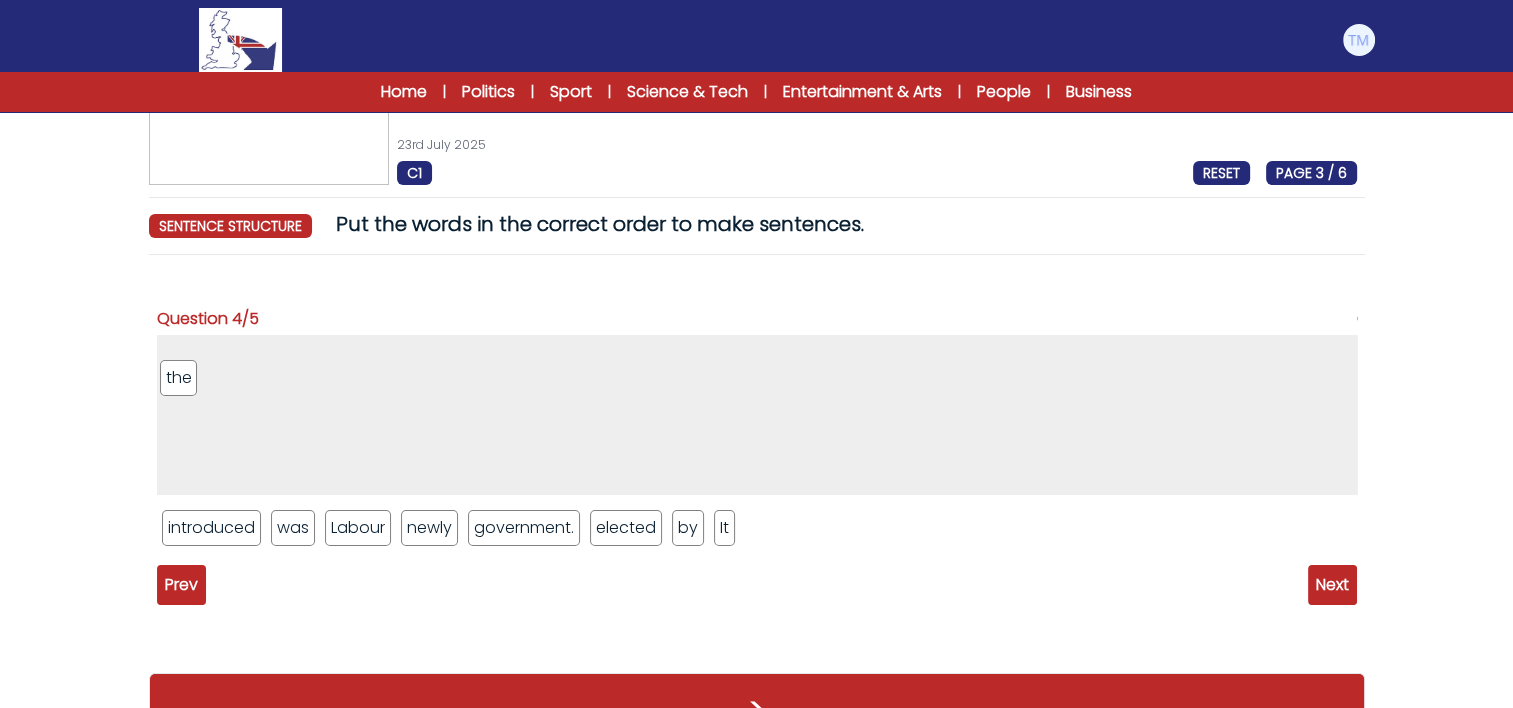drag, startPoint x: 418, startPoint y: 525, endPoint x: 181, endPoint y: 368, distance: 284.28506 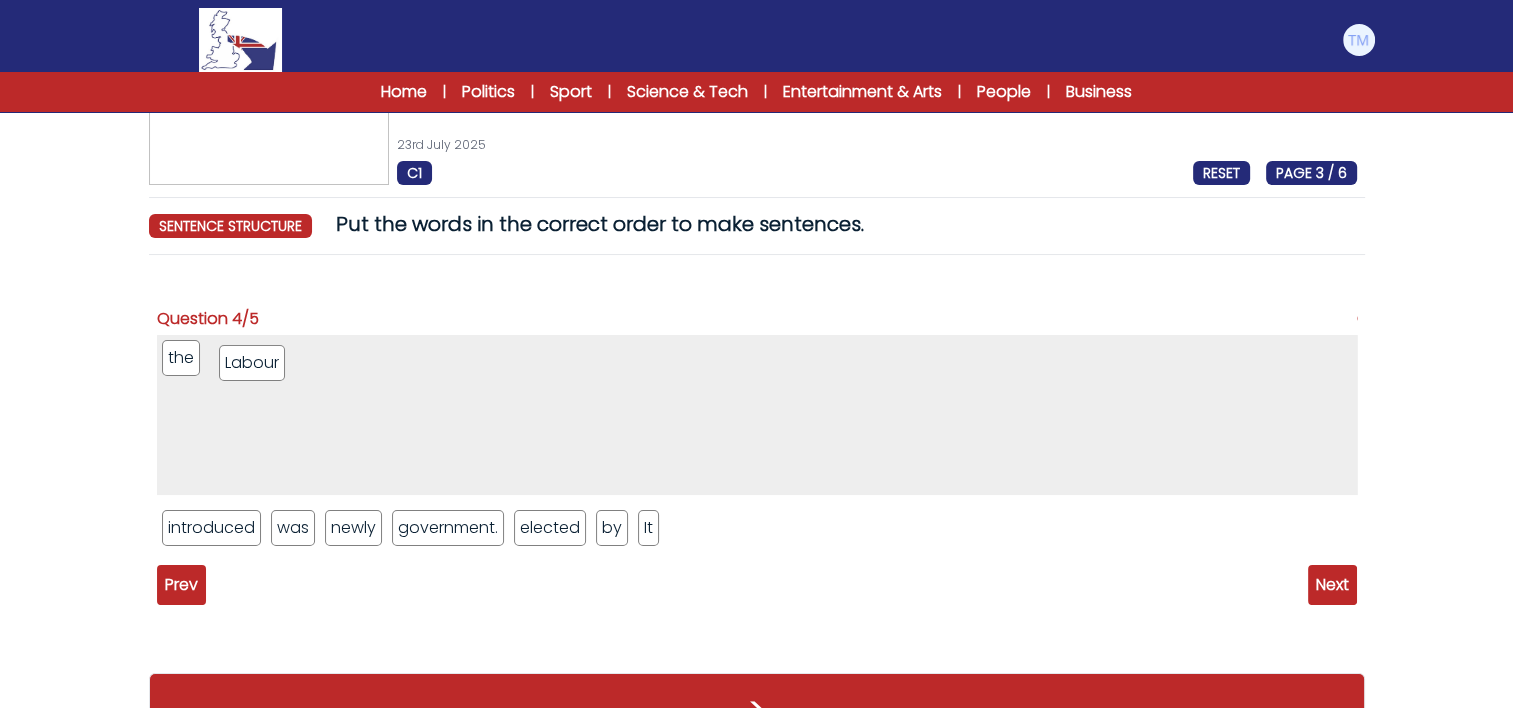 drag, startPoint x: 370, startPoint y: 535, endPoint x: 265, endPoint y: 370, distance: 195.57607 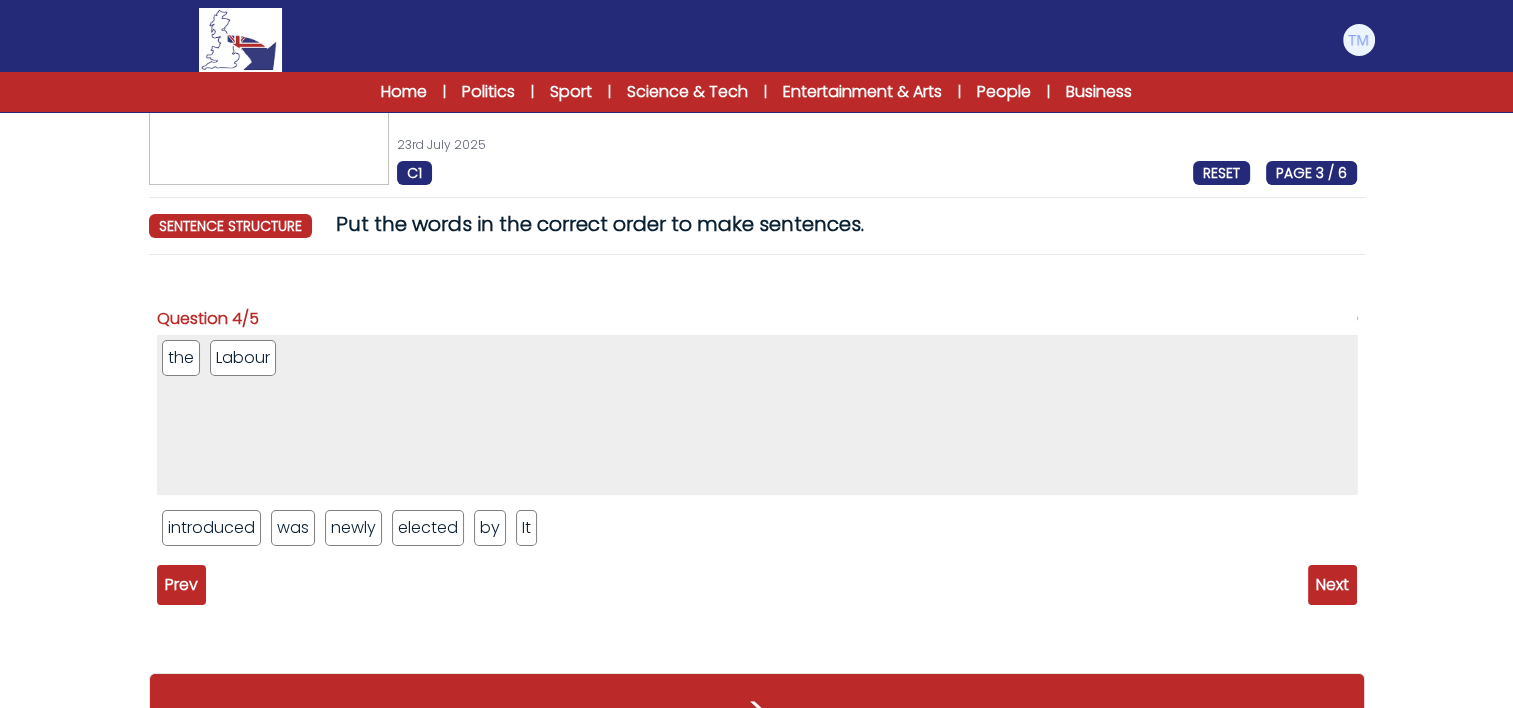 drag, startPoint x: 465, startPoint y: 525, endPoint x: 680, endPoint y: 633, distance: 240.60133 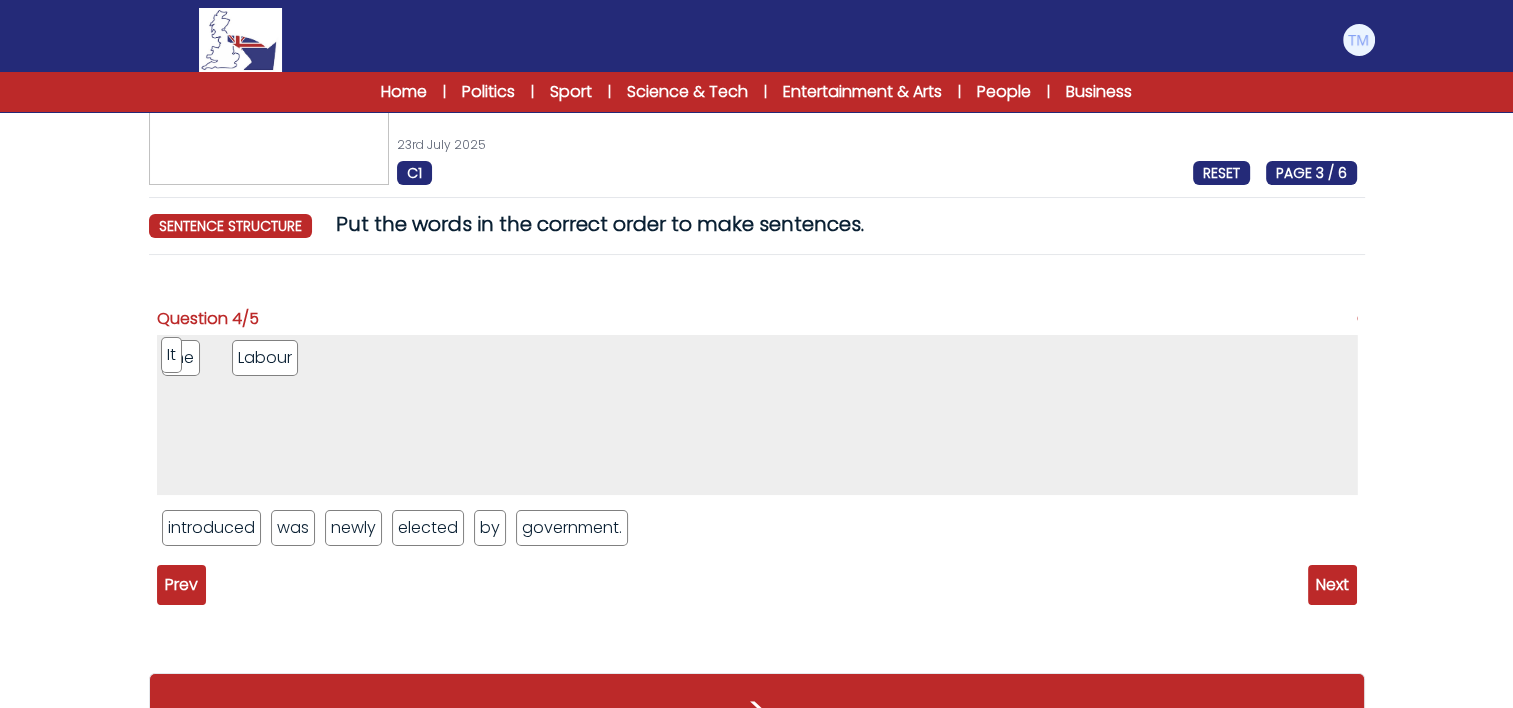 drag, startPoint x: 517, startPoint y: 533, endPoint x: 167, endPoint y: 362, distance: 389.53946 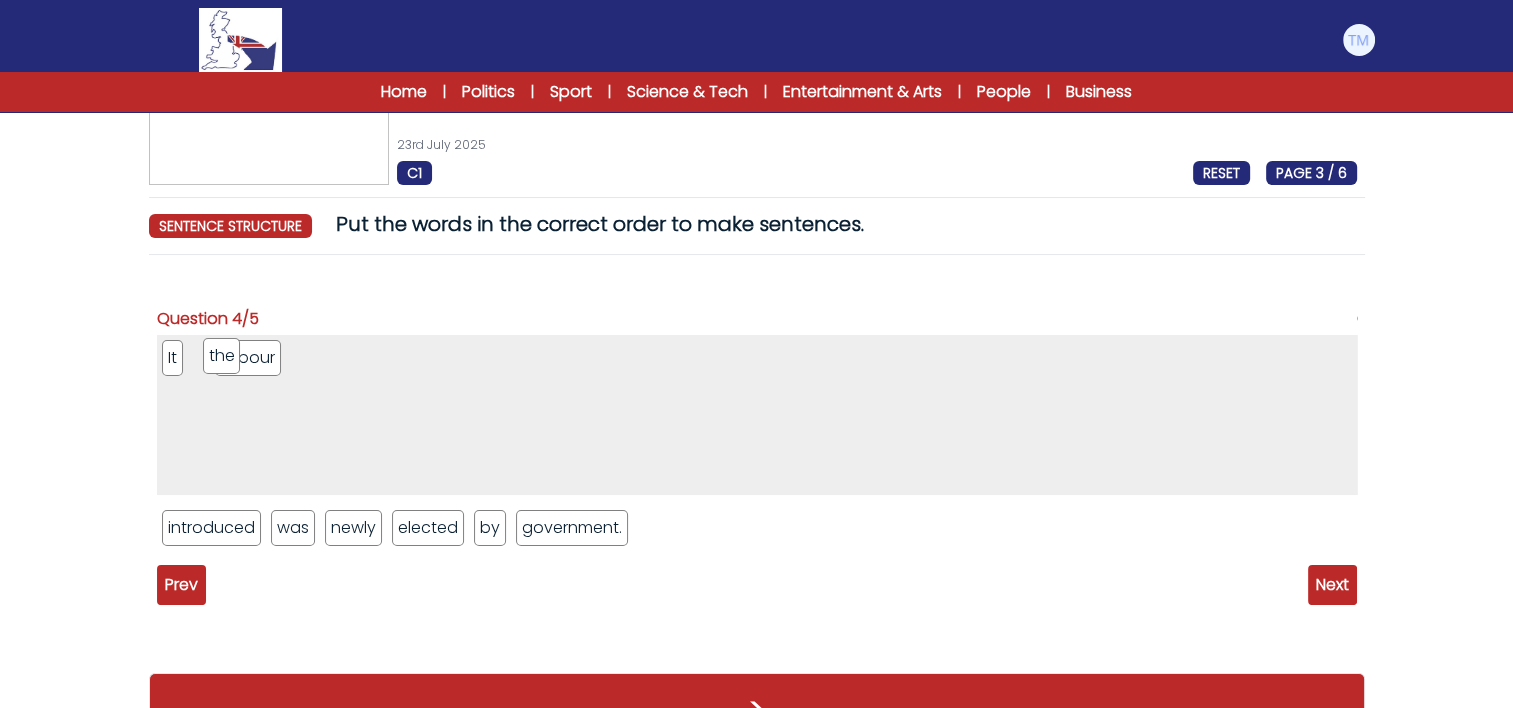 drag, startPoint x: 179, startPoint y: 366, endPoint x: 220, endPoint y: 365, distance: 41.01219 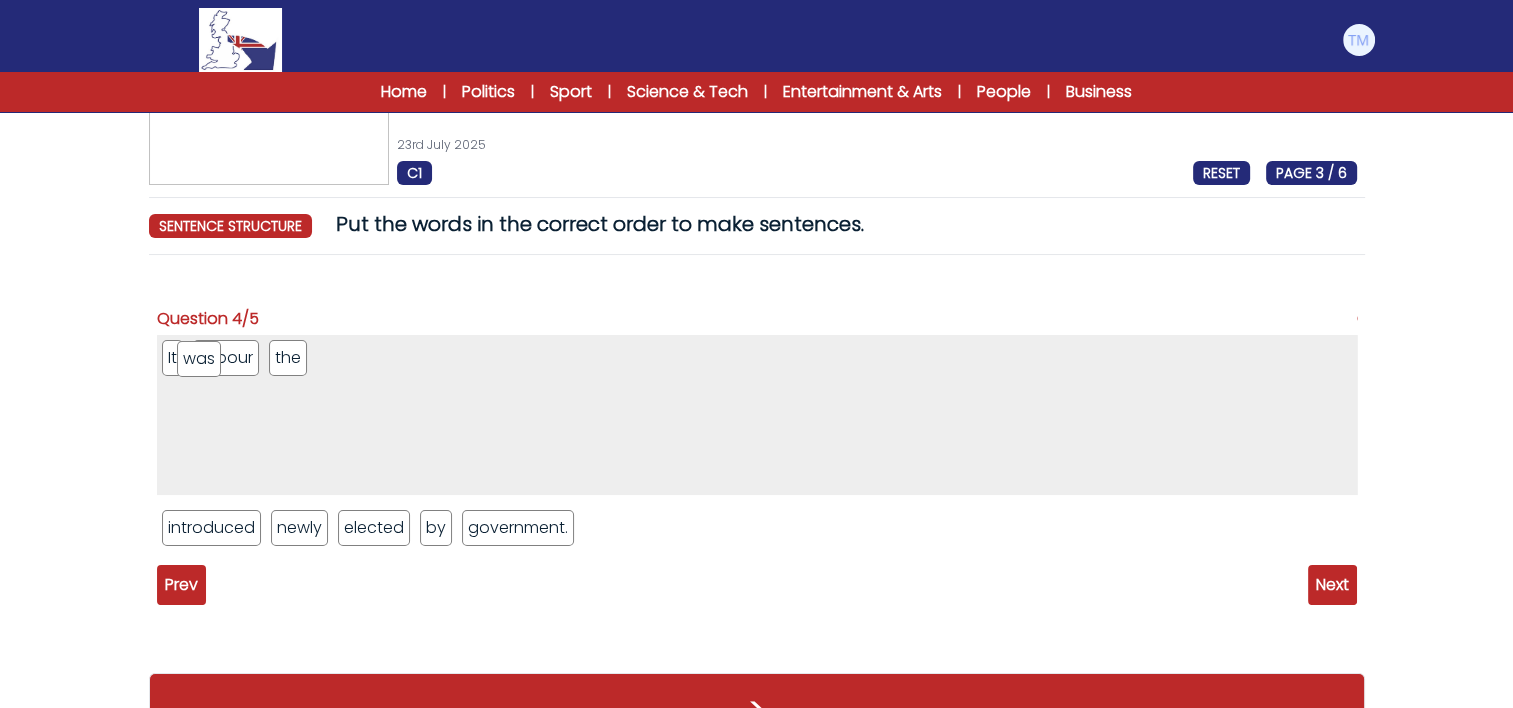 drag, startPoint x: 292, startPoint y: 540, endPoint x: 200, endPoint y: 371, distance: 192.41881 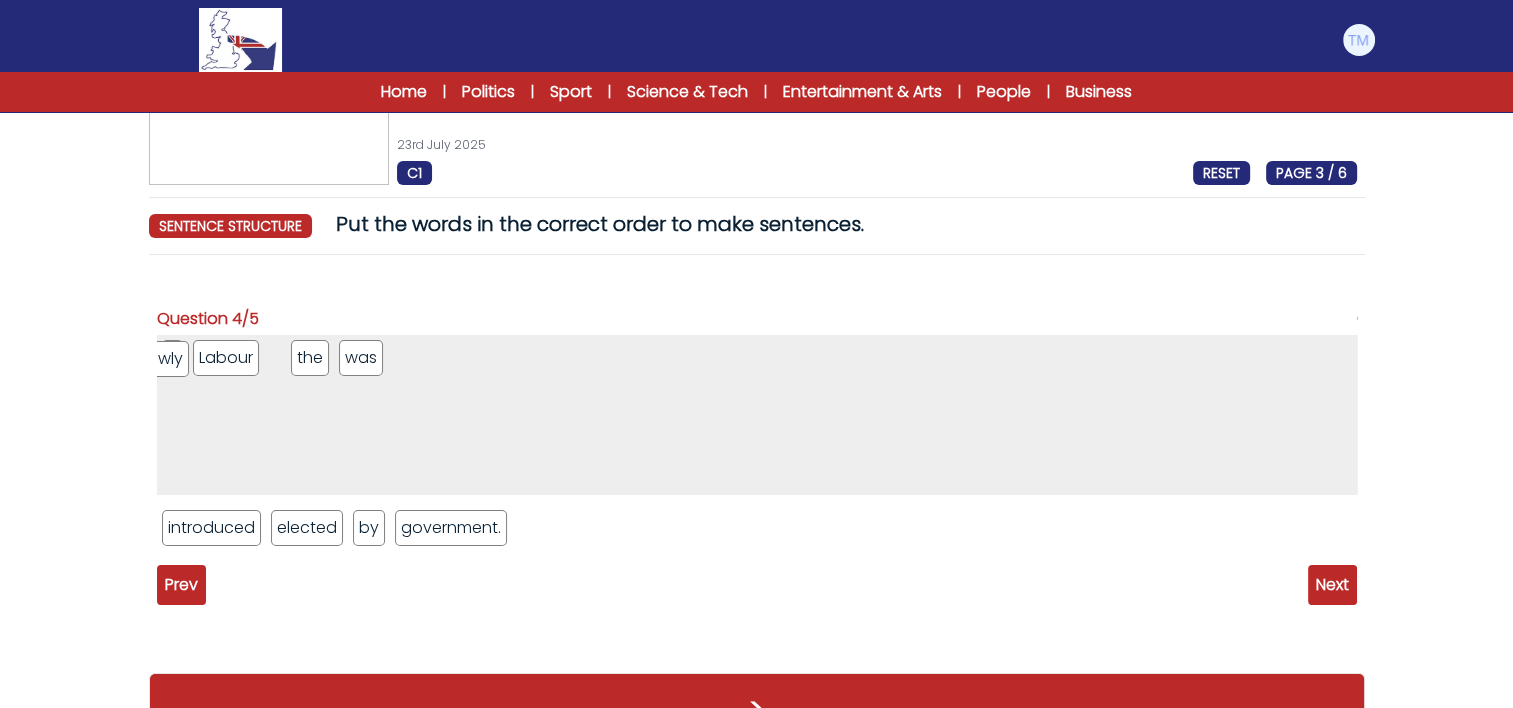drag, startPoint x: 319, startPoint y: 532, endPoint x: 182, endPoint y: 364, distance: 216.77869 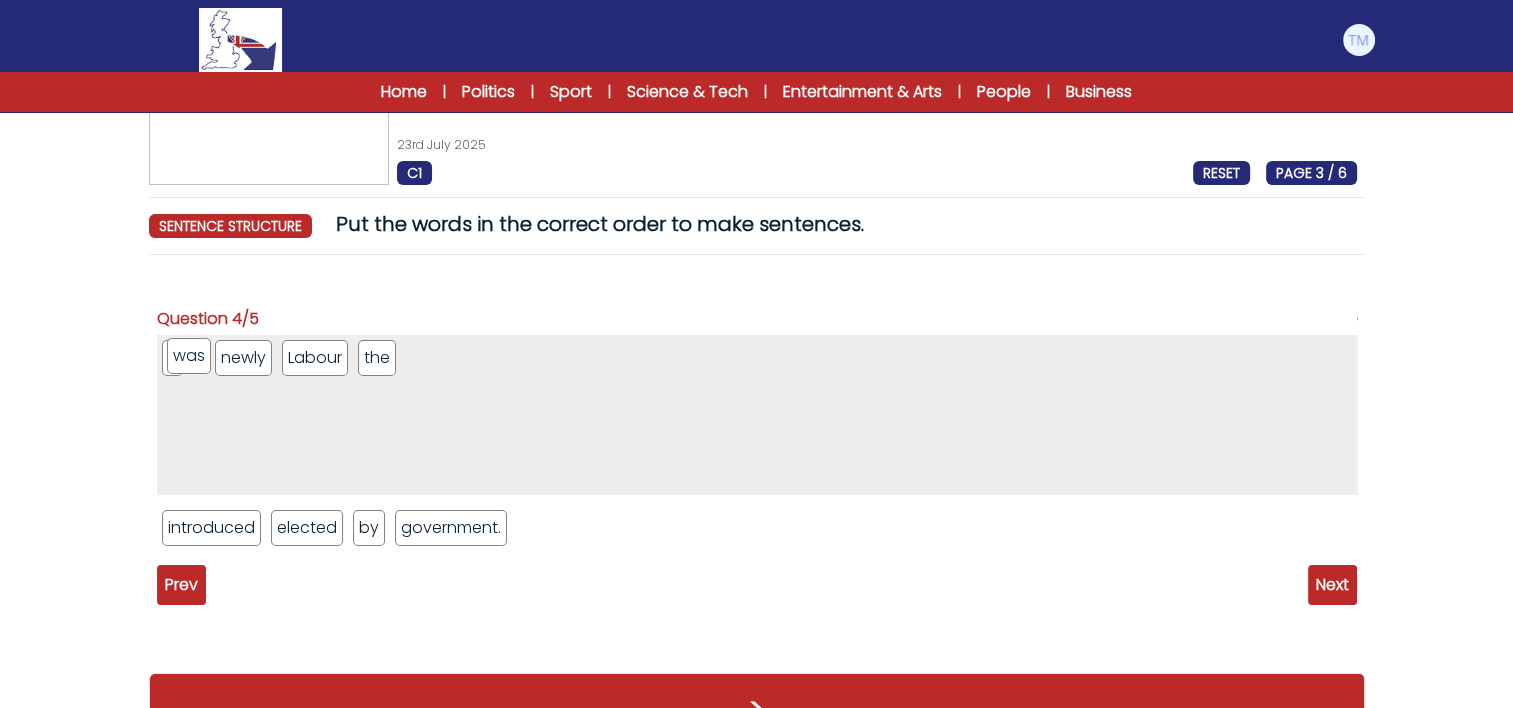 drag, startPoint x: 403, startPoint y: 367, endPoint x: 194, endPoint y: 365, distance: 209.00957 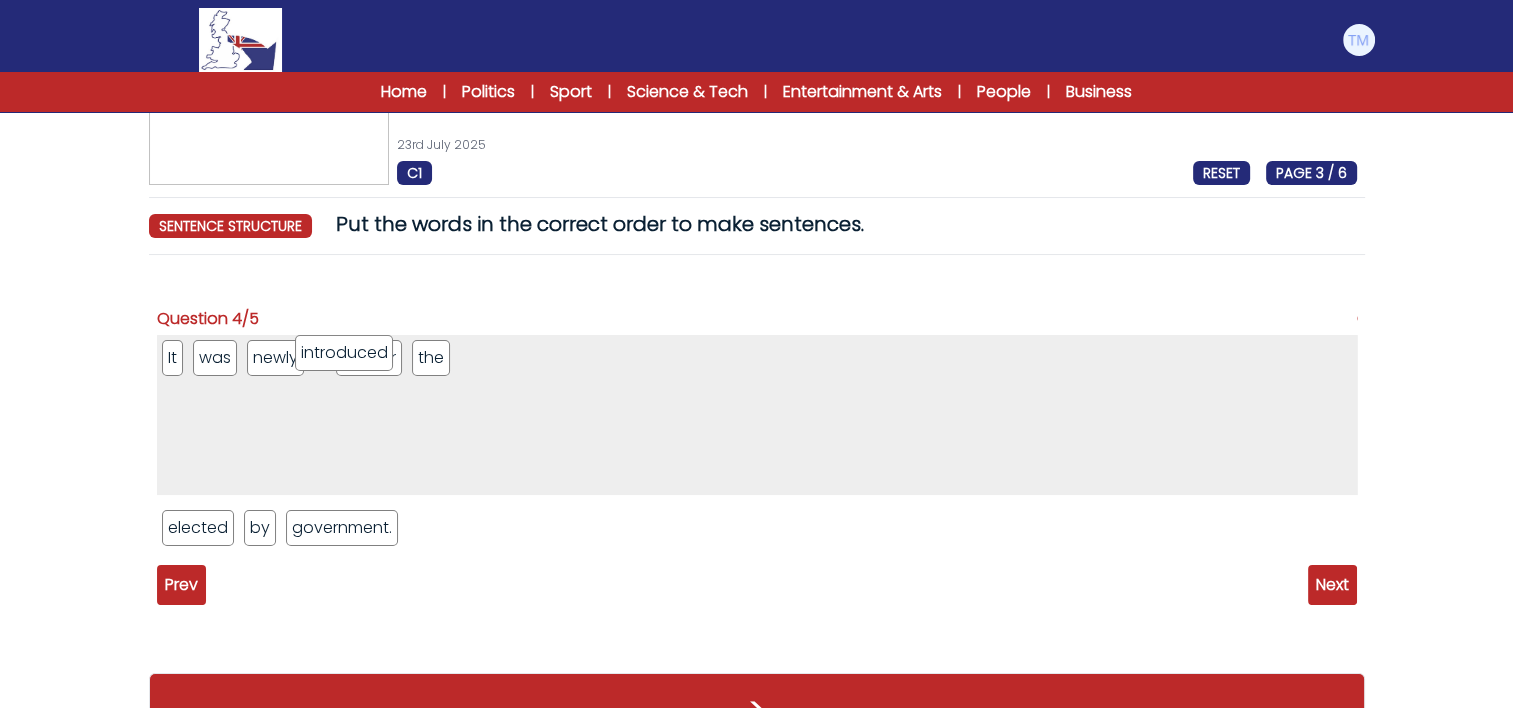 drag, startPoint x: 252, startPoint y: 529, endPoint x: 385, endPoint y: 355, distance: 219.00912 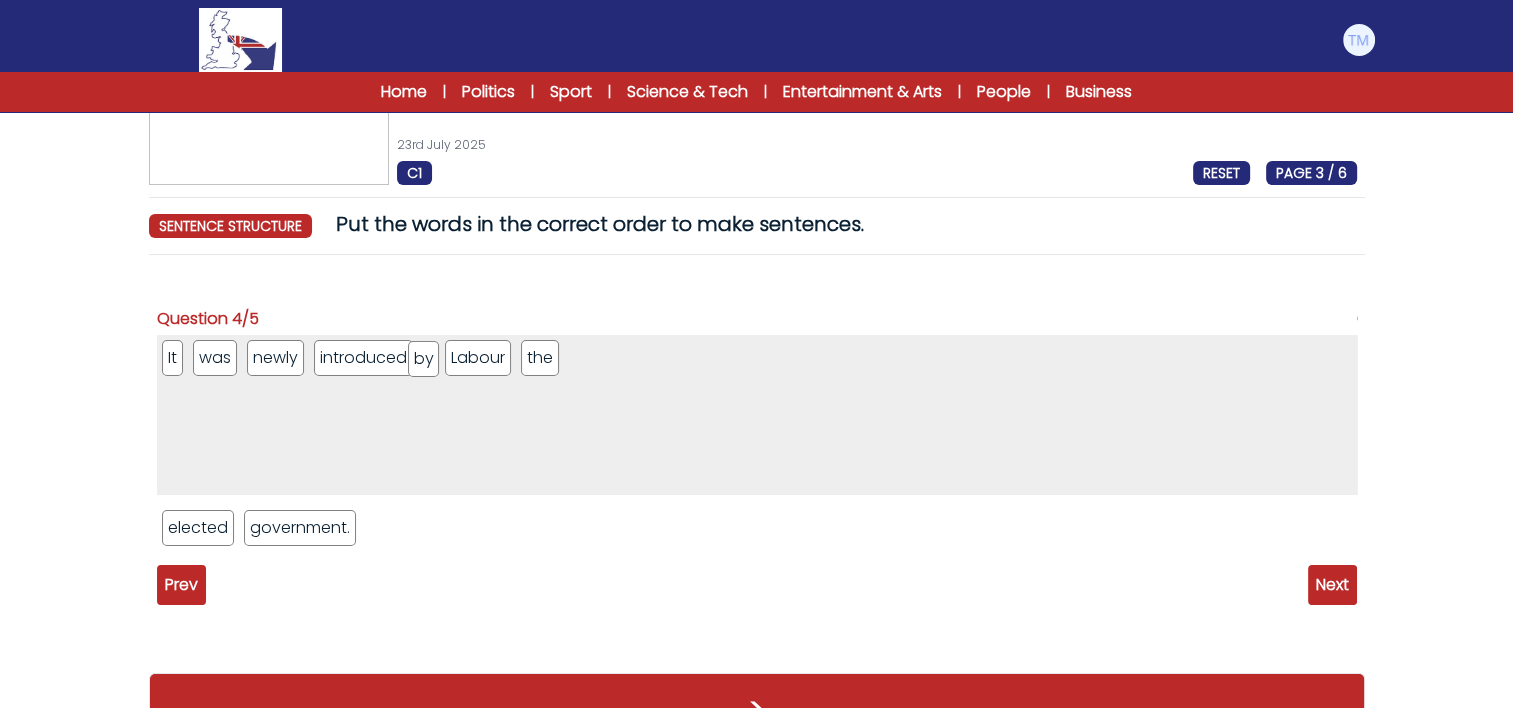 drag, startPoint x: 257, startPoint y: 521, endPoint x: 422, endPoint y: 352, distance: 236.1906 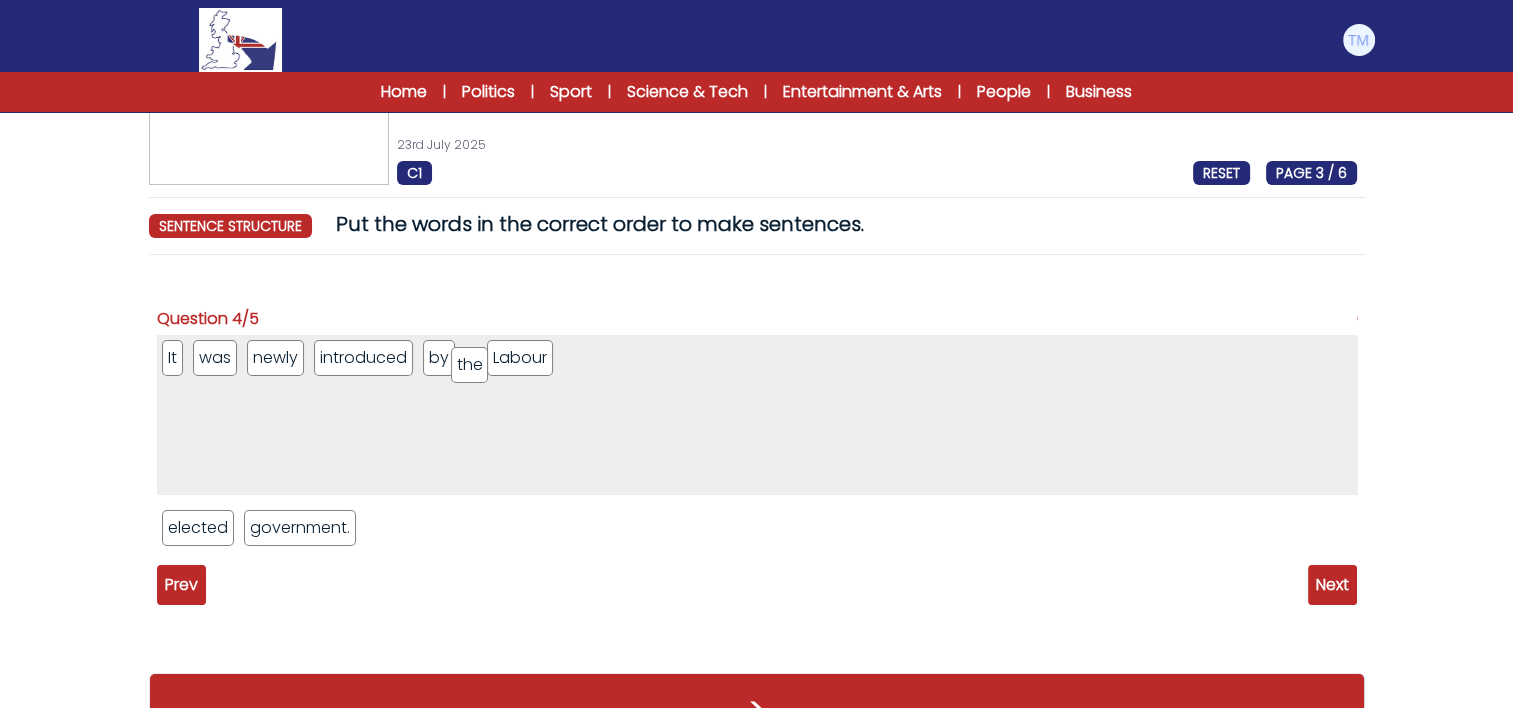 drag, startPoint x: 567, startPoint y: 368, endPoint x: 473, endPoint y: 372, distance: 94.08507 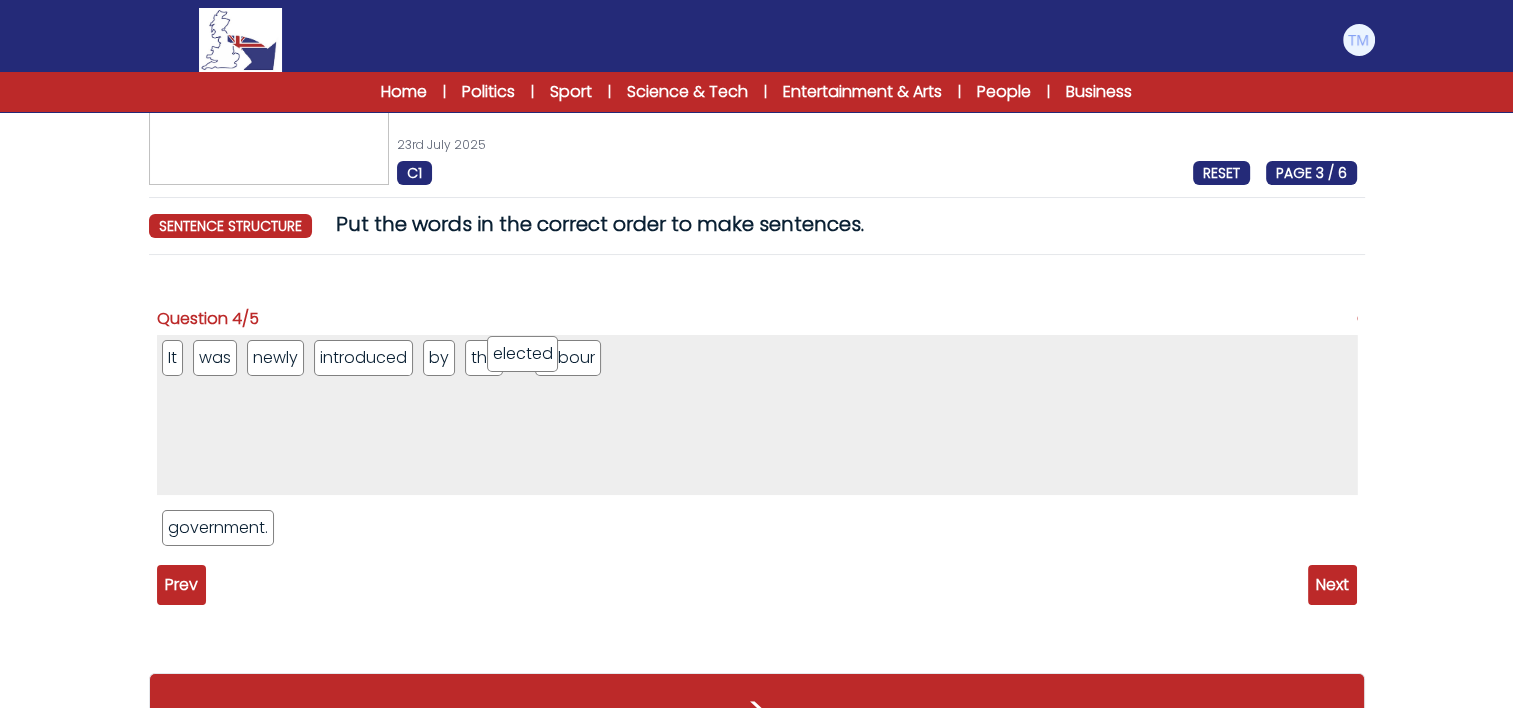 drag, startPoint x: 207, startPoint y: 524, endPoint x: 533, endPoint y: 353, distance: 368.12634 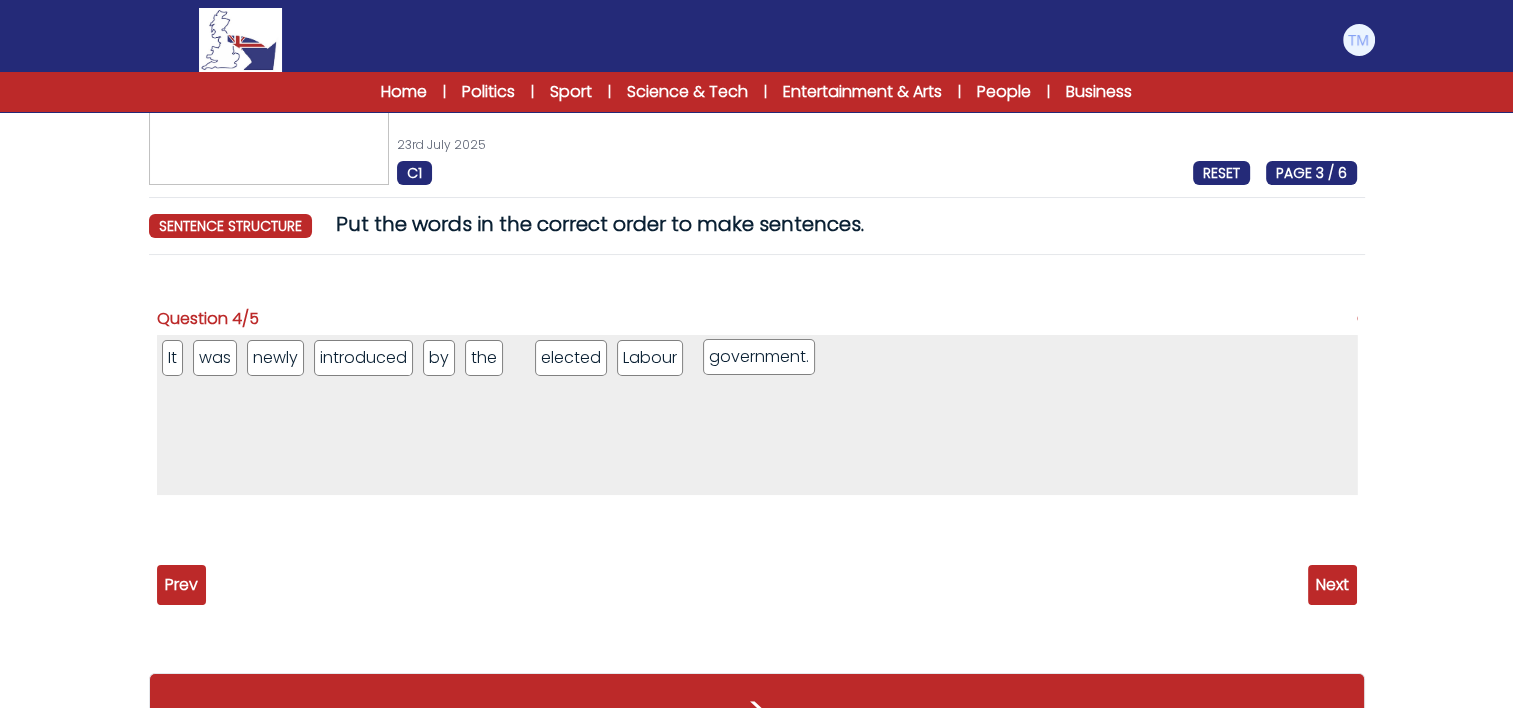 drag, startPoint x: 240, startPoint y: 524, endPoint x: 781, endPoint y: 352, distance: 567.6839 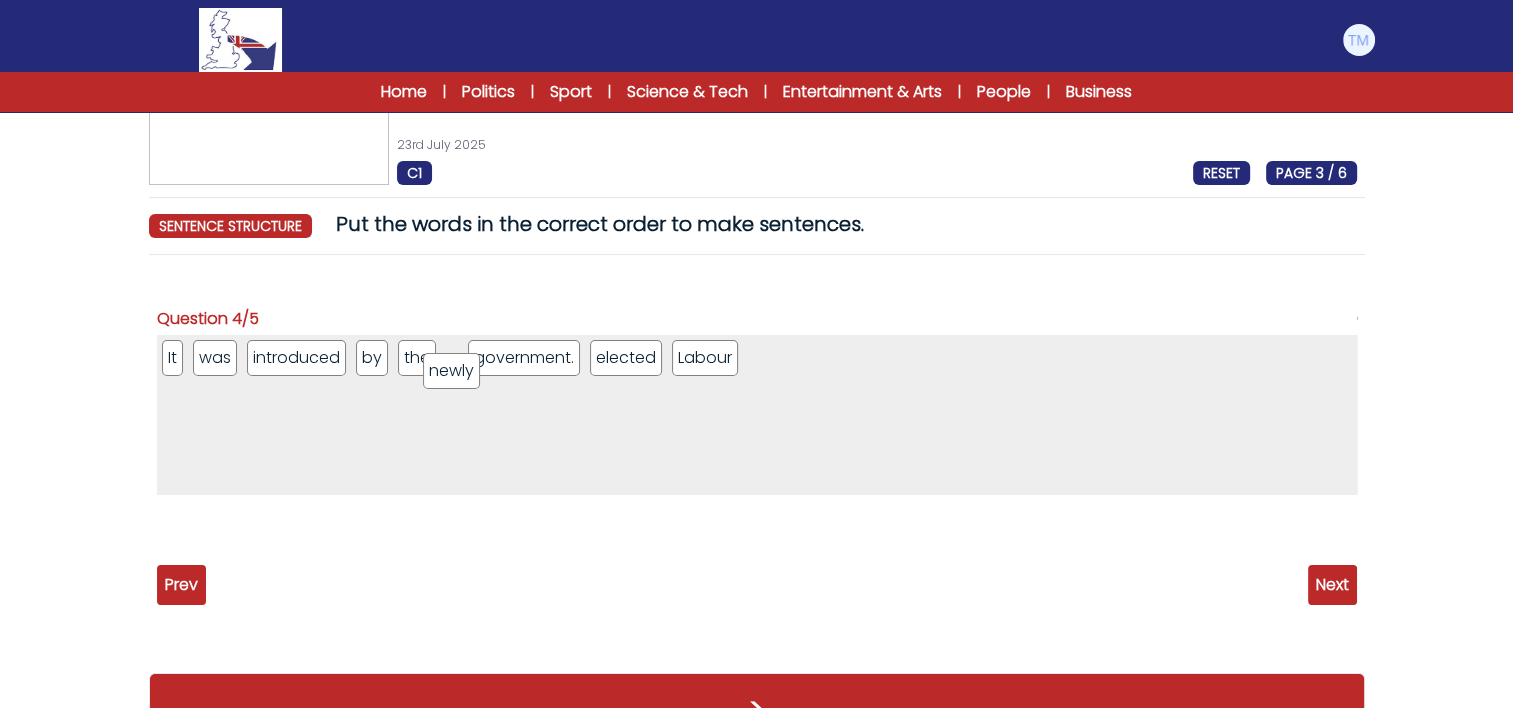 drag, startPoint x: 280, startPoint y: 356, endPoint x: 459, endPoint y: 367, distance: 179.33768 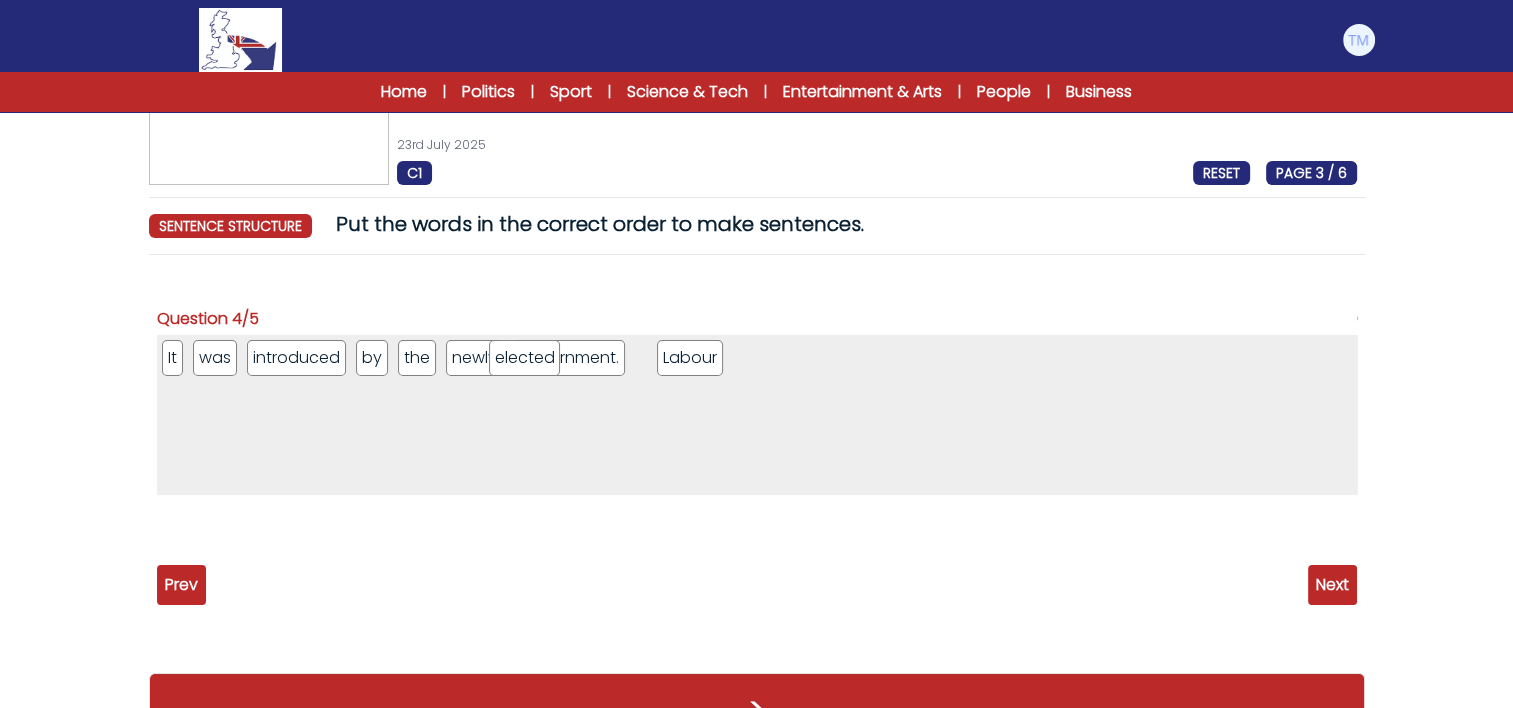 drag, startPoint x: 676, startPoint y: 370, endPoint x: 528, endPoint y: 371, distance: 148.00337 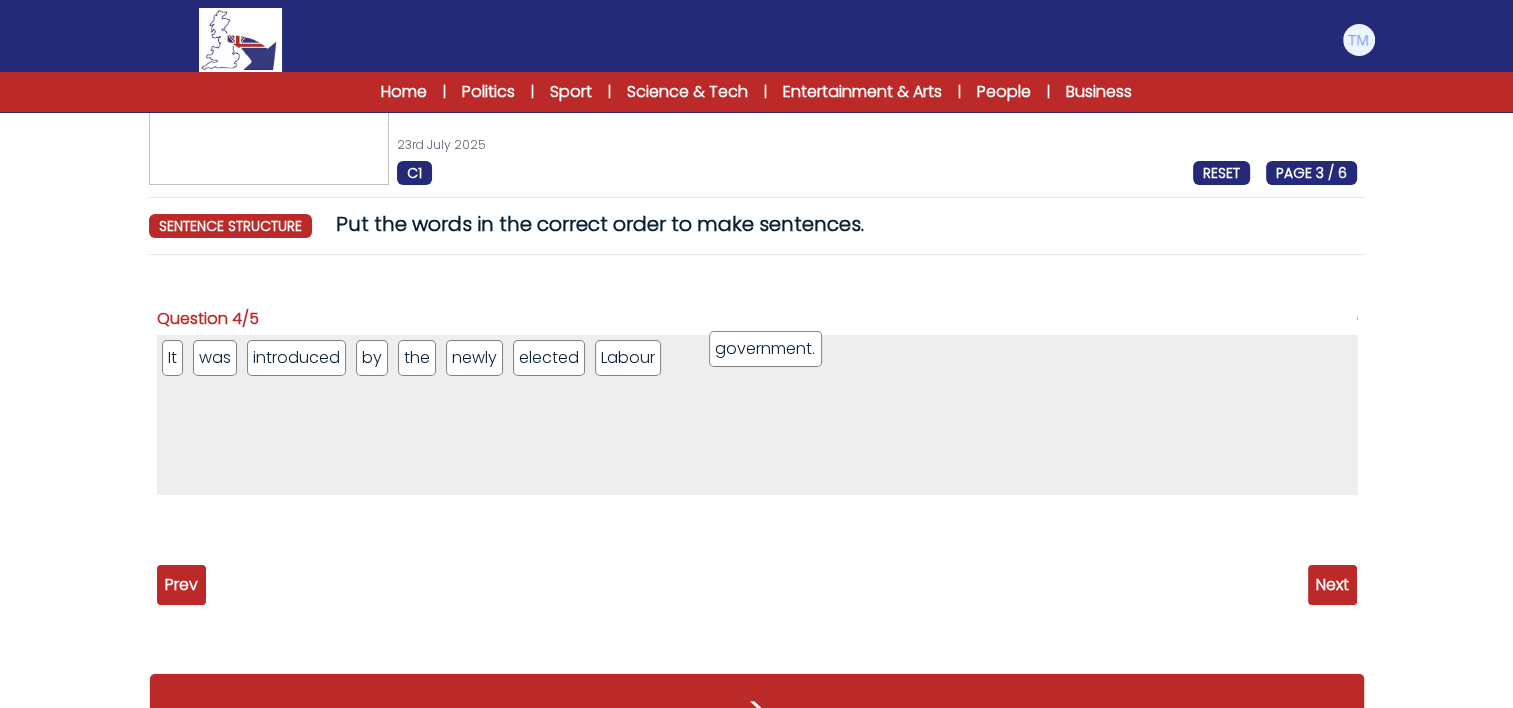 drag, startPoint x: 585, startPoint y: 357, endPoint x: 783, endPoint y: 362, distance: 198.06313 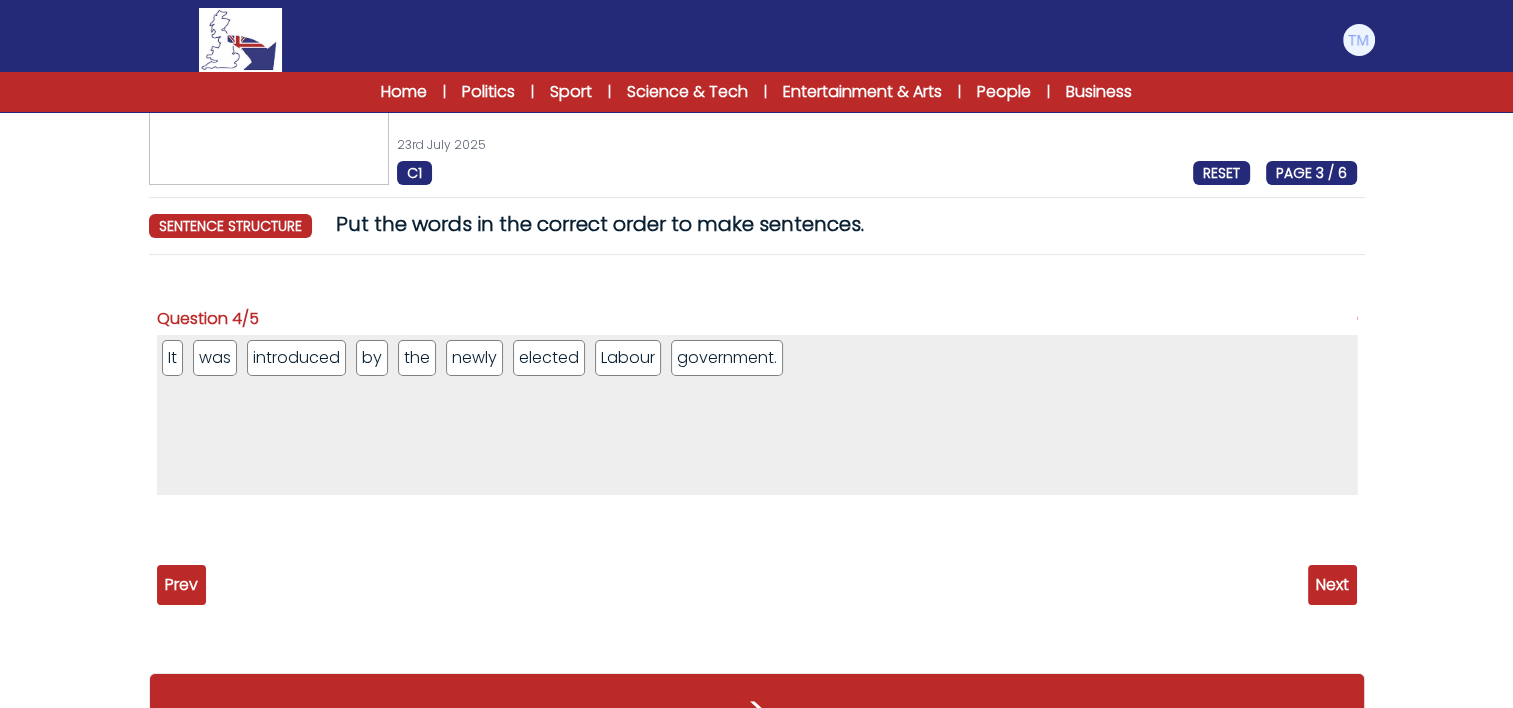 click on "Next" at bounding box center [1332, 585] 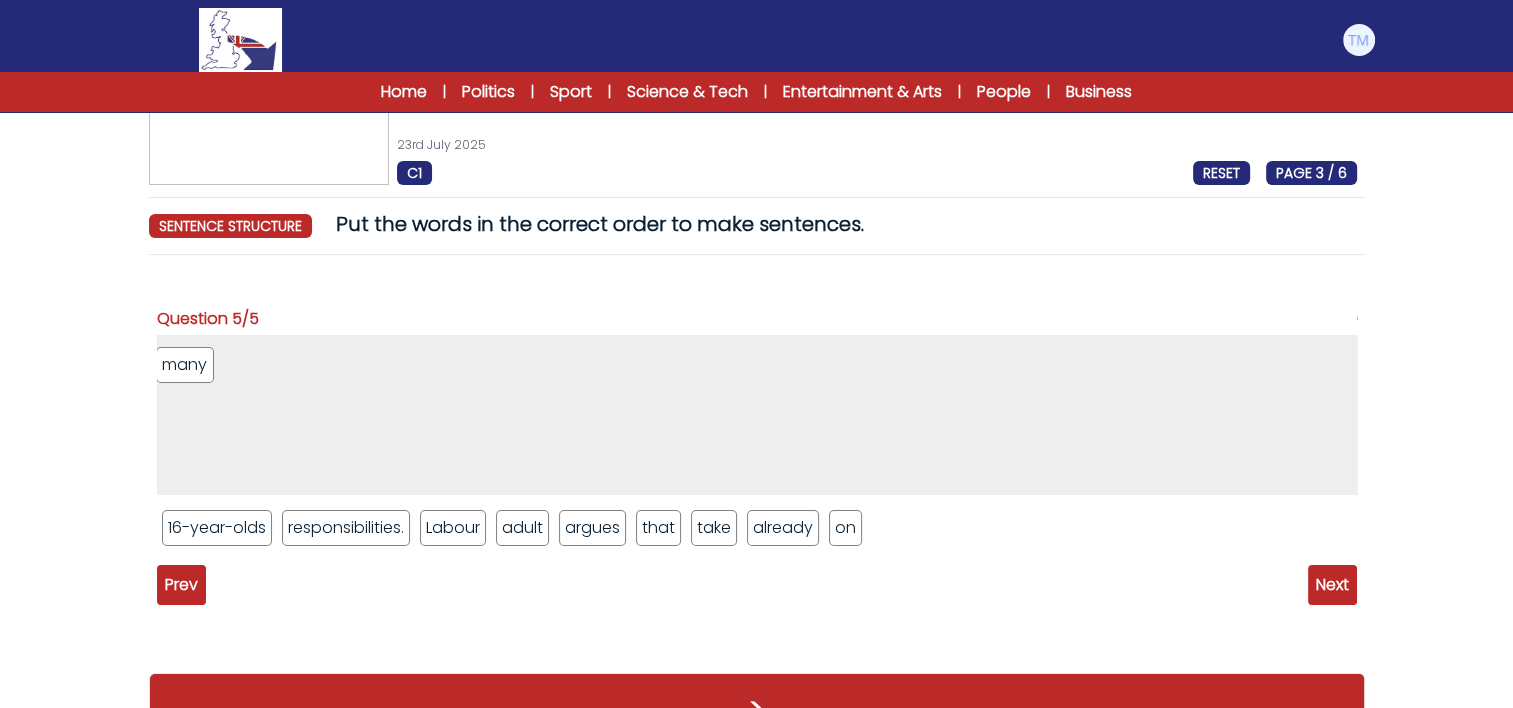 drag, startPoint x: 463, startPoint y: 537, endPoint x: 196, endPoint y: 374, distance: 312.82263 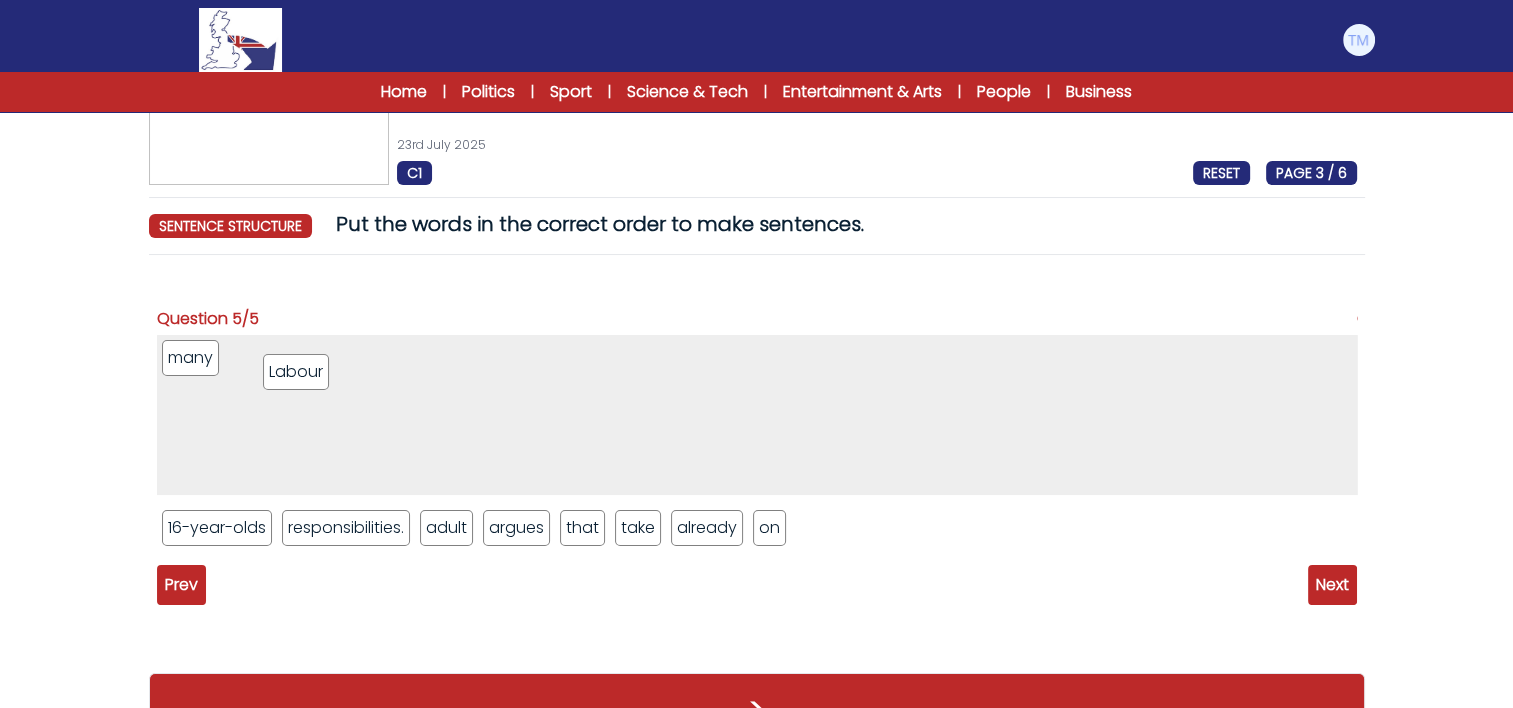 drag, startPoint x: 443, startPoint y: 512, endPoint x: 278, endPoint y: 352, distance: 229.8369 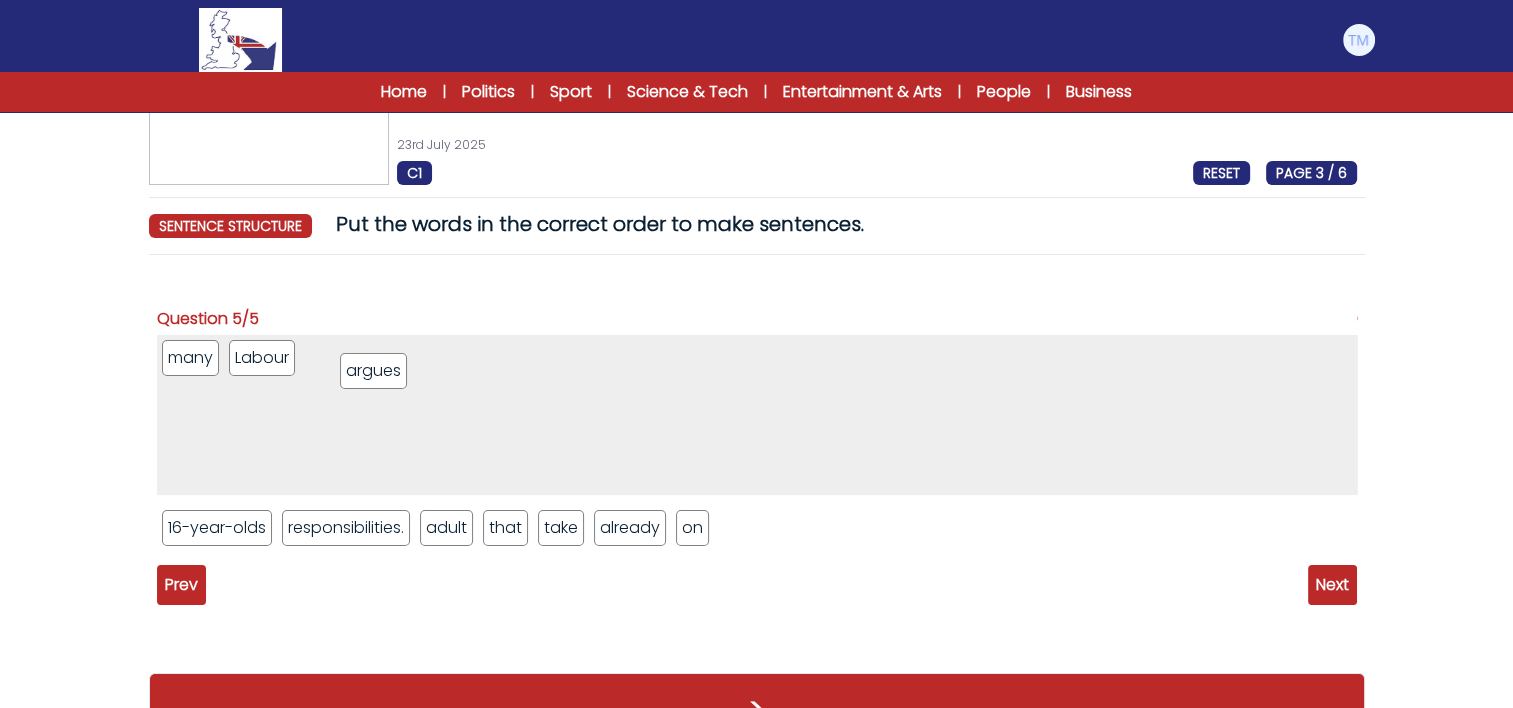 drag, startPoint x: 511, startPoint y: 532, endPoint x: 344, endPoint y: 368, distance: 234.06195 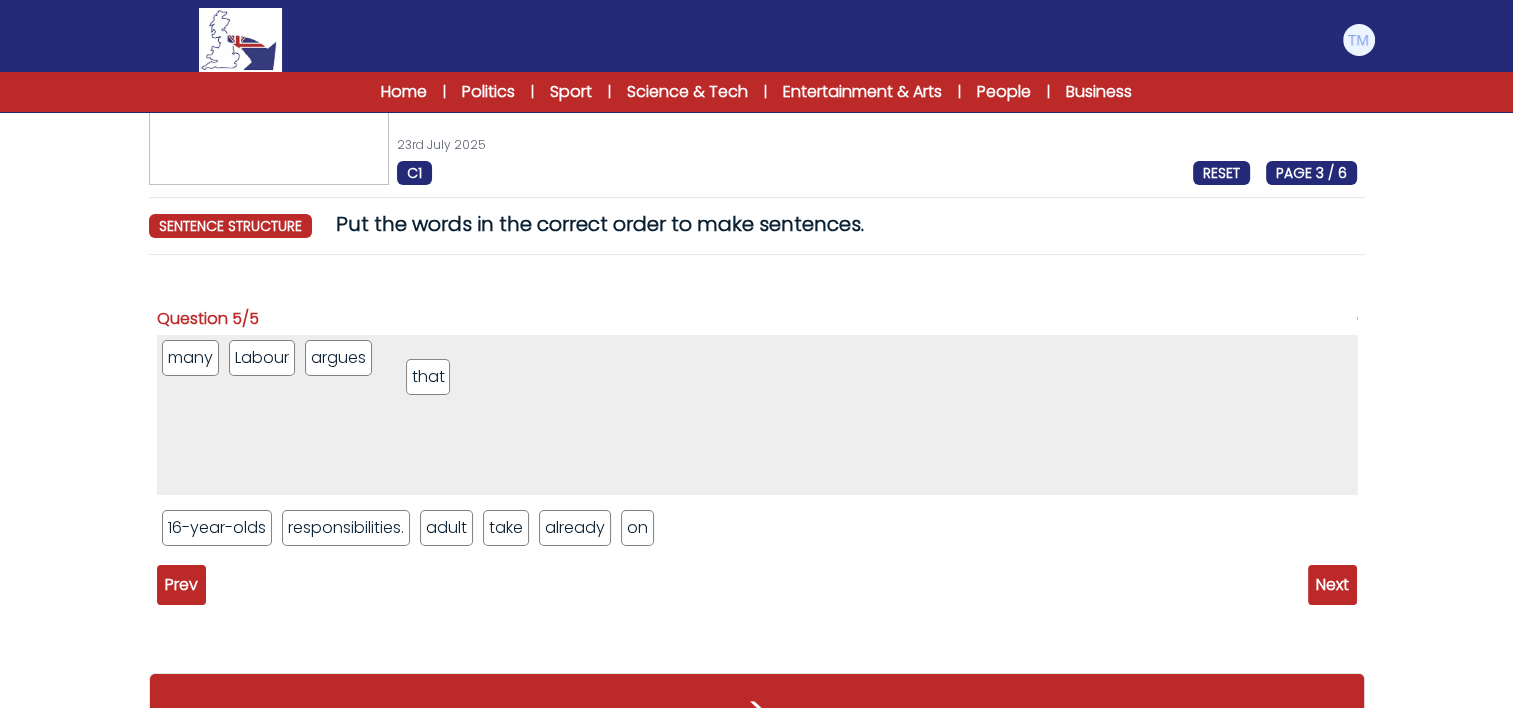 drag, startPoint x: 504, startPoint y: 526, endPoint x: 416, endPoint y: 367, distance: 181.72781 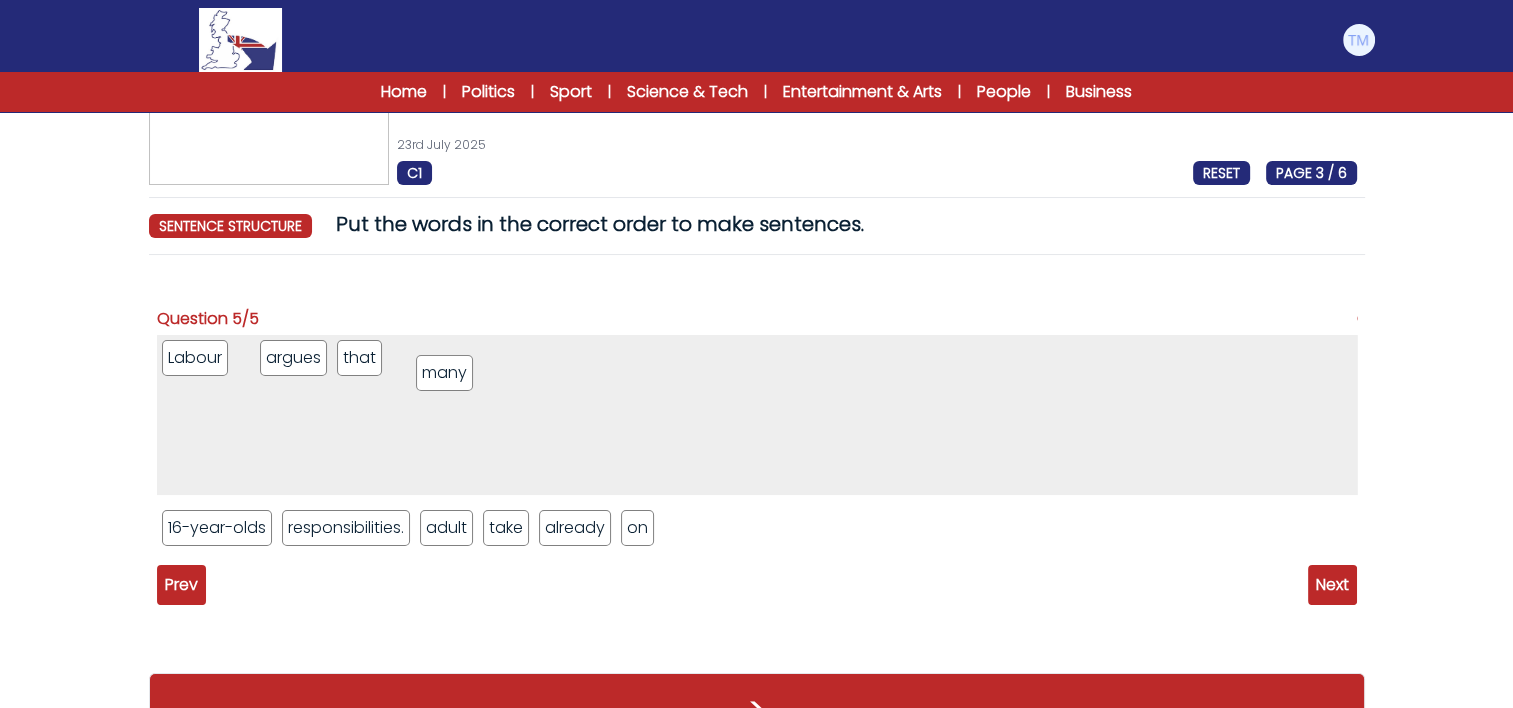 drag, startPoint x: 194, startPoint y: 363, endPoint x: 448, endPoint y: 376, distance: 254.33246 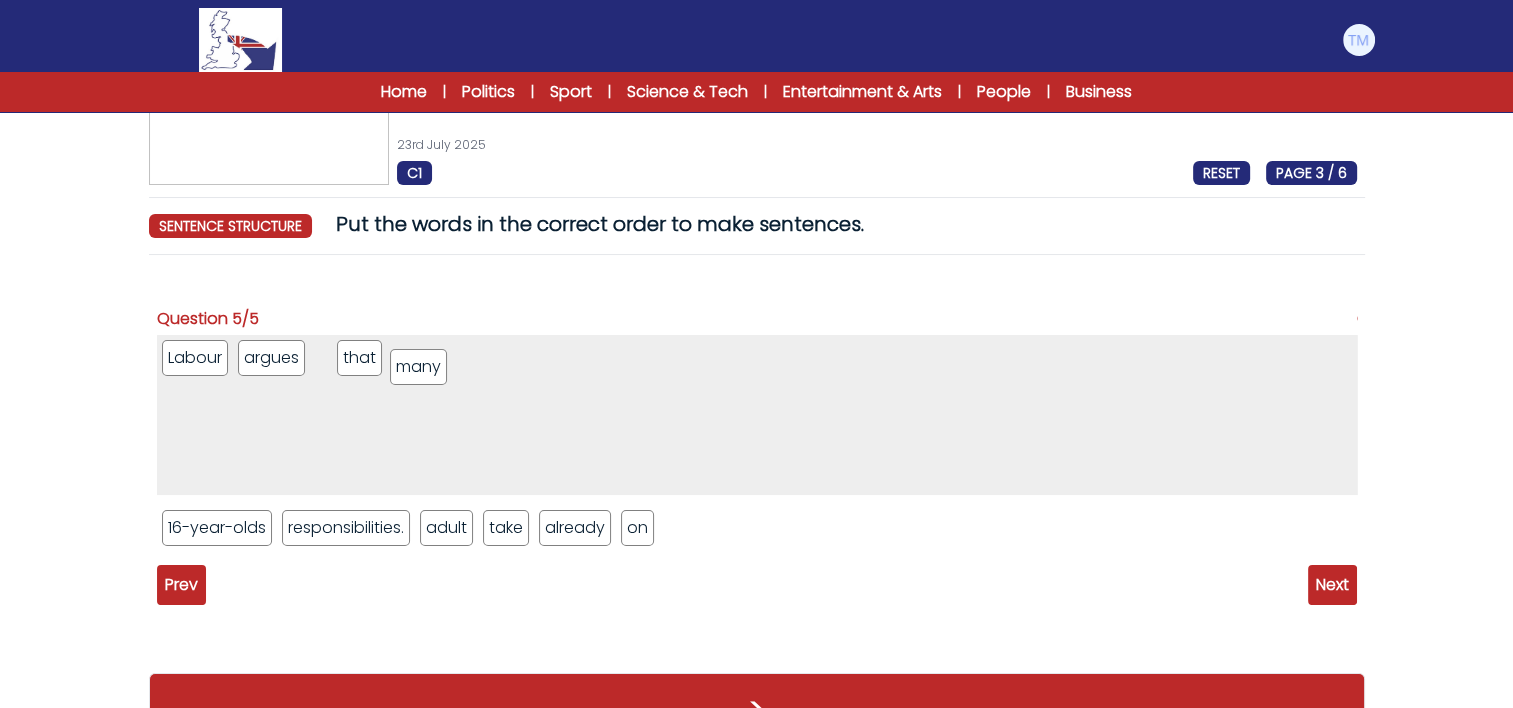 drag, startPoint x: 288, startPoint y: 360, endPoint x: 440, endPoint y: 369, distance: 152.26622 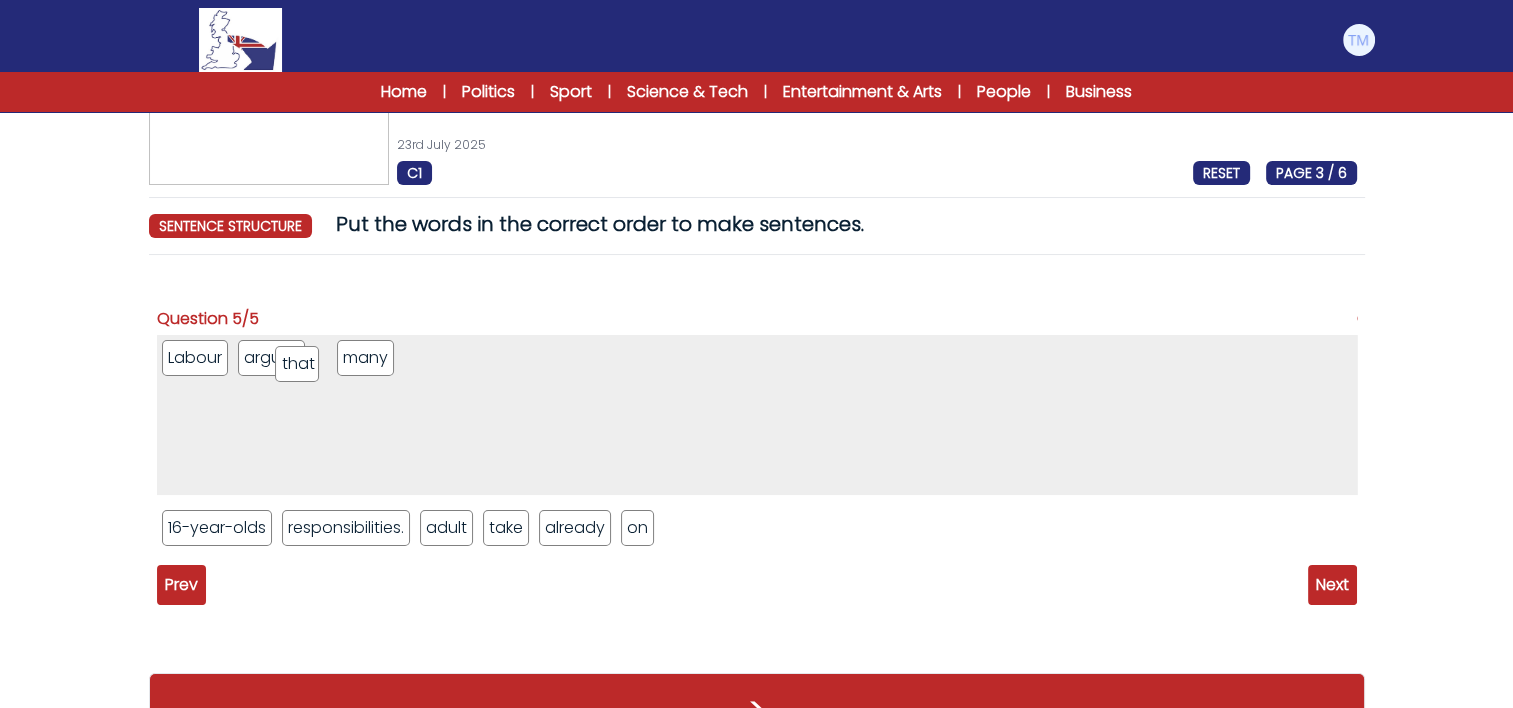 drag, startPoint x: 410, startPoint y: 363, endPoint x: 309, endPoint y: 364, distance: 101.00495 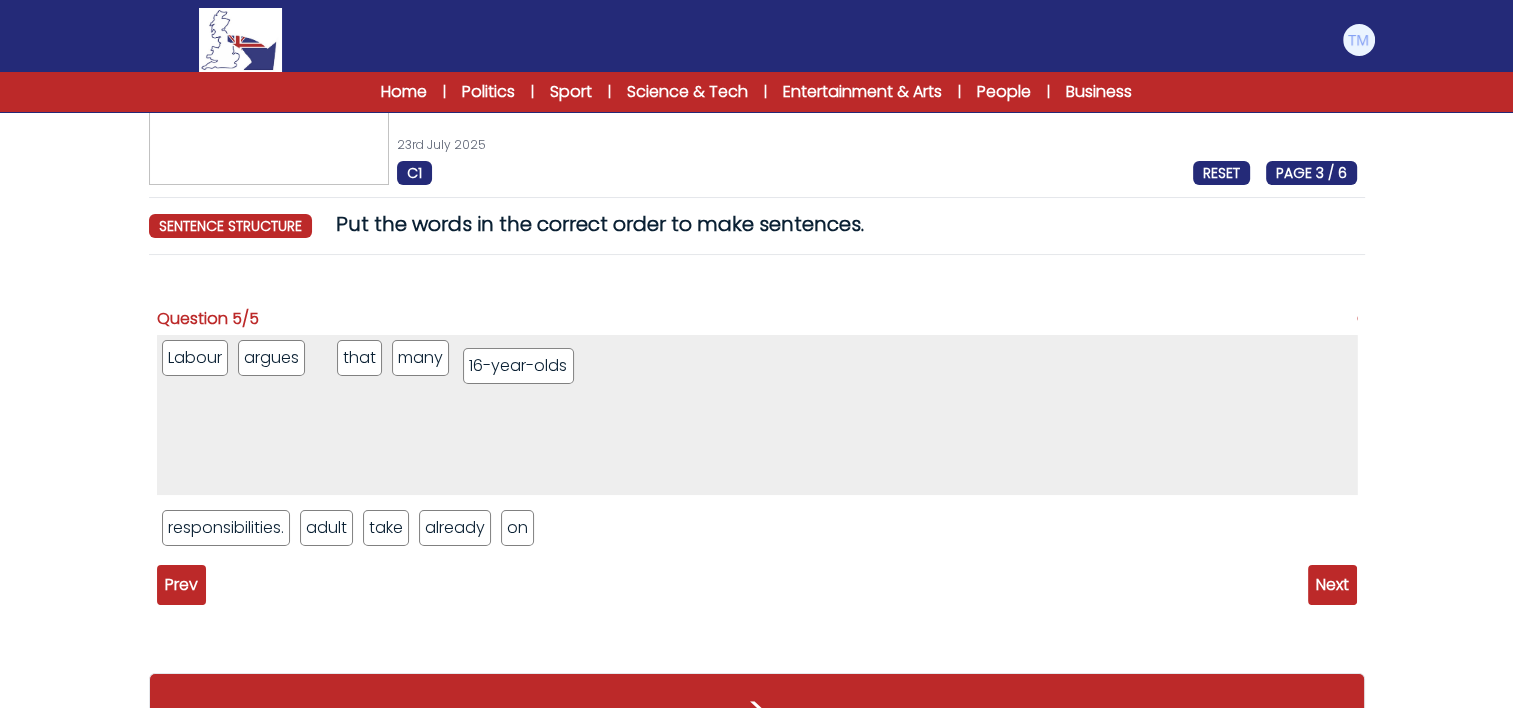 drag, startPoint x: 223, startPoint y: 525, endPoint x: 524, endPoint y: 363, distance: 341.826 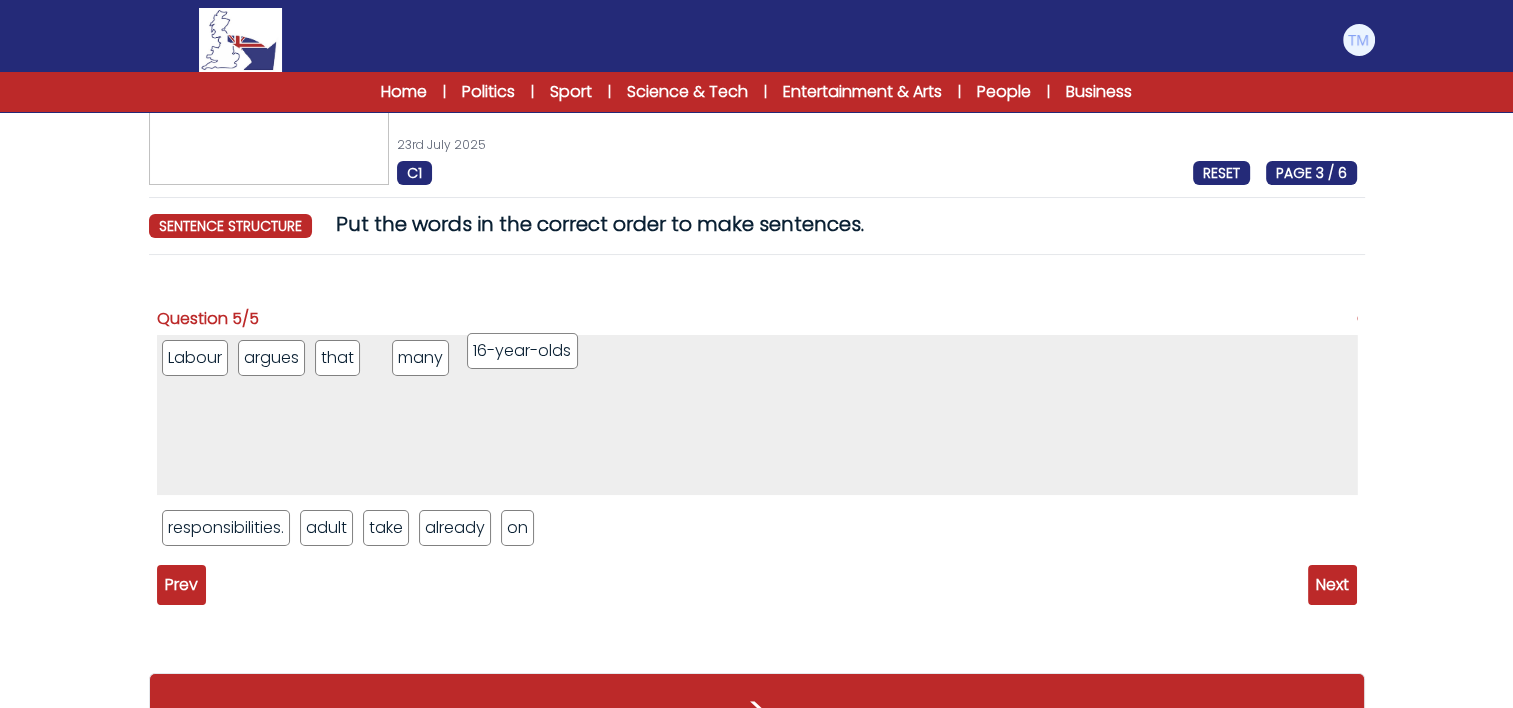 drag, startPoint x: 404, startPoint y: 364, endPoint x: 556, endPoint y: 356, distance: 152.21039 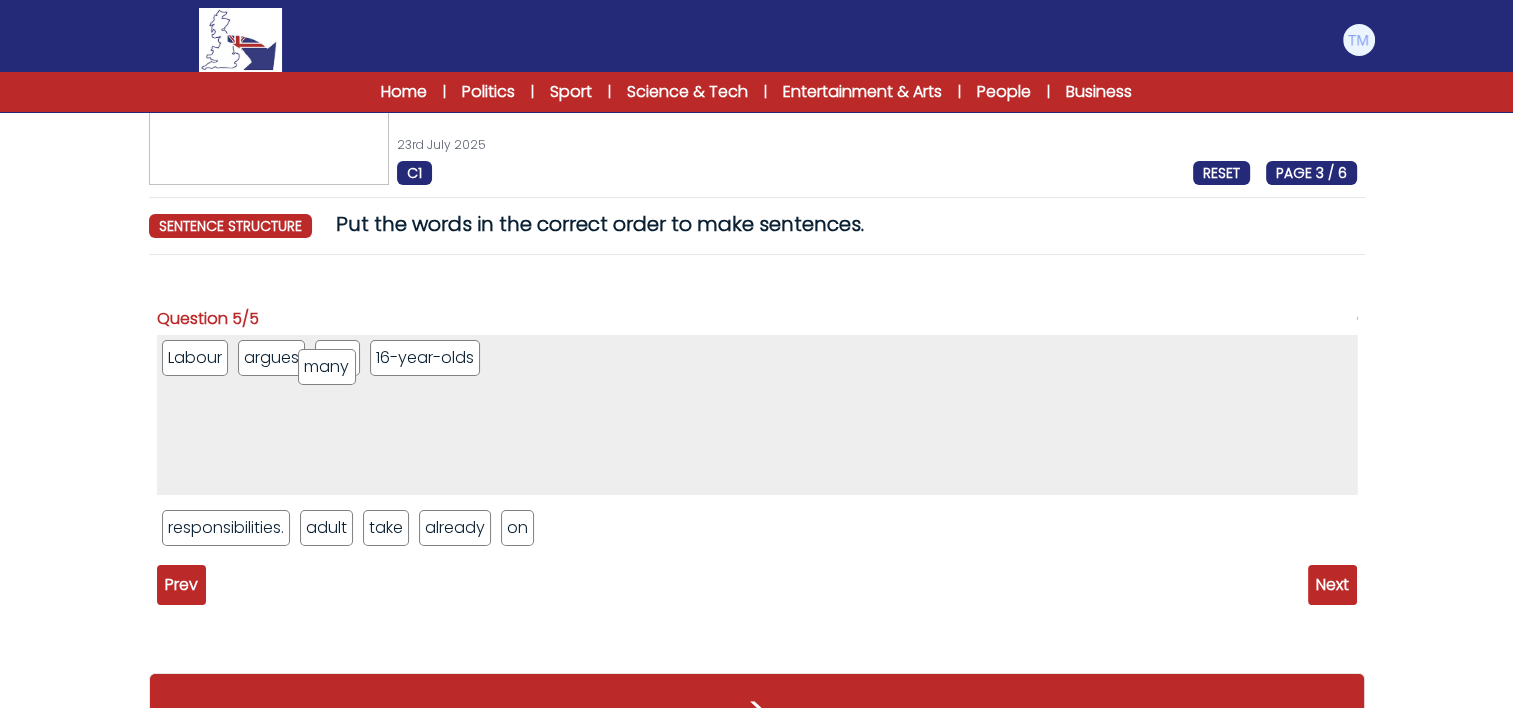 drag, startPoint x: 524, startPoint y: 368, endPoint x: 338, endPoint y: 368, distance: 186 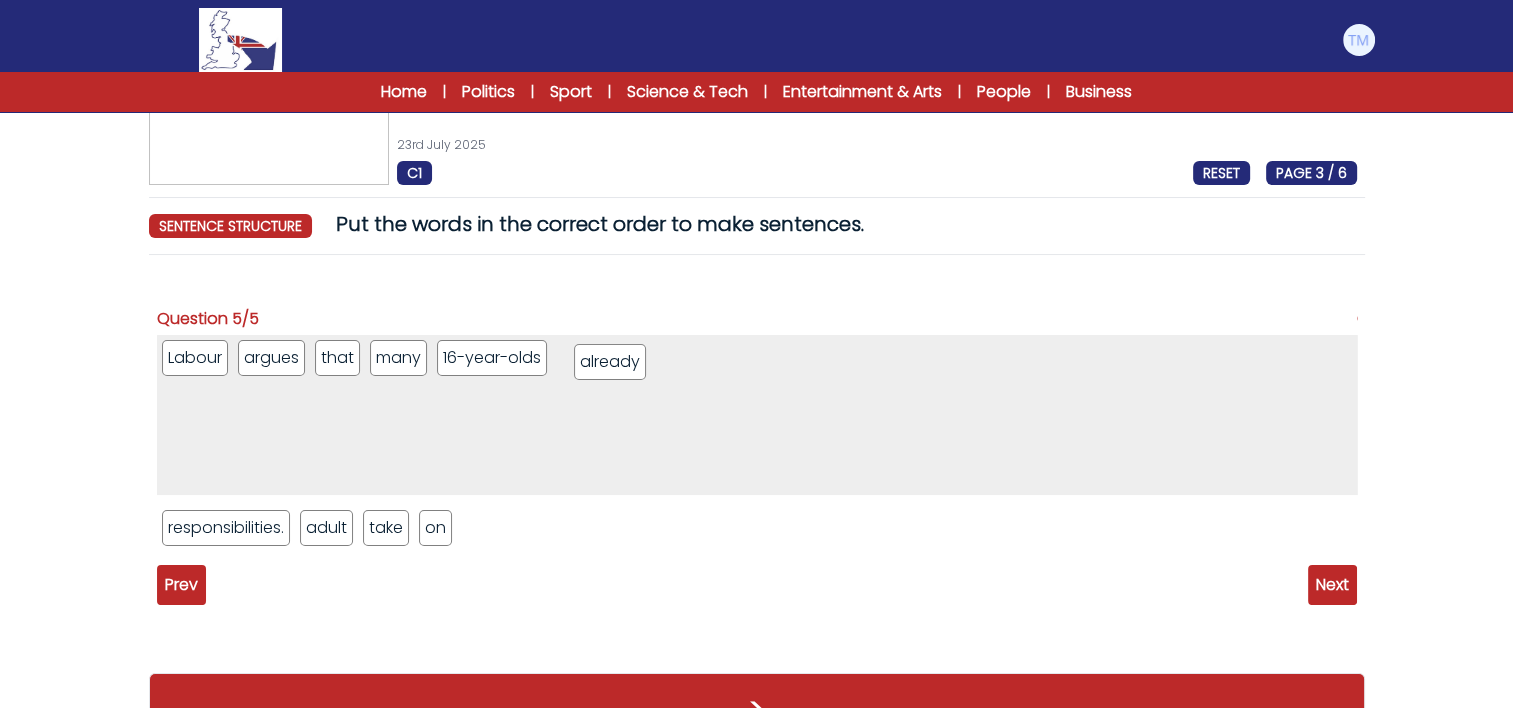 drag, startPoint x: 449, startPoint y: 537, endPoint x: 602, endPoint y: 372, distance: 225.02 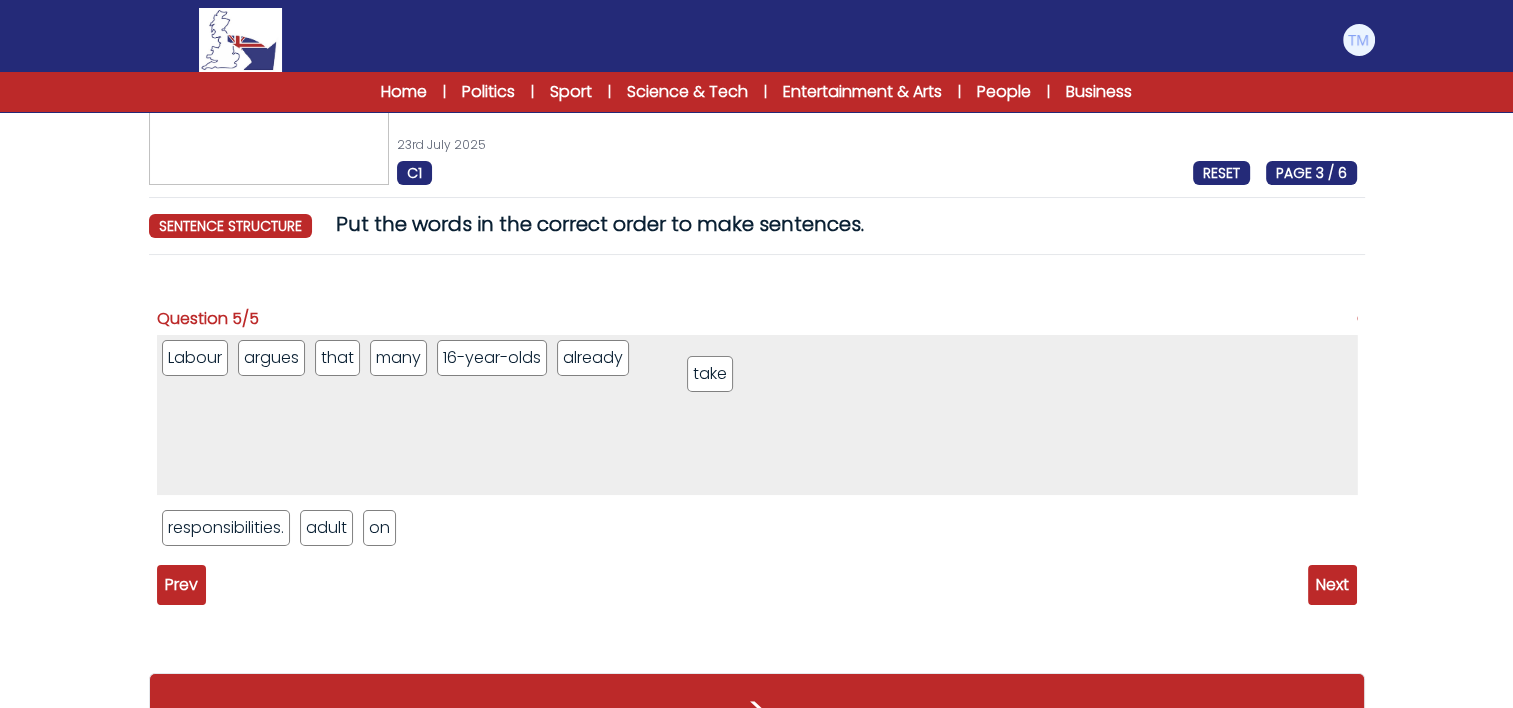 drag, startPoint x: 374, startPoint y: 531, endPoint x: 693, endPoint y: 375, distance: 355.10138 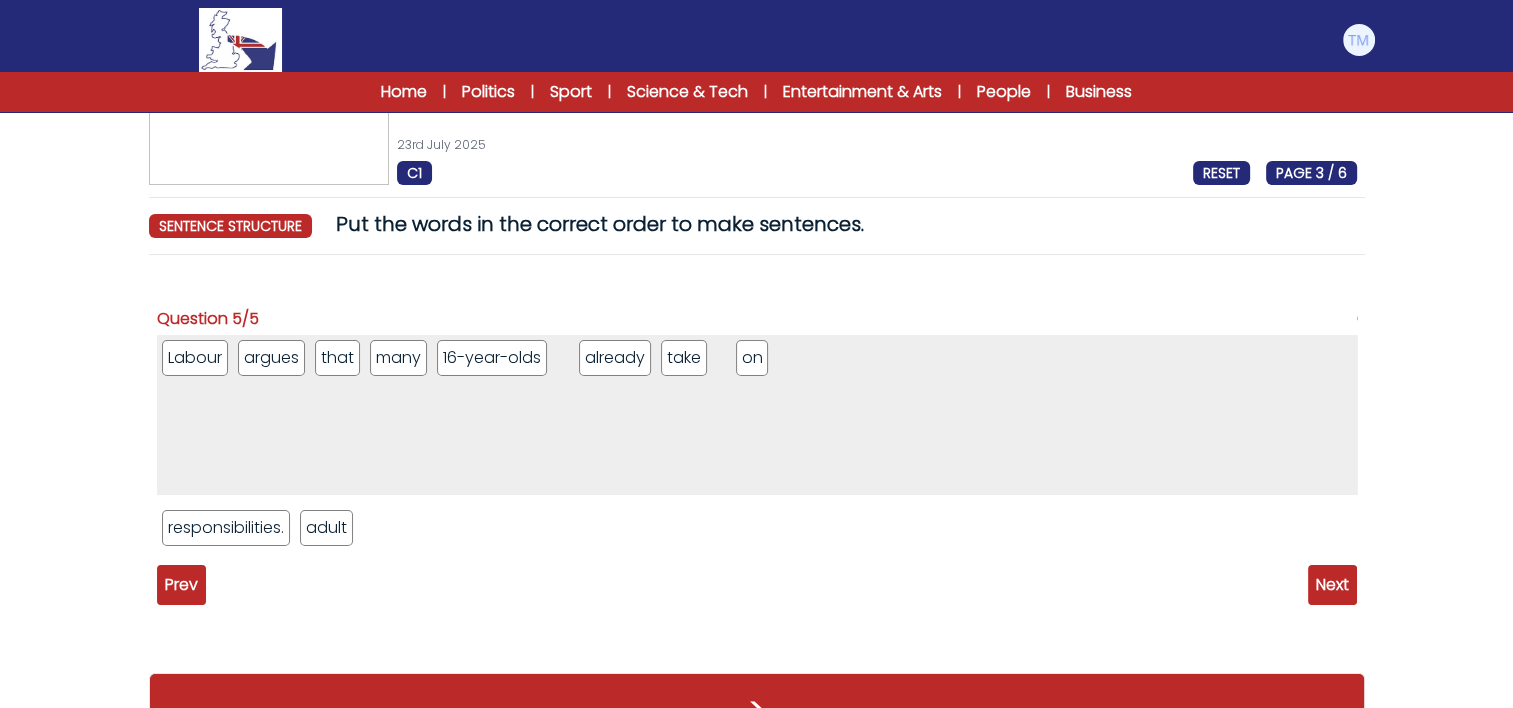 drag, startPoint x: 369, startPoint y: 533, endPoint x: 737, endPoint y: 371, distance: 402.0796 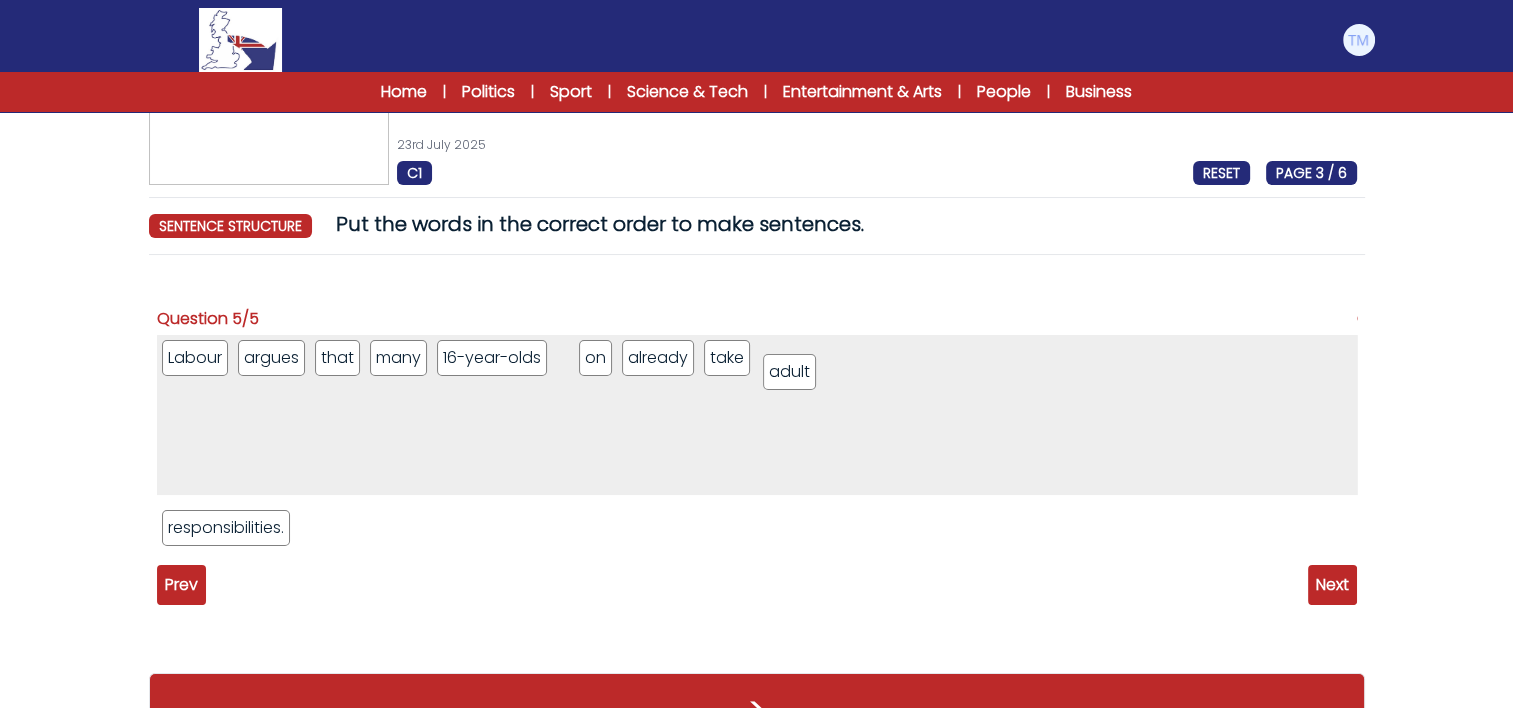 drag, startPoint x: 333, startPoint y: 520, endPoint x: 803, endPoint y: 344, distance: 501.8725 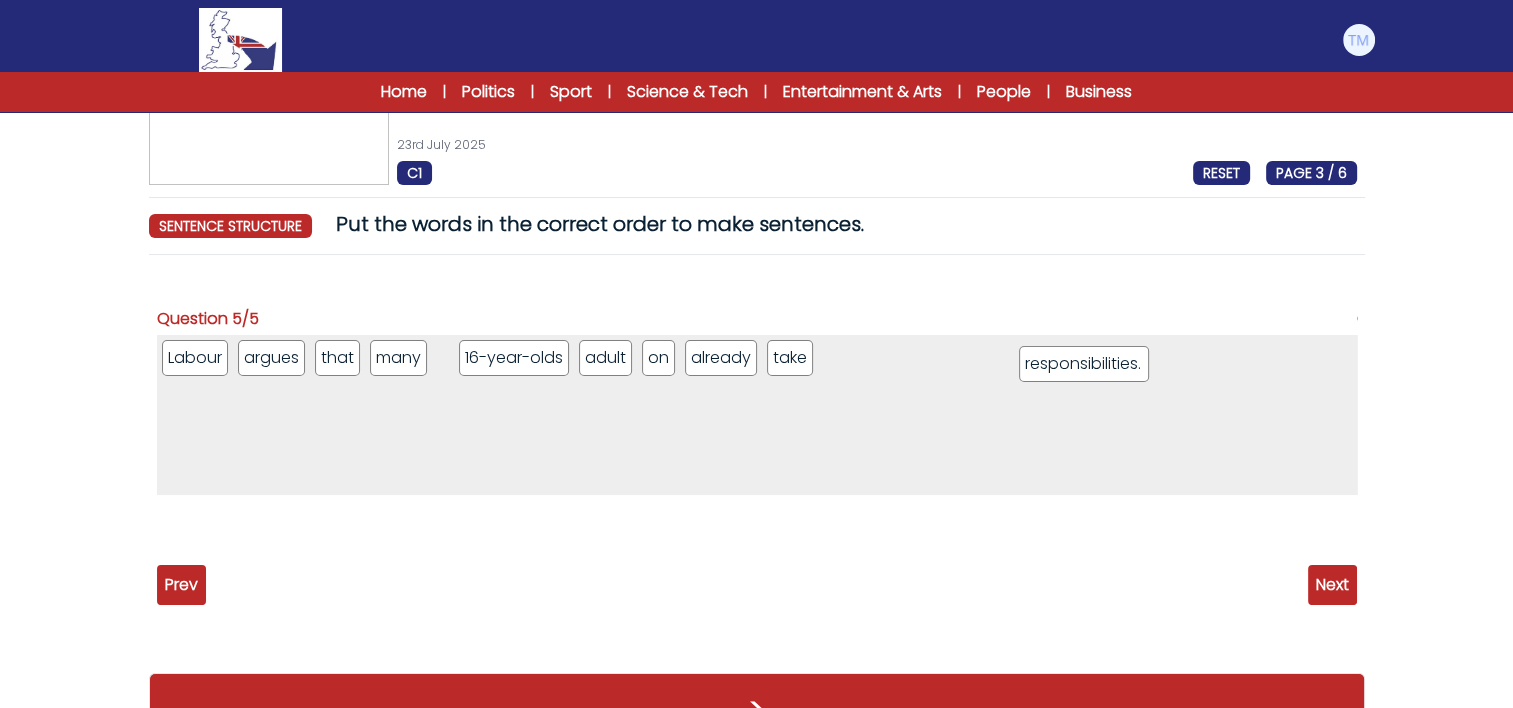 drag, startPoint x: 201, startPoint y: 531, endPoint x: 1058, endPoint y: 368, distance: 872.36346 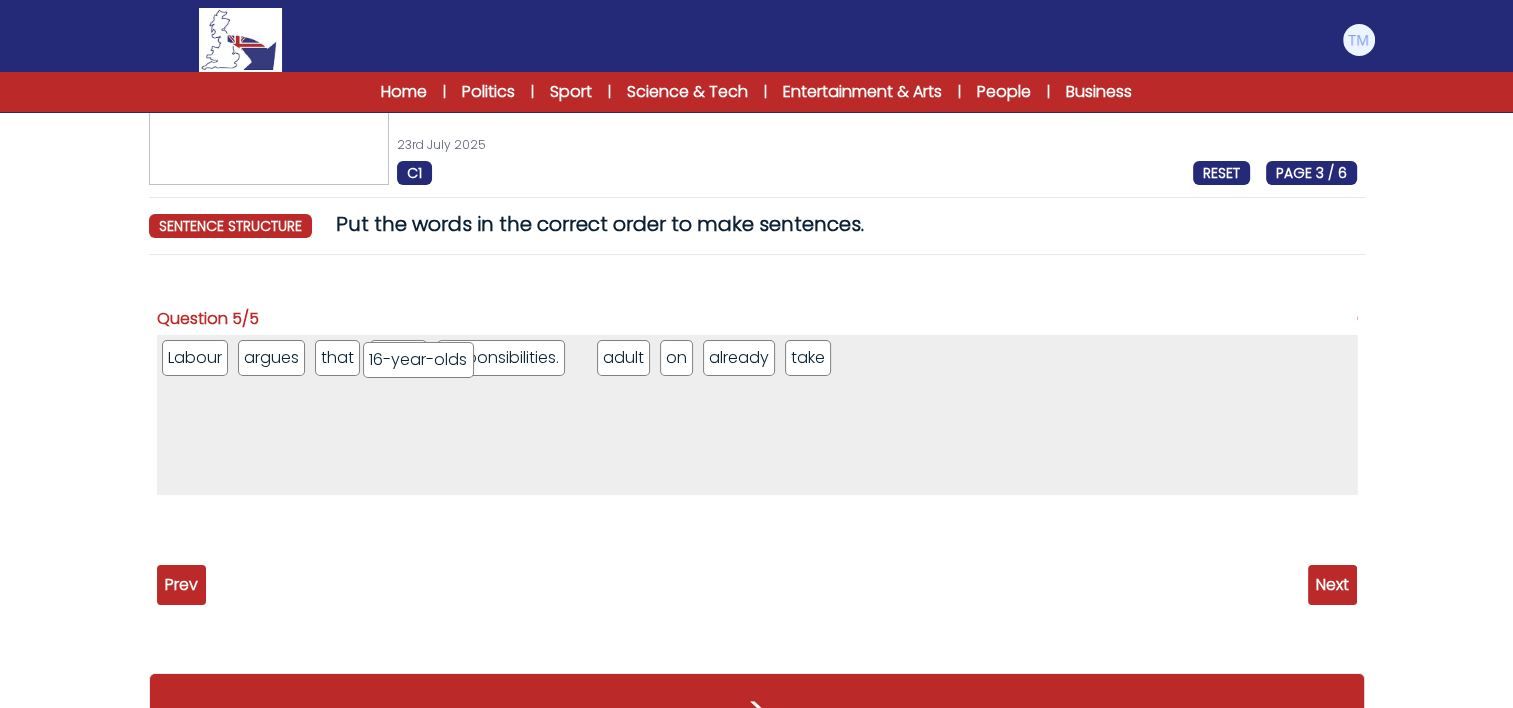 drag, startPoint x: 666, startPoint y: 365, endPoint x: 449, endPoint y: 364, distance: 217.0023 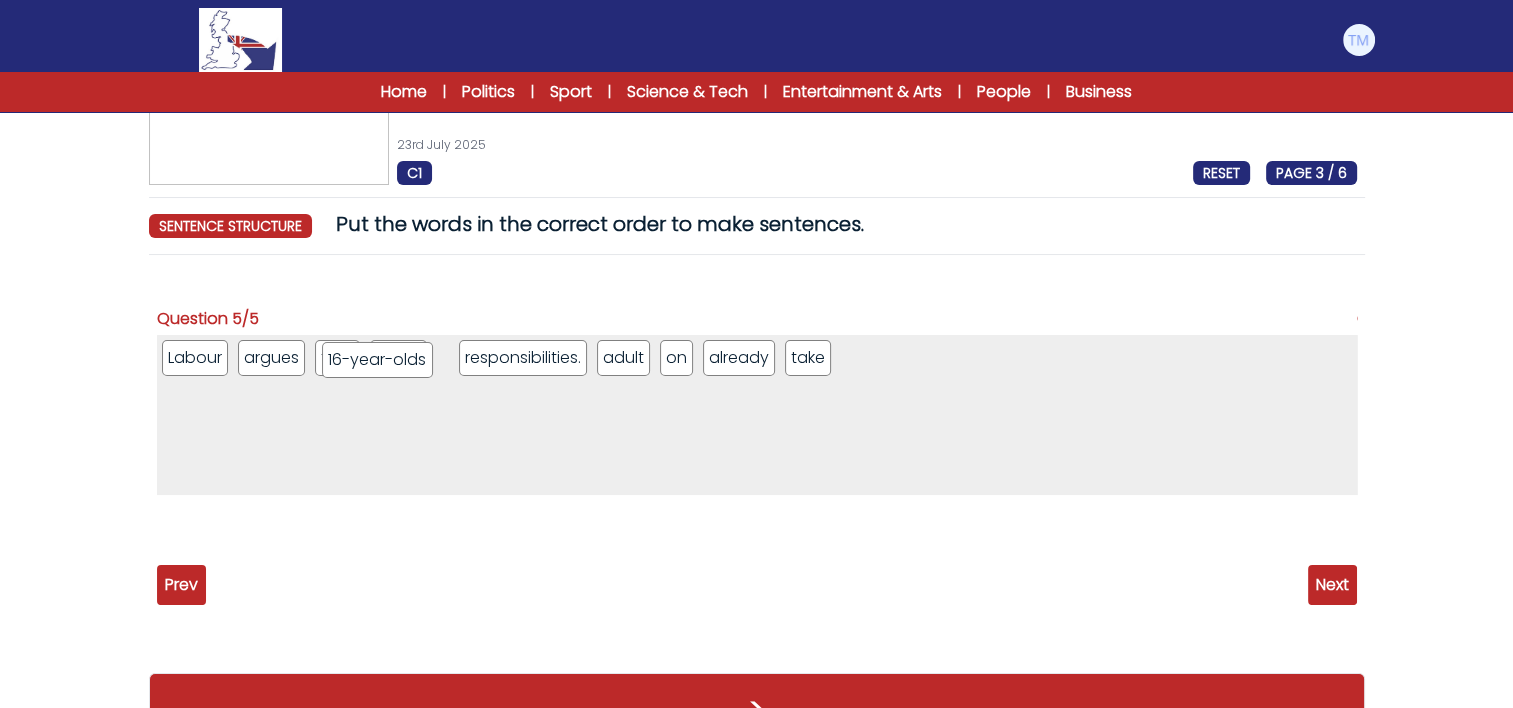 drag, startPoint x: 665, startPoint y: 369, endPoint x: 412, endPoint y: 370, distance: 253.00198 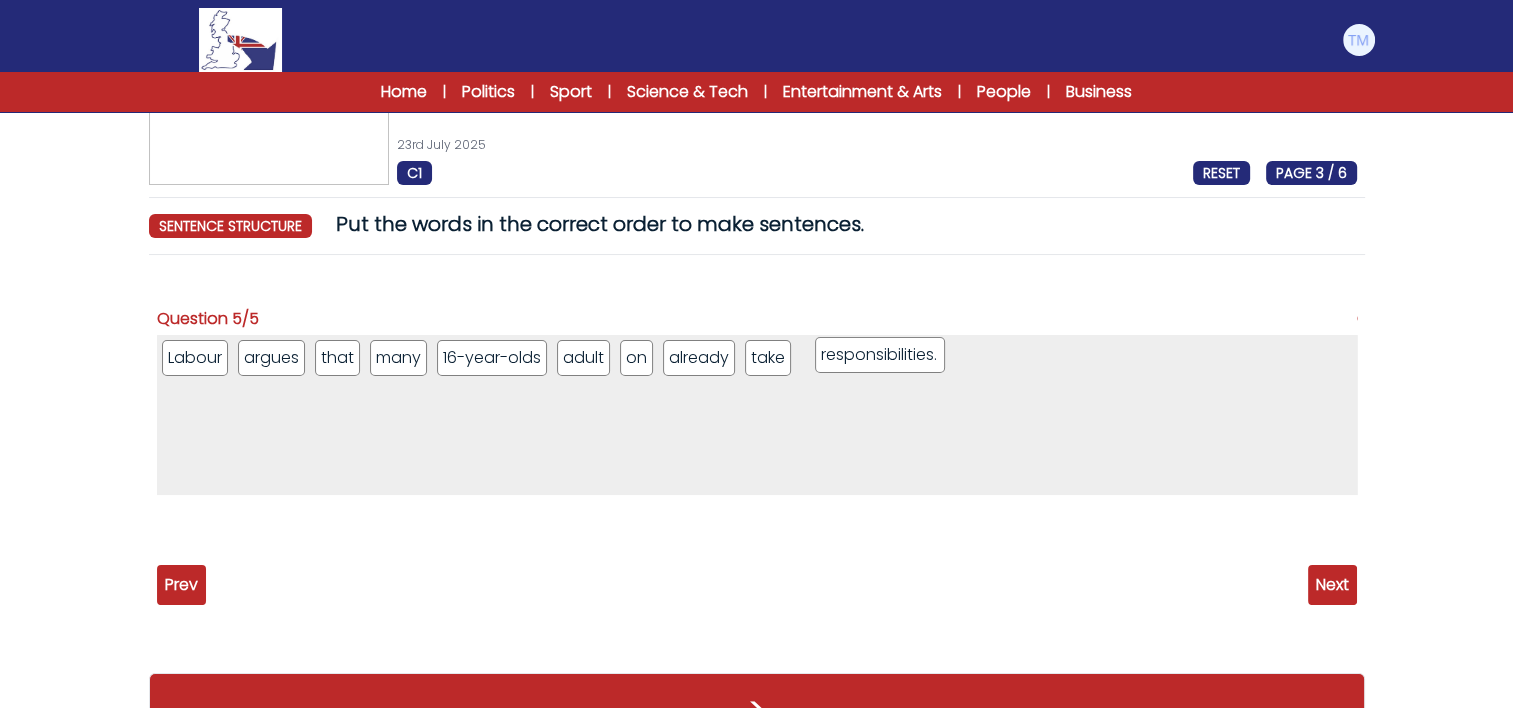 drag, startPoint x: 646, startPoint y: 360, endPoint x: 903, endPoint y: 357, distance: 257.01752 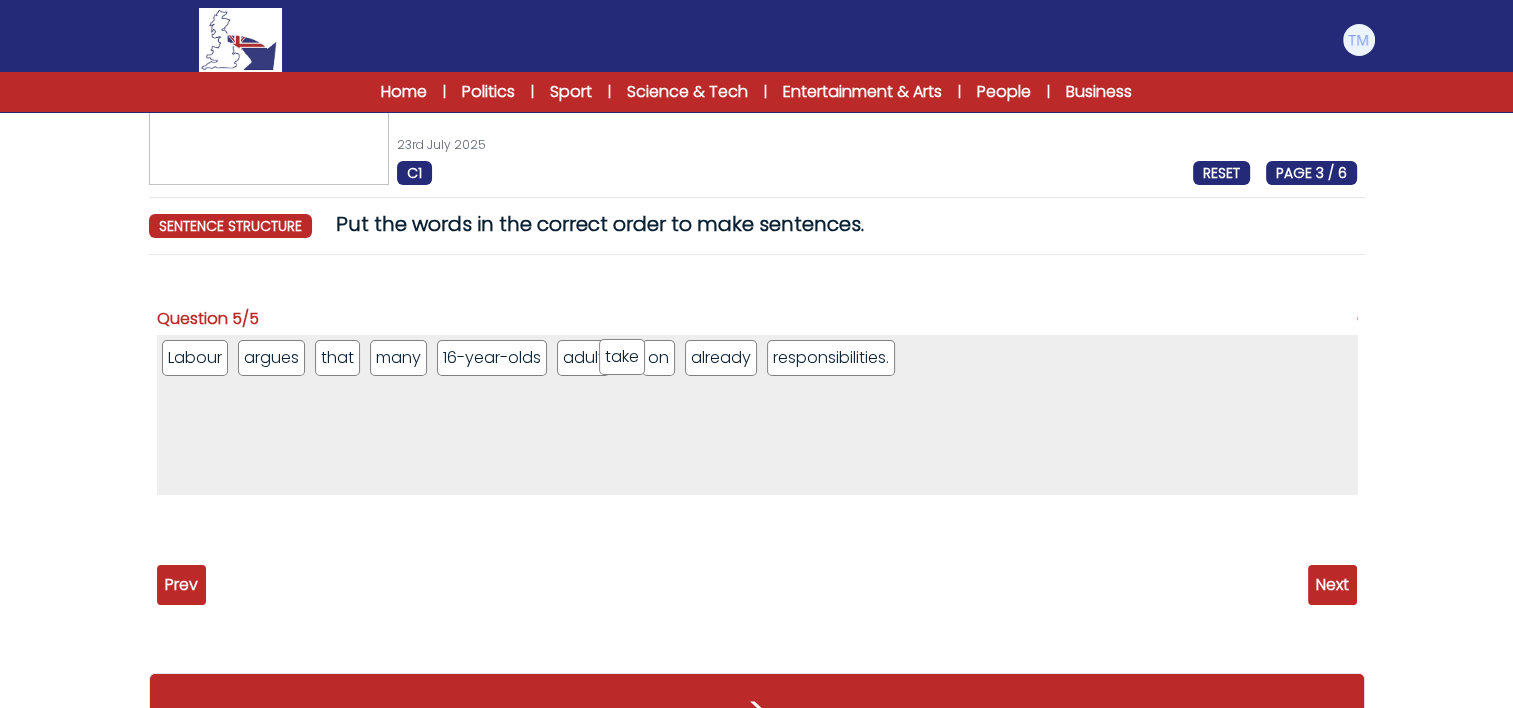 drag, startPoint x: 765, startPoint y: 358, endPoint x: 620, endPoint y: 357, distance: 145.00345 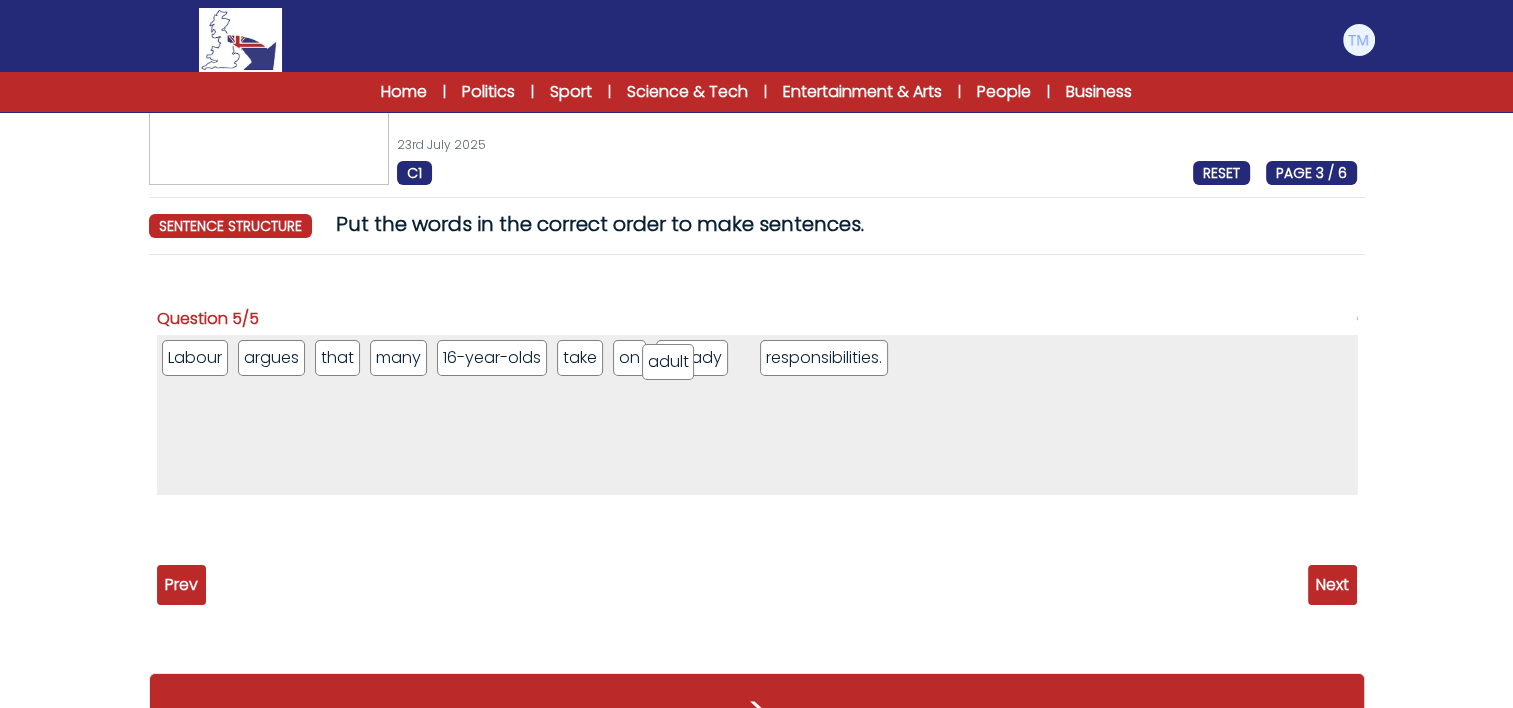 drag, startPoint x: 584, startPoint y: 367, endPoint x: 668, endPoint y: 371, distance: 84.095184 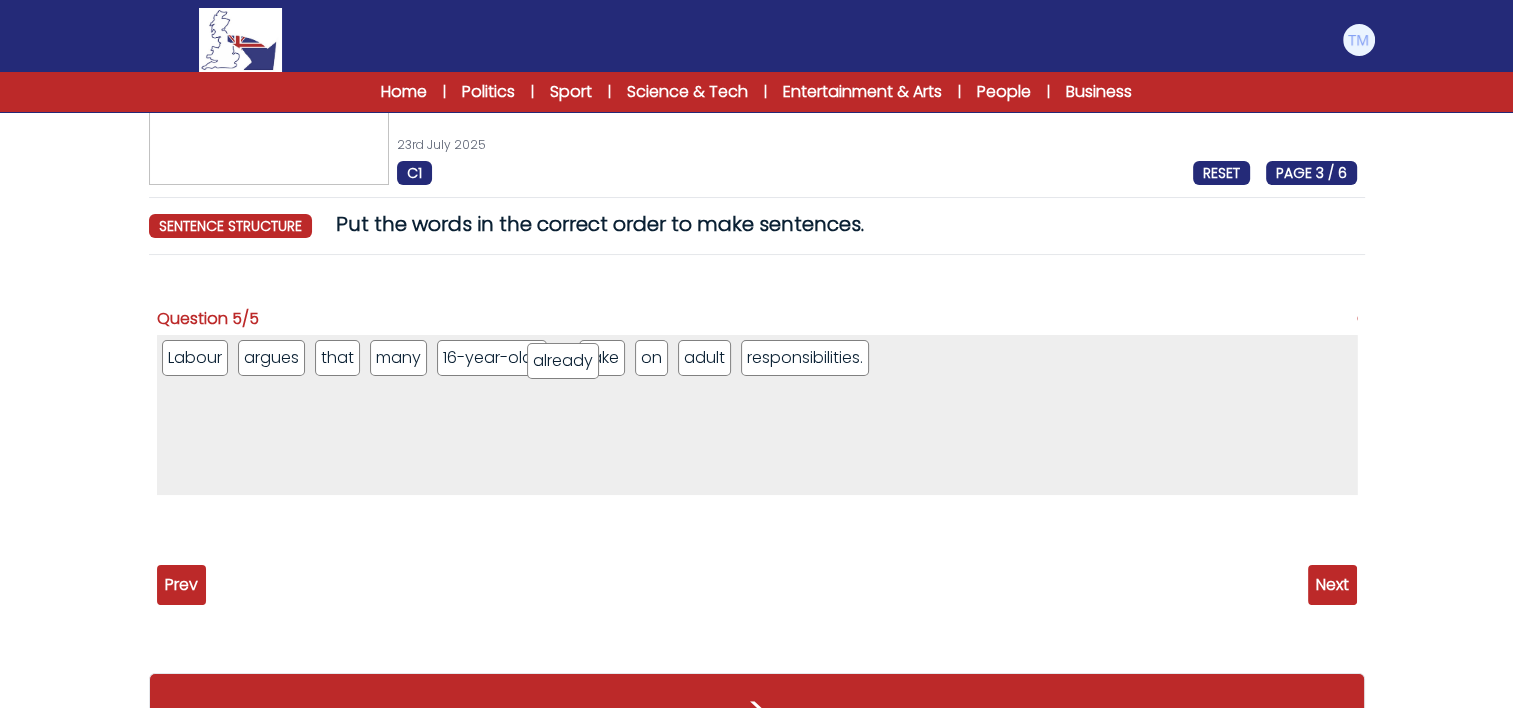 drag, startPoint x: 708, startPoint y: 368, endPoint x: 580, endPoint y: 372, distance: 128.06248 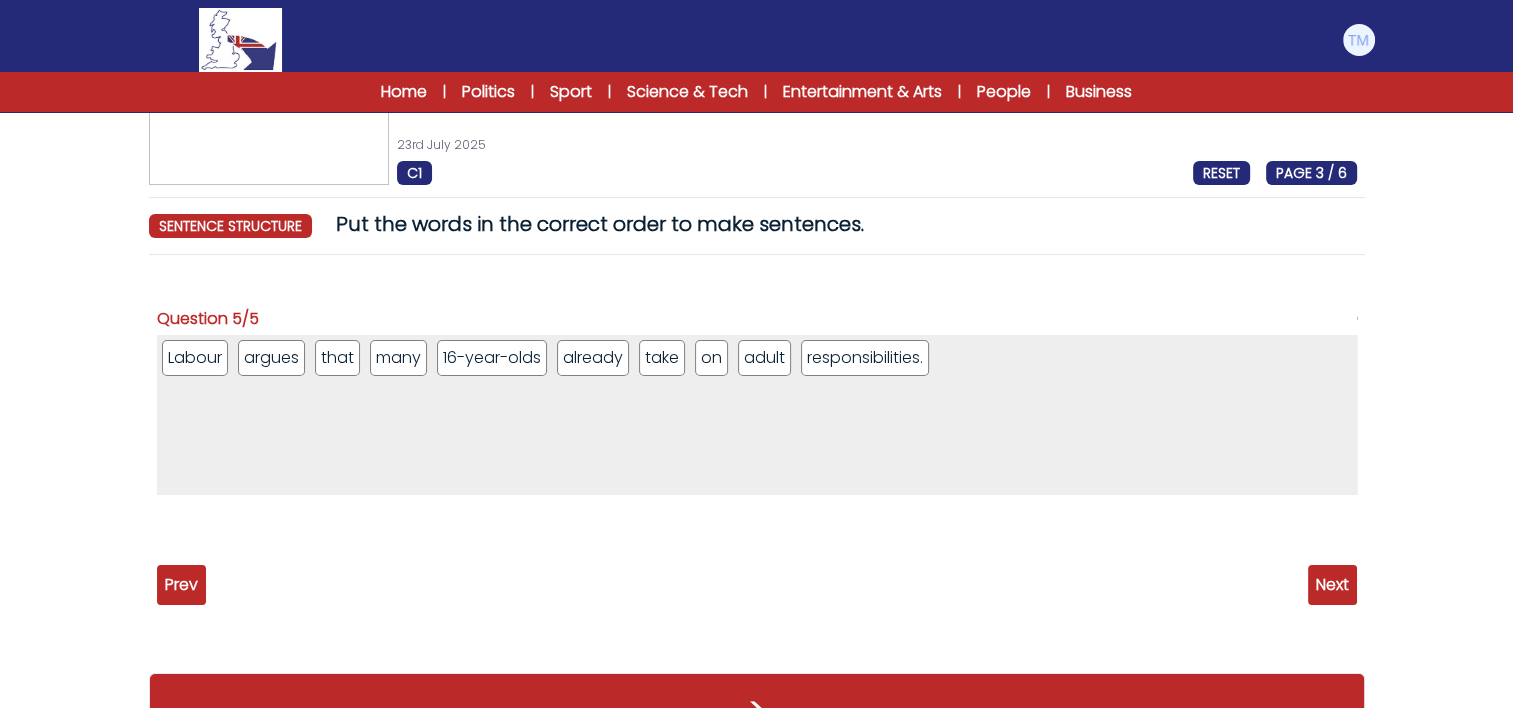 click on "Next" at bounding box center (1332, 585) 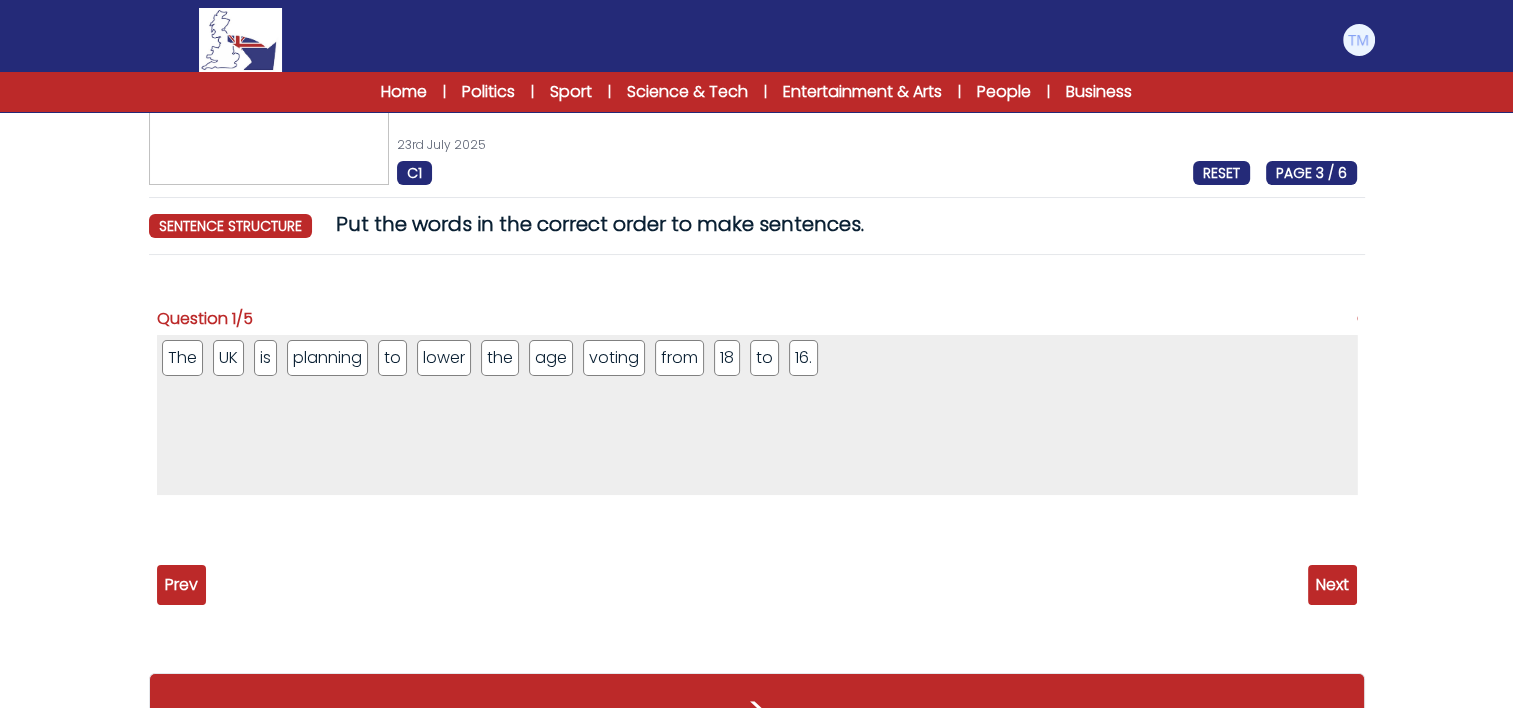 scroll, scrollTop: 154, scrollLeft: 0, axis: vertical 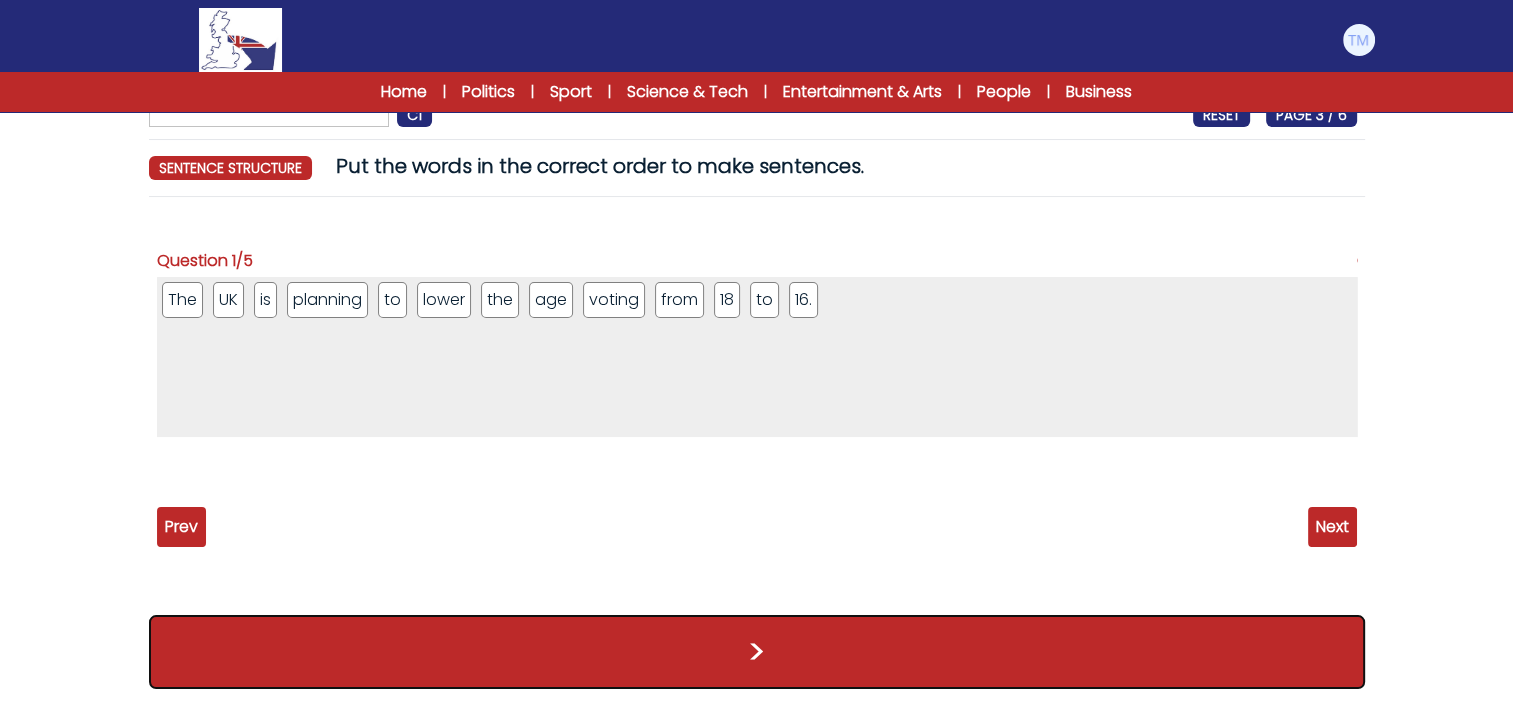 click on ">" at bounding box center [757, 652] 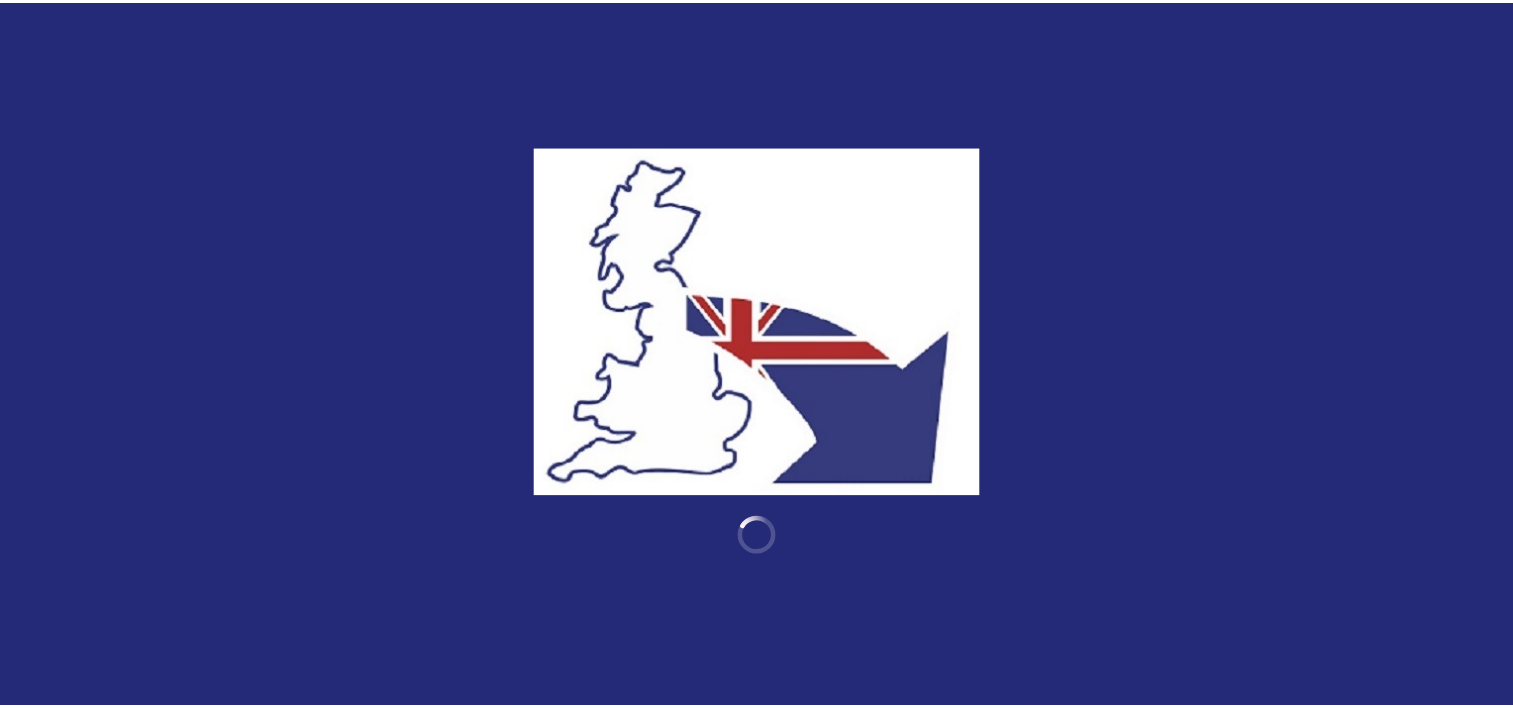 scroll, scrollTop: 0, scrollLeft: 0, axis: both 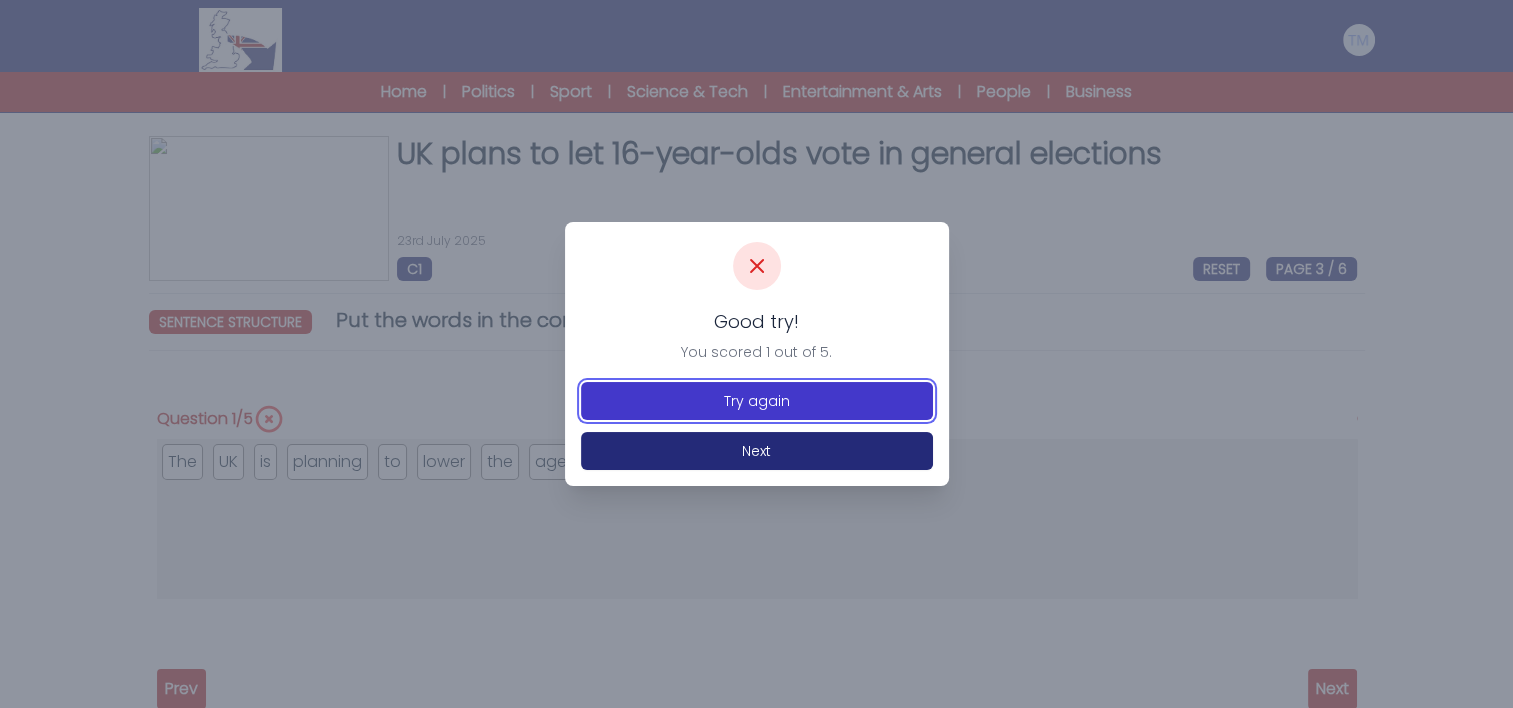 click on "Try again" at bounding box center [757, 401] 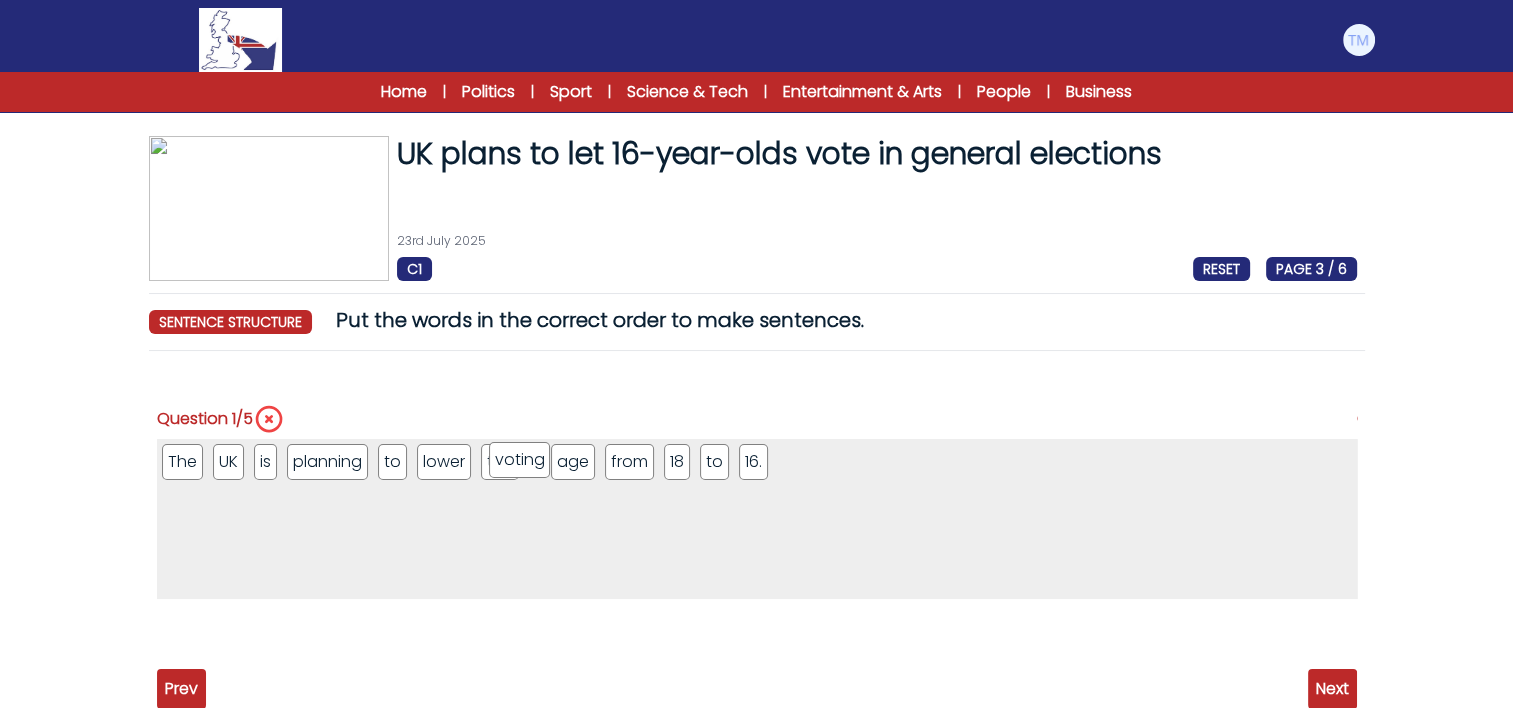 drag, startPoint x: 612, startPoint y: 460, endPoint x: 521, endPoint y: 458, distance: 91.02197 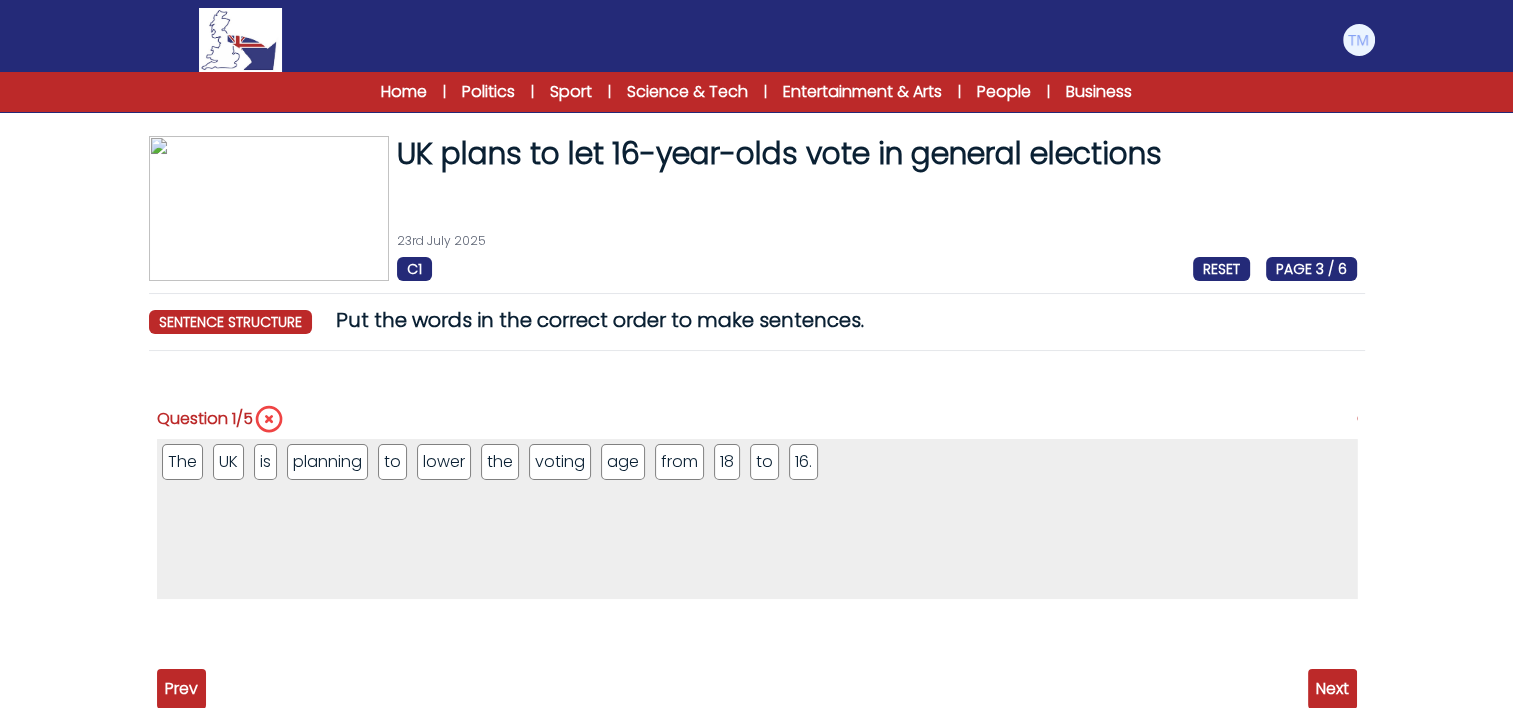 click on "Next" at bounding box center [1332, 689] 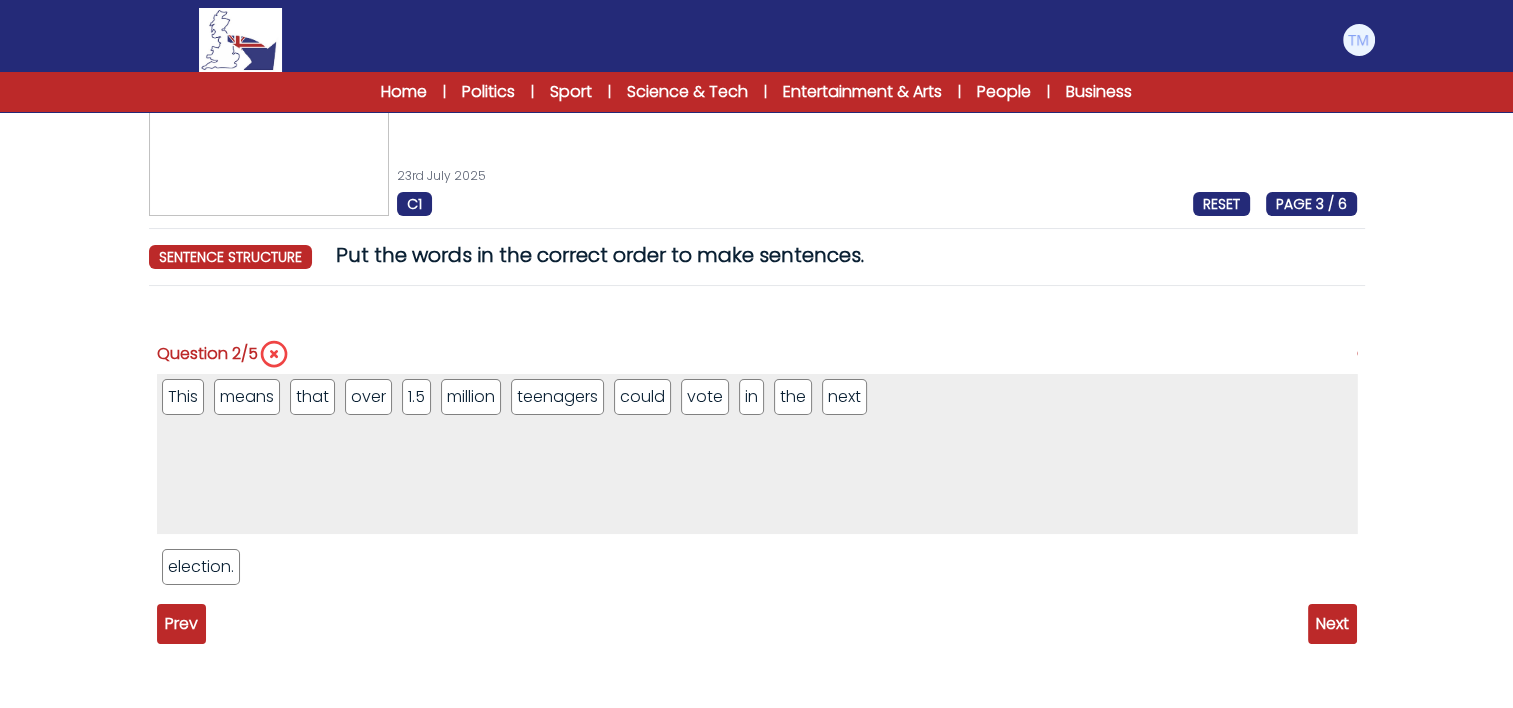 scroll, scrollTop: 68, scrollLeft: 0, axis: vertical 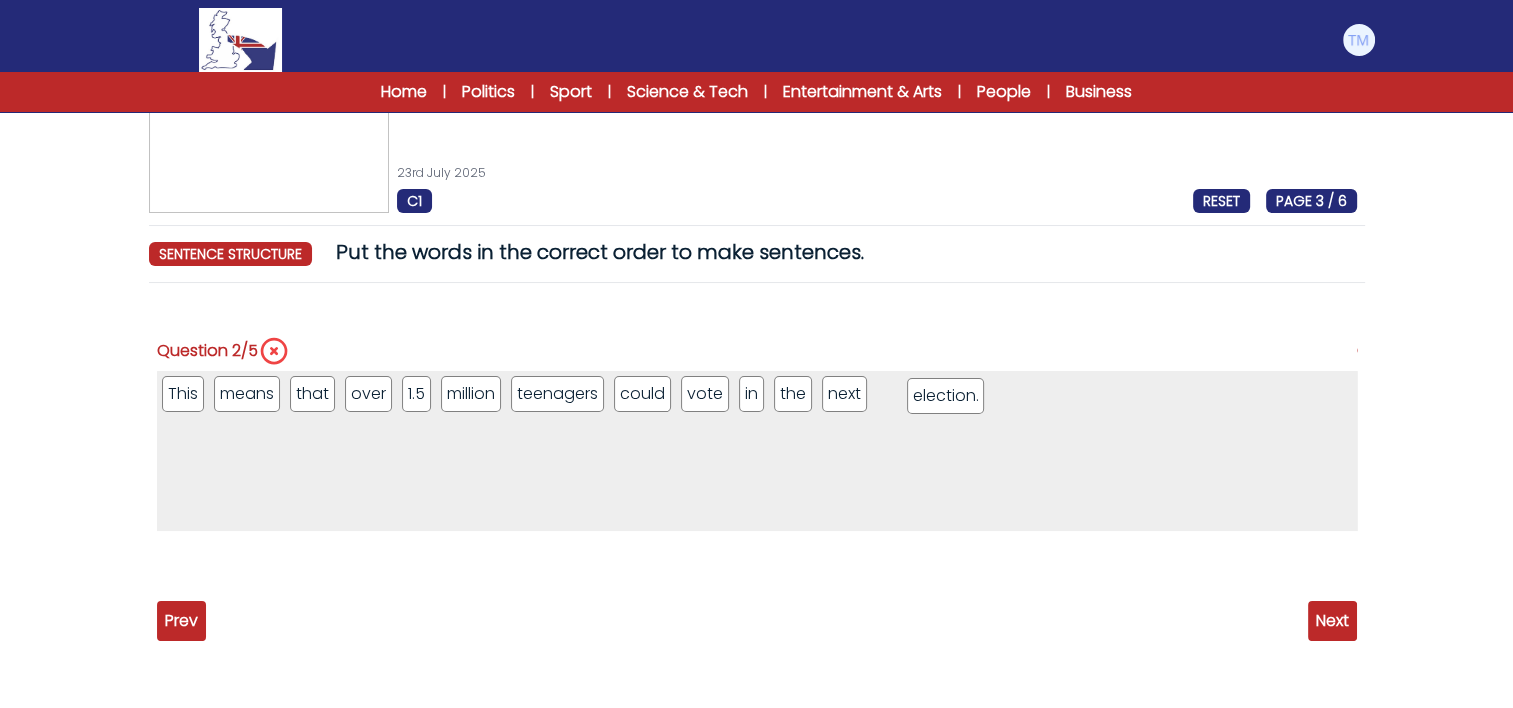 drag, startPoint x: 192, startPoint y: 563, endPoint x: 937, endPoint y: 396, distance: 763.48804 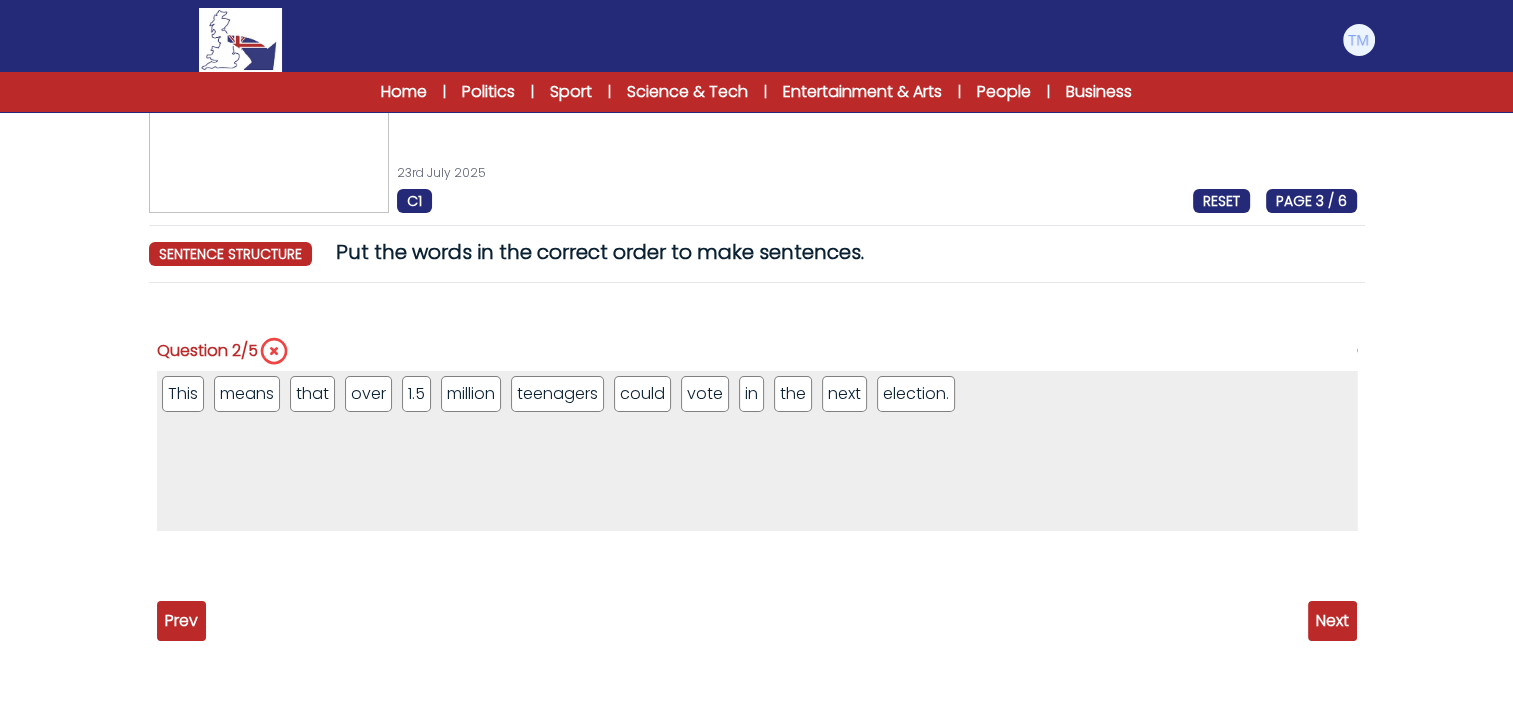 click on "Next" at bounding box center [1332, 621] 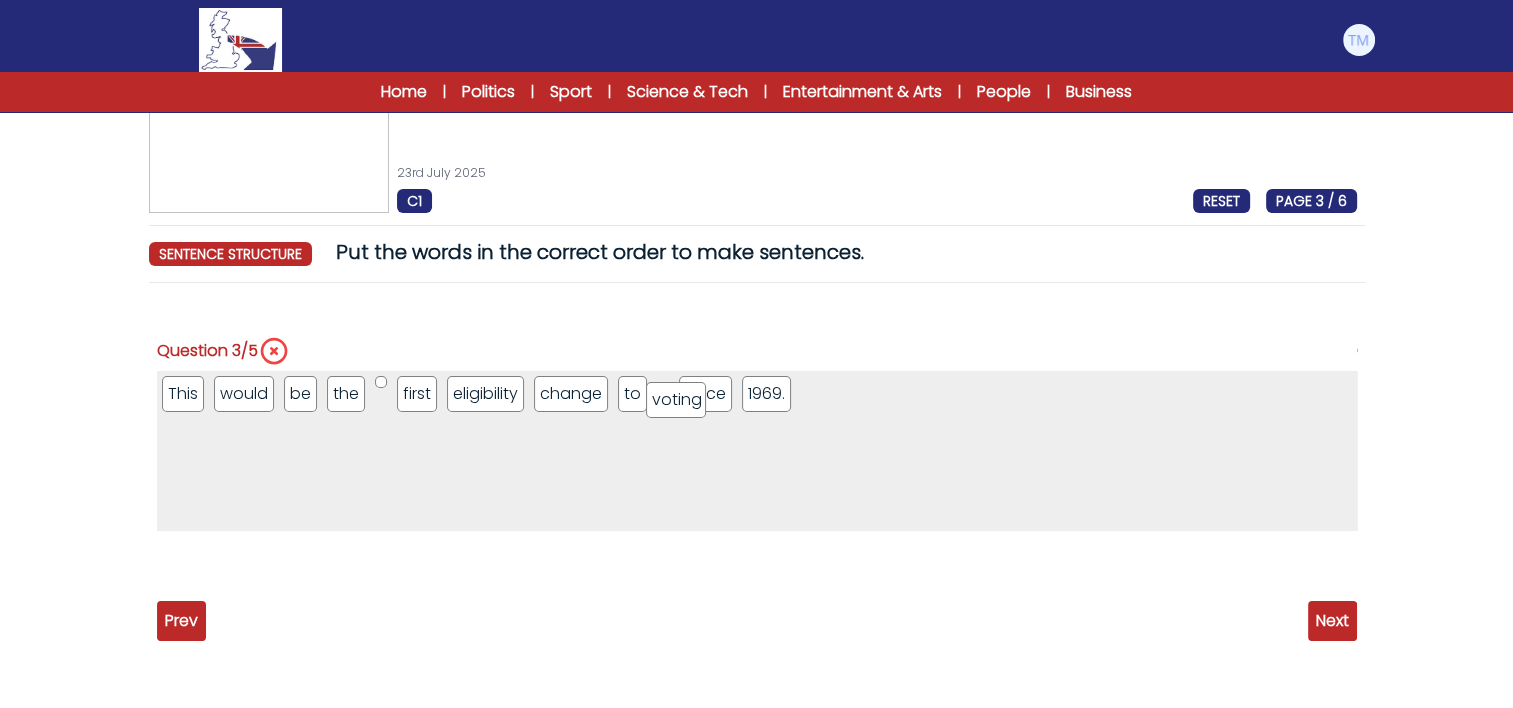 drag, startPoint x: 204, startPoint y: 572, endPoint x: 688, endPoint y: 406, distance: 511.6757 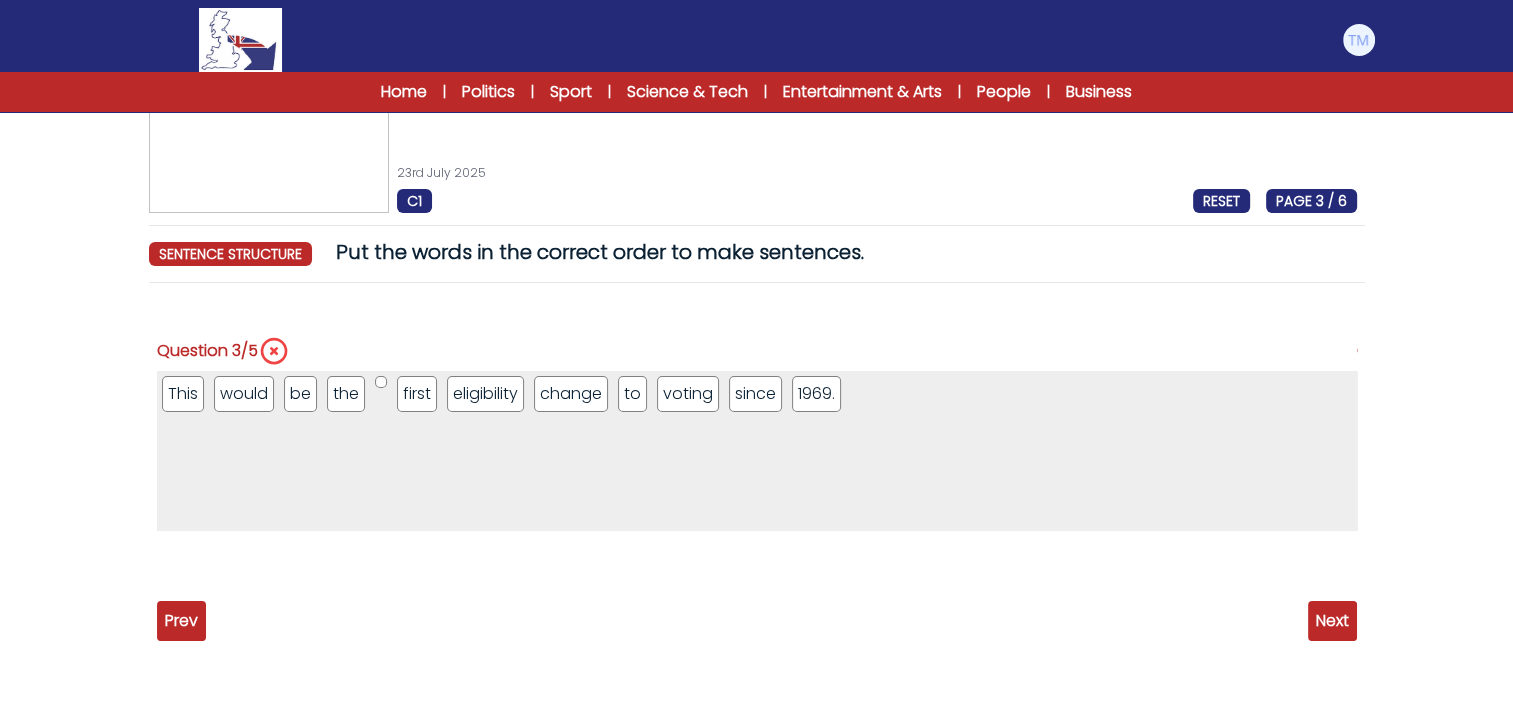 click at bounding box center (381, 382) 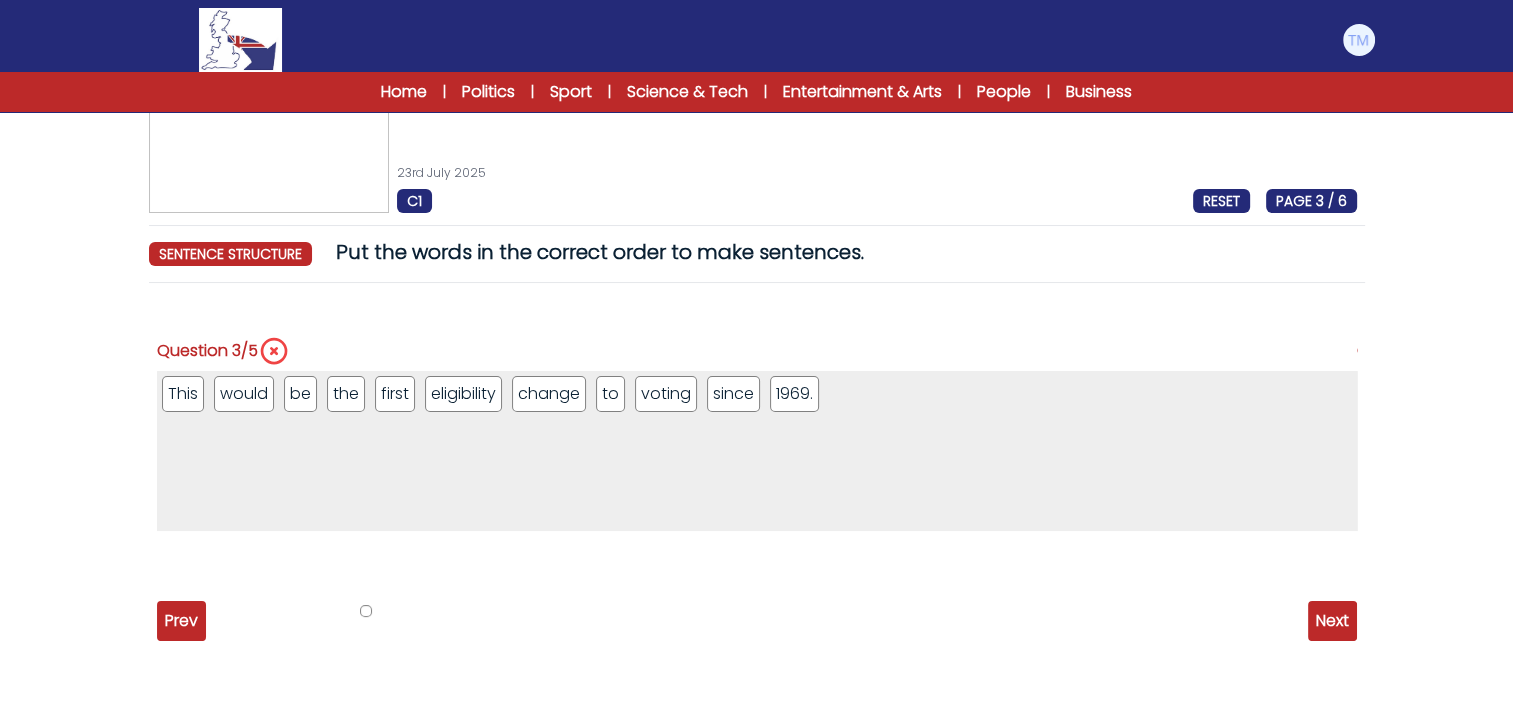 drag, startPoint x: 376, startPoint y: 380, endPoint x: 363, endPoint y: 610, distance: 230.3671 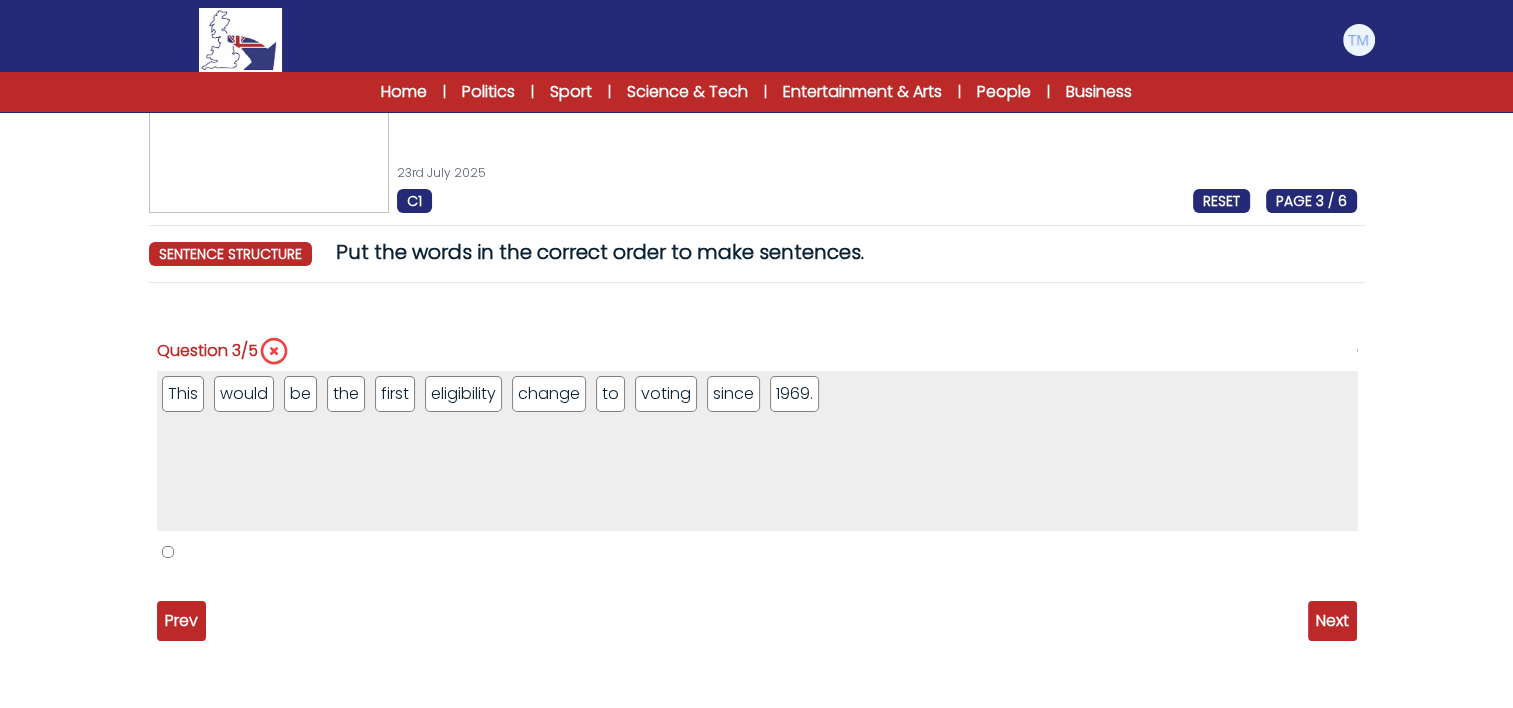 click on "Next" at bounding box center (1332, 621) 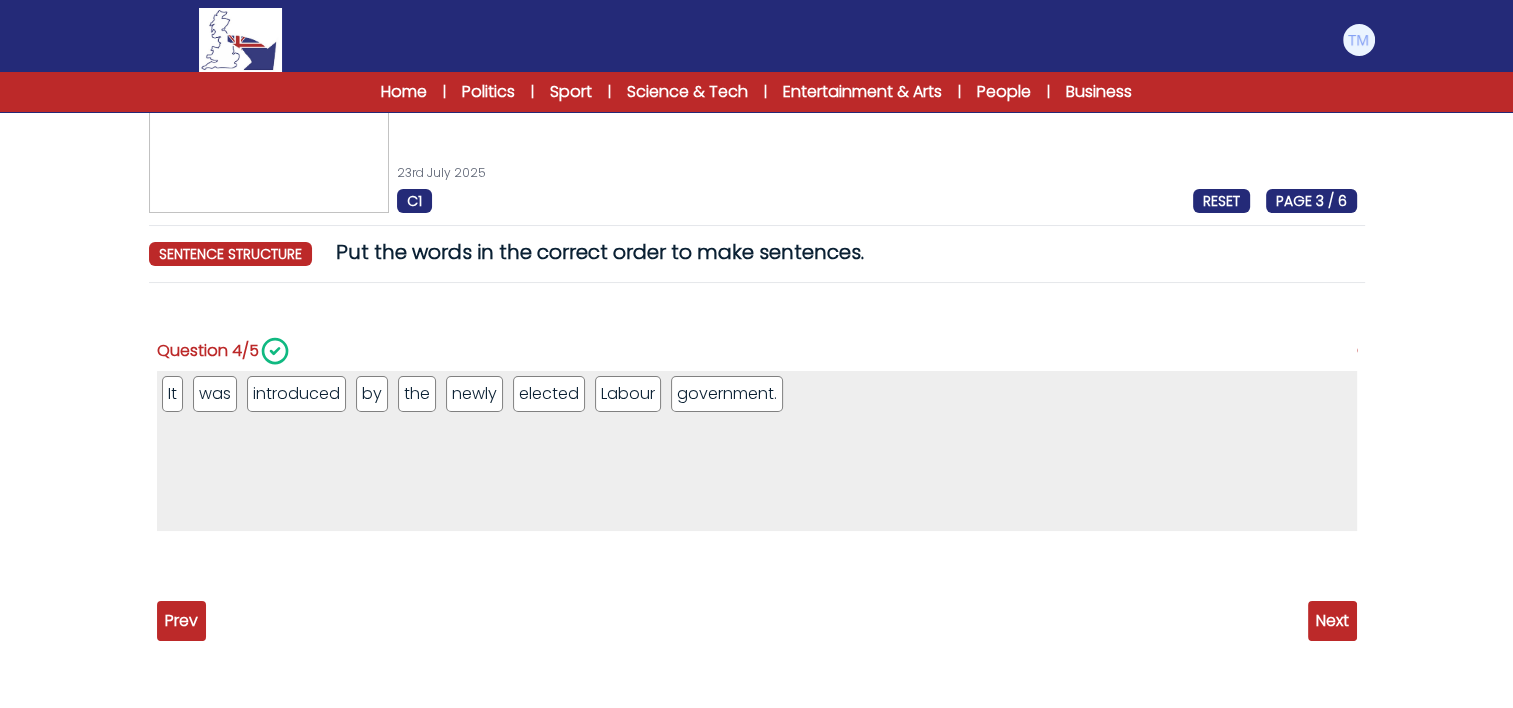 click on "Next" at bounding box center (1332, 621) 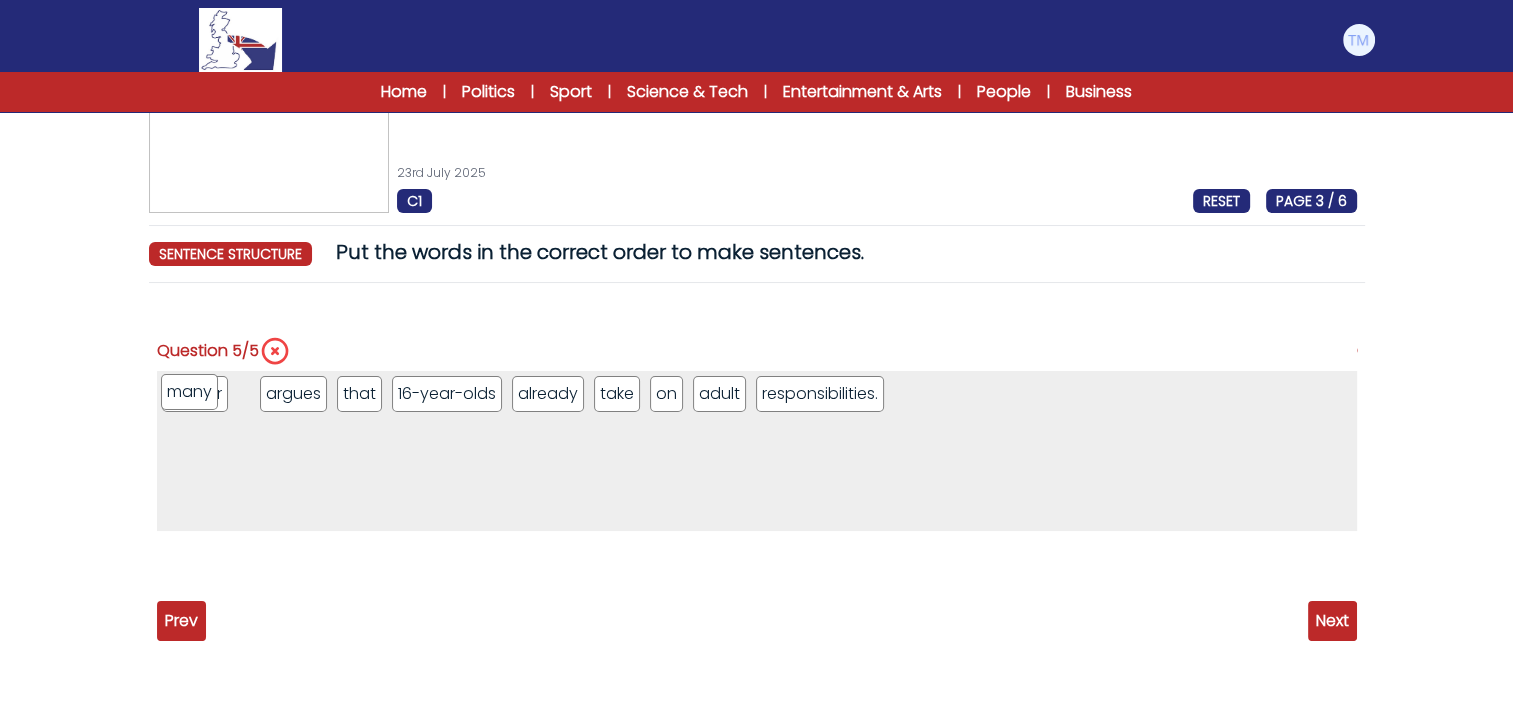 drag, startPoint x: 424, startPoint y: 401, endPoint x: 211, endPoint y: 404, distance: 213.02112 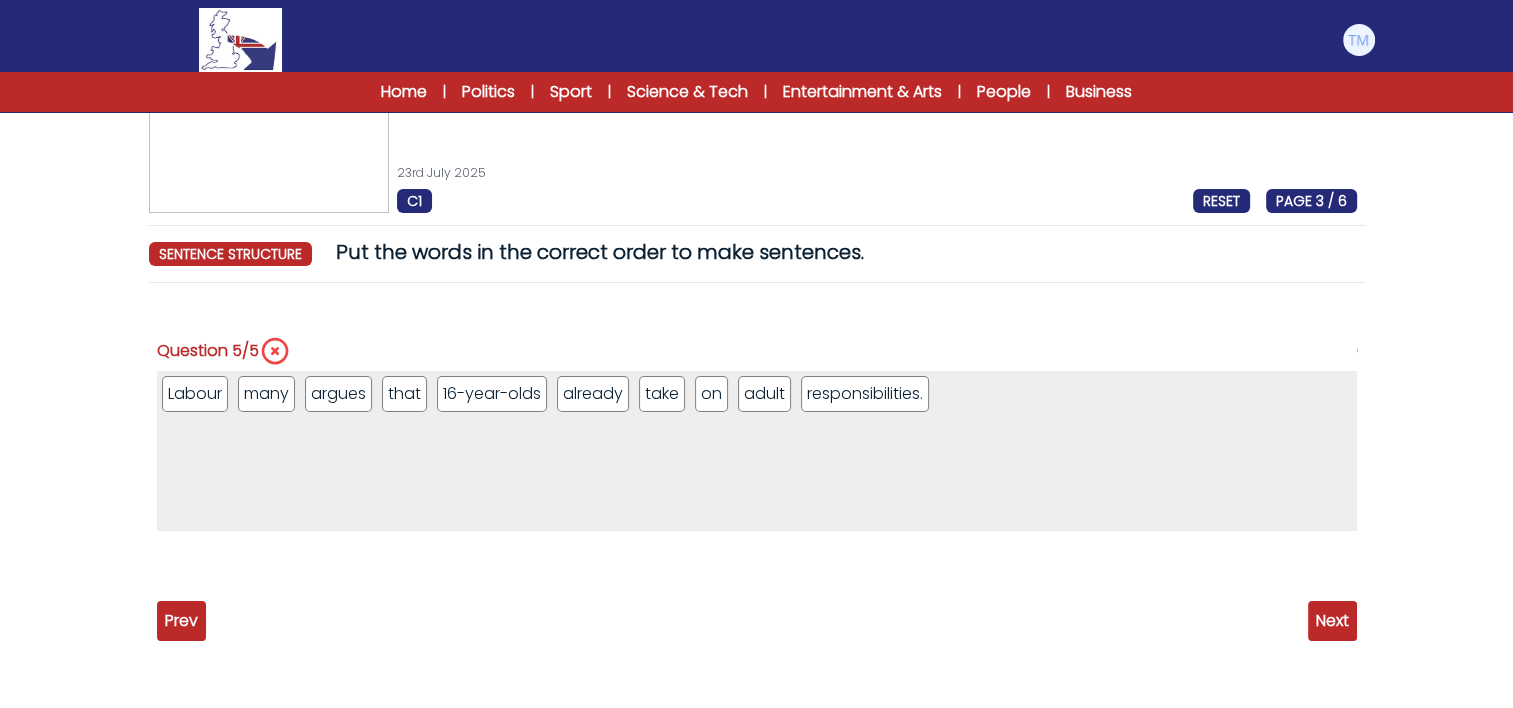 click on "Labour" at bounding box center [195, 394] 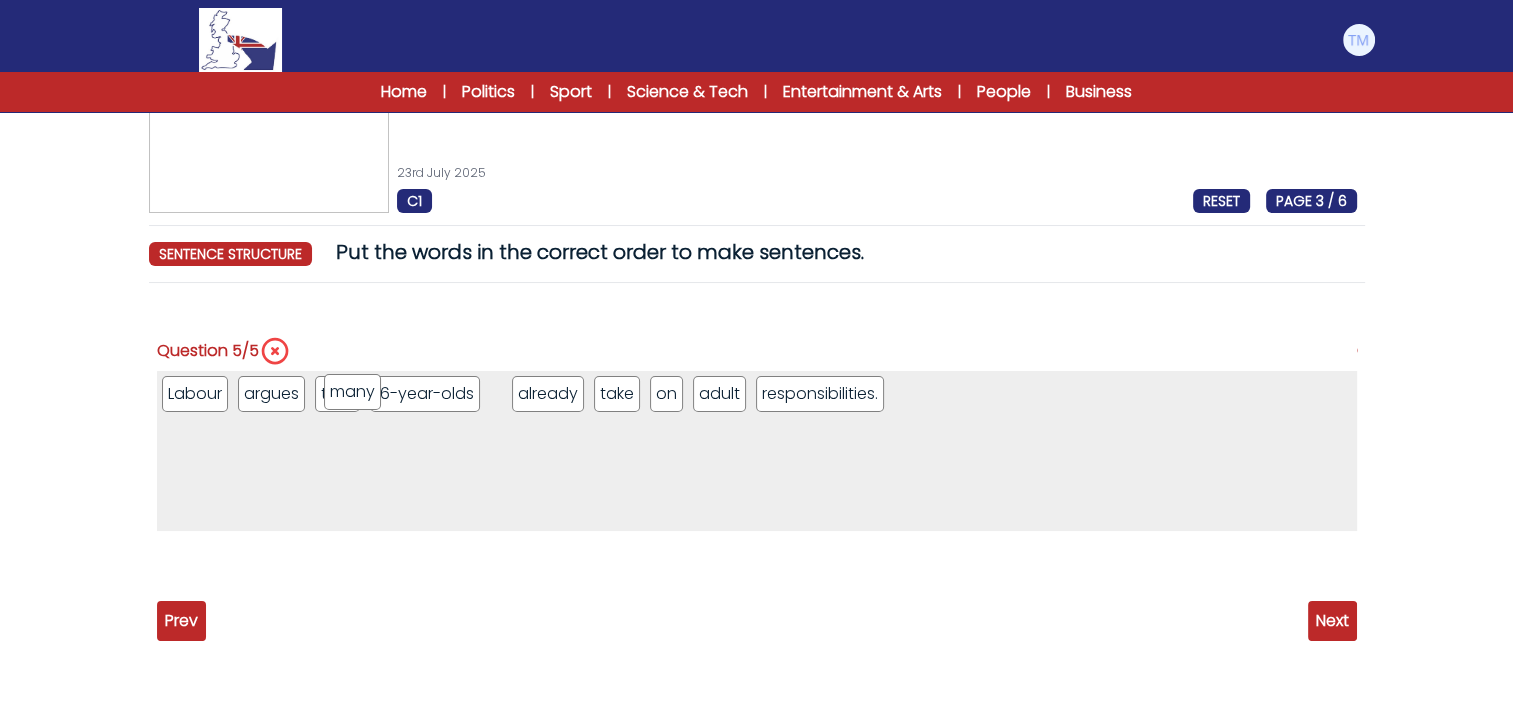 drag, startPoint x: 274, startPoint y: 402, endPoint x: 360, endPoint y: 401, distance: 86.00581 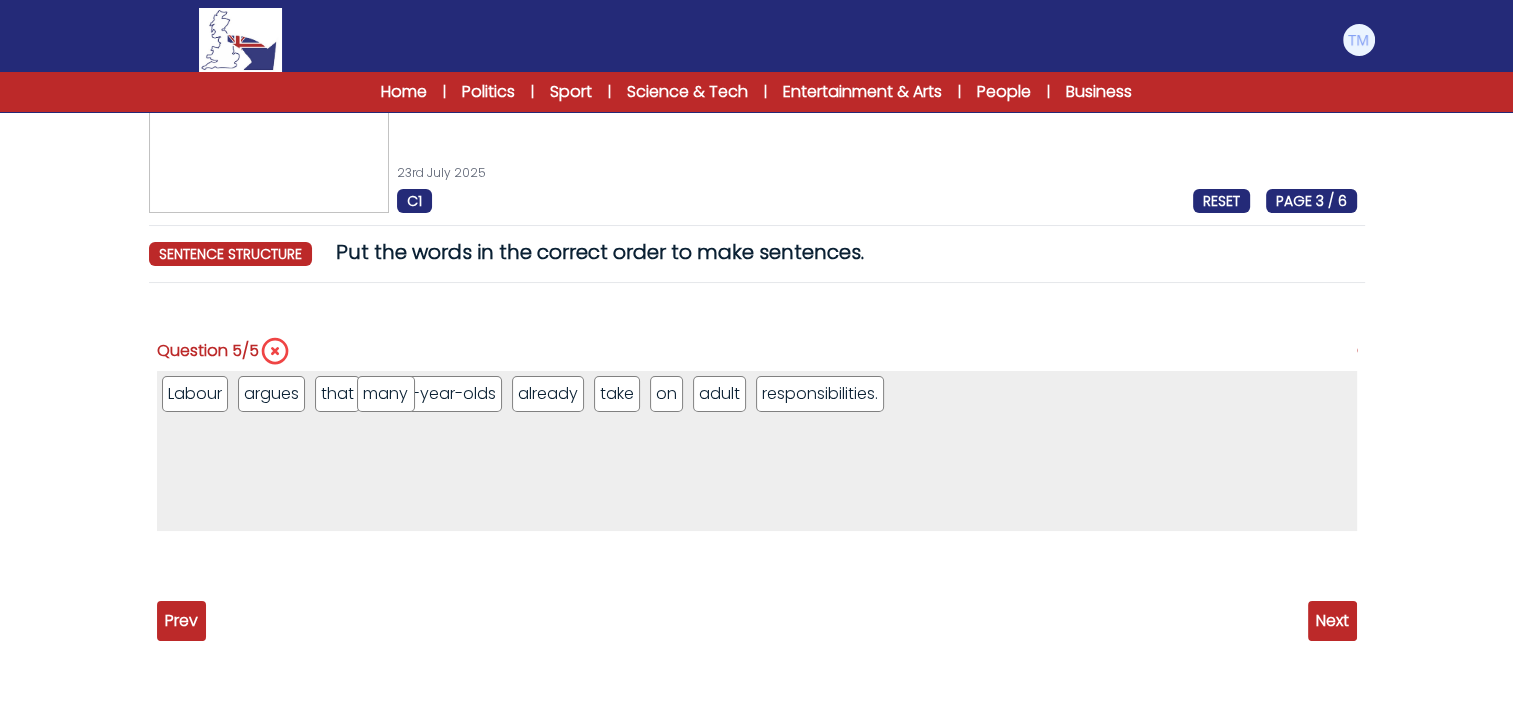 drag, startPoint x: 516, startPoint y: 391, endPoint x: 384, endPoint y: 391, distance: 132 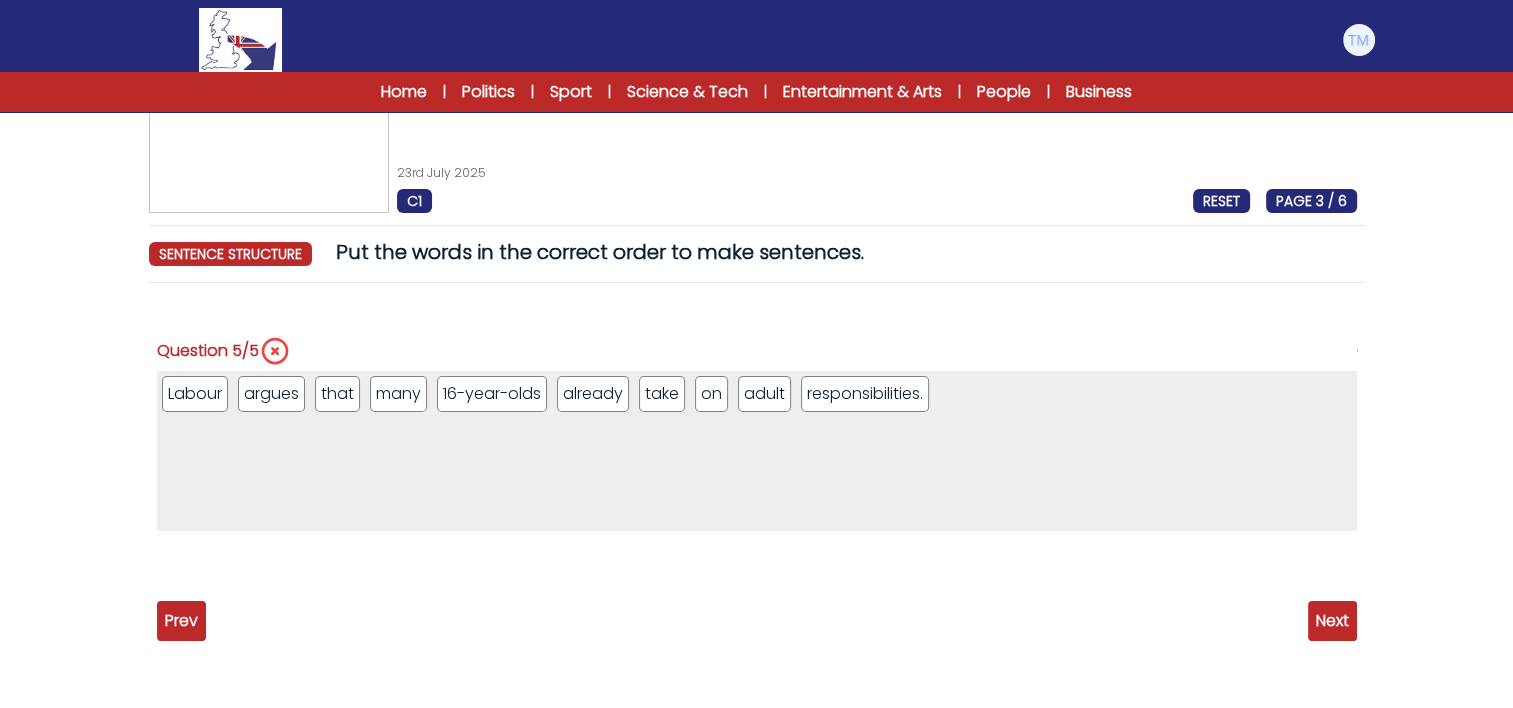 click on "Prev" at bounding box center [181, 621] 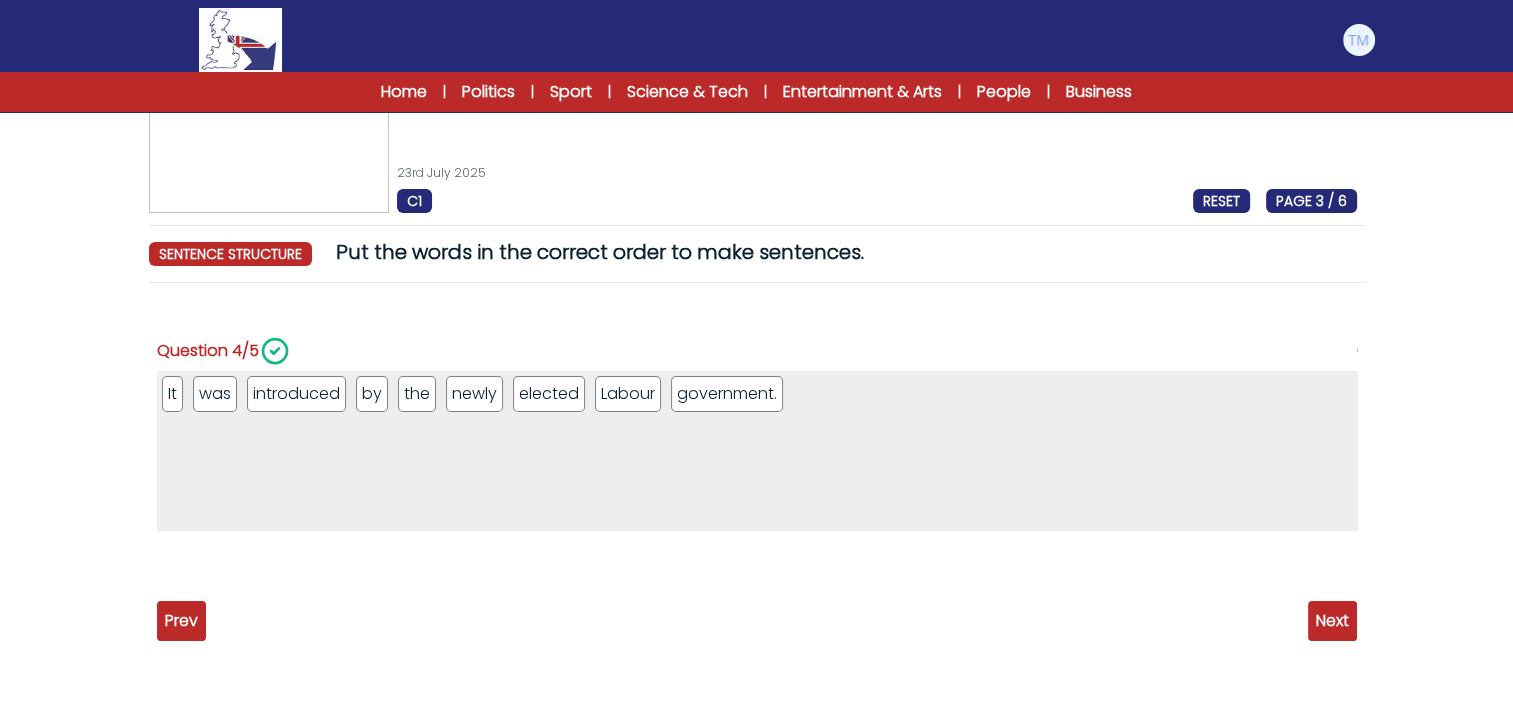 click on "Prev" at bounding box center [181, 621] 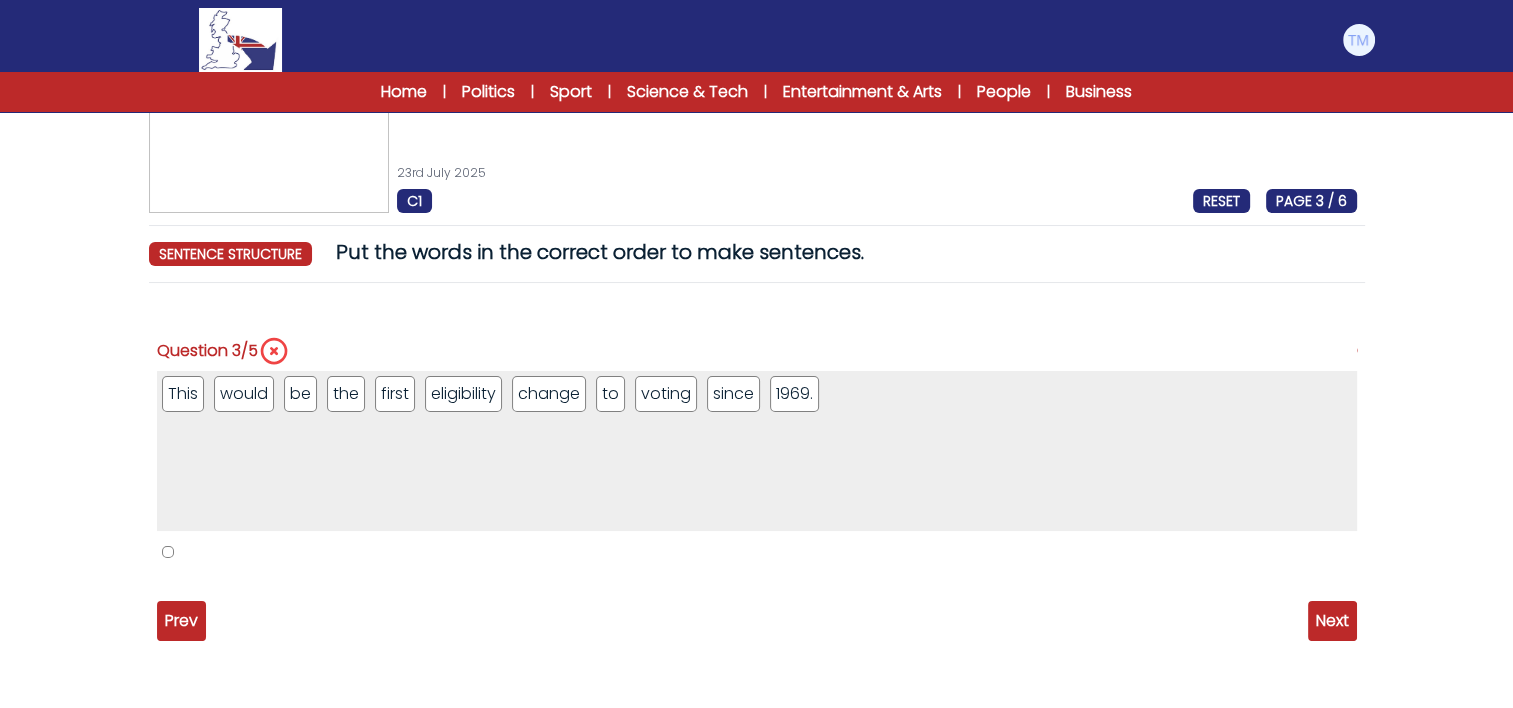 click on "Prev" at bounding box center (181, 621) 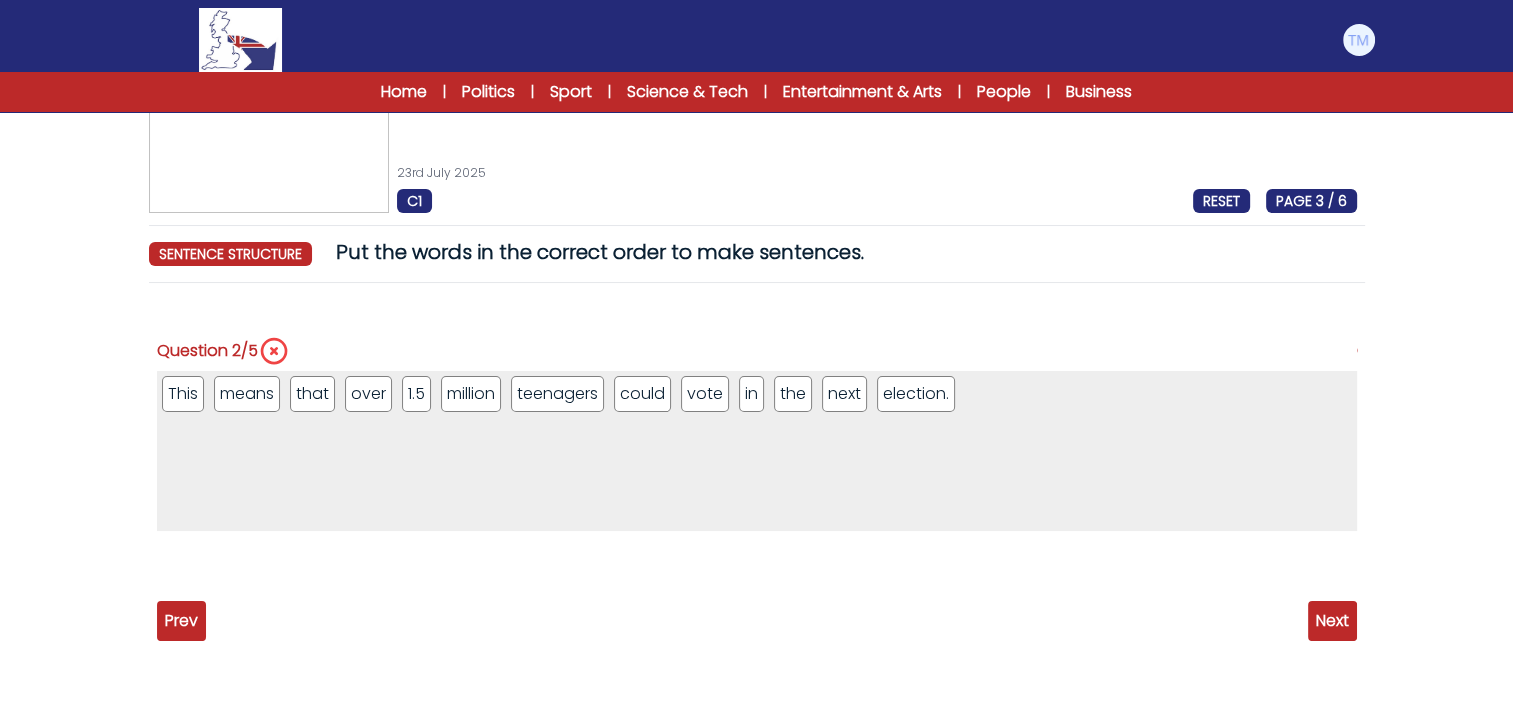 click on "Prev" at bounding box center [181, 621] 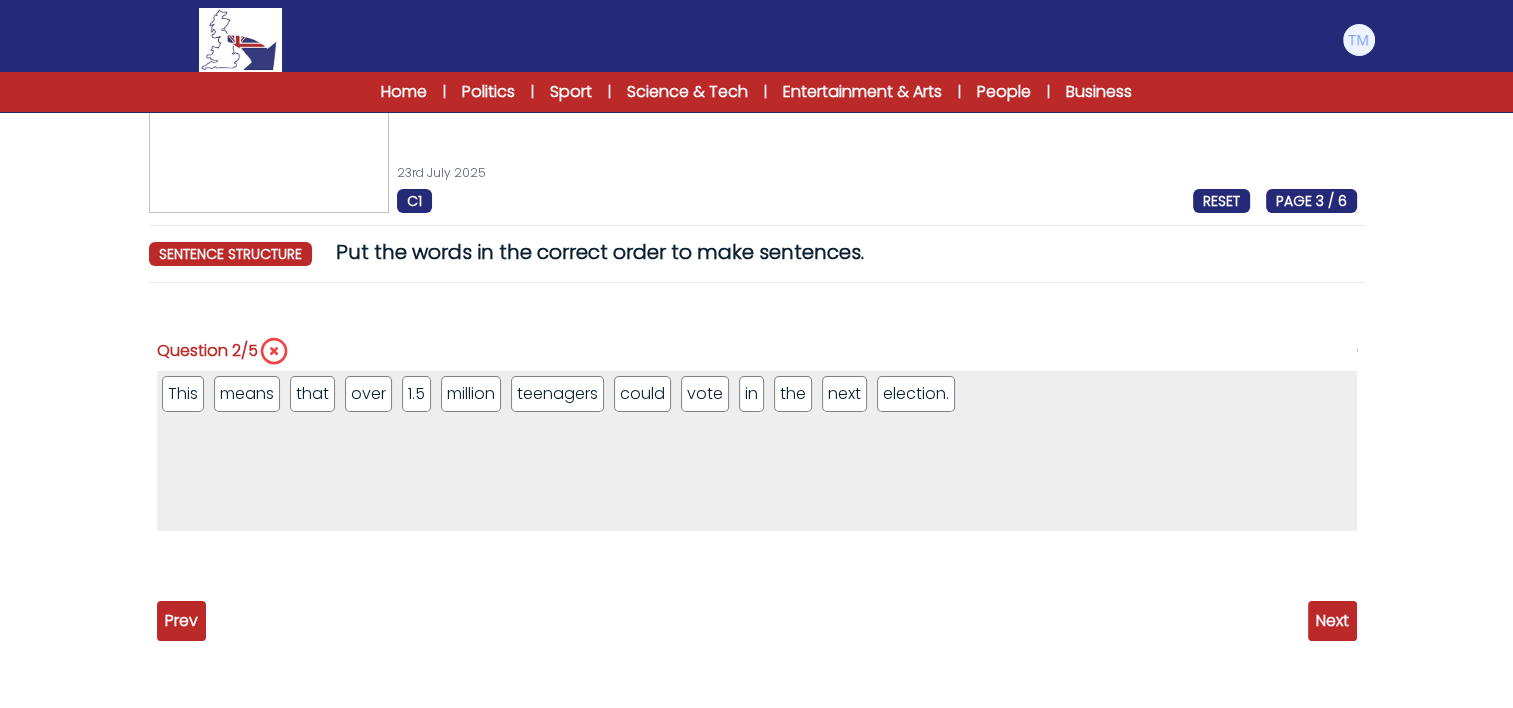 click on "Prev" at bounding box center (181, 621) 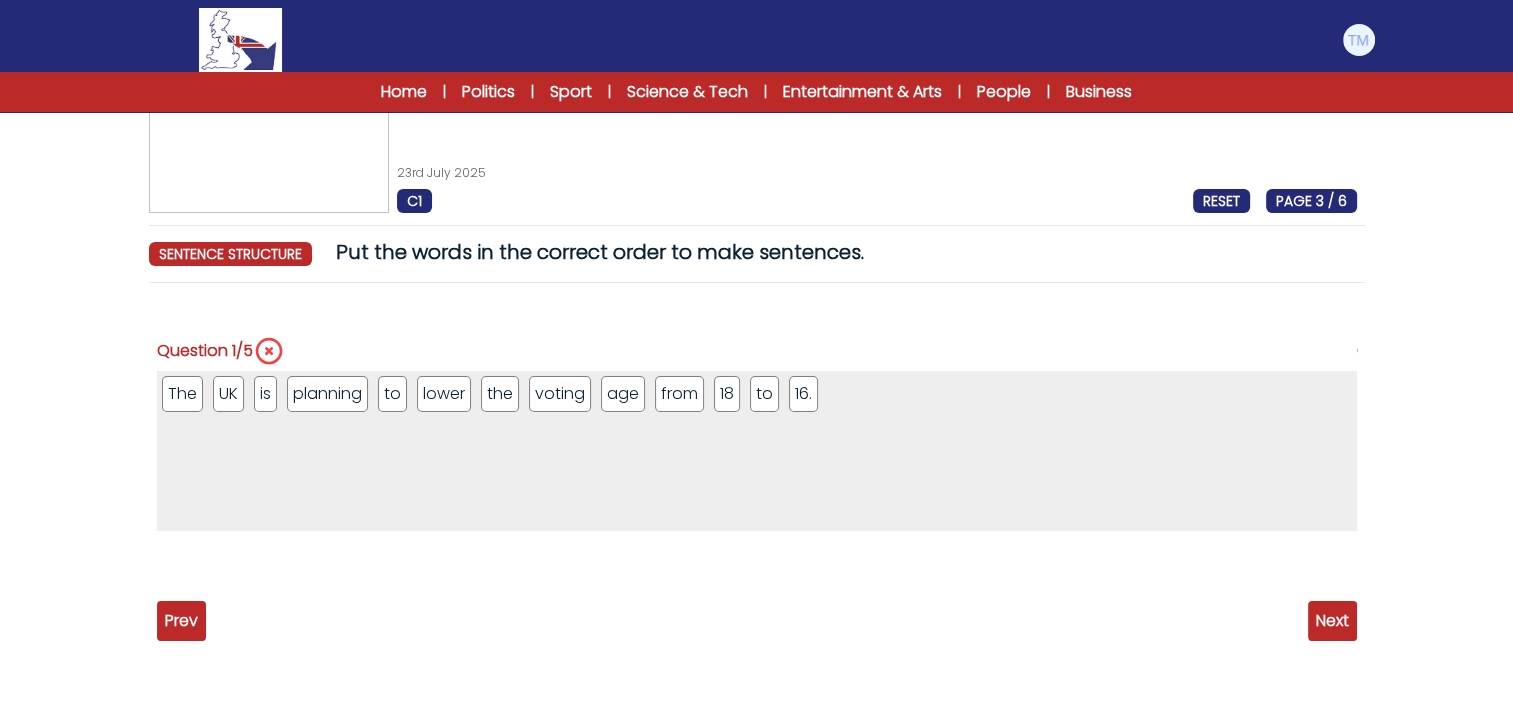 click on "Prev" at bounding box center [181, 621] 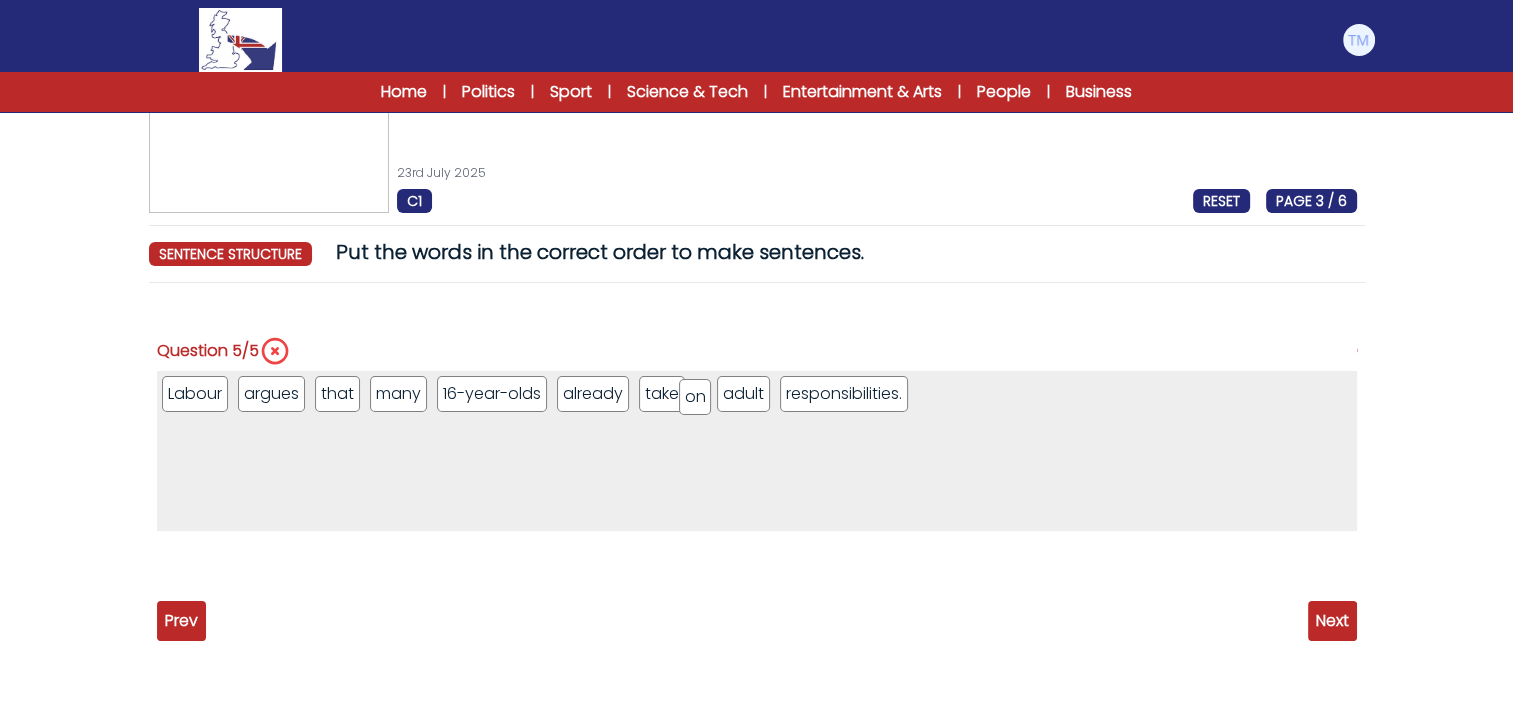 drag, startPoint x: 704, startPoint y: 393, endPoint x: 689, endPoint y: 395, distance: 15.132746 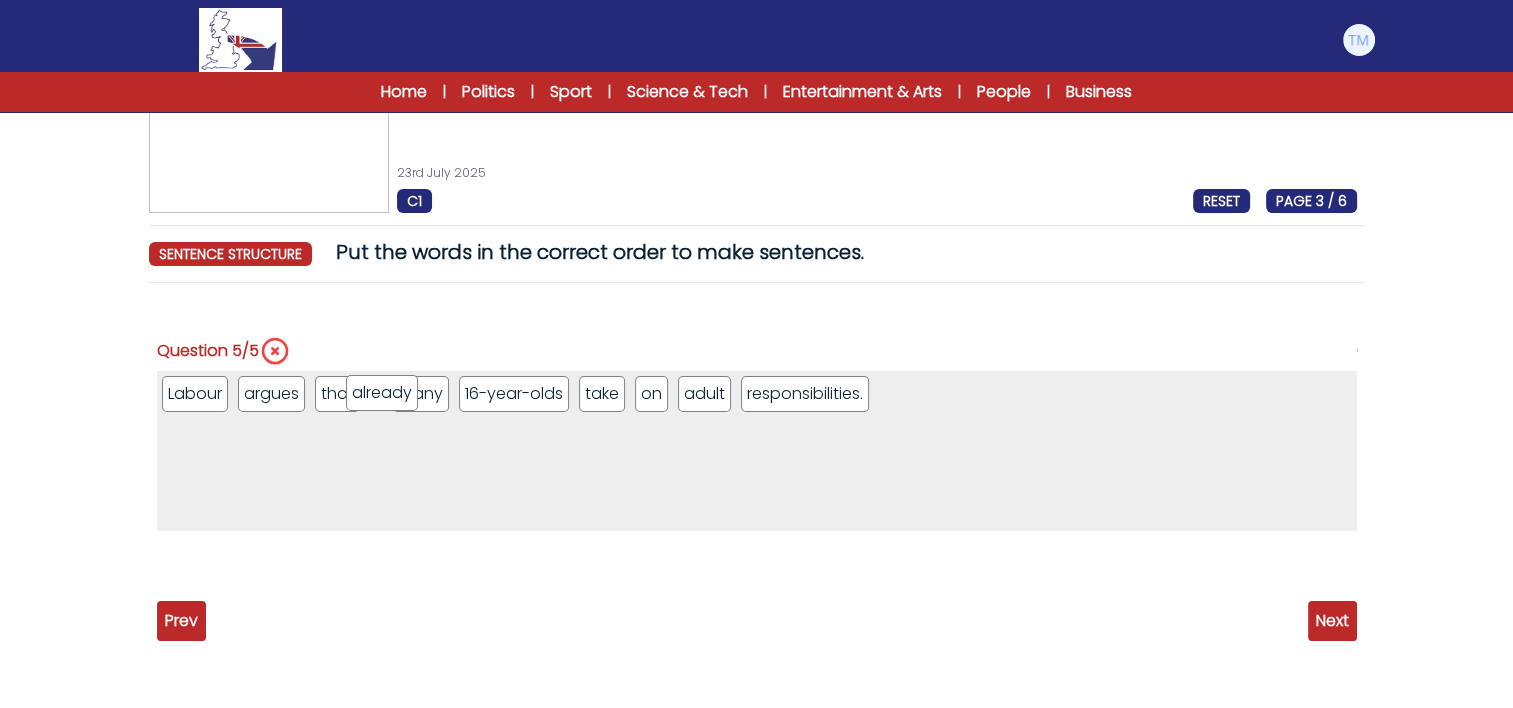 drag, startPoint x: 592, startPoint y: 400, endPoint x: 380, endPoint y: 399, distance: 212.00237 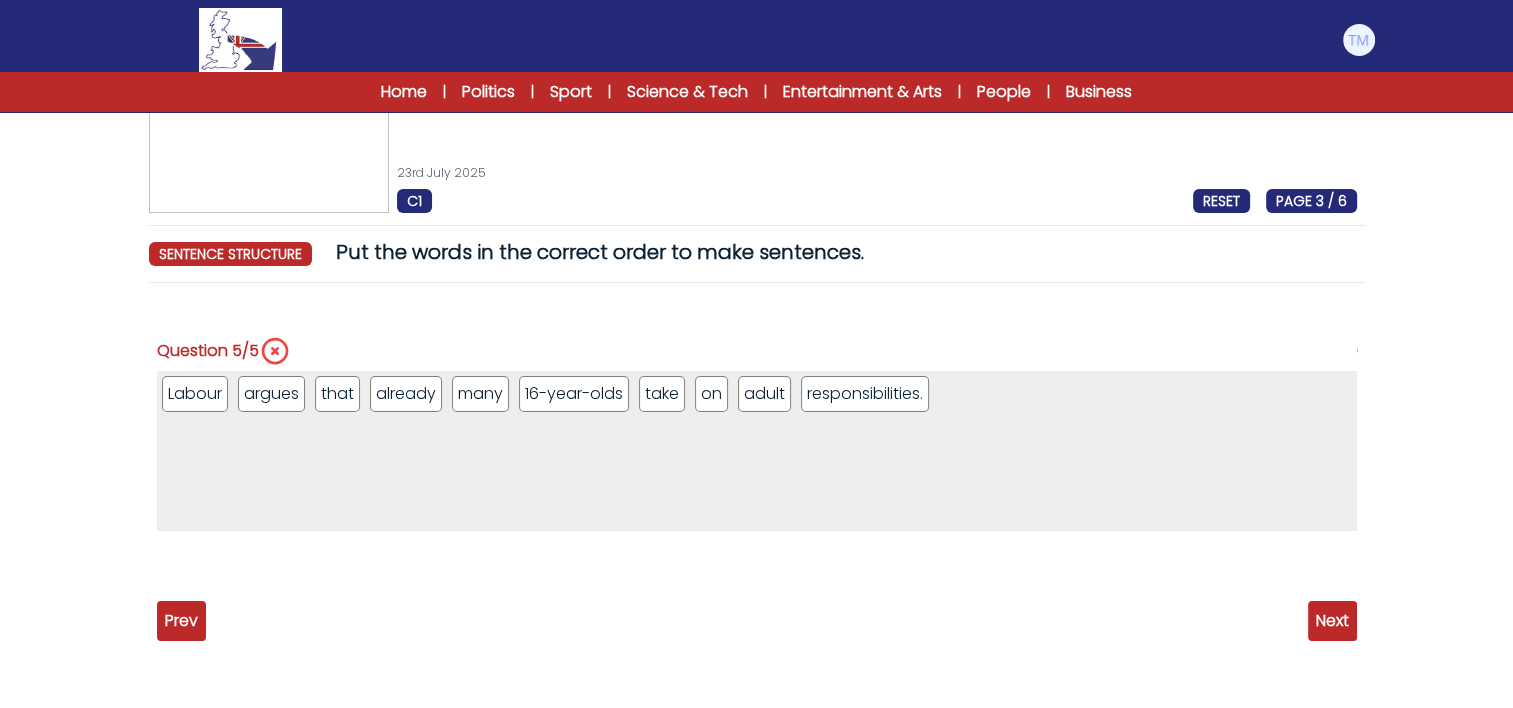 scroll, scrollTop: 162, scrollLeft: 0, axis: vertical 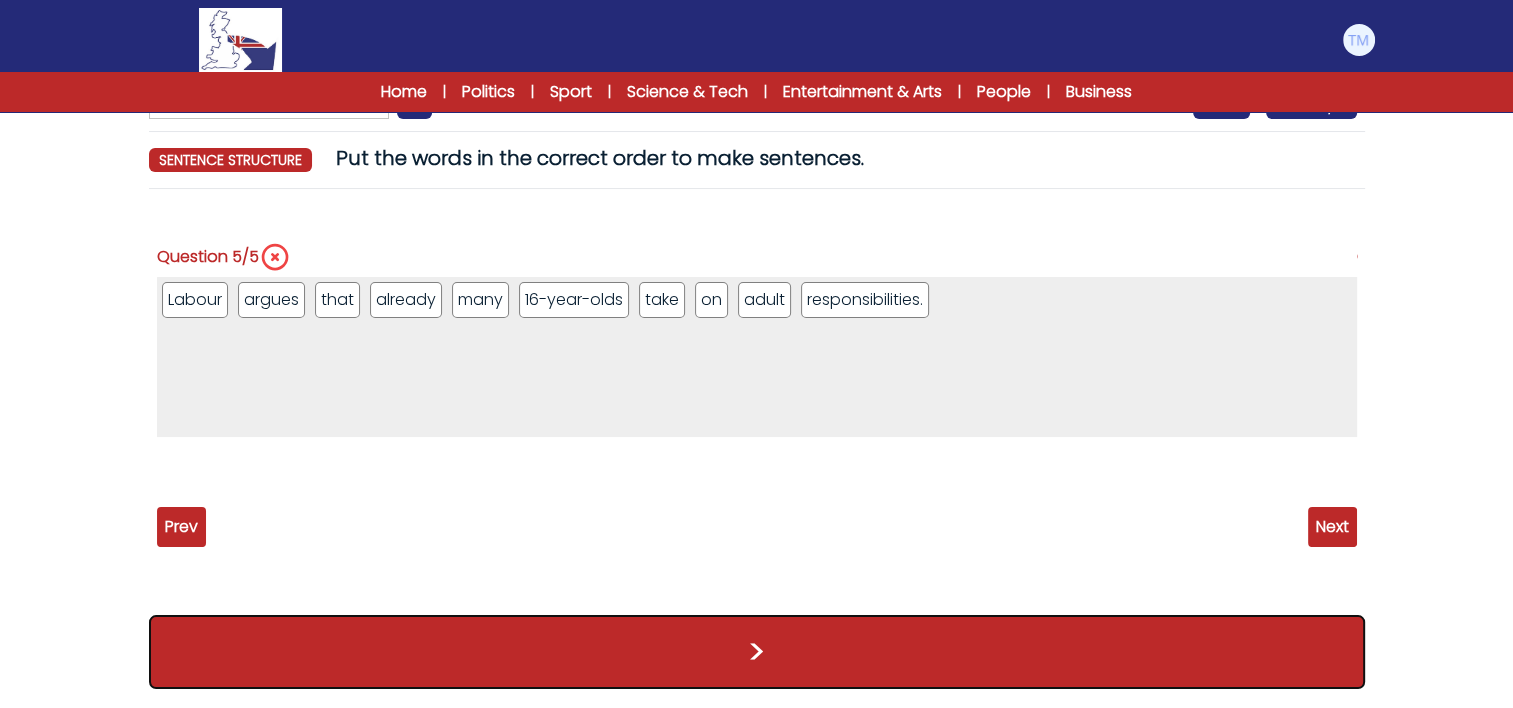 click on ">" at bounding box center [757, 652] 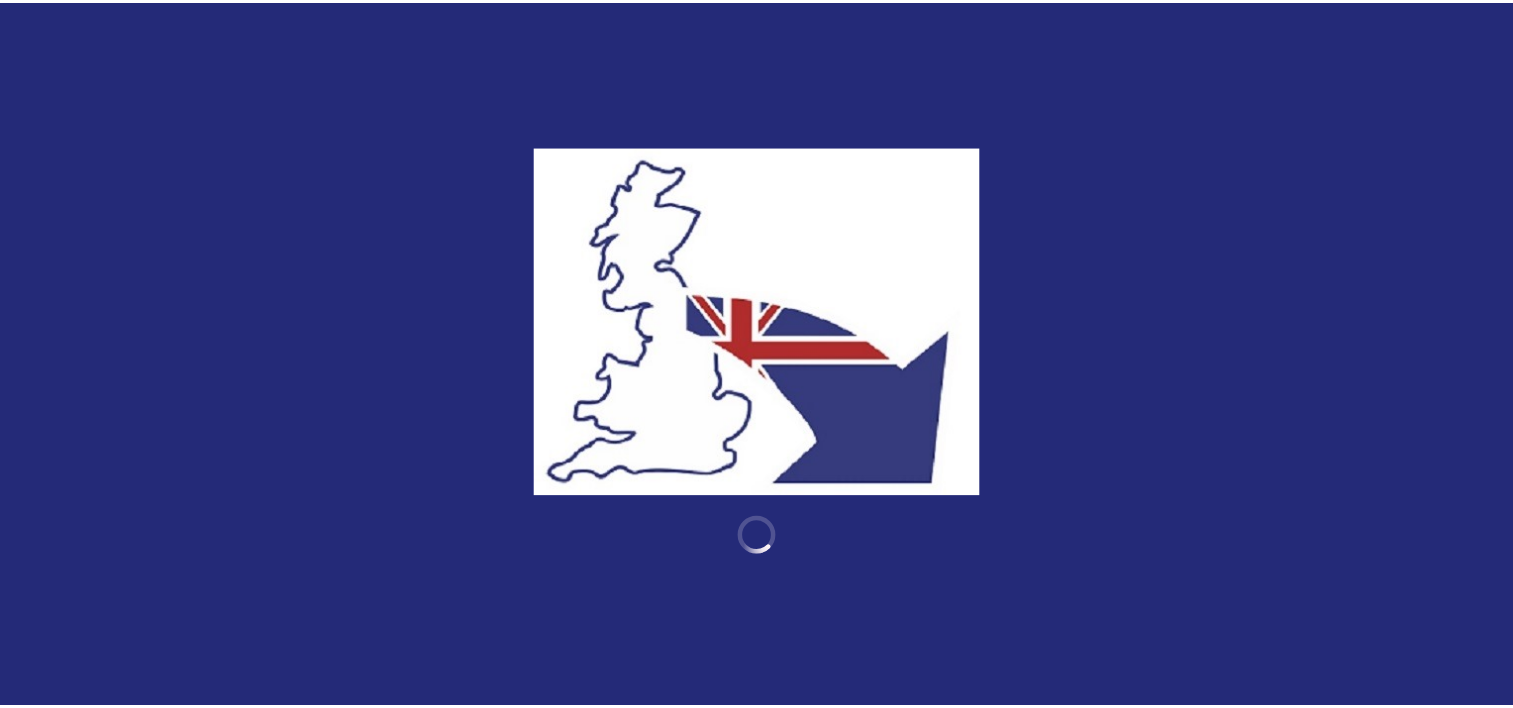 scroll, scrollTop: 0, scrollLeft: 0, axis: both 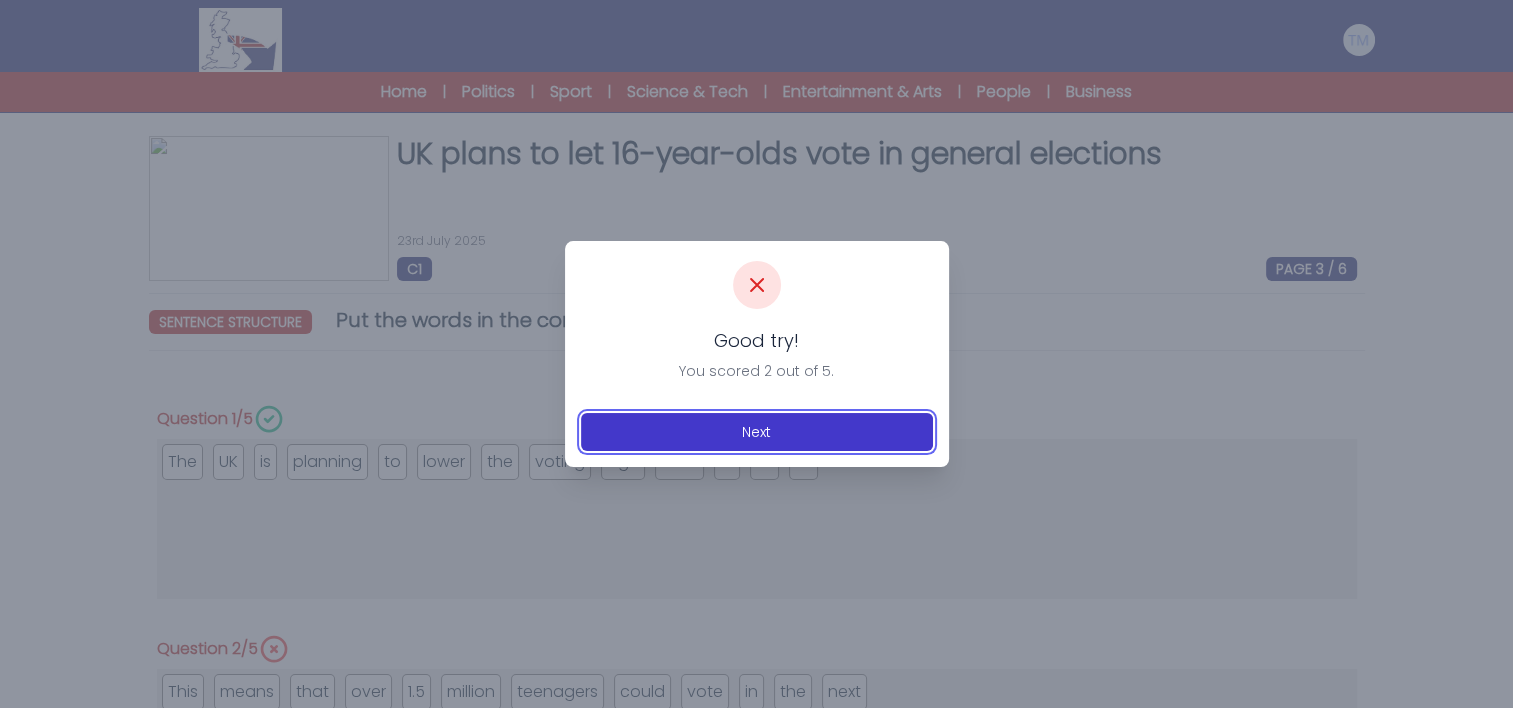click on "Next" at bounding box center [757, 432] 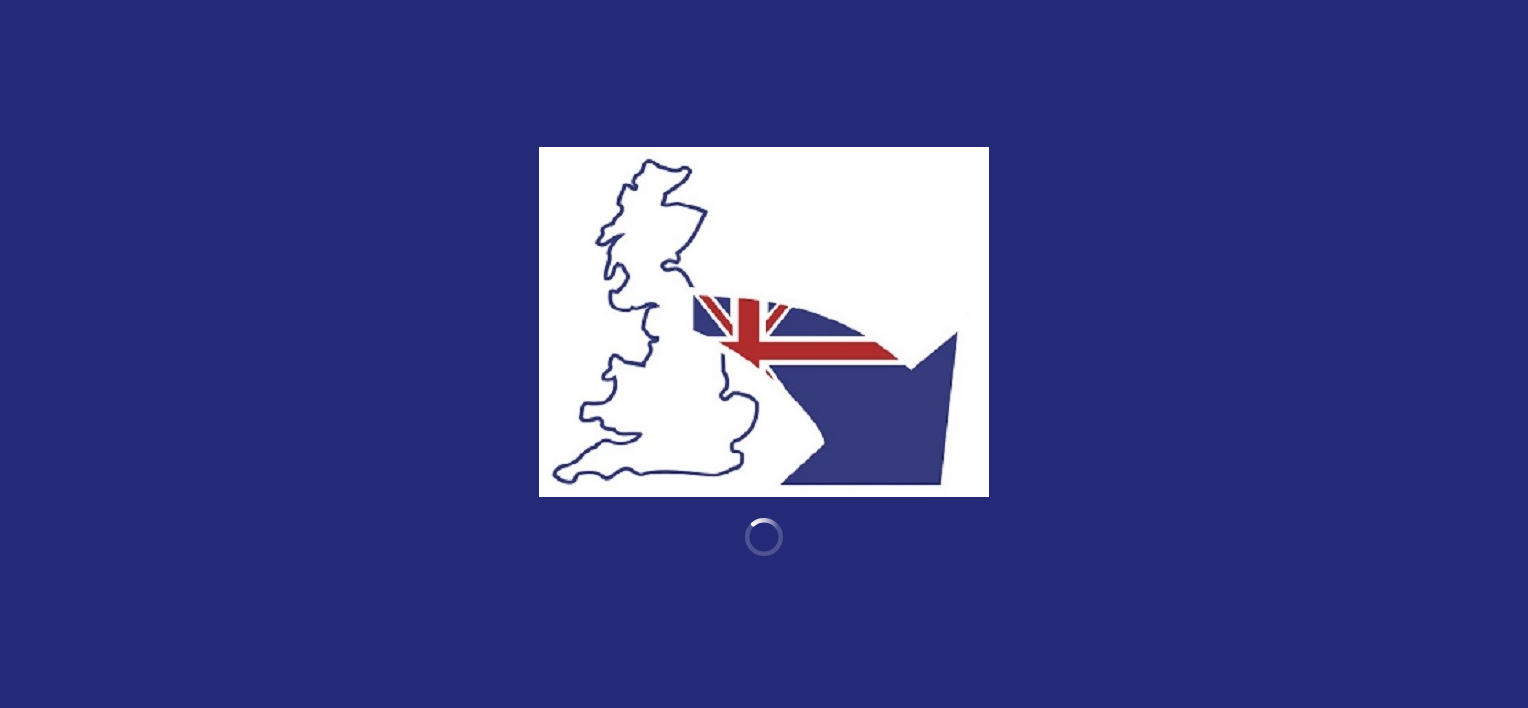 scroll, scrollTop: 0, scrollLeft: 0, axis: both 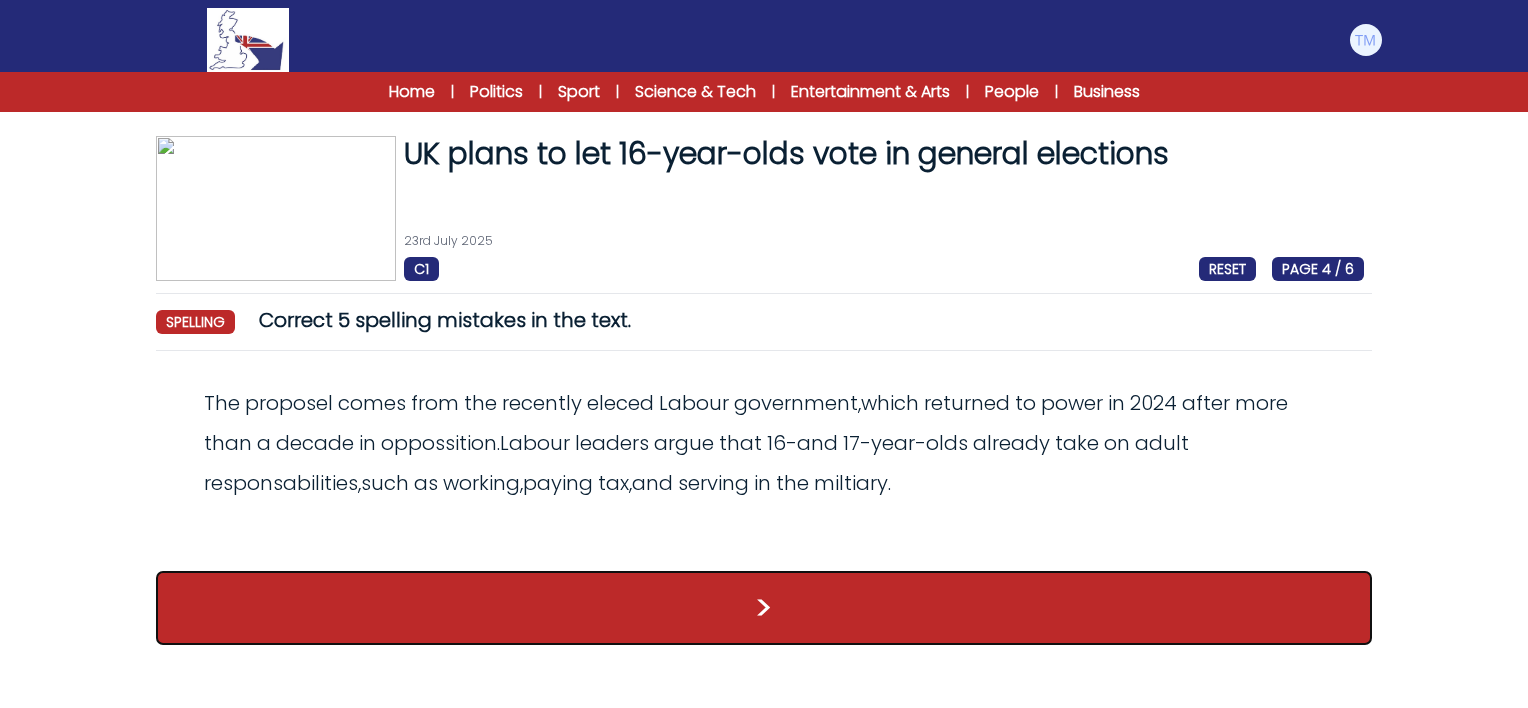 click on ">" at bounding box center [764, 608] 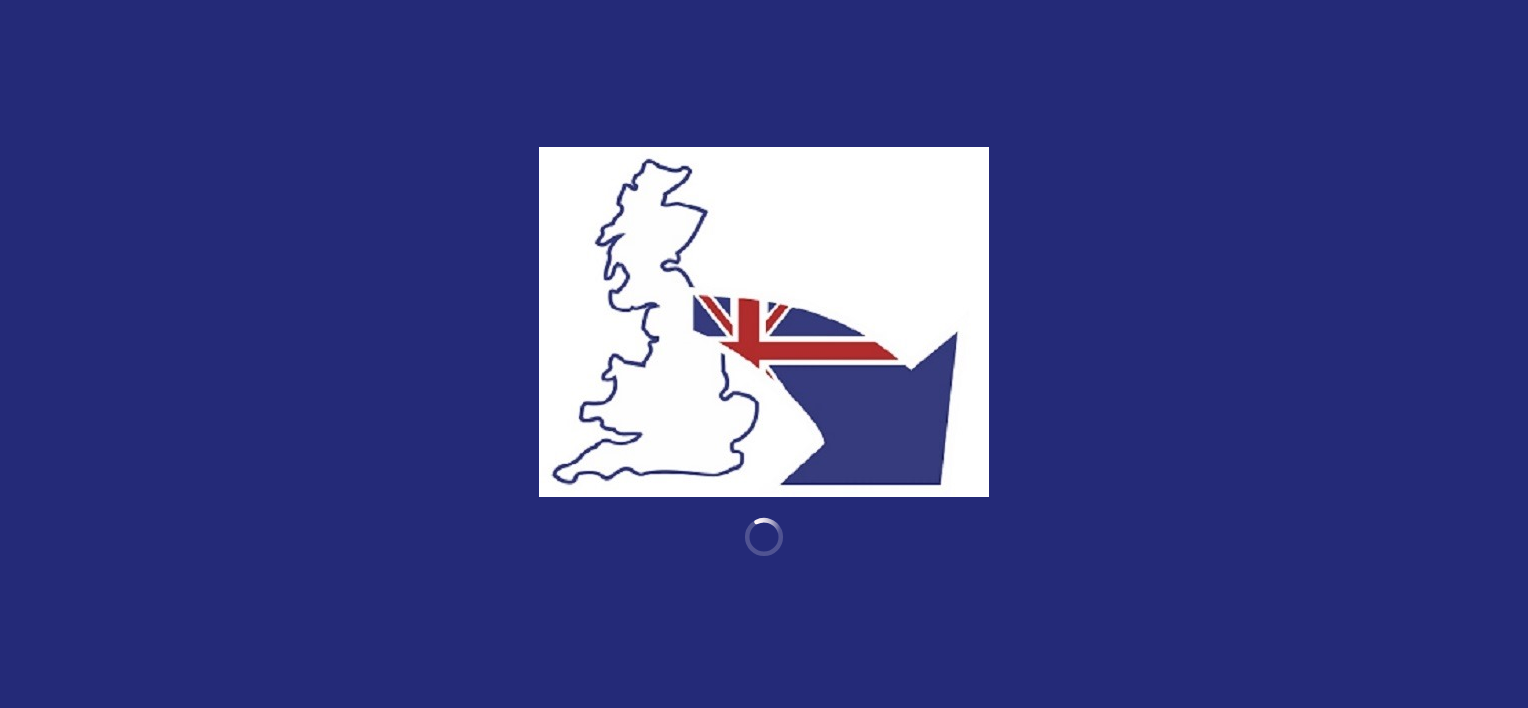 scroll, scrollTop: 0, scrollLeft: 0, axis: both 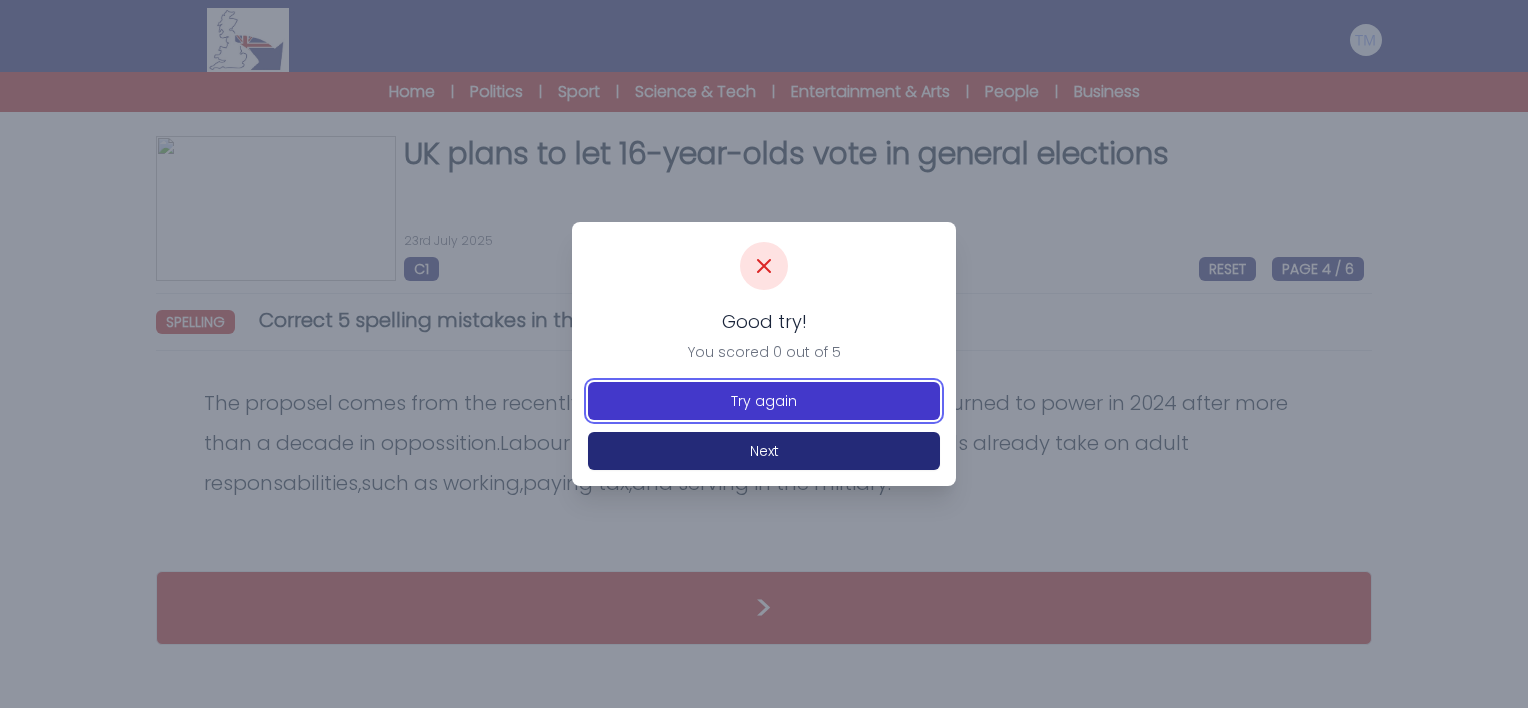 click on "Try again" at bounding box center [764, 401] 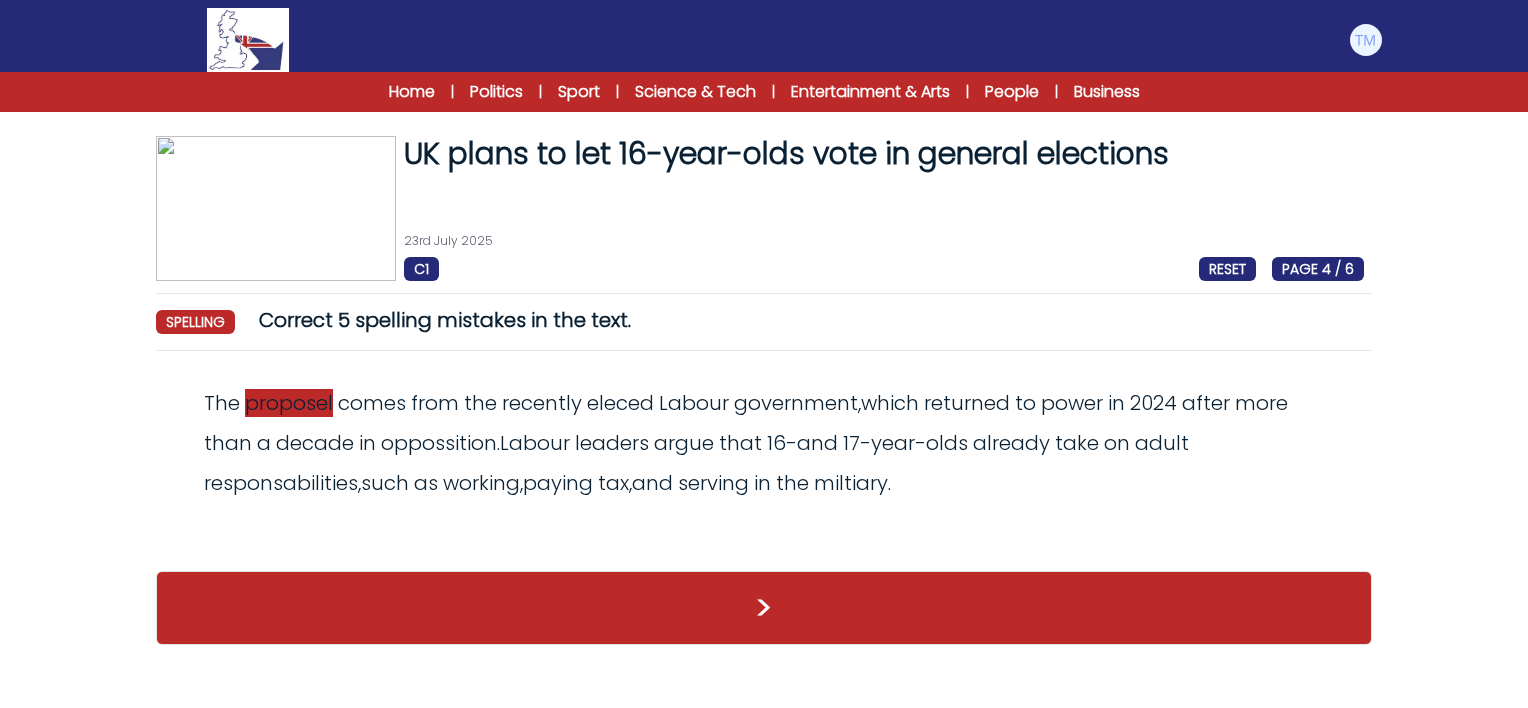 click on "proposel" at bounding box center (289, 403) 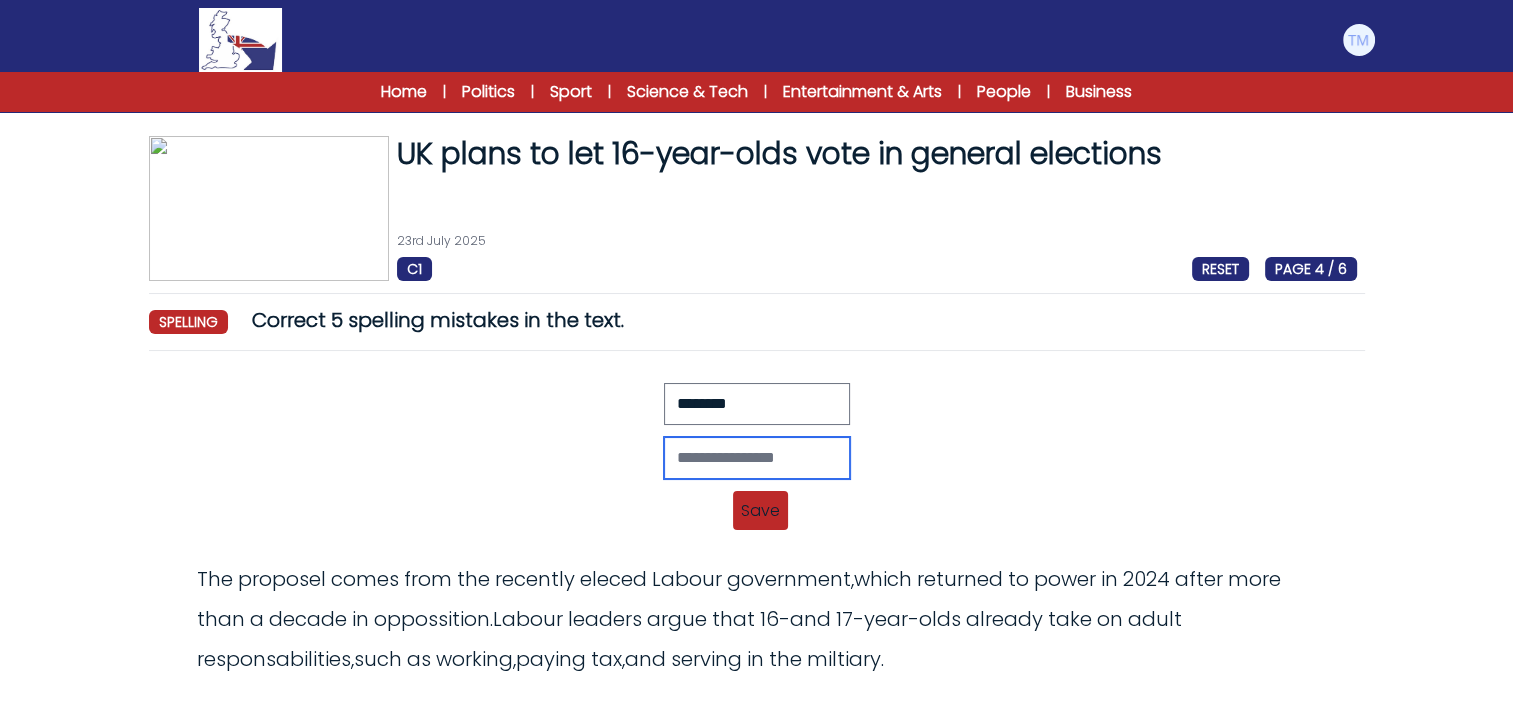 click at bounding box center [757, 458] 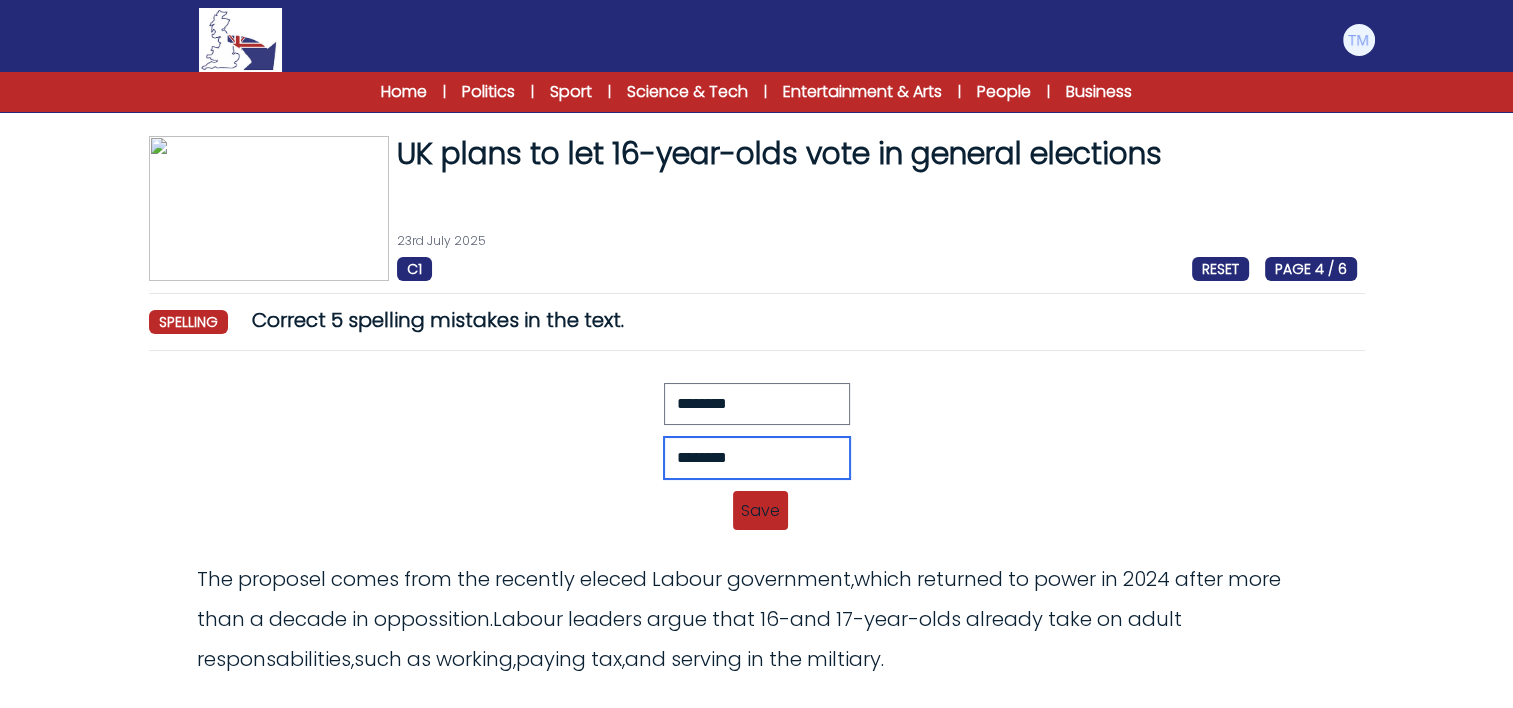 type on "********" 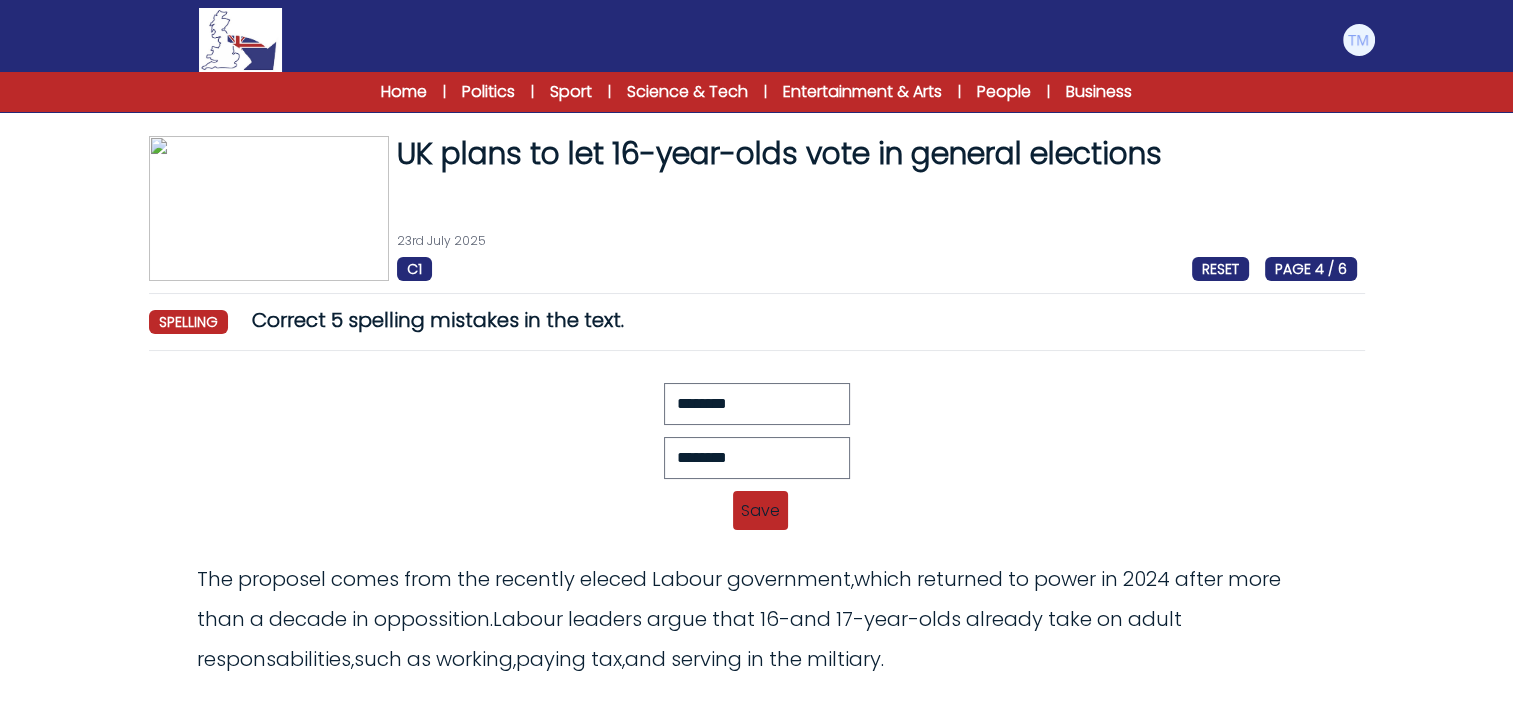 click on "Save" at bounding box center [760, 510] 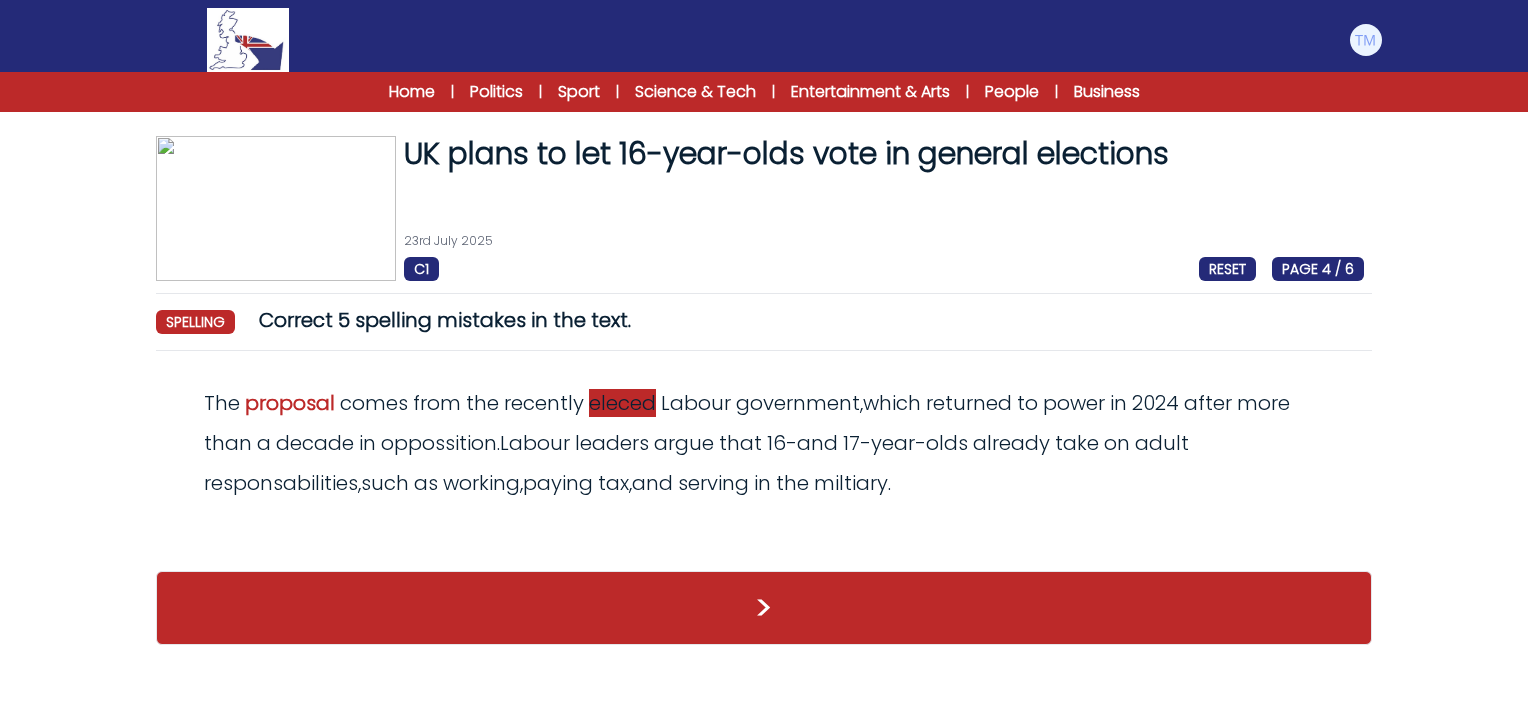 click on "eleced" at bounding box center [622, 403] 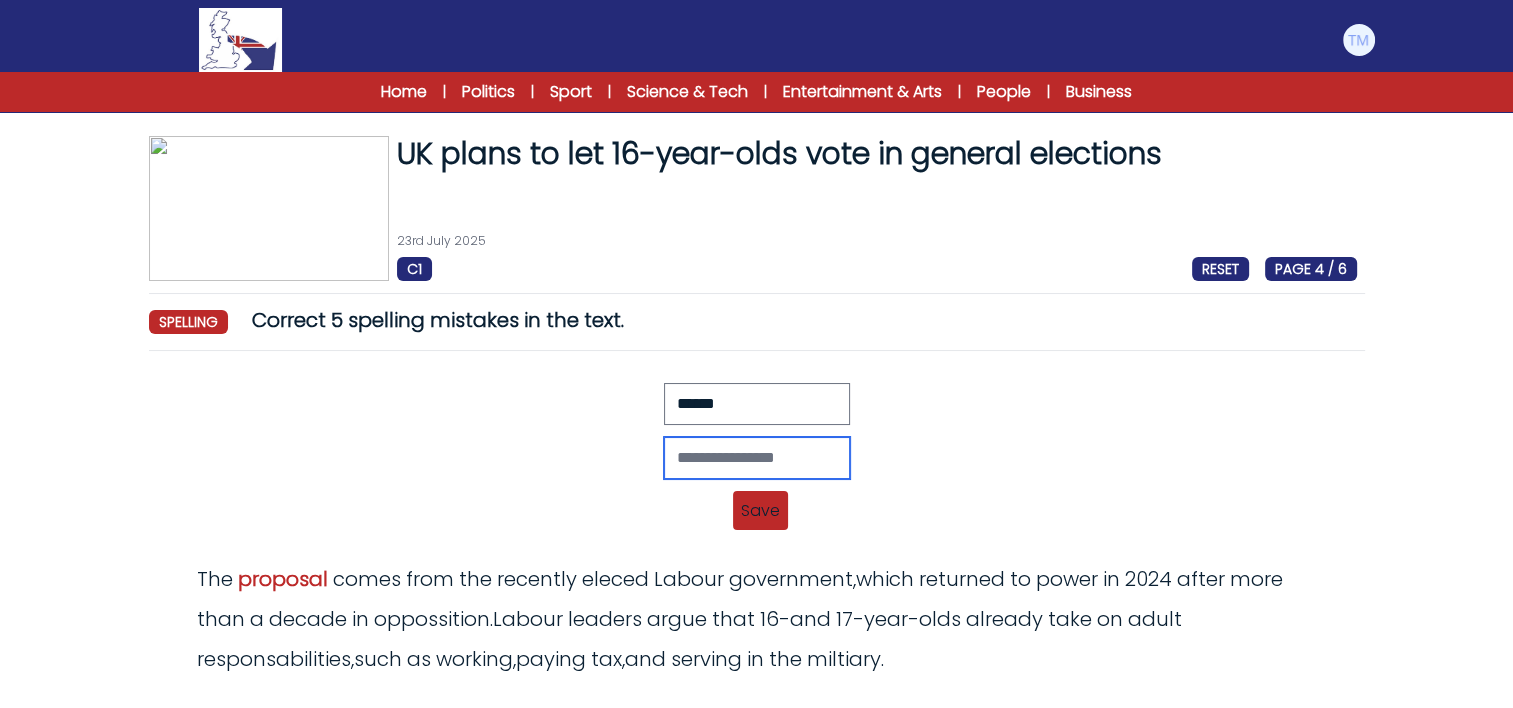 click at bounding box center (757, 458) 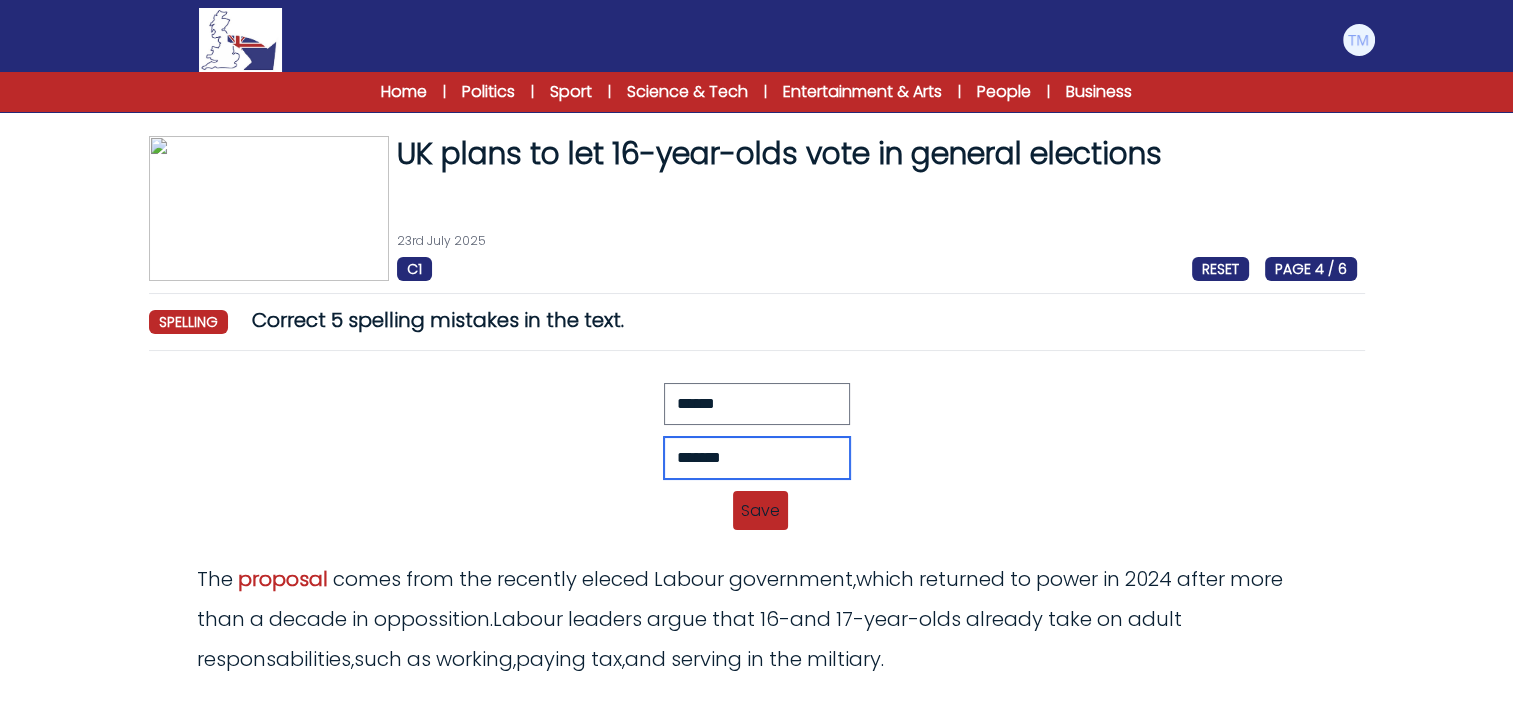 type on "*******" 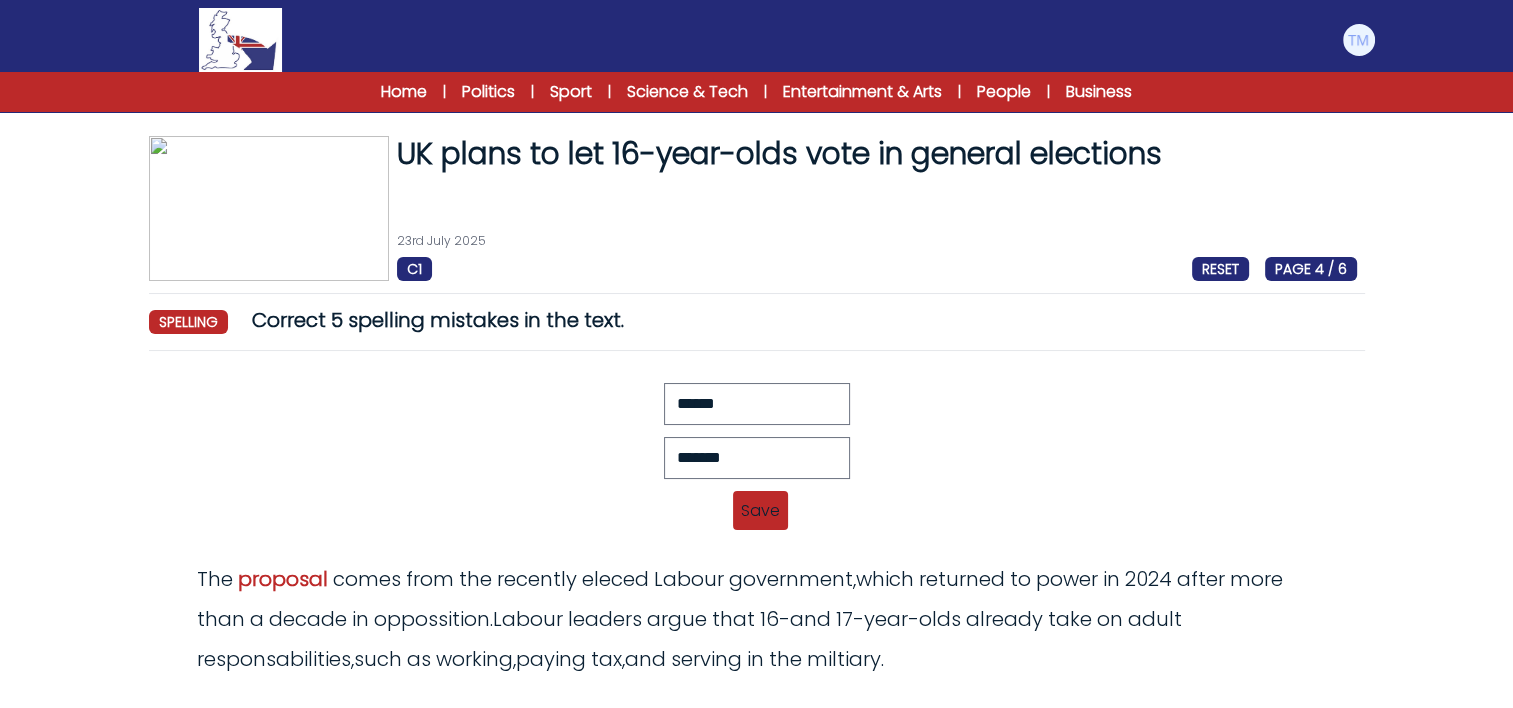 click on "Save" at bounding box center (760, 510) 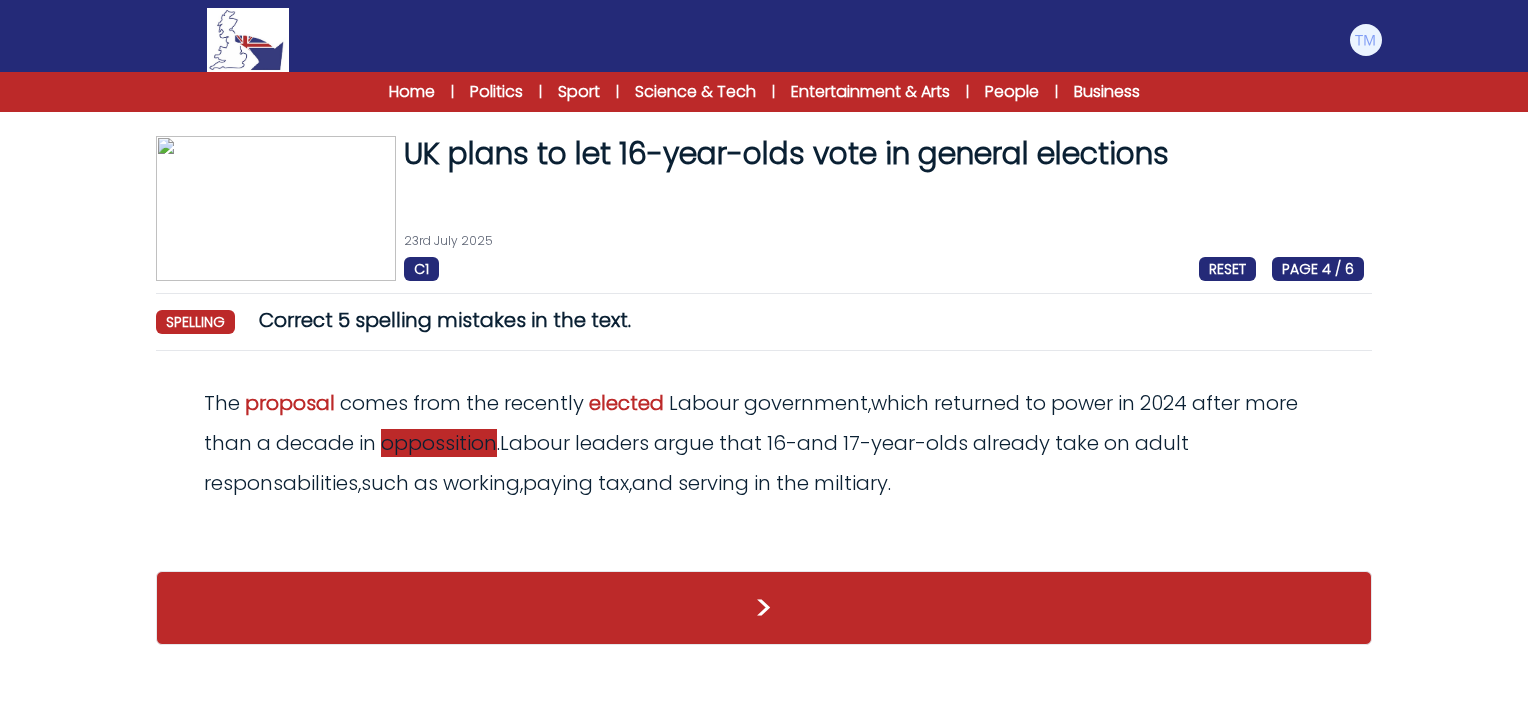 click on "oppossition" at bounding box center [439, 443] 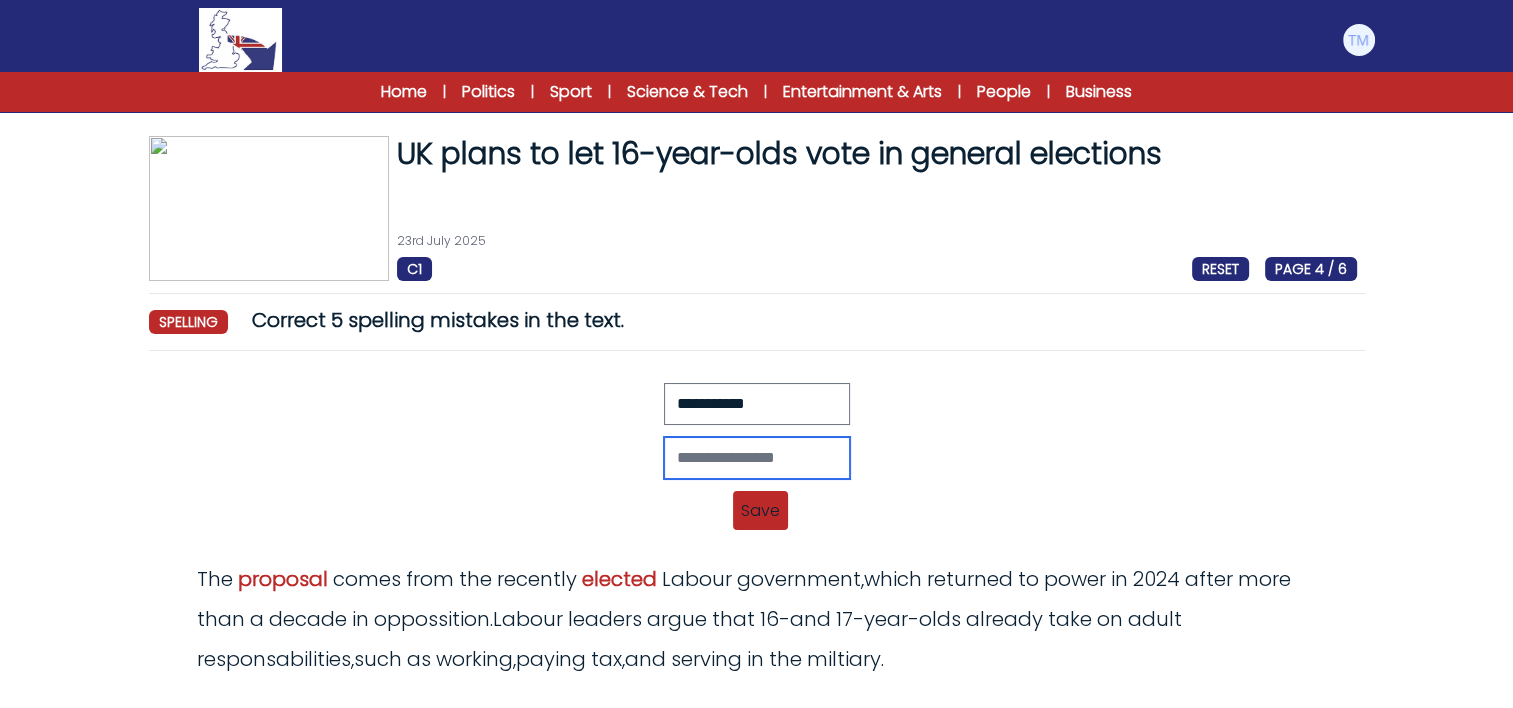 click at bounding box center (757, 458) 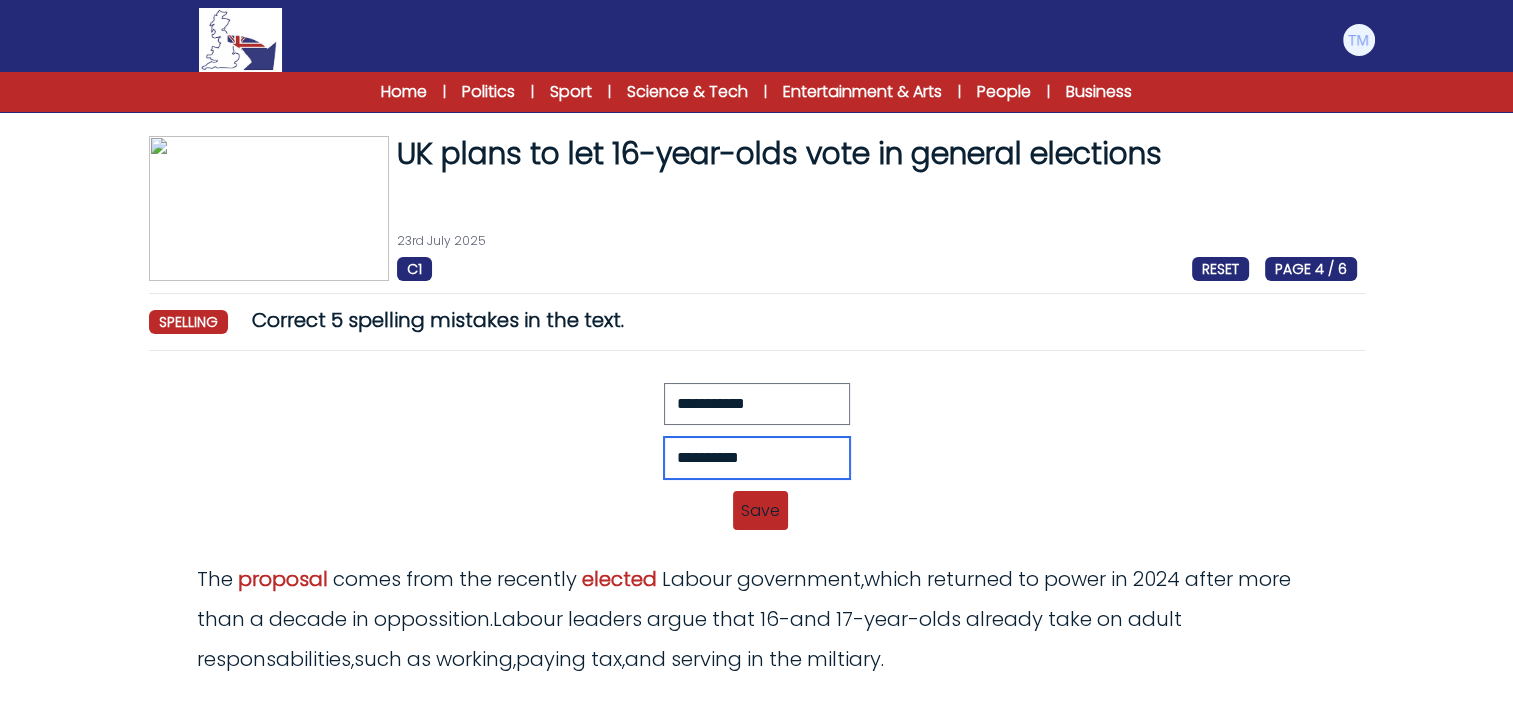 type on "**********" 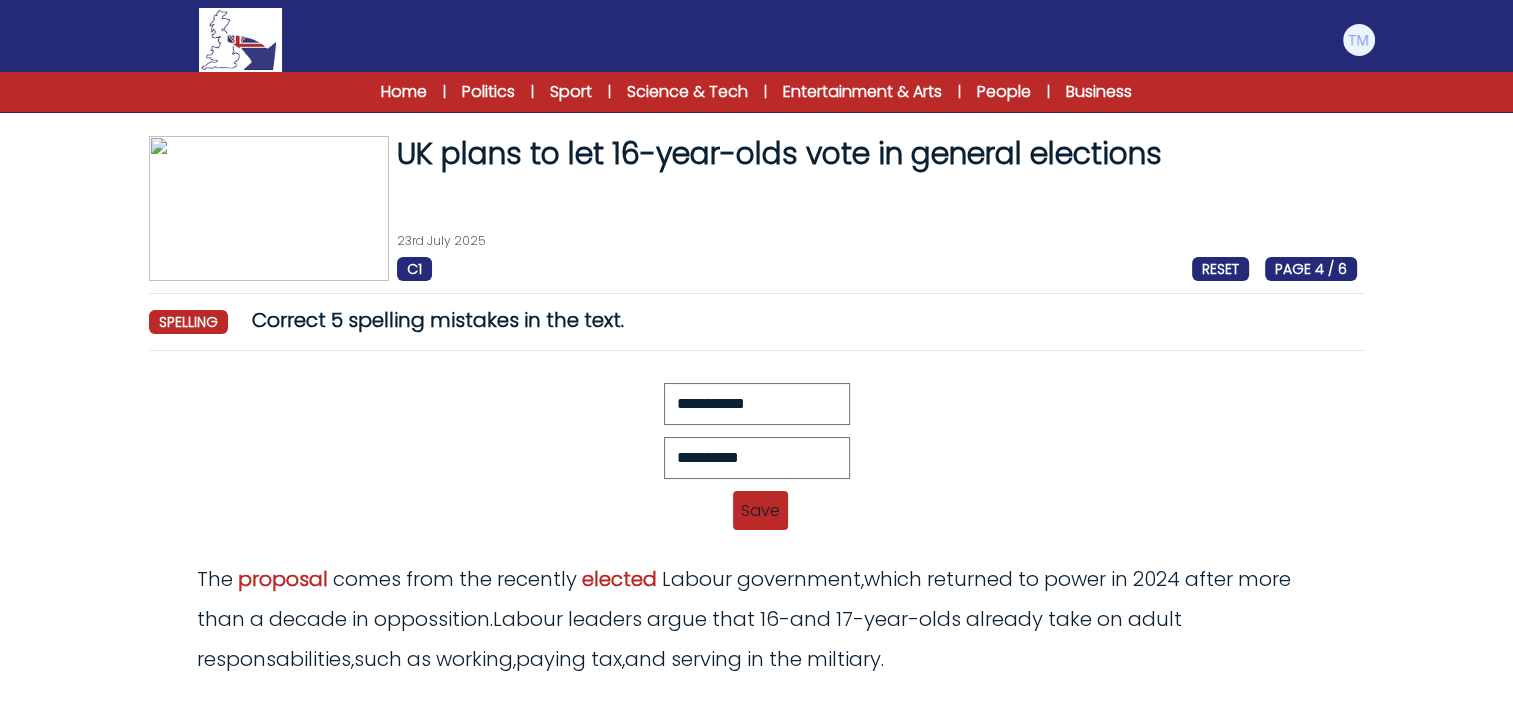 click on "Save" at bounding box center (760, 510) 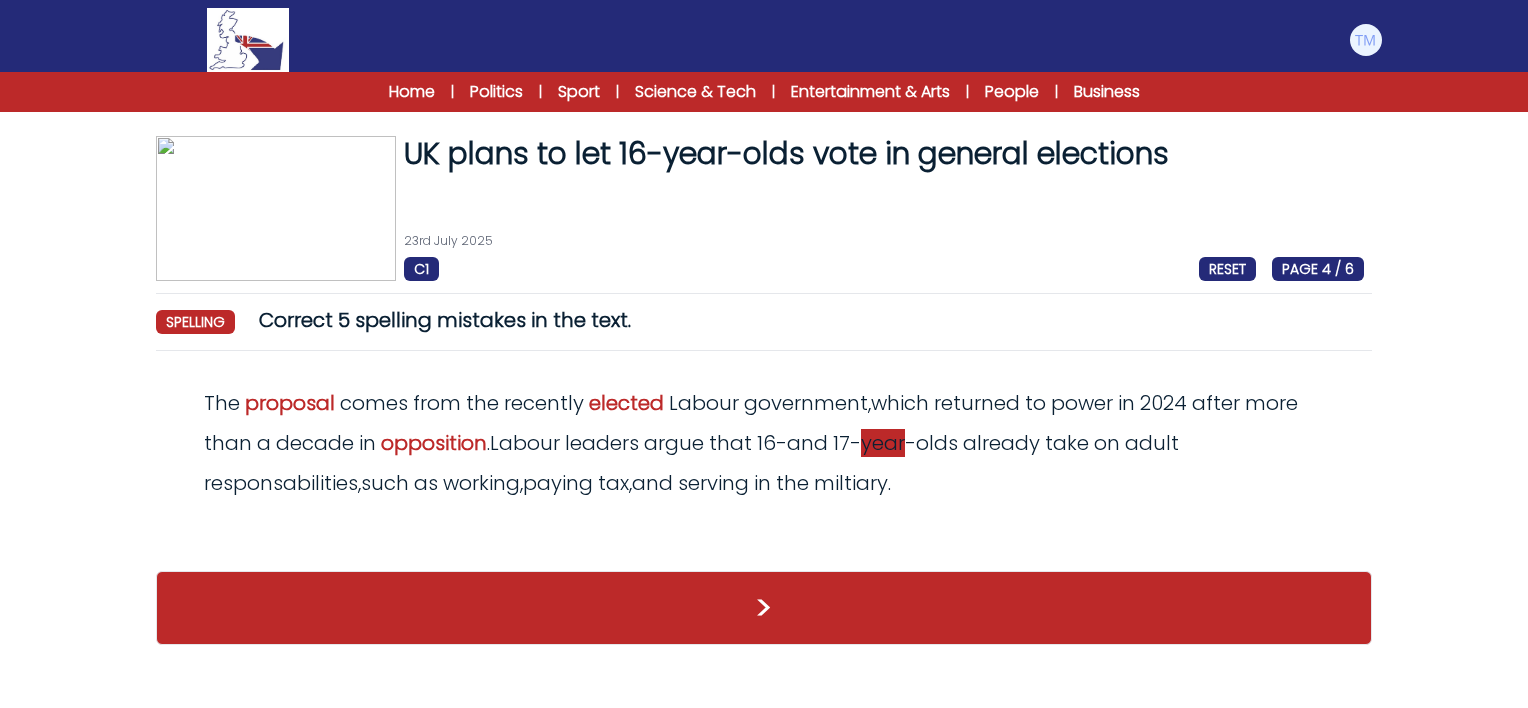 click on "year" at bounding box center (883, 443) 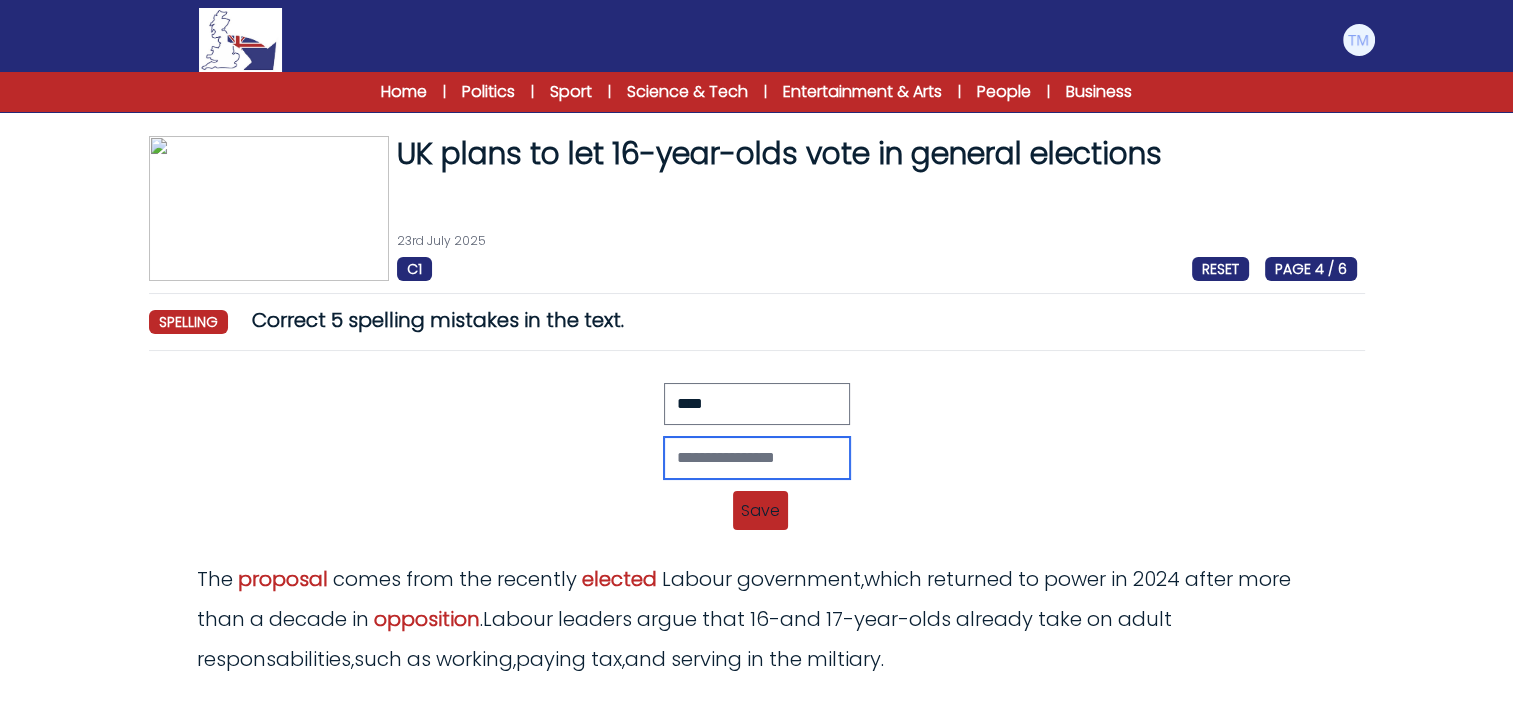 click at bounding box center [757, 458] 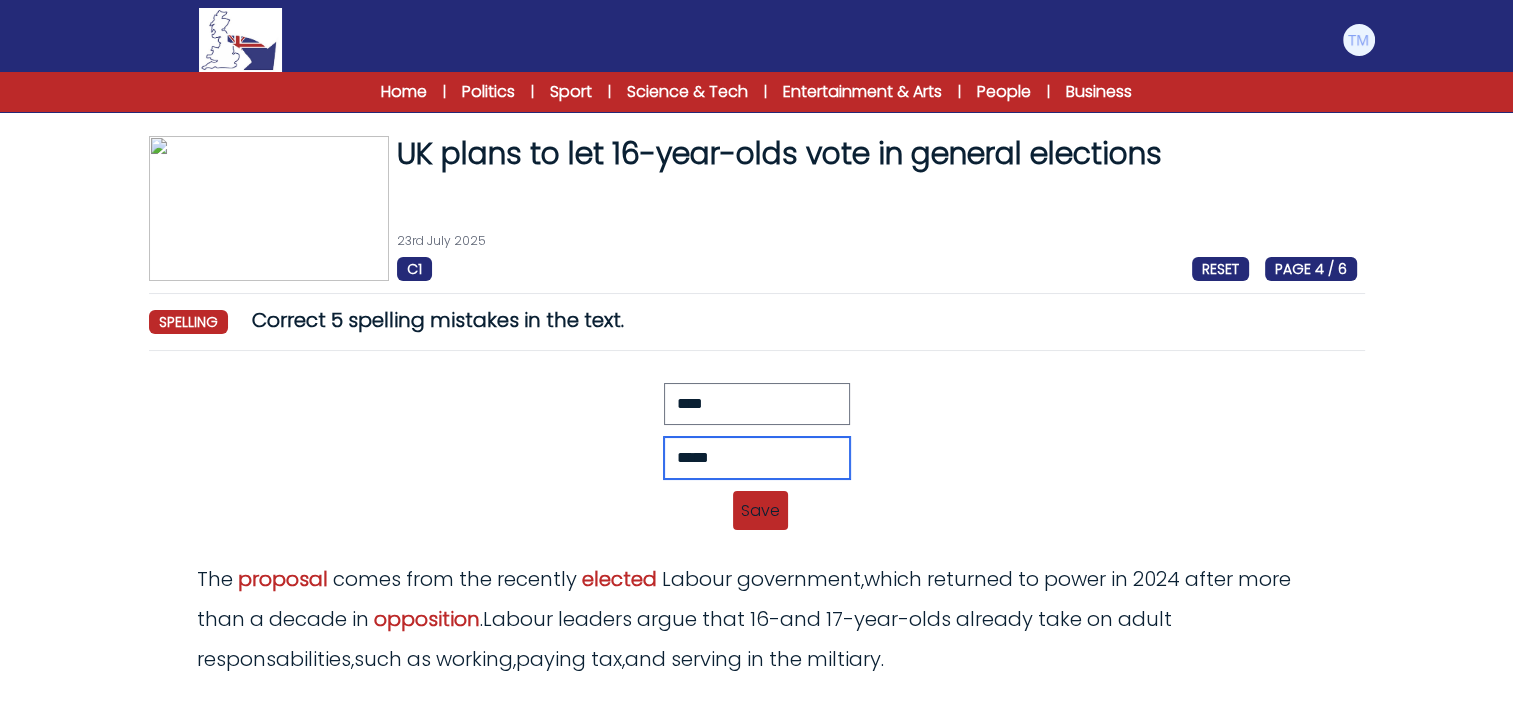 type on "*****" 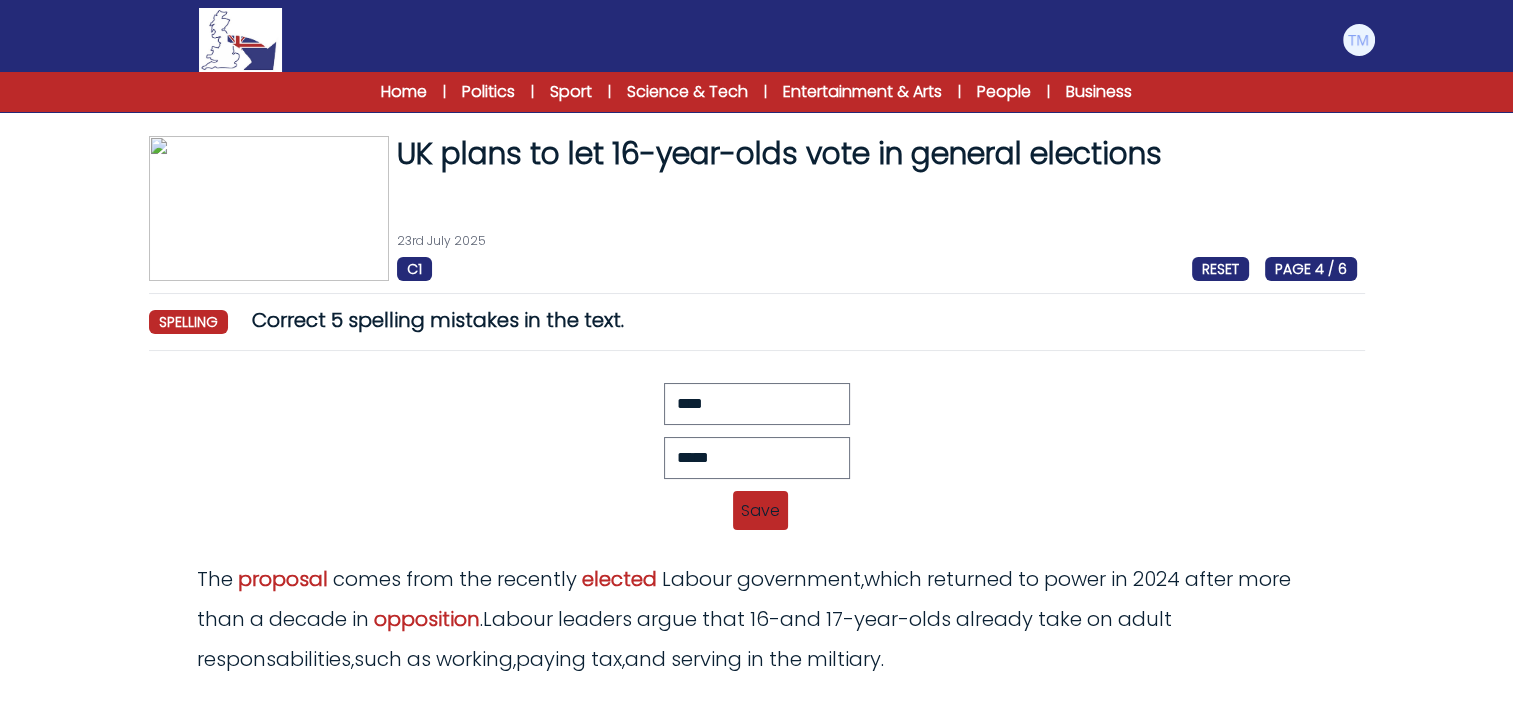 click on "Save" at bounding box center [760, 510] 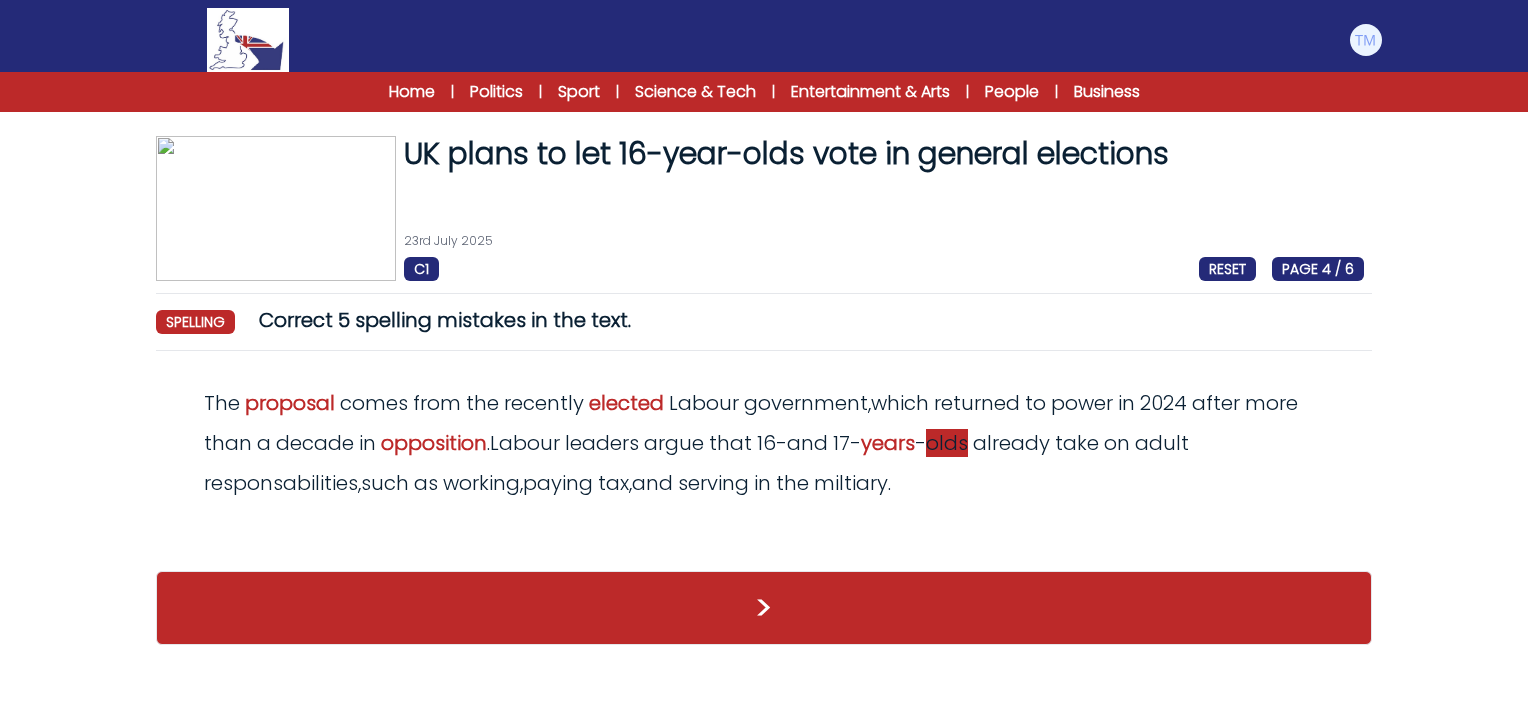 click on "olds" at bounding box center (947, 443) 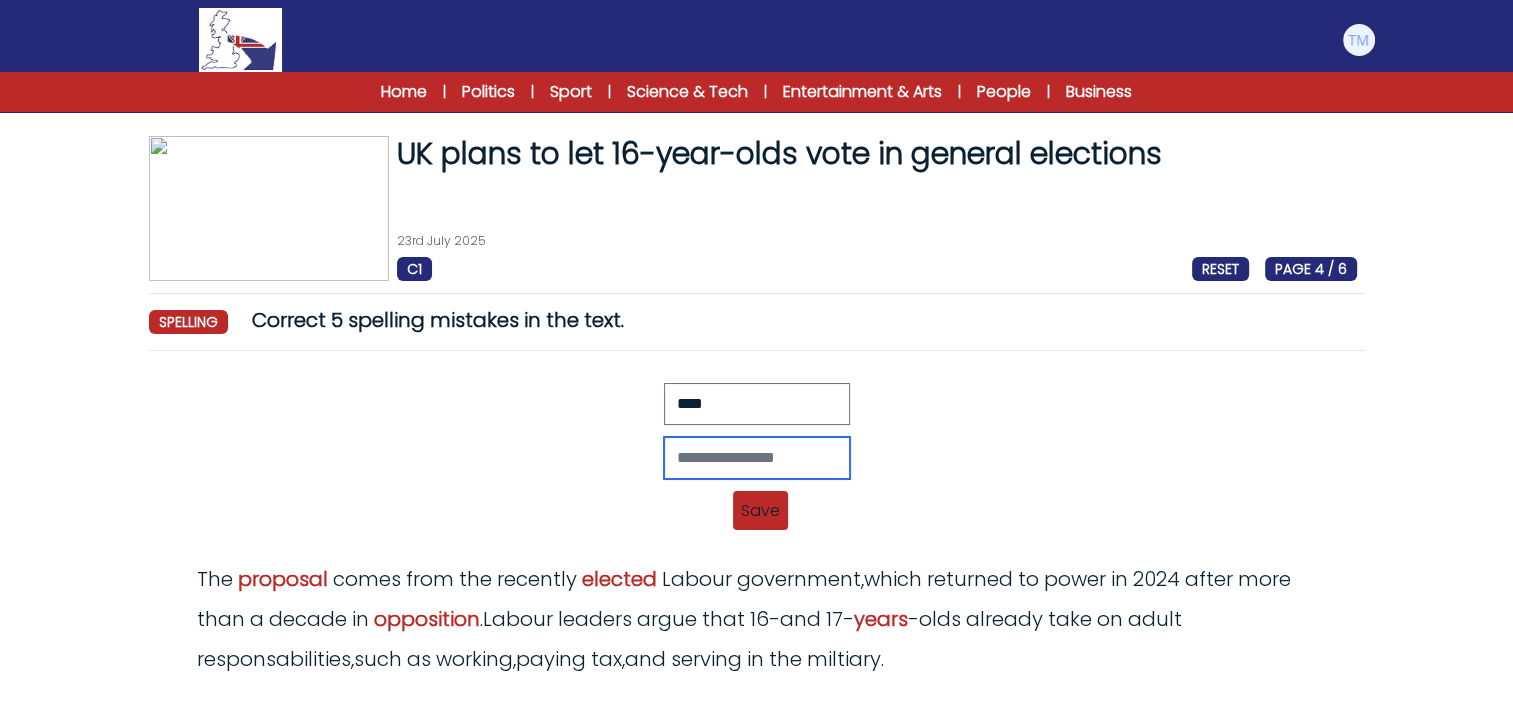 click at bounding box center [757, 458] 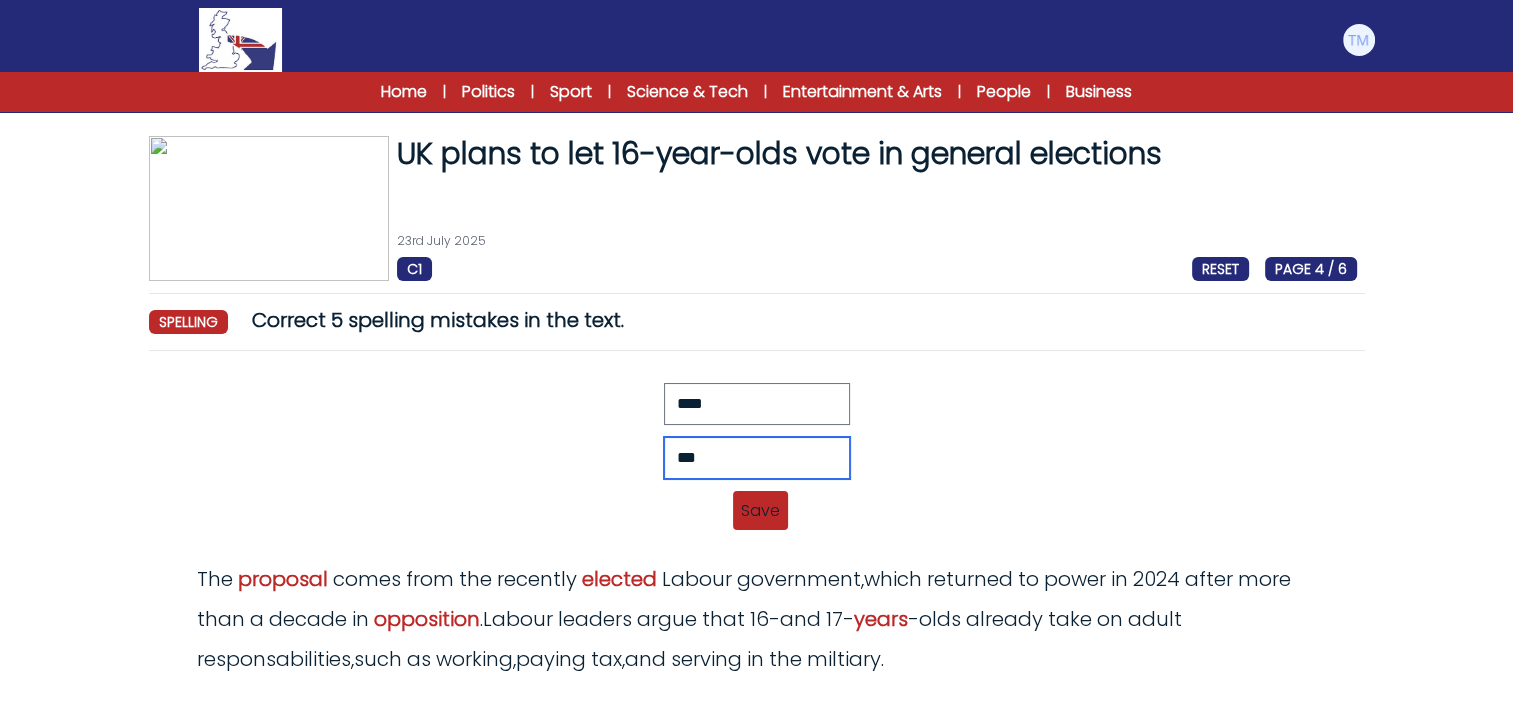 type on "***" 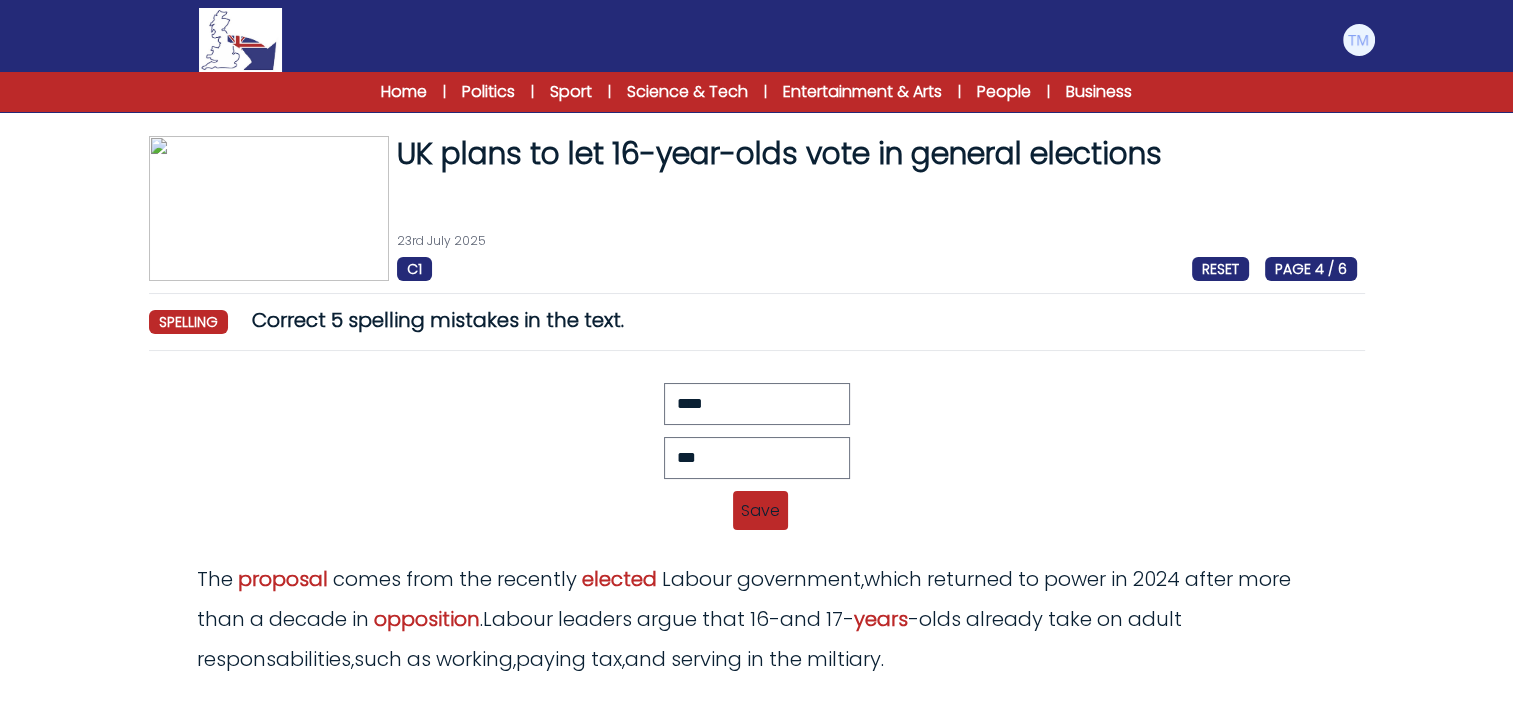click on "Save" at bounding box center [760, 510] 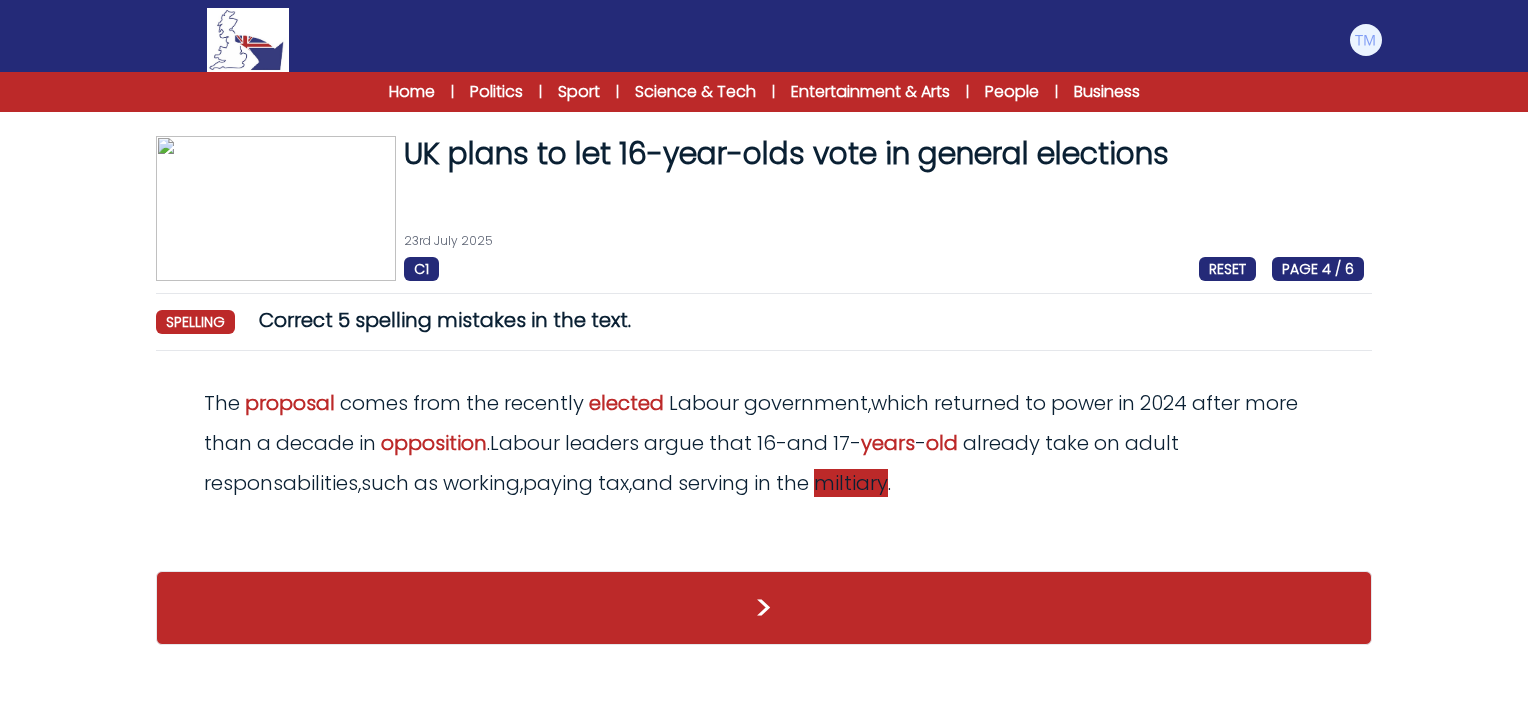 click on "miltiary" at bounding box center (851, 483) 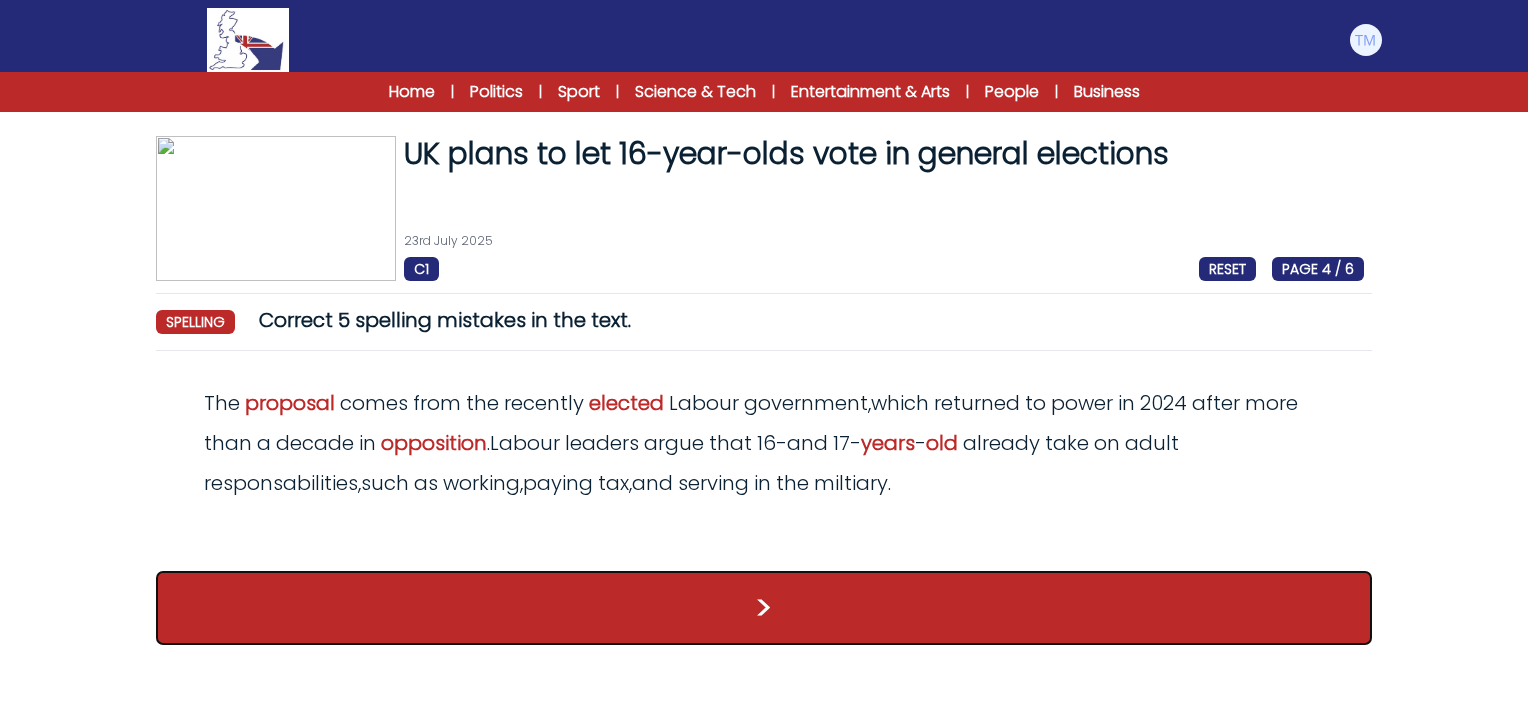click on ">" at bounding box center [764, 608] 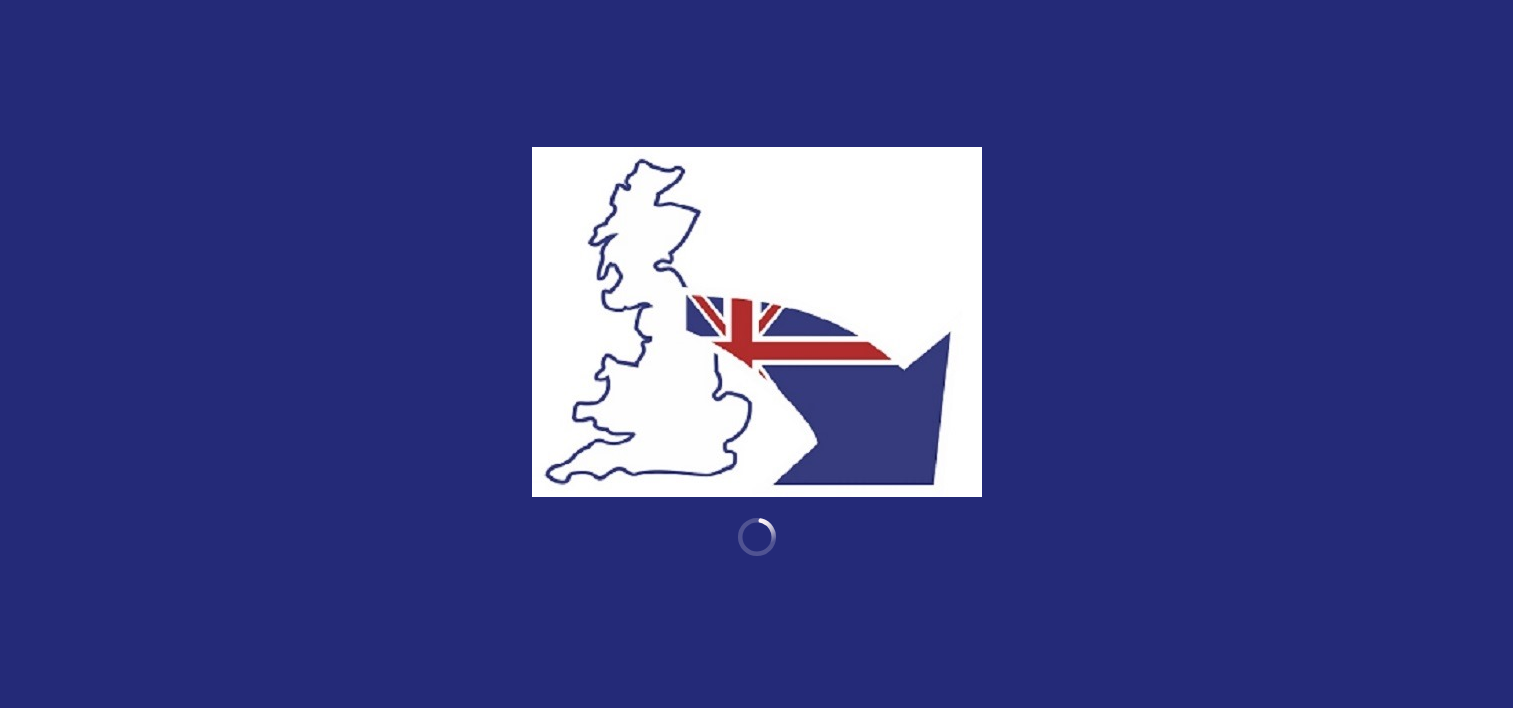 scroll, scrollTop: 0, scrollLeft: 0, axis: both 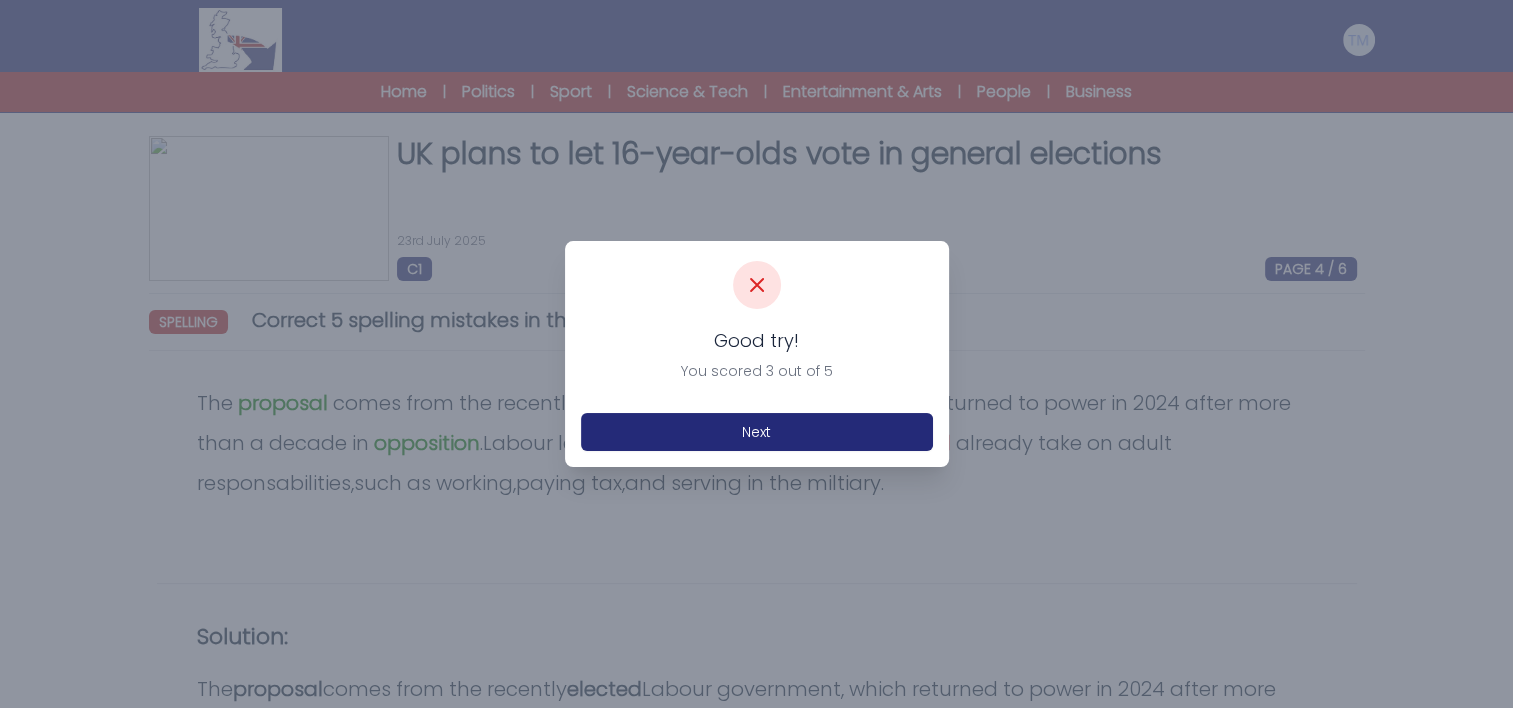 click 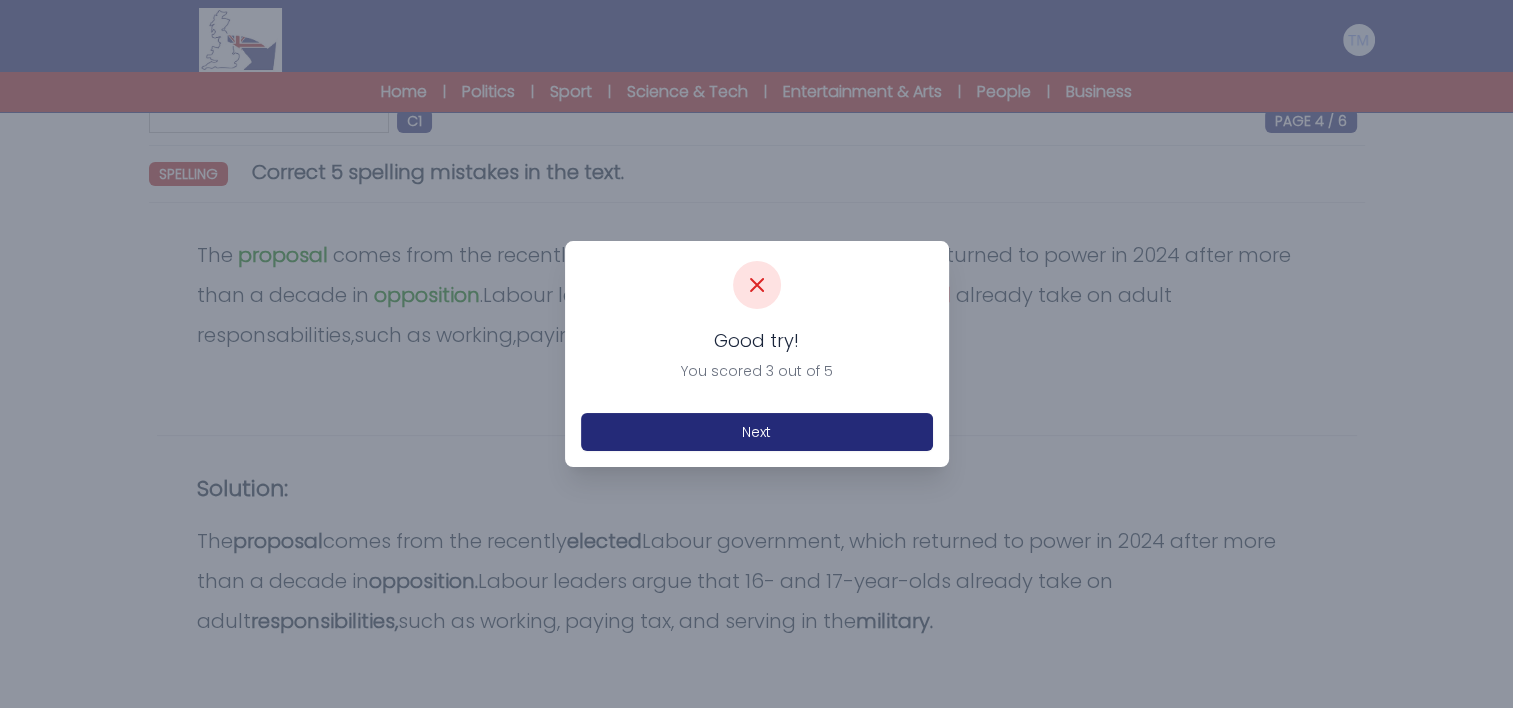 scroll, scrollTop: 148, scrollLeft: 0, axis: vertical 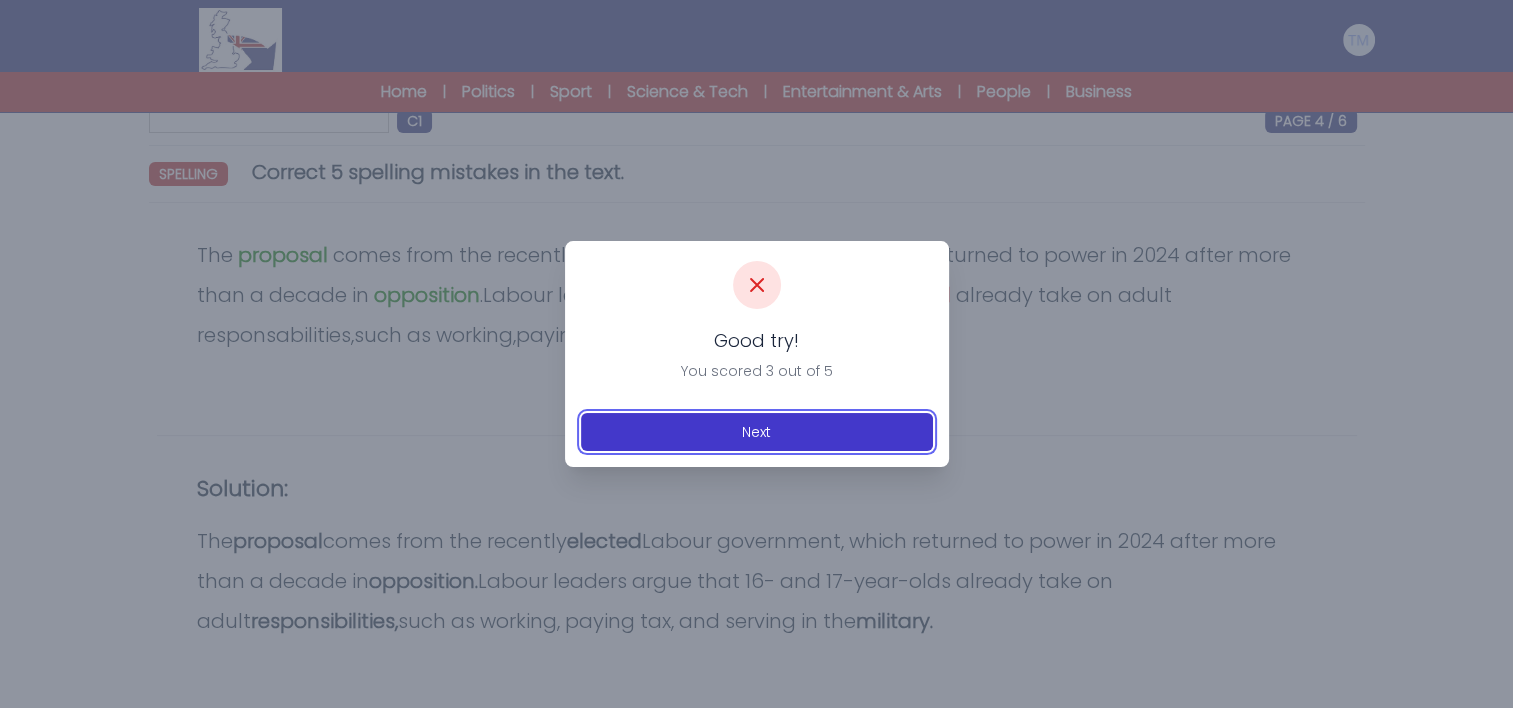 click on "Next" at bounding box center [757, 432] 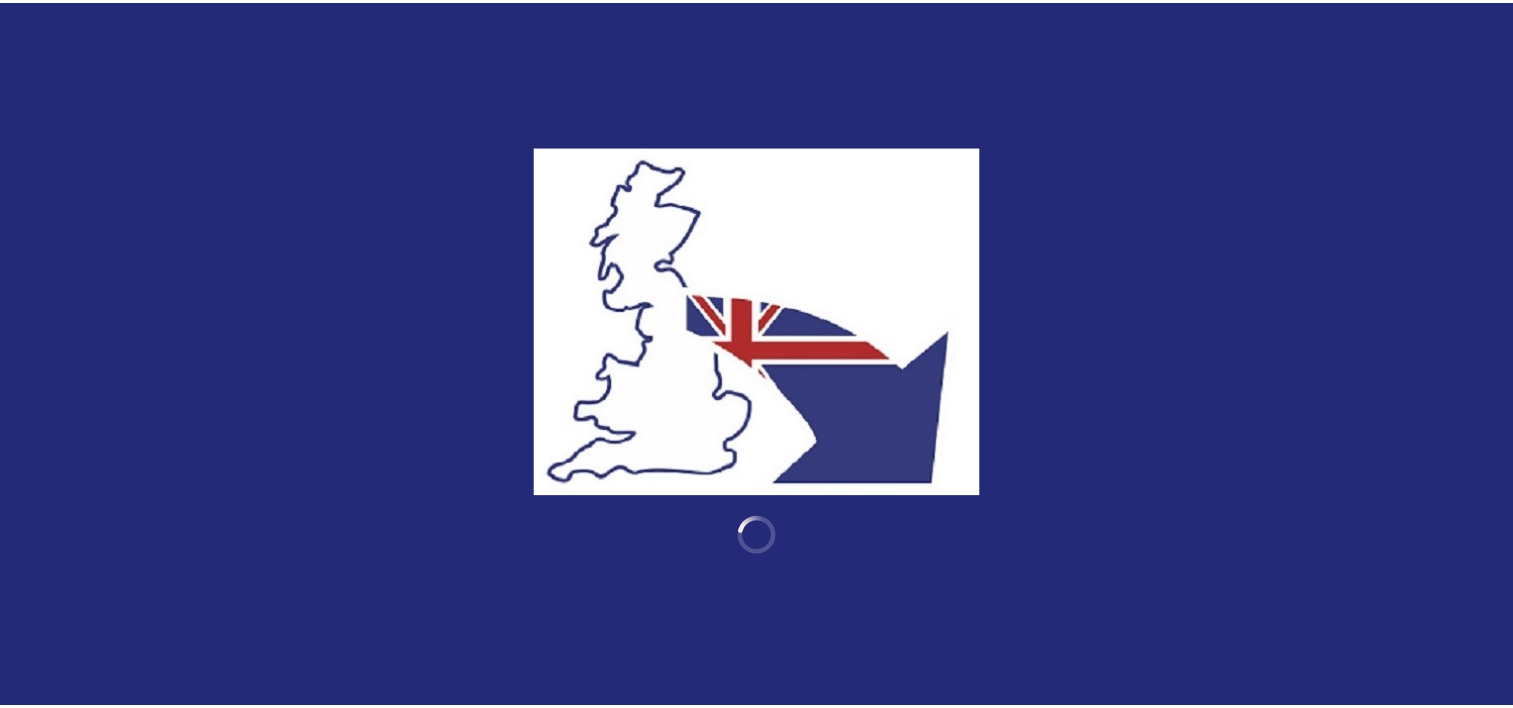 scroll, scrollTop: 0, scrollLeft: 0, axis: both 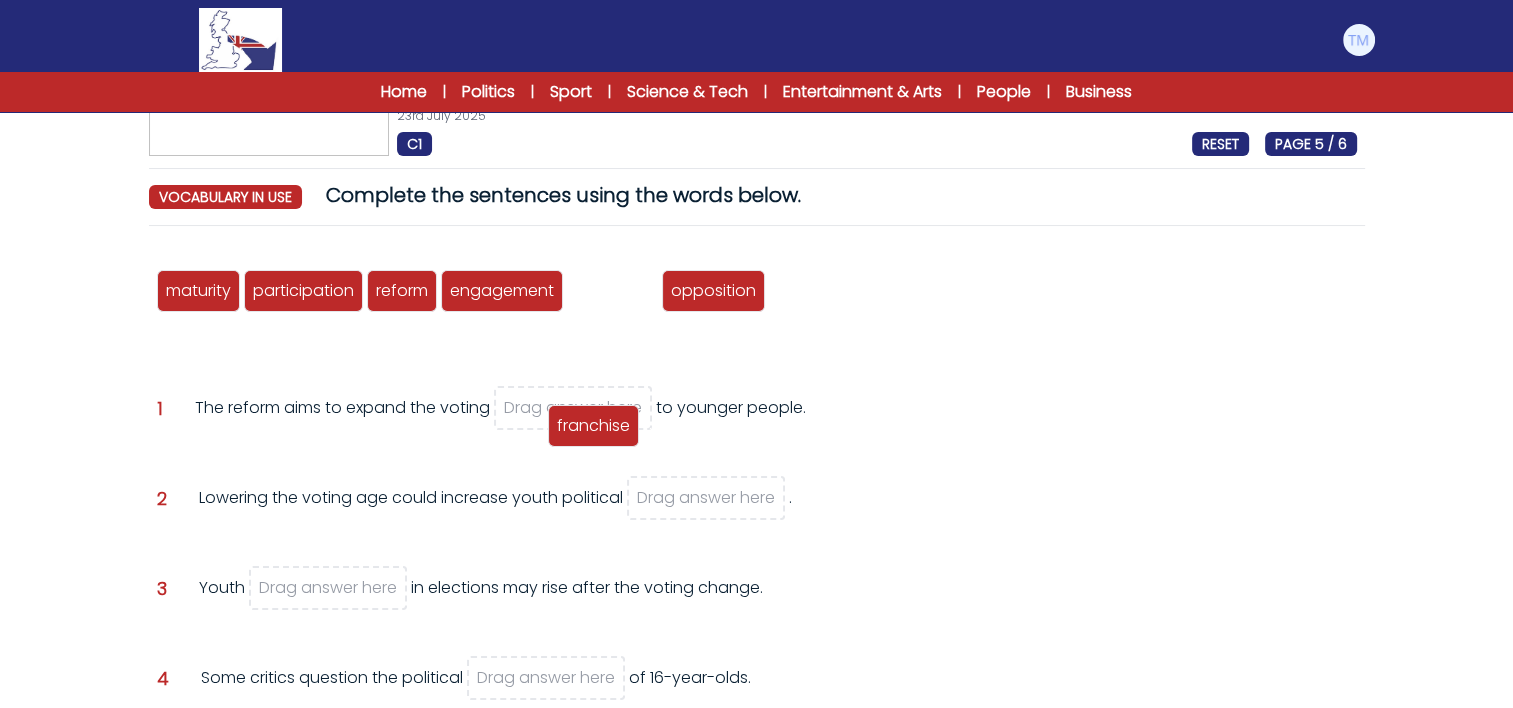 drag, startPoint x: 620, startPoint y: 282, endPoint x: 598, endPoint y: 407, distance: 126.921234 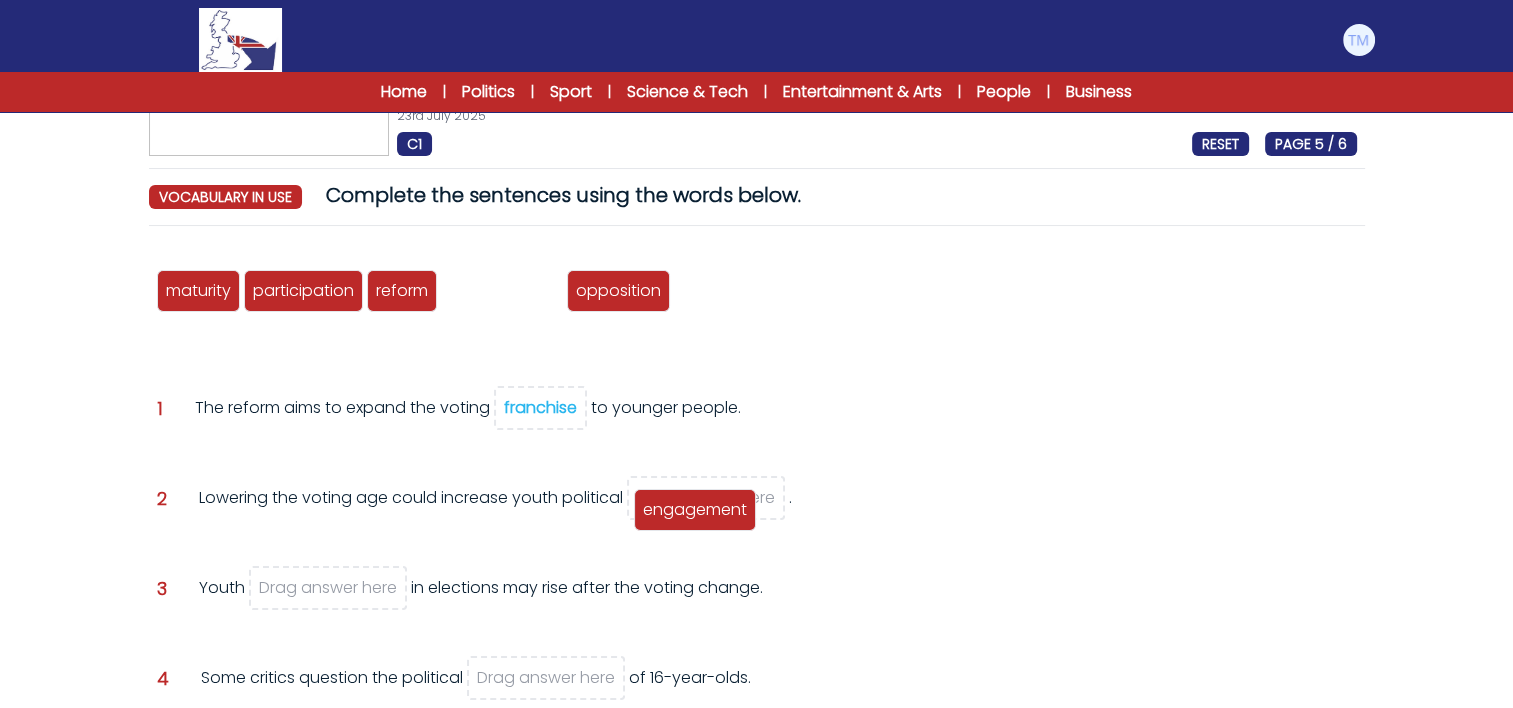 drag, startPoint x: 511, startPoint y: 288, endPoint x: 704, endPoint y: 508, distance: 292.6585 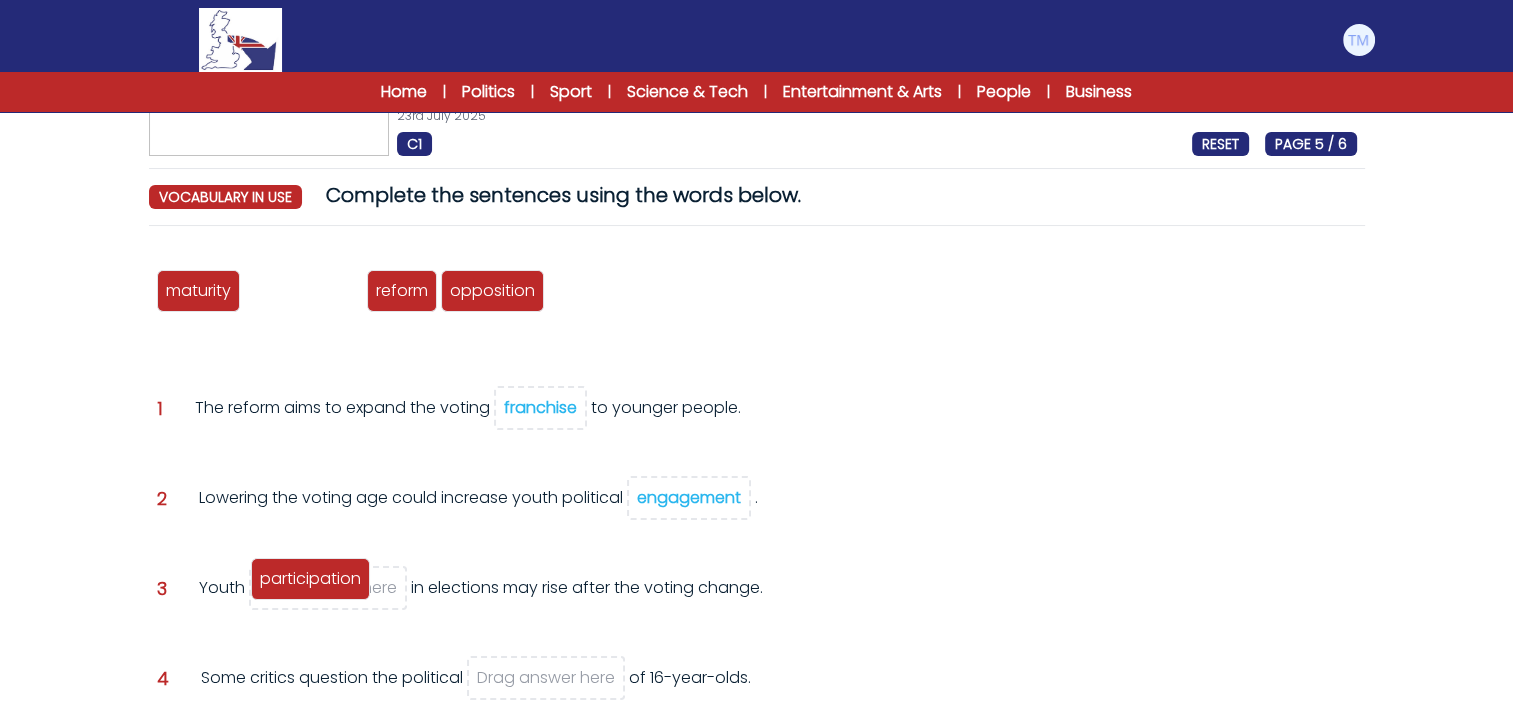 drag, startPoint x: 324, startPoint y: 292, endPoint x: 332, endPoint y: 576, distance: 284.11264 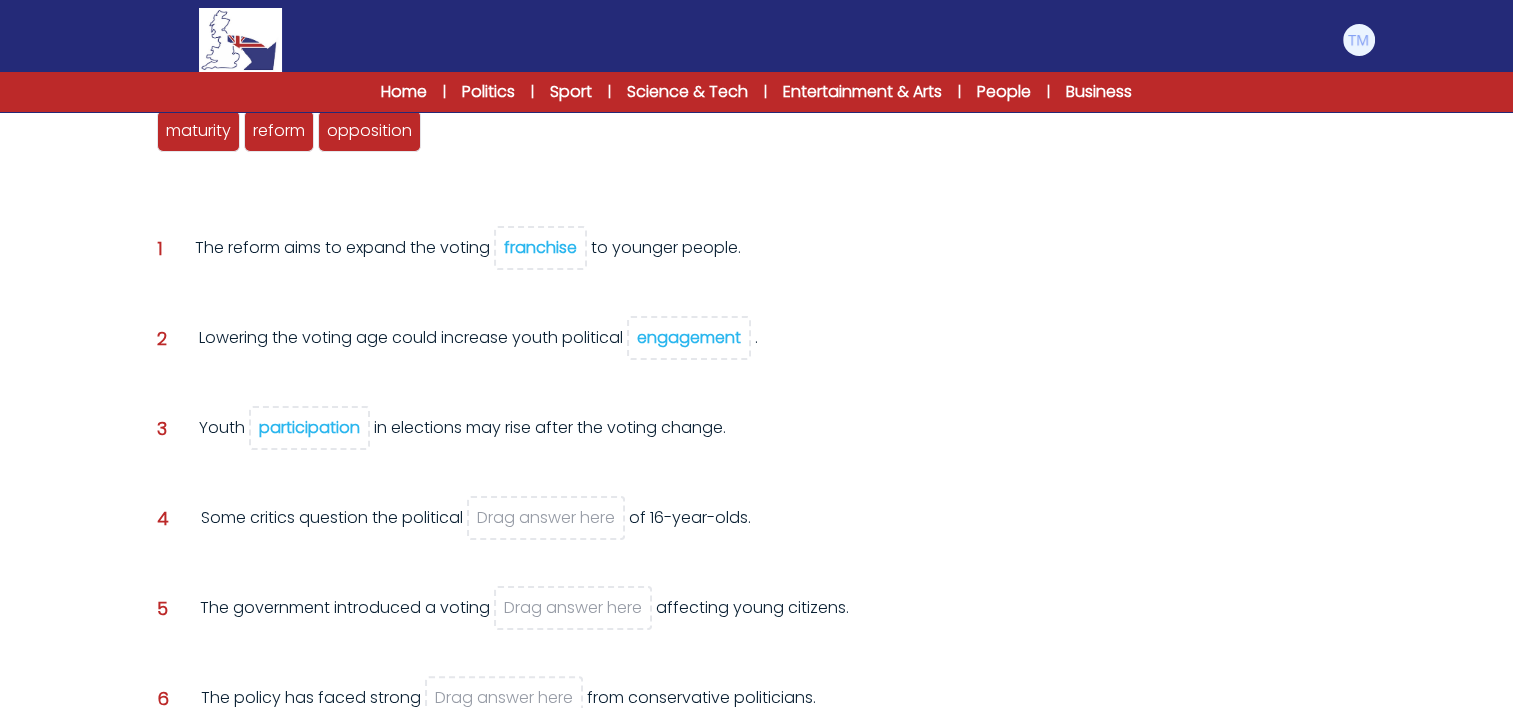 scroll, scrollTop: 288, scrollLeft: 0, axis: vertical 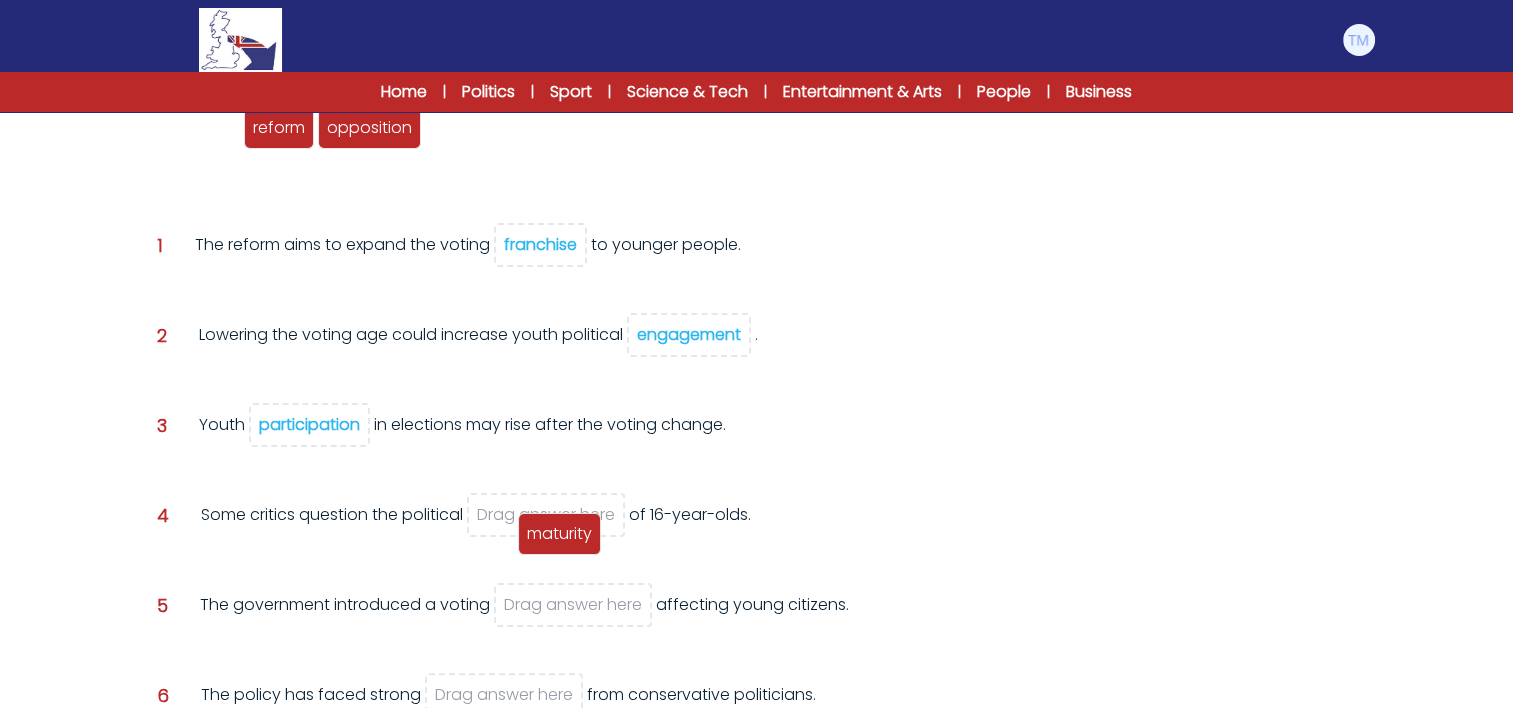 drag, startPoint x: 206, startPoint y: 129, endPoint x: 567, endPoint y: 536, distance: 544.03125 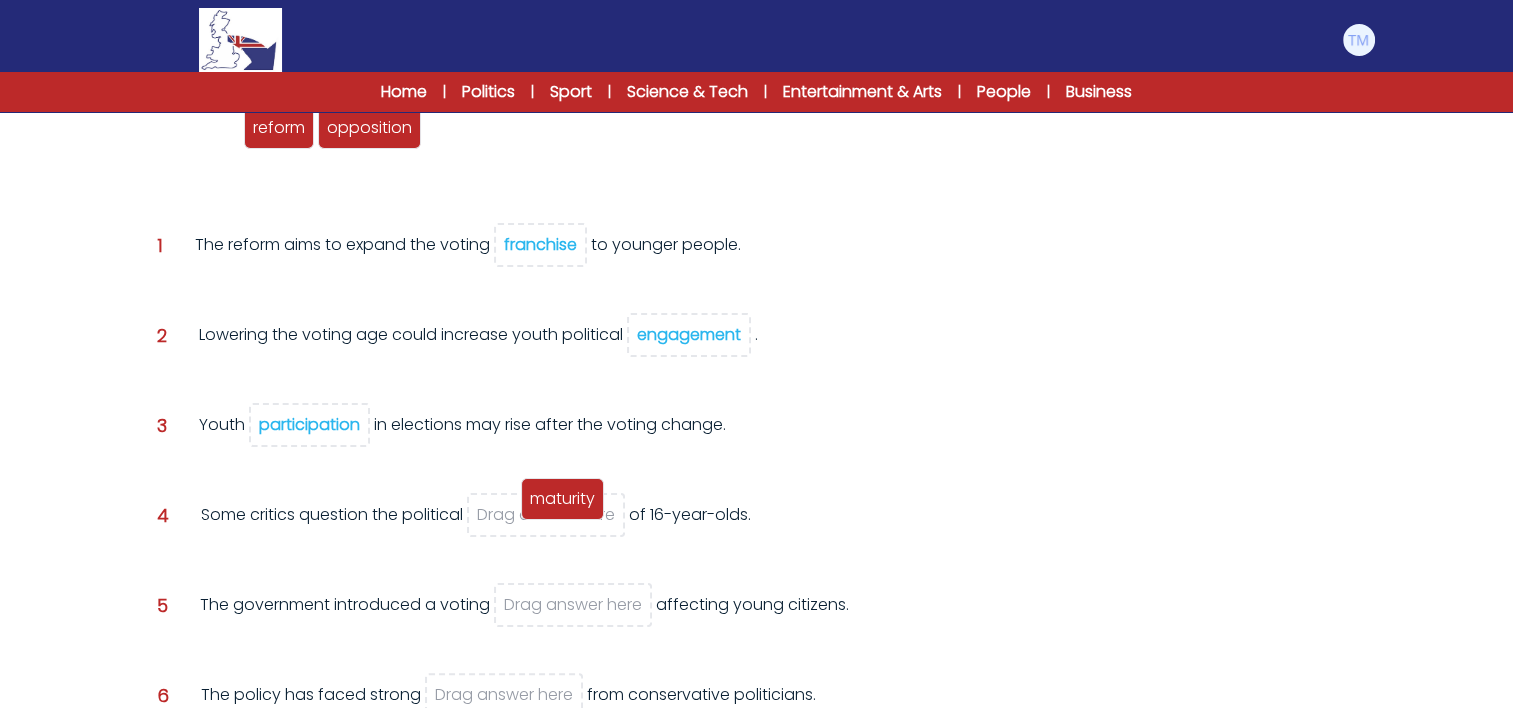 drag, startPoint x: 184, startPoint y: 141, endPoint x: 548, endPoint y: 514, distance: 521.1766 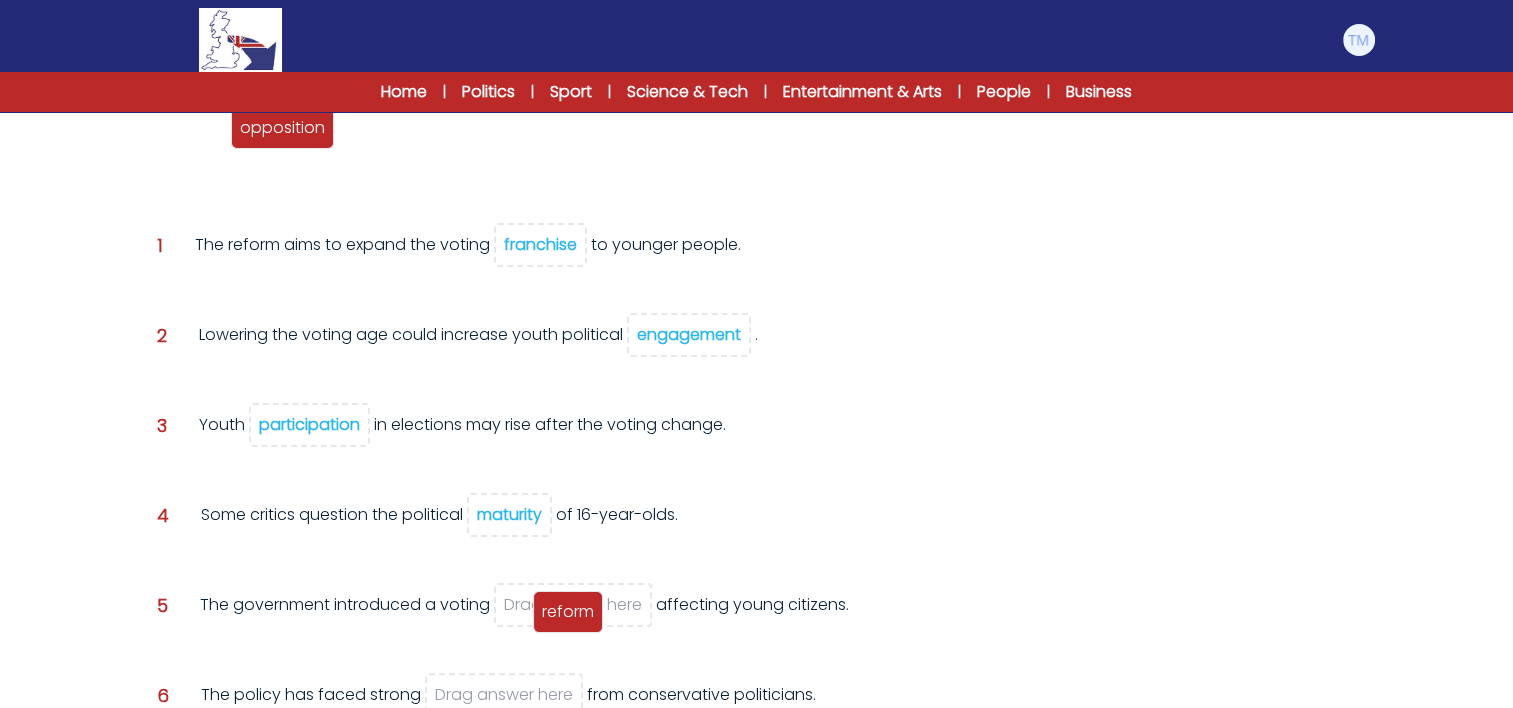 drag, startPoint x: 204, startPoint y: 134, endPoint x: 580, endPoint y: 618, distance: 612.88824 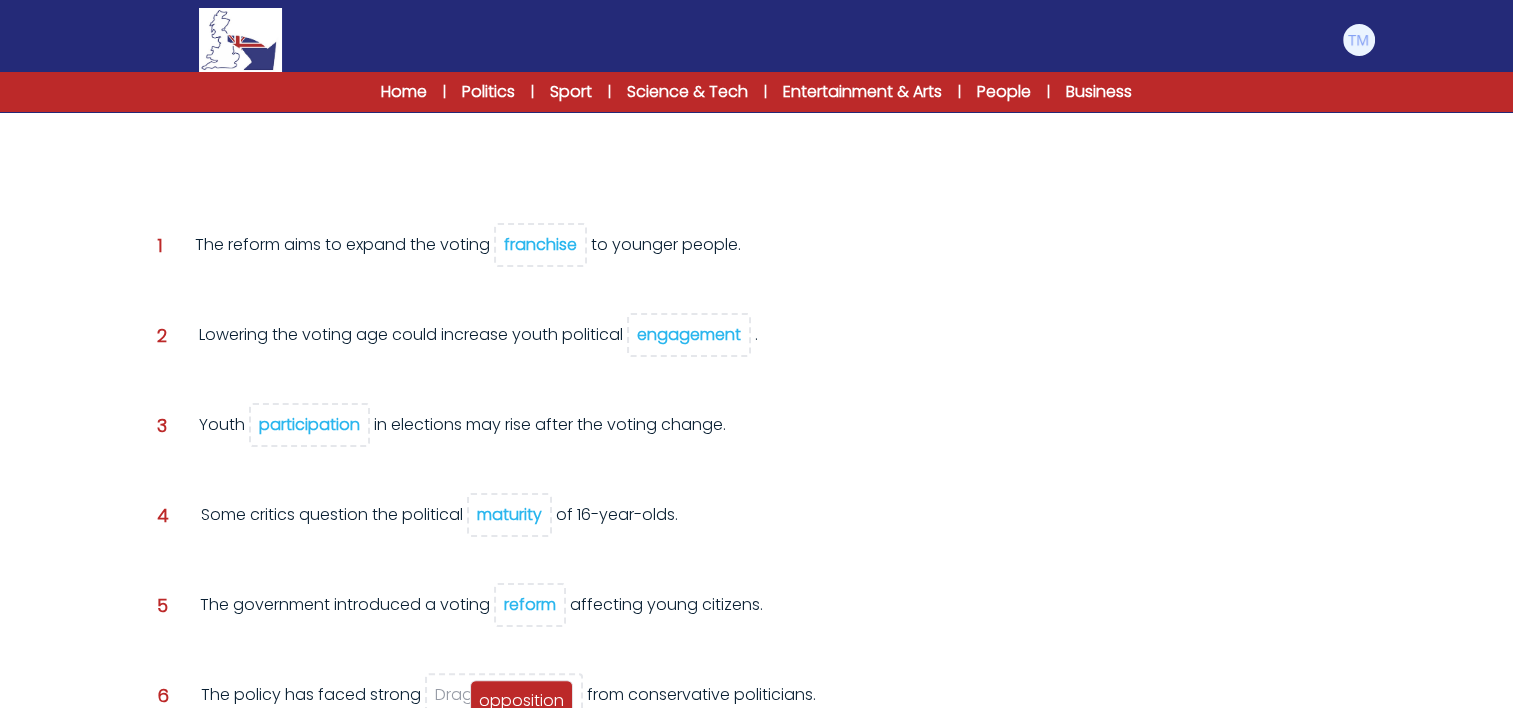 drag, startPoint x: 209, startPoint y: 130, endPoint x: 522, endPoint y: 694, distance: 645.031 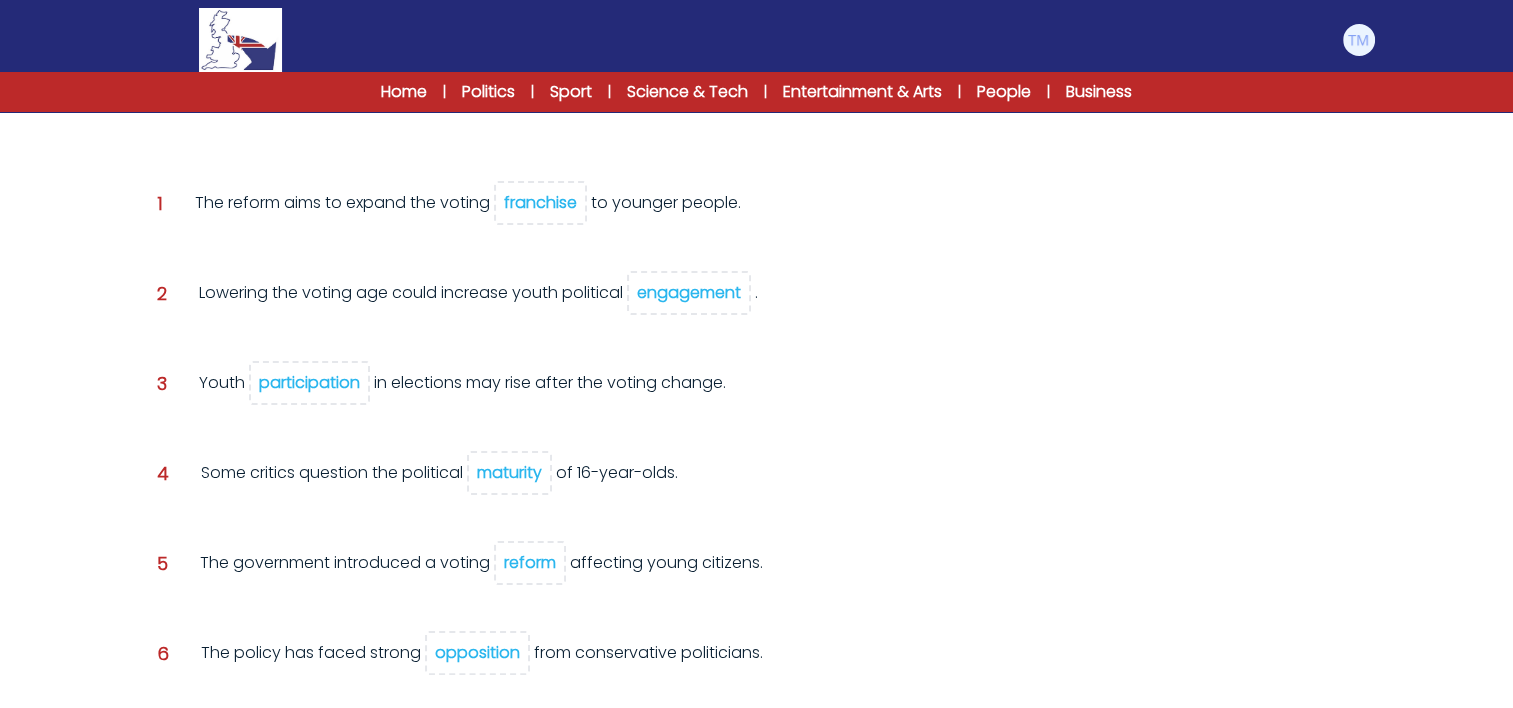 scroll, scrollTop: 452, scrollLeft: 0, axis: vertical 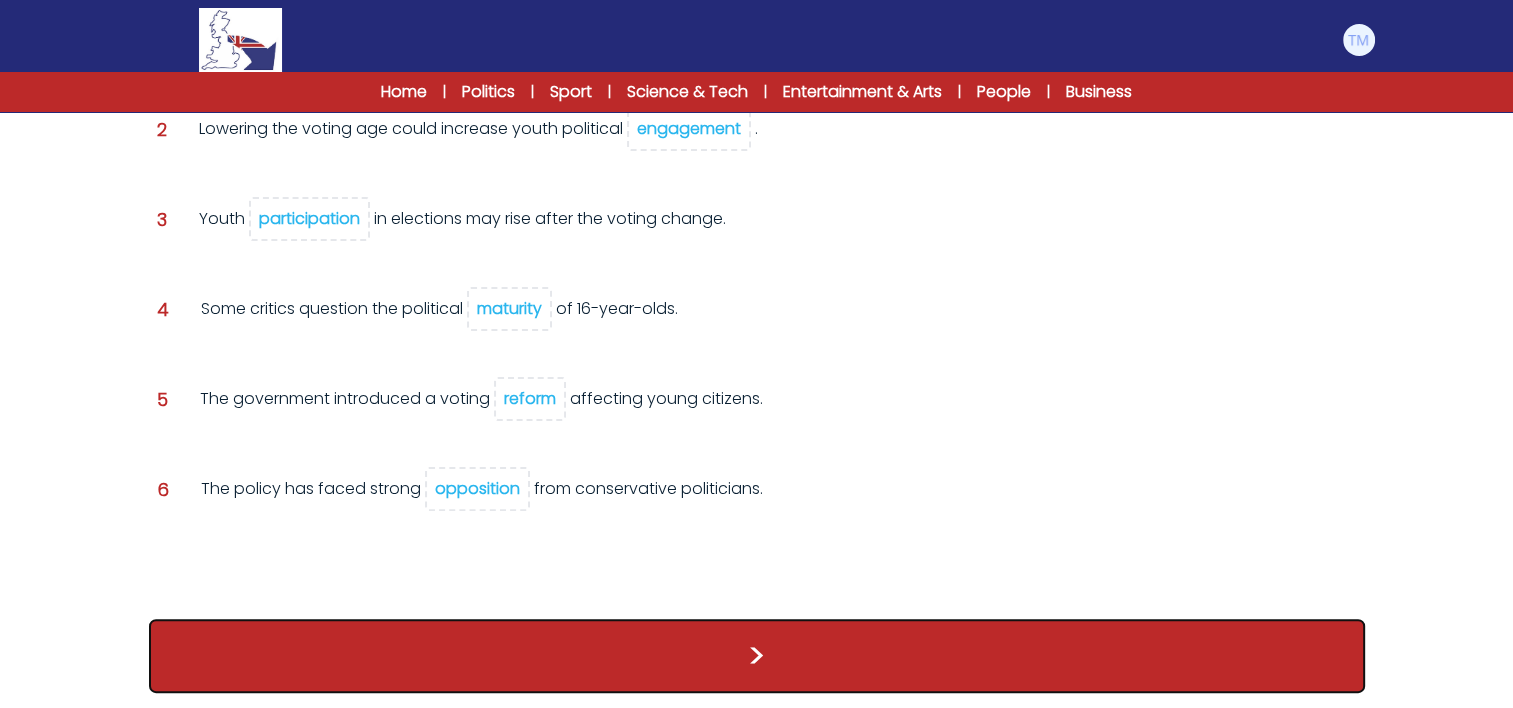 click on ">" at bounding box center [757, 656] 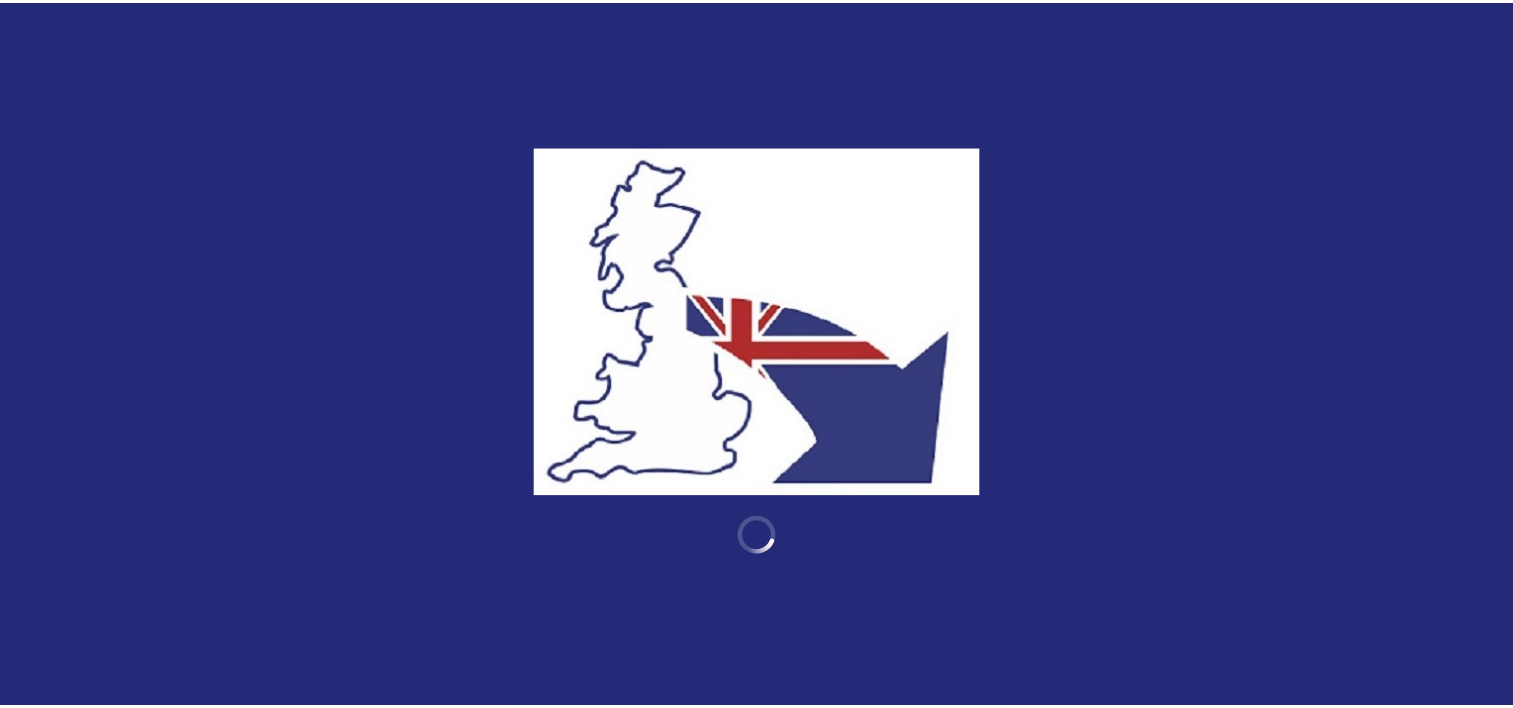 scroll, scrollTop: 0, scrollLeft: 0, axis: both 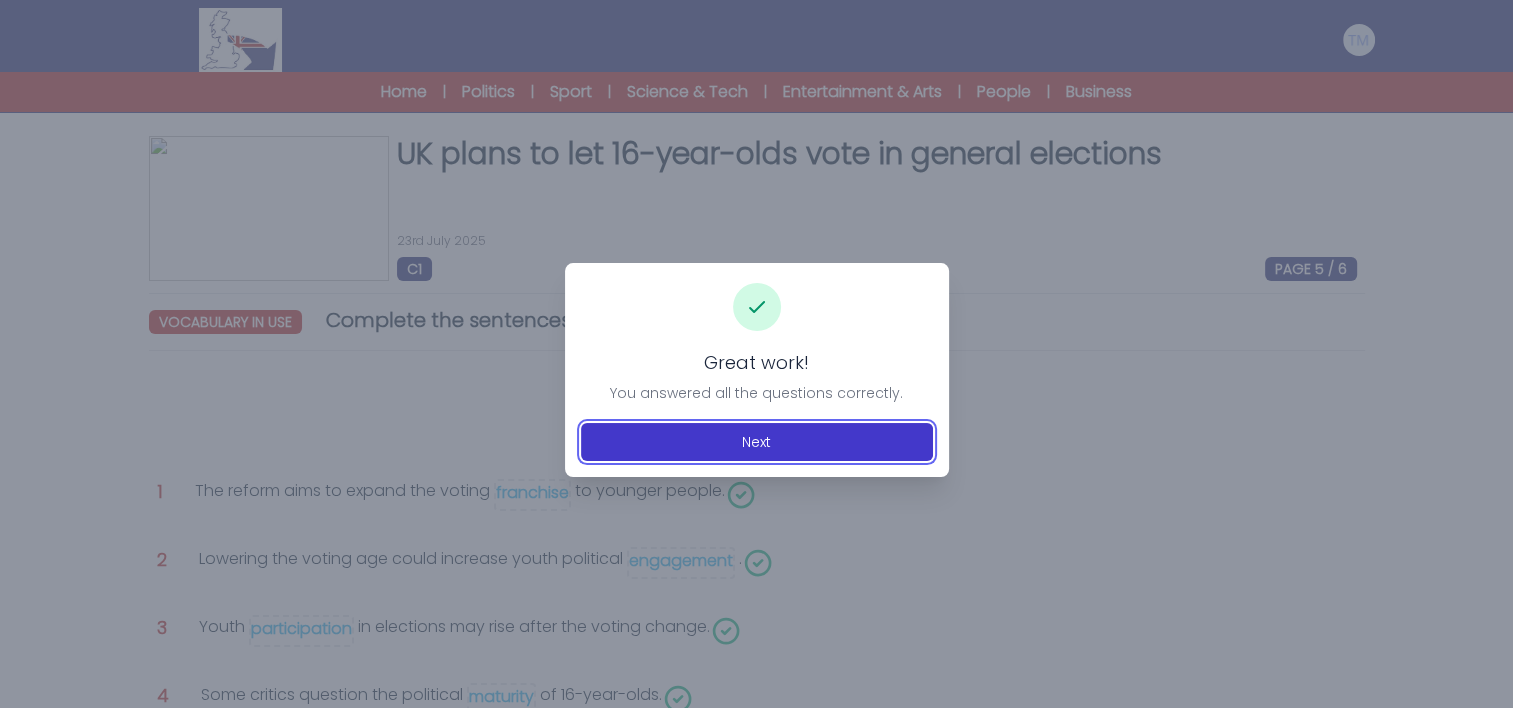 click on "Next" at bounding box center [757, 442] 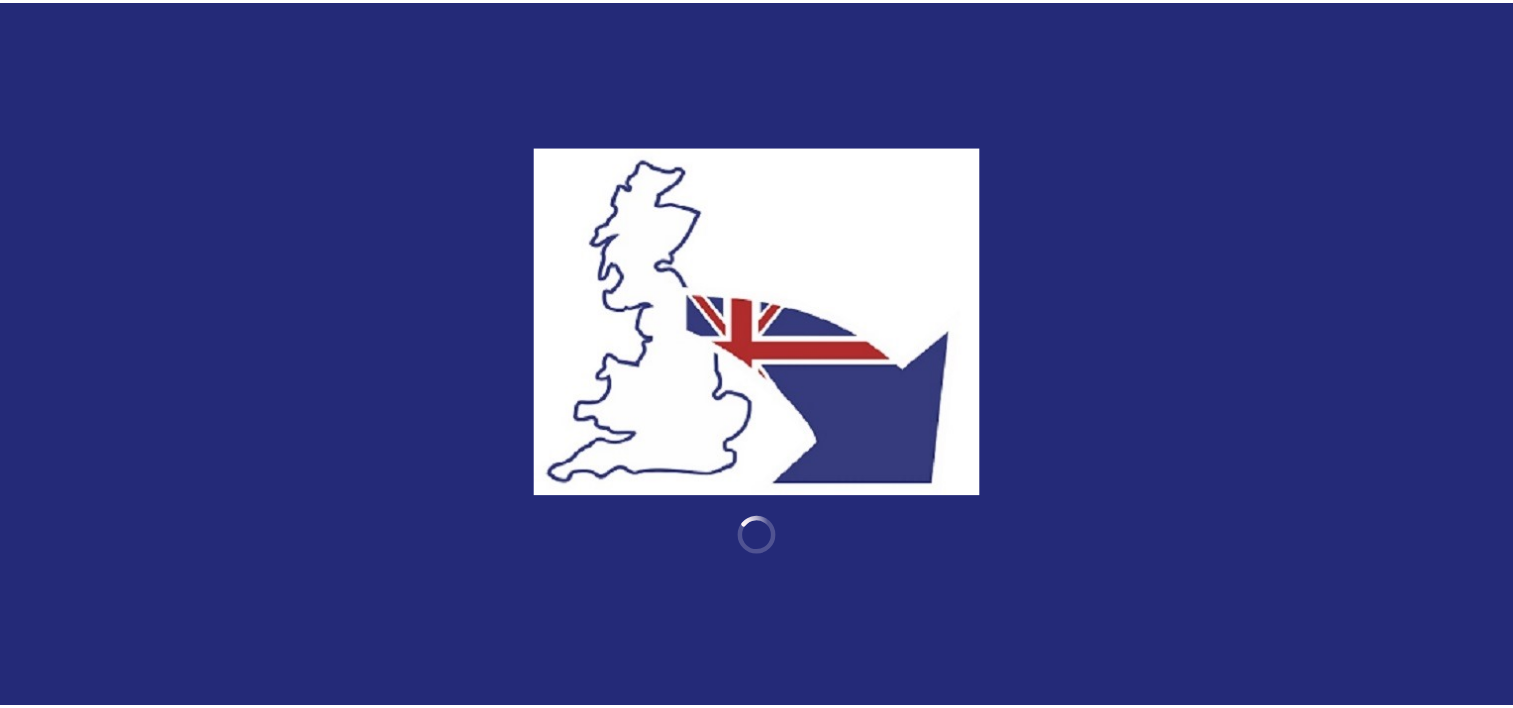 scroll, scrollTop: 0, scrollLeft: 0, axis: both 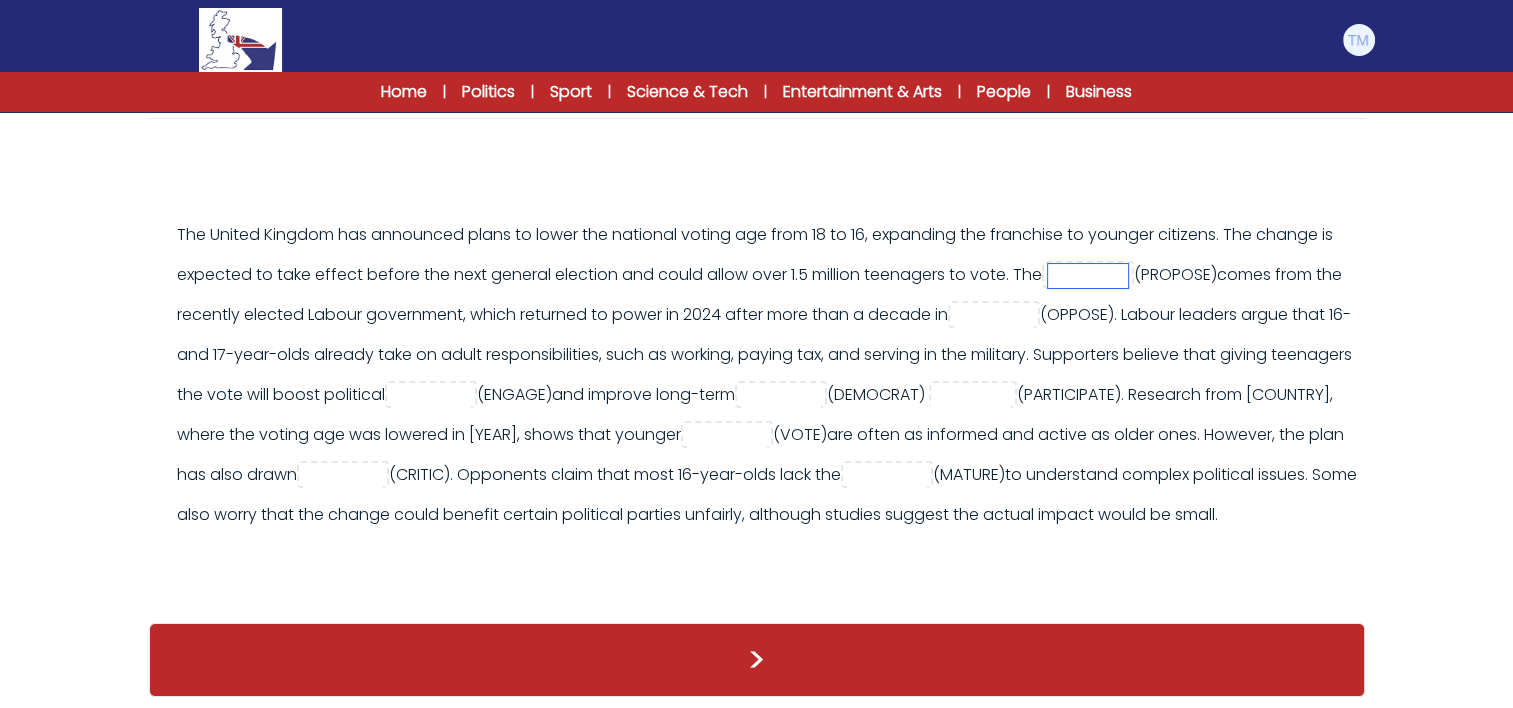 click at bounding box center [1088, 276] 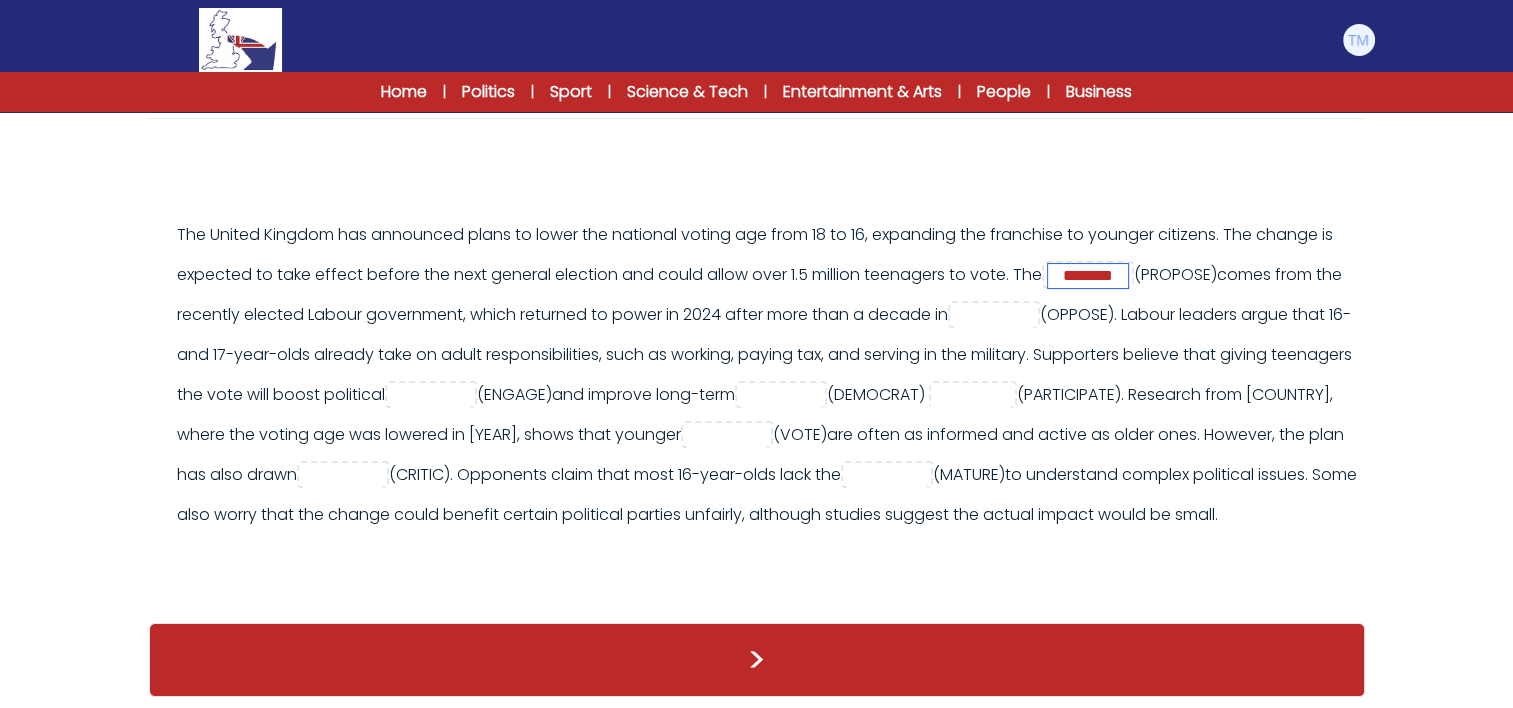 type on "********" 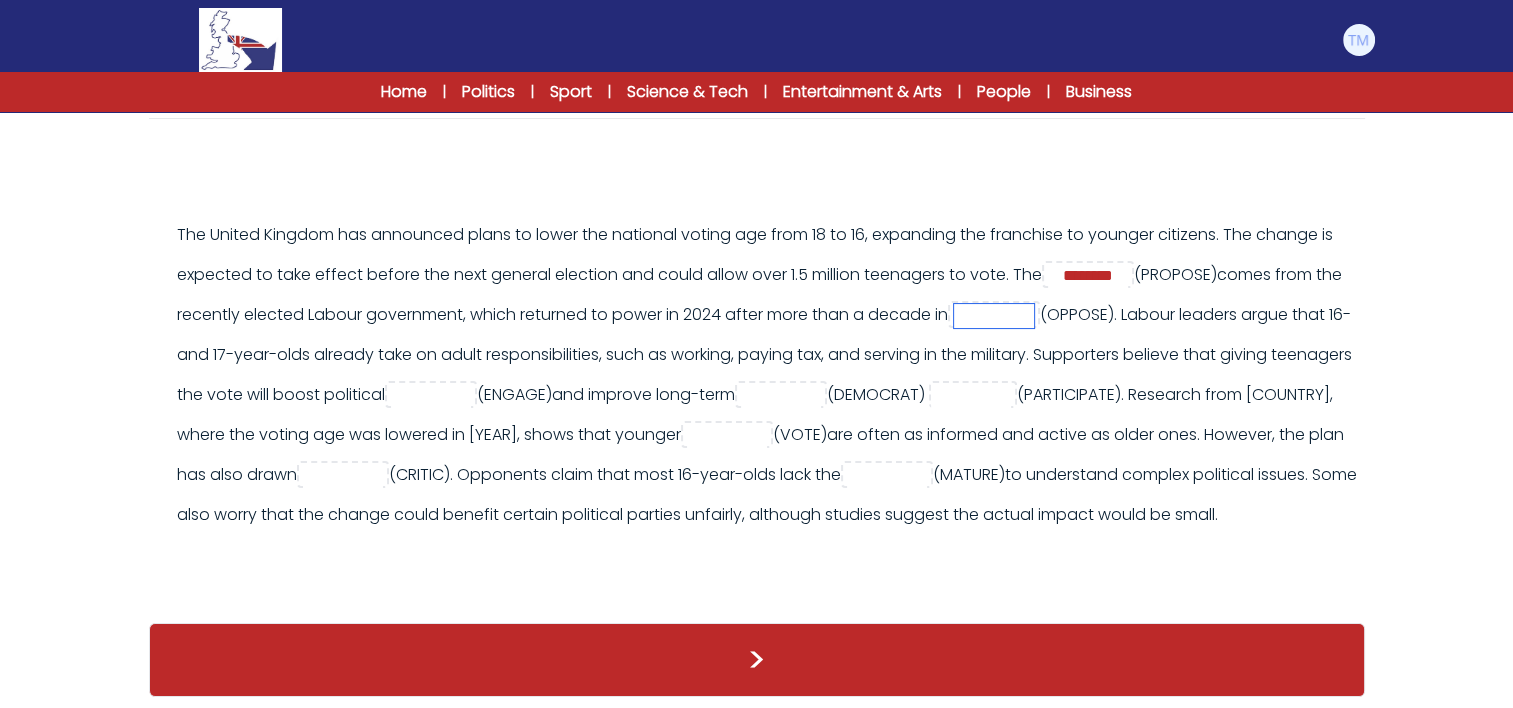 click at bounding box center (994, 316) 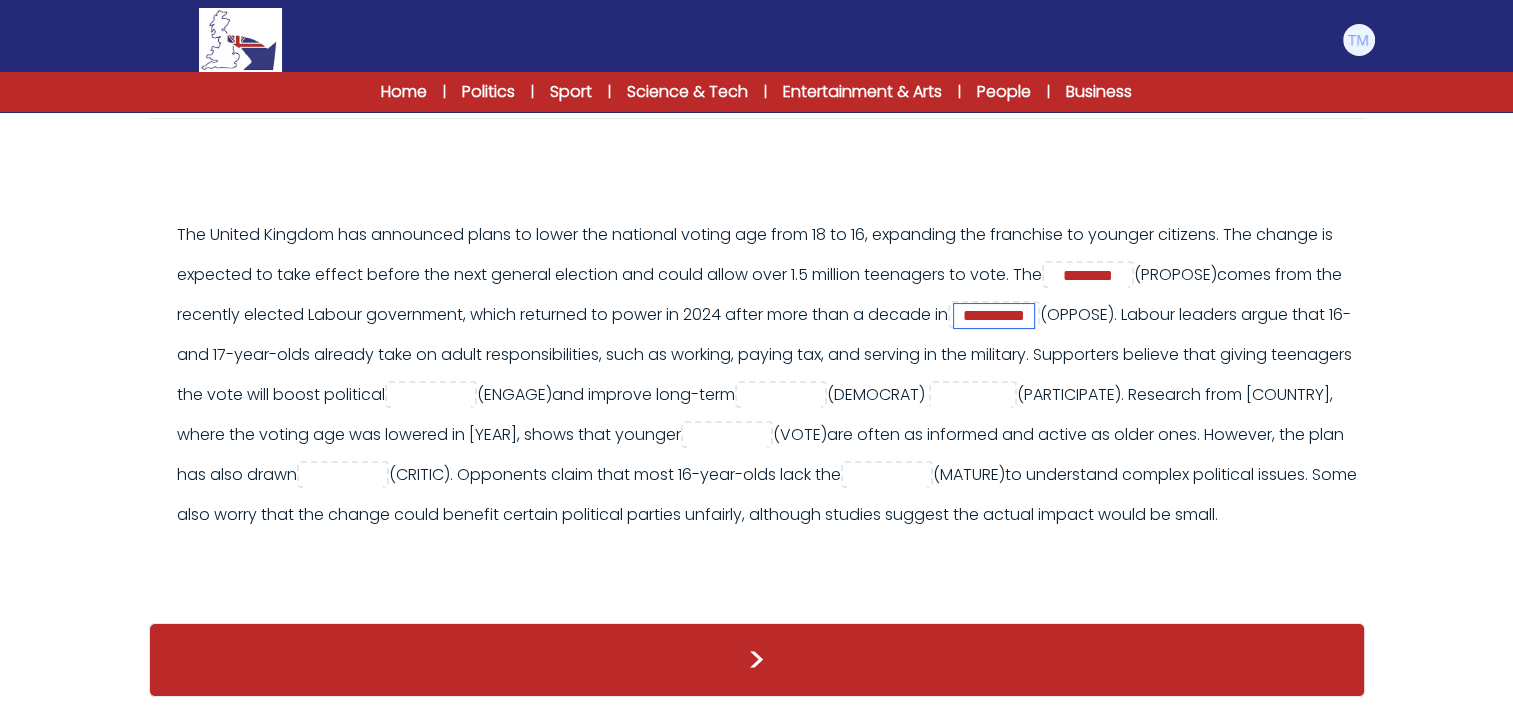 type on "**********" 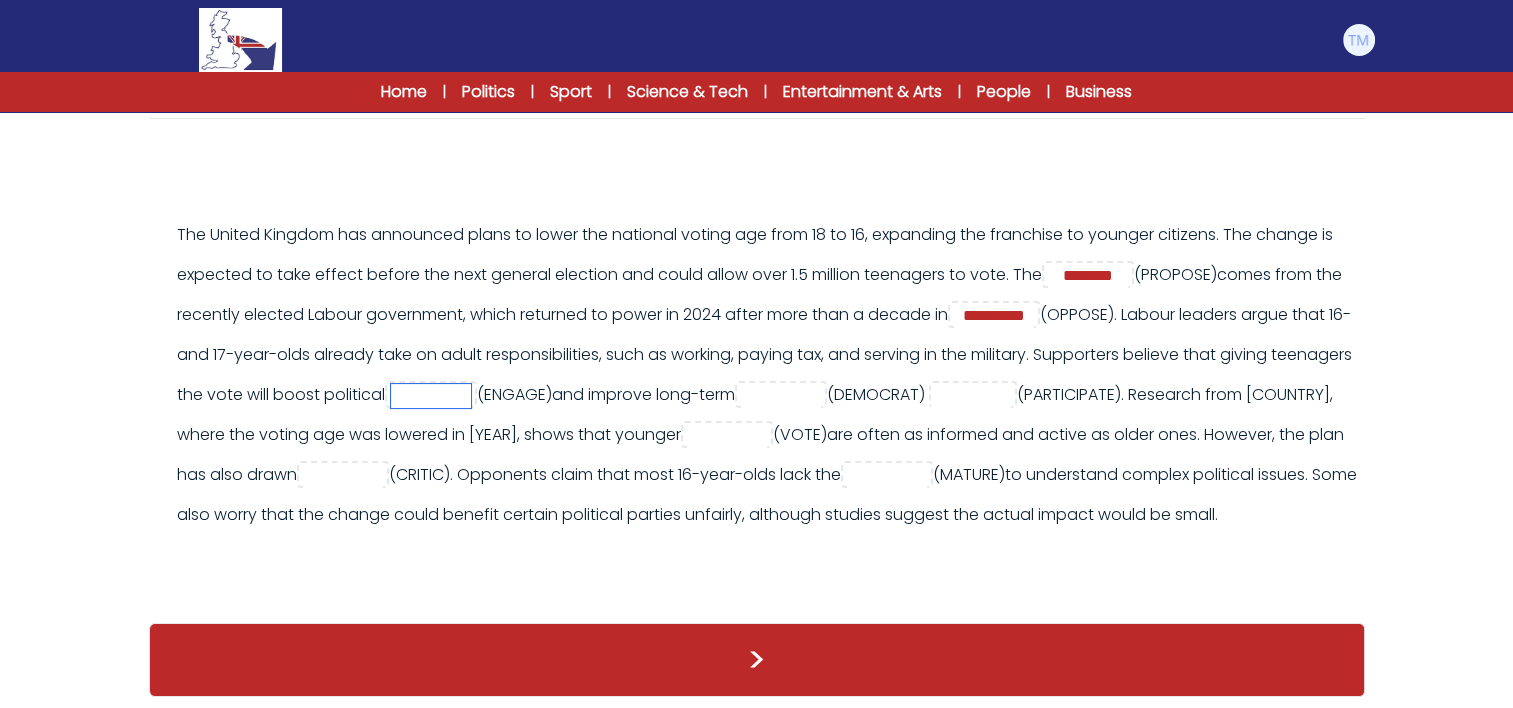click at bounding box center [431, 396] 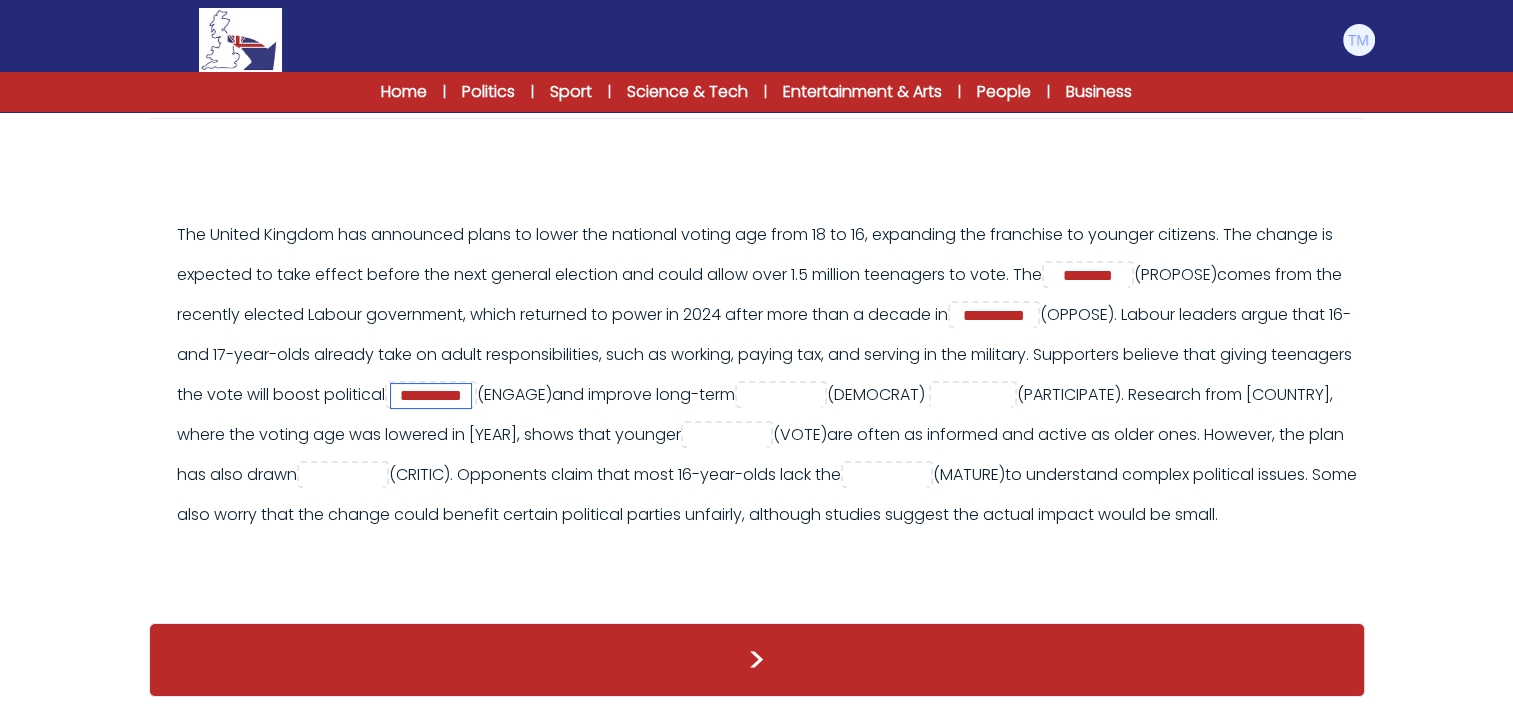 type on "**********" 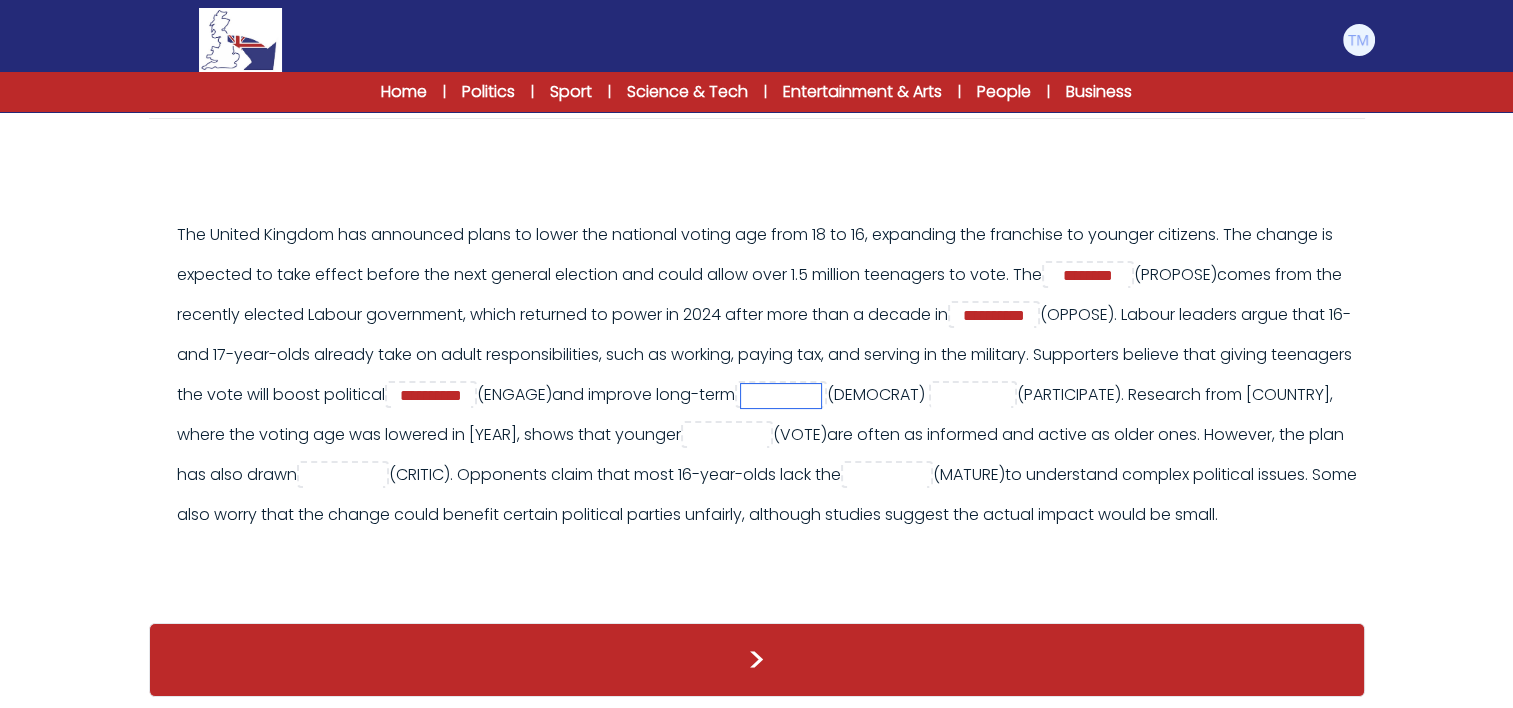 click at bounding box center (781, 396) 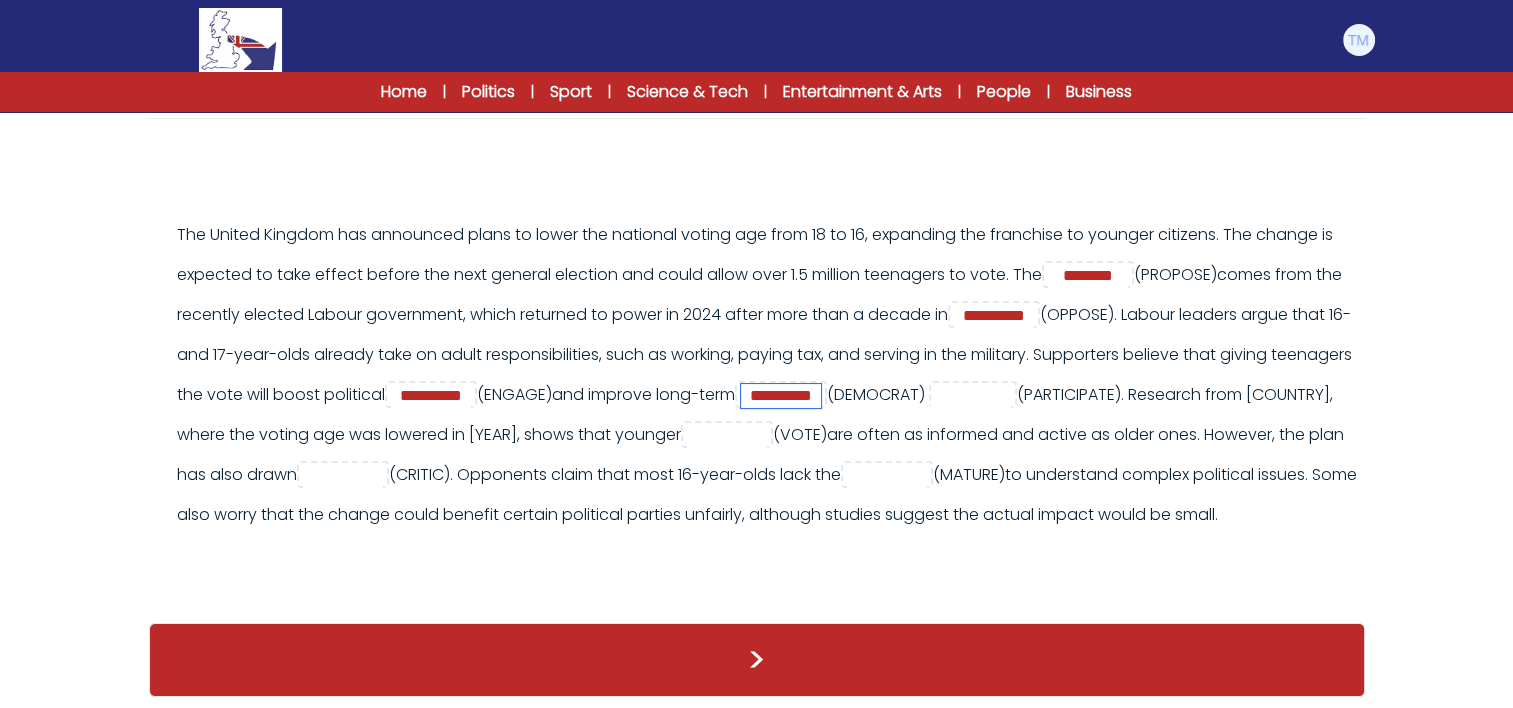 type on "**********" 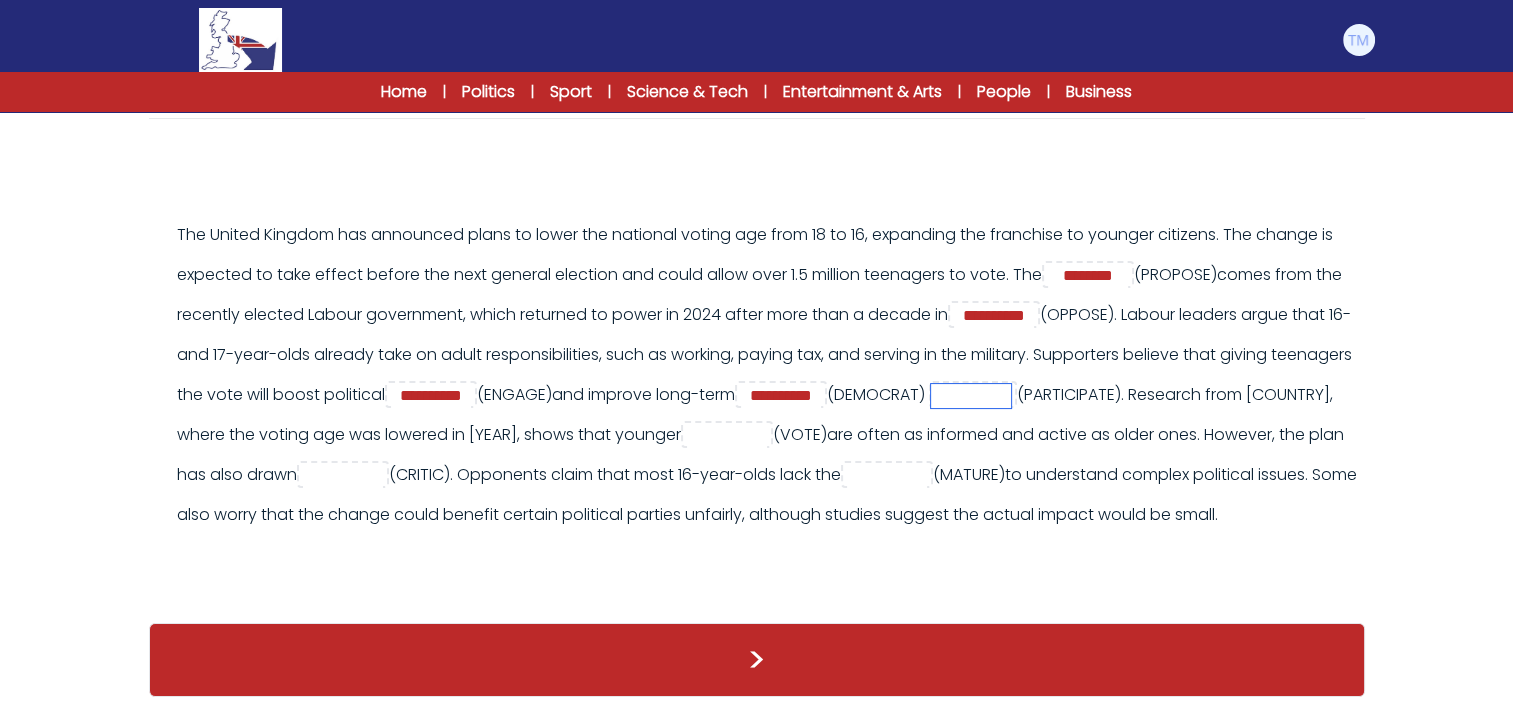 click at bounding box center (971, 396) 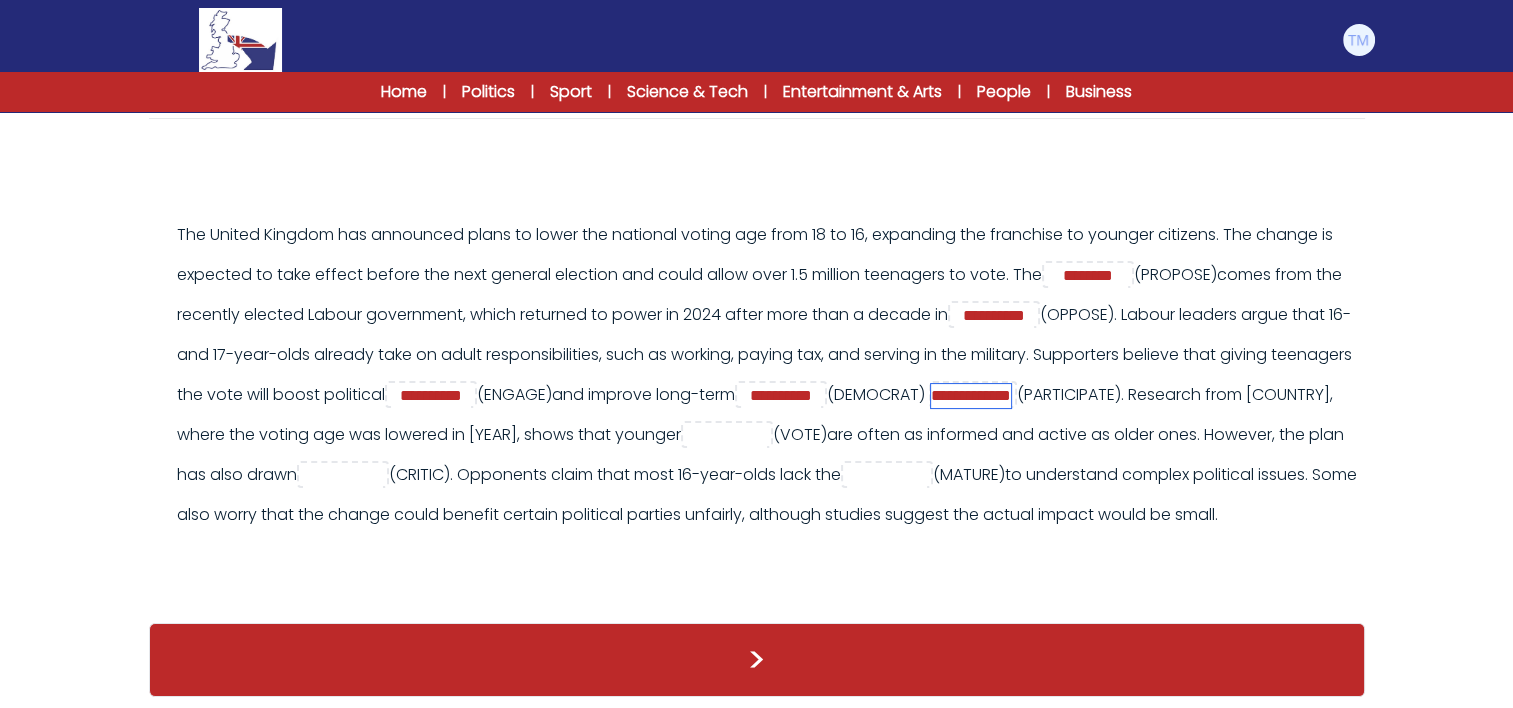 type on "**********" 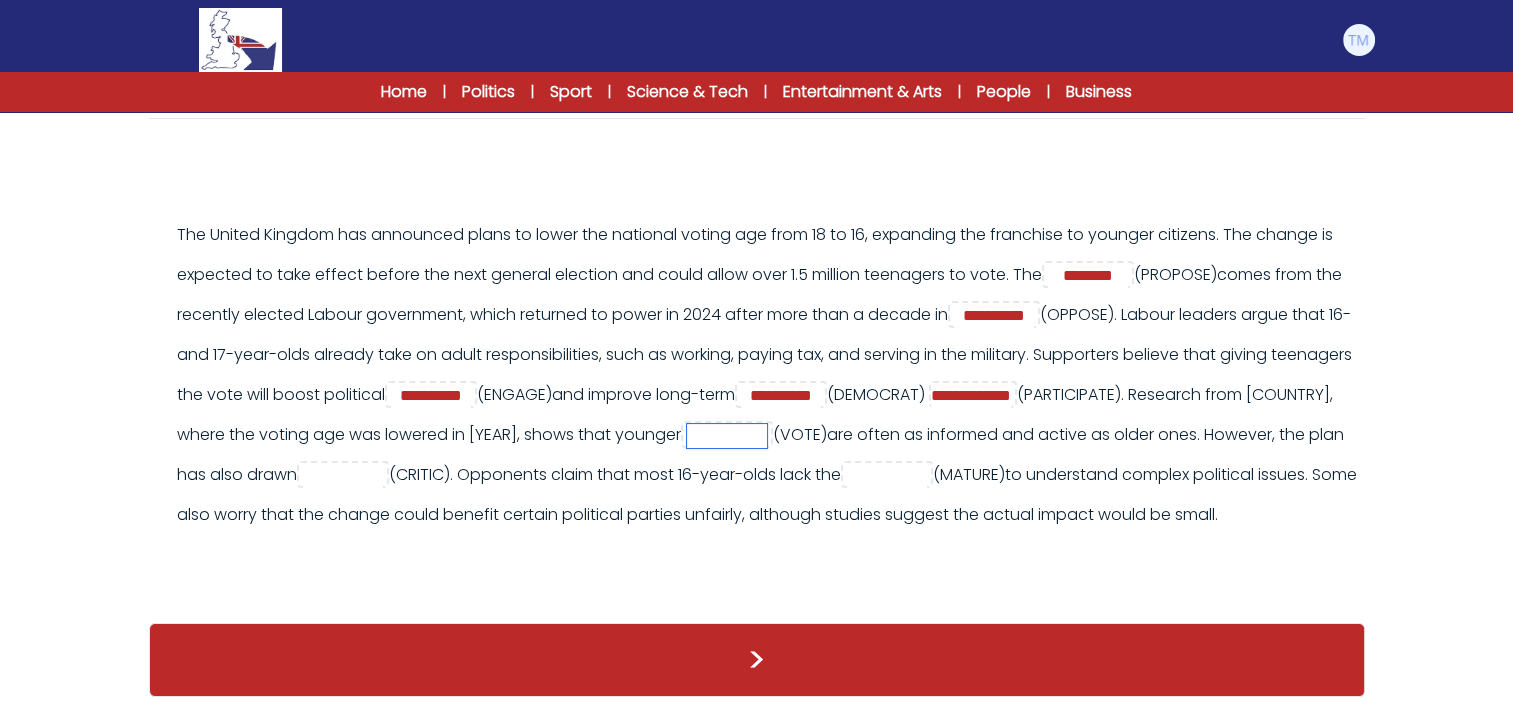 click at bounding box center (727, 436) 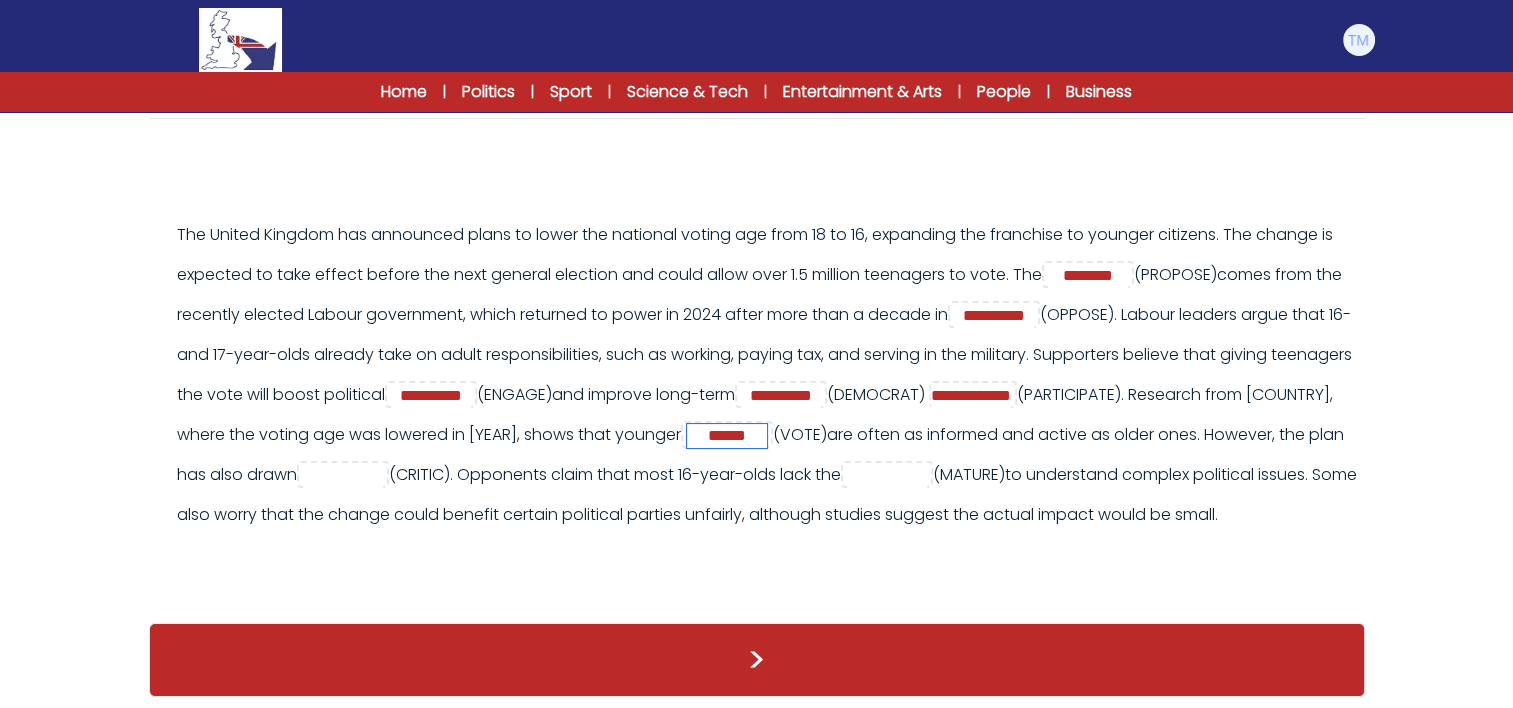 type on "******" 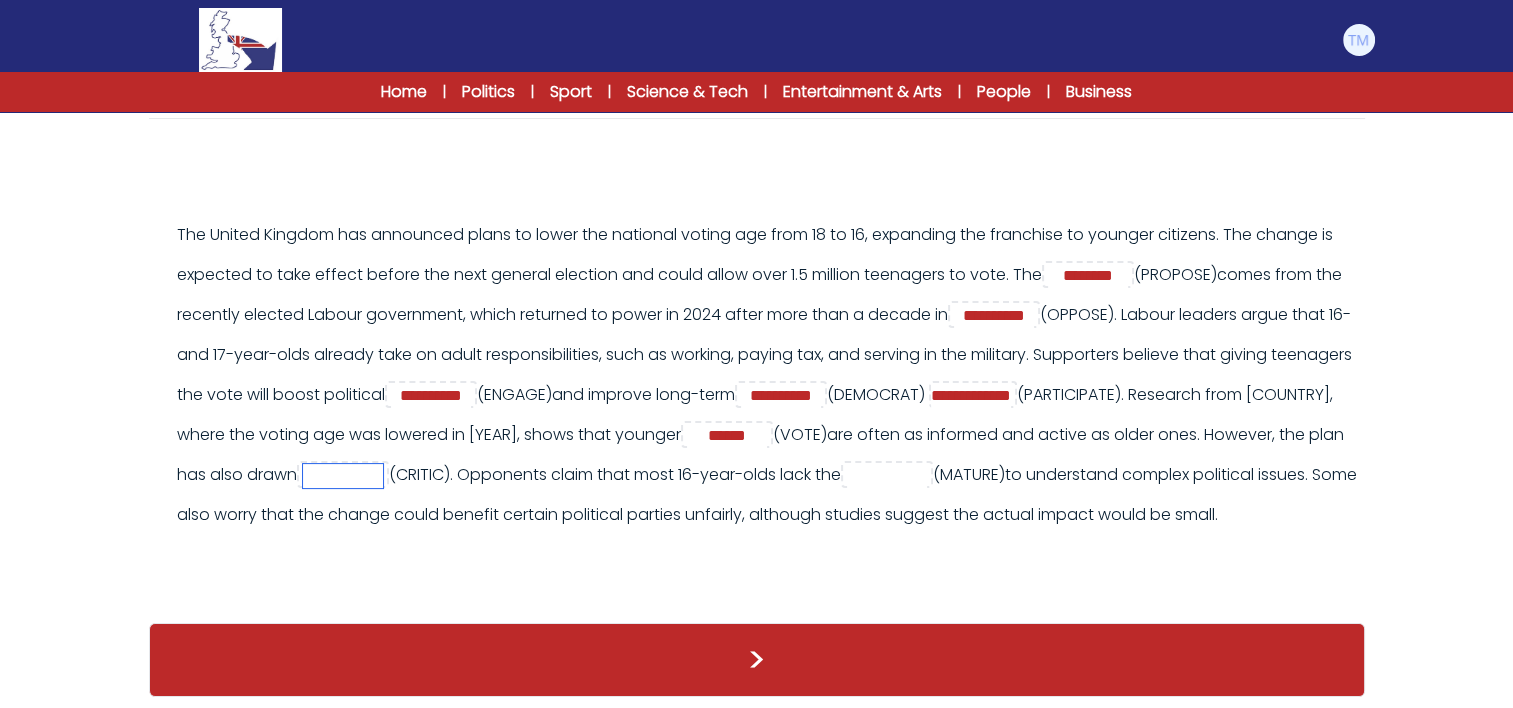 click at bounding box center [343, 476] 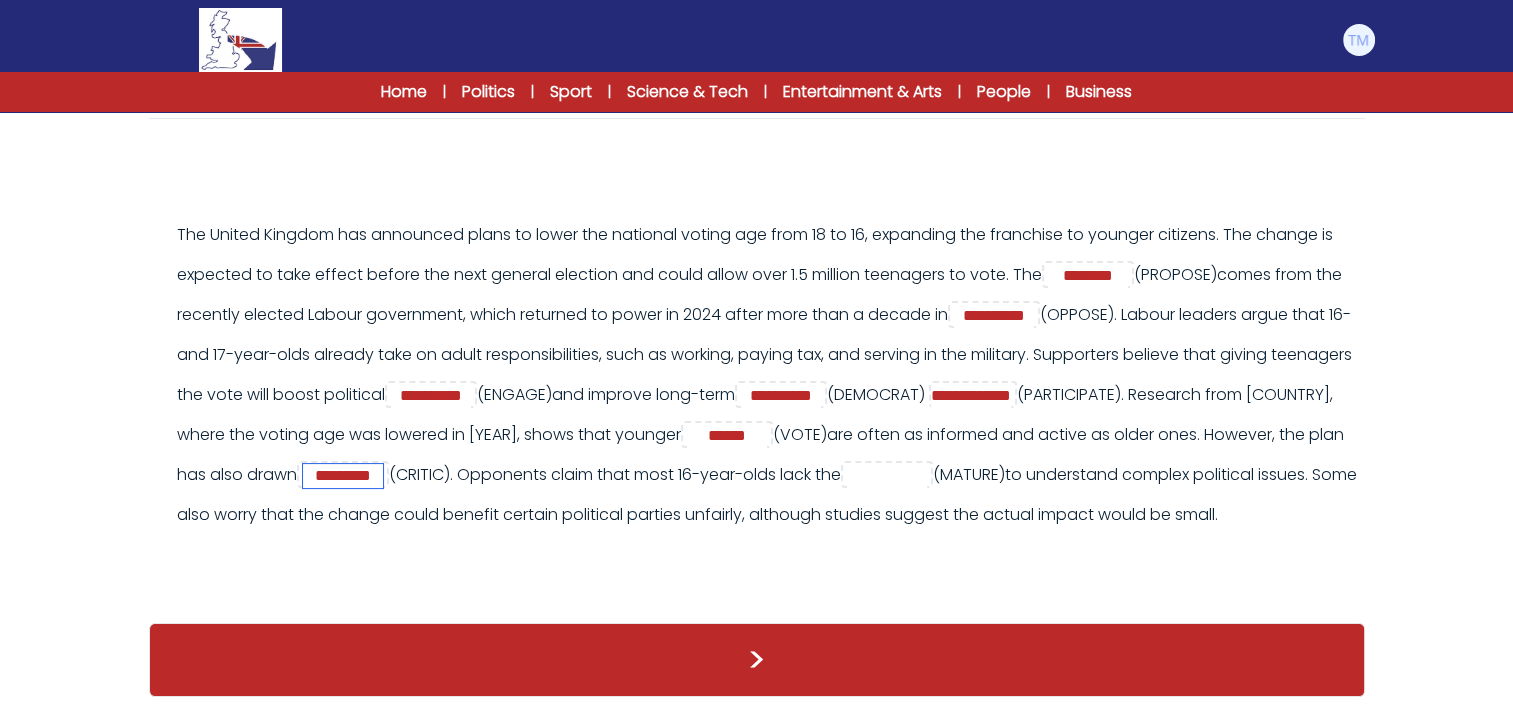 type on "*********" 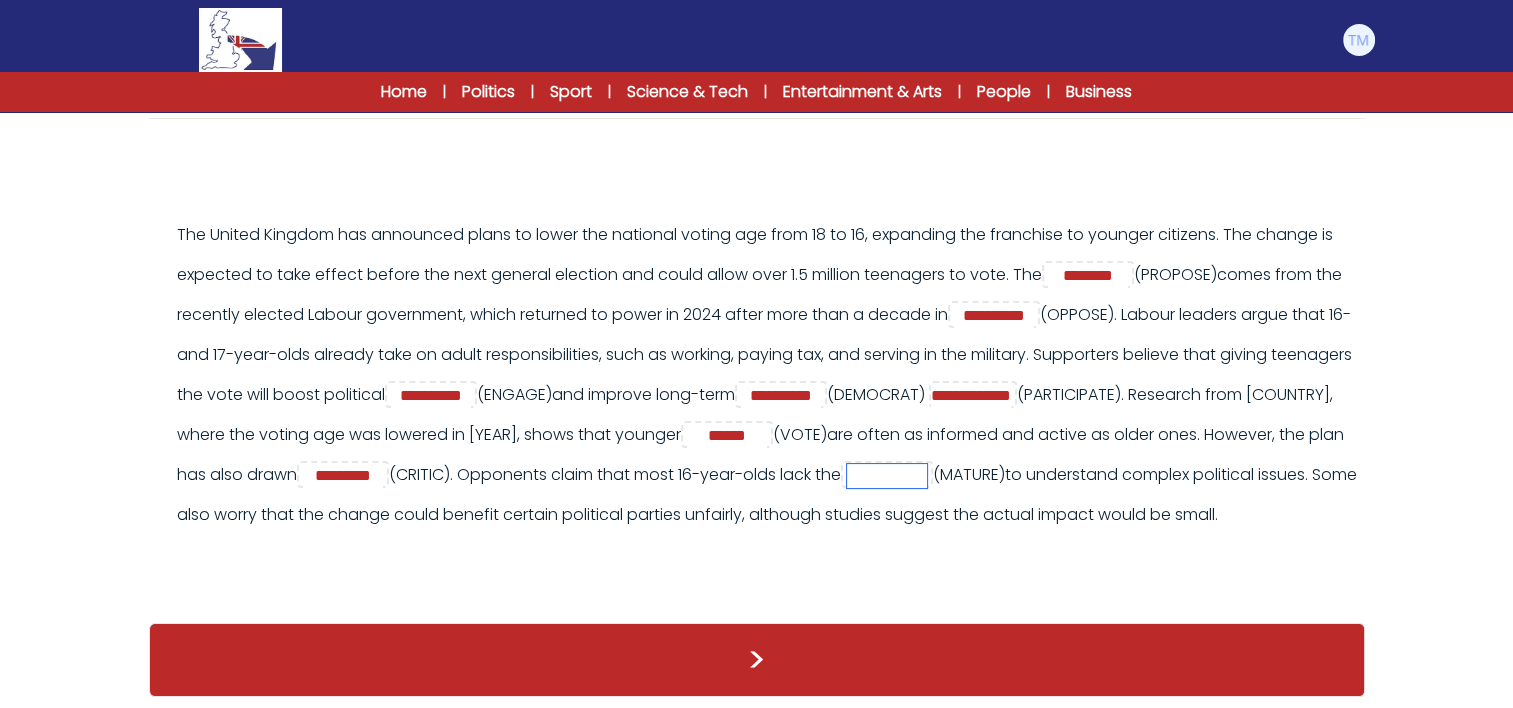 click at bounding box center (887, 476) 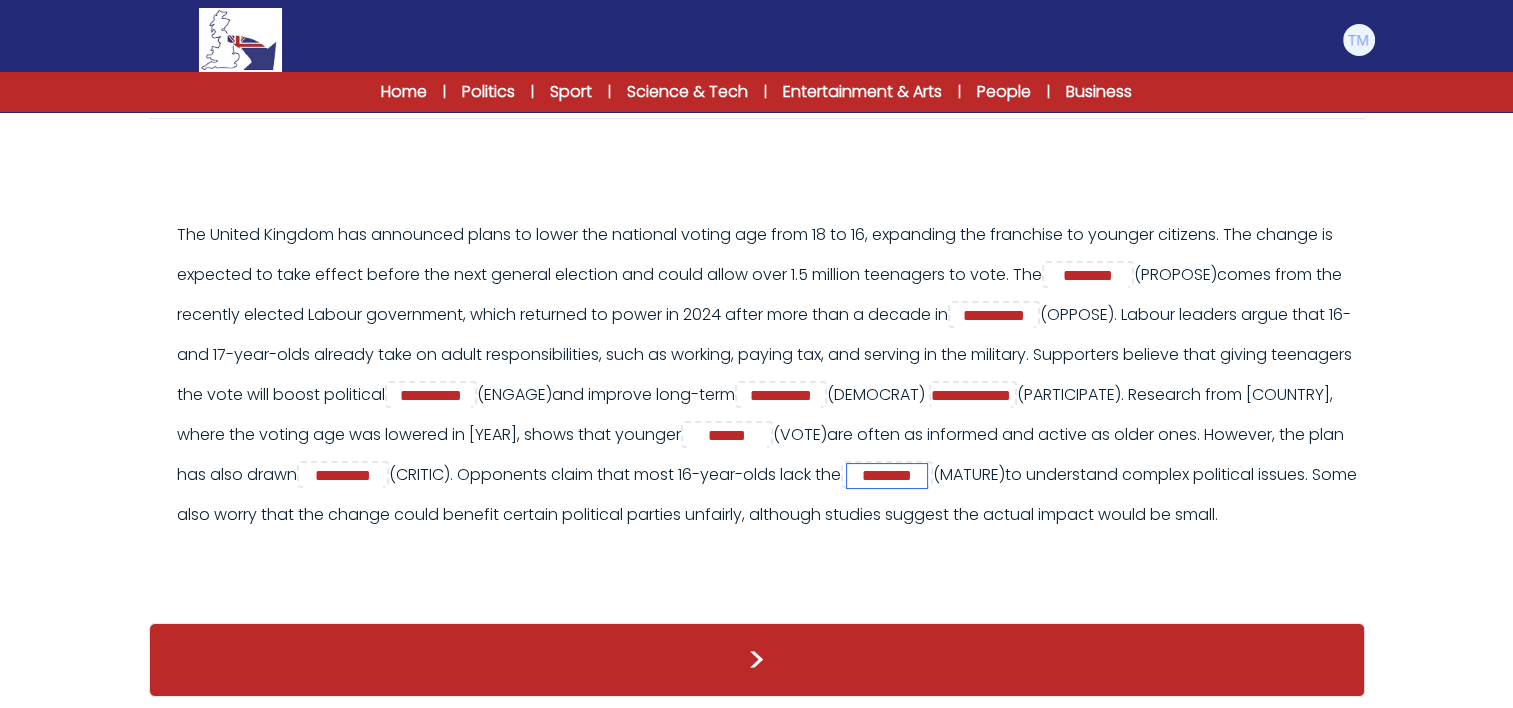 type on "********" 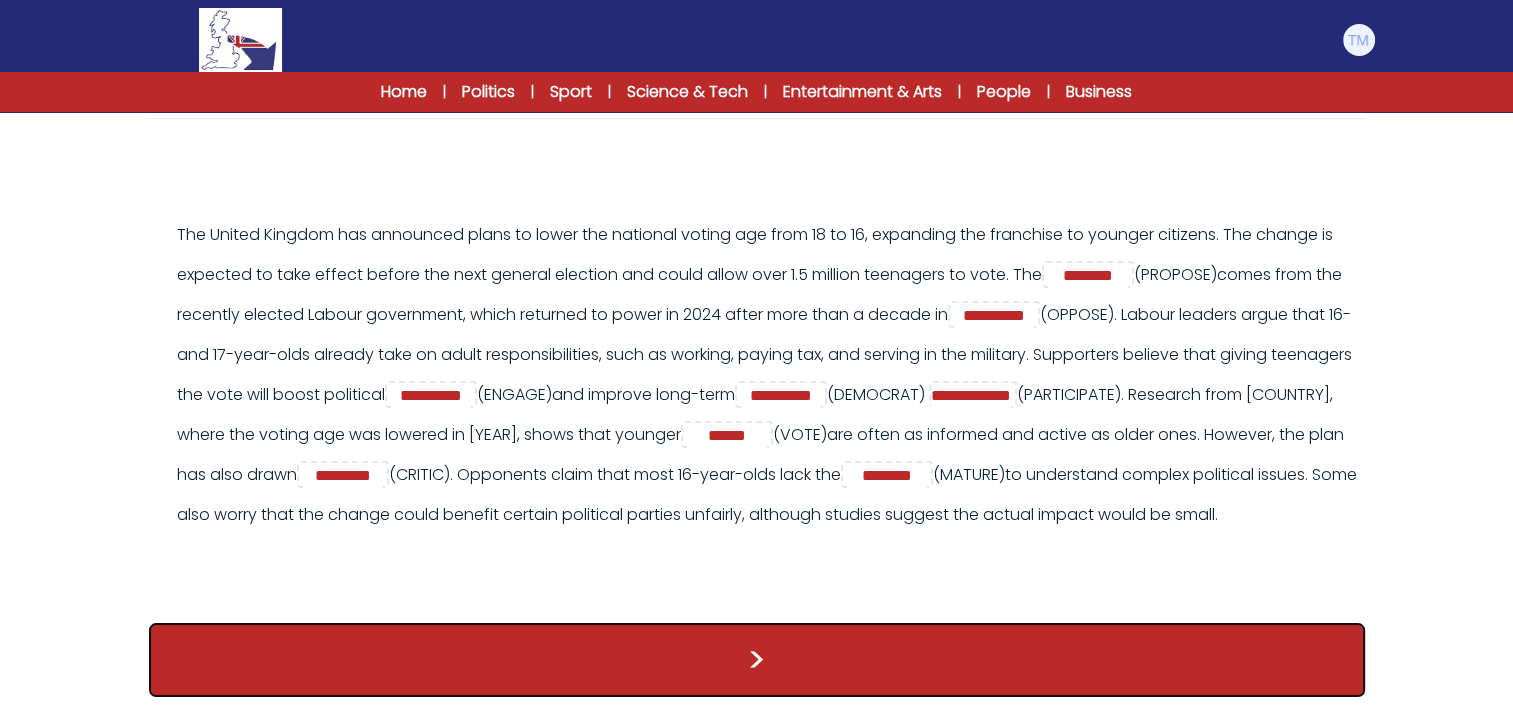 click on ">" at bounding box center (757, 660) 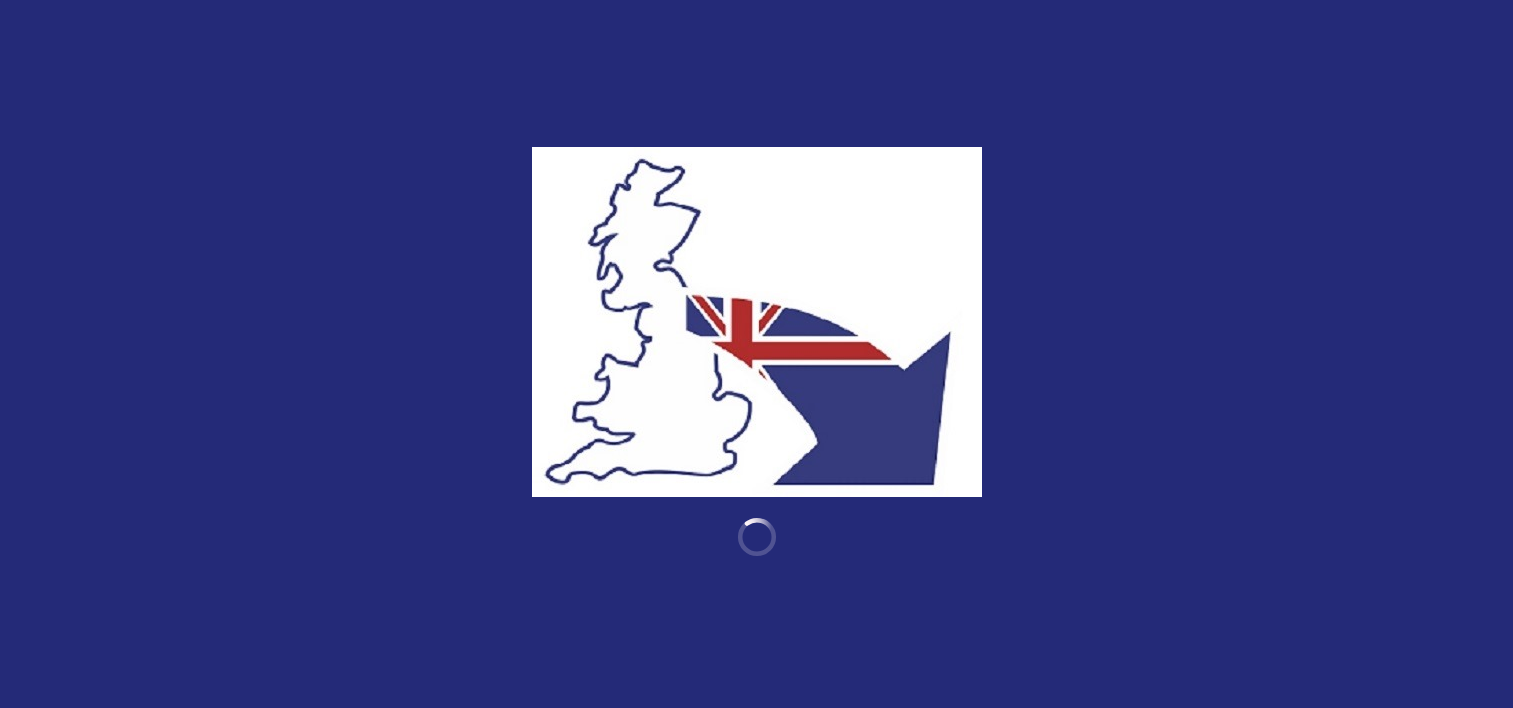 scroll, scrollTop: 0, scrollLeft: 0, axis: both 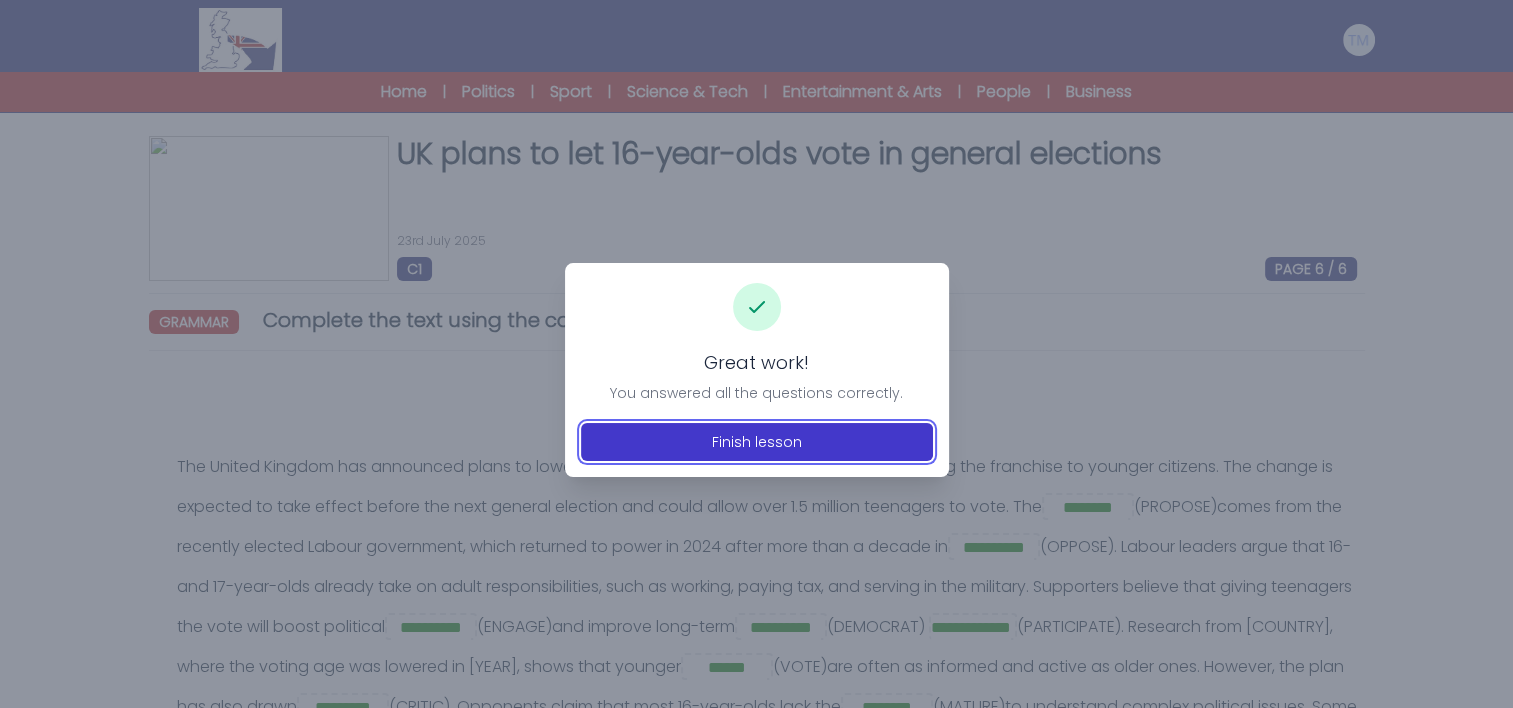 click on "Finish lesson" at bounding box center [757, 442] 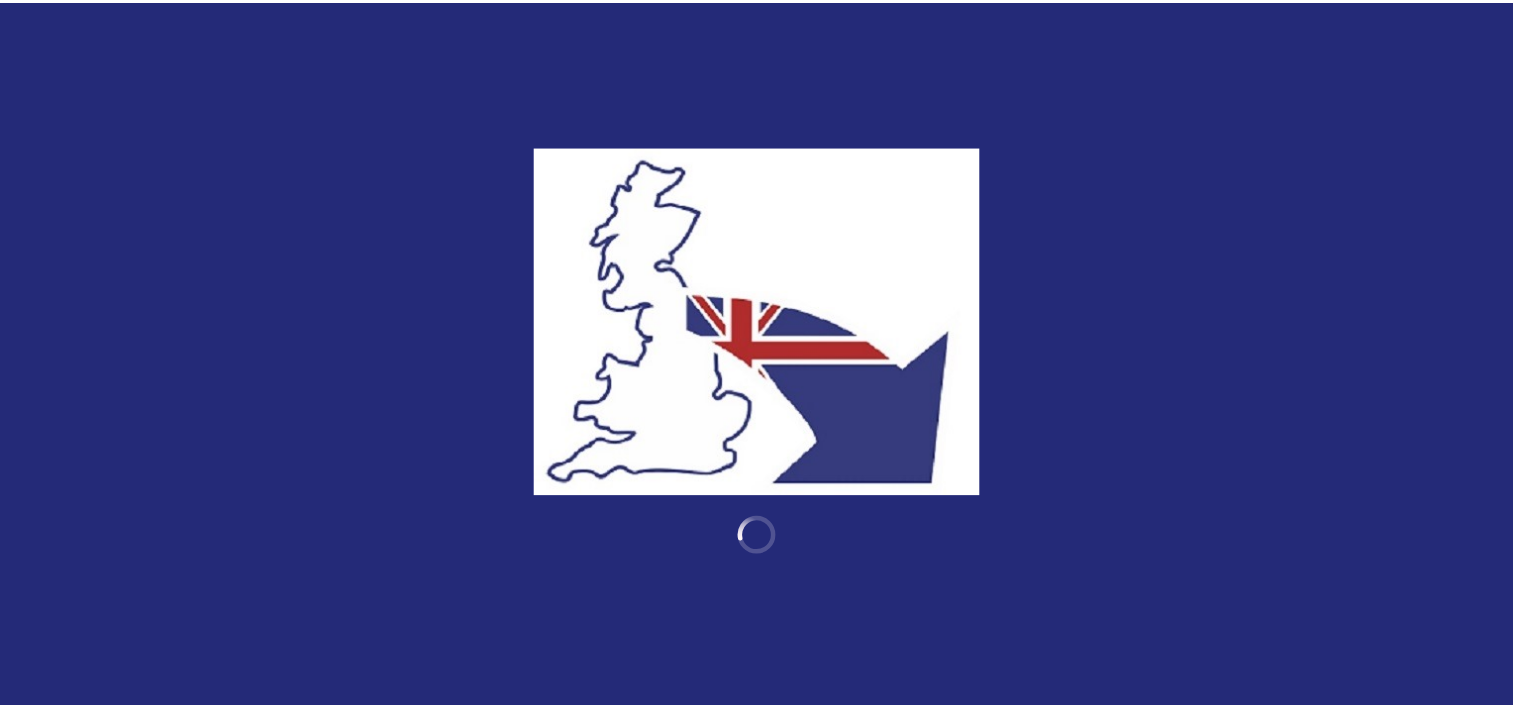 scroll, scrollTop: 0, scrollLeft: 0, axis: both 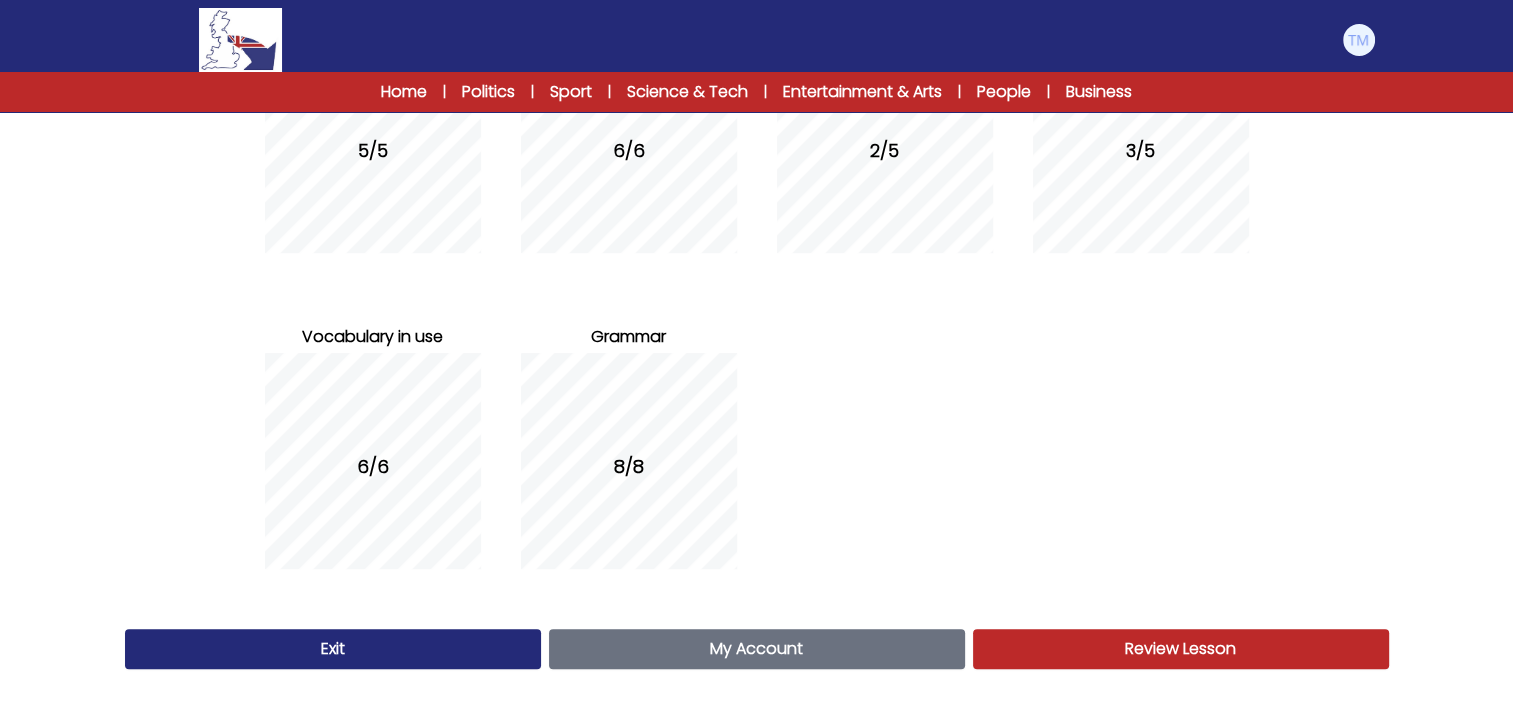 click on "Review Lesson
Review" at bounding box center [1181, 649] 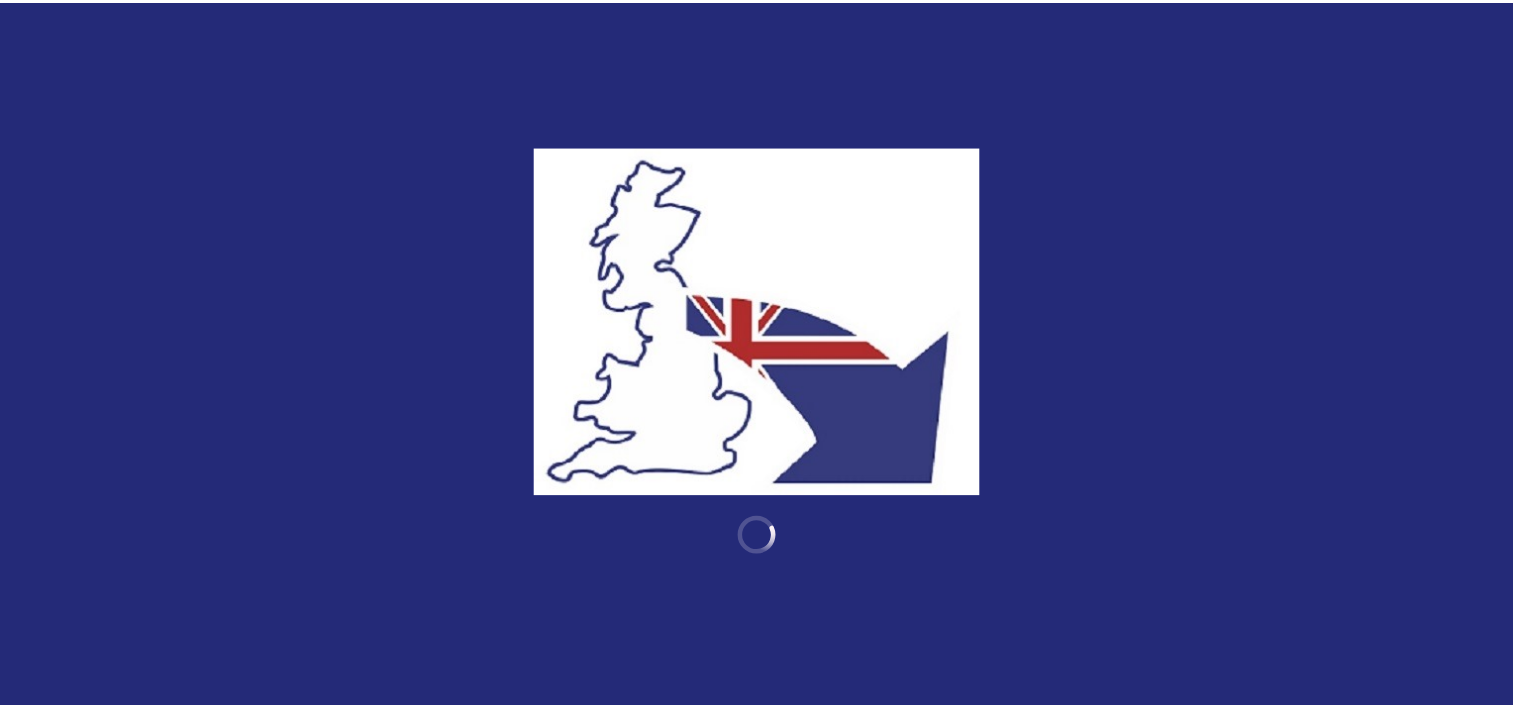 scroll, scrollTop: 0, scrollLeft: 0, axis: both 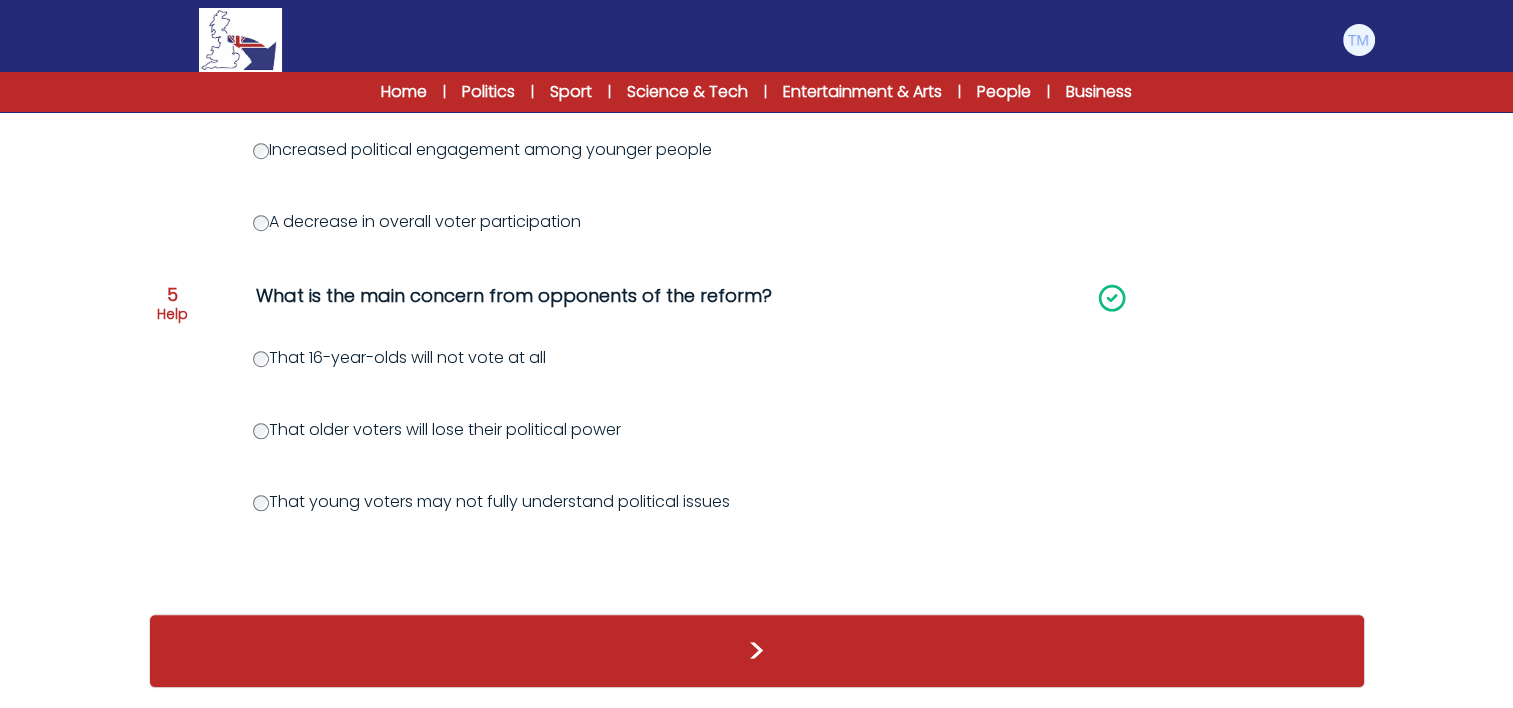 click on ">" at bounding box center (757, 651) 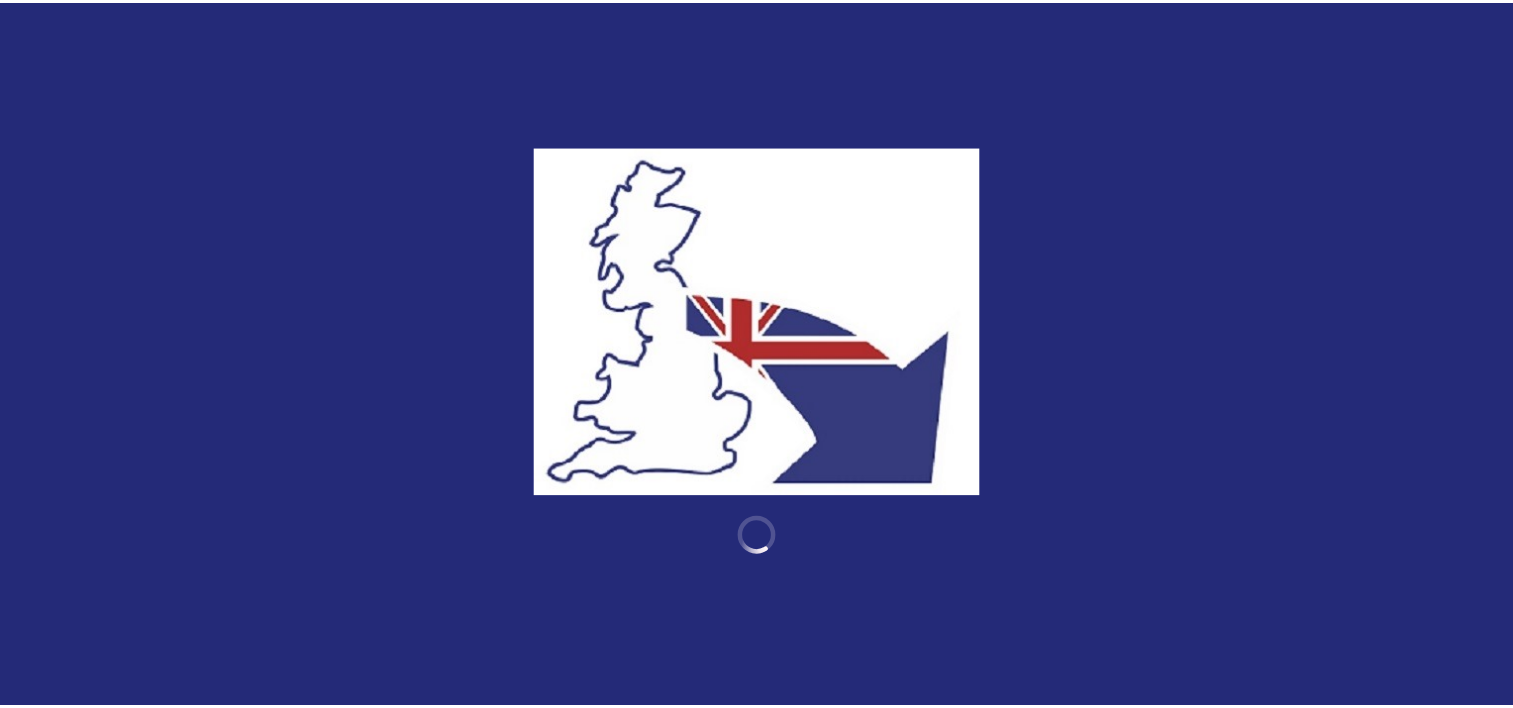 scroll, scrollTop: 0, scrollLeft: 0, axis: both 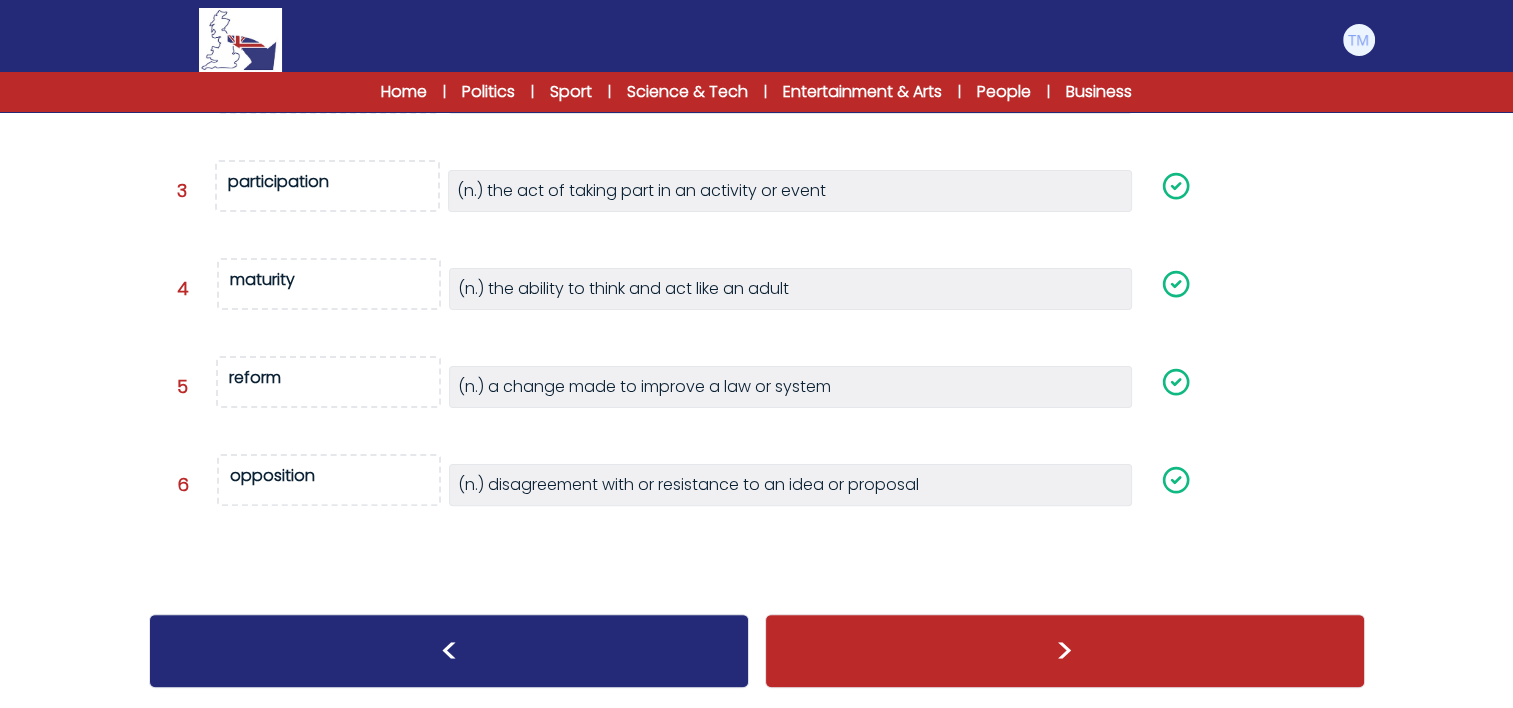 click on ">" at bounding box center [1065, 651] 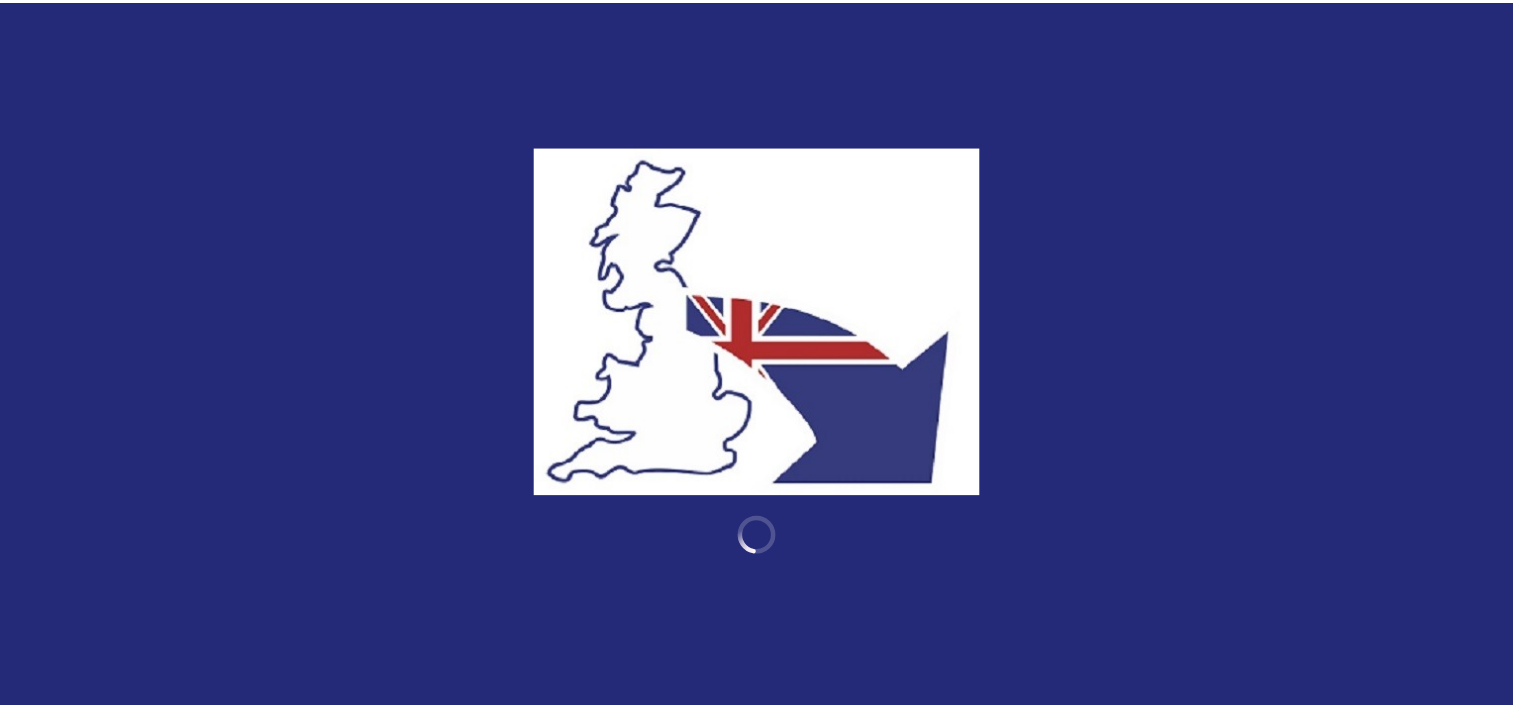 scroll, scrollTop: 0, scrollLeft: 0, axis: both 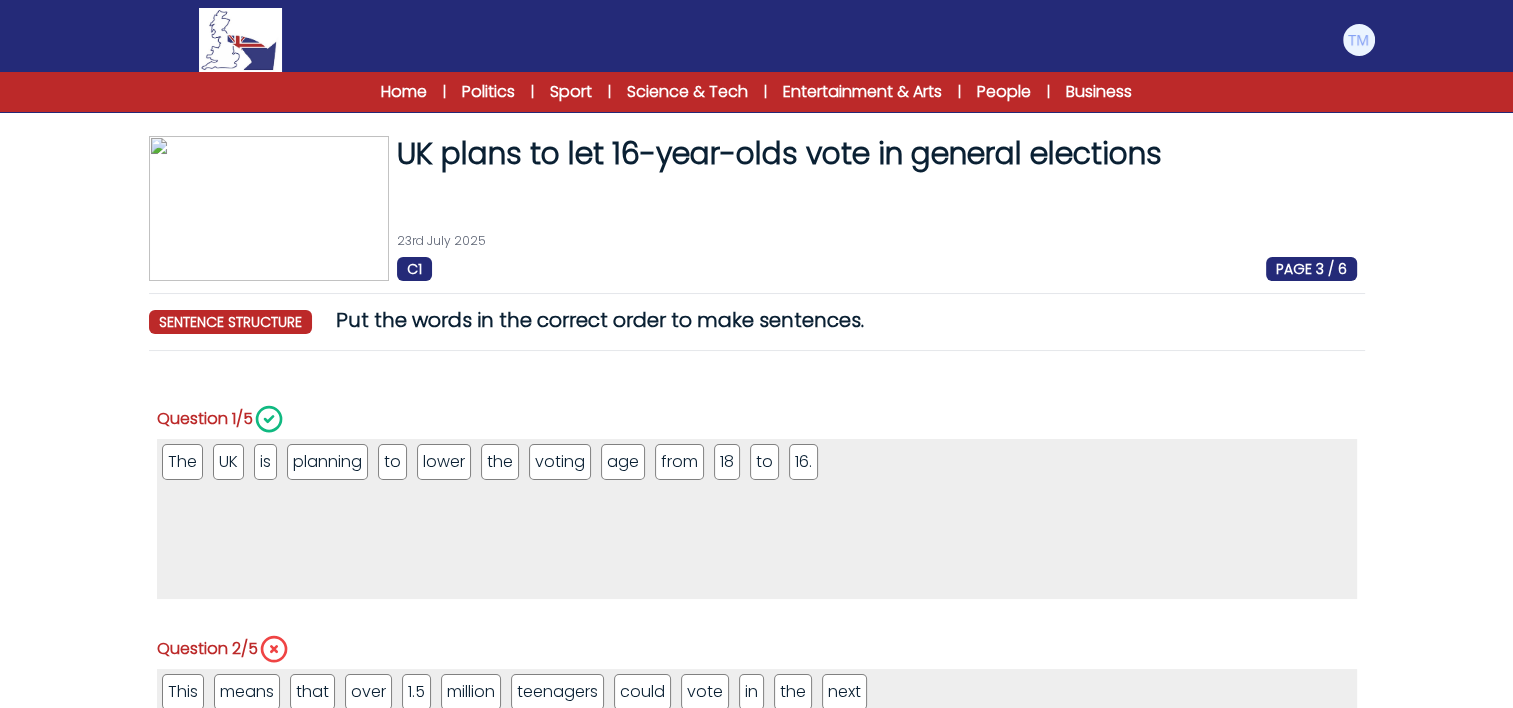 click on "Home
|
Politics
|
Sport
|
Science & Tech
|
Entertainment & Arts
|
People
|
Business
|" at bounding box center [756, 92] 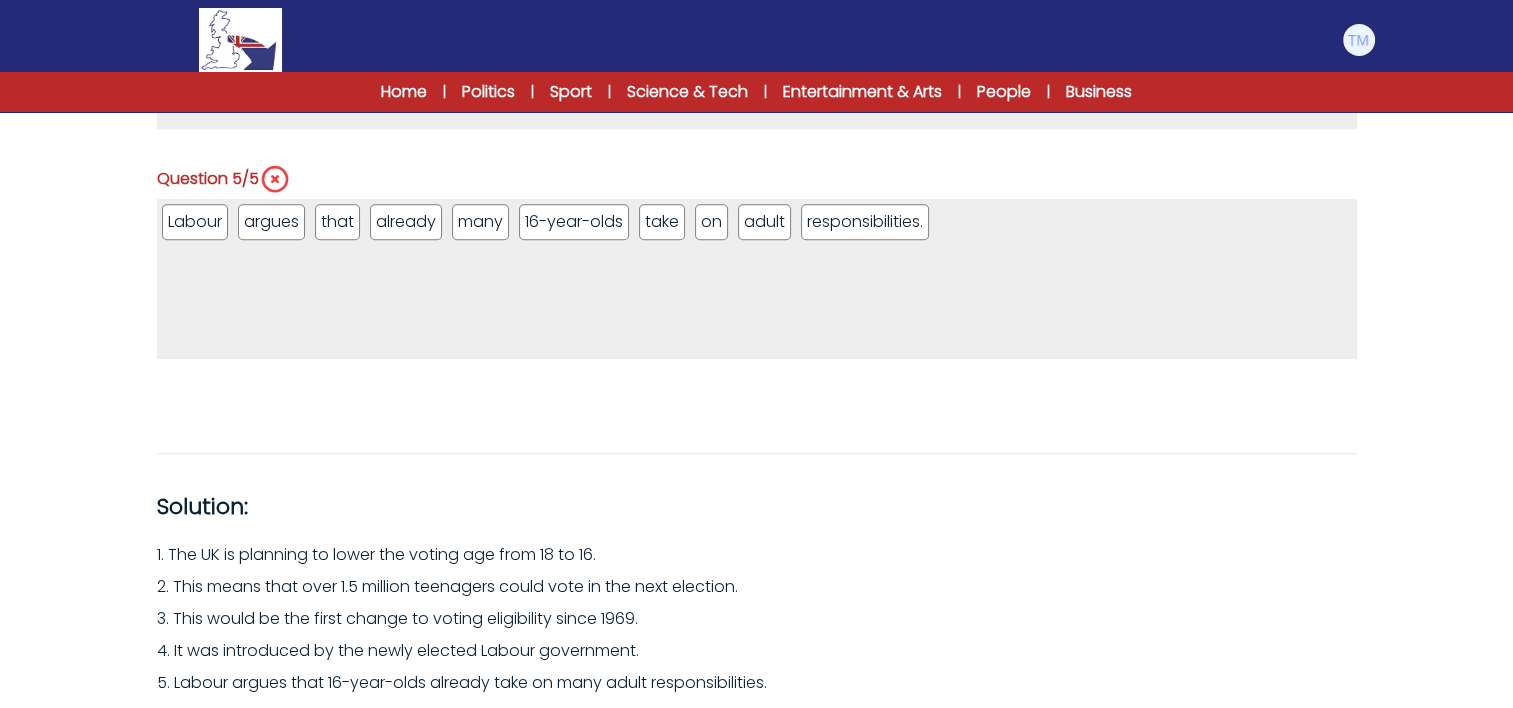 scroll, scrollTop: 1312, scrollLeft: 0, axis: vertical 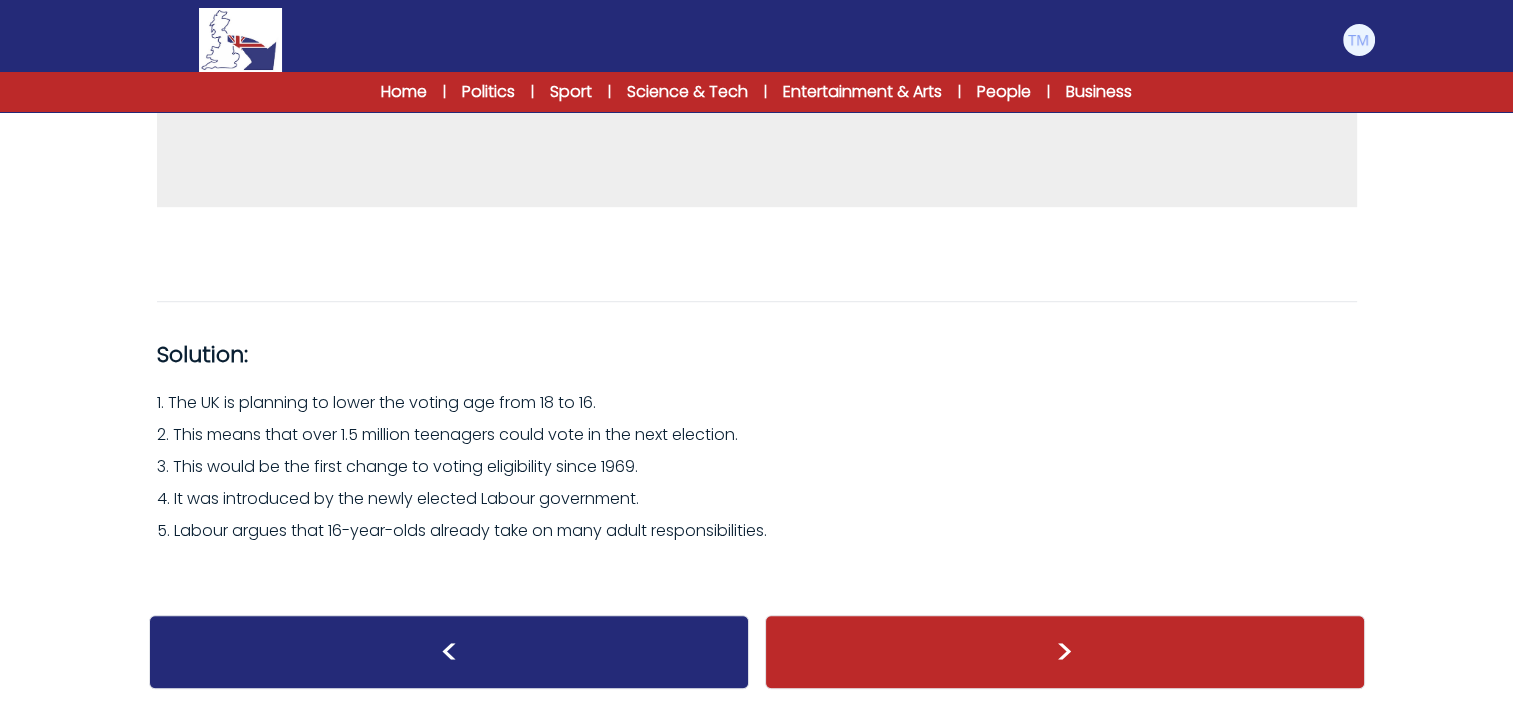click on ">" at bounding box center (1065, 652) 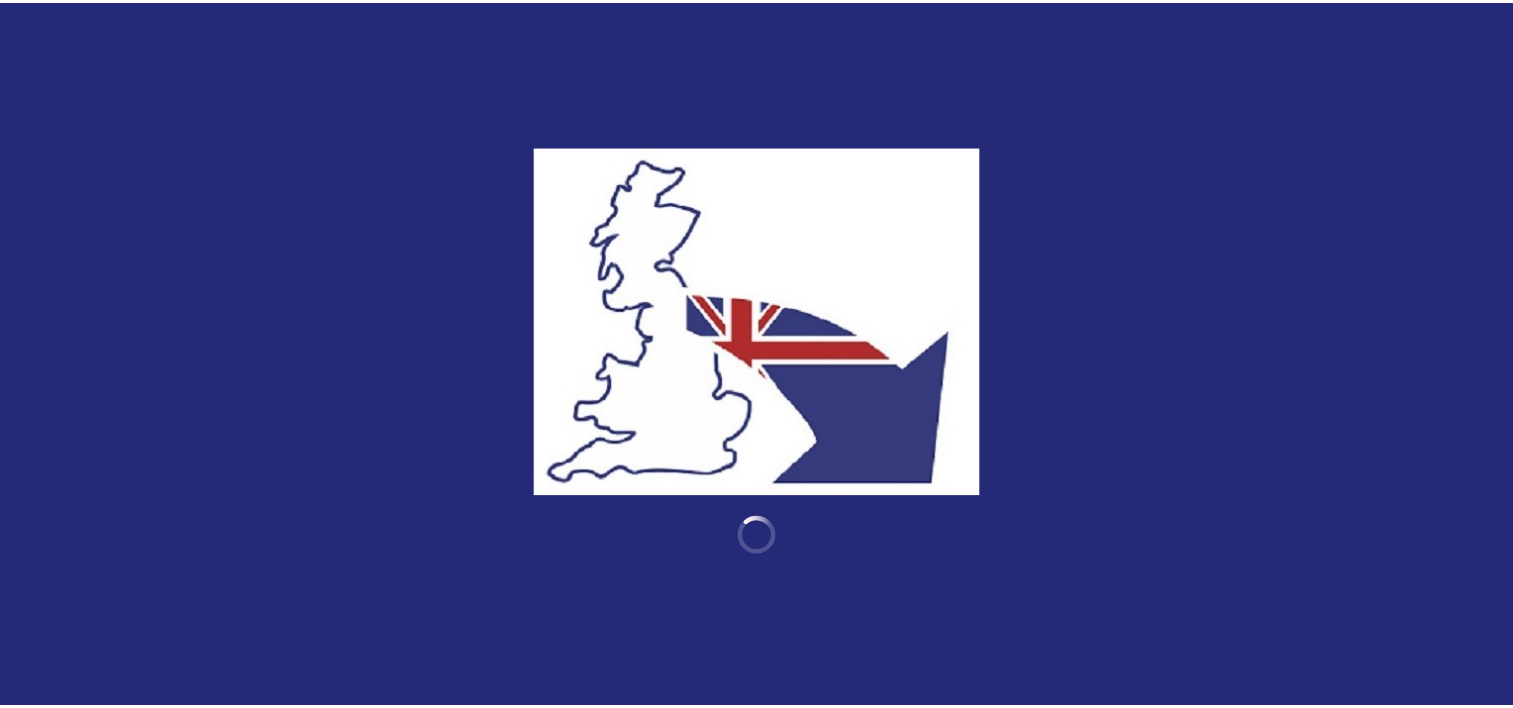 scroll, scrollTop: 0, scrollLeft: 0, axis: both 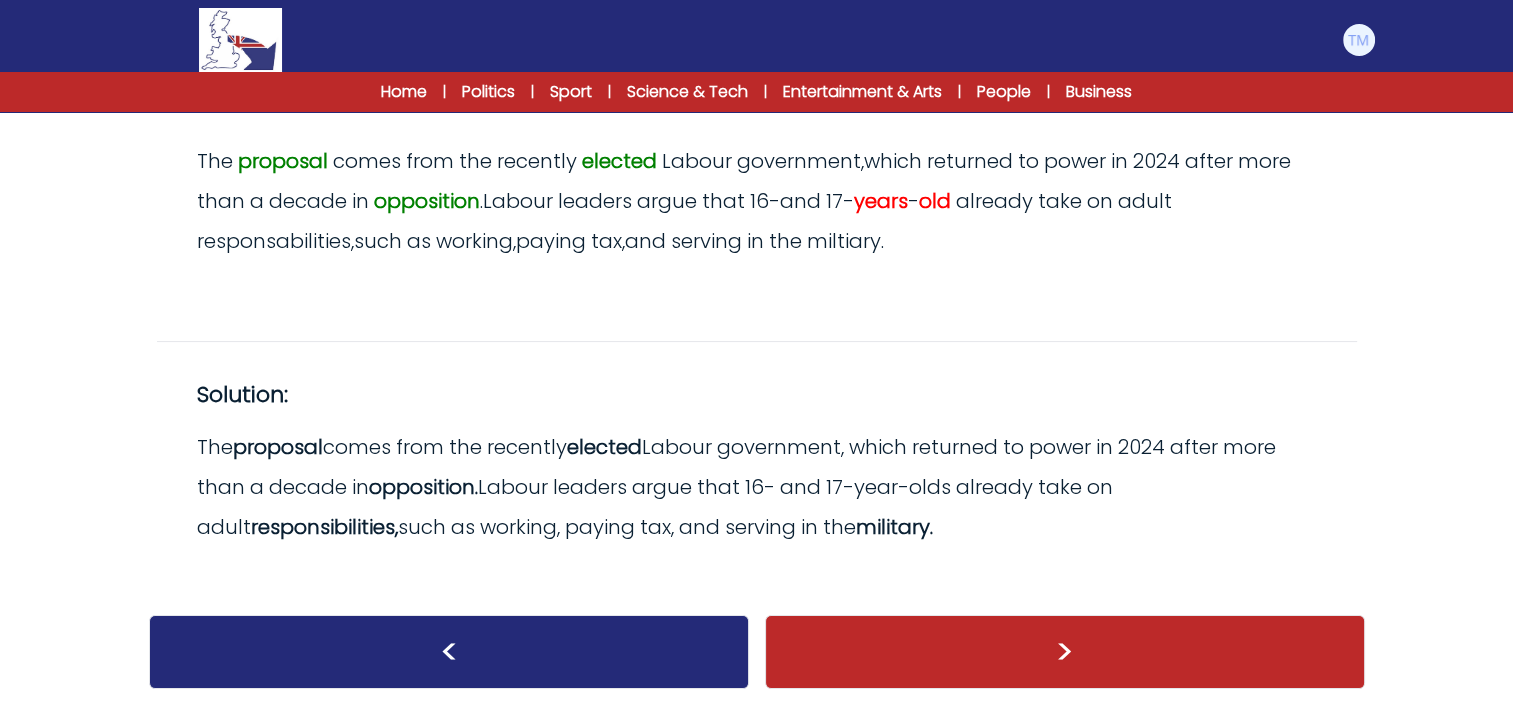 click on ">" at bounding box center [1065, 652] 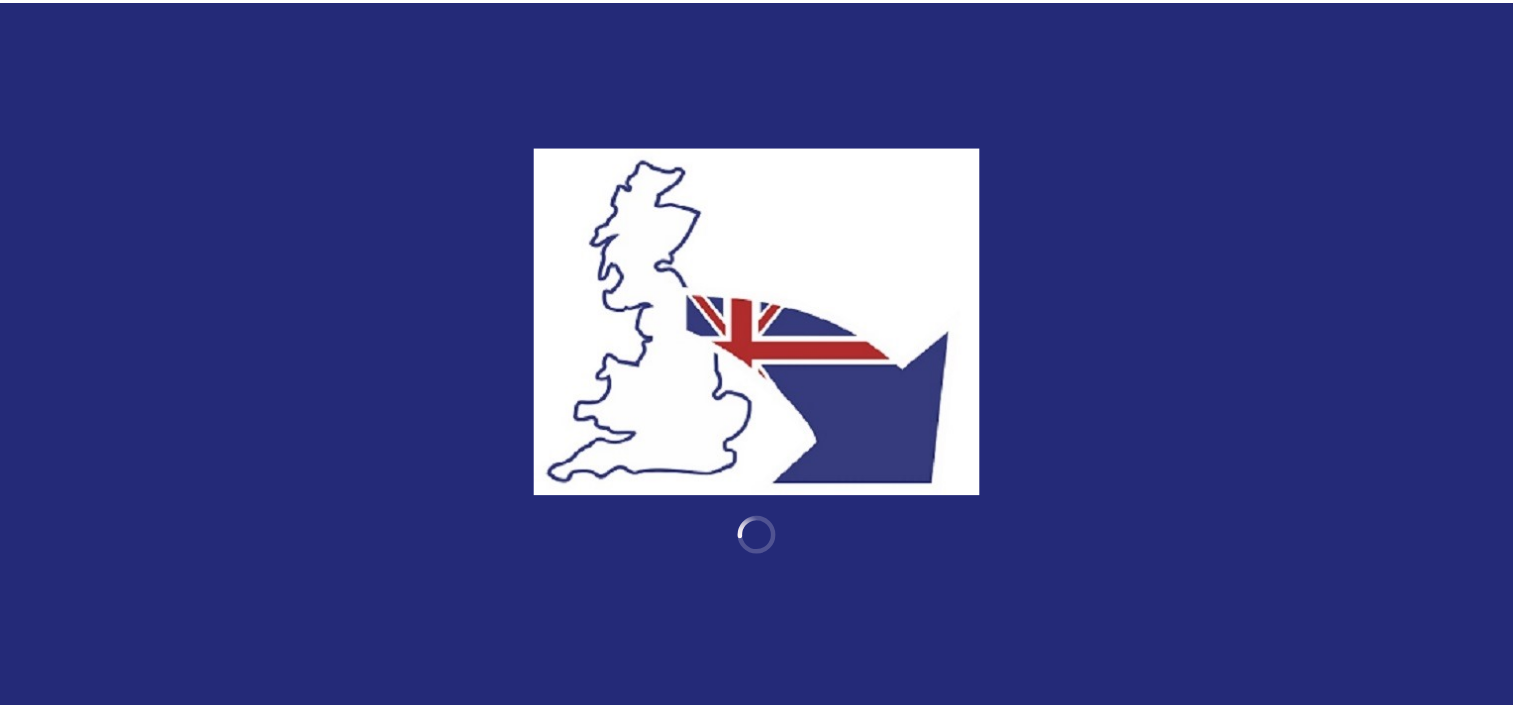 scroll, scrollTop: 0, scrollLeft: 0, axis: both 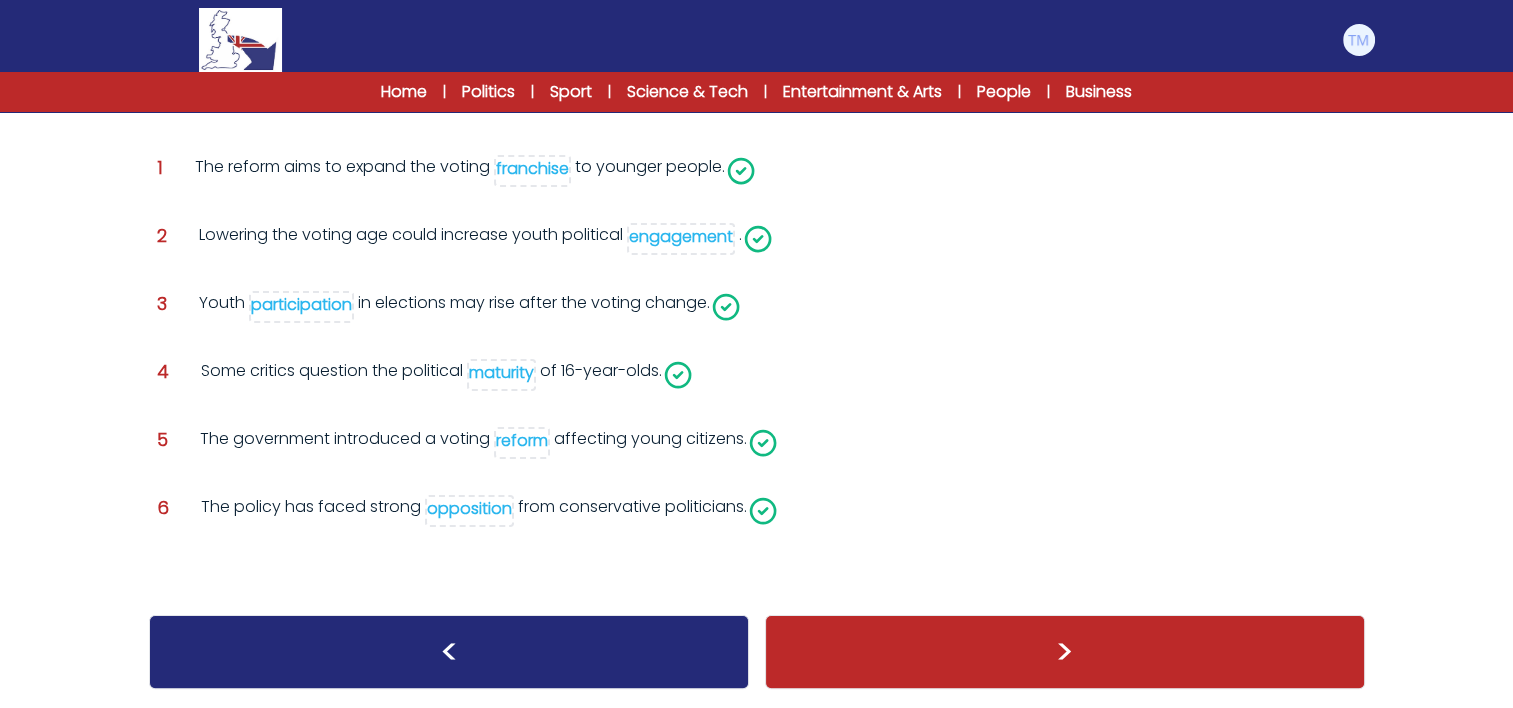 click on ">" at bounding box center (1065, 652) 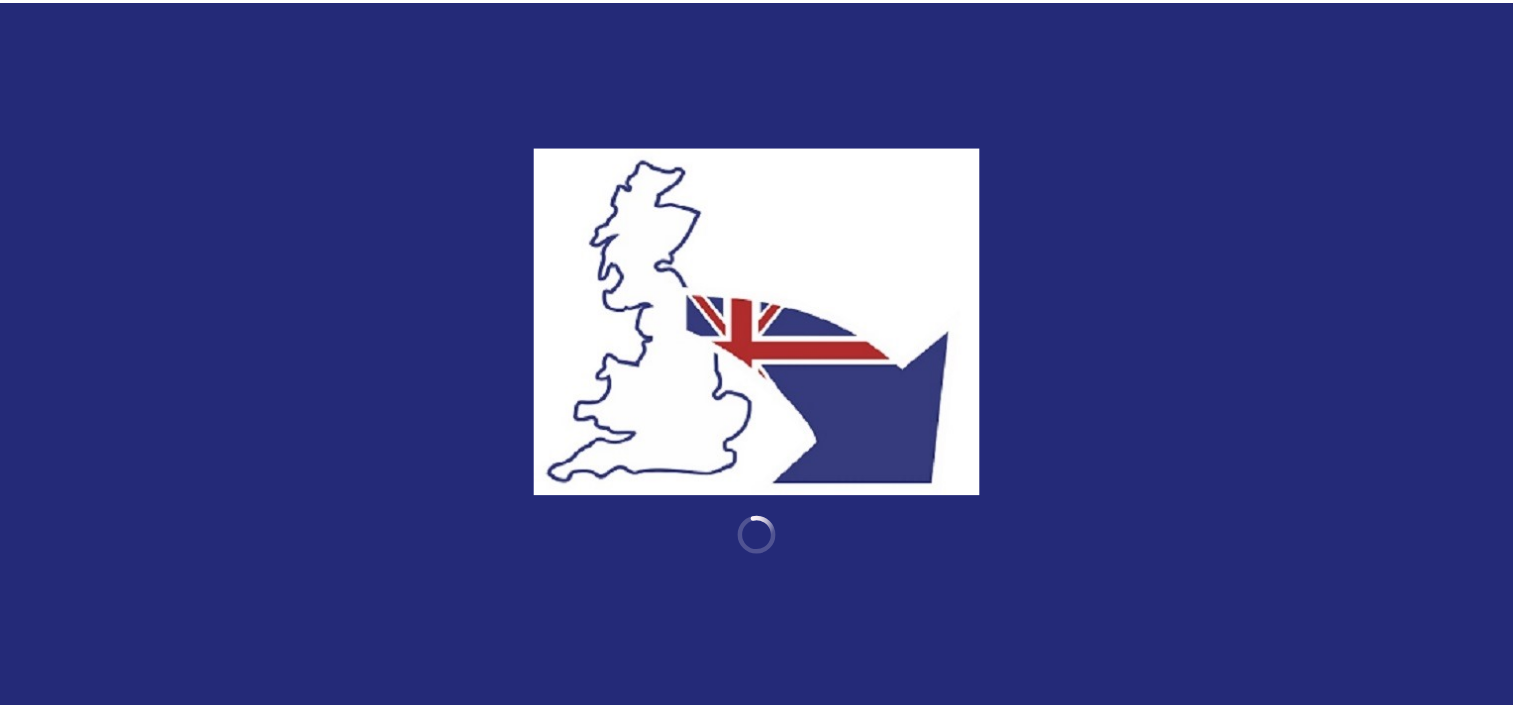 scroll, scrollTop: 0, scrollLeft: 0, axis: both 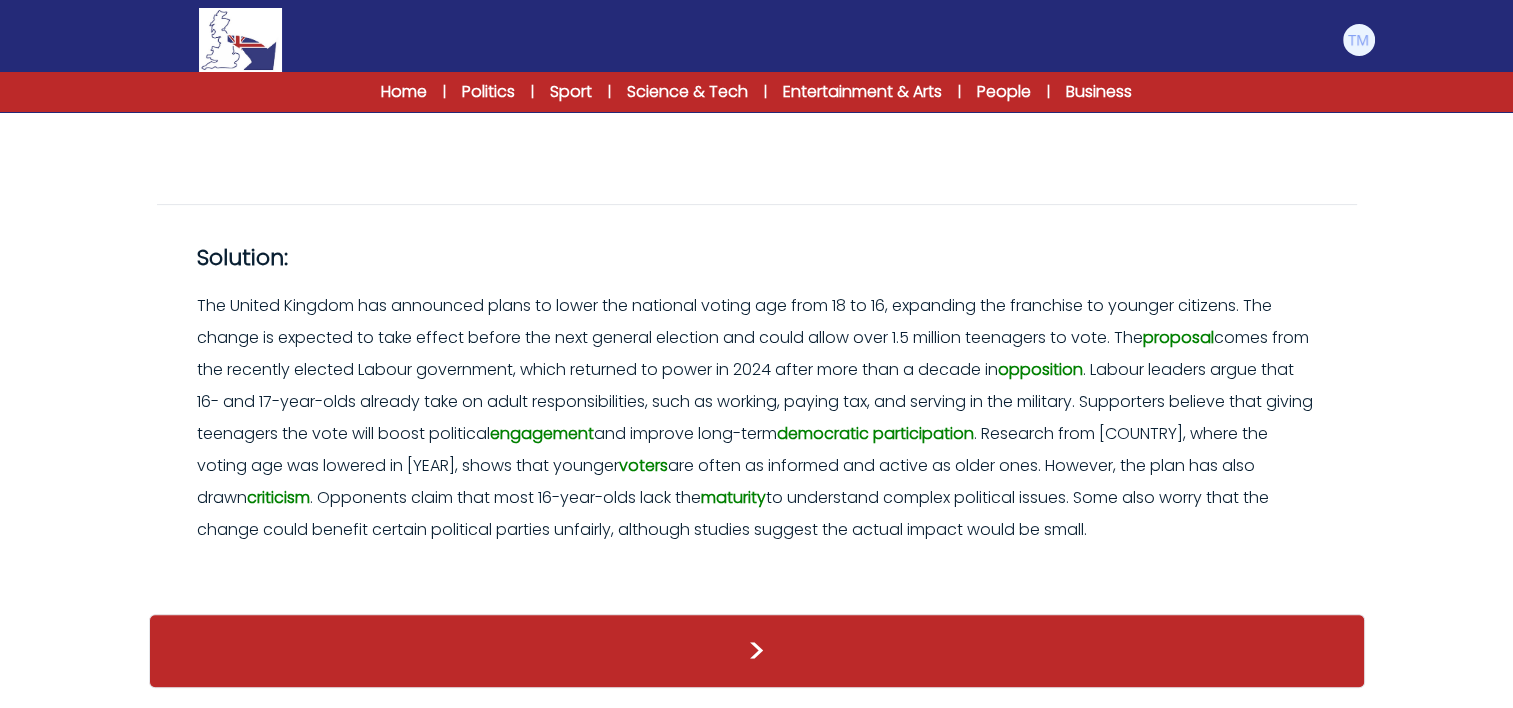 click on ">" at bounding box center [757, 651] 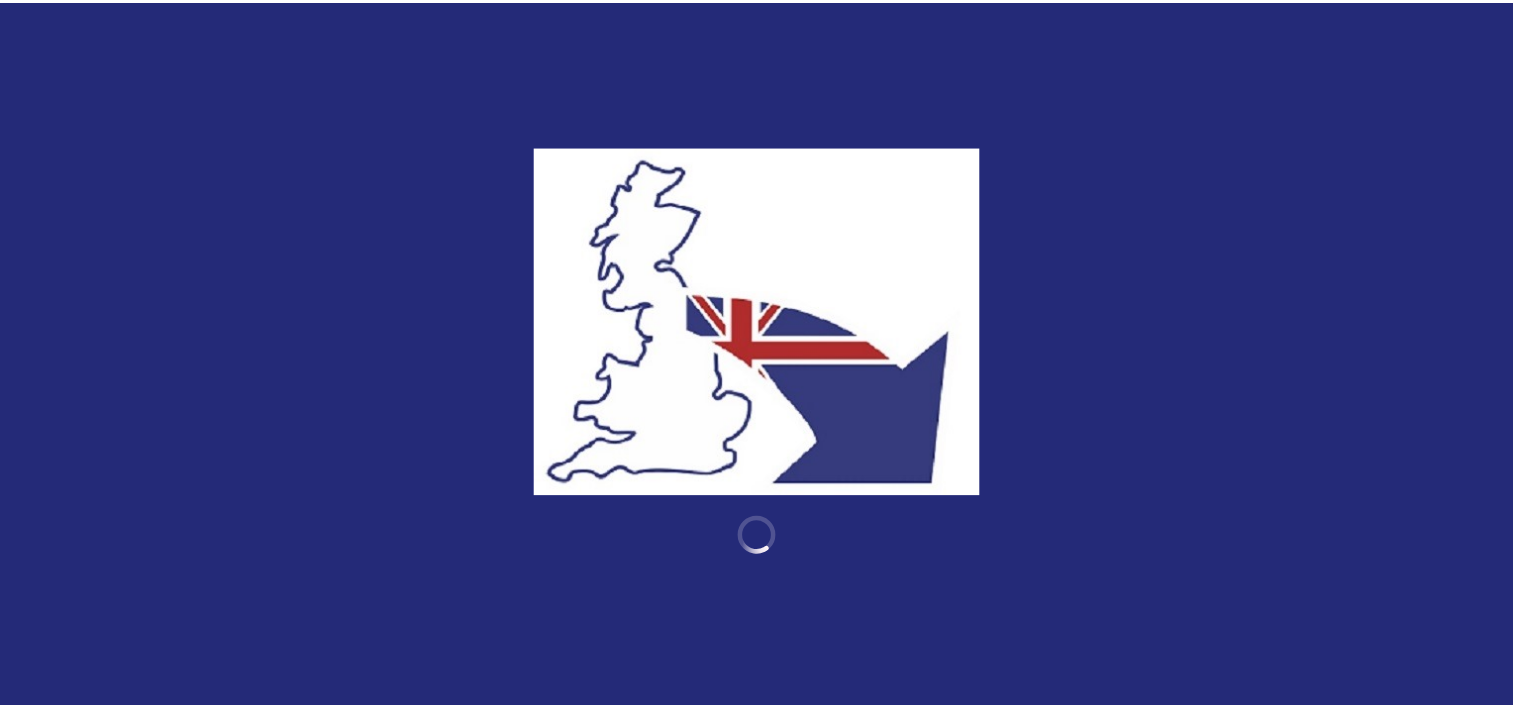 scroll, scrollTop: 0, scrollLeft: 0, axis: both 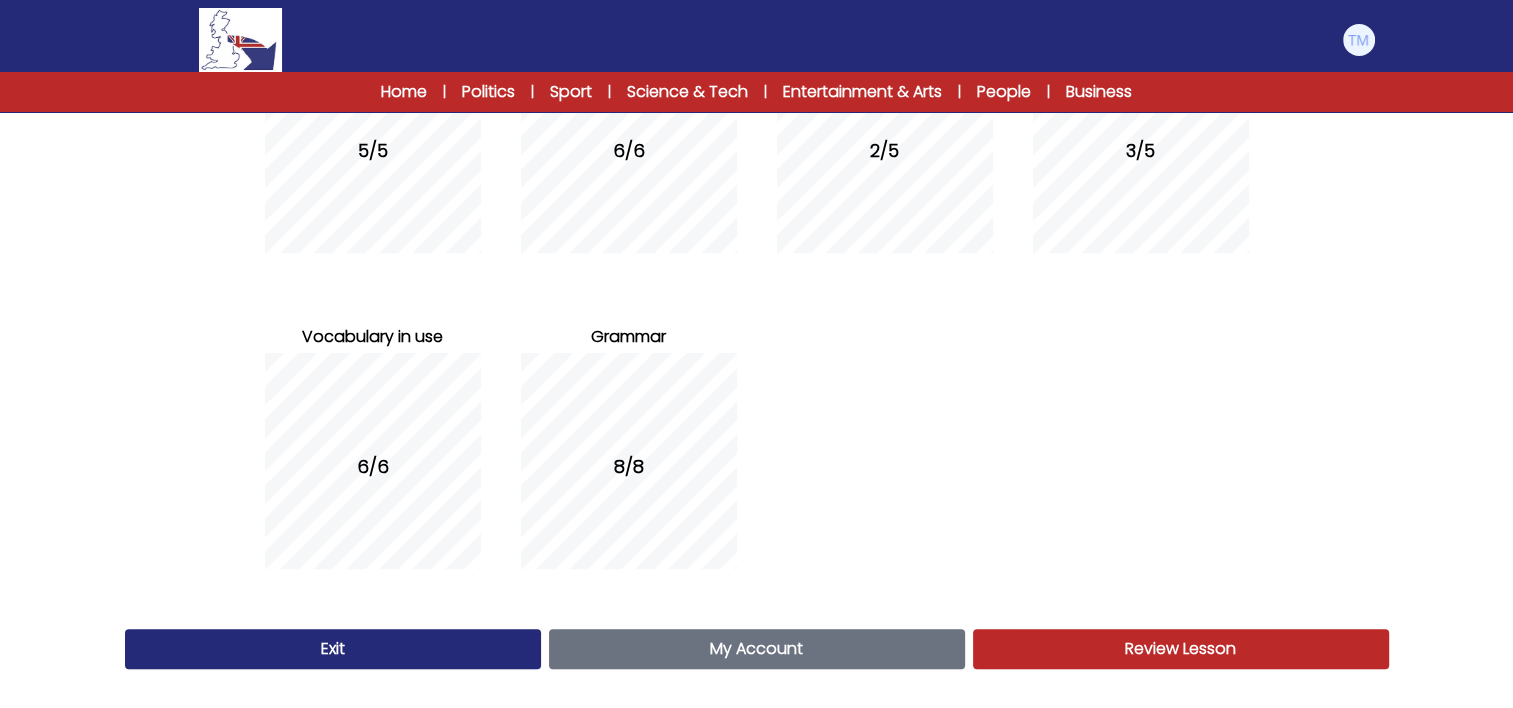 click on "My Account" at bounding box center [756, 648] 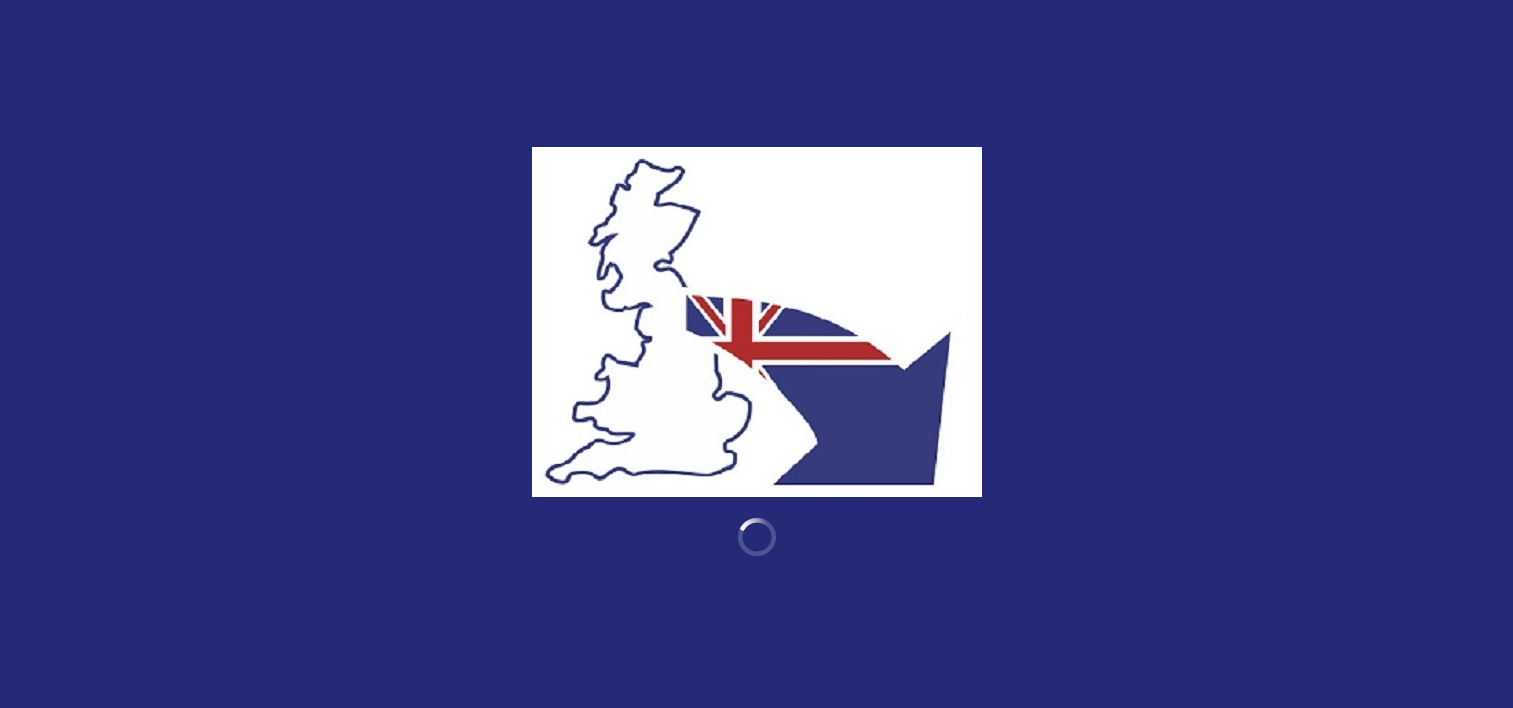 scroll, scrollTop: 0, scrollLeft: 0, axis: both 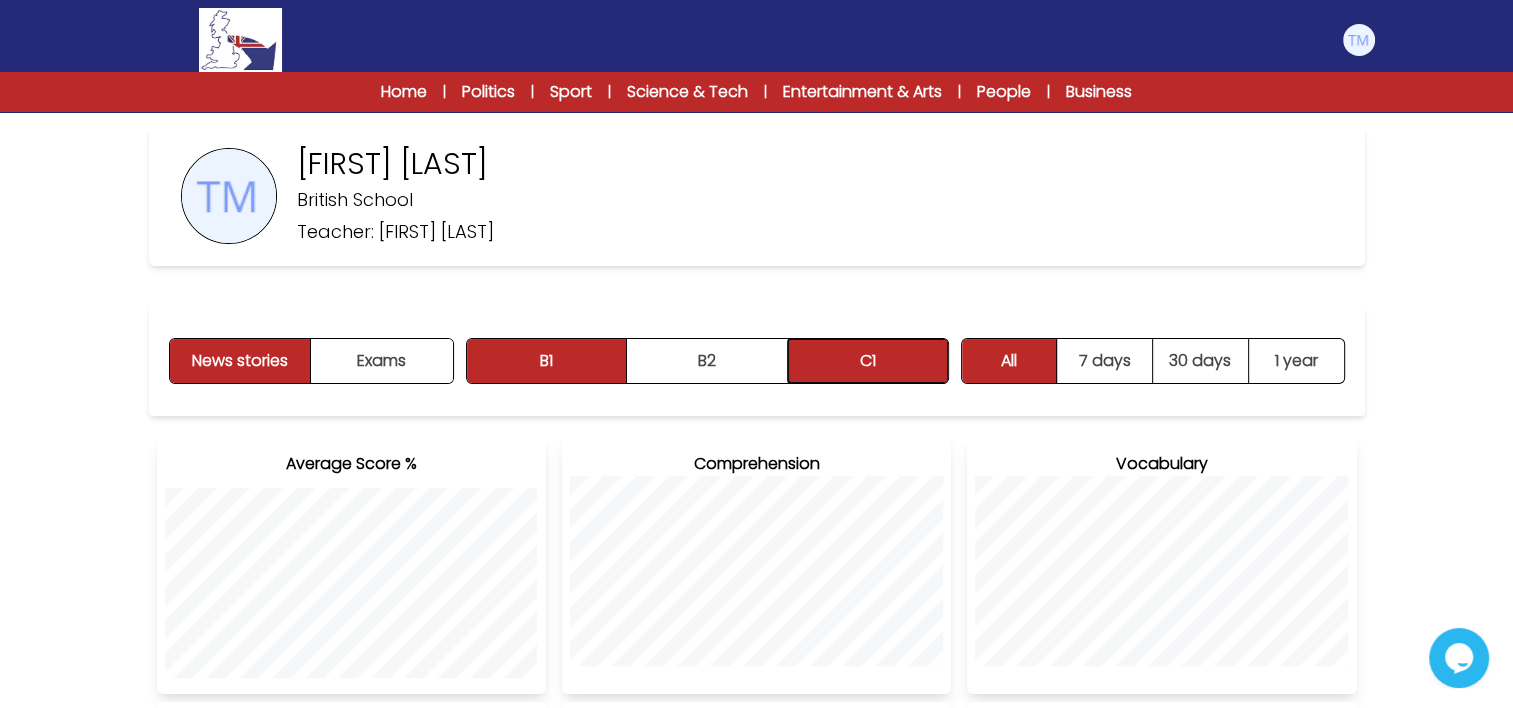 click on "C1" at bounding box center [868, 361] 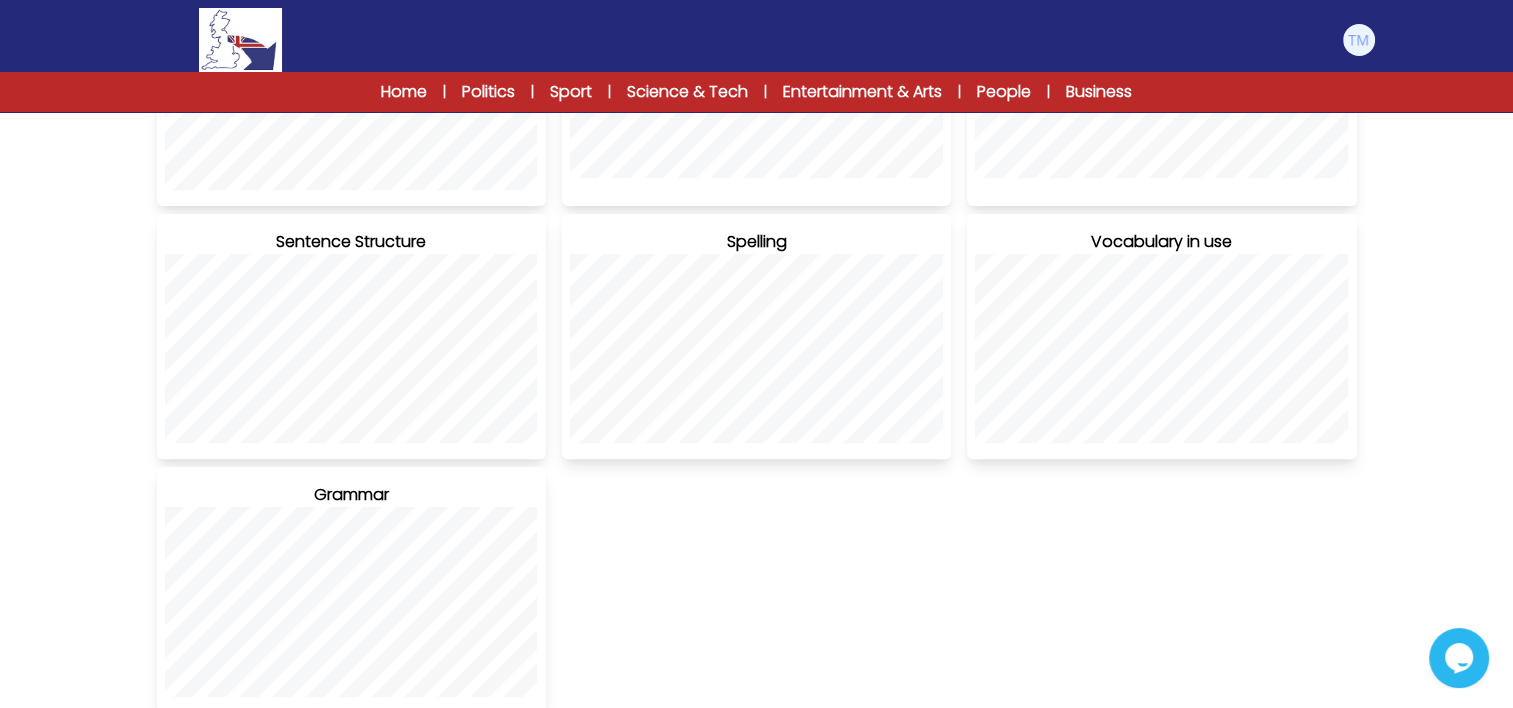 scroll, scrollTop: 689, scrollLeft: 0, axis: vertical 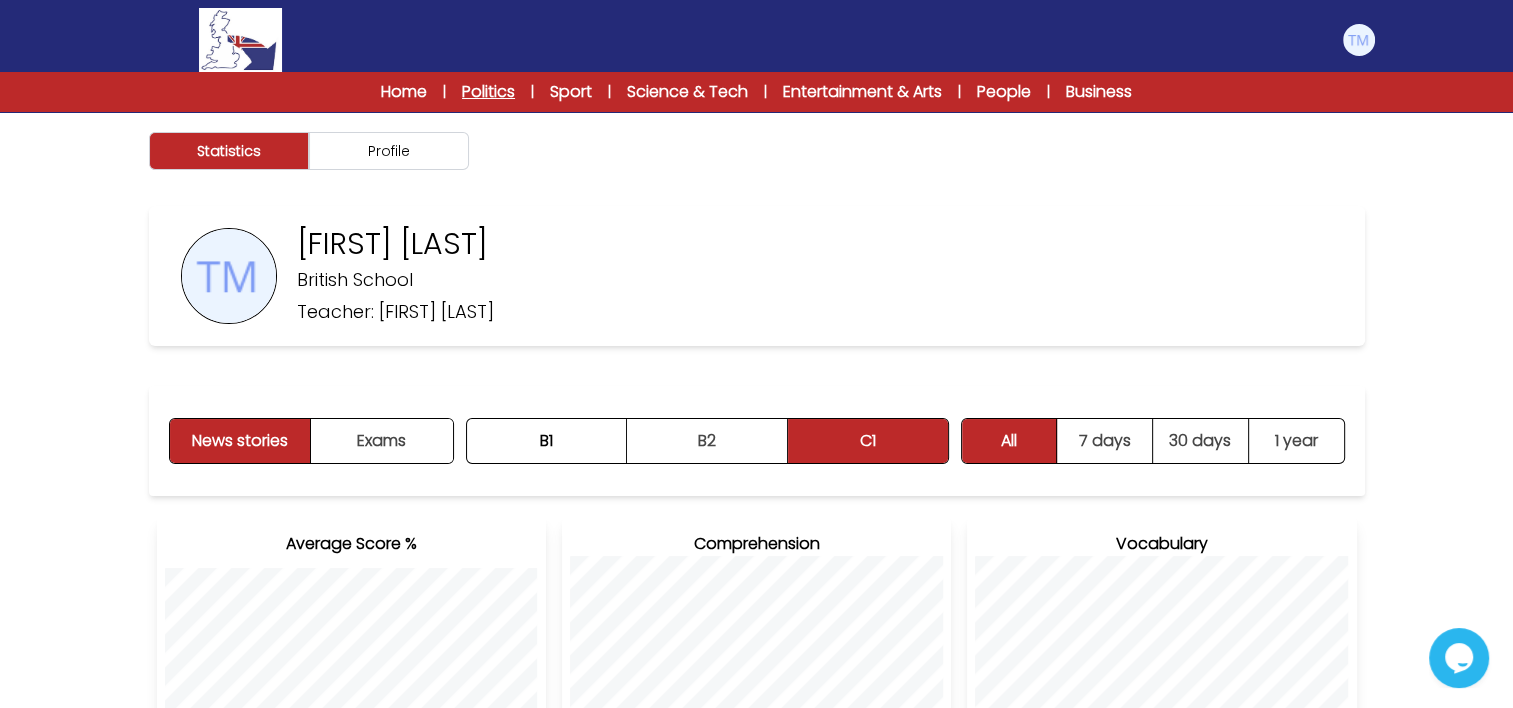 click on "Politics" at bounding box center [488, 92] 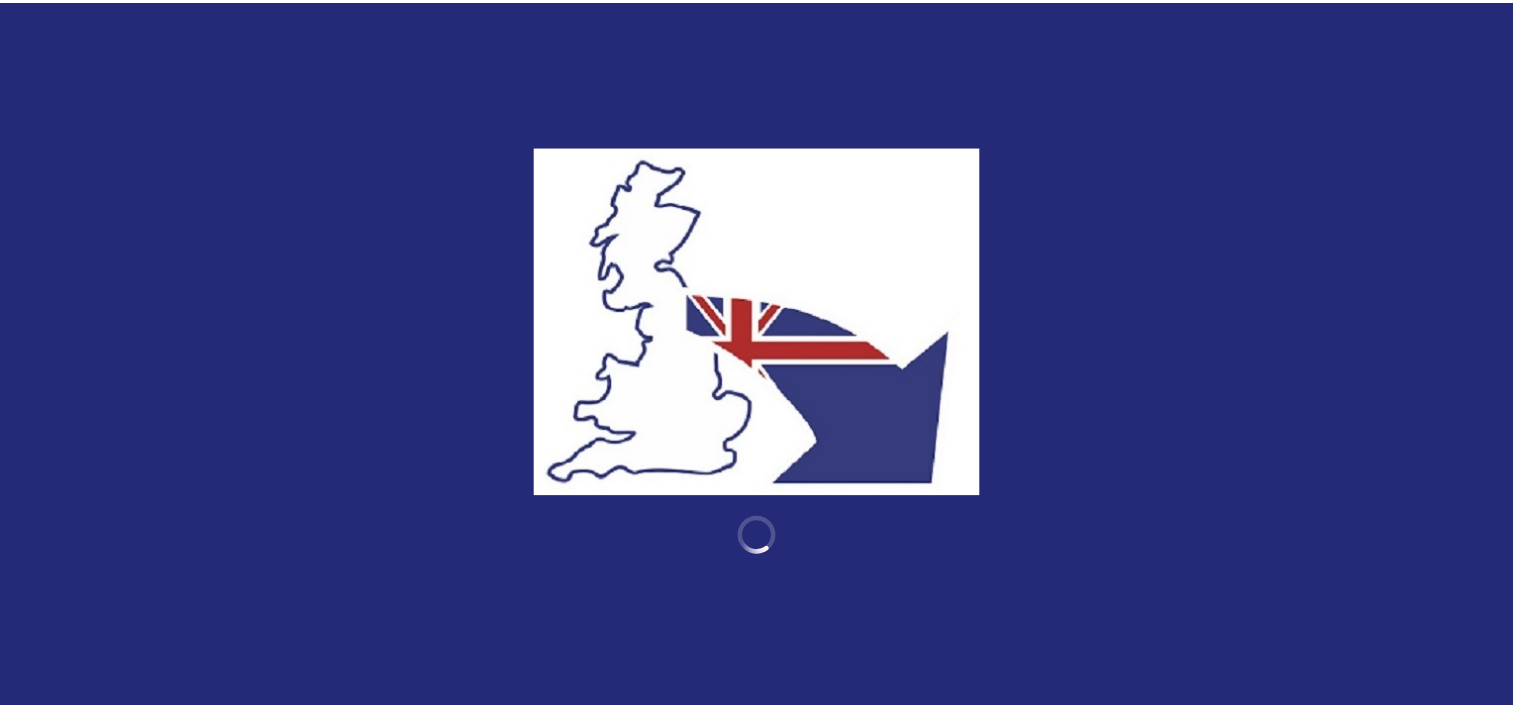 scroll, scrollTop: 0, scrollLeft: 0, axis: both 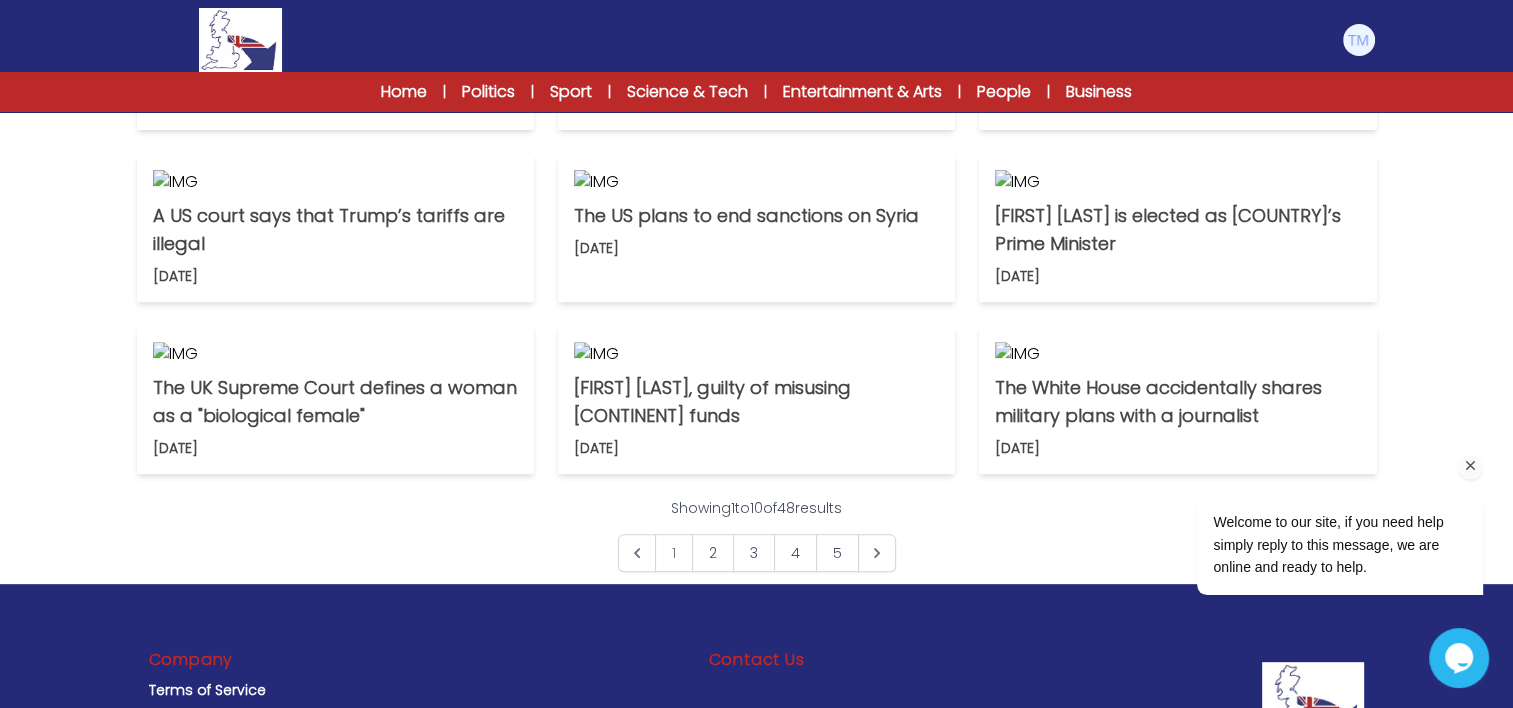 click at bounding box center (1471, 466) 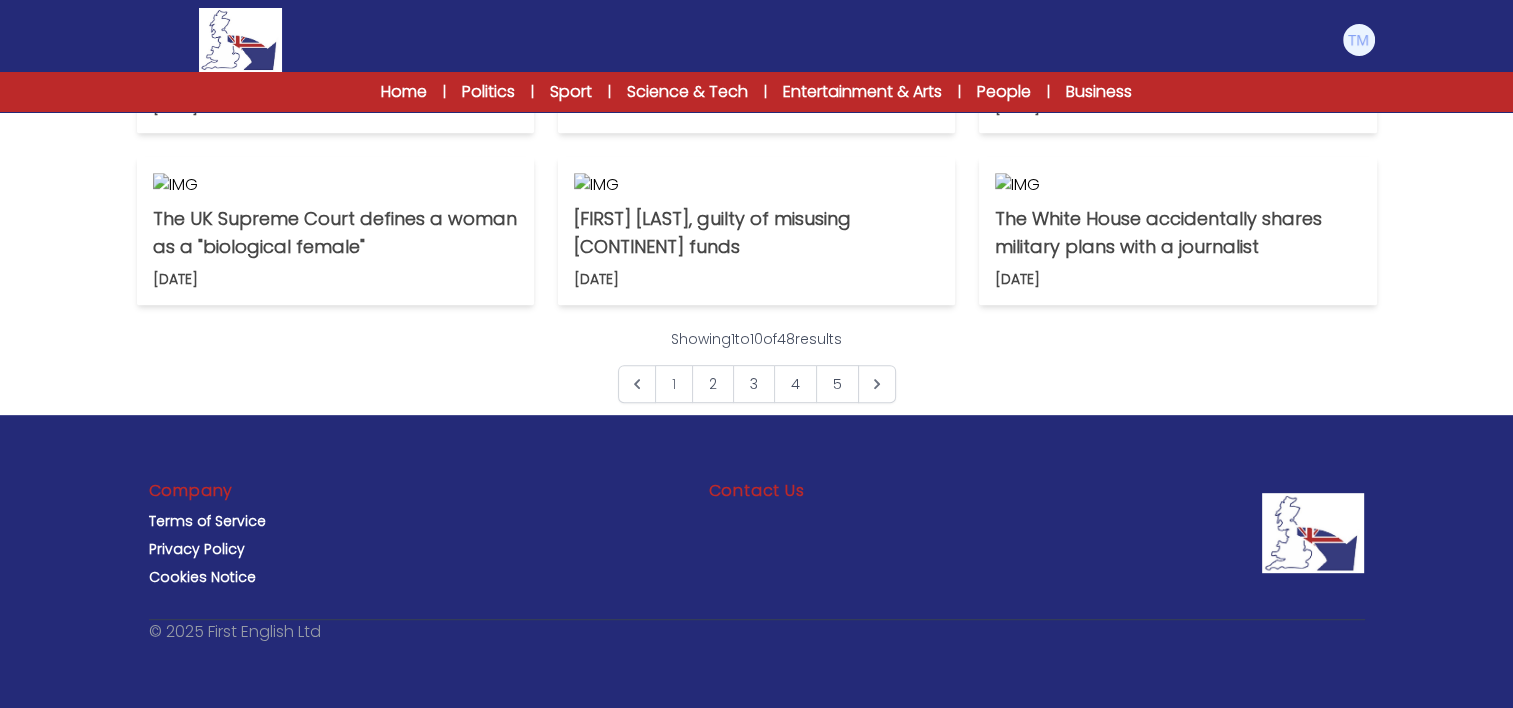 scroll, scrollTop: 1253, scrollLeft: 0, axis: vertical 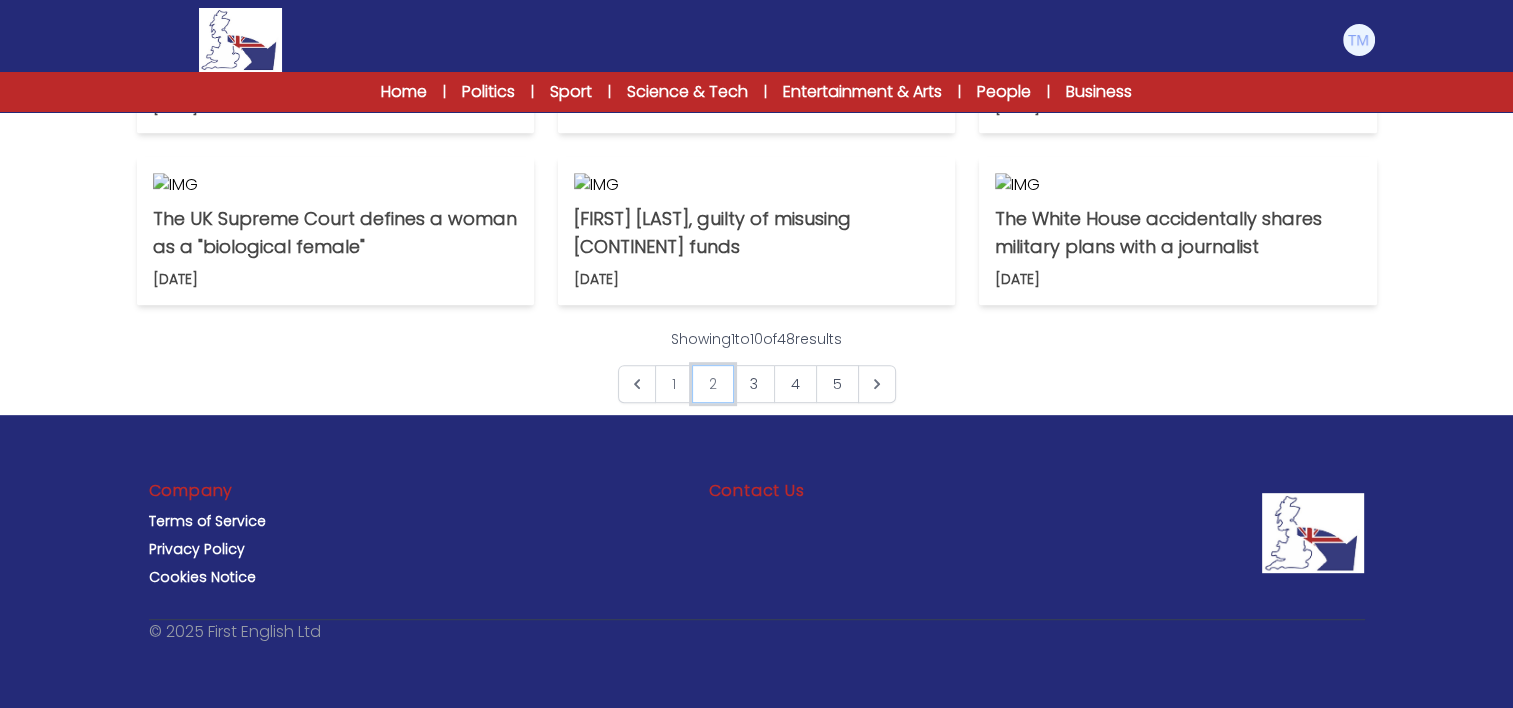click on "2" at bounding box center (713, 384) 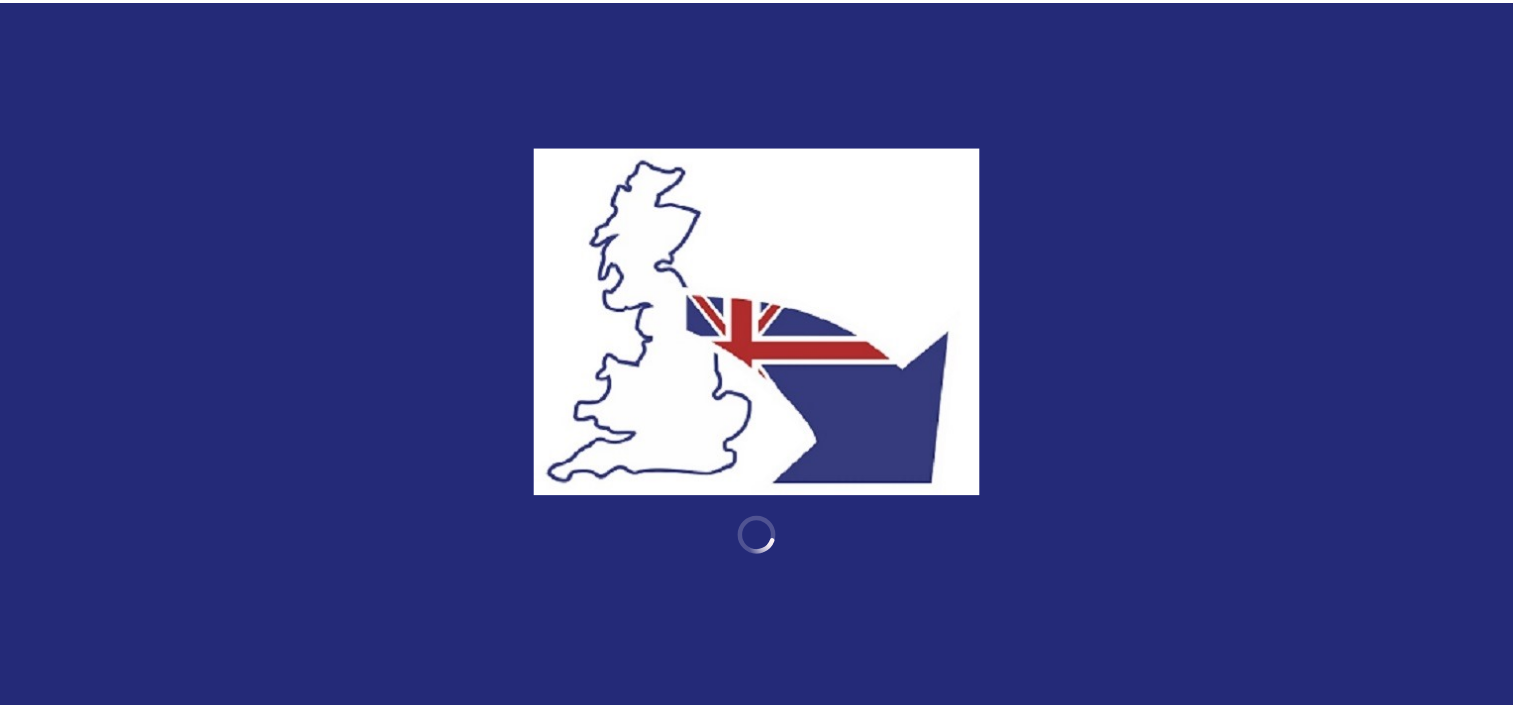 scroll, scrollTop: 0, scrollLeft: 0, axis: both 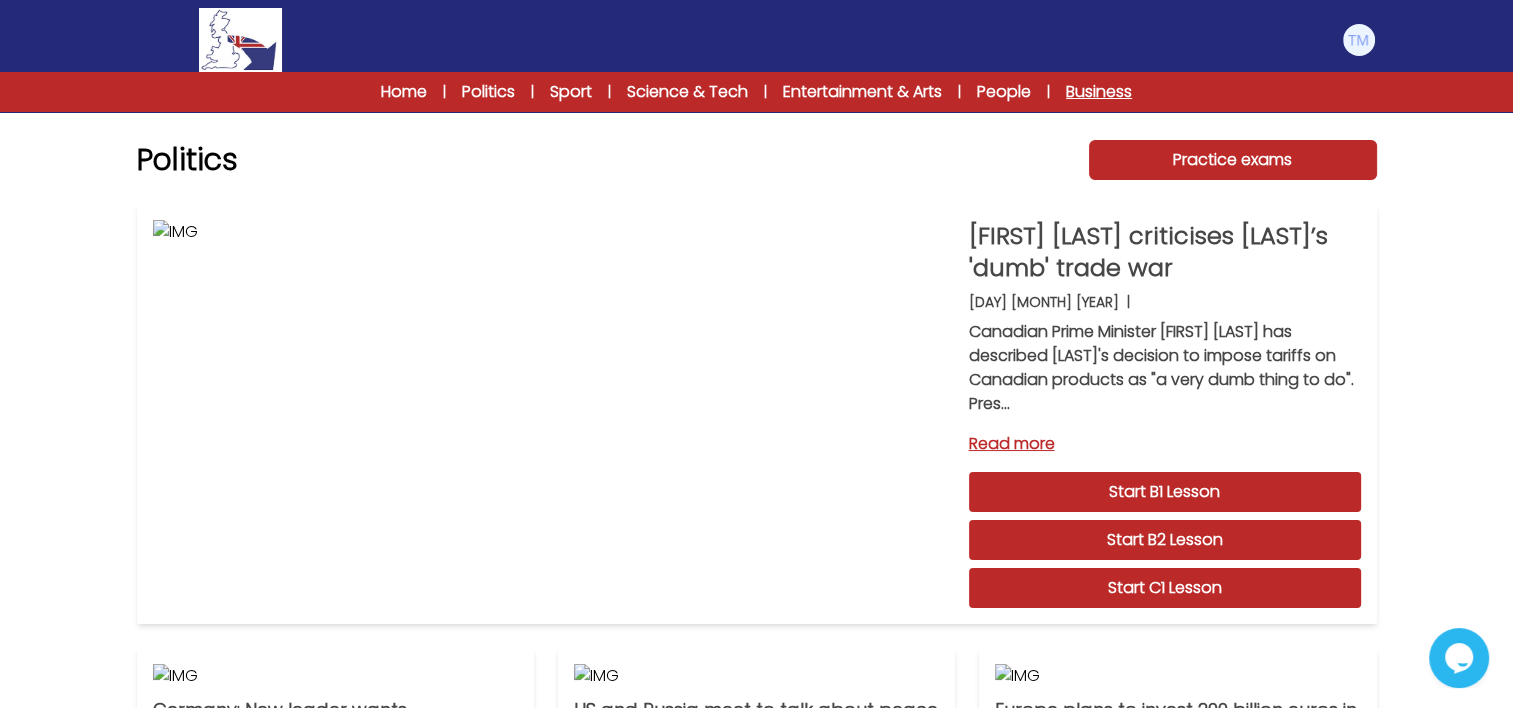 click on "Business" at bounding box center [1099, 92] 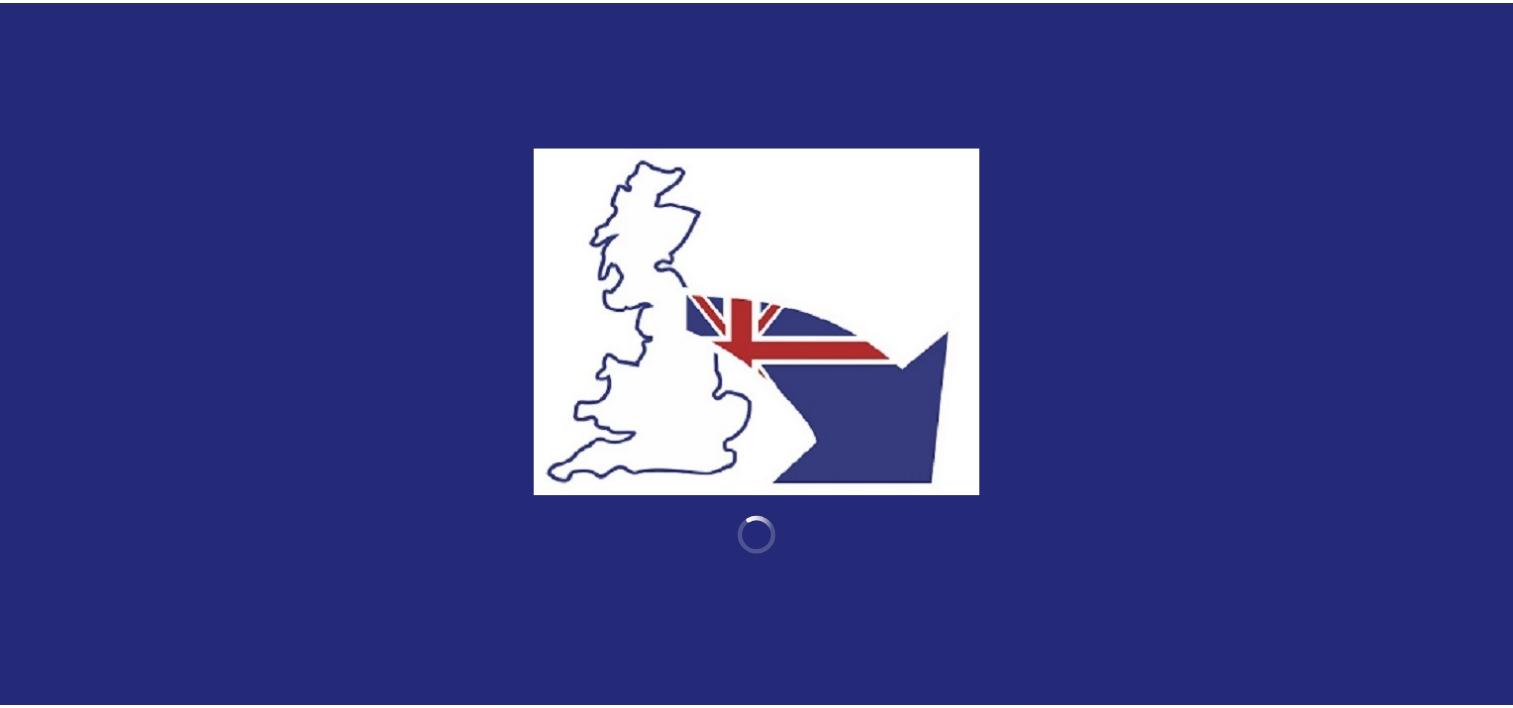 scroll, scrollTop: 0, scrollLeft: 0, axis: both 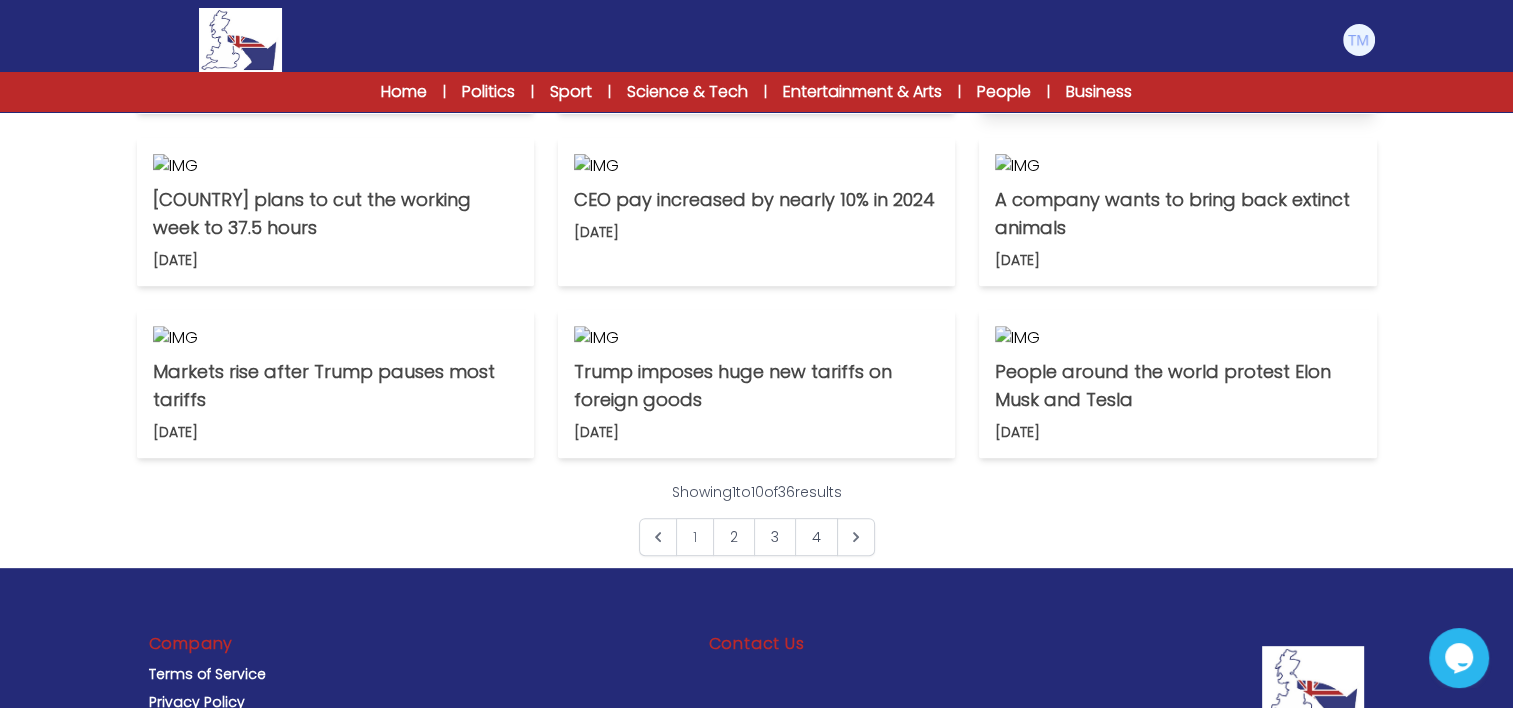 click on "Dynamic Pricing comes to restaurants in London" at bounding box center [1177, 42] 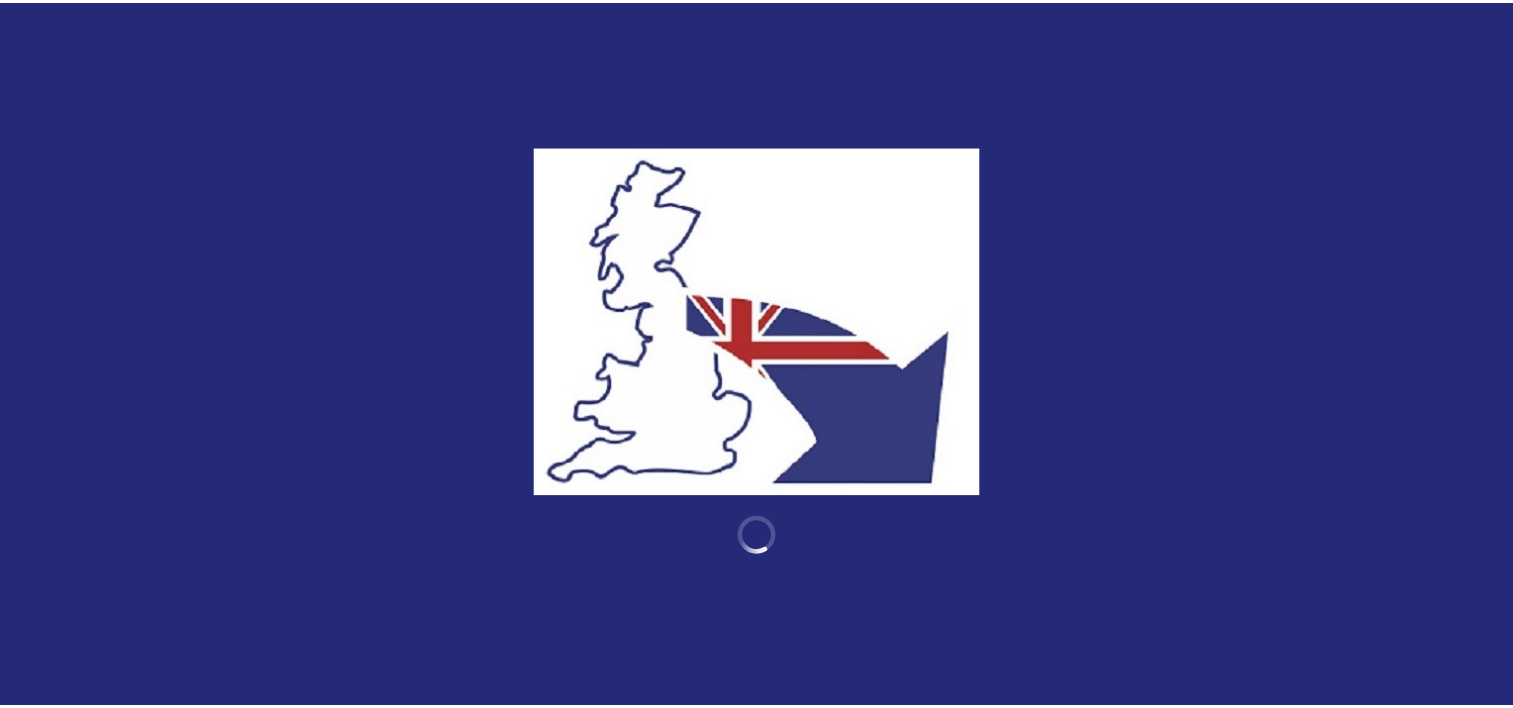 scroll, scrollTop: 0, scrollLeft: 0, axis: both 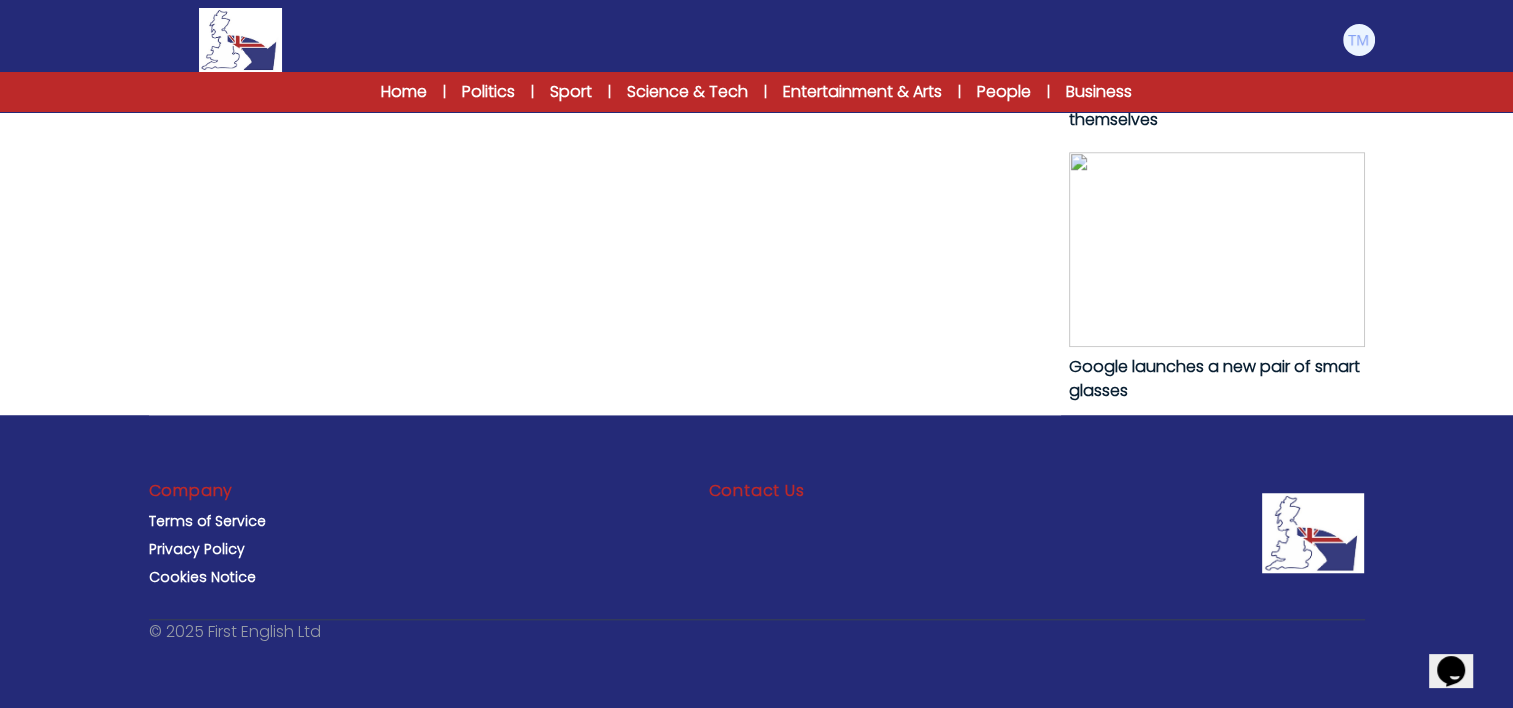 click on "Start C1 Lesson" at bounding box center (605, -609) 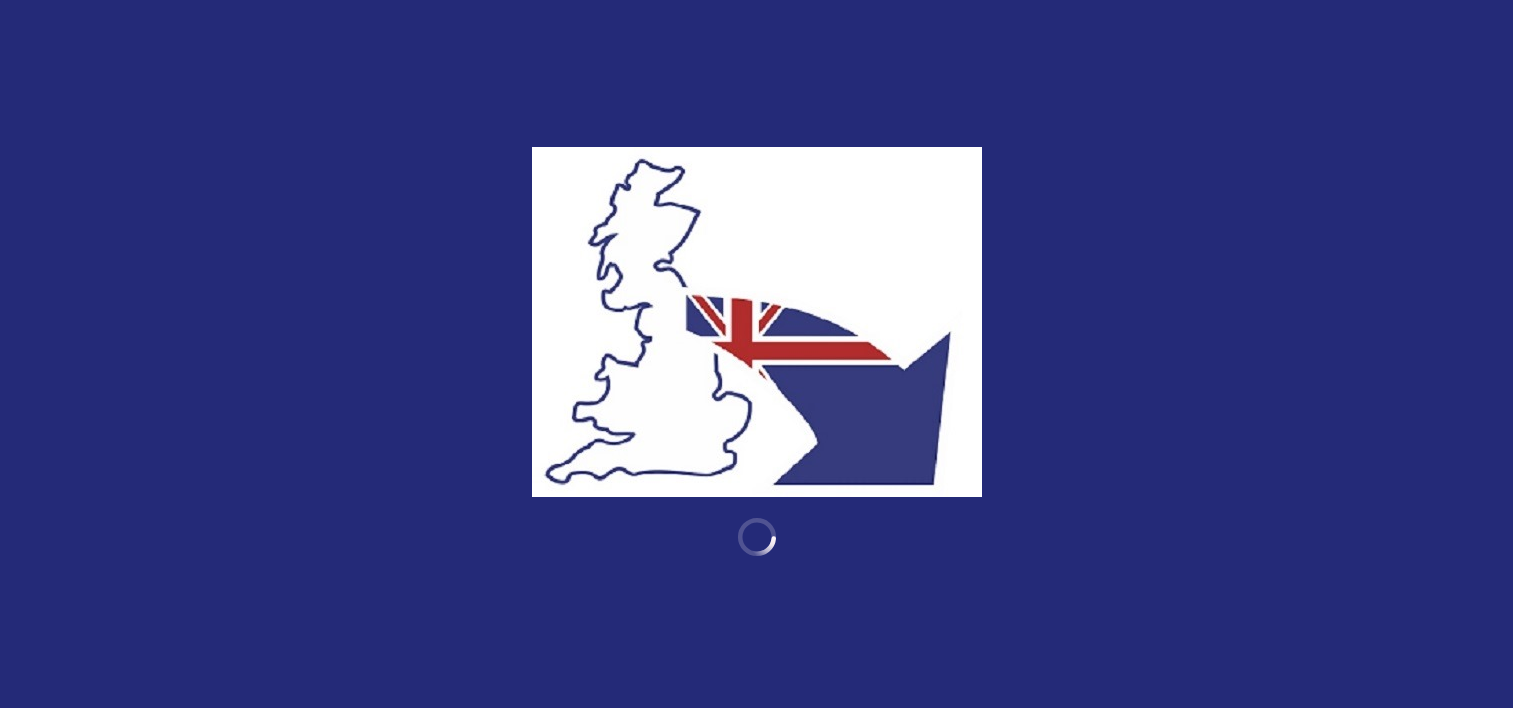 scroll, scrollTop: 0, scrollLeft: 0, axis: both 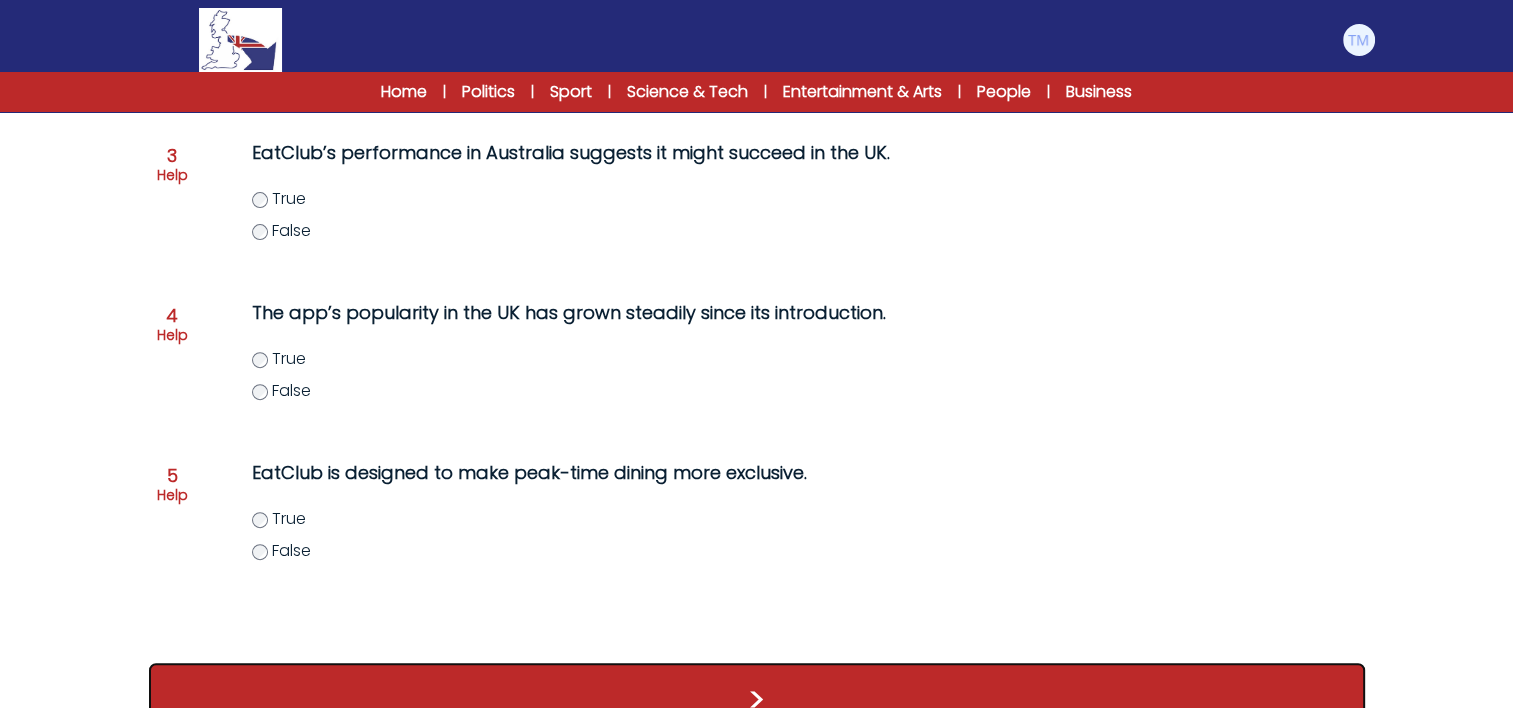click on ">" at bounding box center (757, 700) 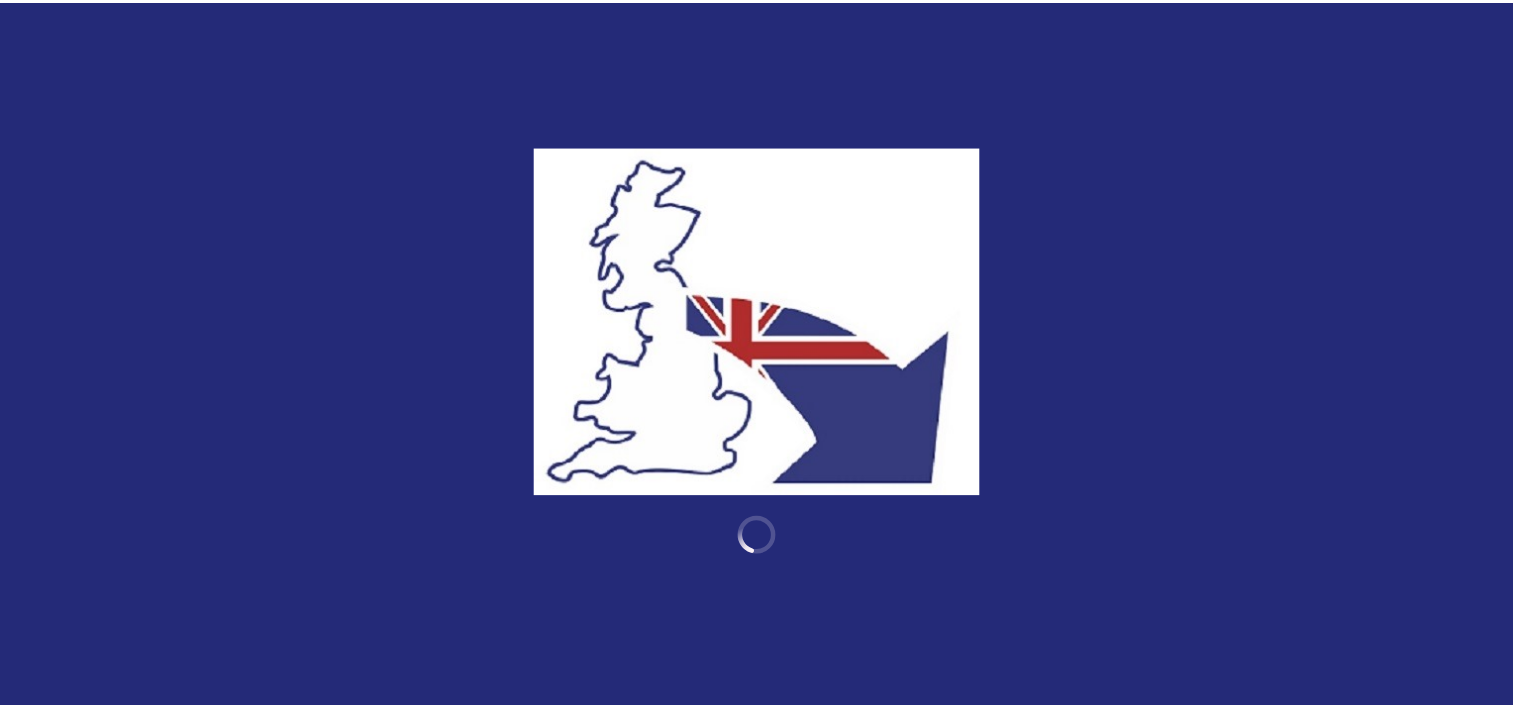 scroll, scrollTop: 0, scrollLeft: 0, axis: both 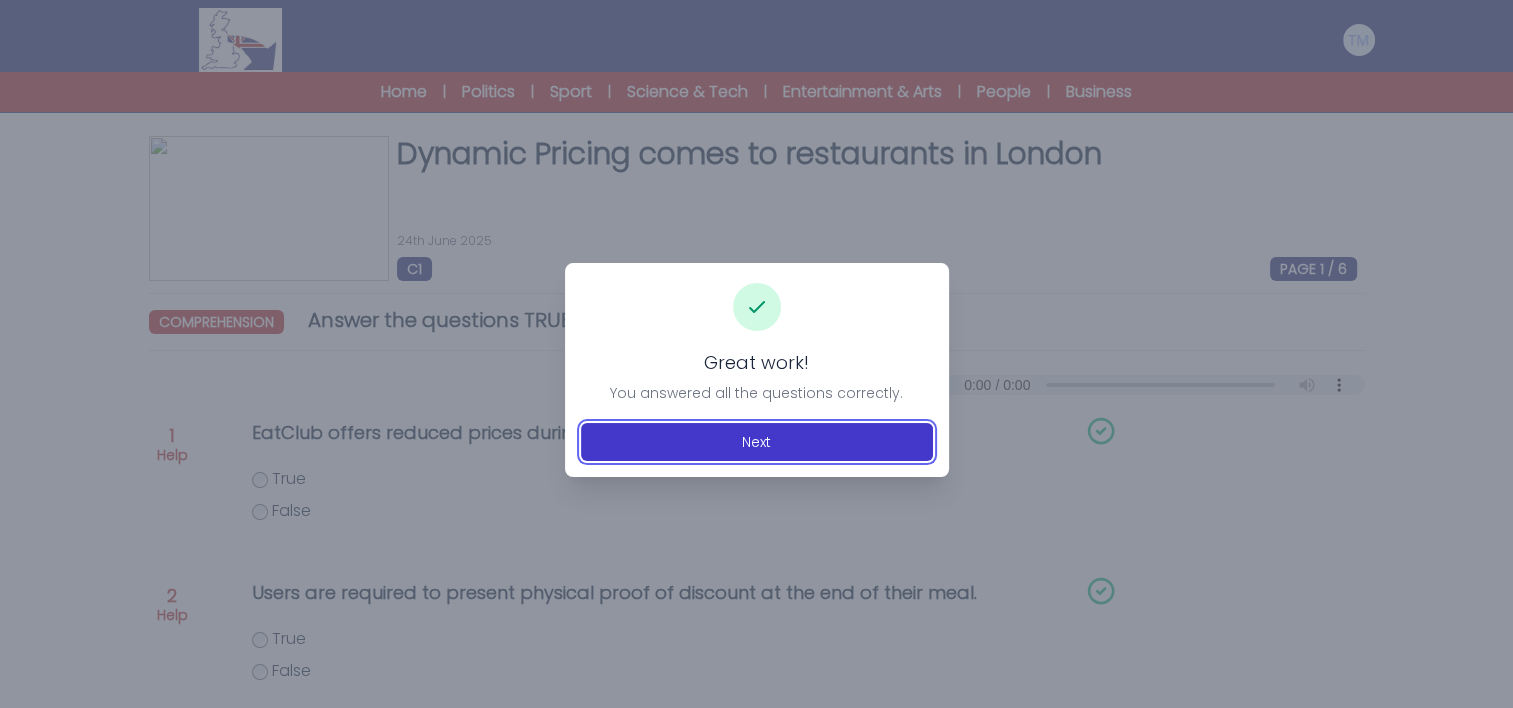 click on "Next" at bounding box center (757, 442) 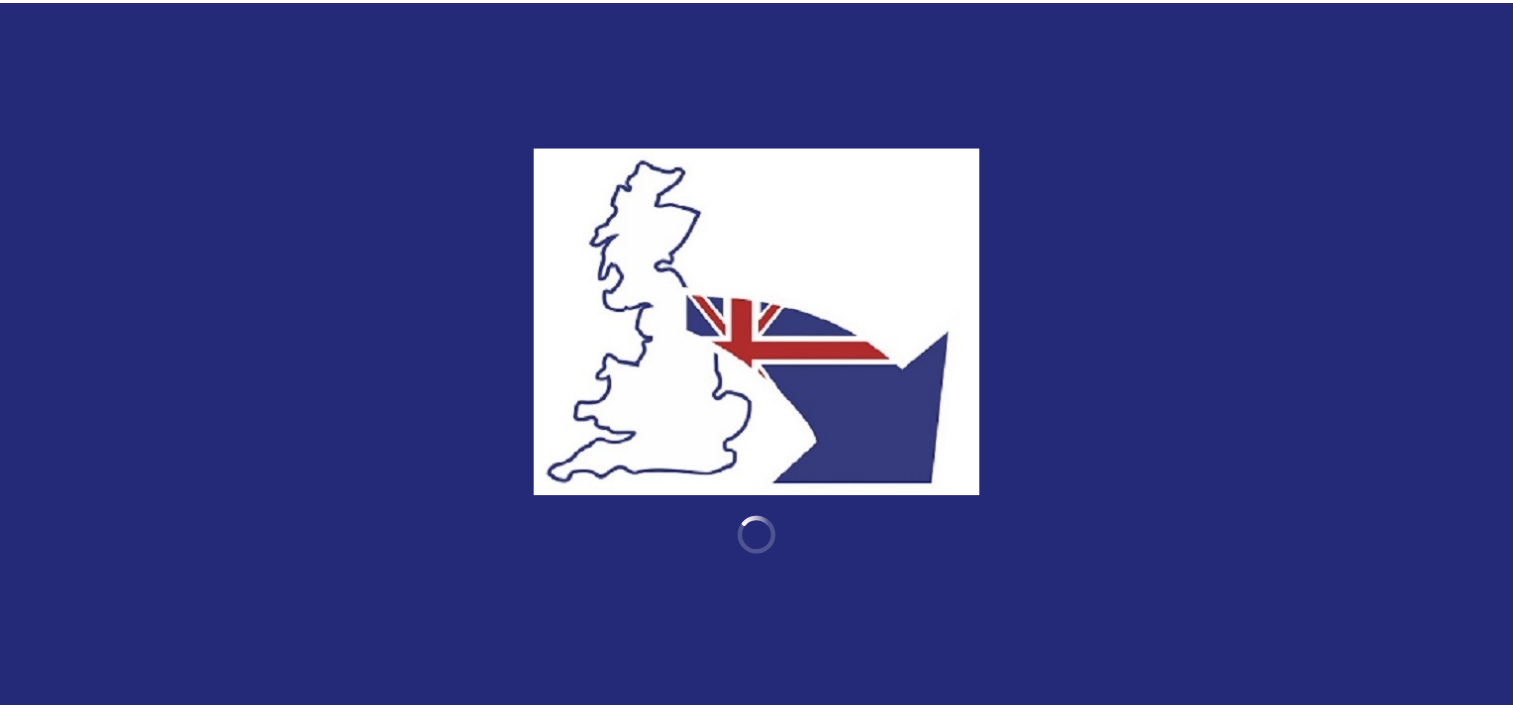 scroll, scrollTop: 0, scrollLeft: 0, axis: both 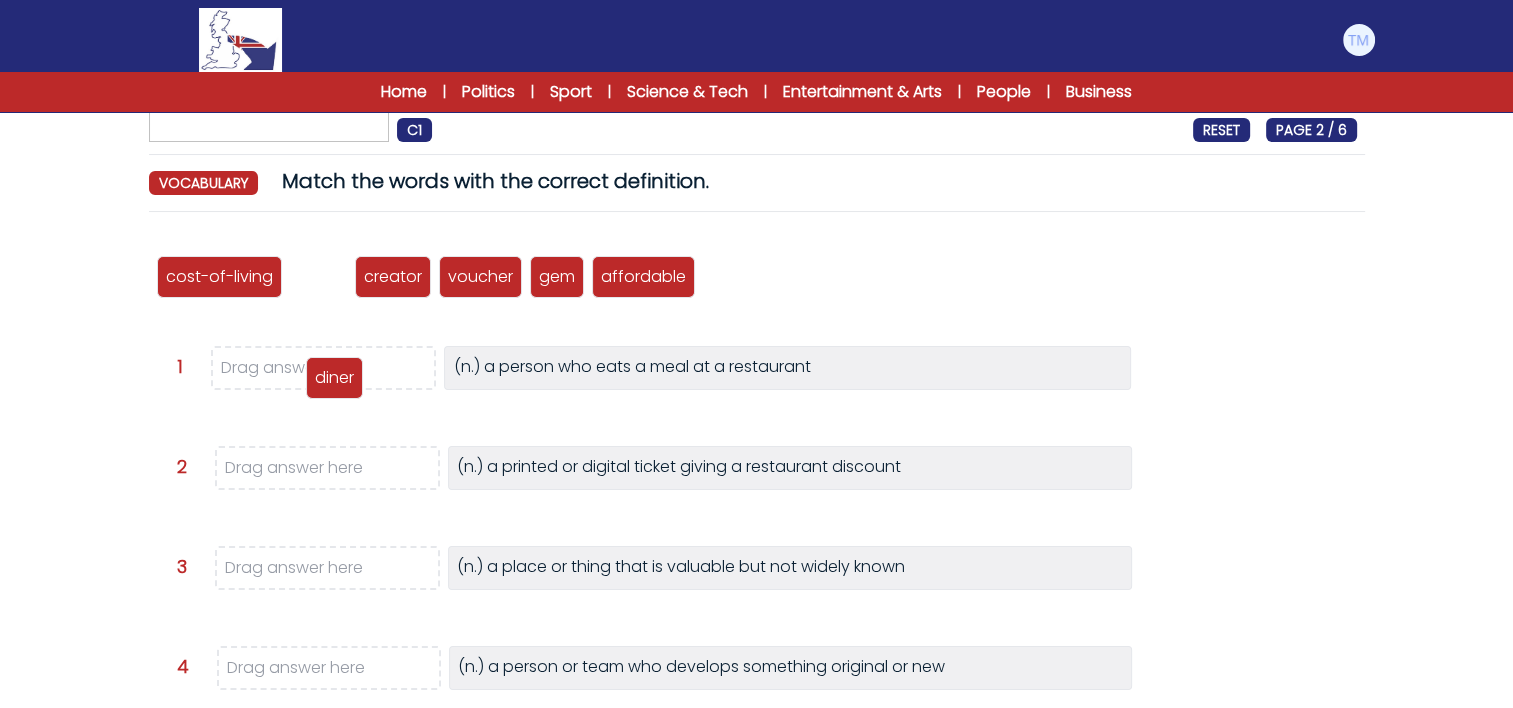 drag, startPoint x: 312, startPoint y: 282, endPoint x: 328, endPoint y: 383, distance: 102.259476 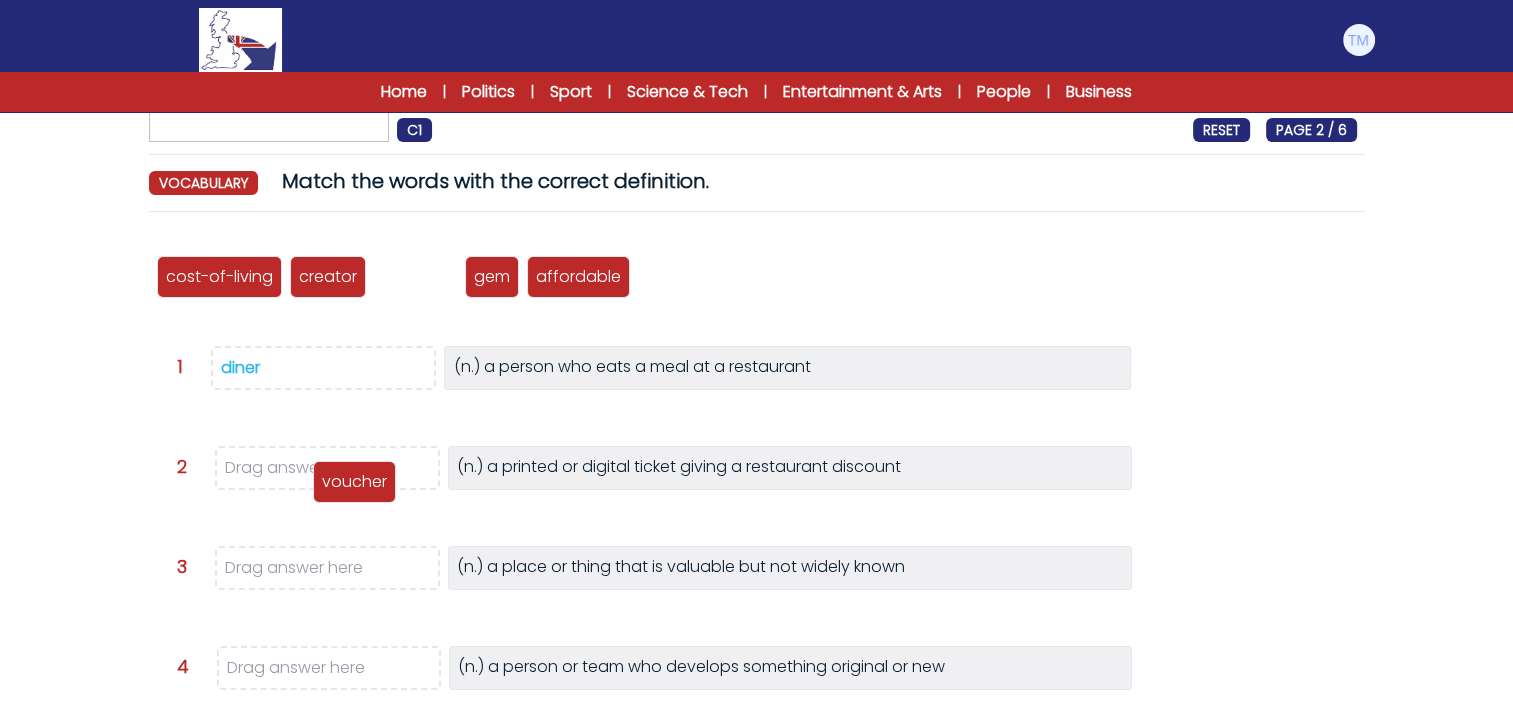 drag, startPoint x: 435, startPoint y: 269, endPoint x: 374, endPoint y: 474, distance: 213.88315 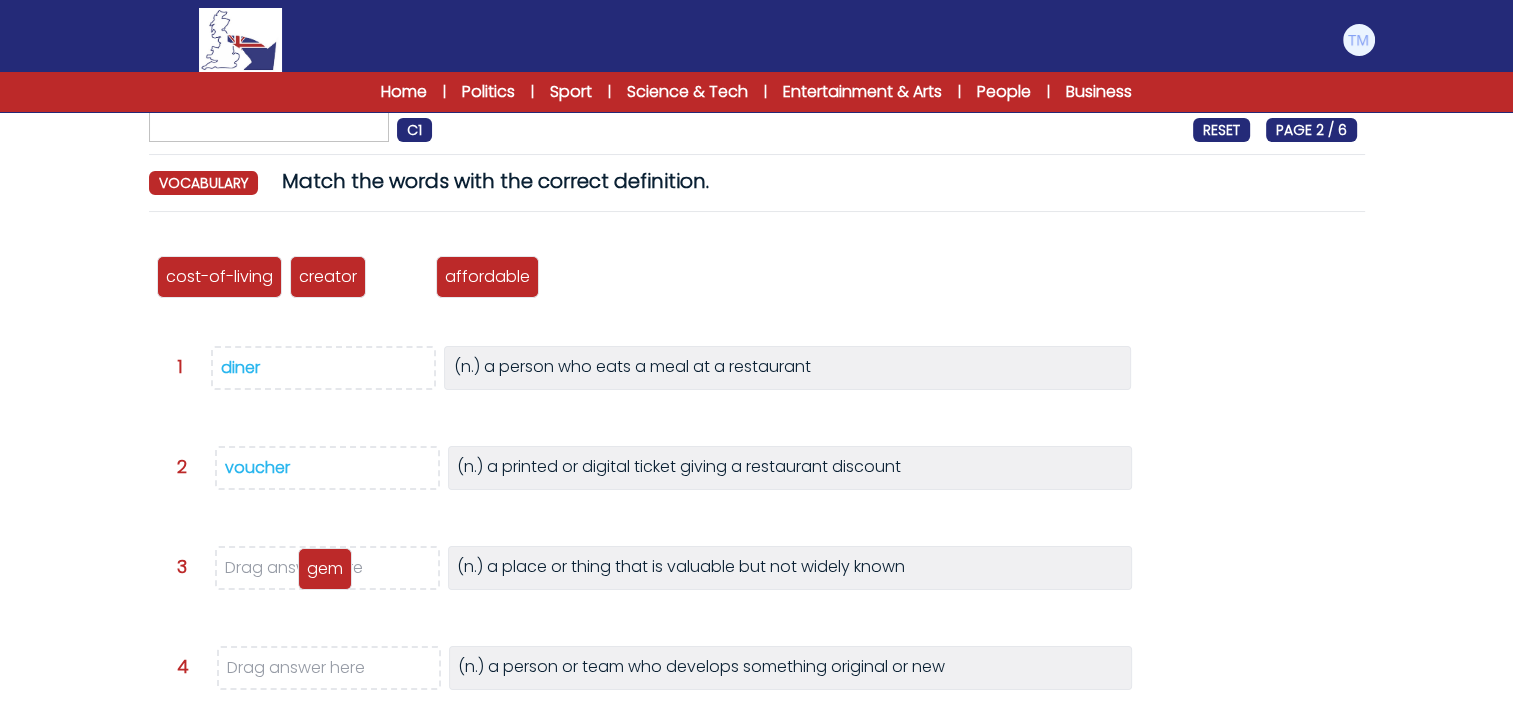 drag, startPoint x: 387, startPoint y: 296, endPoint x: 307, endPoint y: 596, distance: 310.4835 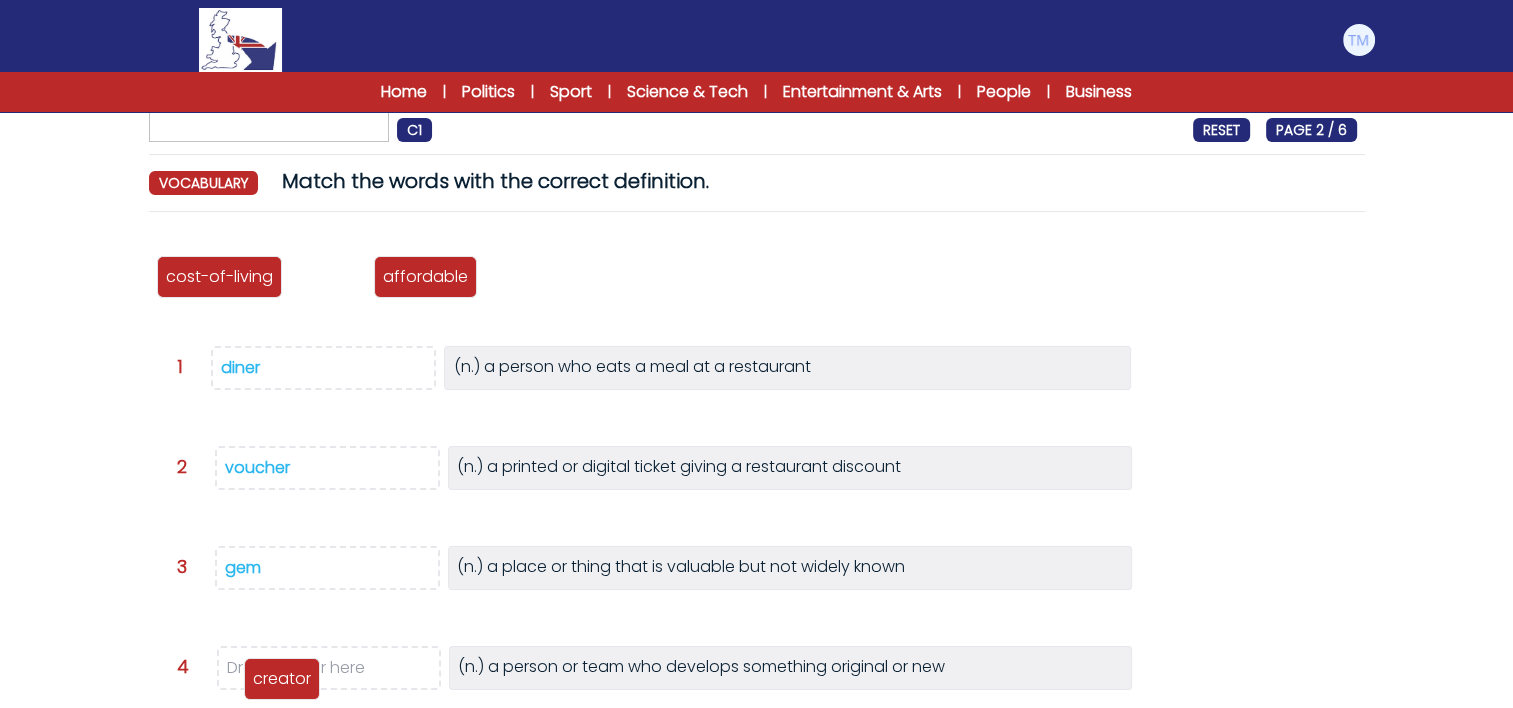 drag, startPoint x: 320, startPoint y: 278, endPoint x: 274, endPoint y: 679, distance: 403.6298 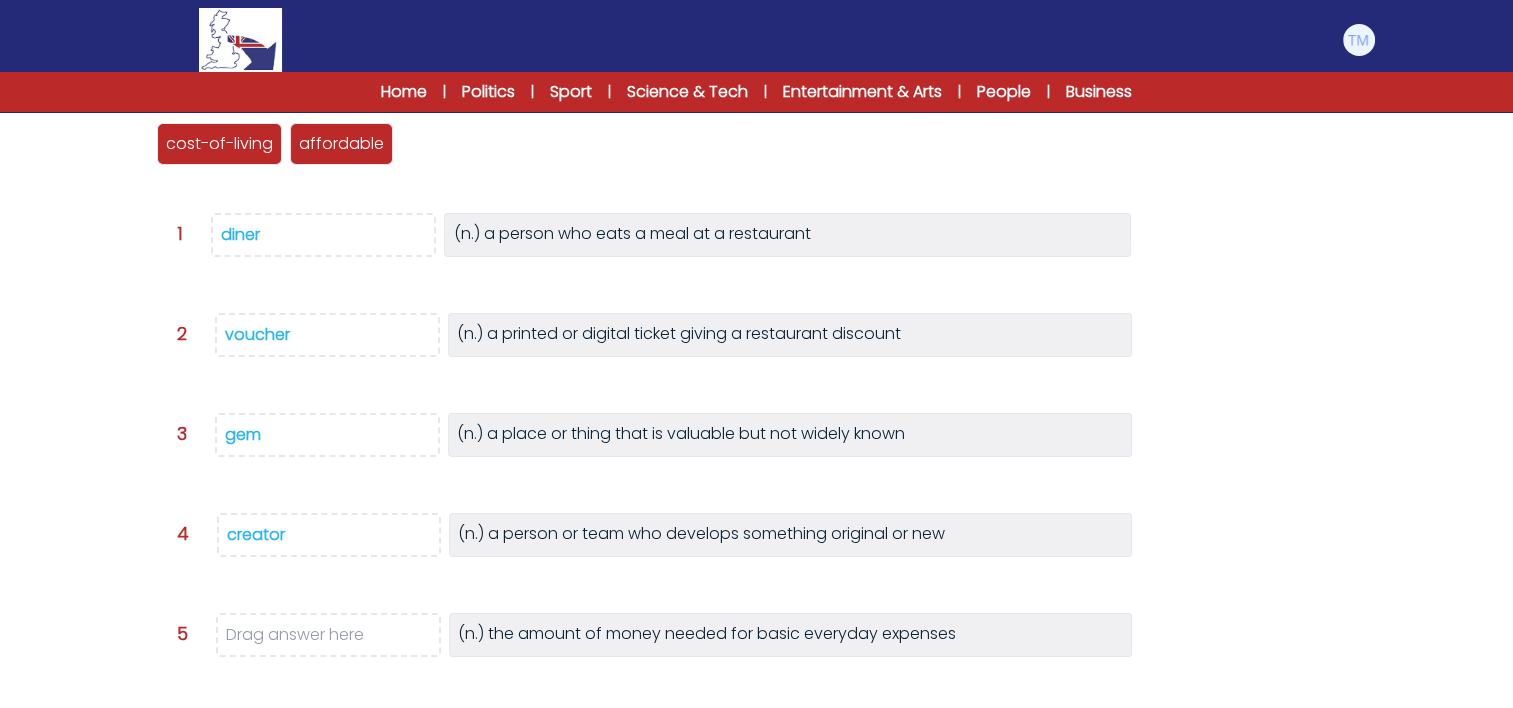 scroll, scrollTop: 273, scrollLeft: 0, axis: vertical 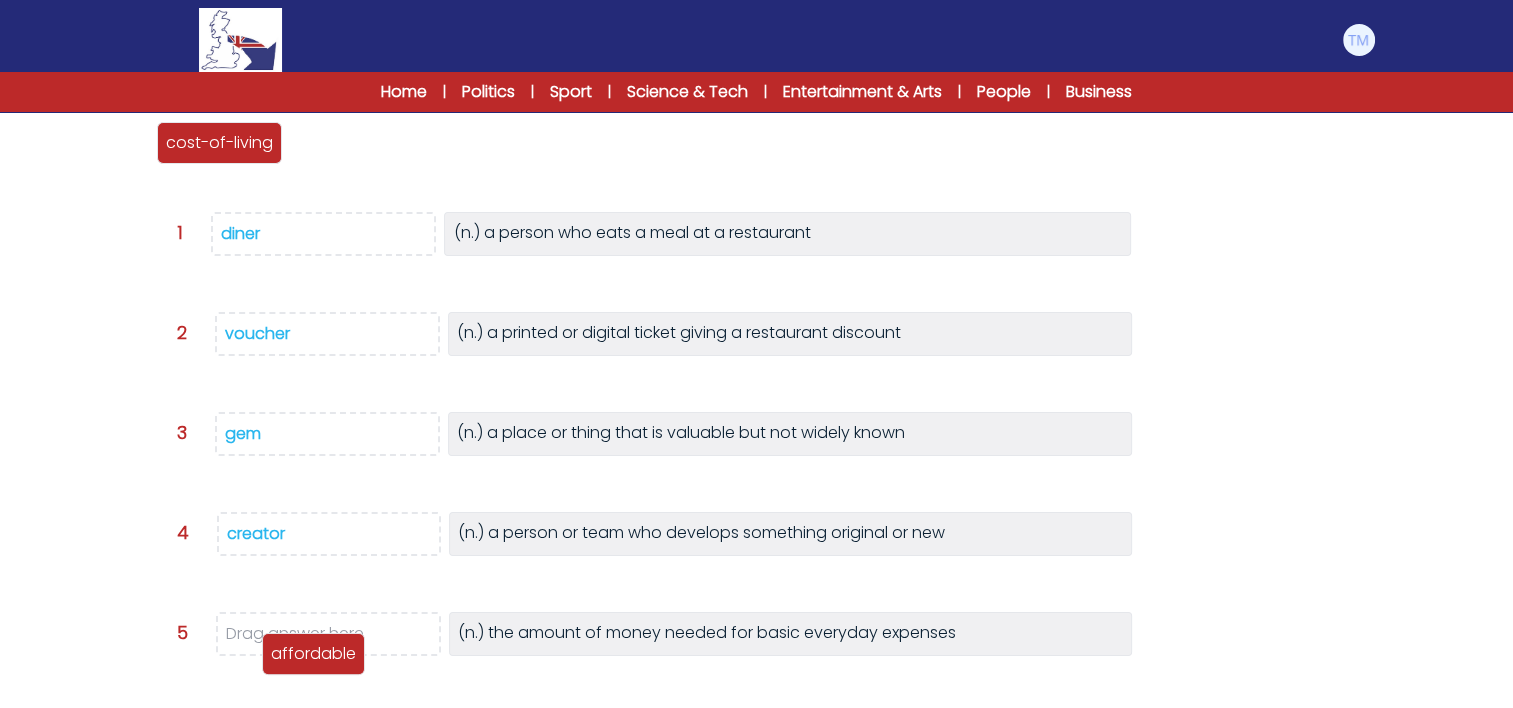 drag, startPoint x: 362, startPoint y: 148, endPoint x: 333, endPoint y: 656, distance: 508.8271 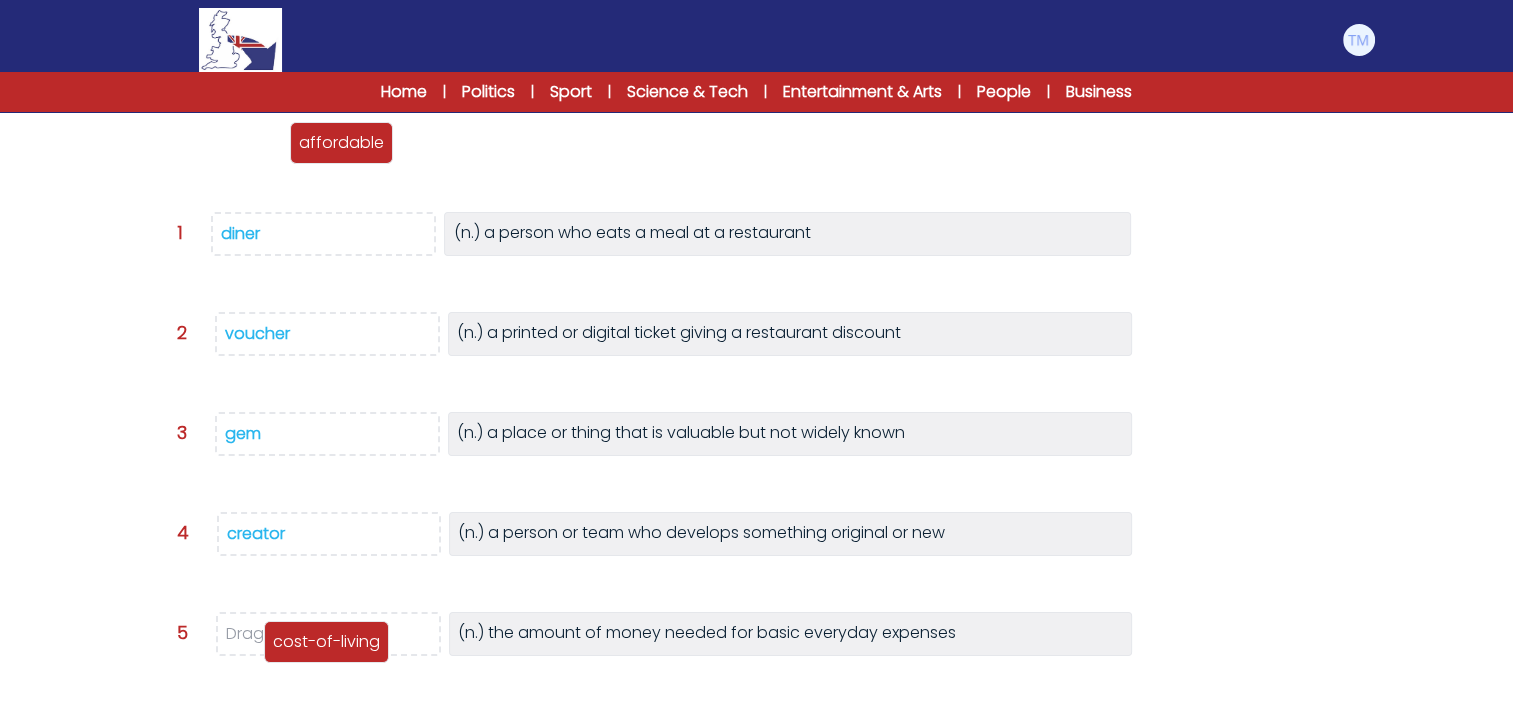 drag, startPoint x: 224, startPoint y: 140, endPoint x: 331, endPoint y: 640, distance: 511.32083 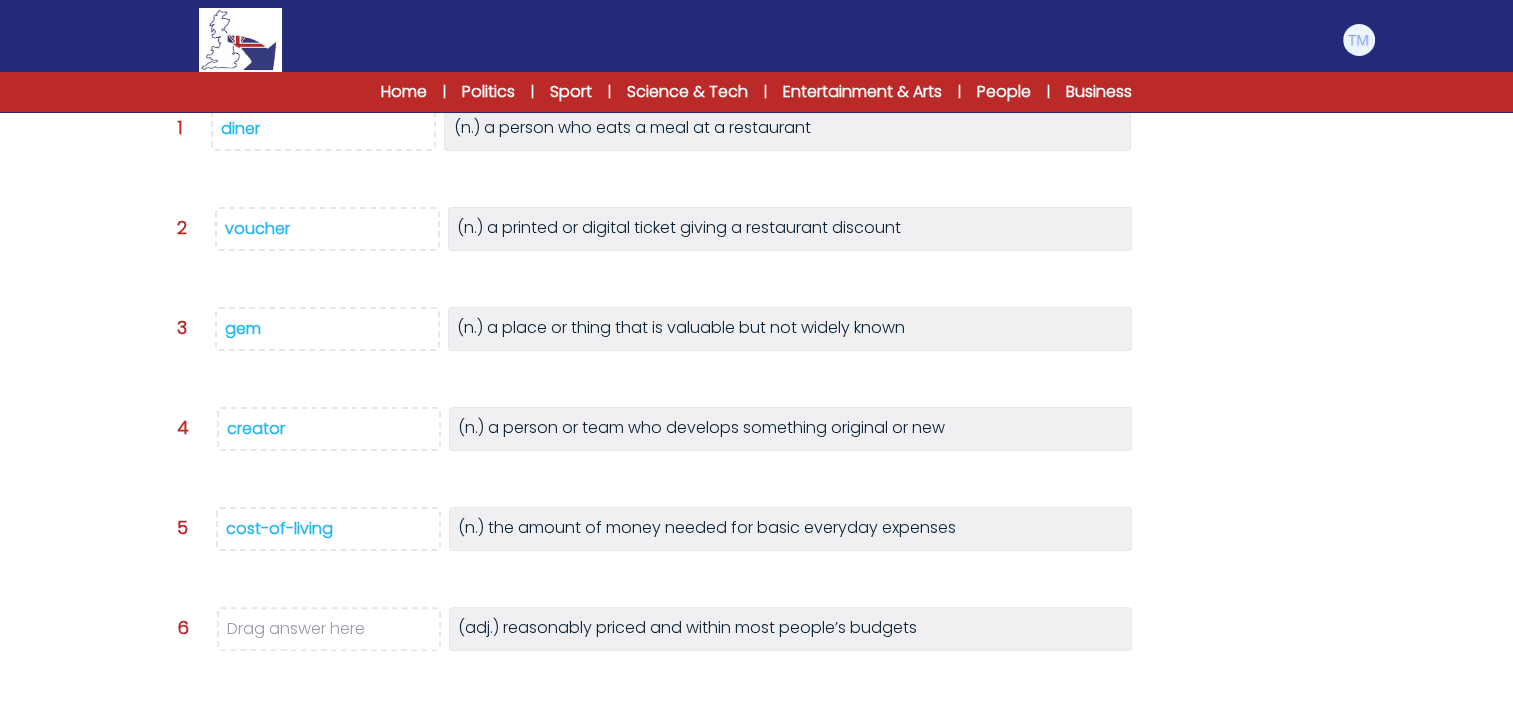 scroll, scrollTop: 380, scrollLeft: 0, axis: vertical 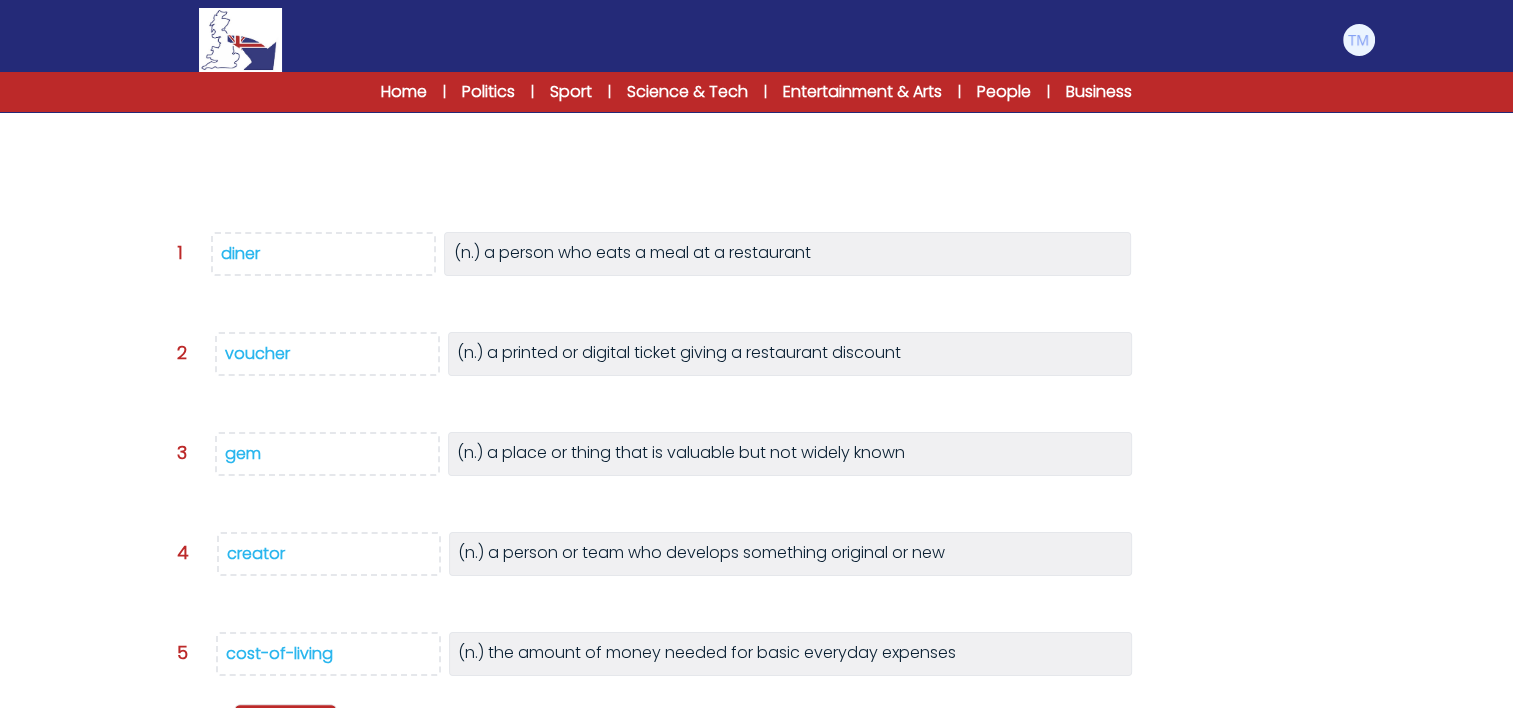 drag, startPoint x: 231, startPoint y: 156, endPoint x: 308, endPoint y: 718, distance: 567.25037 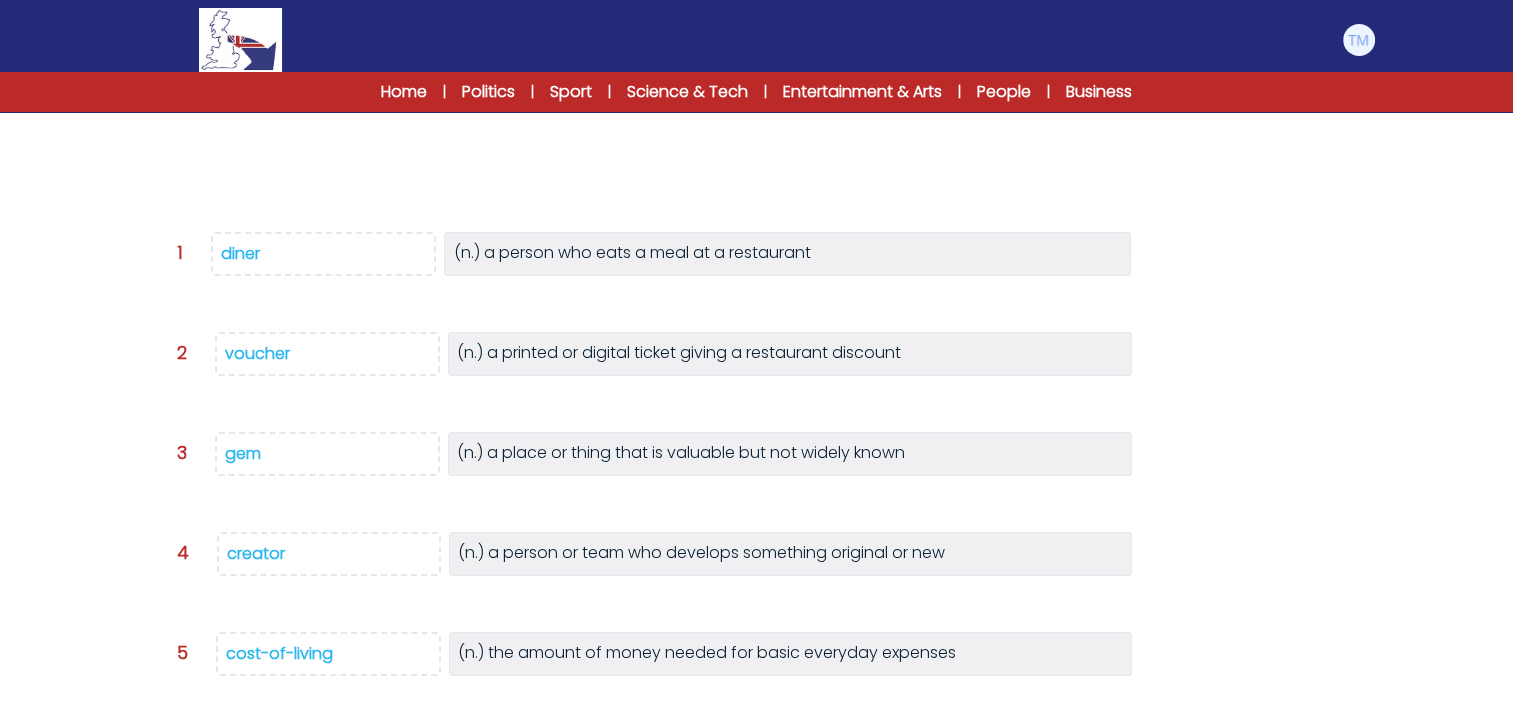 drag, startPoint x: 200, startPoint y: 160, endPoint x: 252, endPoint y: 737, distance: 579.33844 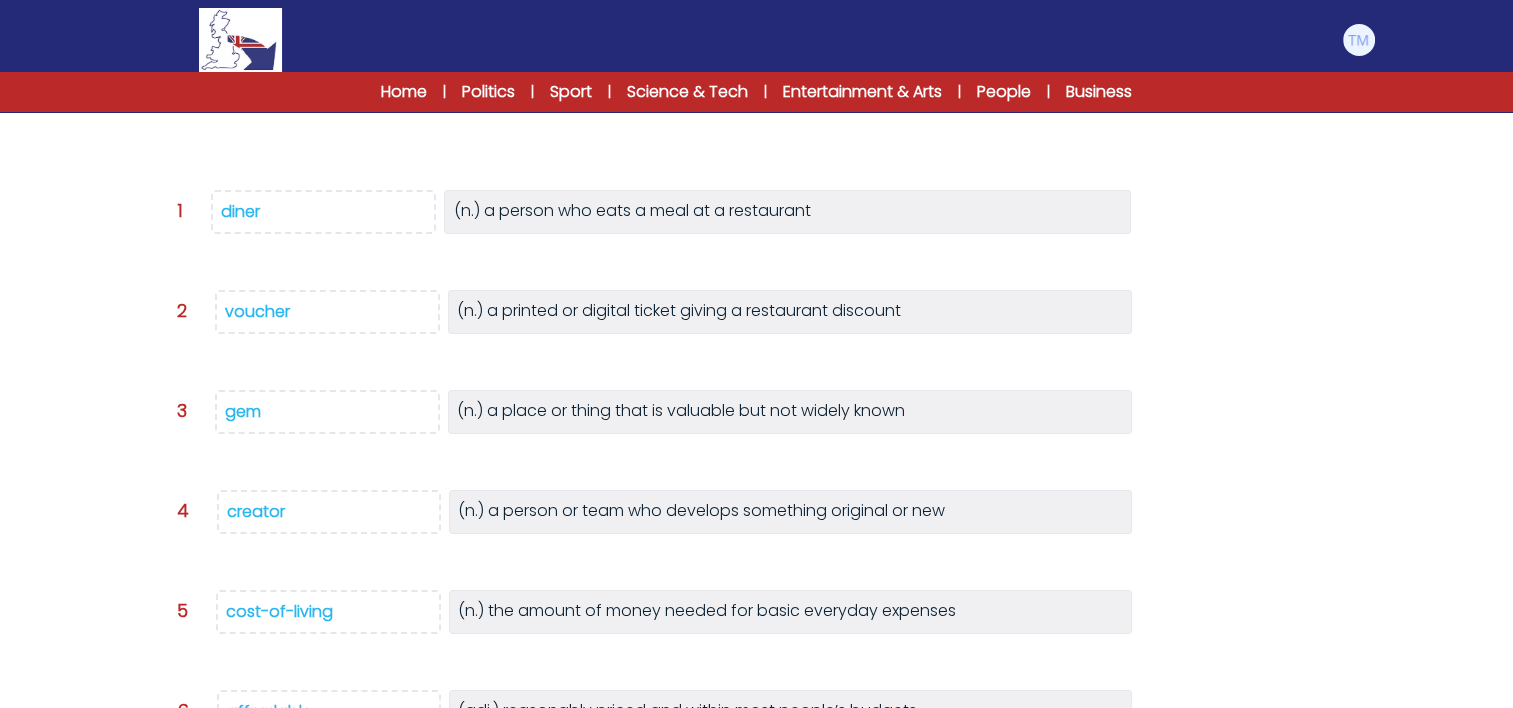 scroll, scrollTop: 491, scrollLeft: 0, axis: vertical 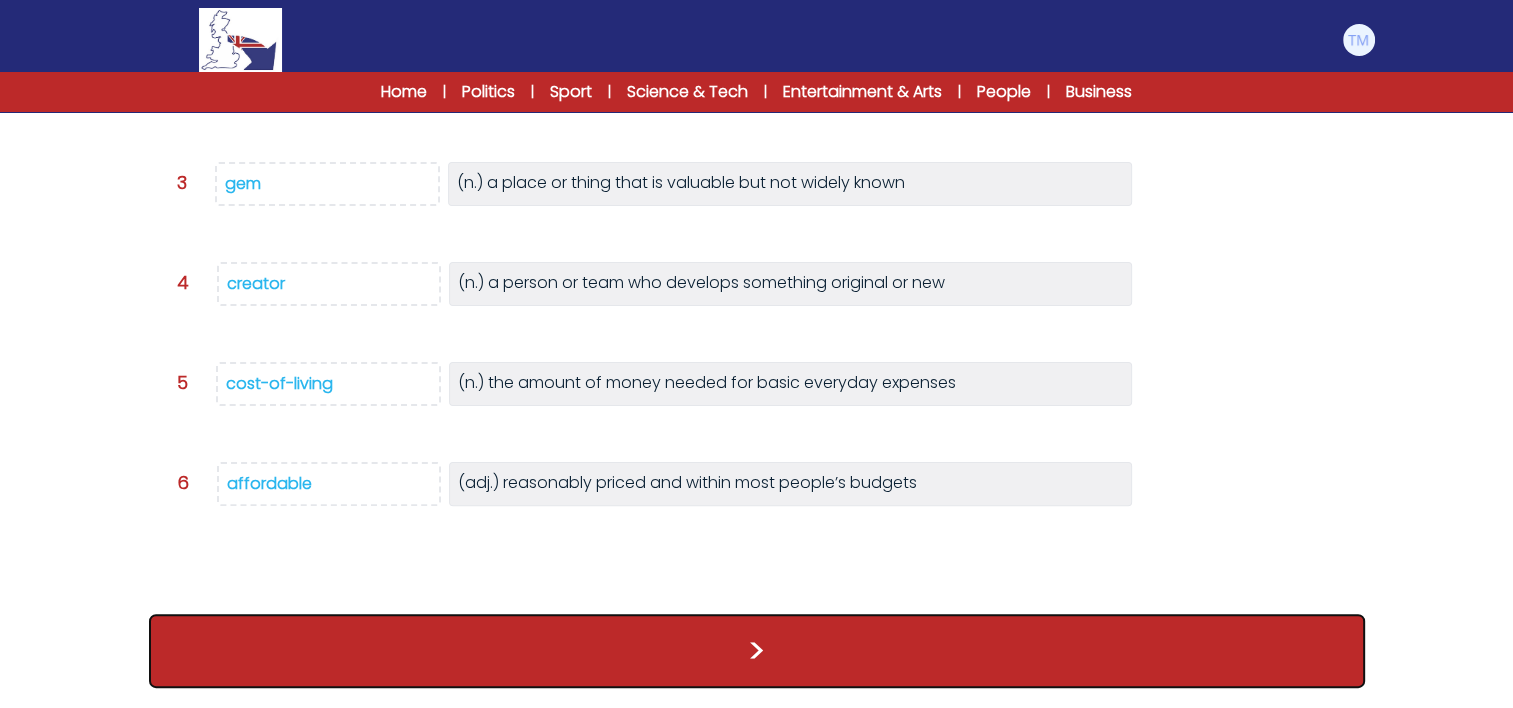 click on ">" at bounding box center [757, 651] 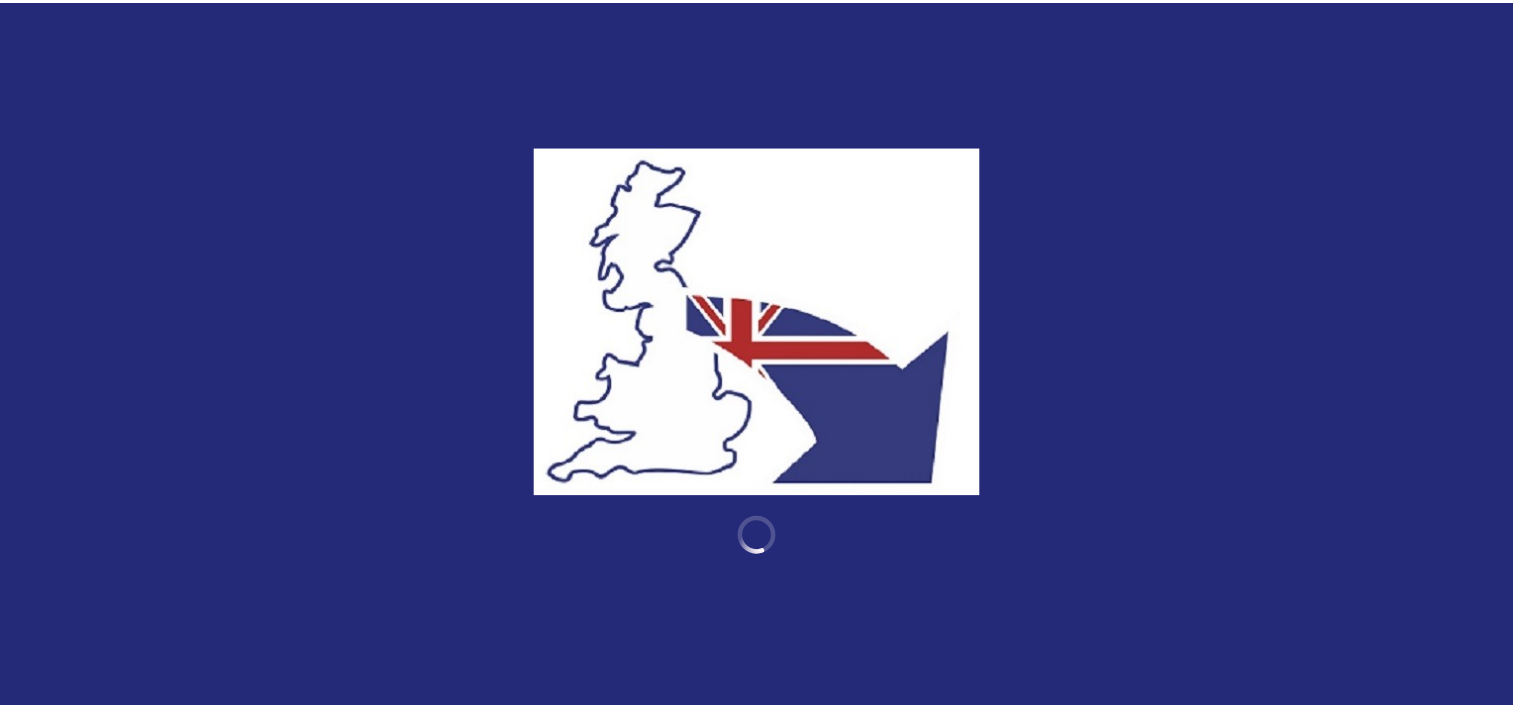 scroll, scrollTop: 0, scrollLeft: 0, axis: both 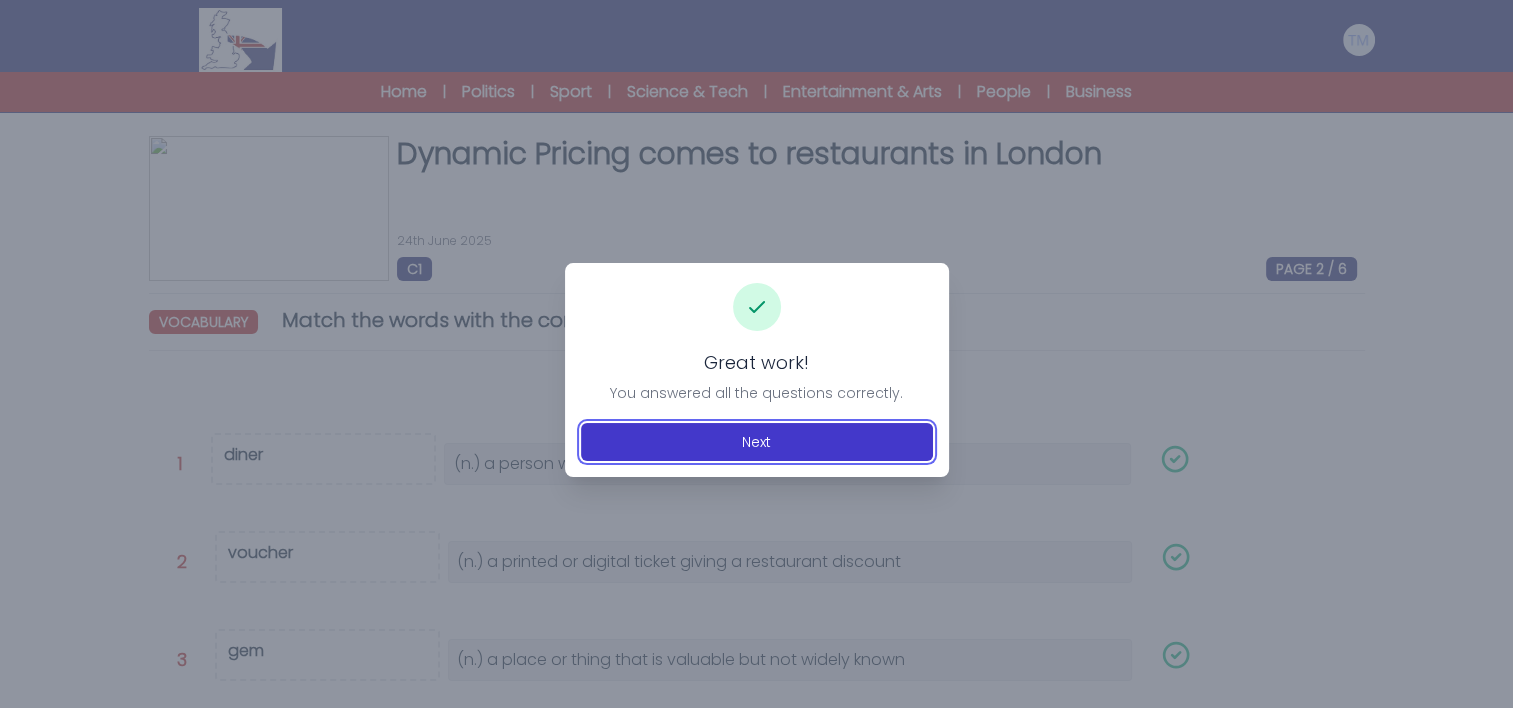 click on "Next" at bounding box center [757, 442] 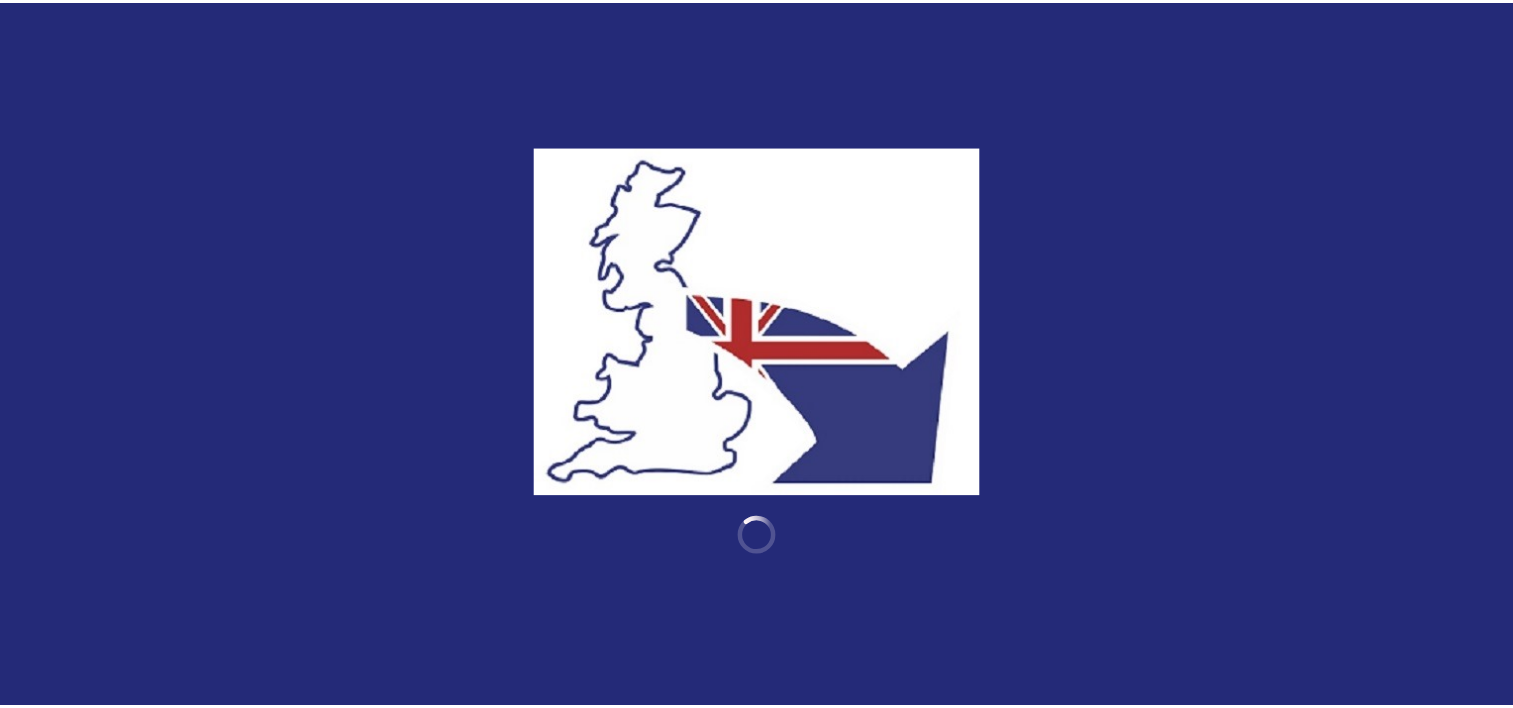 scroll, scrollTop: 0, scrollLeft: 0, axis: both 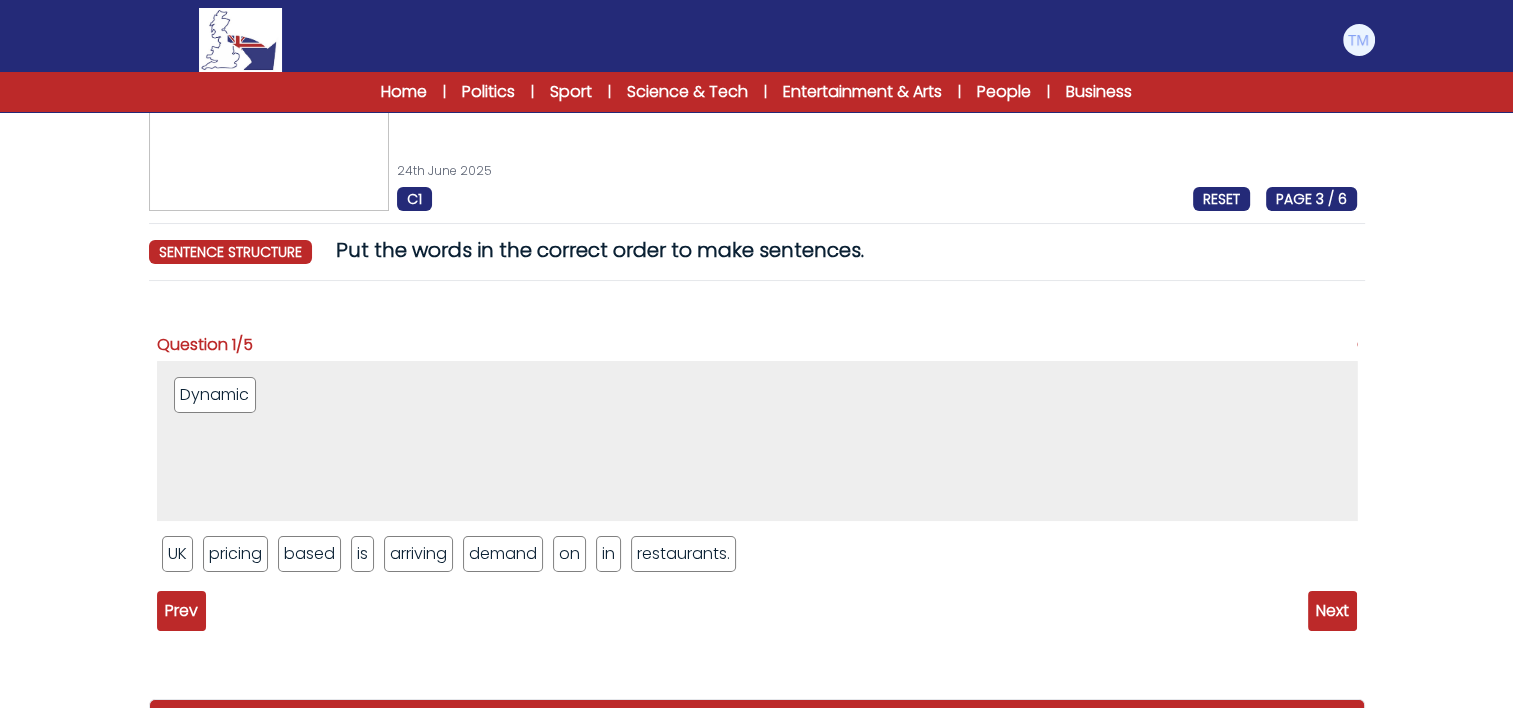 drag, startPoint x: 343, startPoint y: 549, endPoint x: 239, endPoint y: 391, distance: 189.15602 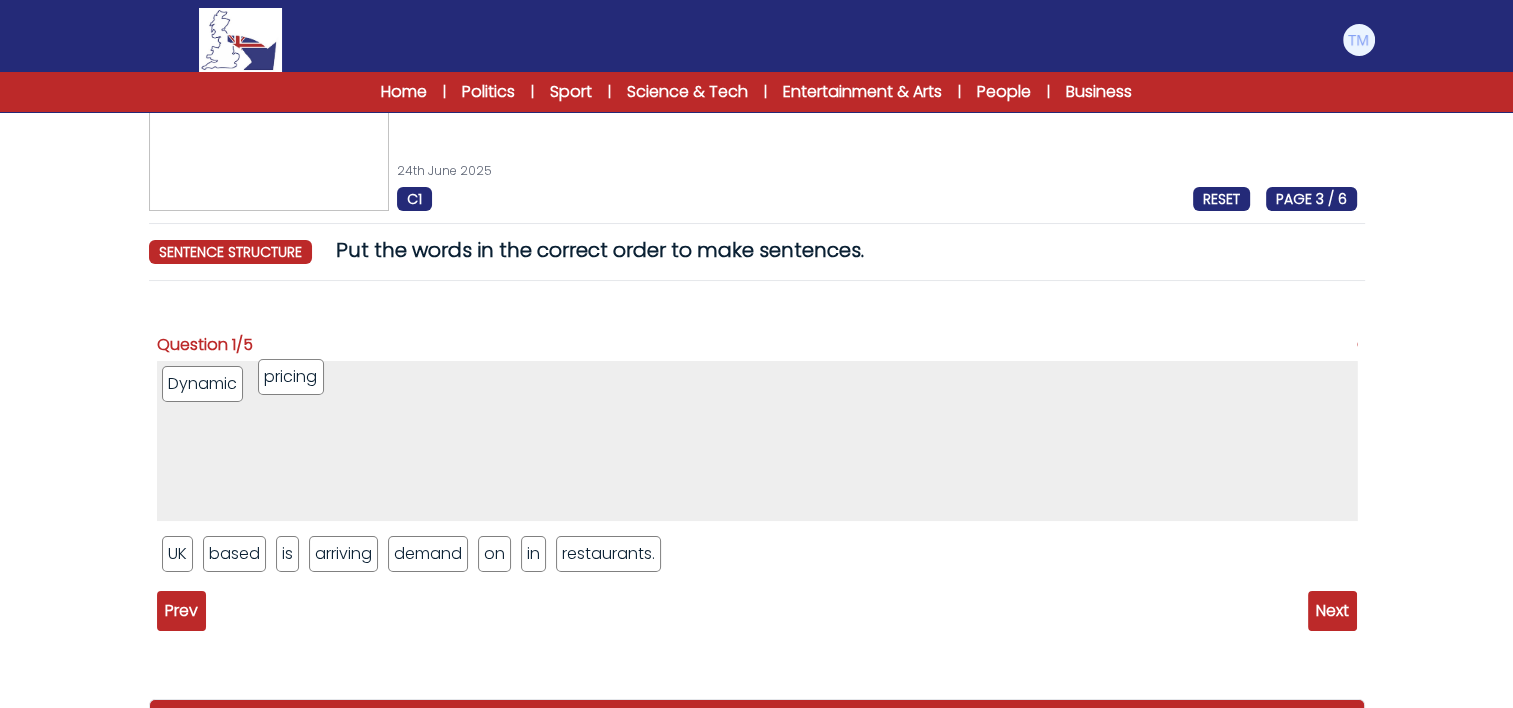 drag, startPoint x: 248, startPoint y: 559, endPoint x: 301, endPoint y: 380, distance: 186.68155 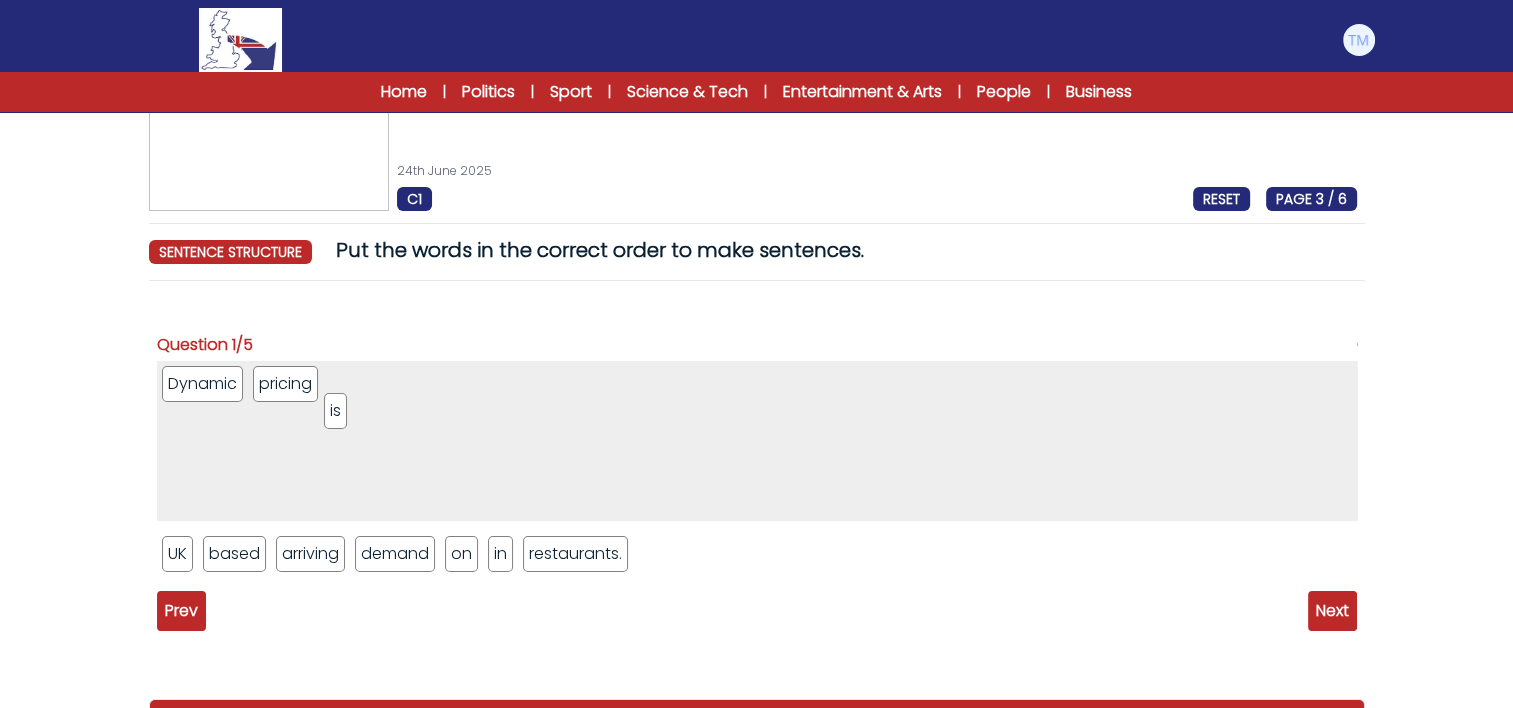 drag, startPoint x: 291, startPoint y: 552, endPoint x: 343, endPoint y: 368, distance: 191.2067 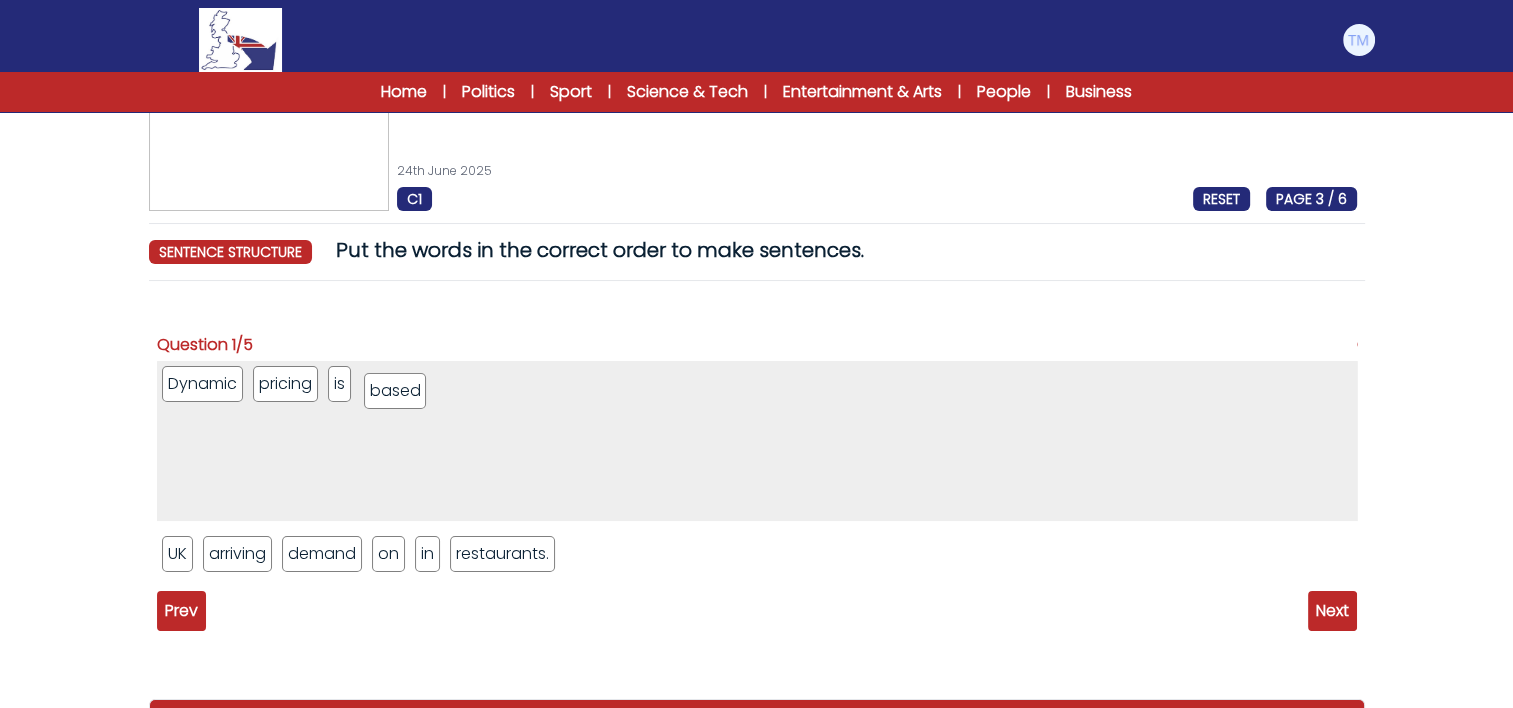 drag, startPoint x: 234, startPoint y: 552, endPoint x: 393, endPoint y: 389, distance: 227.70595 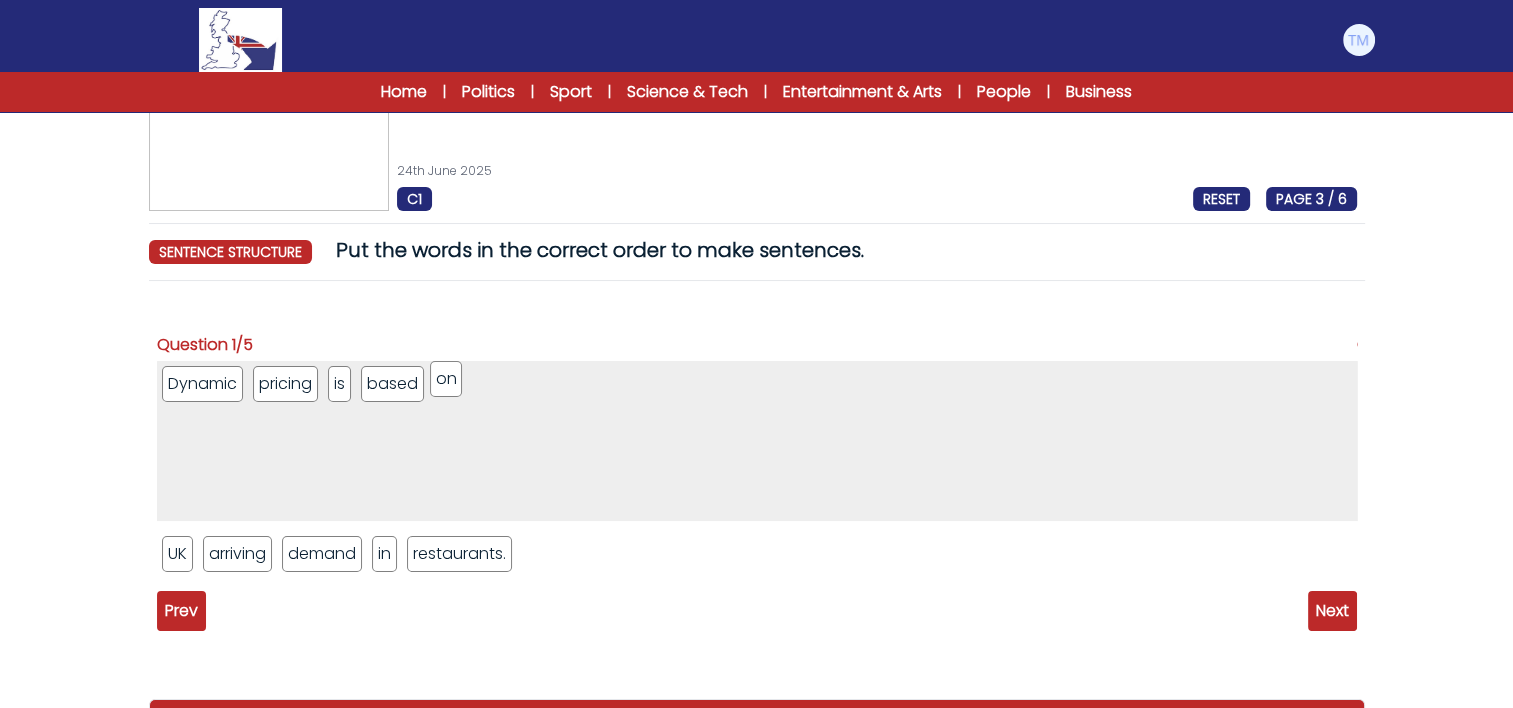 drag, startPoint x: 392, startPoint y: 567, endPoint x: 448, endPoint y: 392, distance: 183.74167 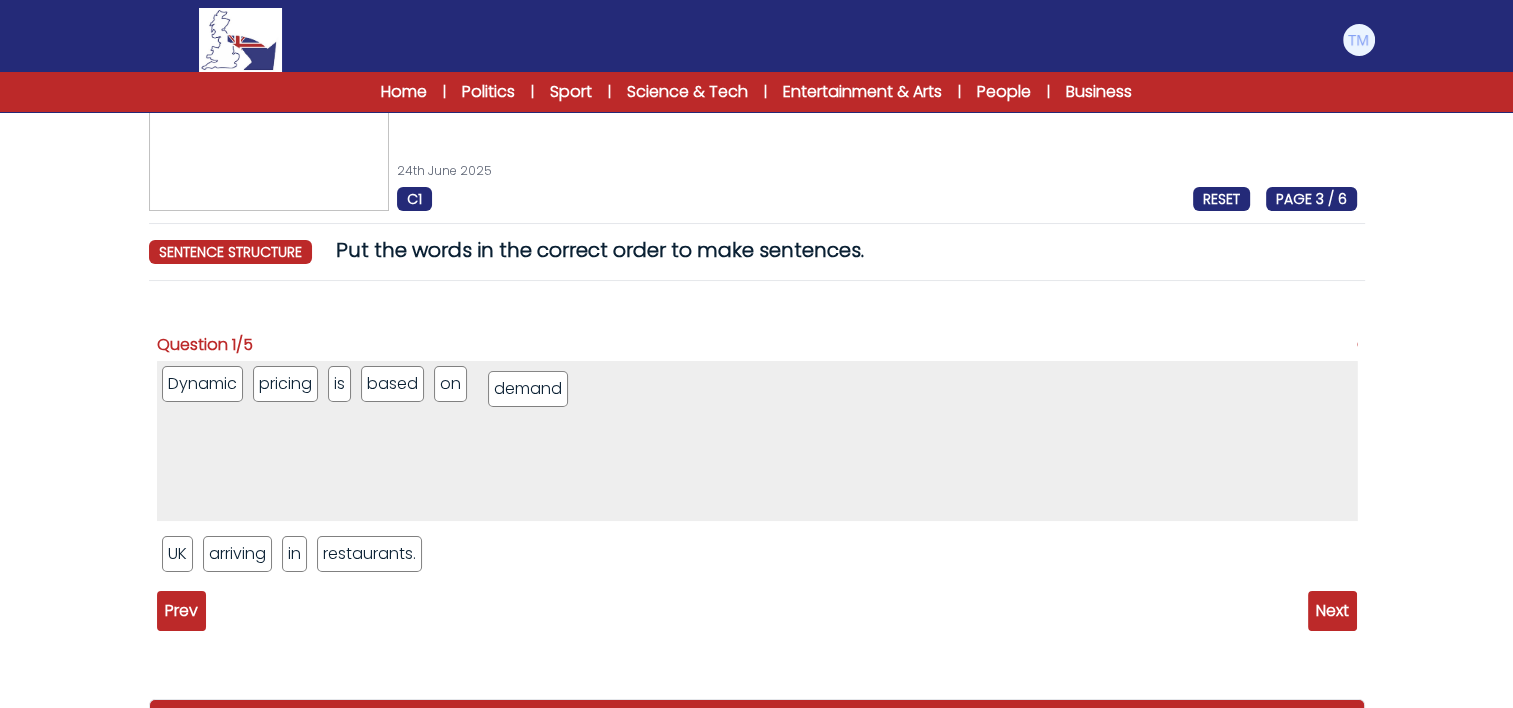 drag, startPoint x: 320, startPoint y: 560, endPoint x: 520, endPoint y: 401, distance: 255.50146 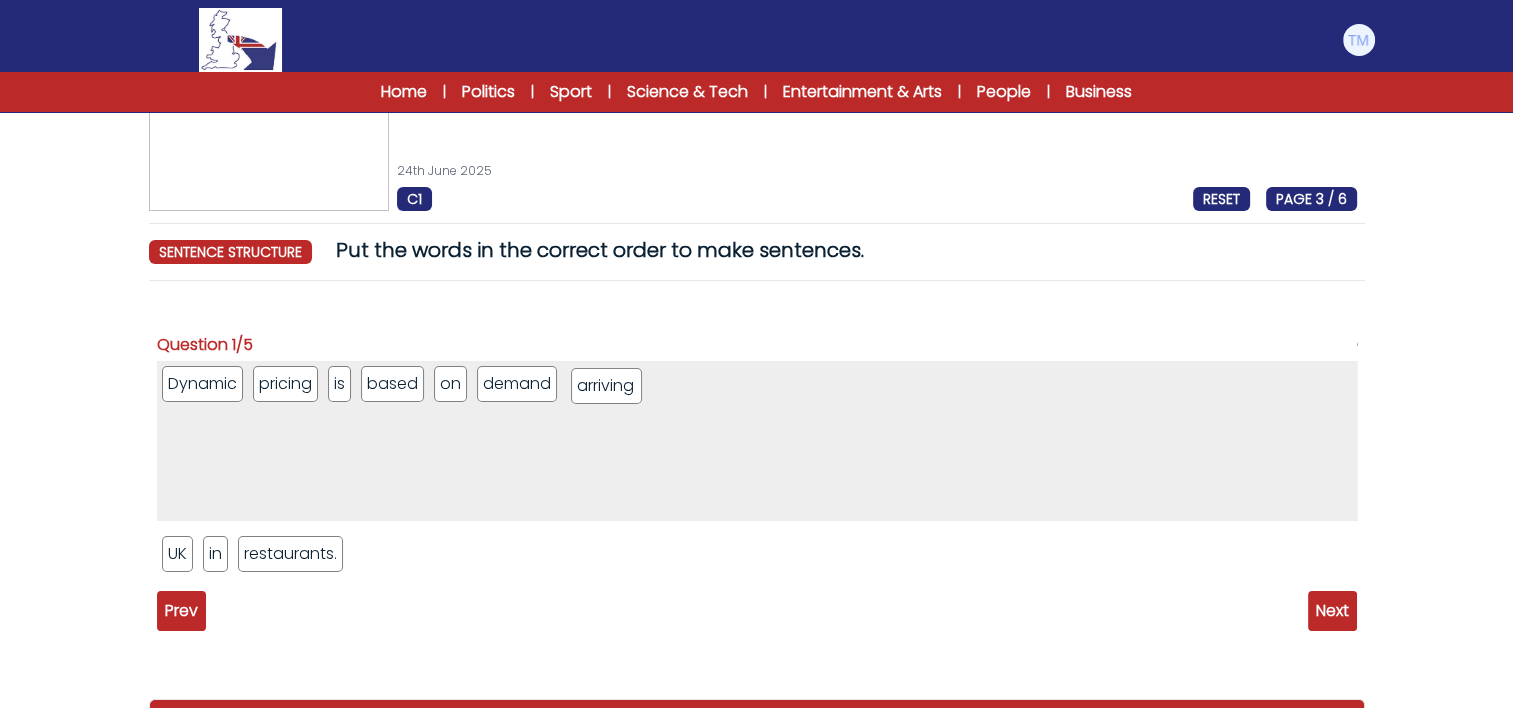 drag, startPoint x: 227, startPoint y: 557, endPoint x: 595, endPoint y: 390, distance: 404.12003 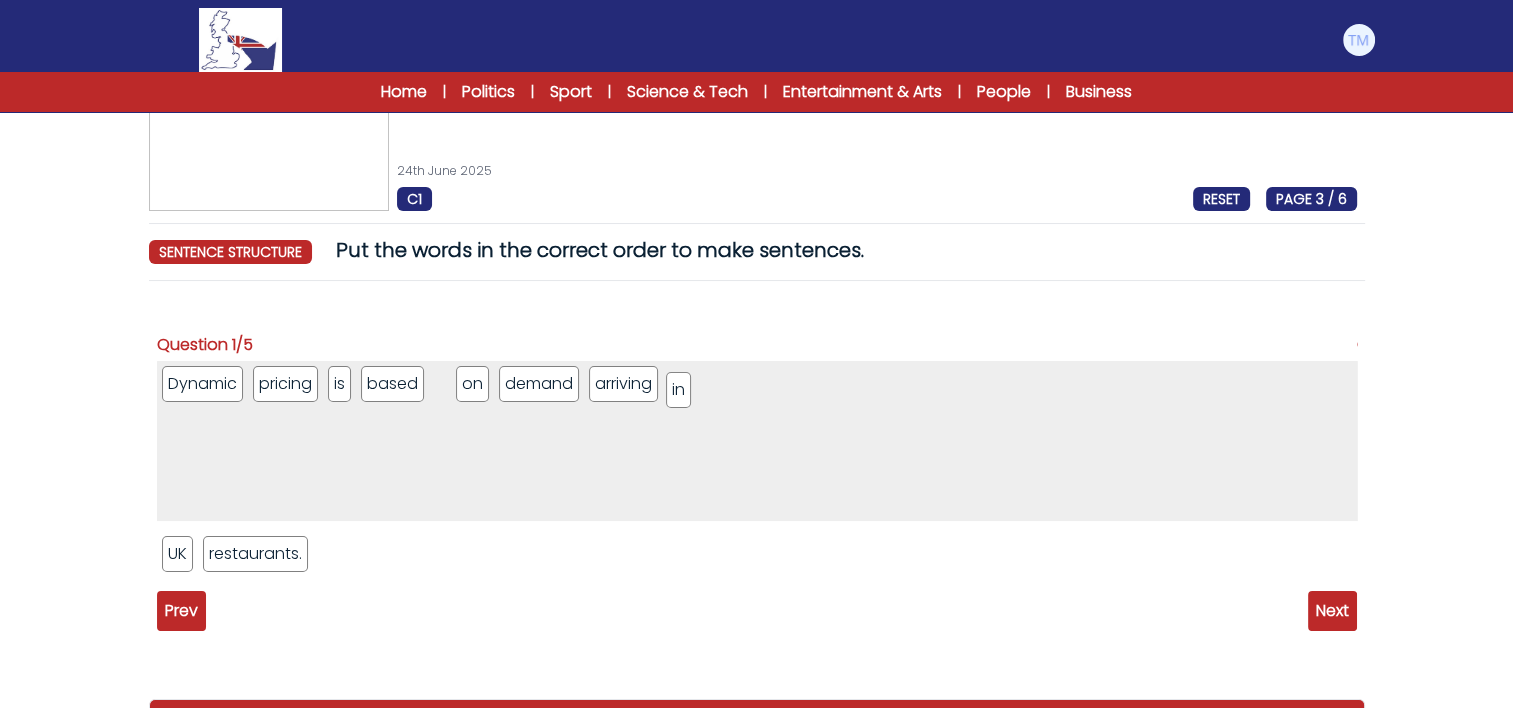 drag, startPoint x: 214, startPoint y: 565, endPoint x: 676, endPoint y: 404, distance: 489.24942 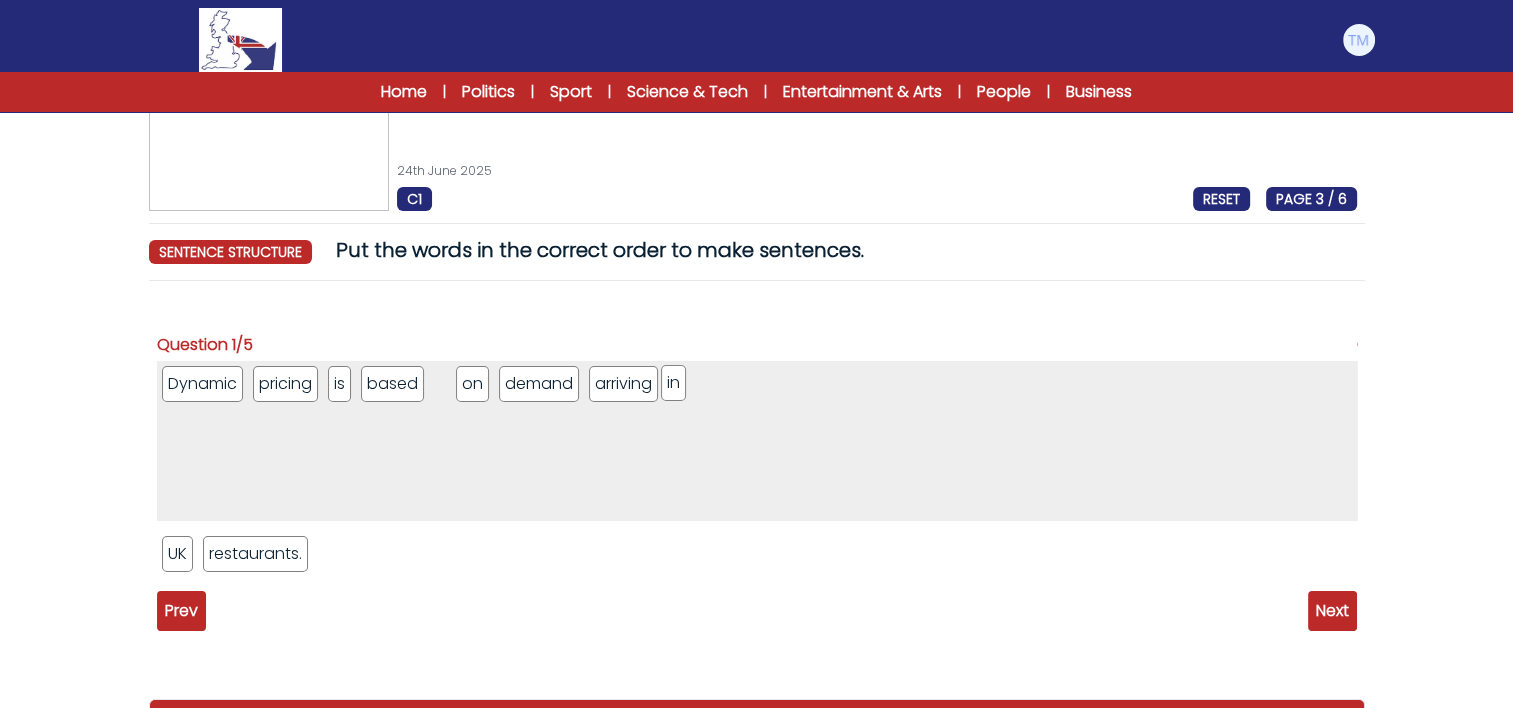 drag, startPoint x: 457, startPoint y: 391, endPoint x: 687, endPoint y: 391, distance: 230 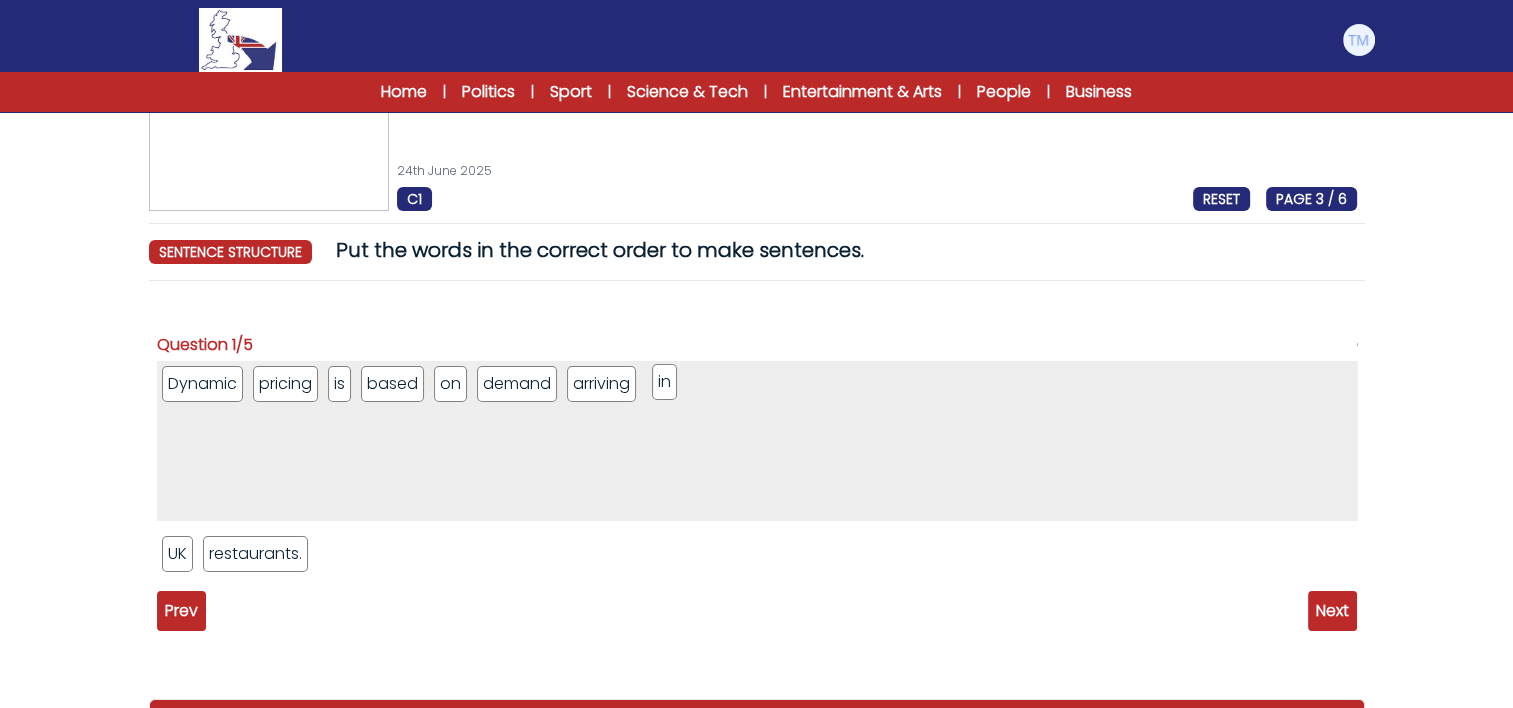 drag, startPoint x: 457, startPoint y: 396, endPoint x: 673, endPoint y: 396, distance: 216 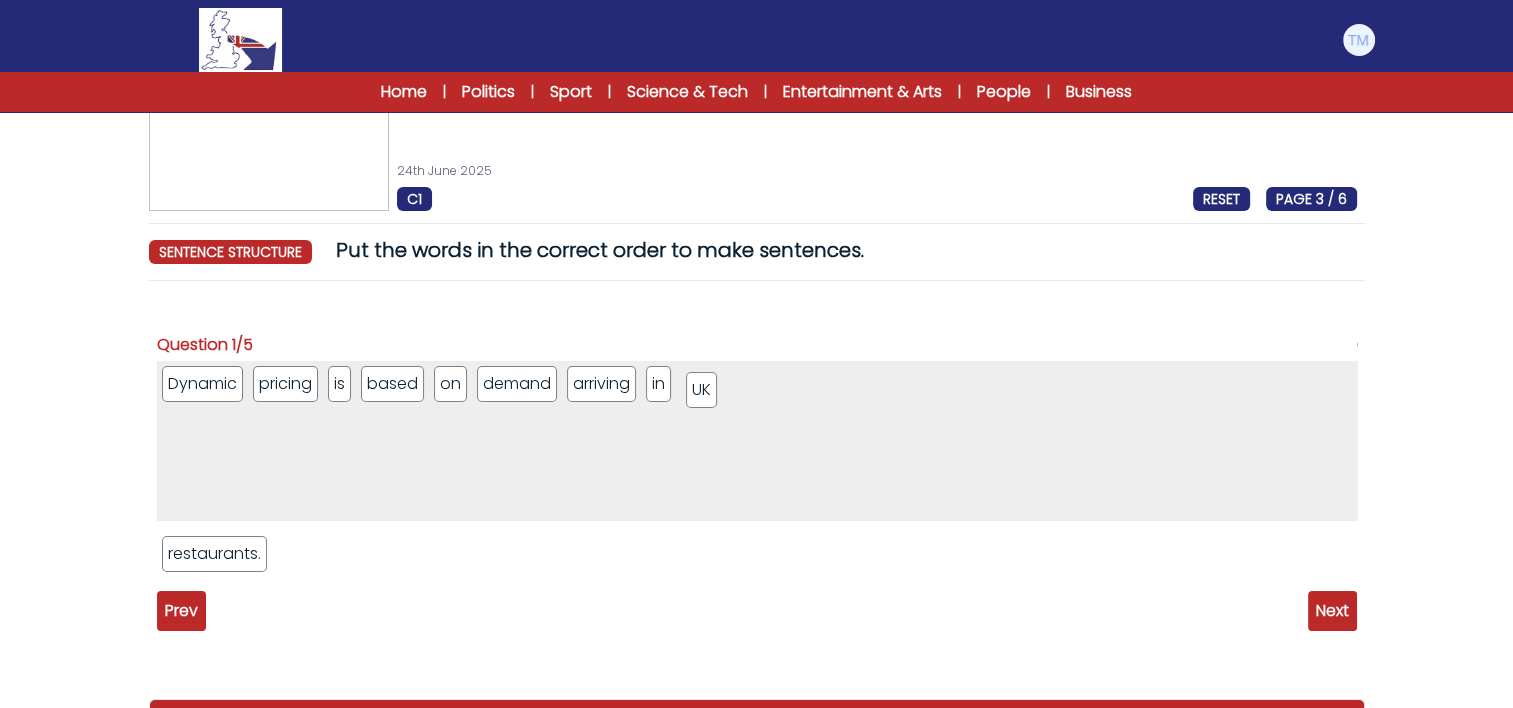 drag, startPoint x: 172, startPoint y: 559, endPoint x: 694, endPoint y: 392, distance: 548.0629 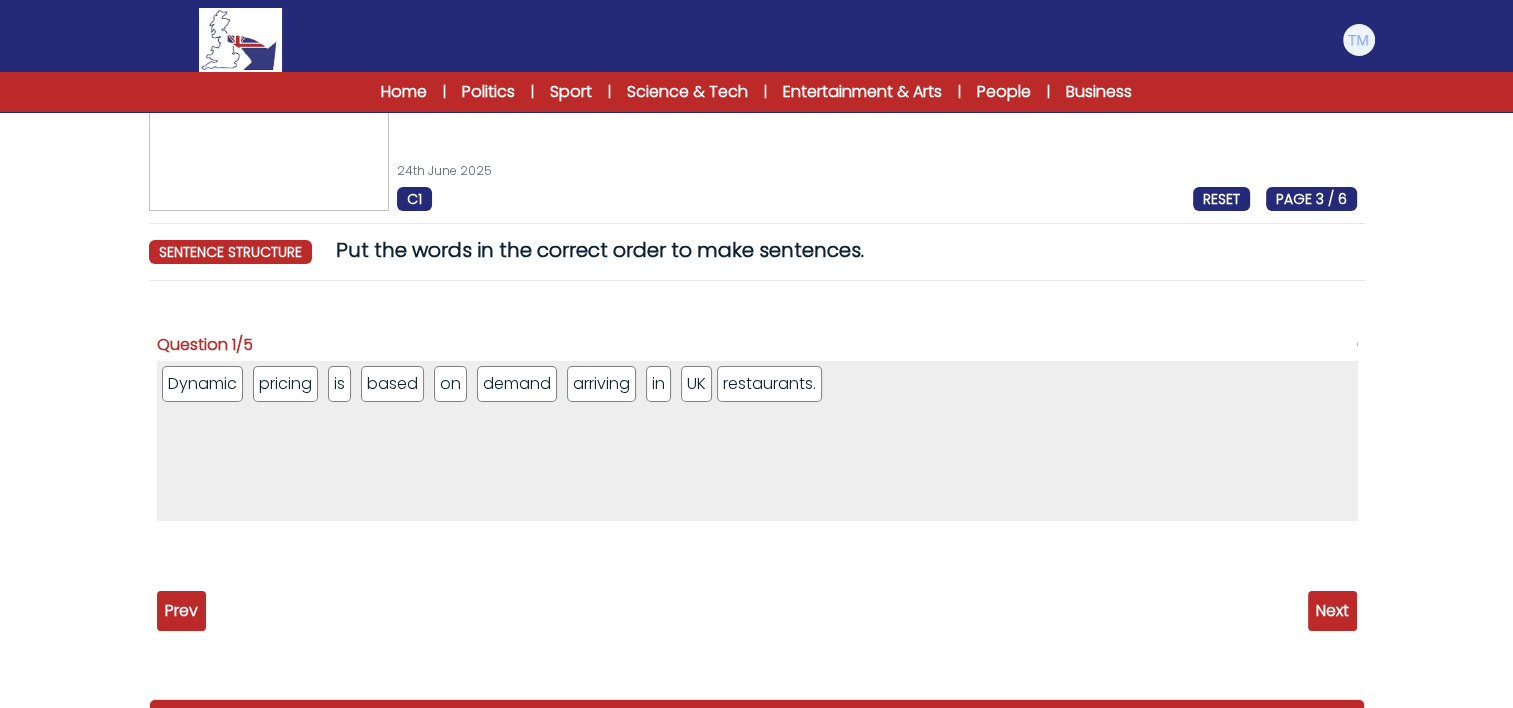 drag, startPoint x: 217, startPoint y: 560, endPoint x: 772, endPoint y: 389, distance: 580.7461 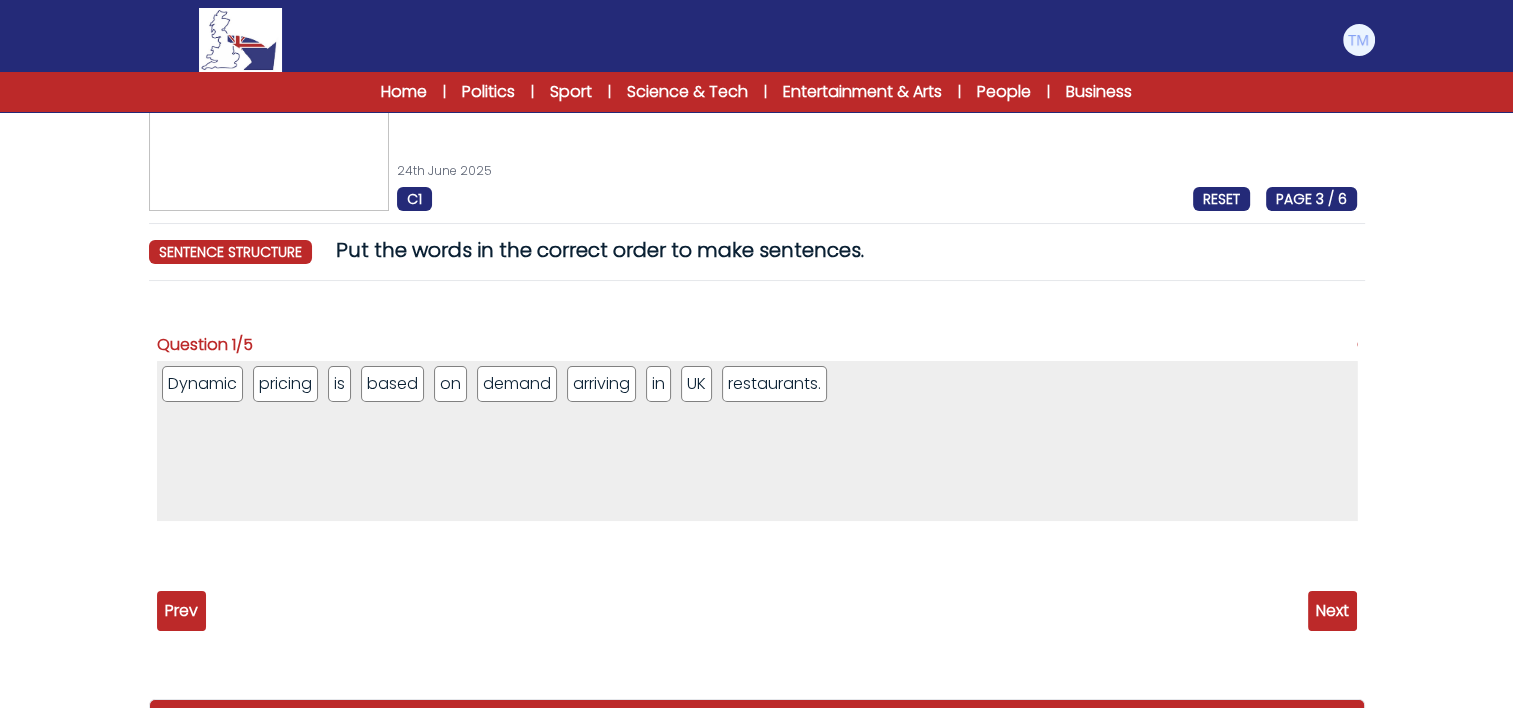 click on "Next" at bounding box center (1332, 611) 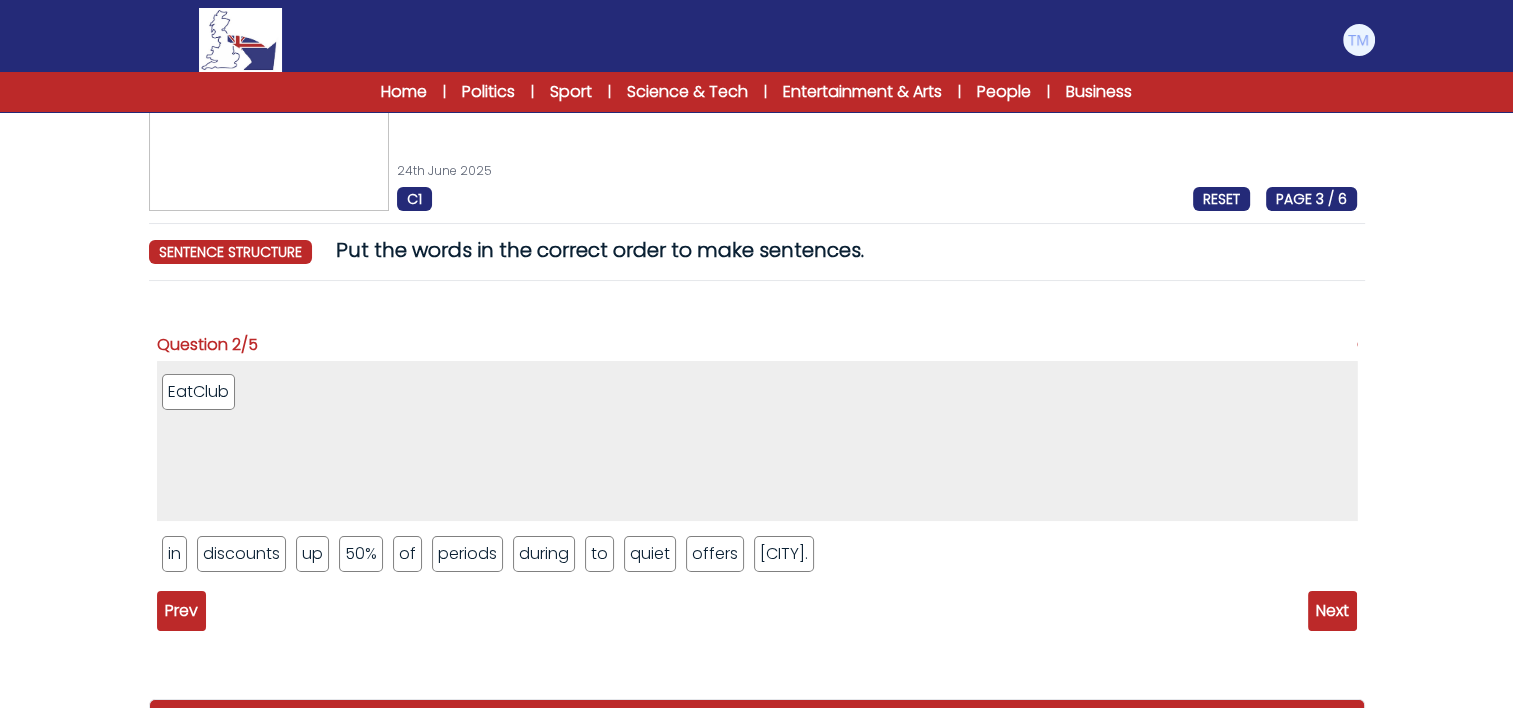 drag, startPoint x: 255, startPoint y: 550, endPoint x: 220, endPoint y: 388, distance: 165.73775 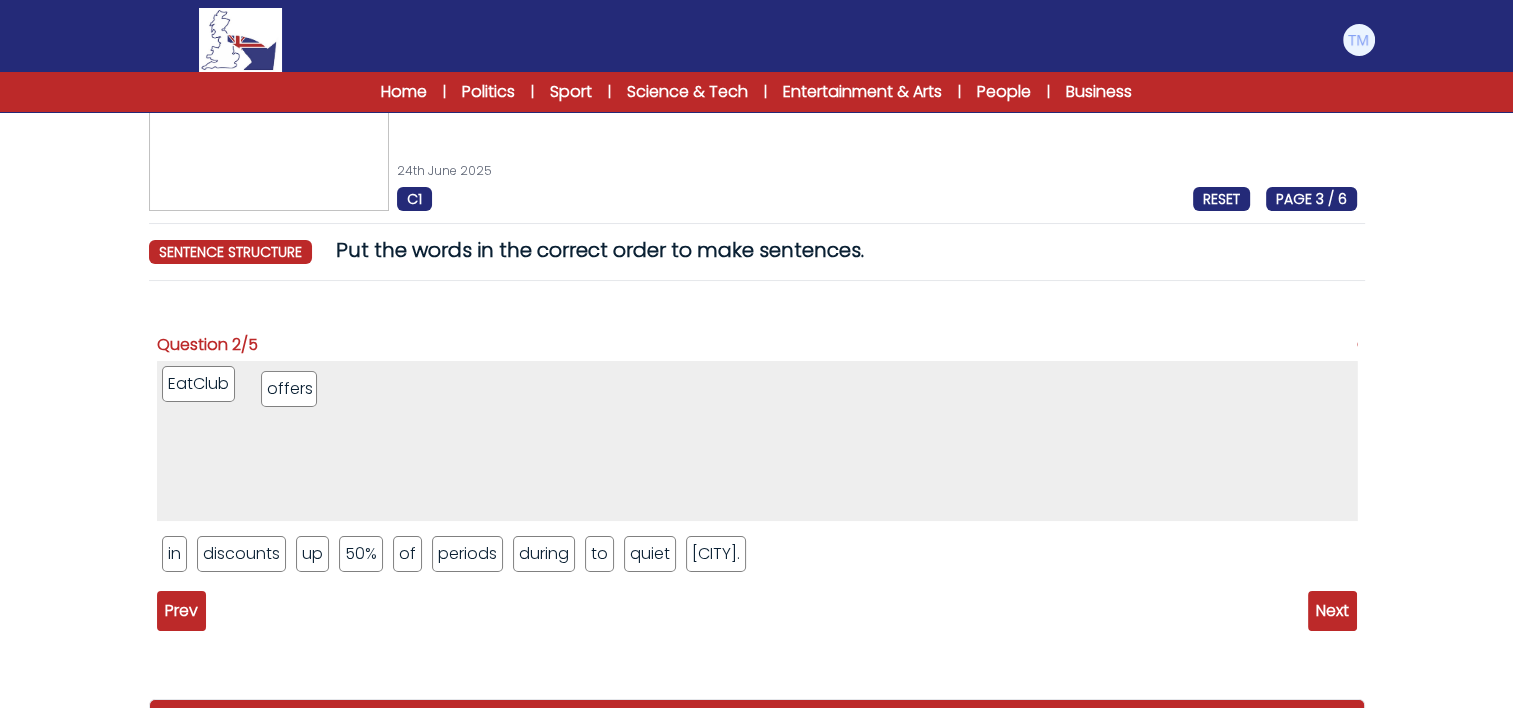 drag, startPoint x: 700, startPoint y: 555, endPoint x: 271, endPoint y: 388, distance: 460.35855 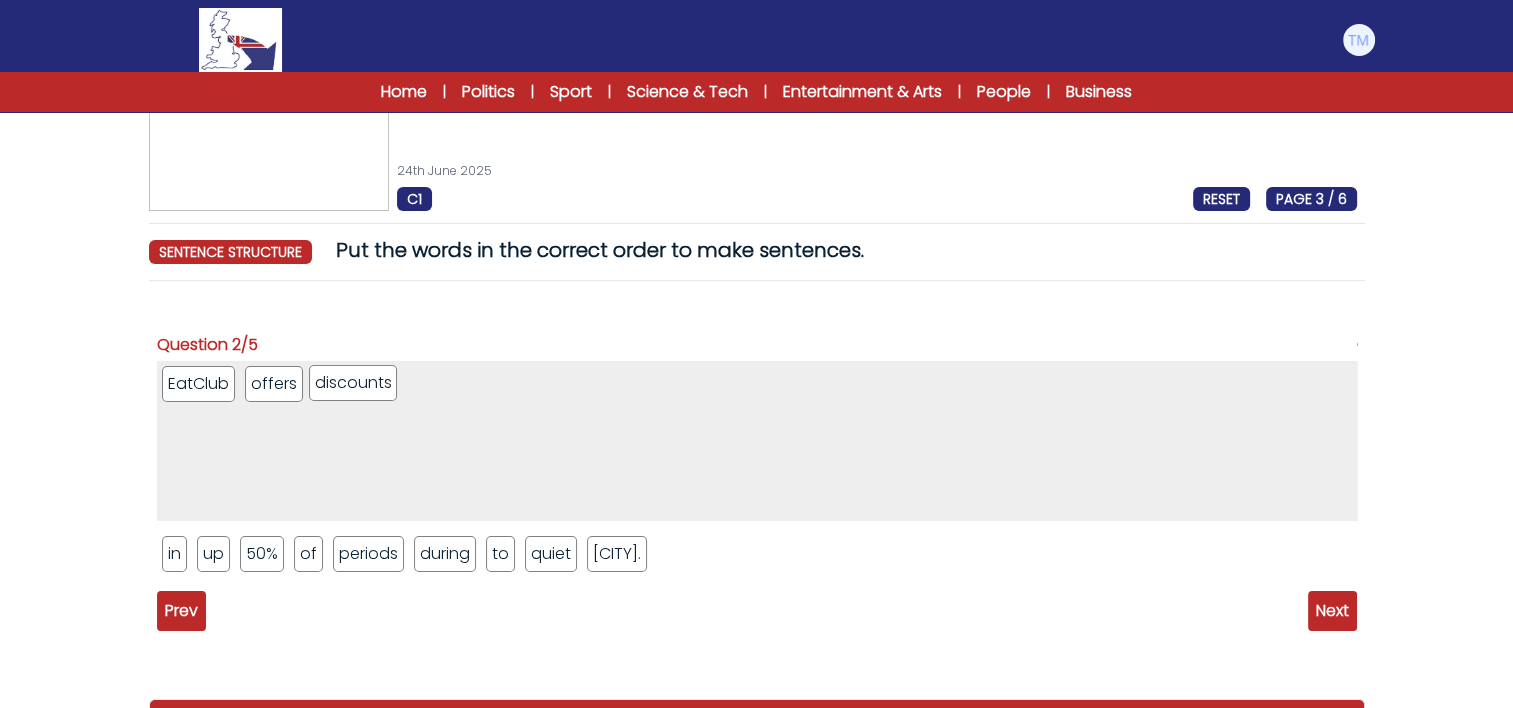 drag, startPoint x: 264, startPoint y: 546, endPoint x: 376, endPoint y: 374, distance: 205.25107 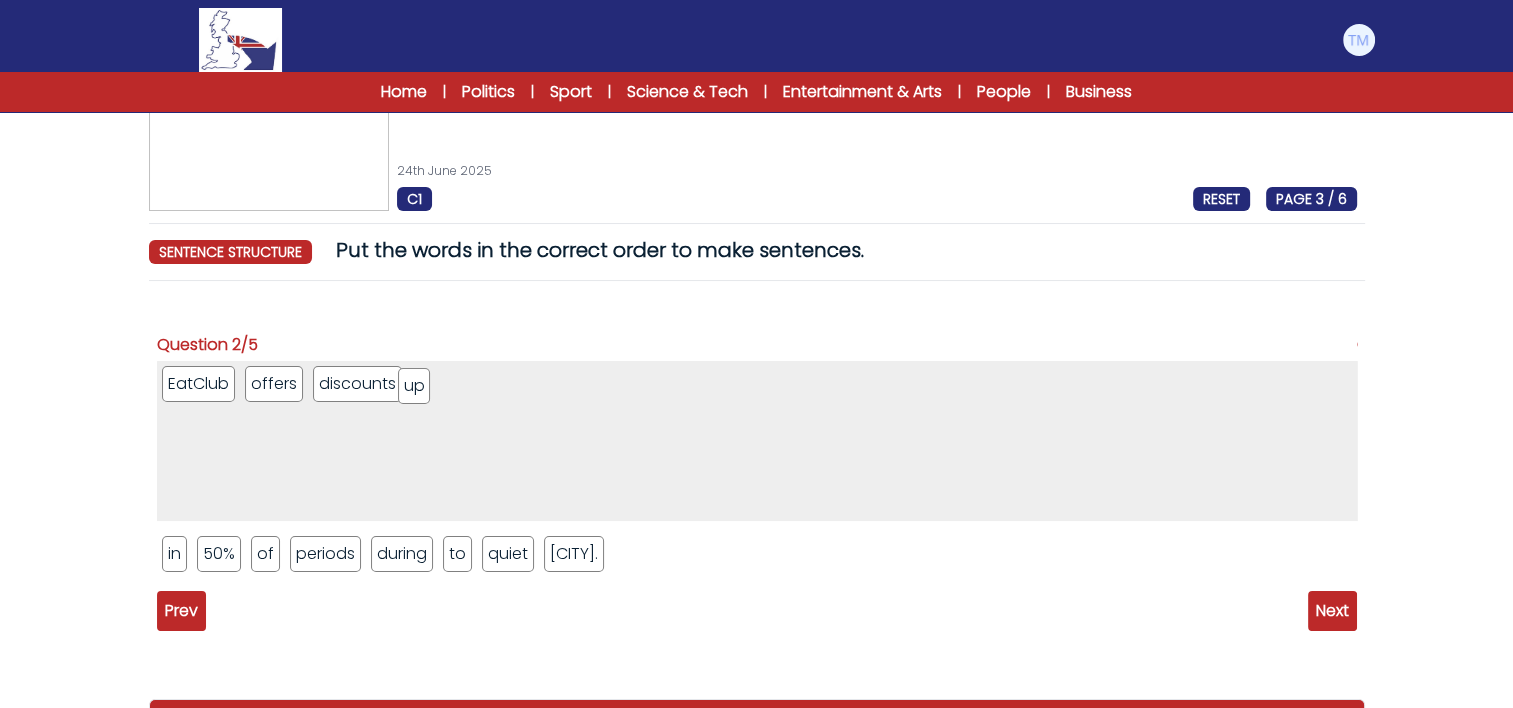 drag, startPoint x: 211, startPoint y: 562, endPoint x: 409, endPoint y: 392, distance: 260.96744 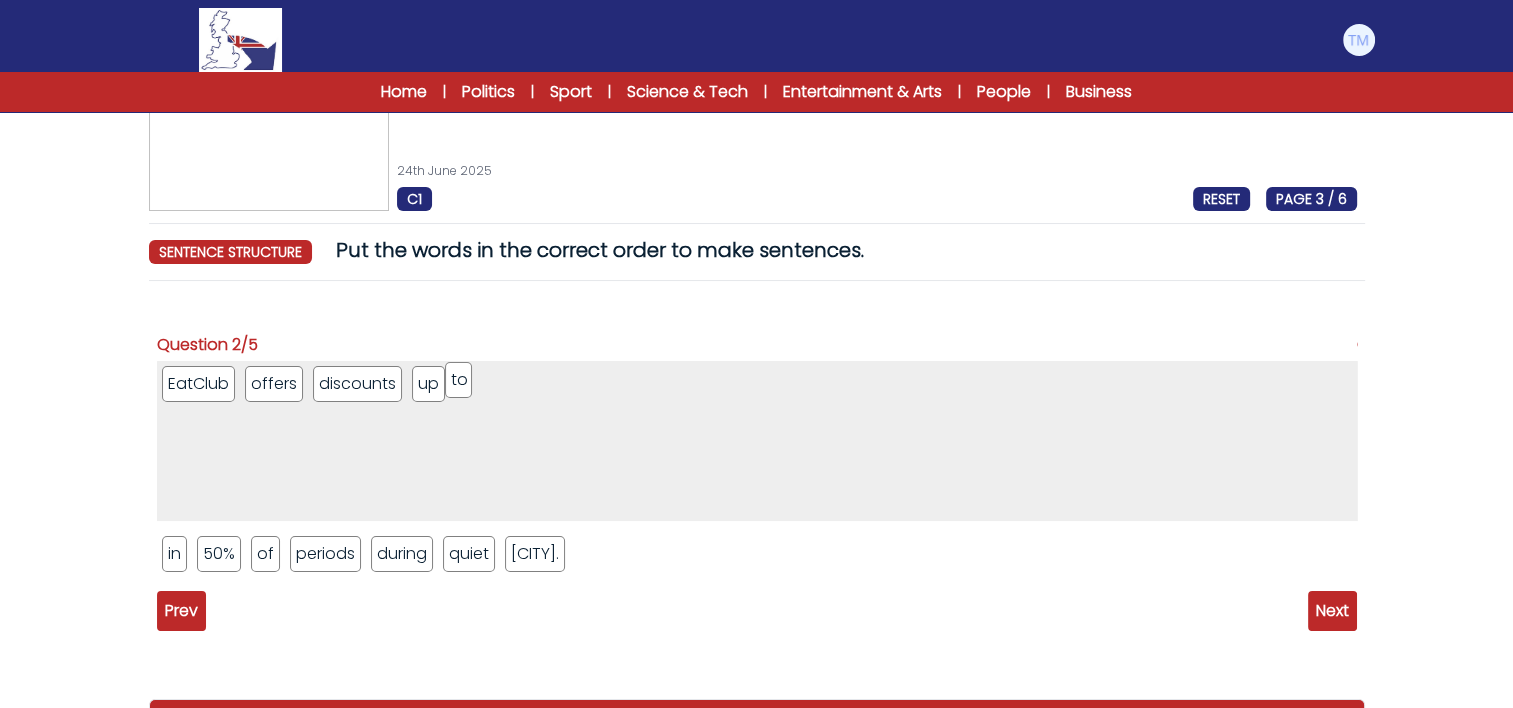 drag, startPoint x: 452, startPoint y: 553, endPoint x: 456, endPoint y: 388, distance: 165.04848 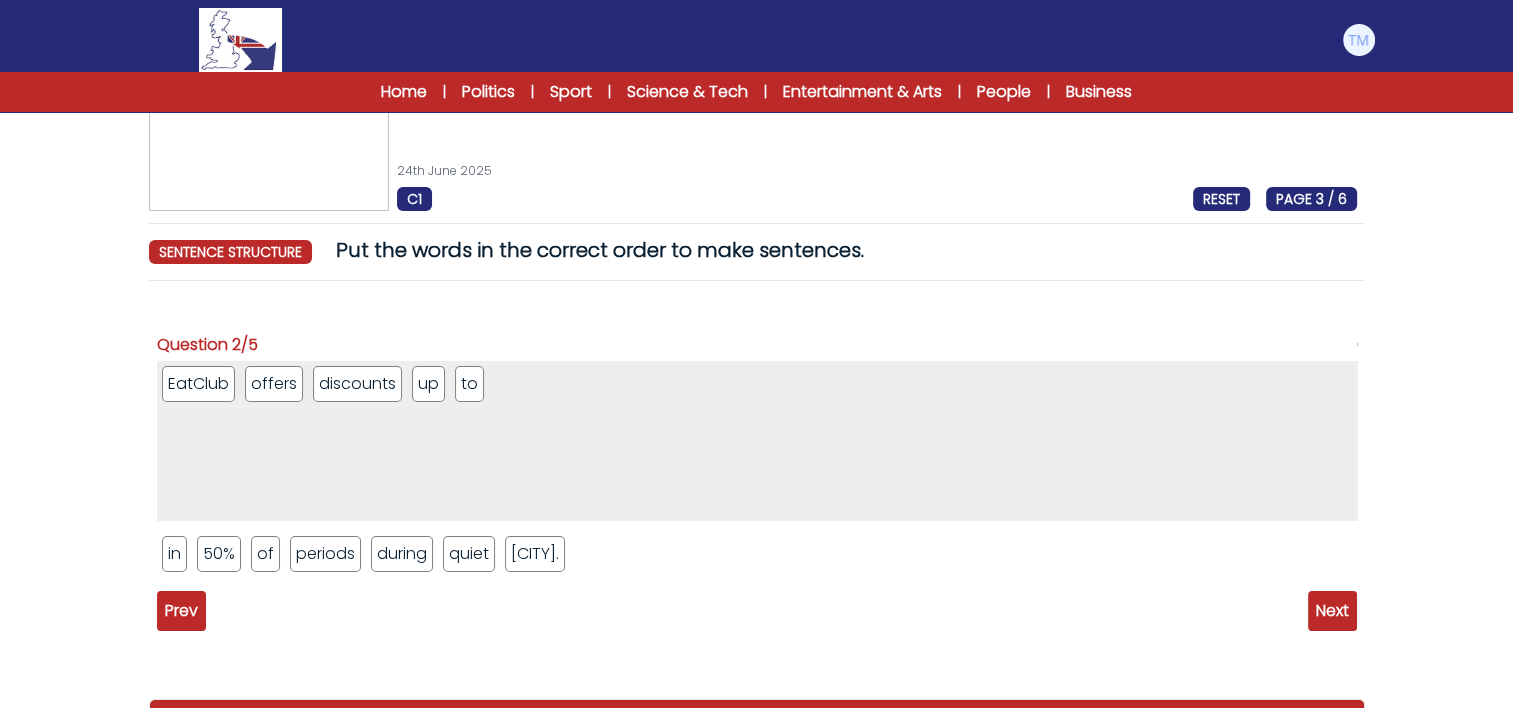 drag, startPoint x: 193, startPoint y: 554, endPoint x: 222, endPoint y: 545, distance: 30.364452 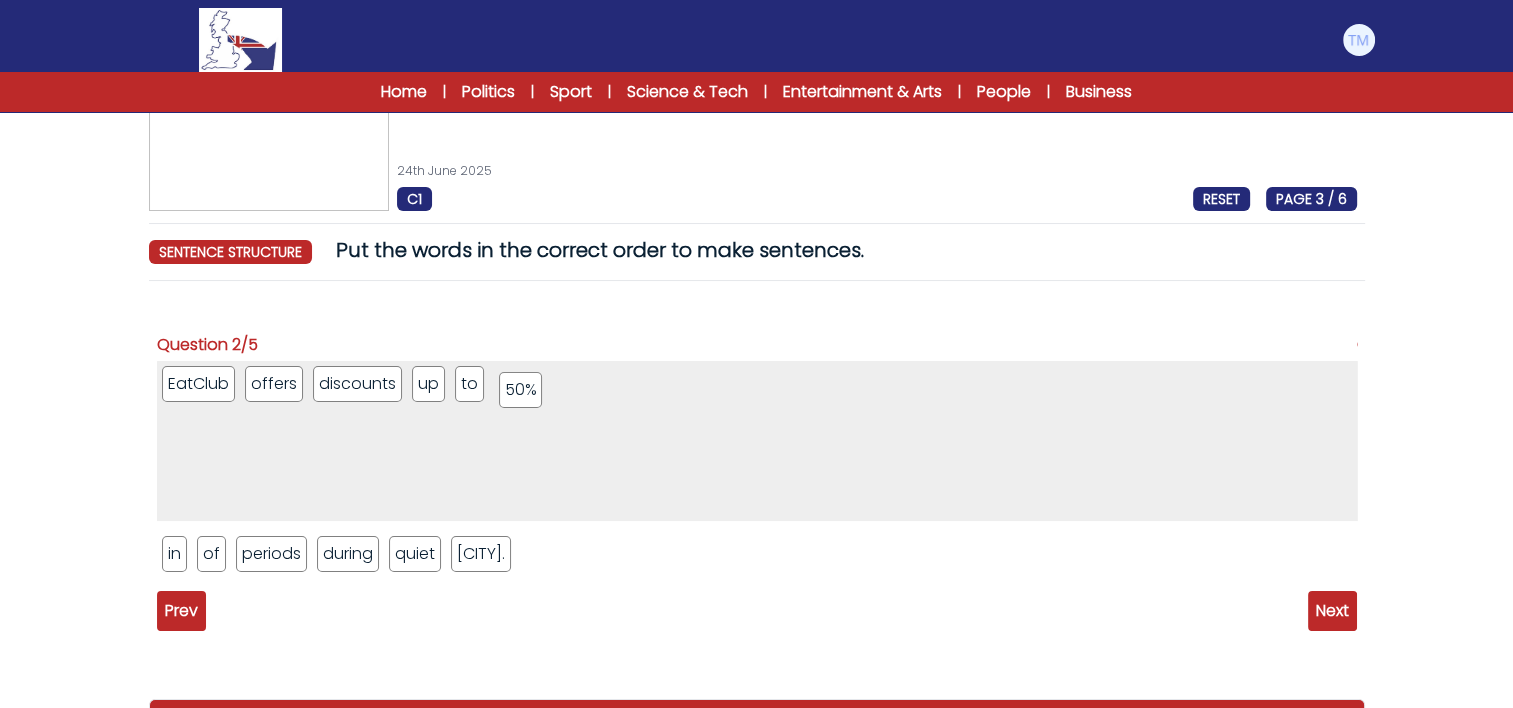drag, startPoint x: 221, startPoint y: 550, endPoint x: 513, endPoint y: 381, distance: 337.3796 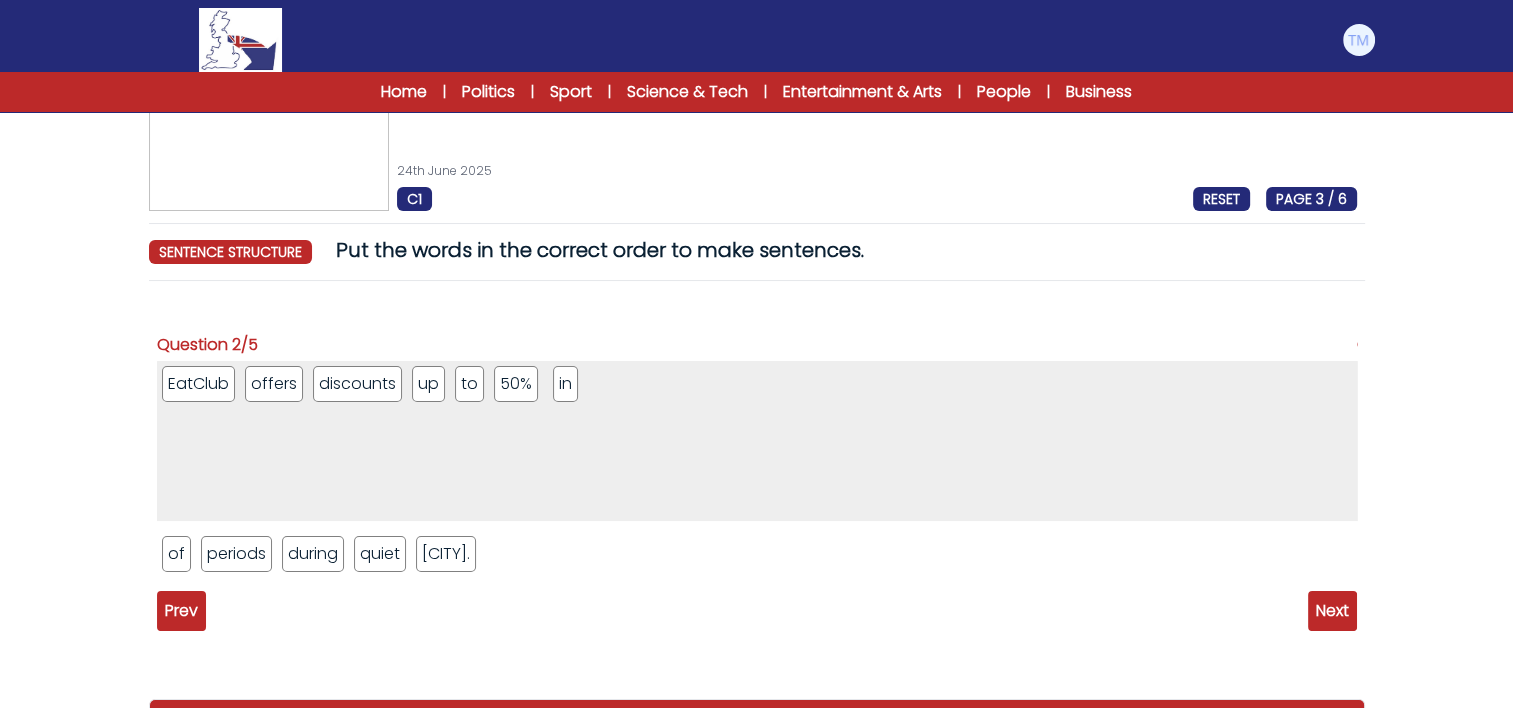 drag, startPoint x: 177, startPoint y: 560, endPoint x: 568, endPoint y: 391, distance: 425.96008 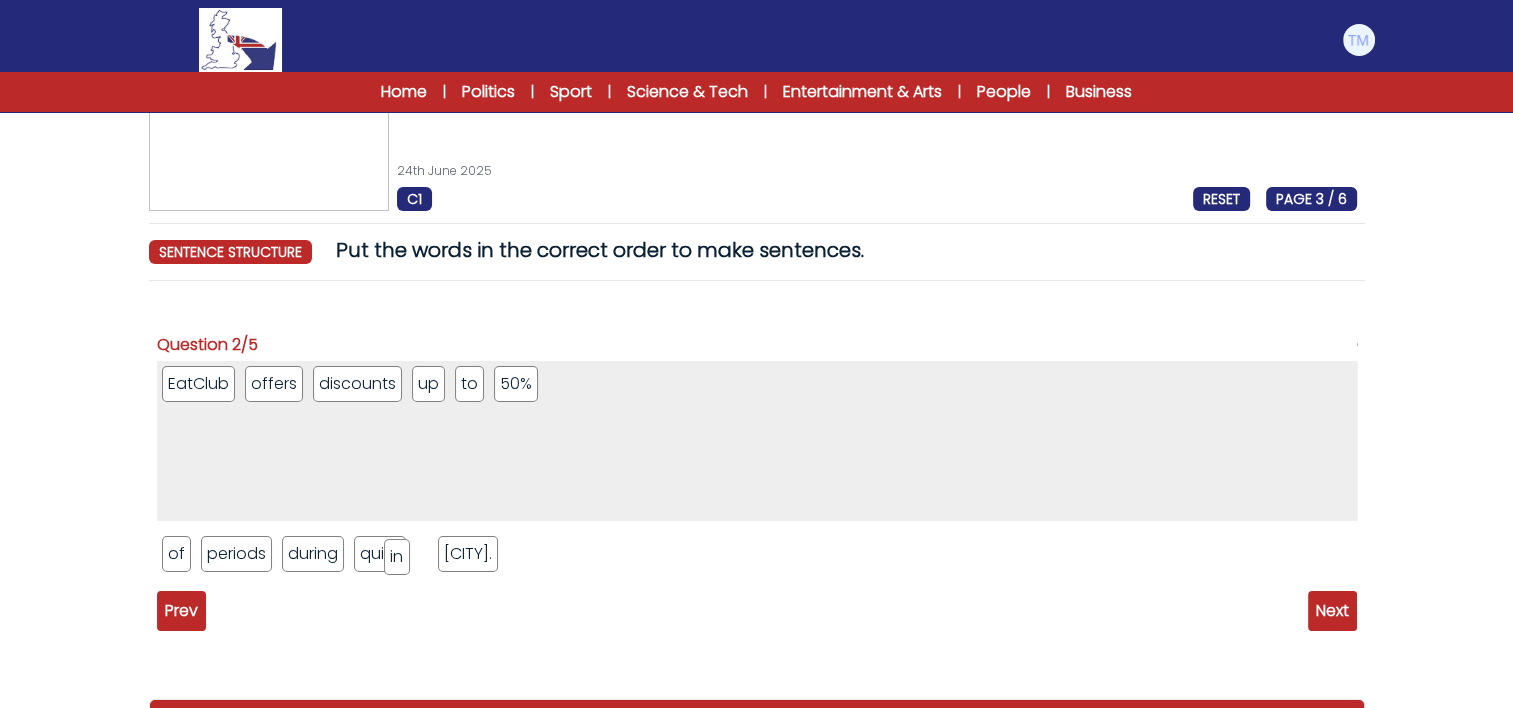 drag, startPoint x: 557, startPoint y: 393, endPoint x: 399, endPoint y: 568, distance: 235.7732 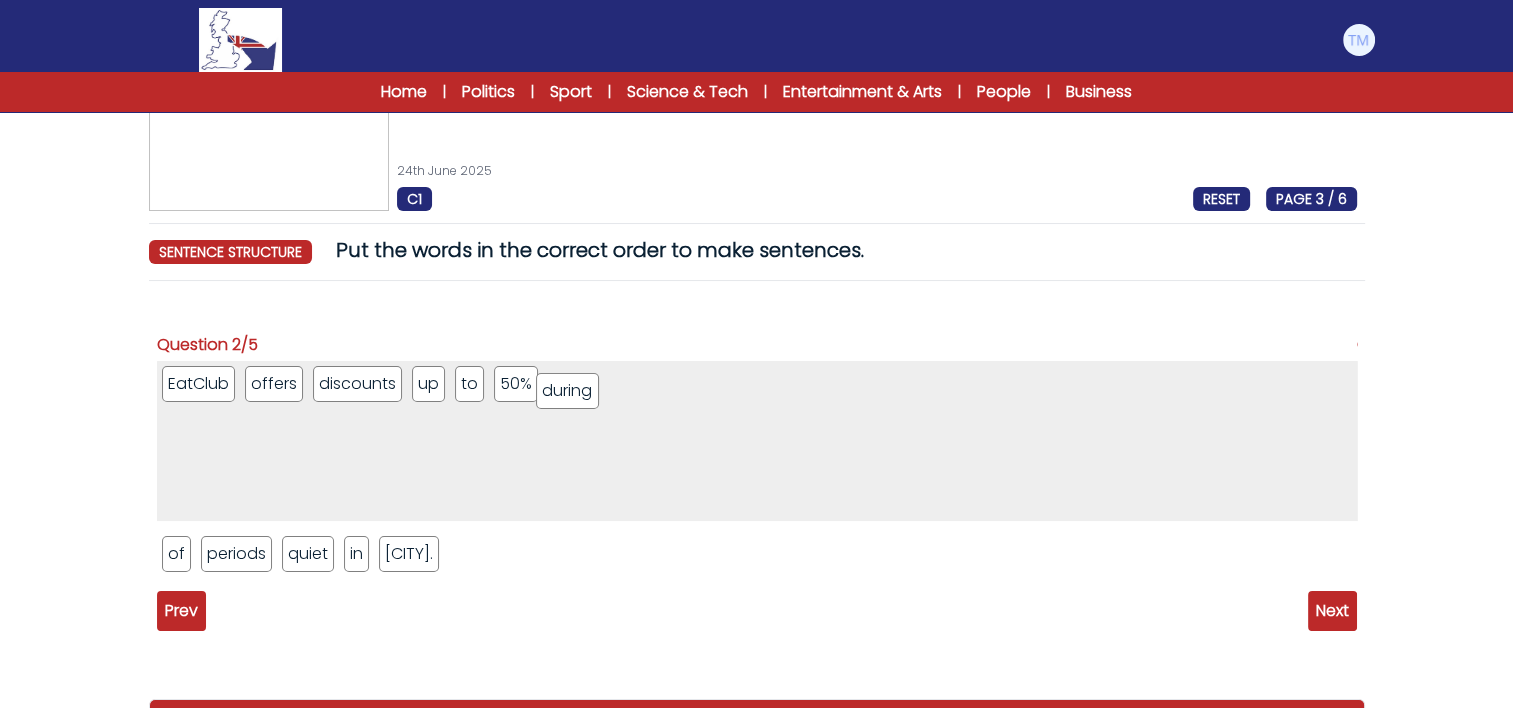 drag, startPoint x: 296, startPoint y: 561, endPoint x: 552, endPoint y: 398, distance: 303.48807 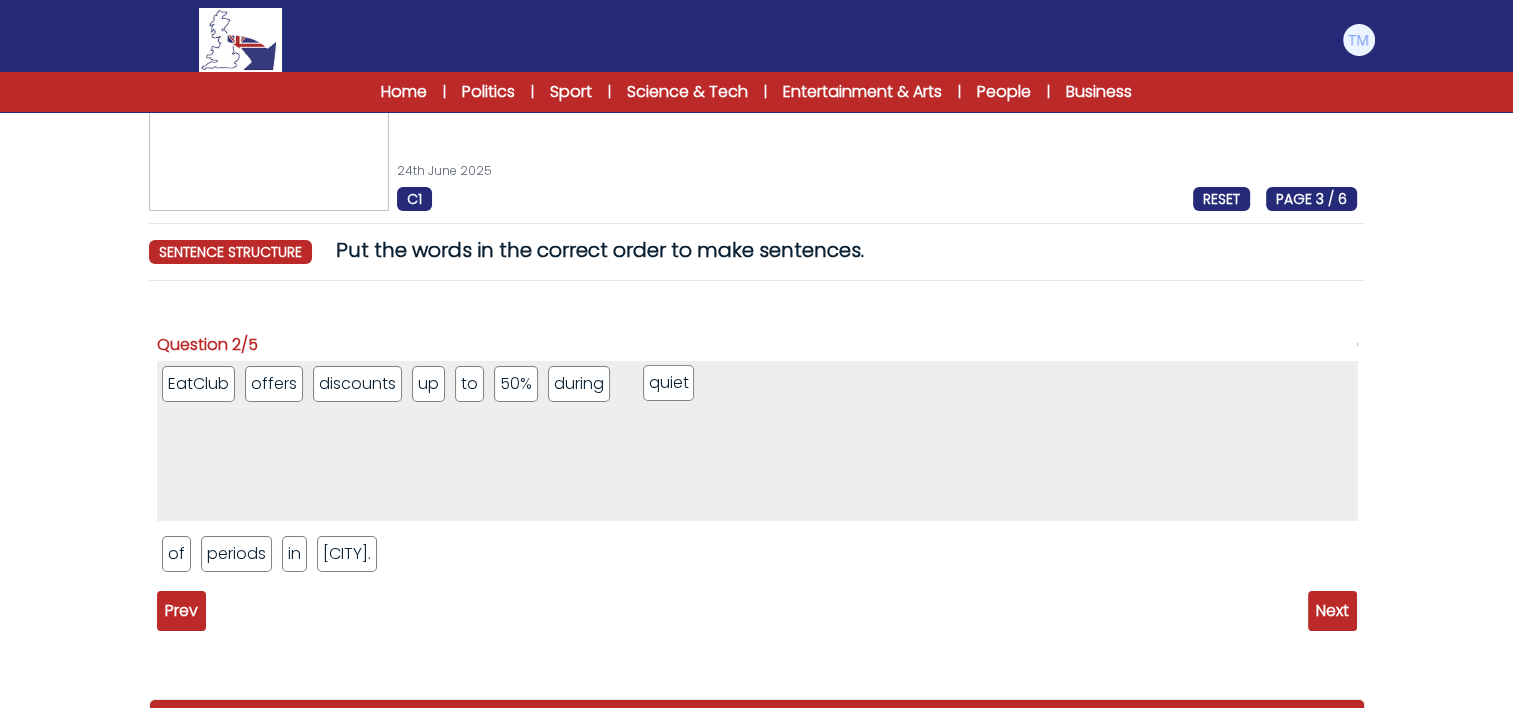 drag, startPoint x: 304, startPoint y: 558, endPoint x: 664, endPoint y: 387, distance: 398.5486 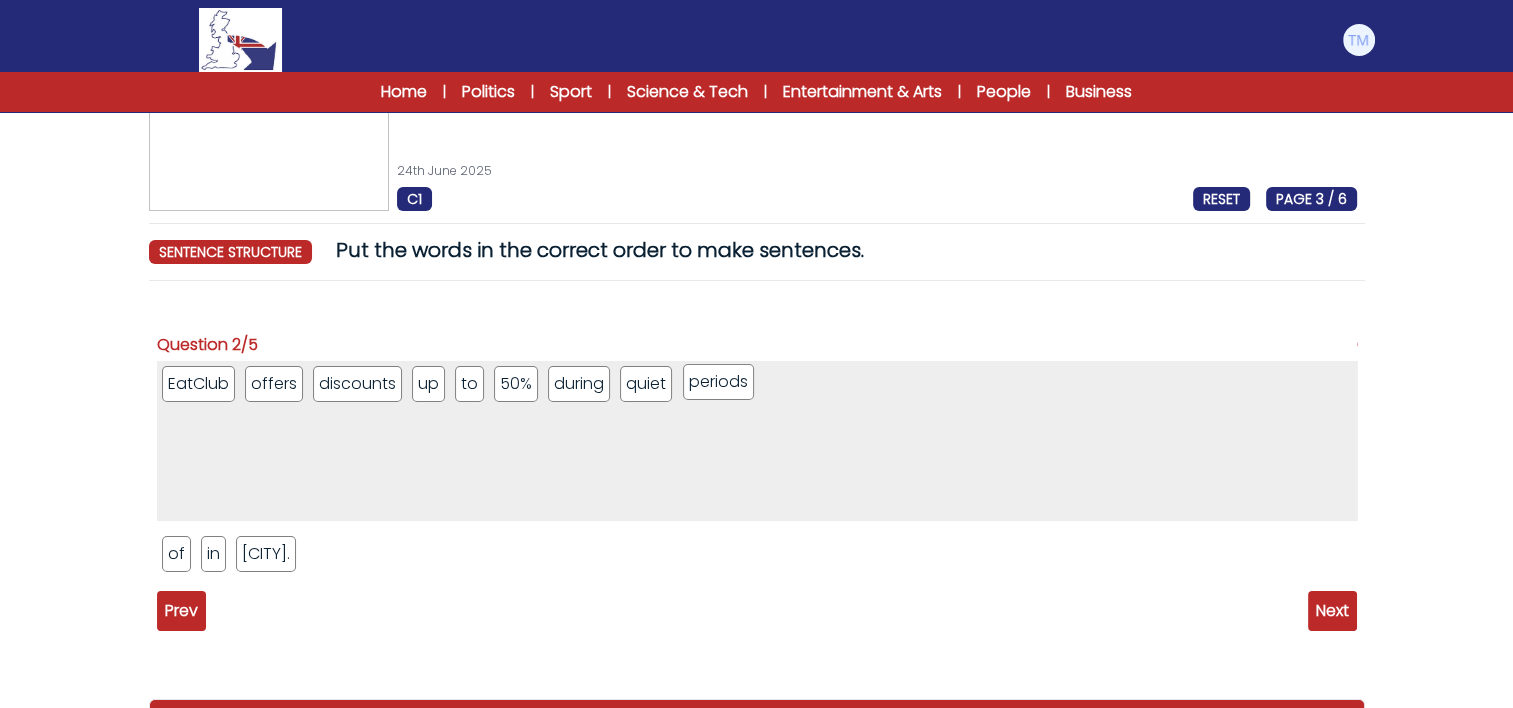 drag, startPoint x: 252, startPoint y: 557, endPoint x: 732, endPoint y: 387, distance: 509.2151 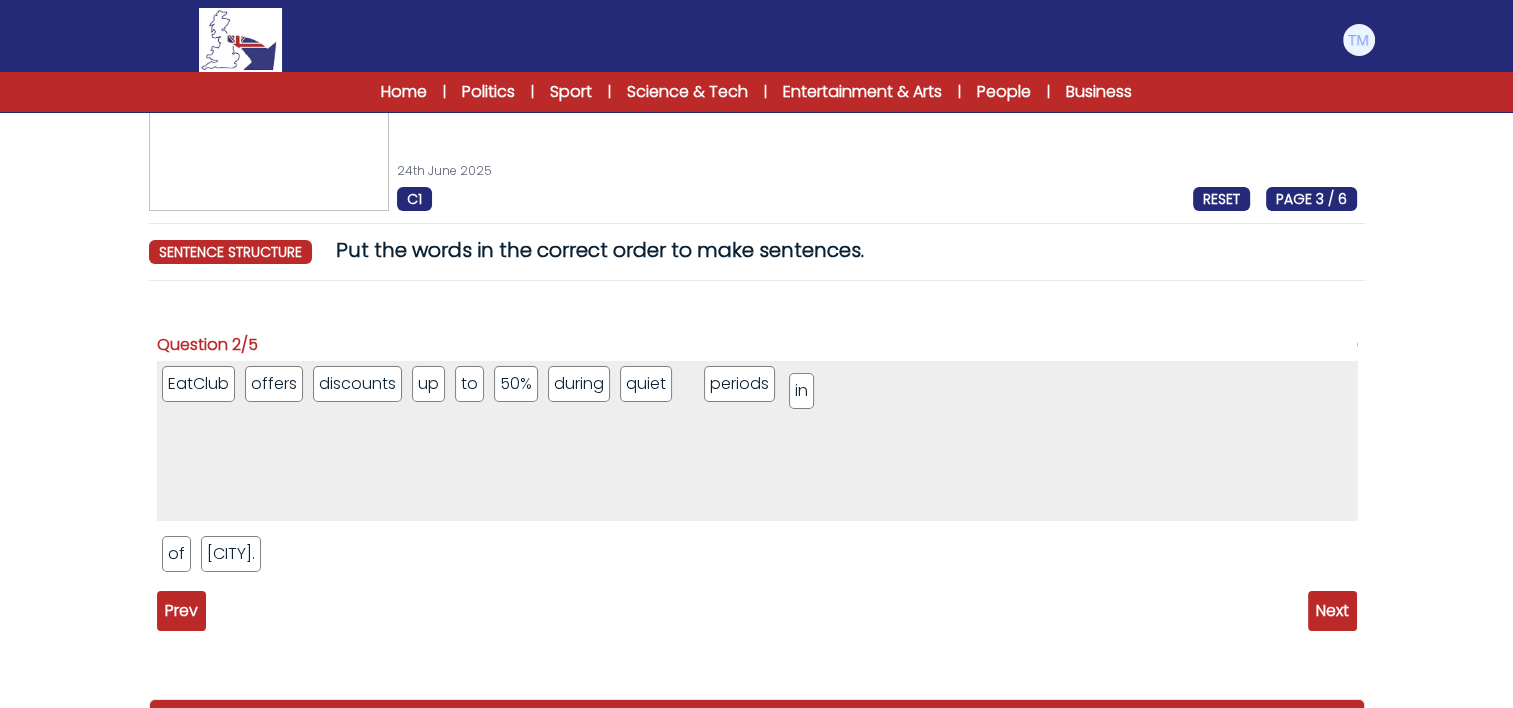 drag, startPoint x: 217, startPoint y: 552, endPoint x: 798, endPoint y: 385, distance: 604.5246 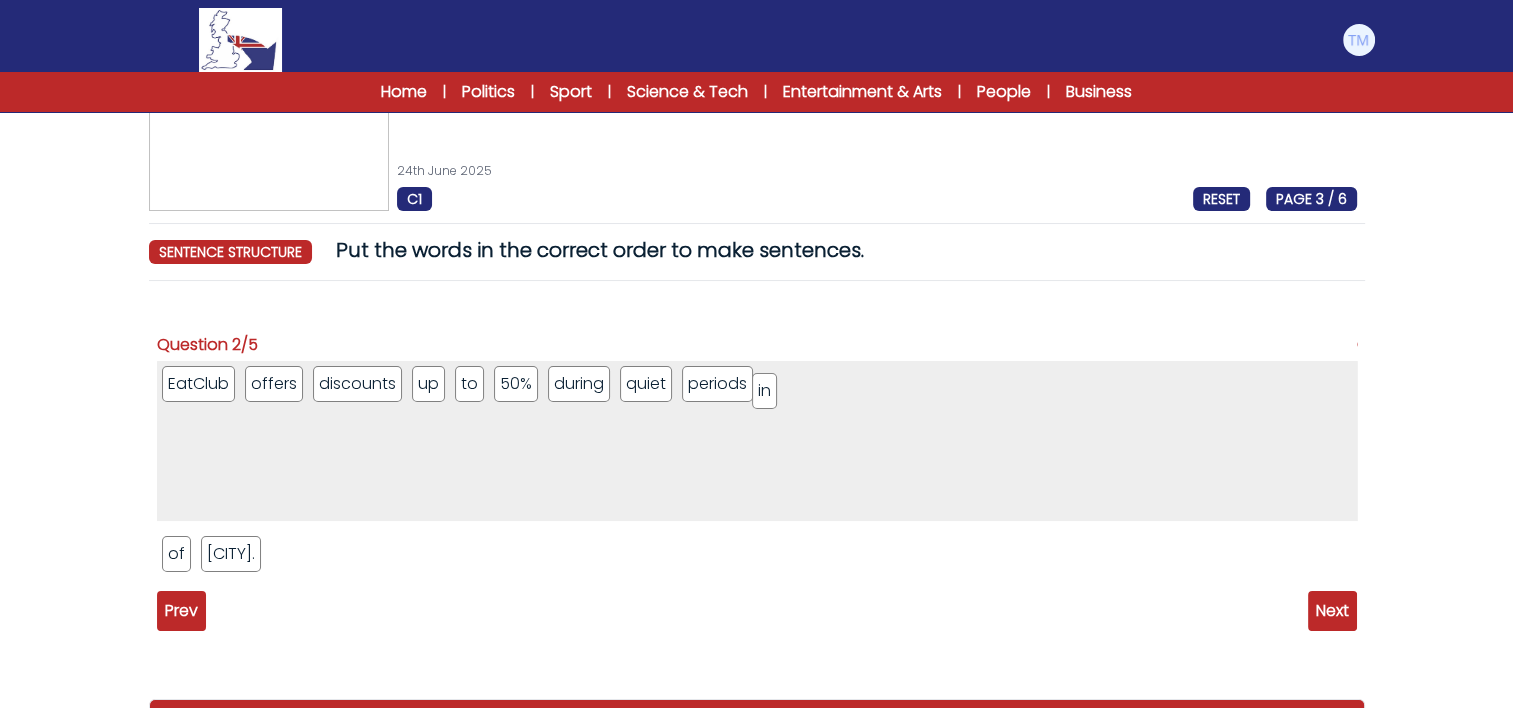 drag, startPoint x: 692, startPoint y: 386, endPoint x: 767, endPoint y: 392, distance: 75.23962 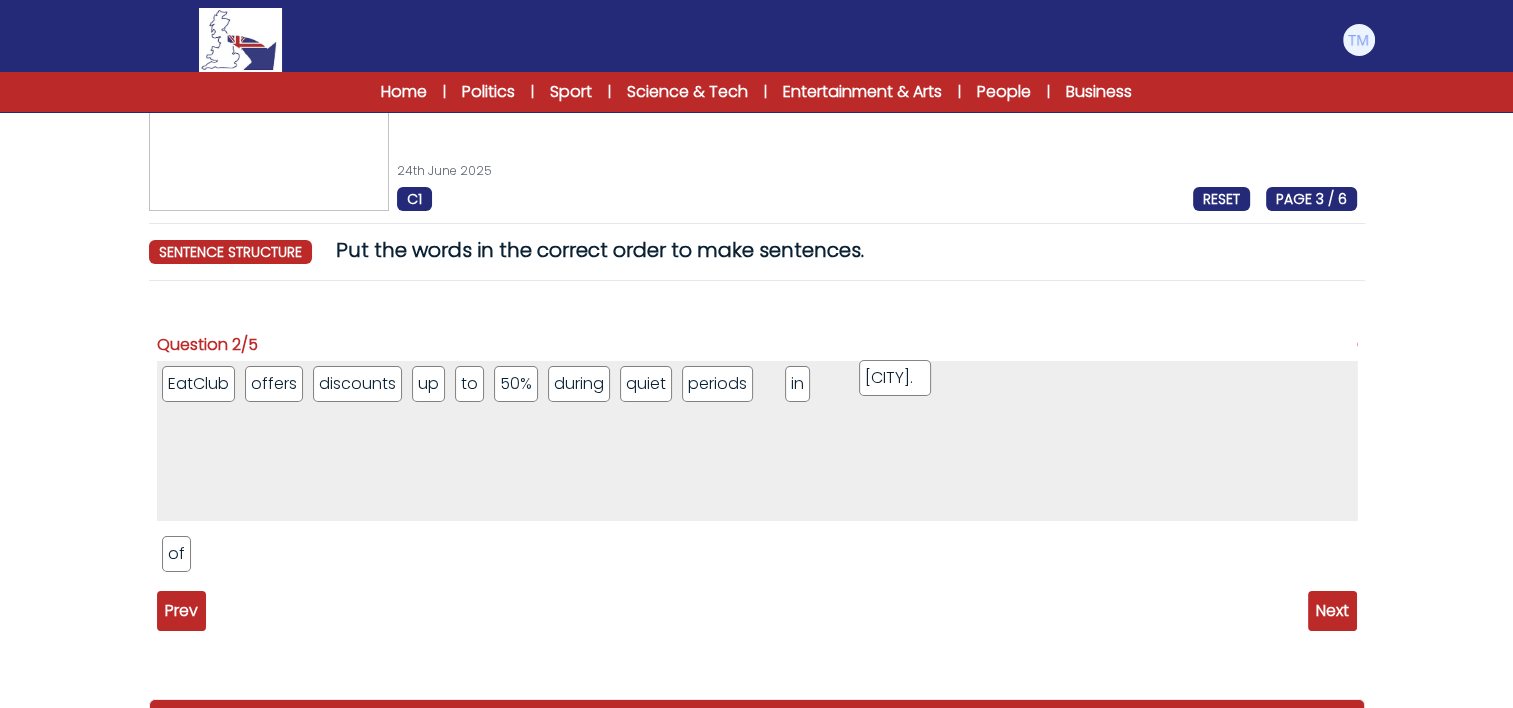 drag, startPoint x: 249, startPoint y: 548, endPoint x: 904, endPoint y: 375, distance: 677.4614 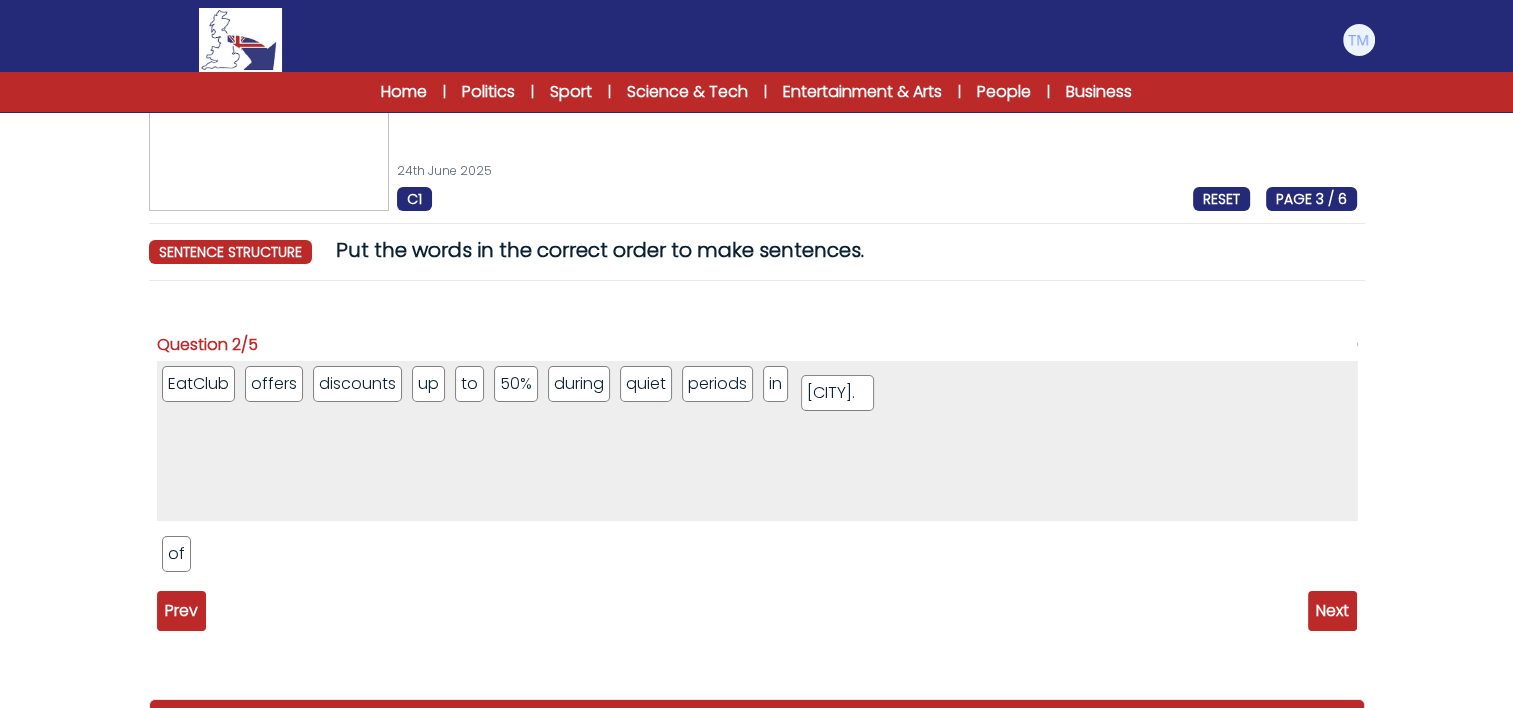 drag, startPoint x: 802, startPoint y: 383, endPoint x: 841, endPoint y: 385, distance: 39.051247 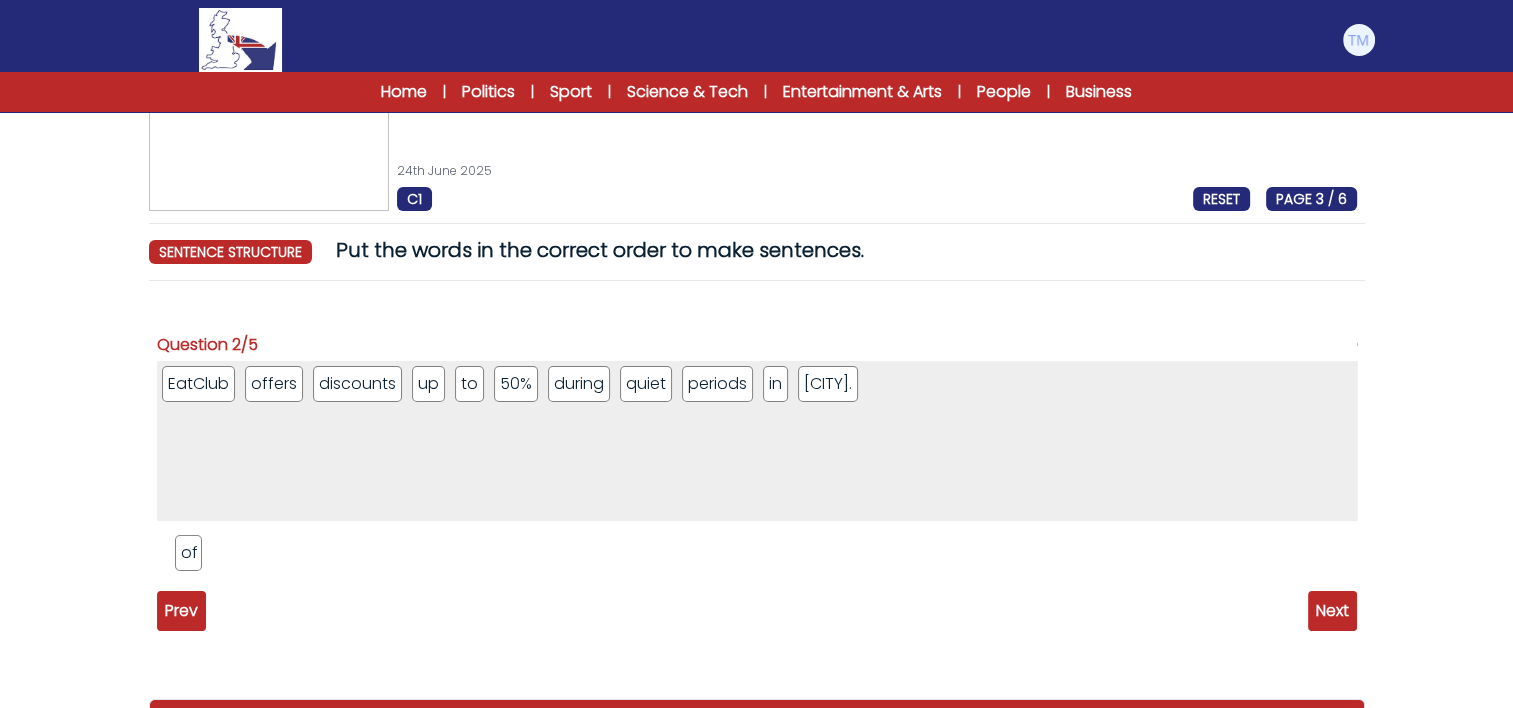 drag, startPoint x: 175, startPoint y: 559, endPoint x: 188, endPoint y: 556, distance: 13.341664 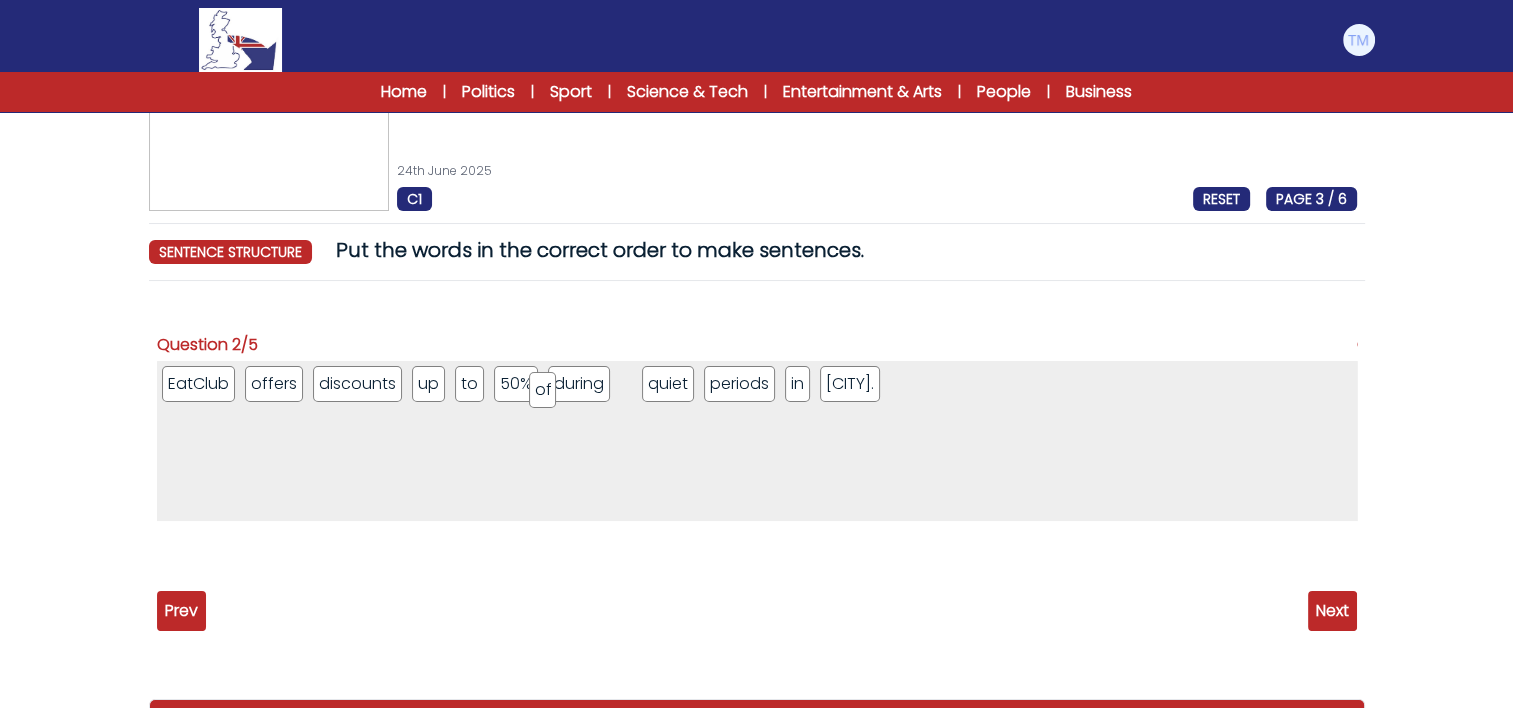 drag, startPoint x: 184, startPoint y: 558, endPoint x: 553, endPoint y: 393, distance: 404.21033 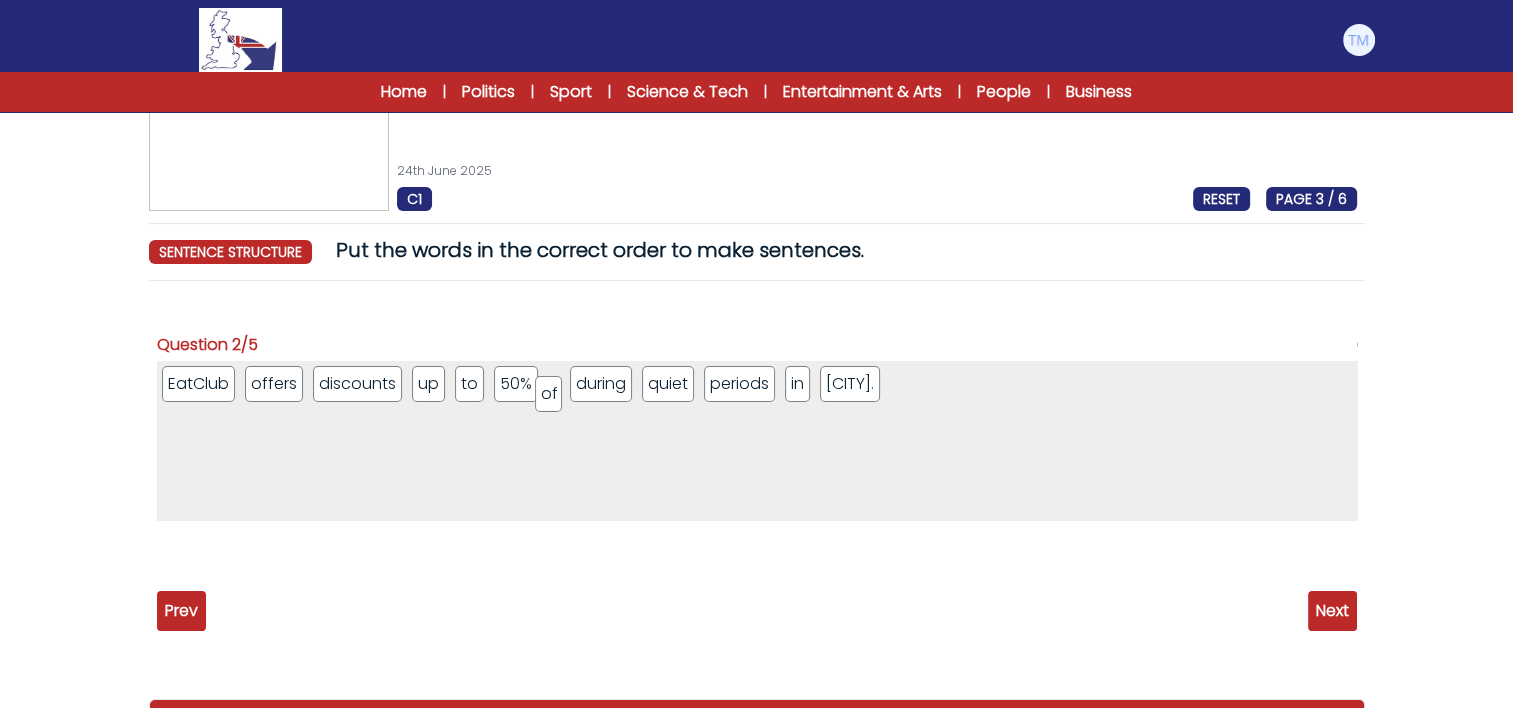 drag, startPoint x: 635, startPoint y: 388, endPoint x: 557, endPoint y: 401, distance: 79.07591 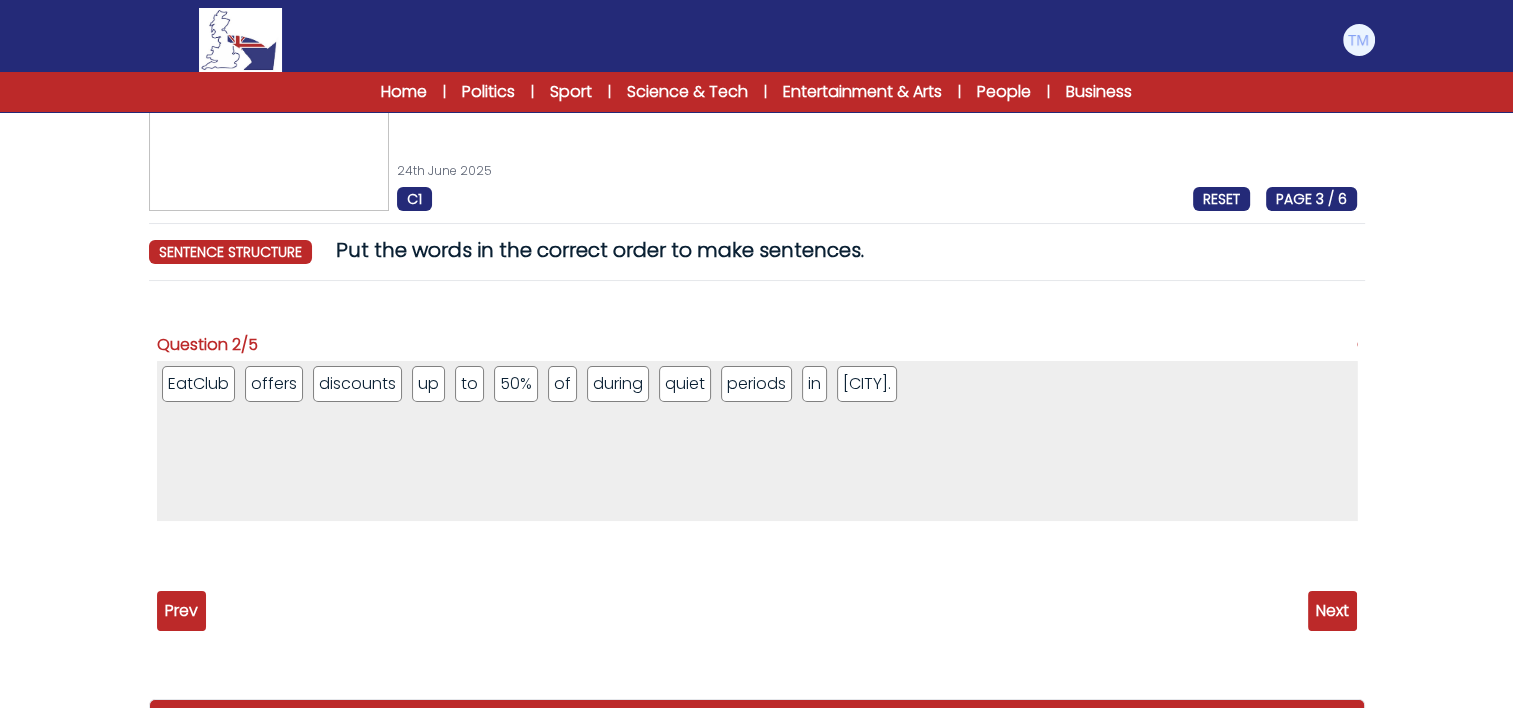 click on "Next" at bounding box center (1332, 611) 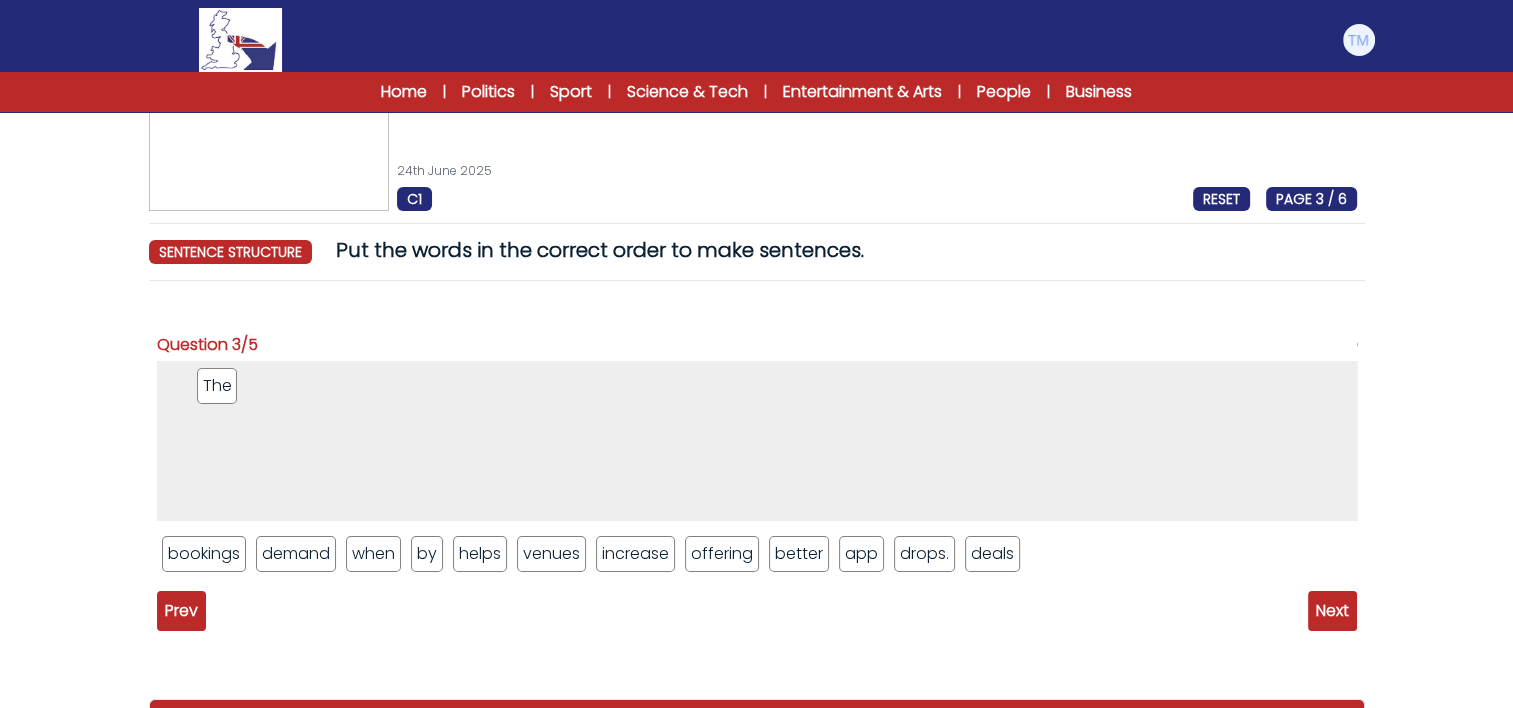 drag, startPoint x: 917, startPoint y: 558, endPoint x: 225, endPoint y: 390, distance: 712.10114 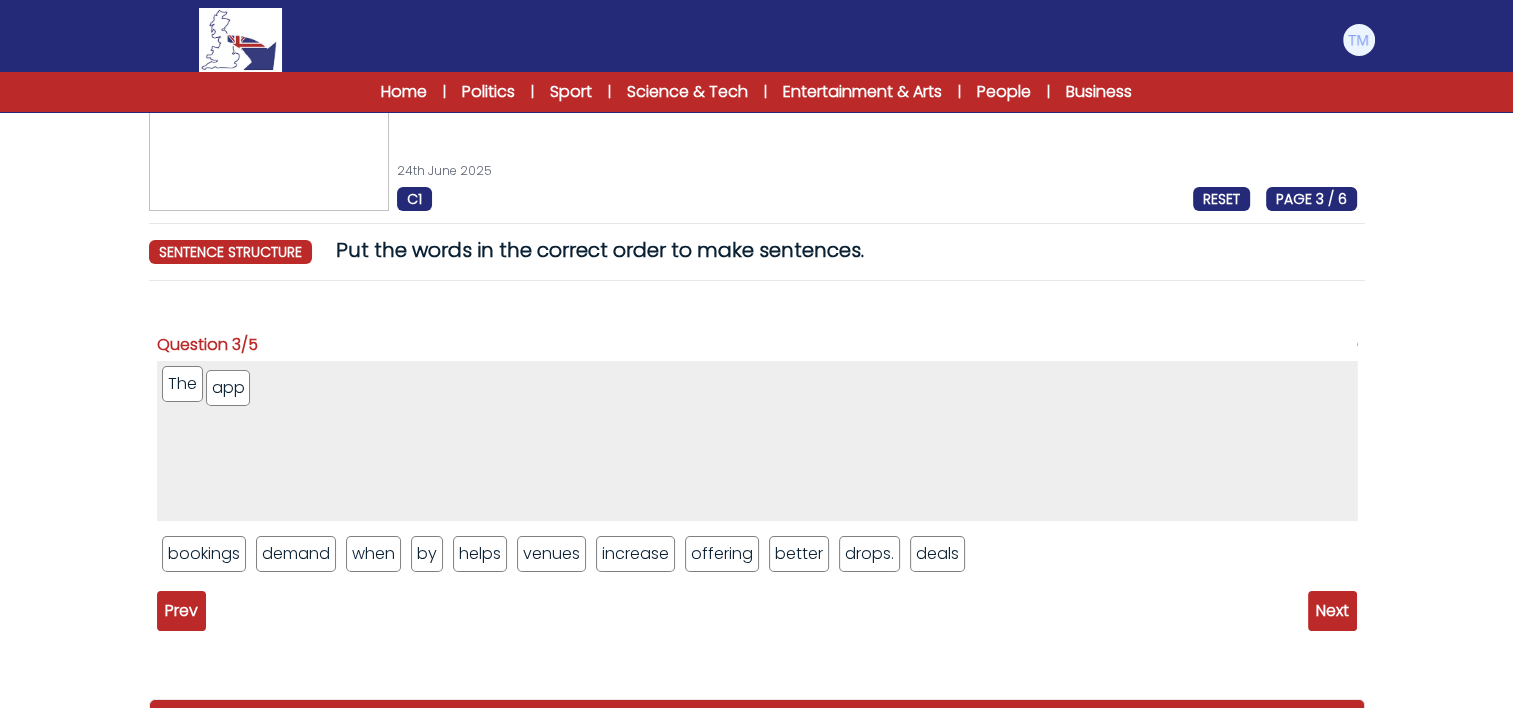 drag, startPoint x: 866, startPoint y: 557, endPoint x: 236, endPoint y: 392, distance: 651.2488 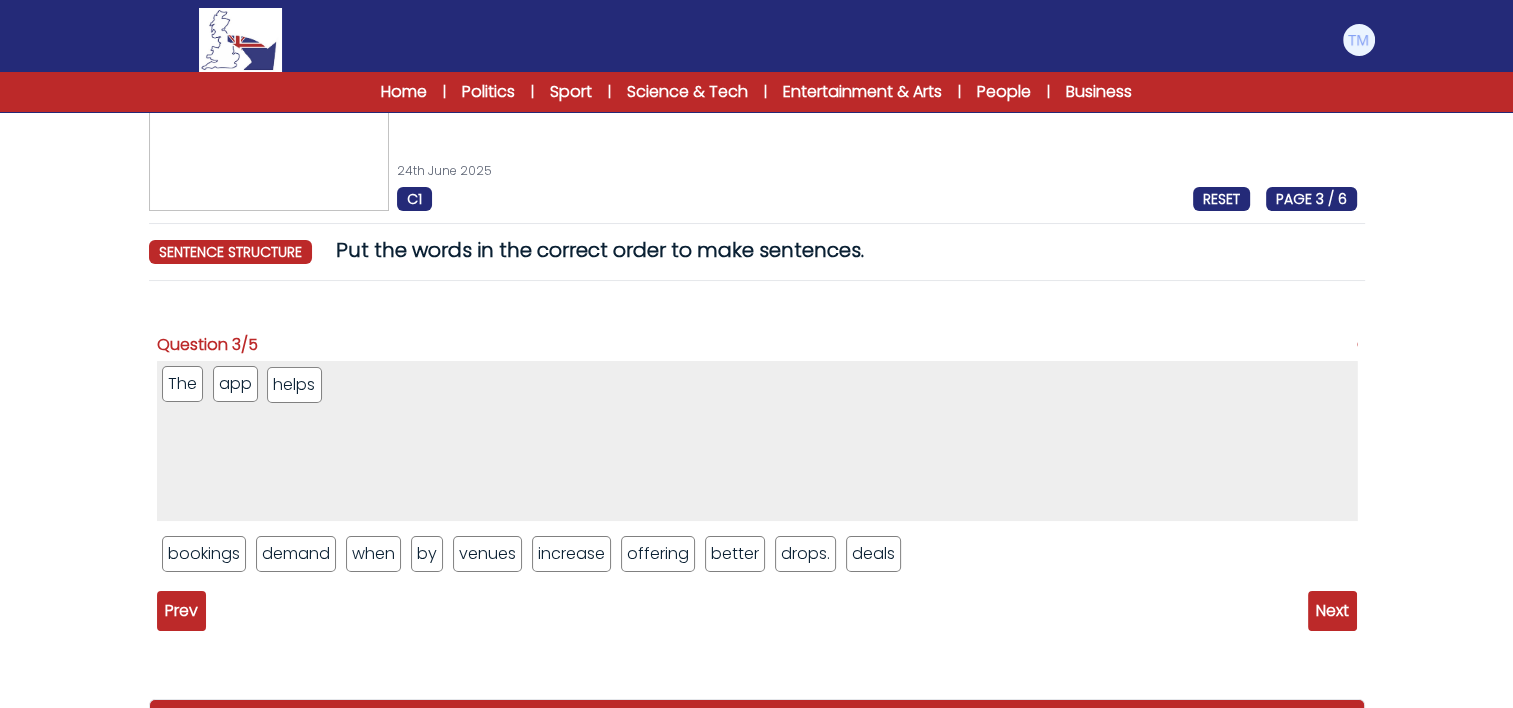 drag, startPoint x: 485, startPoint y: 560, endPoint x: 300, endPoint y: 400, distance: 244.59149 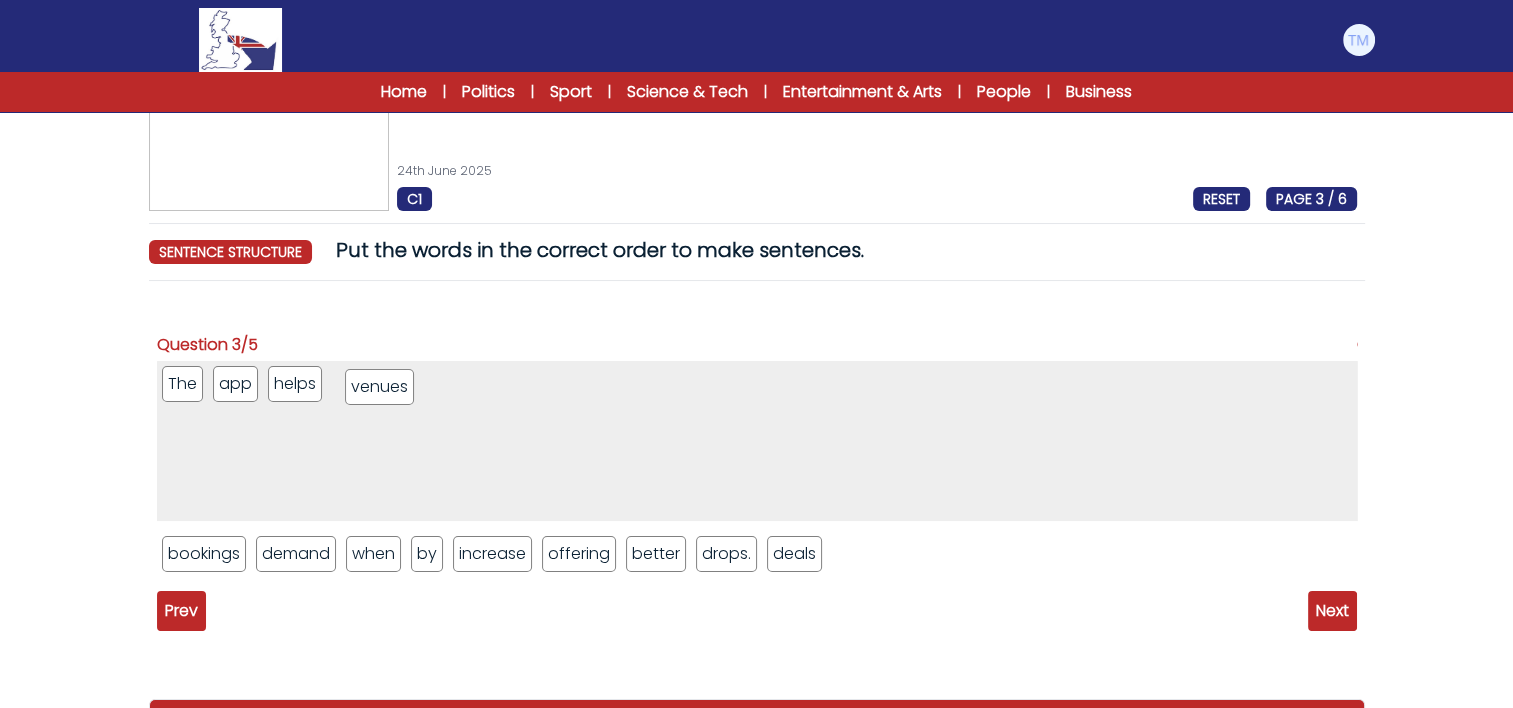 drag, startPoint x: 497, startPoint y: 553, endPoint x: 369, endPoint y: 384, distance: 212.00237 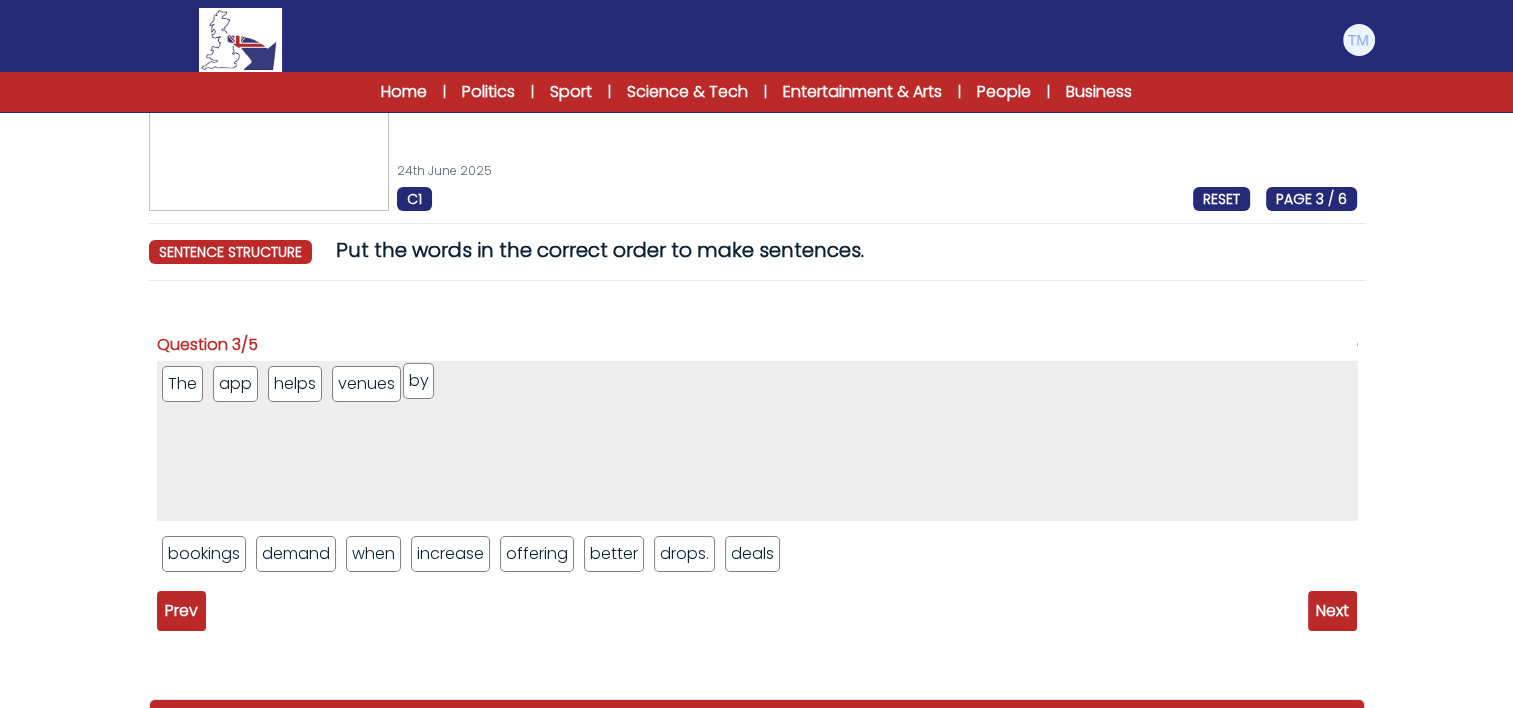 drag, startPoint x: 431, startPoint y: 565, endPoint x: 424, endPoint y: 392, distance: 173.14156 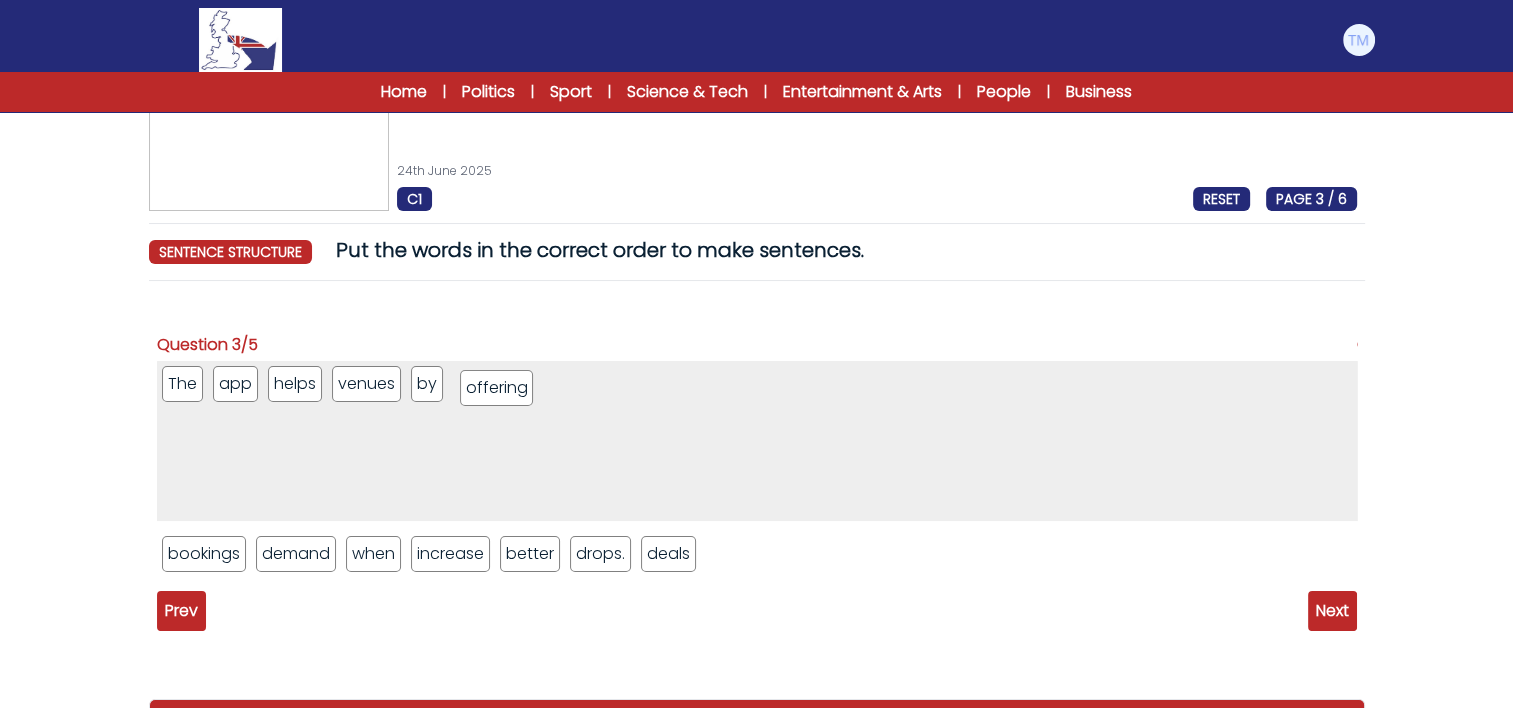 drag, startPoint x: 536, startPoint y: 551, endPoint x: 495, endPoint y: 388, distance: 168.07736 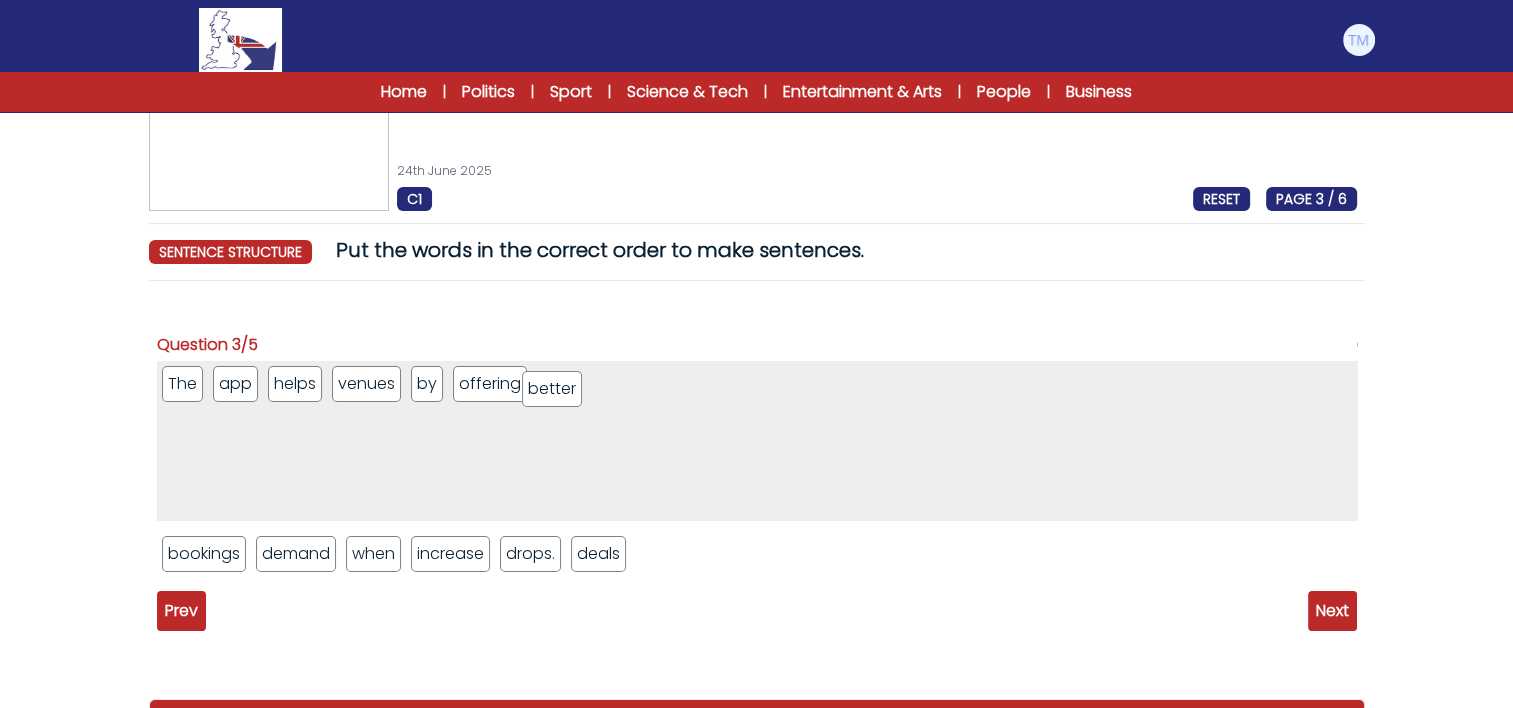 drag, startPoint x: 536, startPoint y: 556, endPoint x: 558, endPoint y: 391, distance: 166.4602 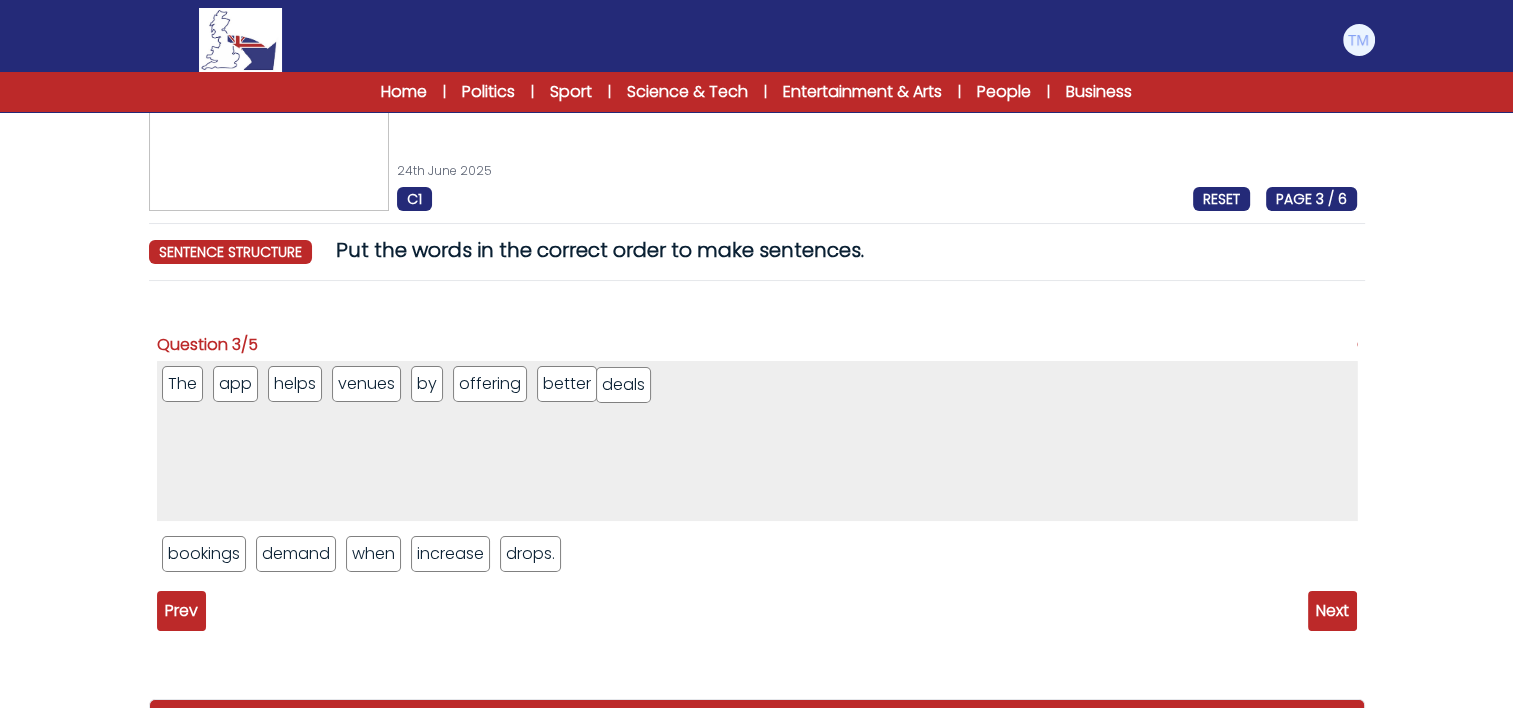 drag, startPoint x: 602, startPoint y: 552, endPoint x: 628, endPoint y: 385, distance: 169.01184 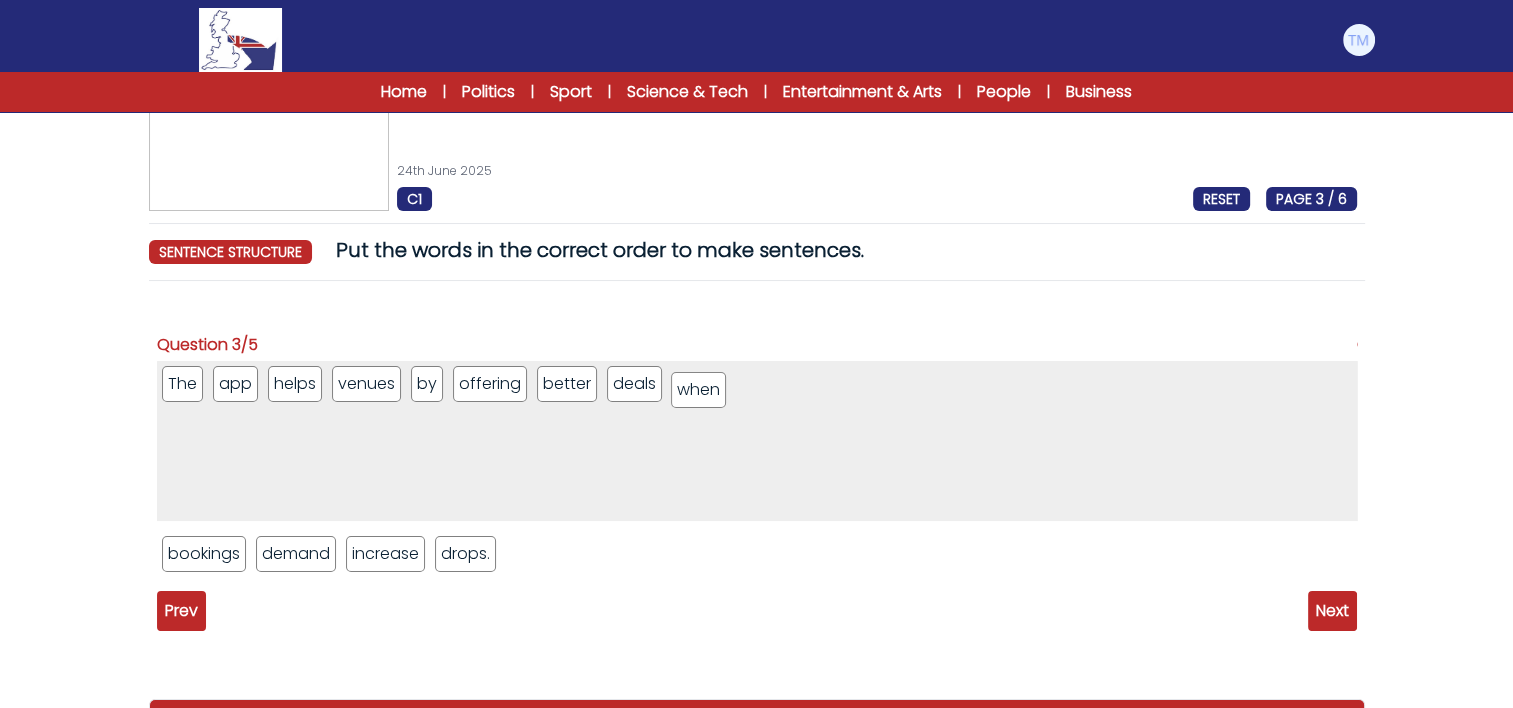 drag, startPoint x: 372, startPoint y: 558, endPoint x: 697, endPoint y: 392, distance: 364.93973 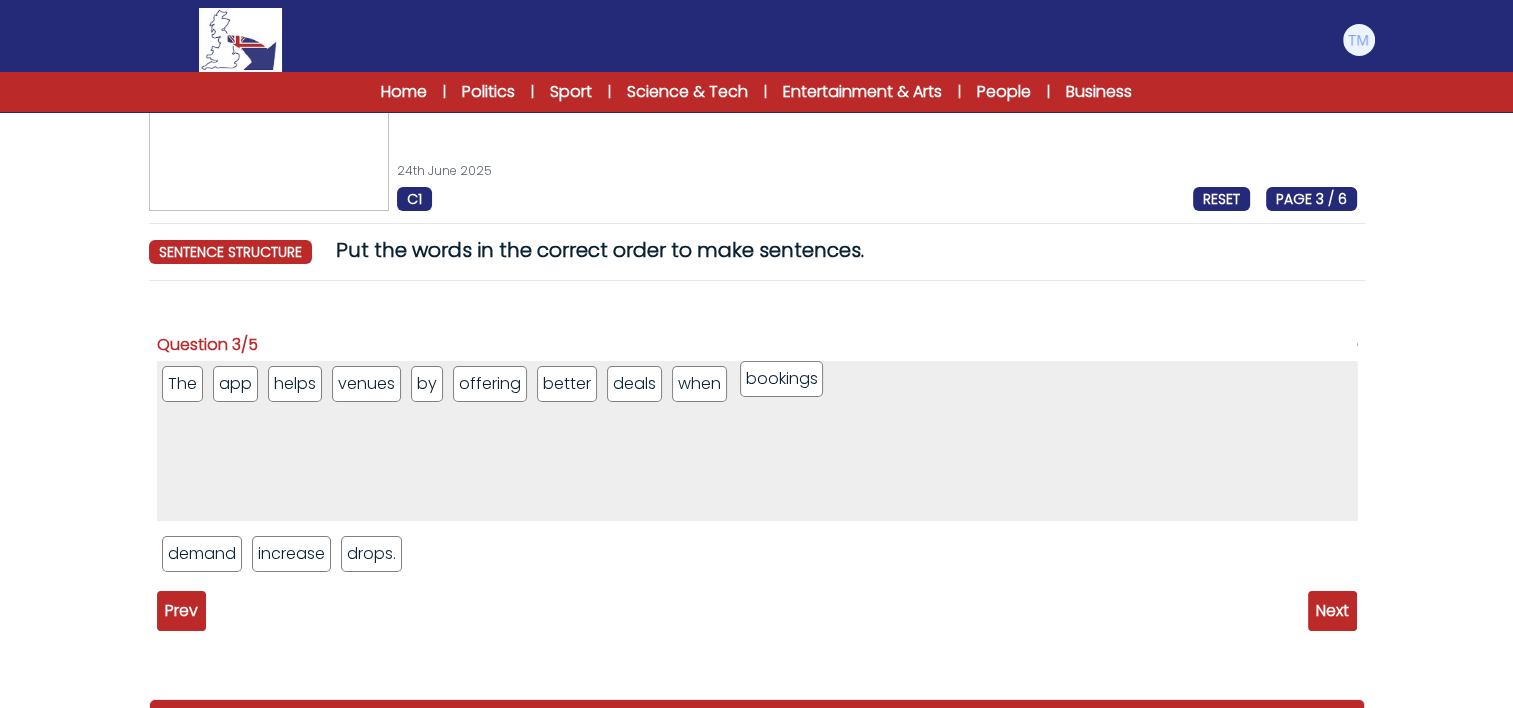 drag, startPoint x: 226, startPoint y: 559, endPoint x: 803, endPoint y: 389, distance: 601.5222 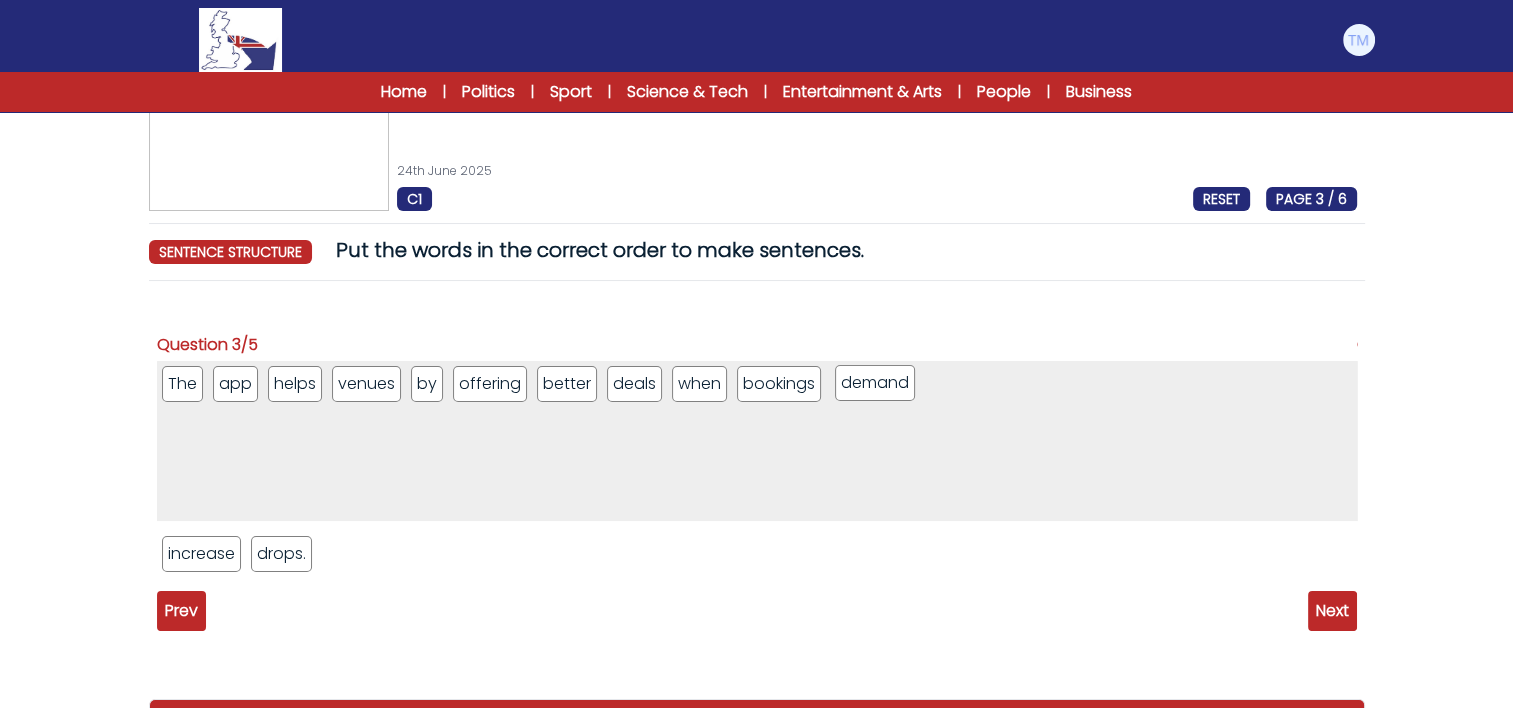 drag, startPoint x: 203, startPoint y: 565, endPoint x: 876, endPoint y: 396, distance: 693.8948 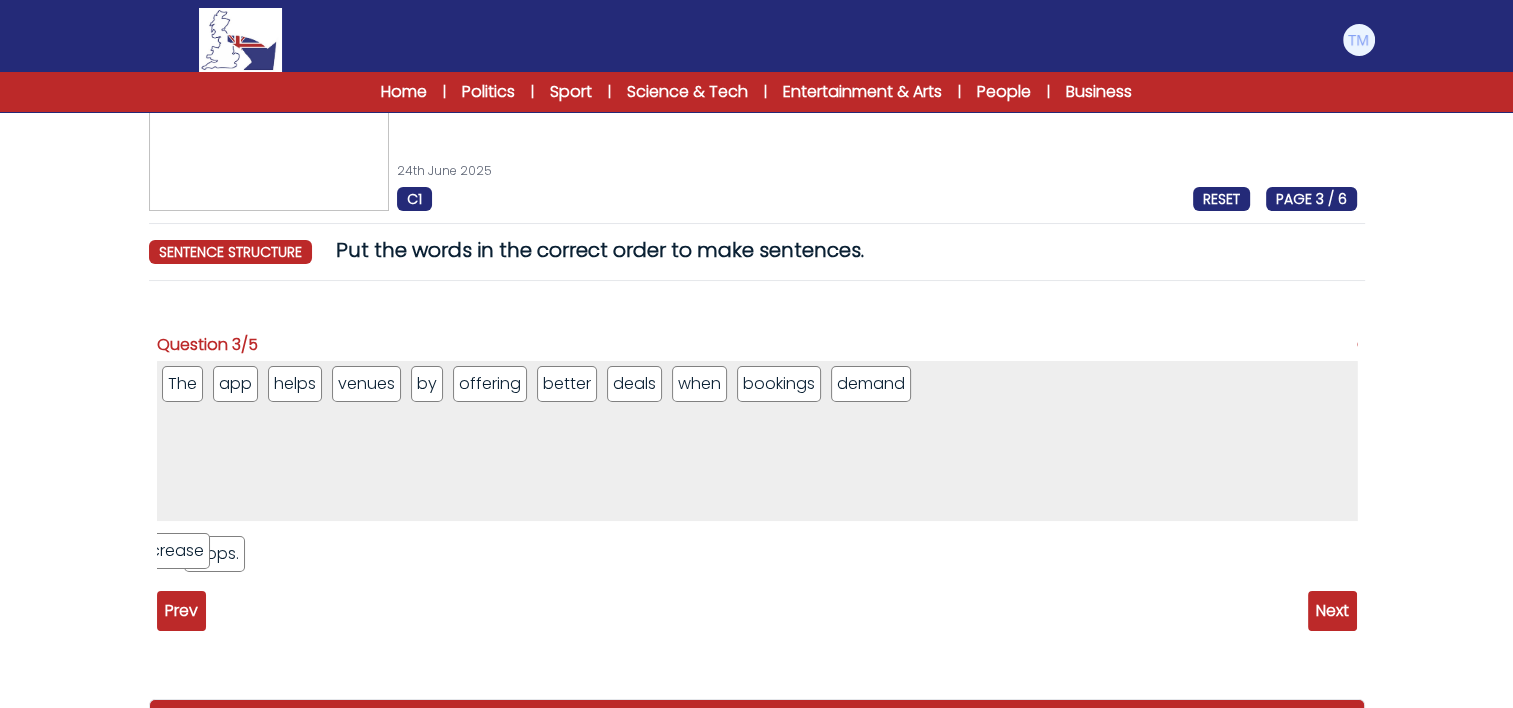 drag, startPoint x: 203, startPoint y: 560, endPoint x: 167, endPoint y: 559, distance: 36.013885 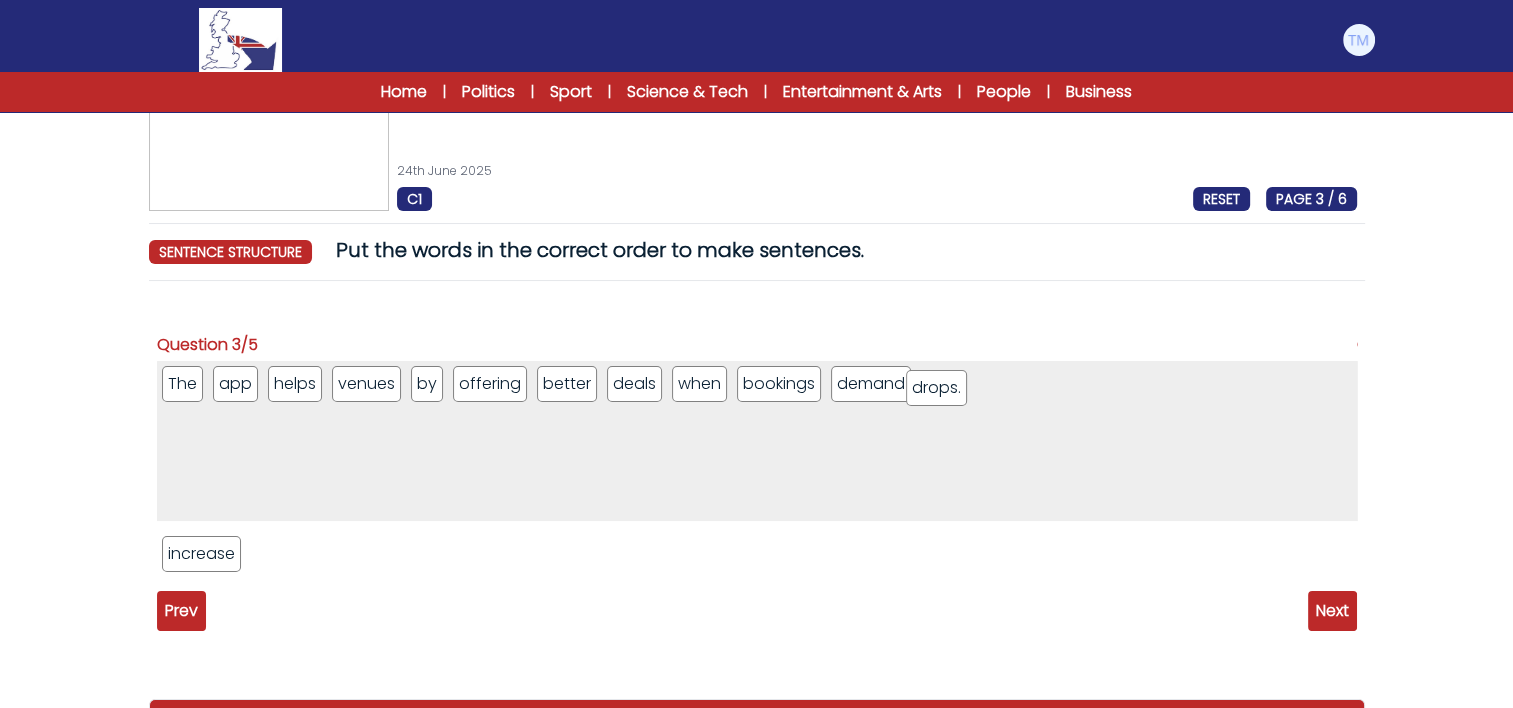 drag, startPoint x: 292, startPoint y: 560, endPoint x: 944, endPoint y: 396, distance: 672.30945 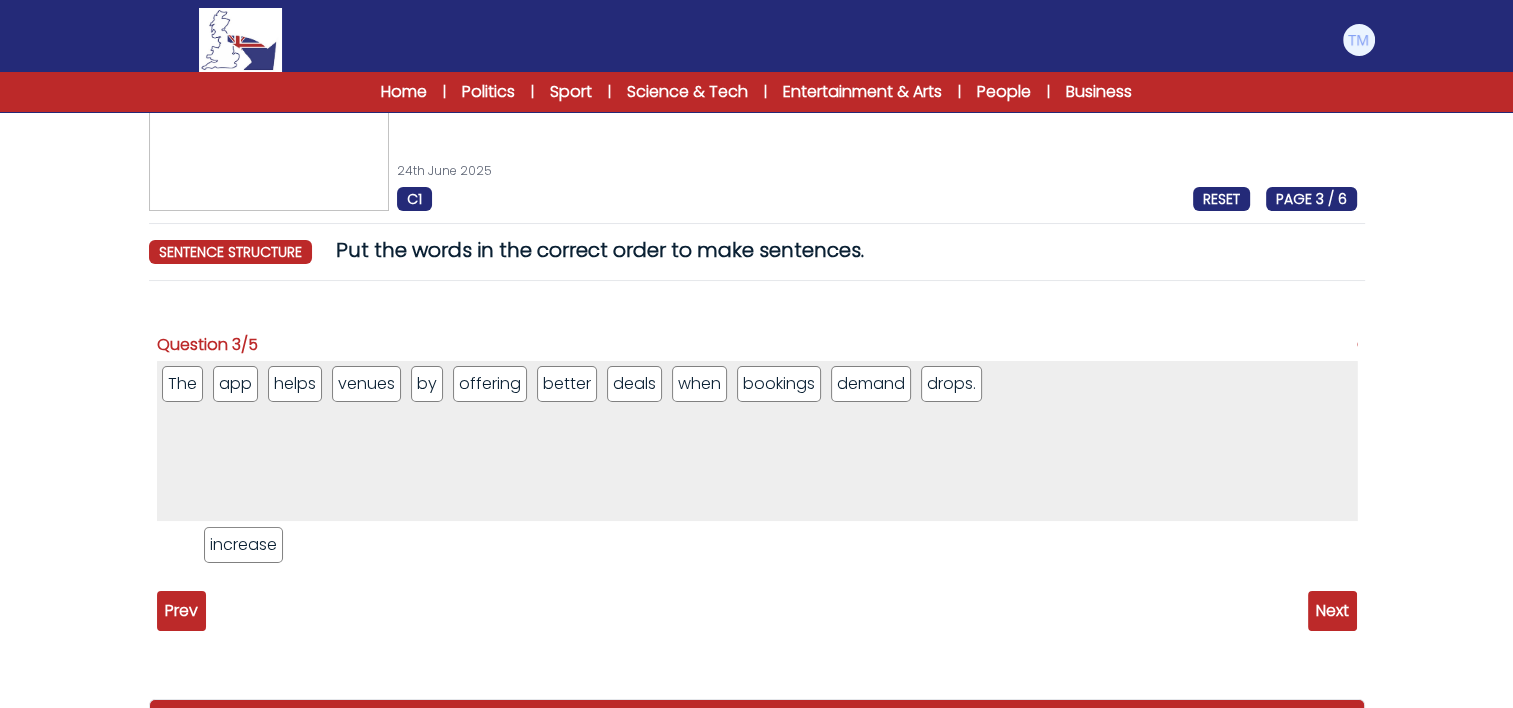 drag, startPoint x: 230, startPoint y: 556, endPoint x: 272, endPoint y: 545, distance: 43.416588 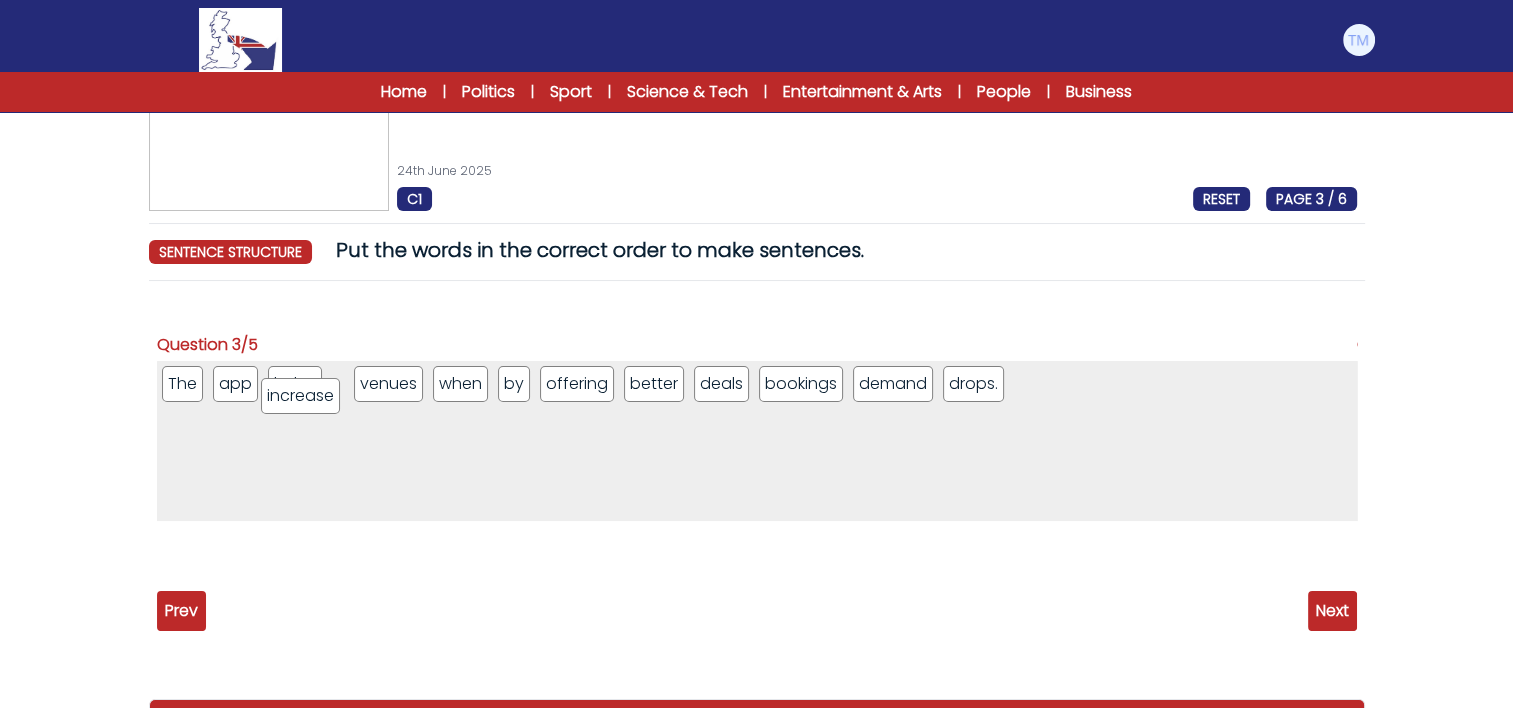drag, startPoint x: 182, startPoint y: 553, endPoint x: 283, endPoint y: 392, distance: 190.05789 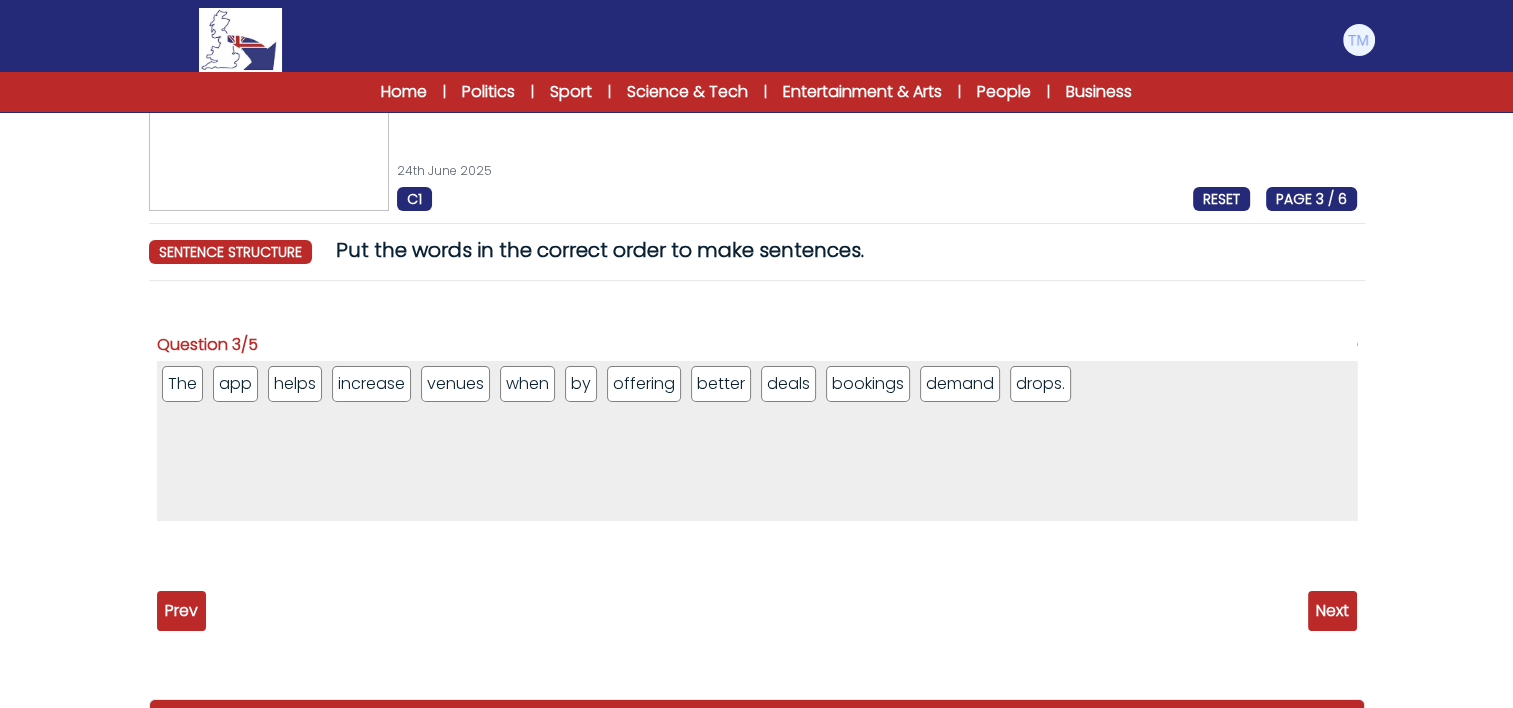click on "bookings" at bounding box center (868, 384) 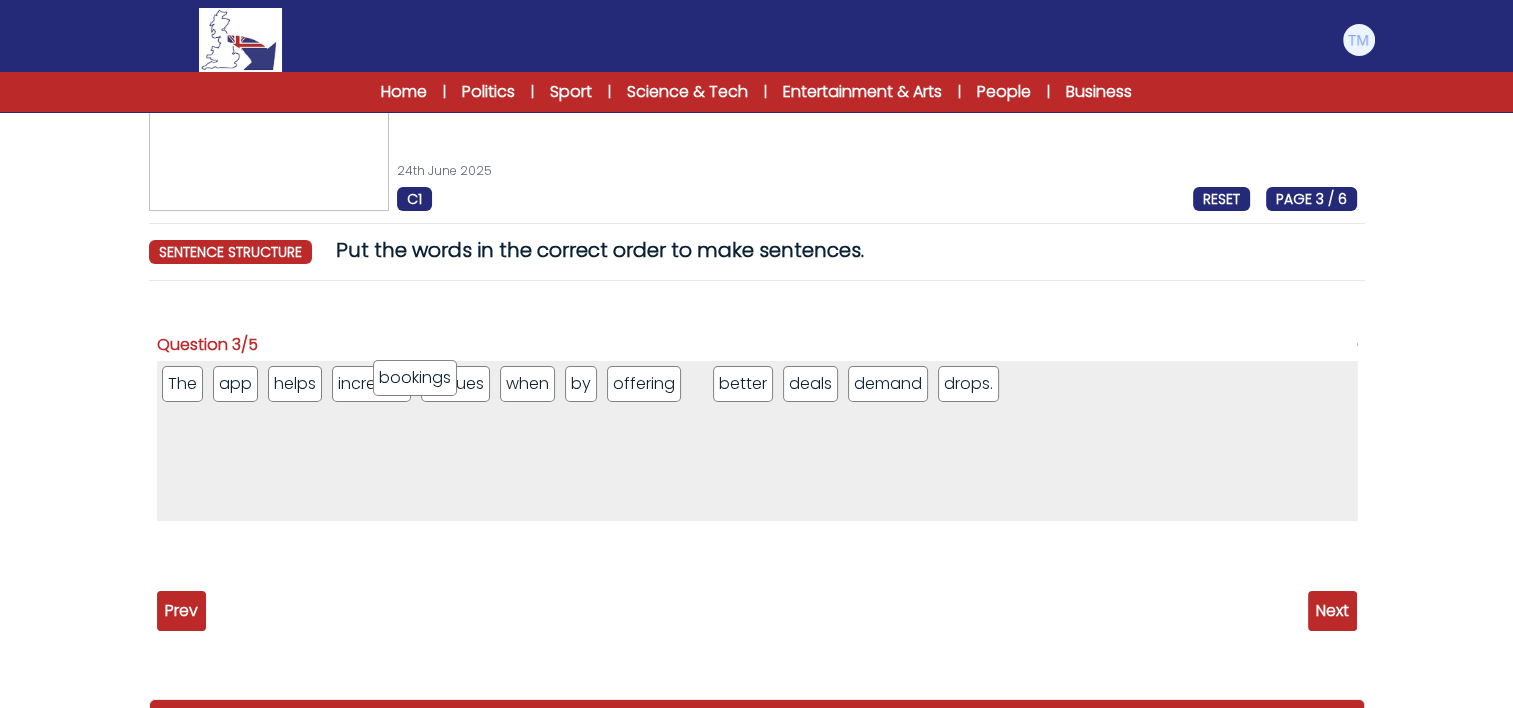 drag, startPoint x: 870, startPoint y: 383, endPoint x: 423, endPoint y: 378, distance: 447.02795 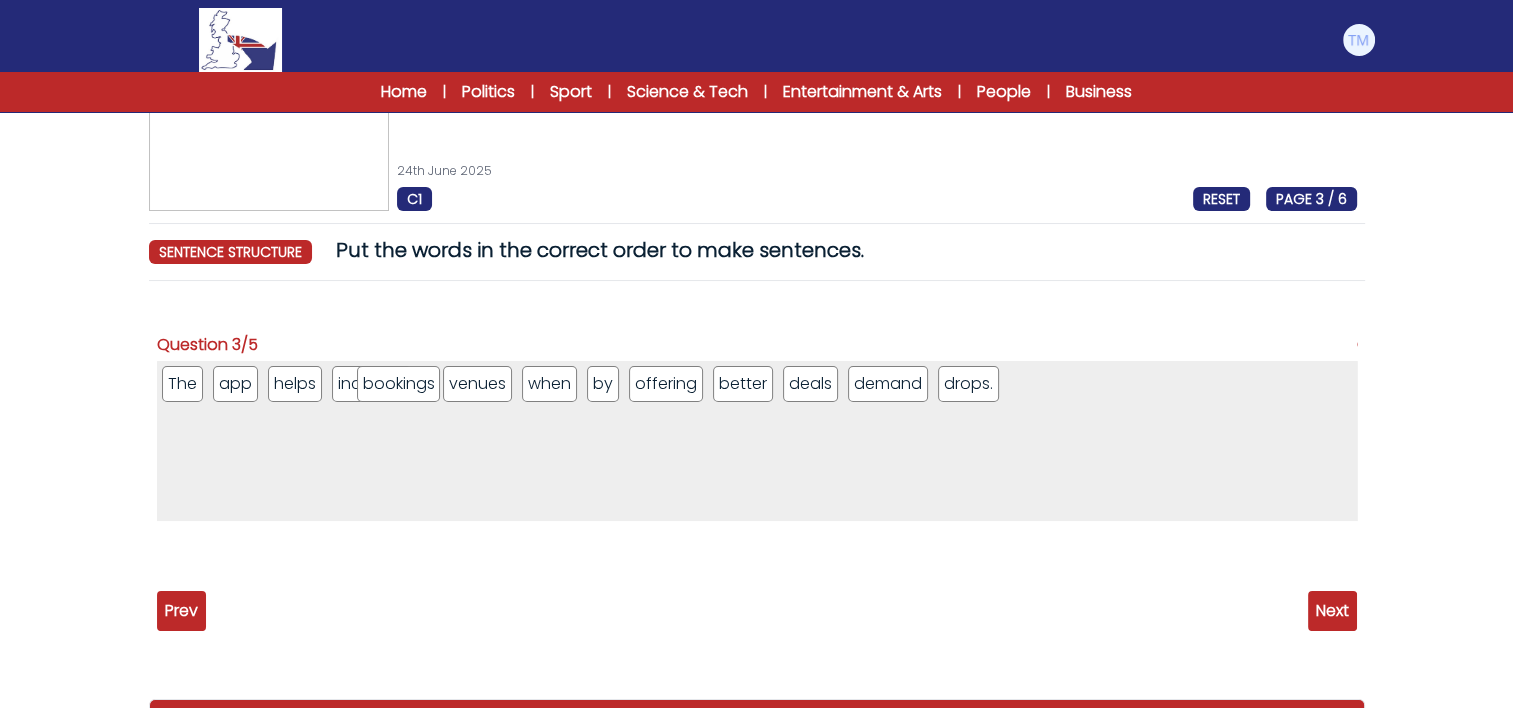 drag, startPoint x: 753, startPoint y: 392, endPoint x: 424, endPoint y: 392, distance: 329 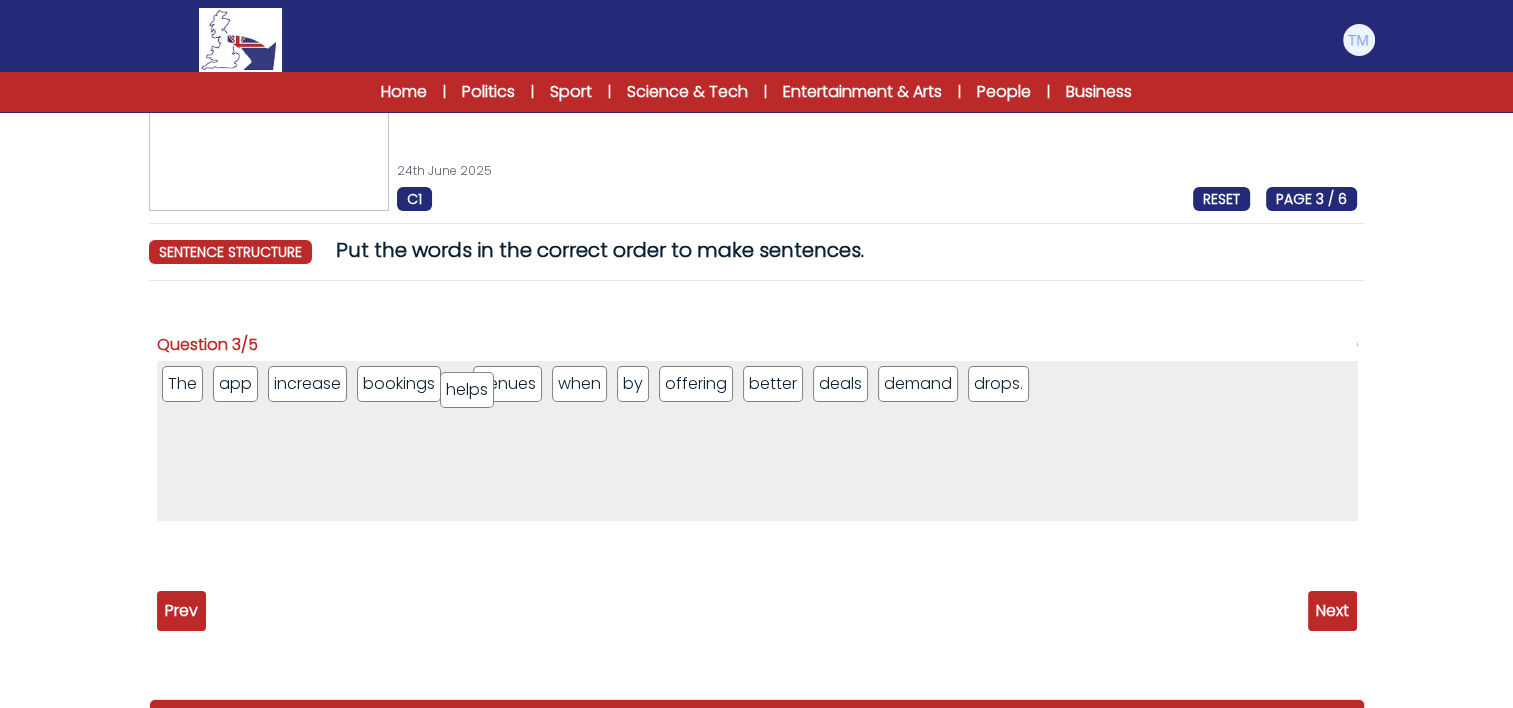 drag, startPoint x: 300, startPoint y: 387, endPoint x: 474, endPoint y: 389, distance: 174.01149 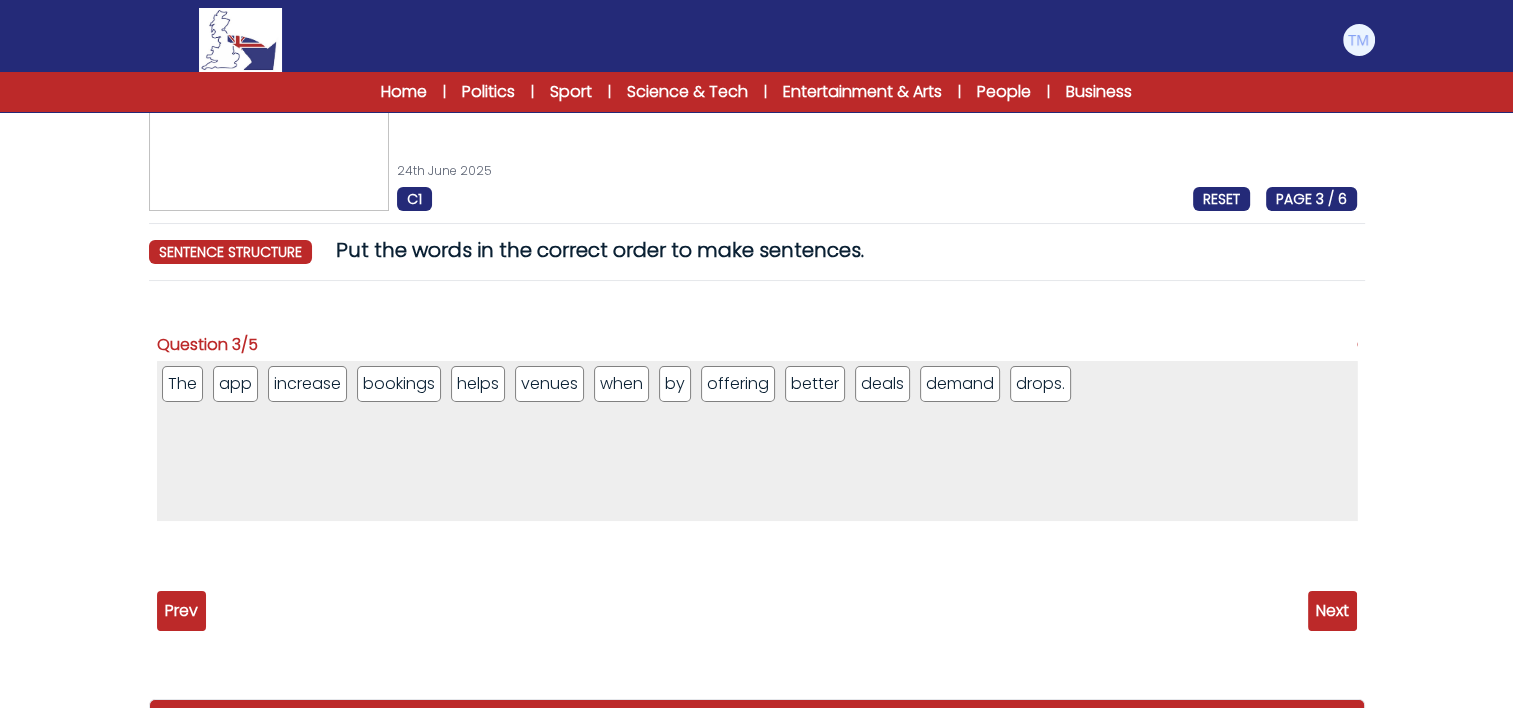 click on "Next" at bounding box center (1332, 611) 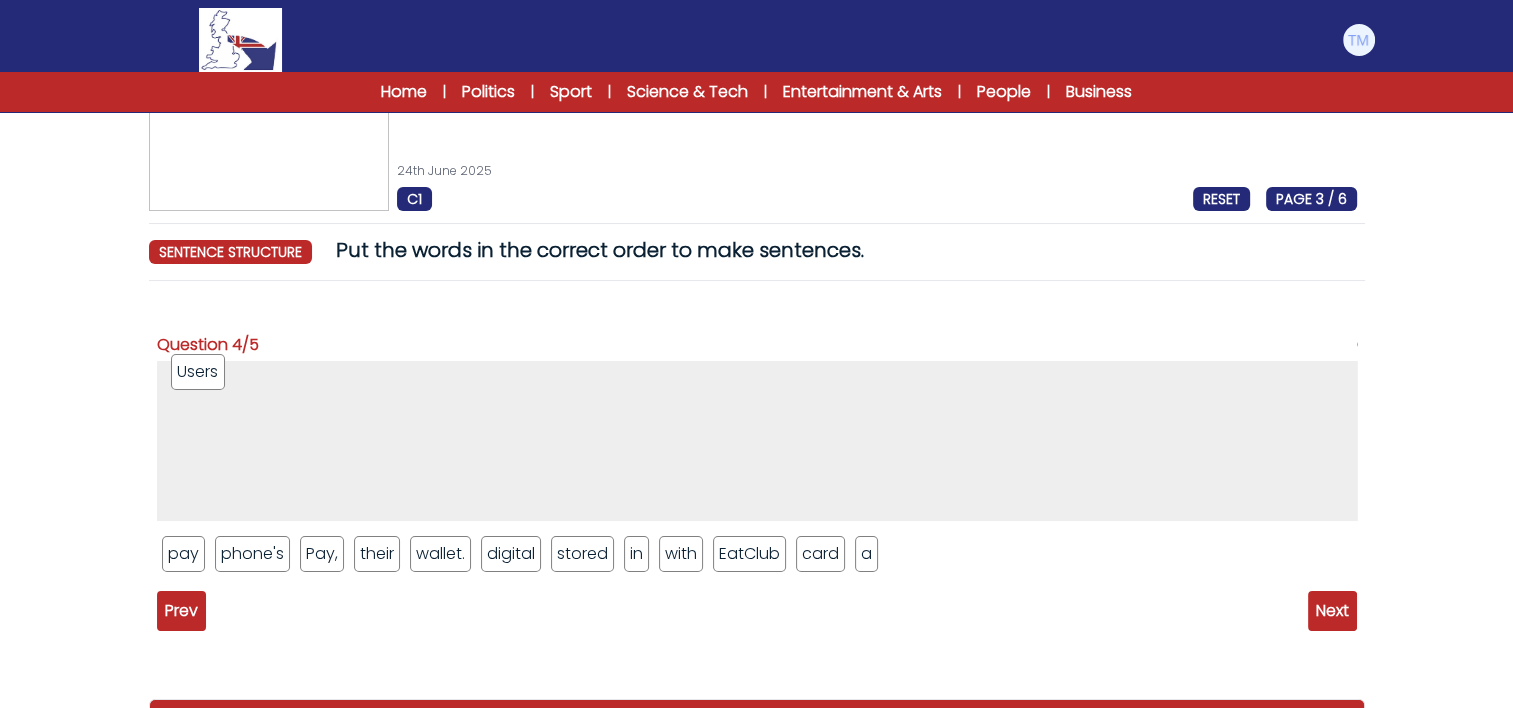 drag, startPoint x: 192, startPoint y: 554, endPoint x: 201, endPoint y: 374, distance: 180.22485 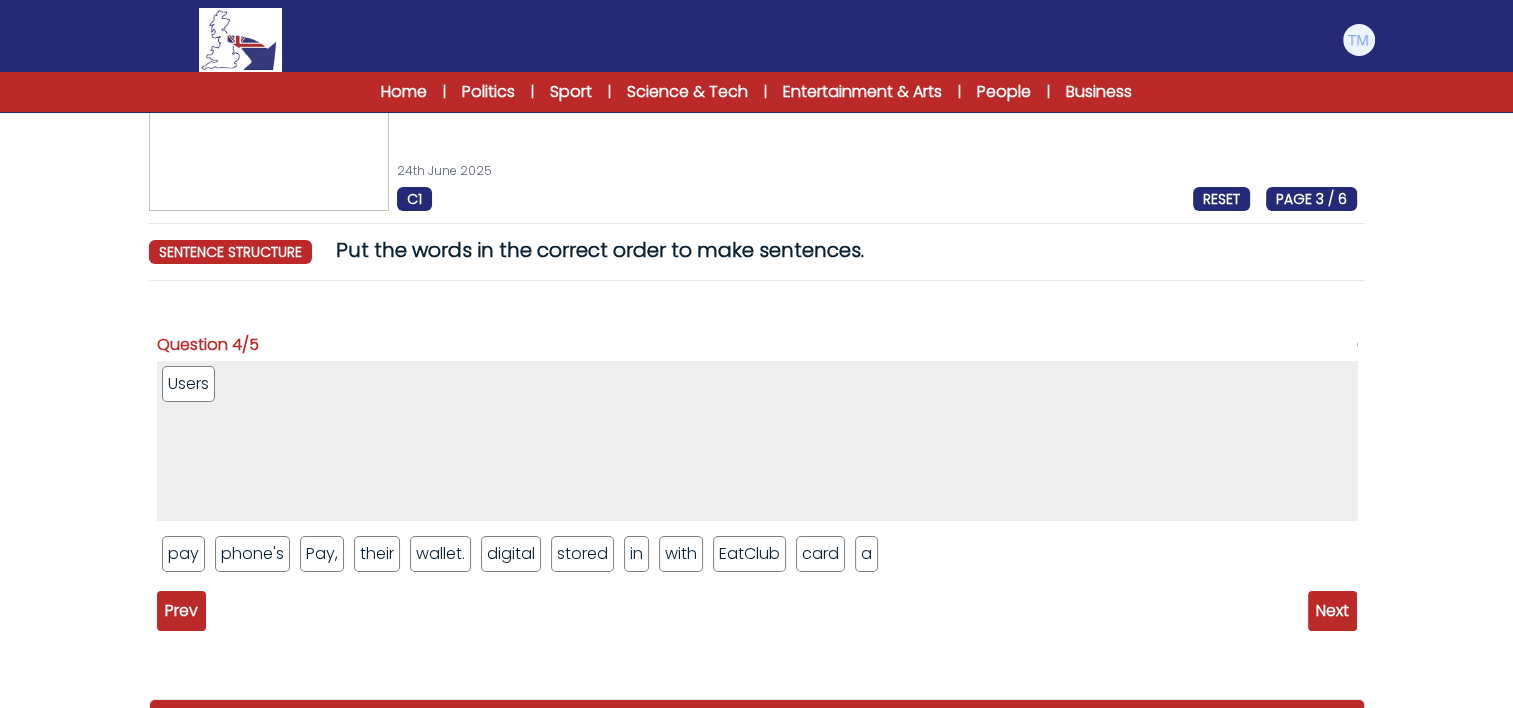 drag, startPoint x: 771, startPoint y: 566, endPoint x: 556, endPoint y: 520, distance: 219.86588 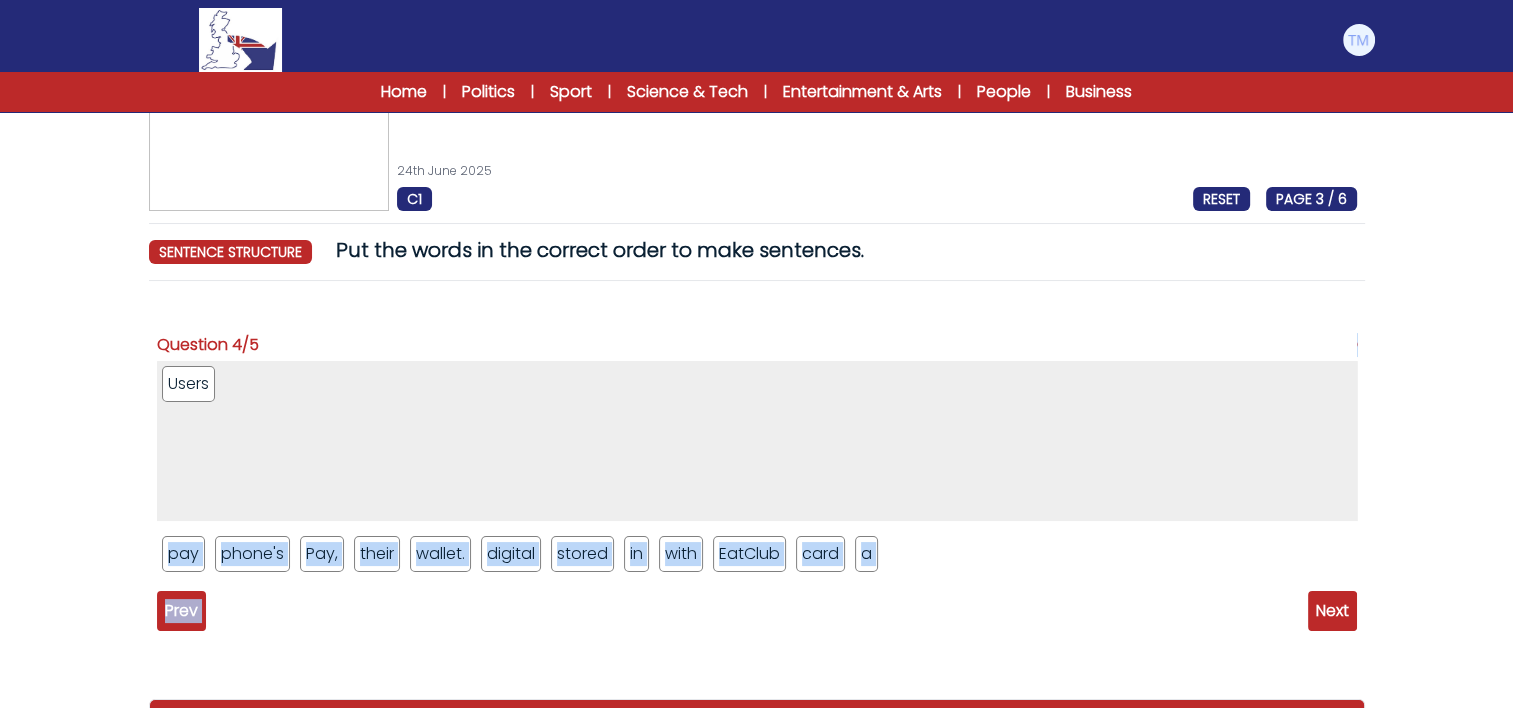 drag, startPoint x: 556, startPoint y: 520, endPoint x: 777, endPoint y: 591, distance: 232.12497 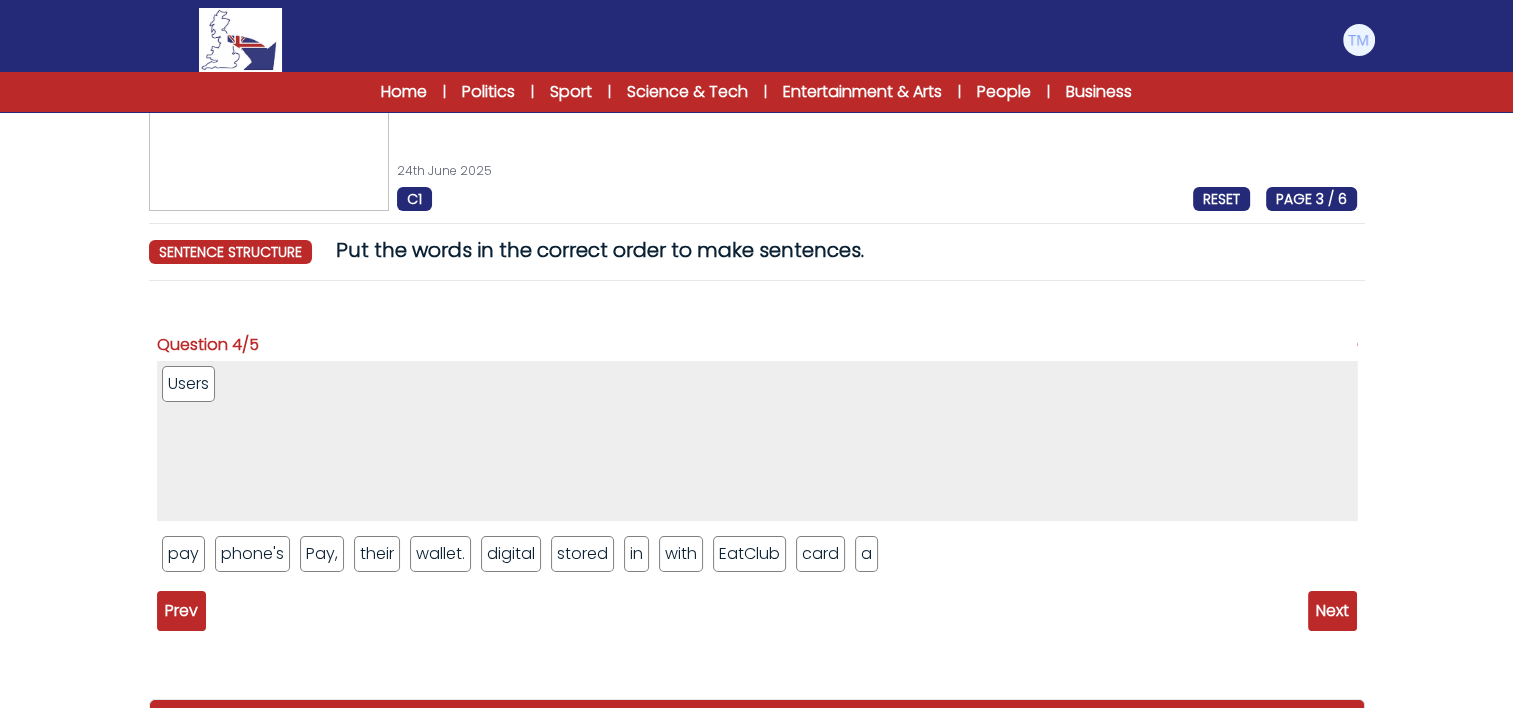 click on "[CITY].
24th June 2025
C1
RESET
PAGE
3
/ 6
Dynamic Pricing comes to restaurants in [CITY]" at bounding box center (756, 401) 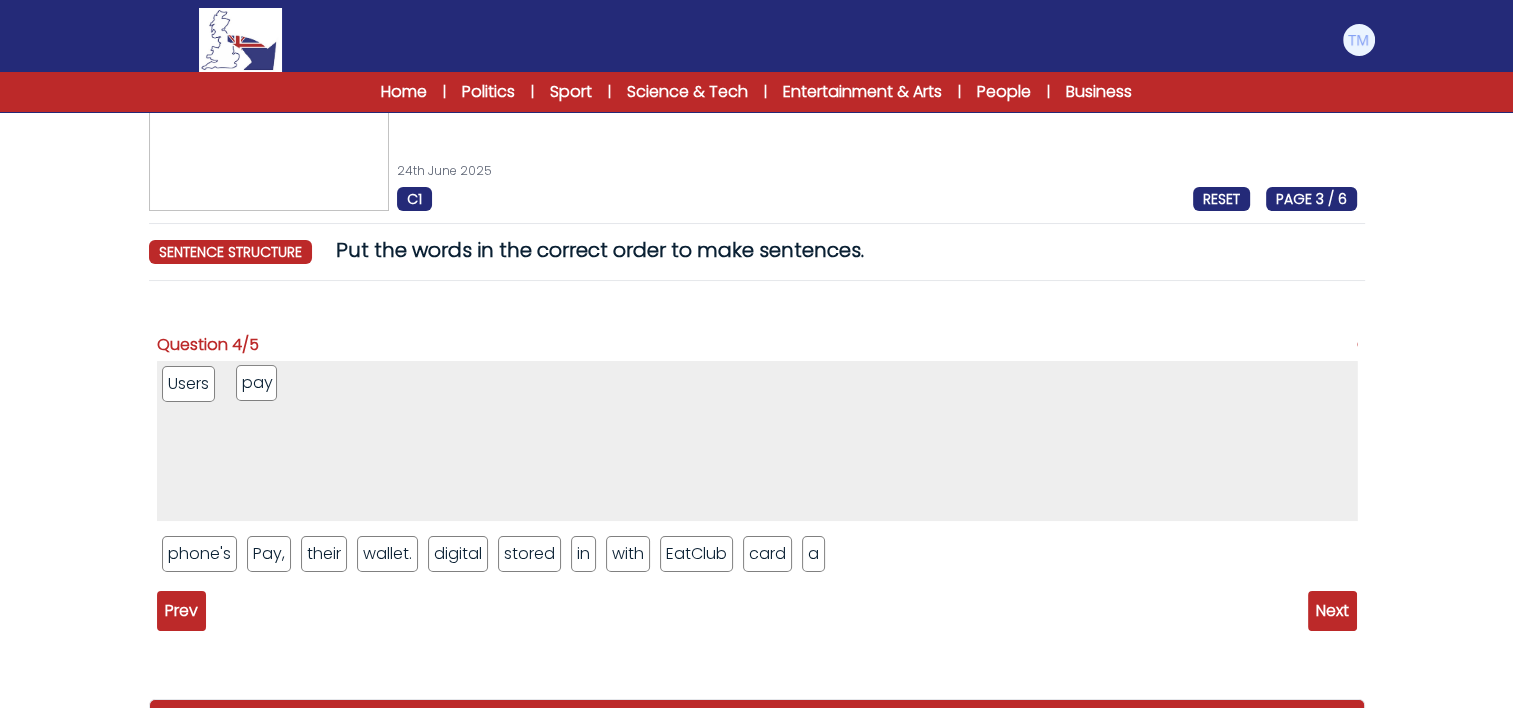 drag, startPoint x: 185, startPoint y: 552, endPoint x: 257, endPoint y: 383, distance: 183.69812 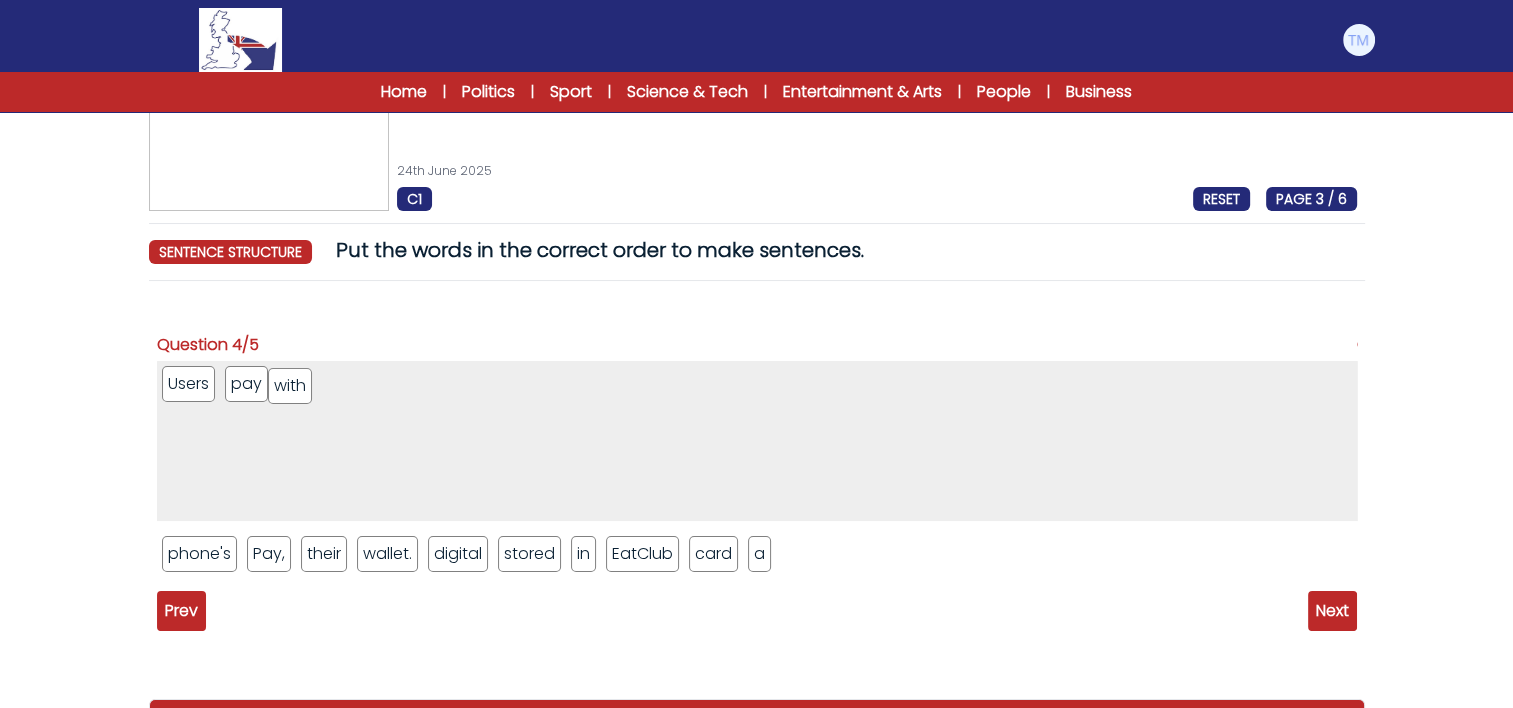 drag, startPoint x: 624, startPoint y: 558, endPoint x: 294, endPoint y: 390, distance: 370.30258 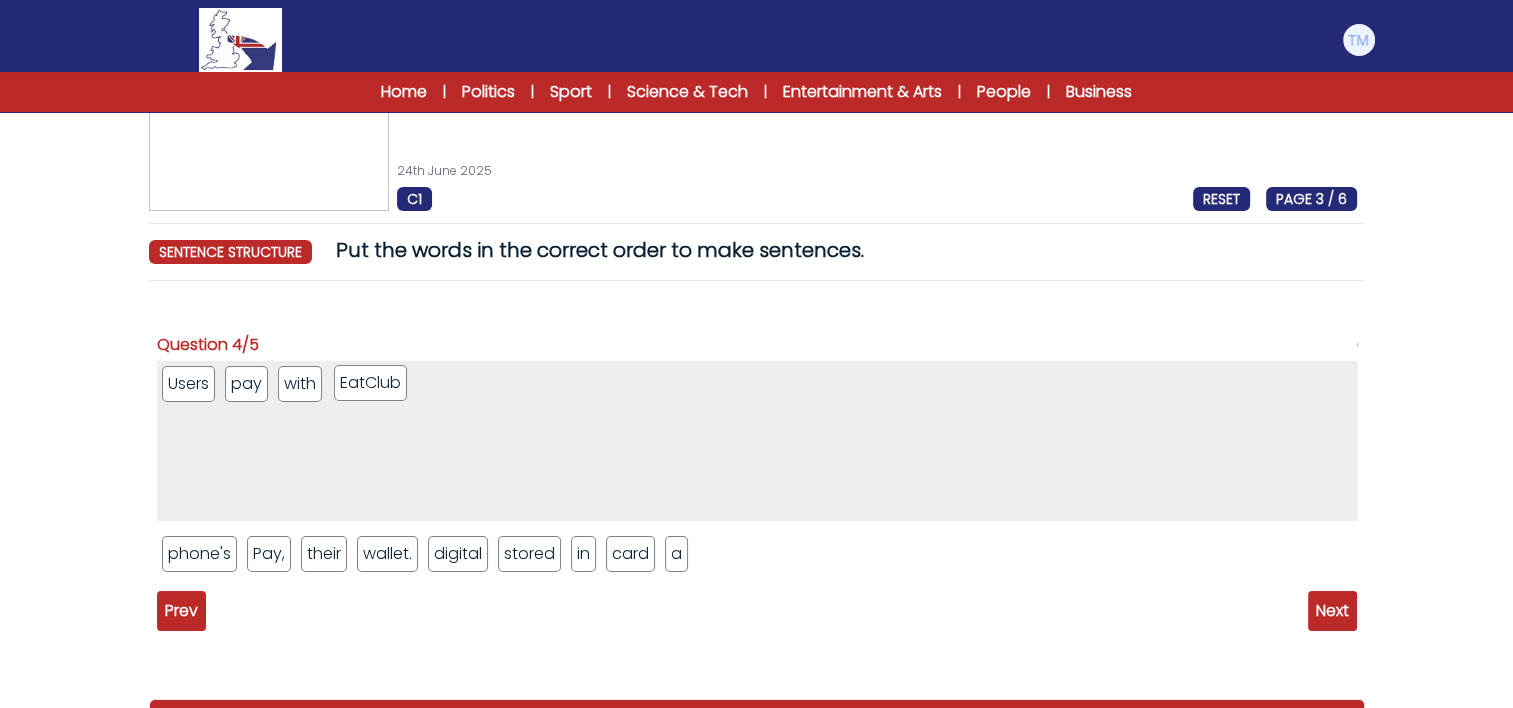 drag, startPoint x: 652, startPoint y: 556, endPoint x: 384, endPoint y: 387, distance: 316.8359 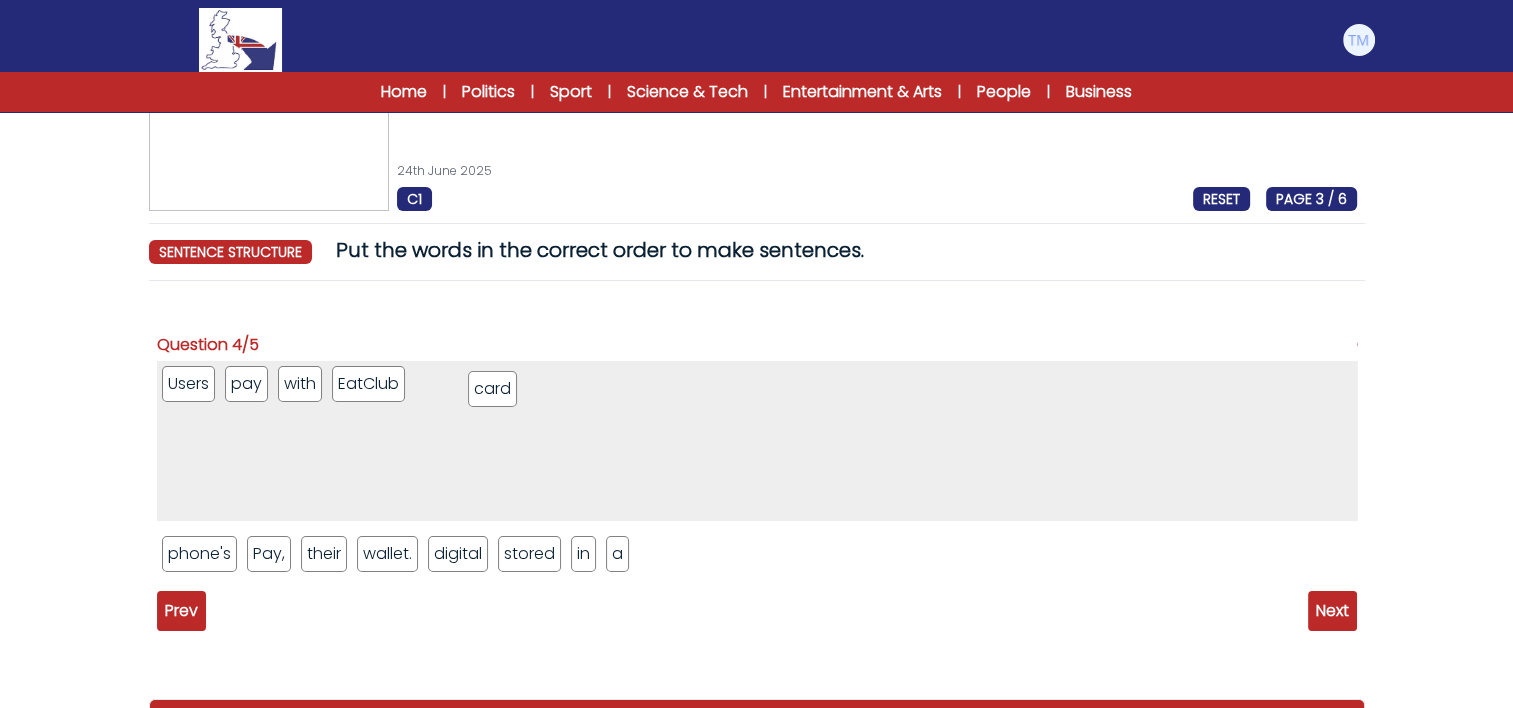 drag, startPoint x: 628, startPoint y: 560, endPoint x: 495, endPoint y: 396, distance: 211.15161 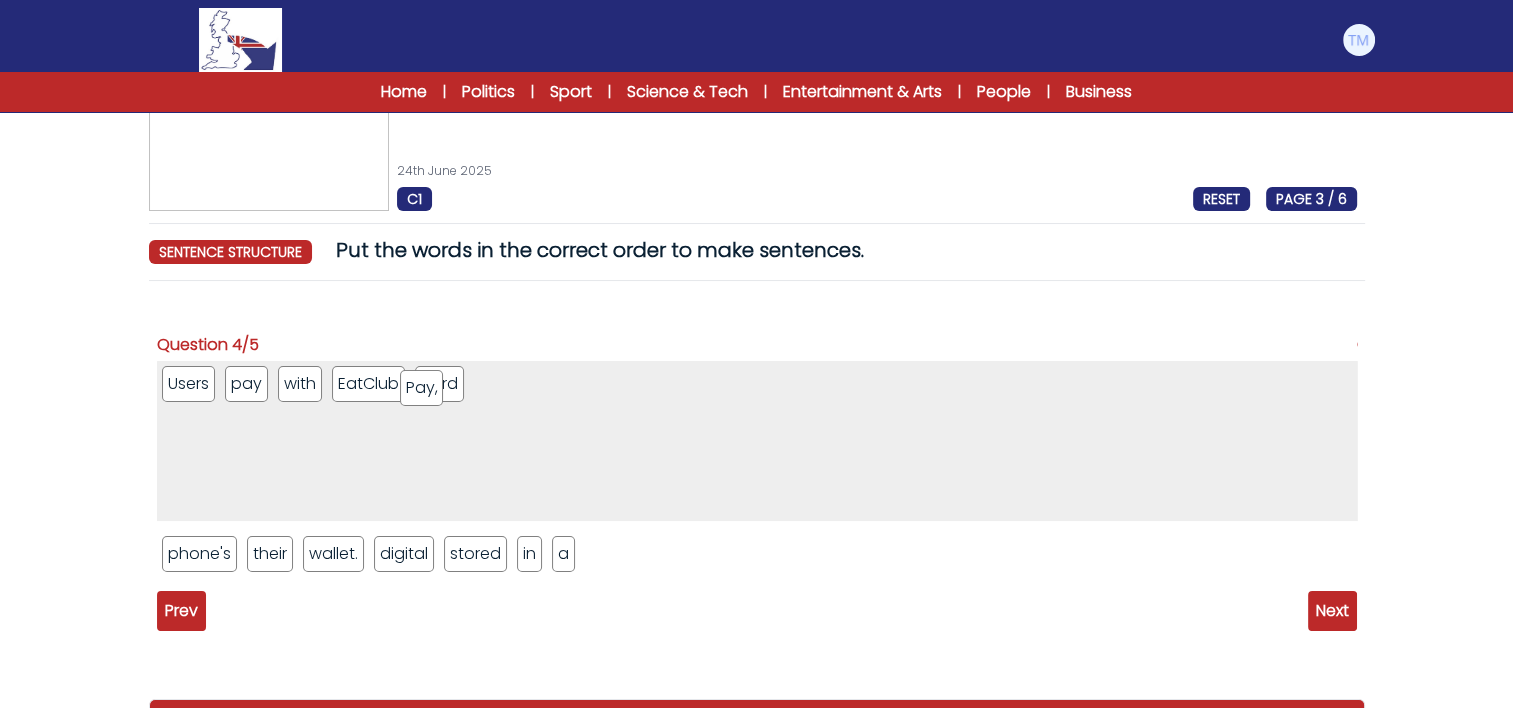 drag, startPoint x: 271, startPoint y: 560, endPoint x: 425, endPoint y: 396, distance: 224.97112 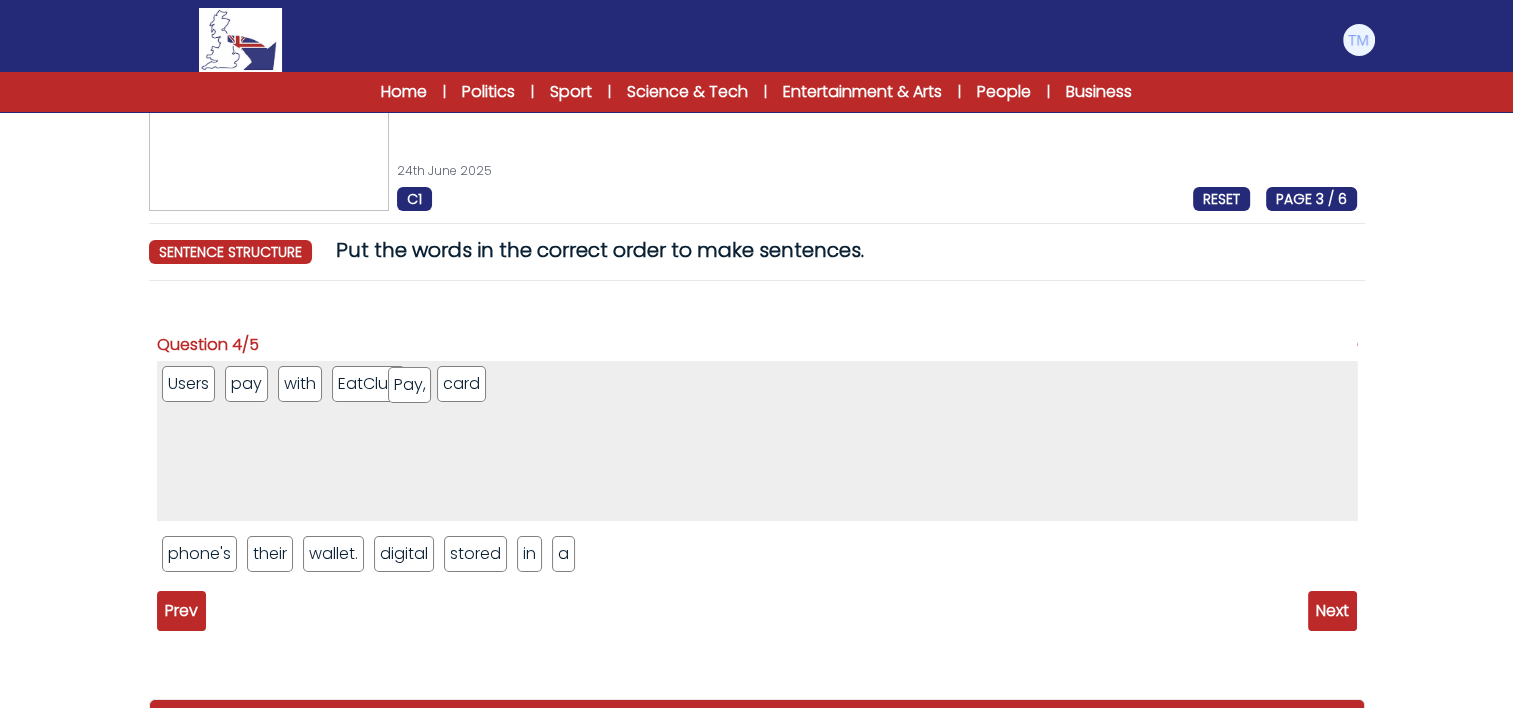 drag, startPoint x: 500, startPoint y: 388, endPoint x: 416, endPoint y: 389, distance: 84.00595 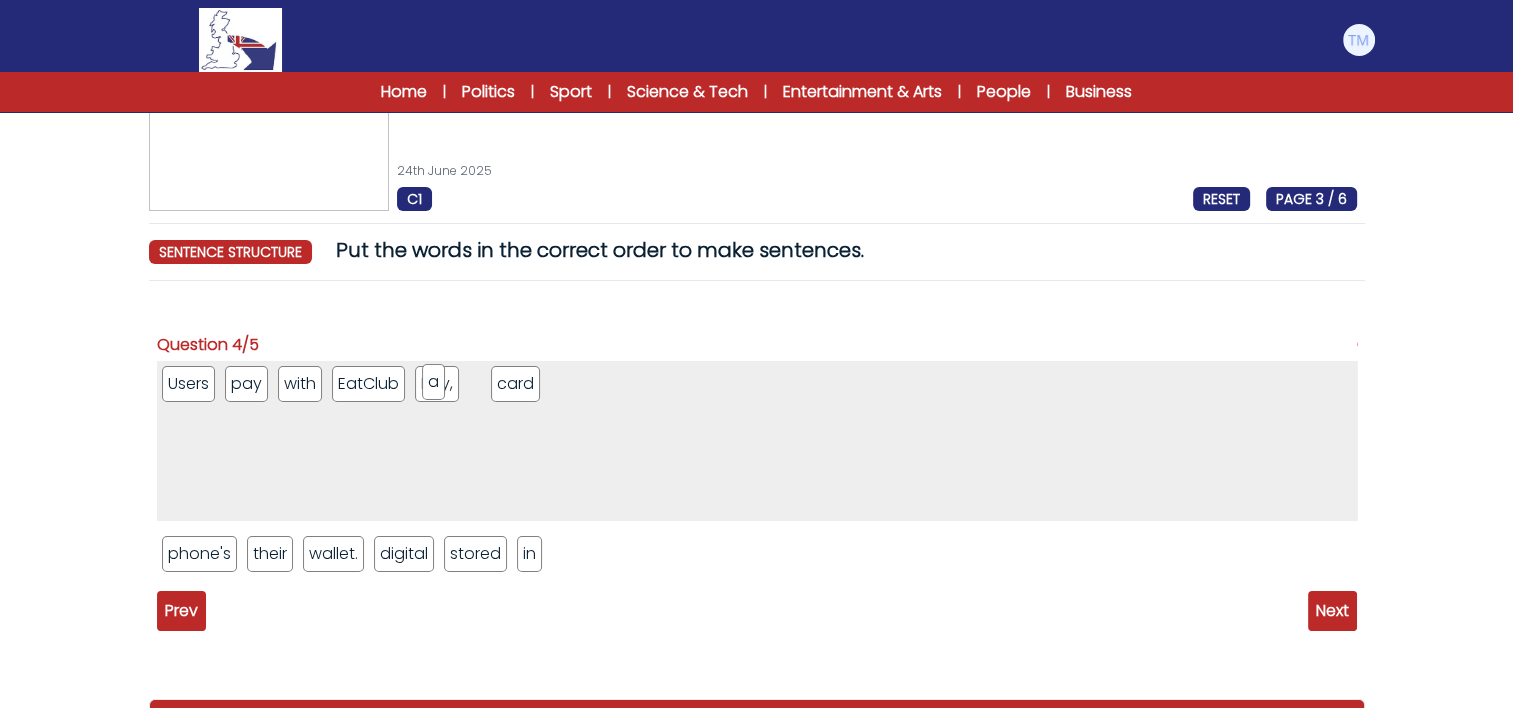 drag, startPoint x: 561, startPoint y: 561, endPoint x: 439, endPoint y: 390, distance: 210.05951 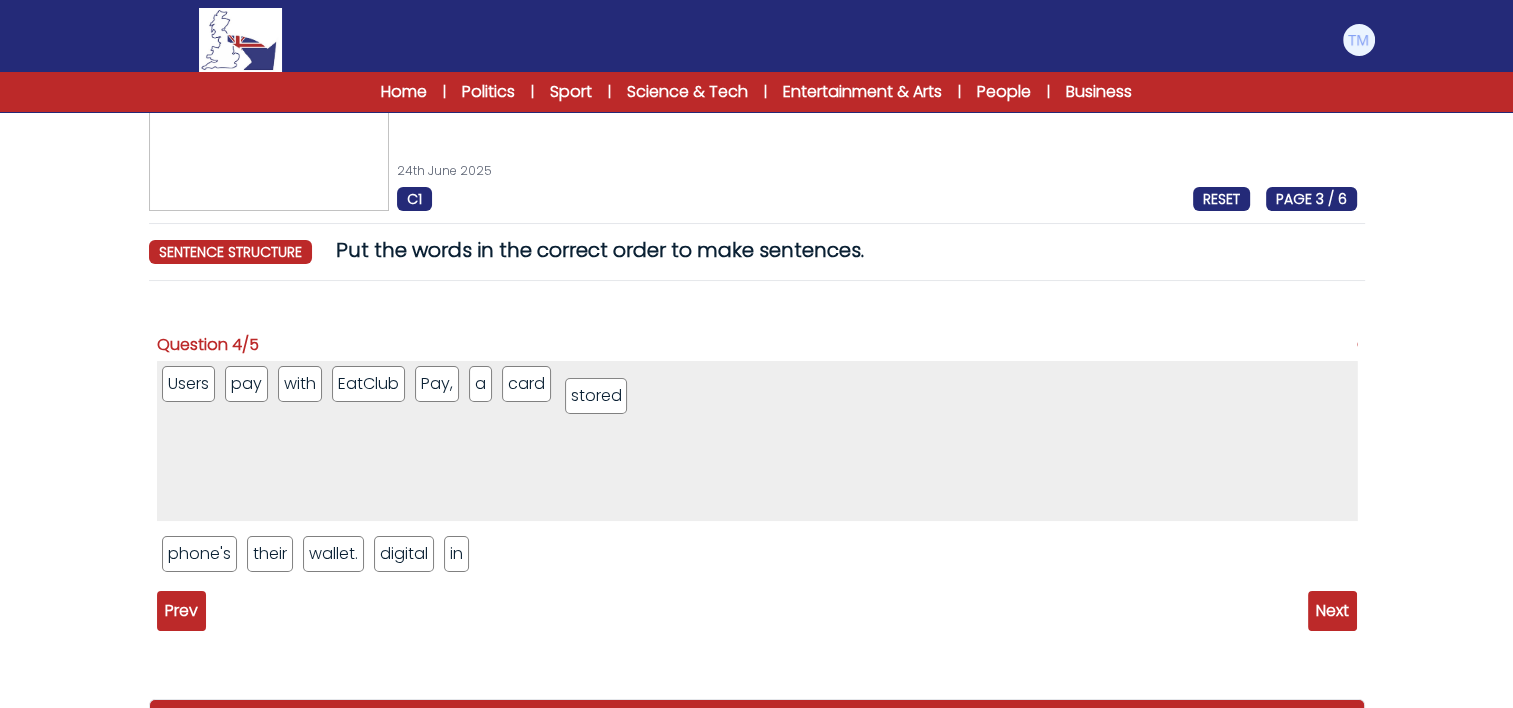 drag, startPoint x: 464, startPoint y: 552, endPoint x: 585, endPoint y: 392, distance: 200.6016 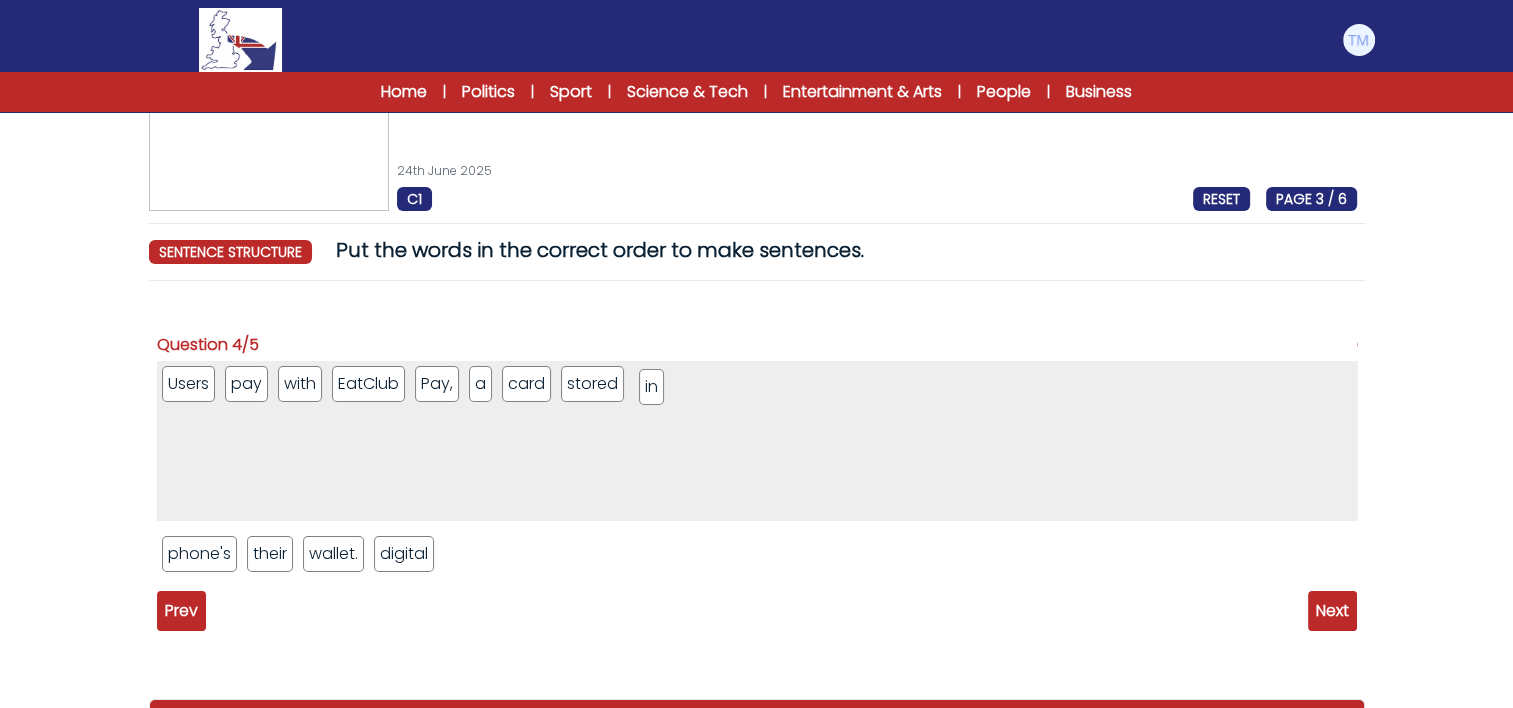 drag, startPoint x: 459, startPoint y: 556, endPoint x: 652, endPoint y: 388, distance: 255.87692 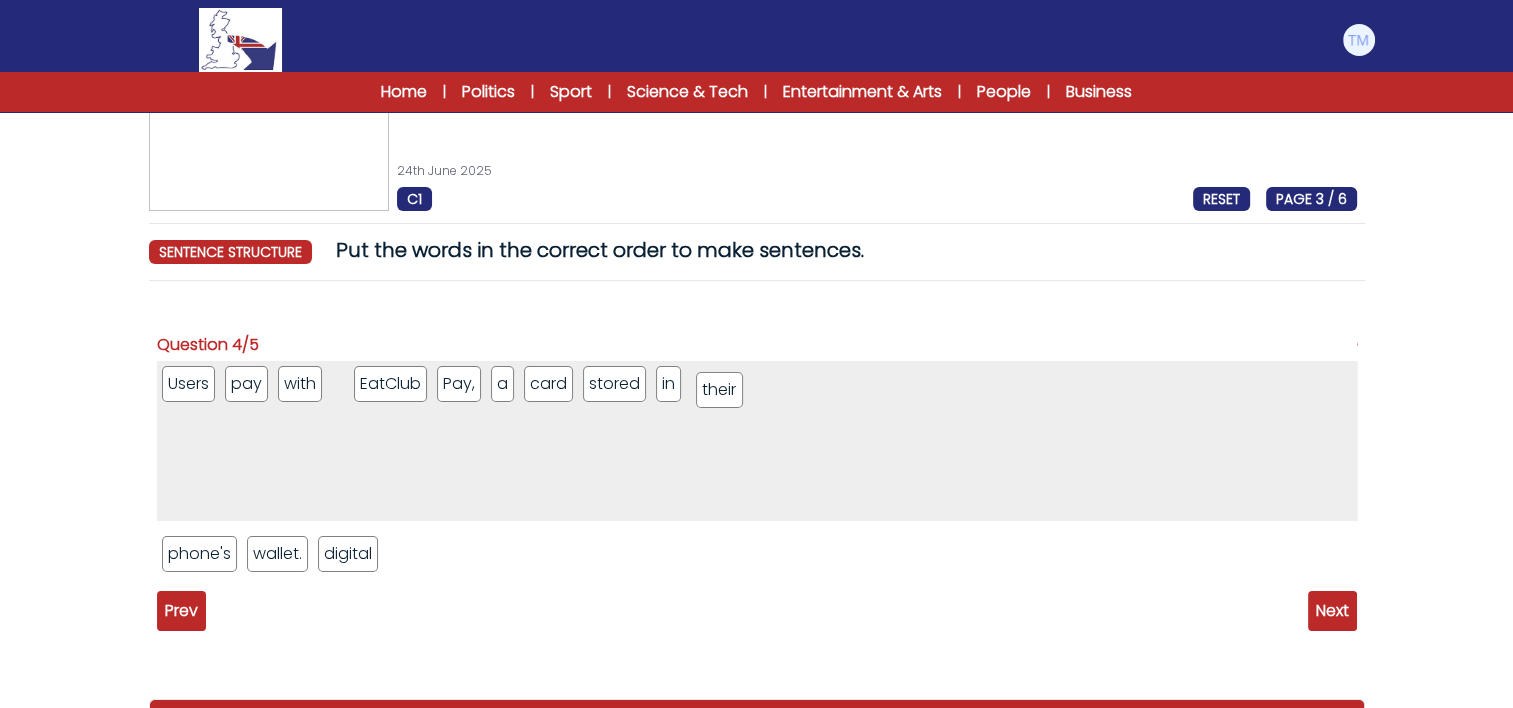 drag, startPoint x: 266, startPoint y: 552, endPoint x: 717, endPoint y: 388, distance: 479.8927 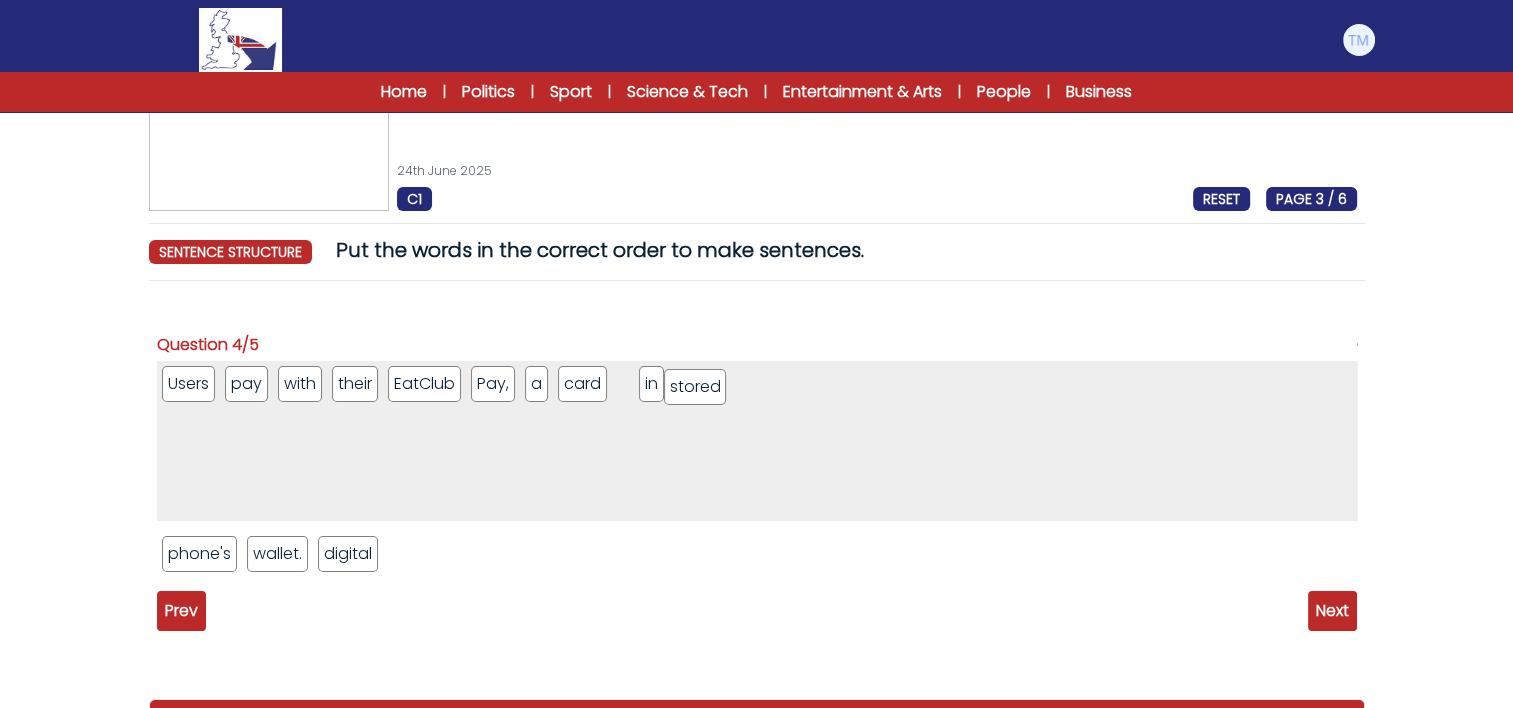 drag, startPoint x: 630, startPoint y: 390, endPoint x: 678, endPoint y: 392, distance: 48.04165 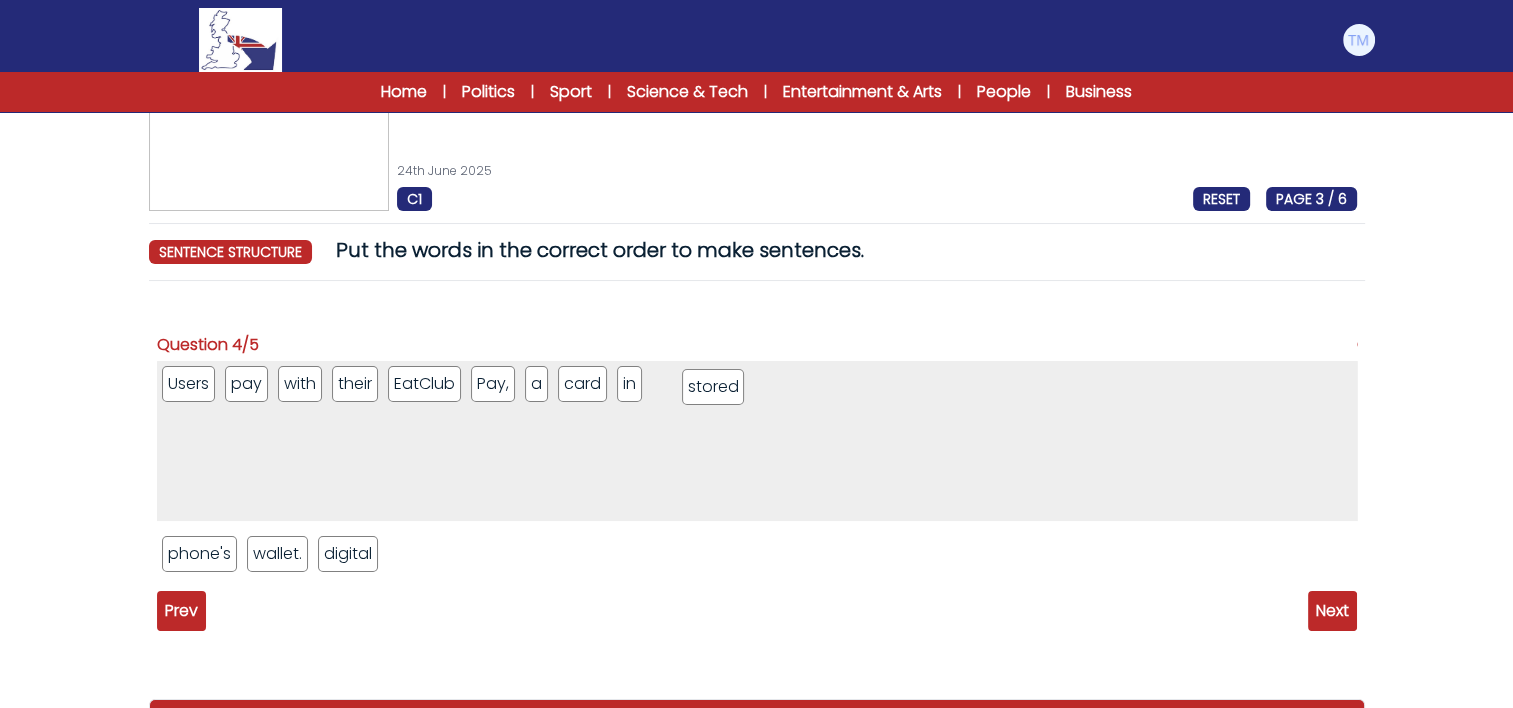 drag, startPoint x: 664, startPoint y: 392, endPoint x: 729, endPoint y: 395, distance: 65.06919 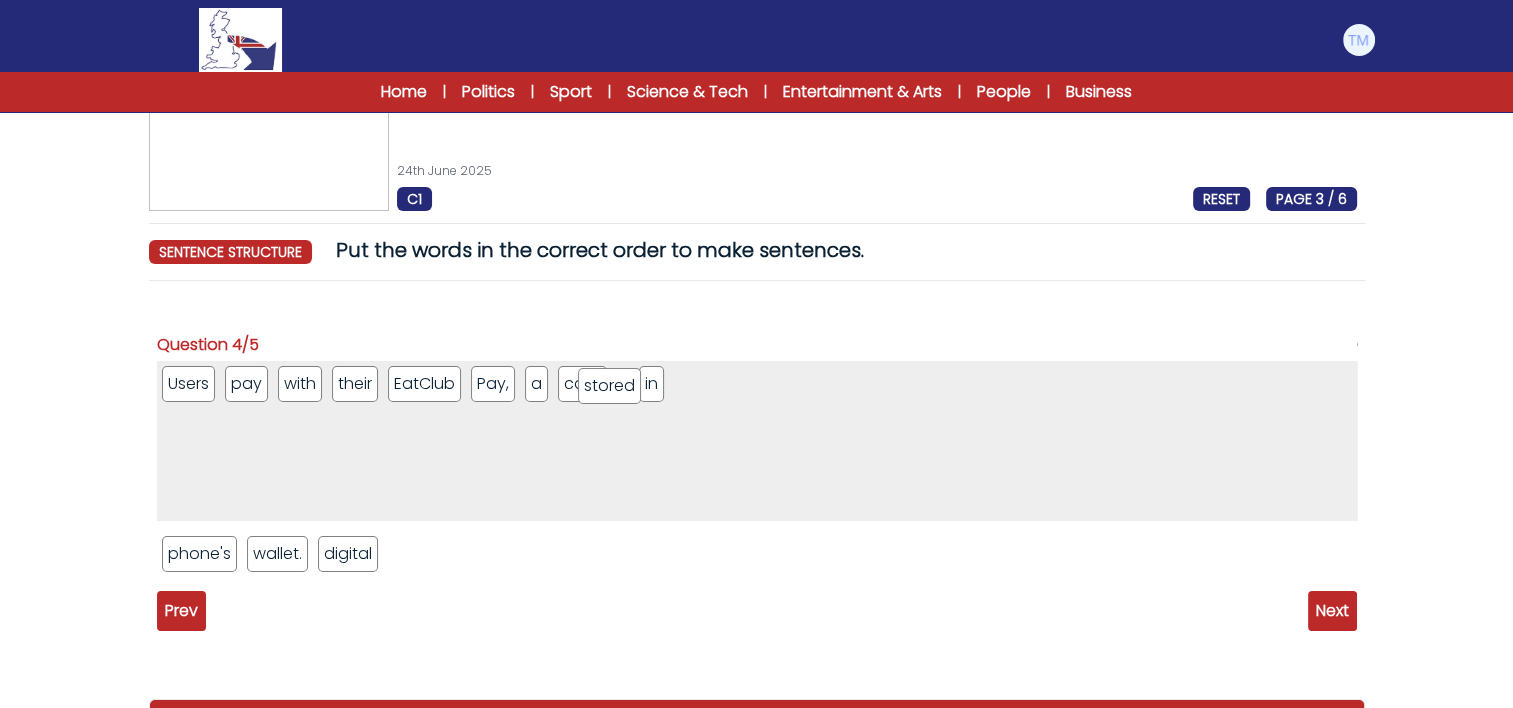 drag, startPoint x: 675, startPoint y: 381, endPoint x: 602, endPoint y: 384, distance: 73.061615 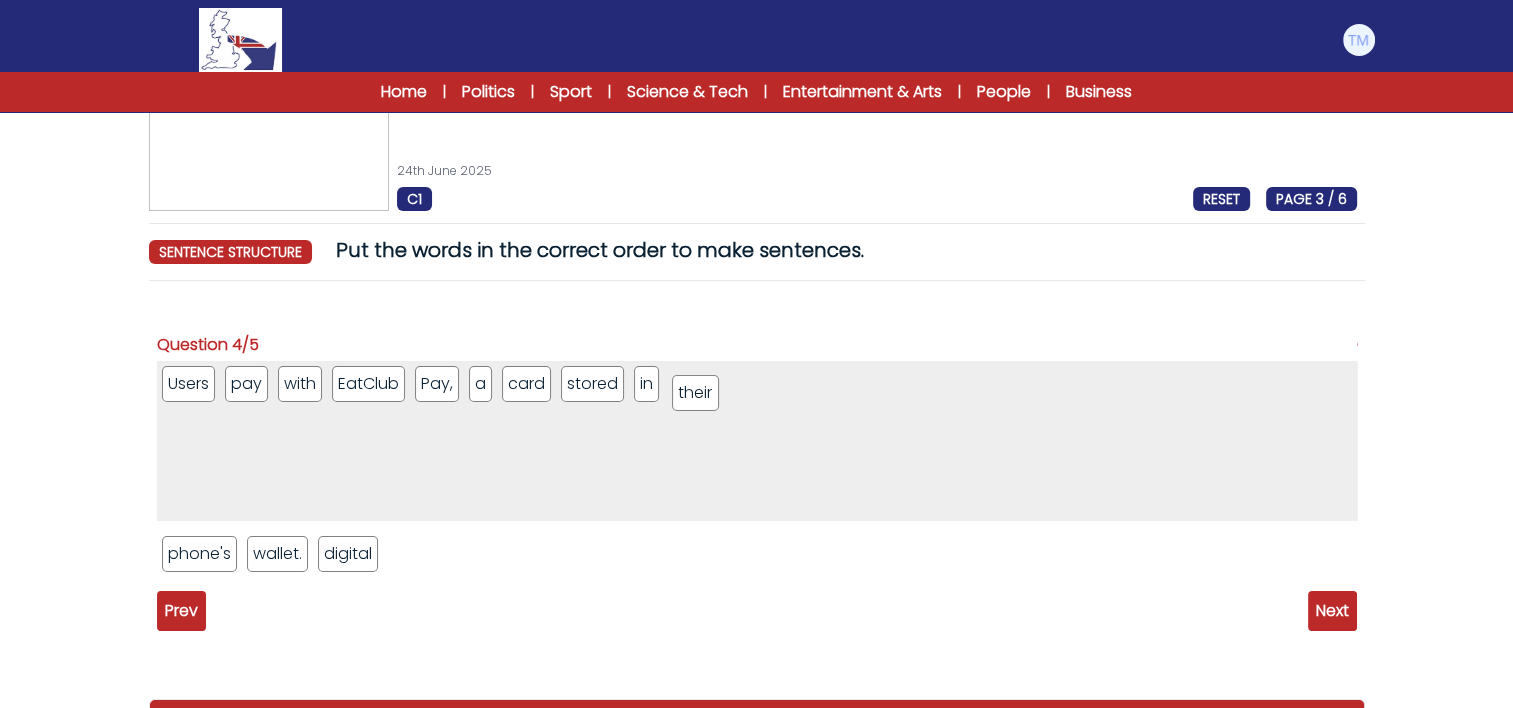 drag, startPoint x: 344, startPoint y: 390, endPoint x: 683, endPoint y: 398, distance: 339.0944 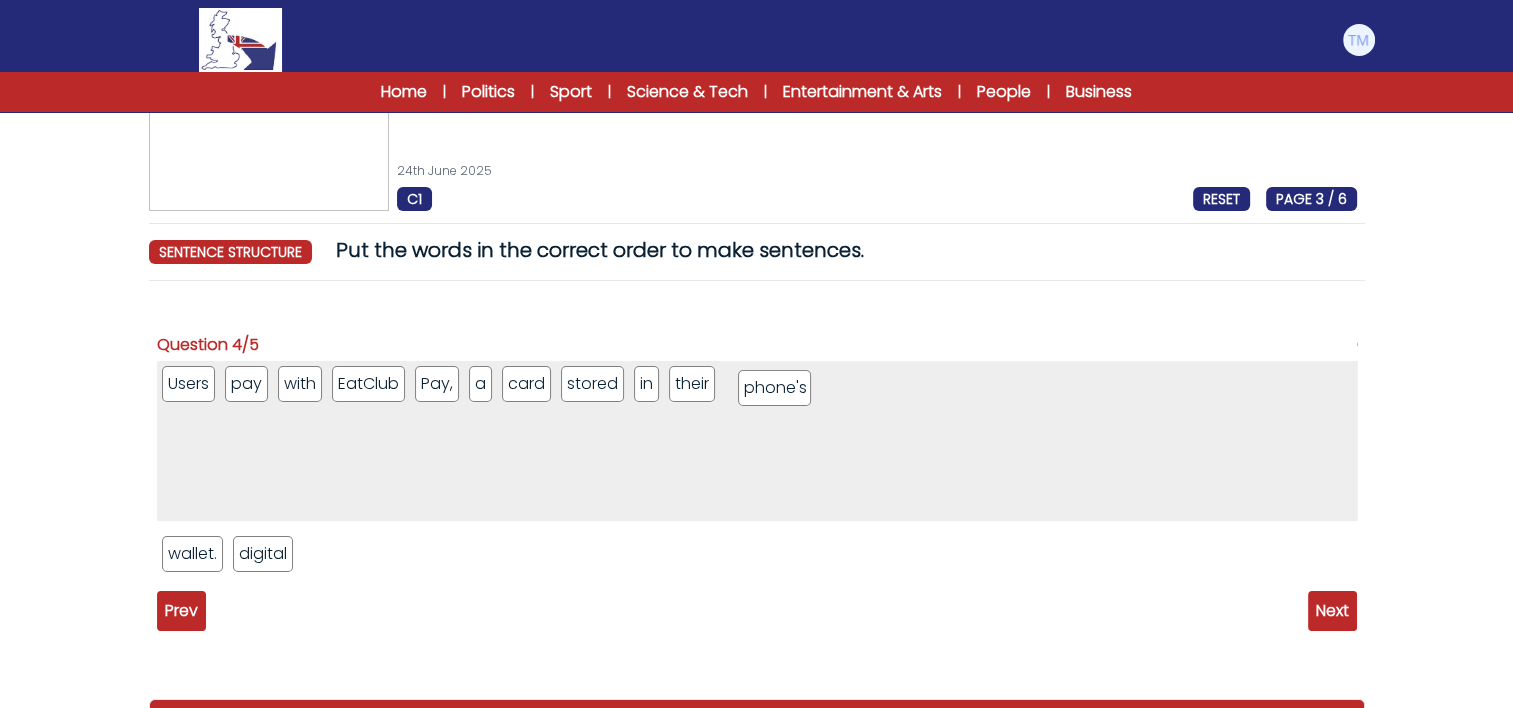 drag, startPoint x: 228, startPoint y: 562, endPoint x: 804, endPoint y: 396, distance: 599.44305 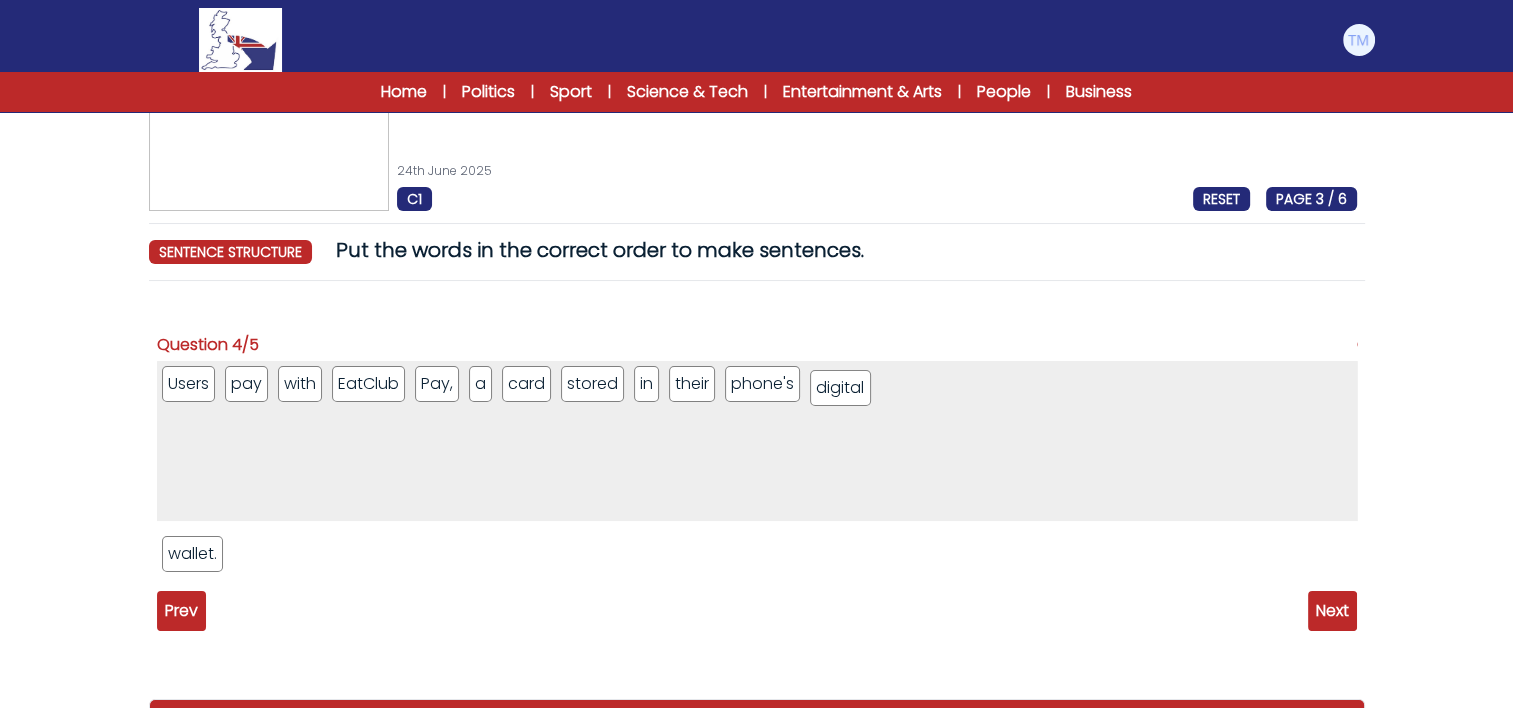 drag, startPoint x: 268, startPoint y: 552, endPoint x: 845, endPoint y: 386, distance: 600.40405 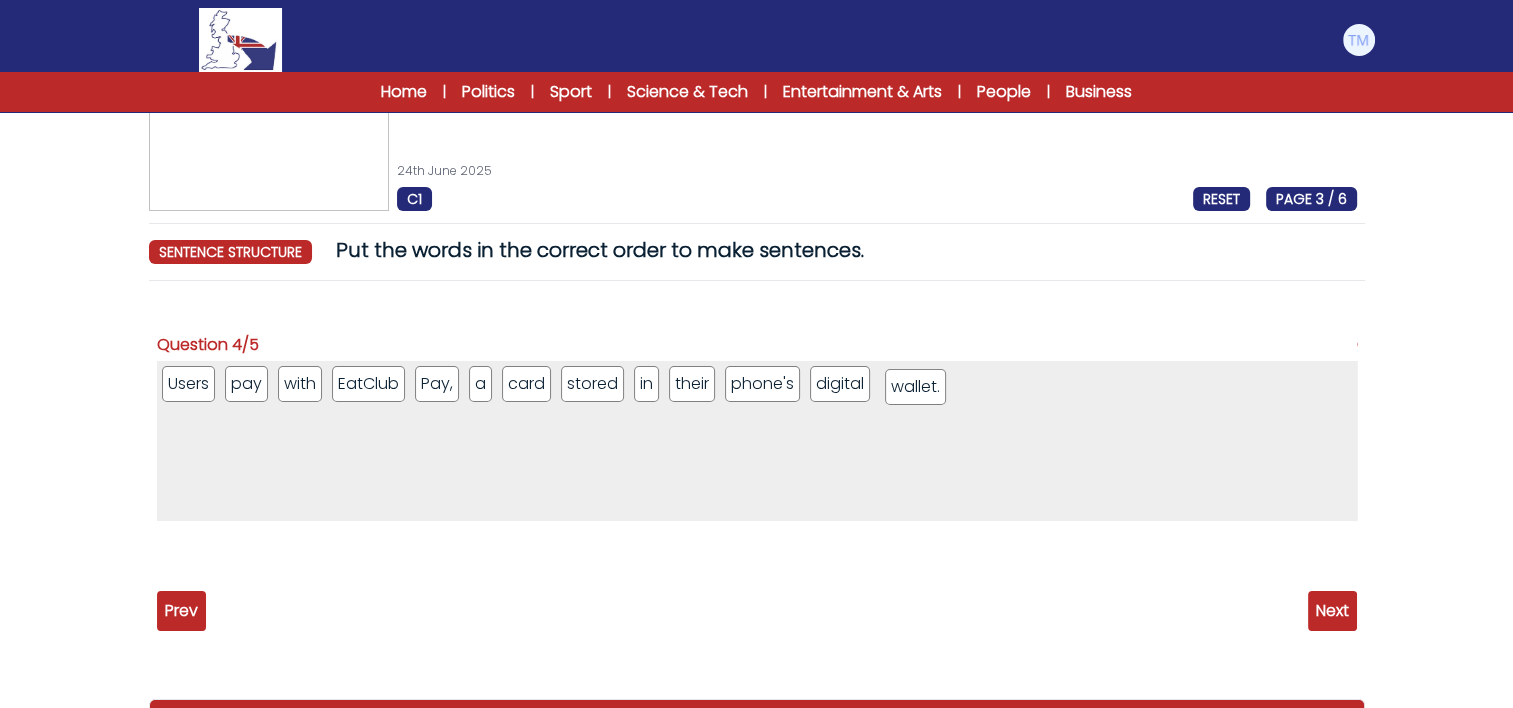 drag, startPoint x: 195, startPoint y: 556, endPoint x: 918, endPoint y: 388, distance: 742.2621 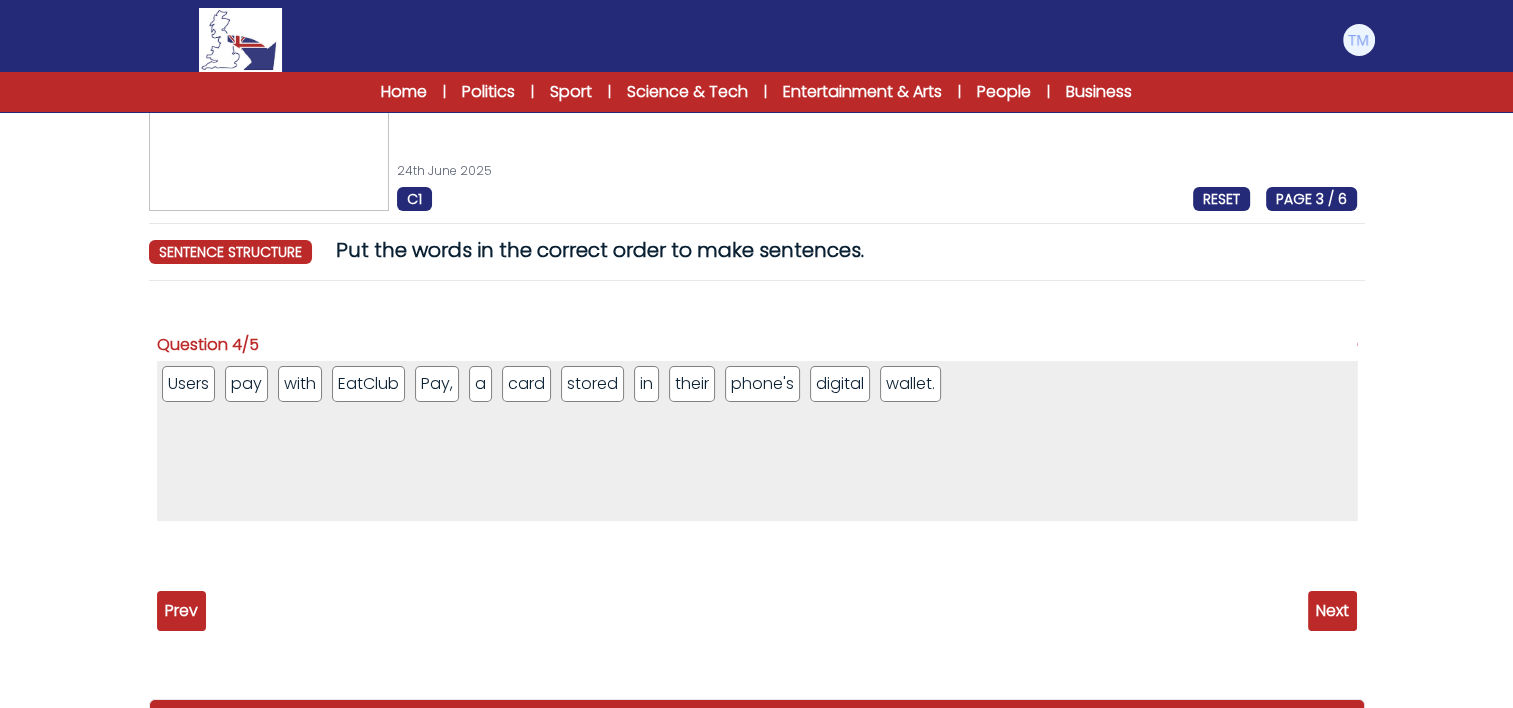 click on "Next" at bounding box center [1332, 611] 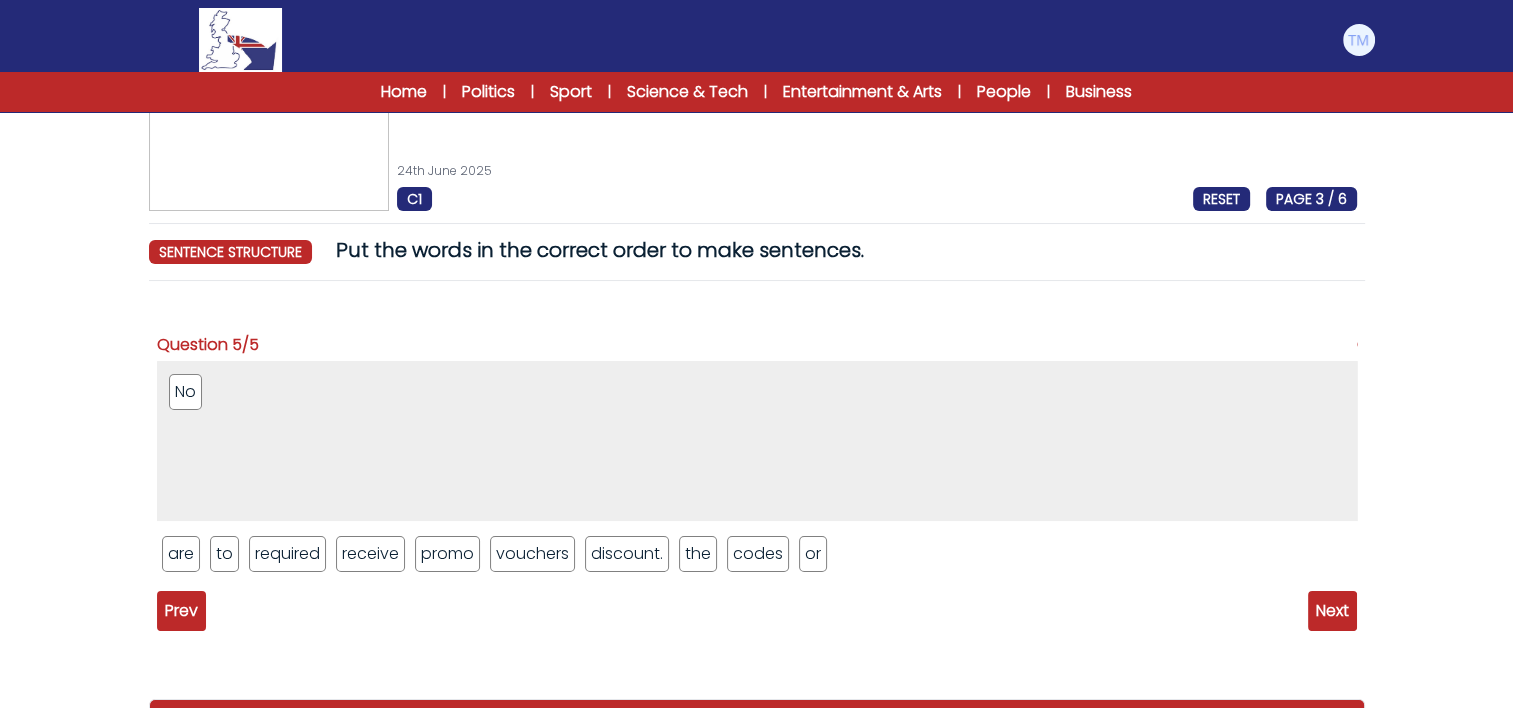 drag, startPoint x: 697, startPoint y: 555, endPoint x: 188, endPoint y: 392, distance: 534.46234 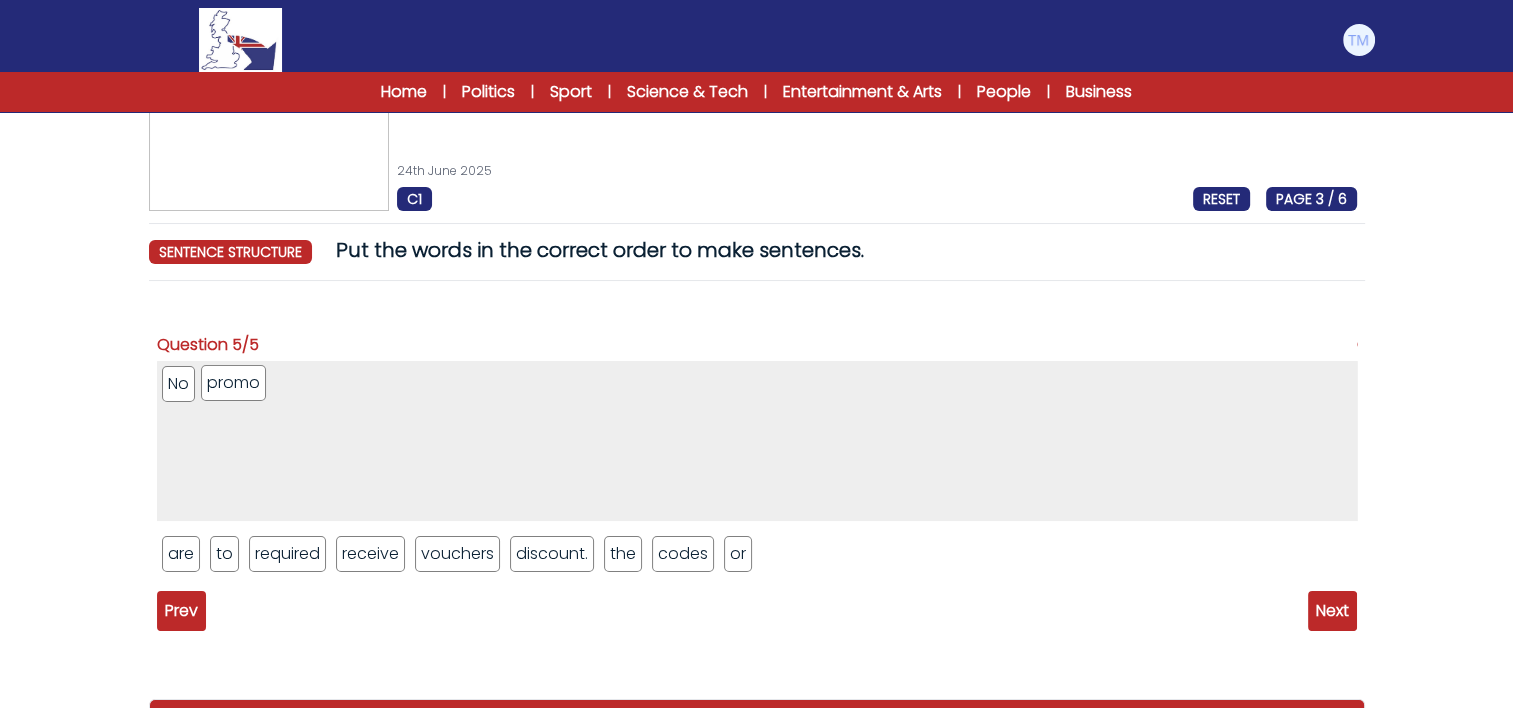 drag, startPoint x: 460, startPoint y: 564, endPoint x: 244, endPoint y: 392, distance: 276.1159 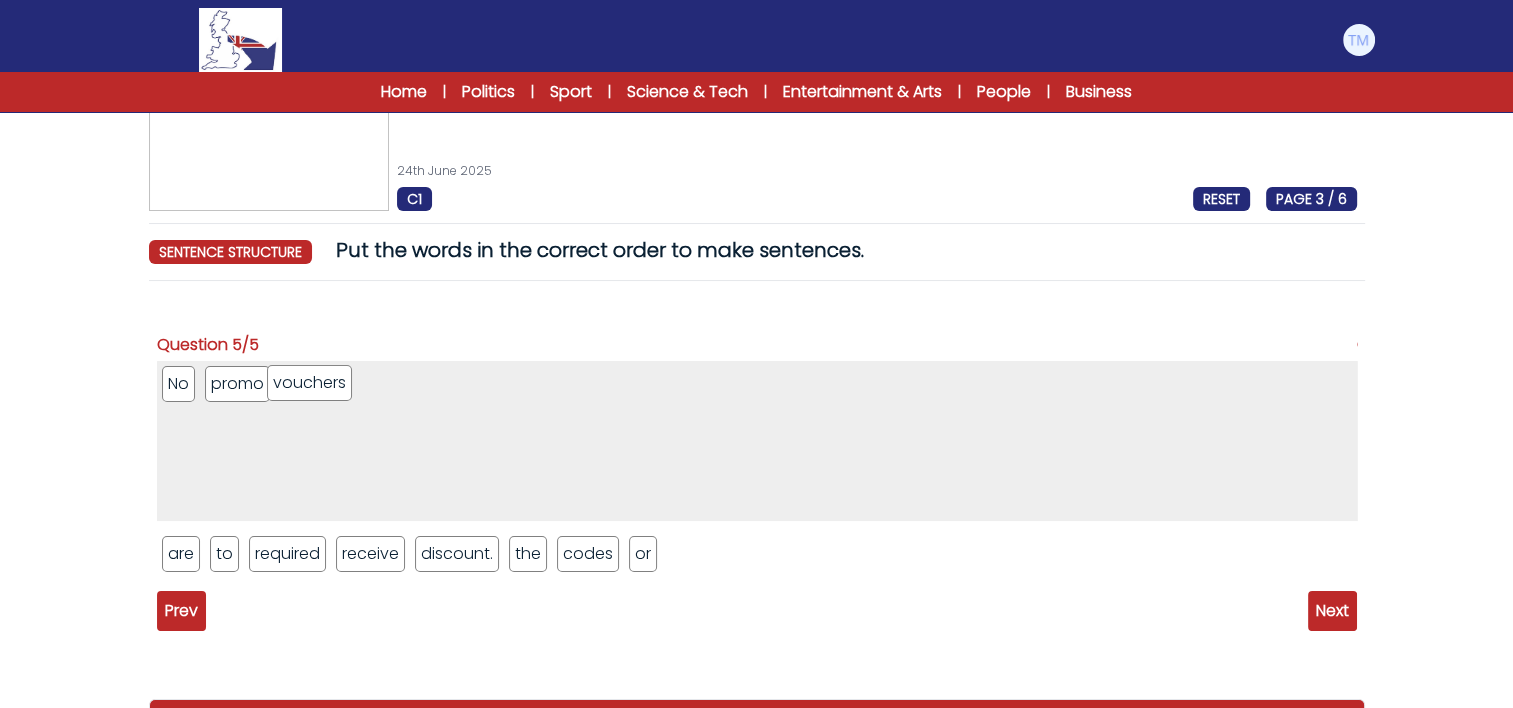 drag, startPoint x: 478, startPoint y: 566, endPoint x: 348, endPoint y: 401, distance: 210.05951 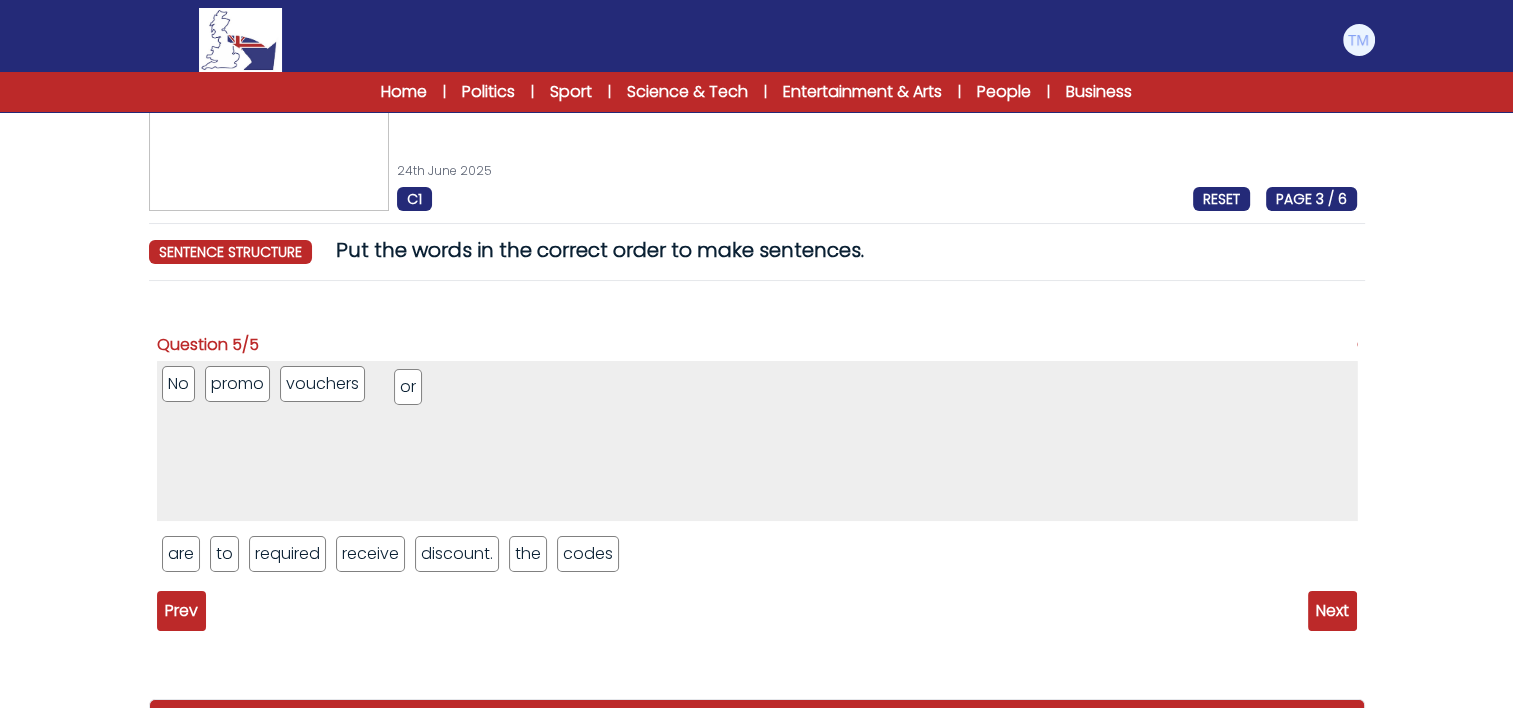 drag, startPoint x: 636, startPoint y: 559, endPoint x: 396, endPoint y: 388, distance: 294.68796 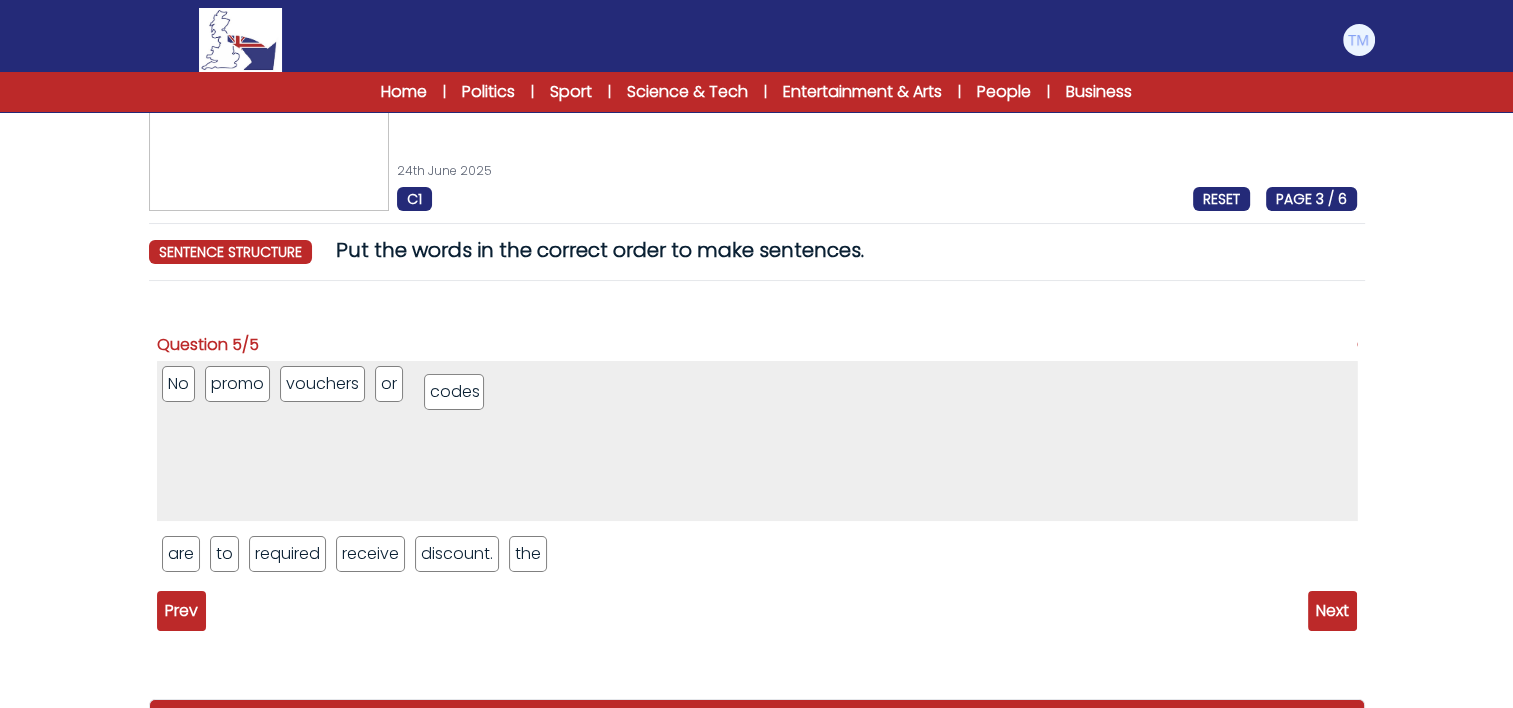 drag, startPoint x: 604, startPoint y: 564, endPoint x: 472, endPoint y: 403, distance: 208.19463 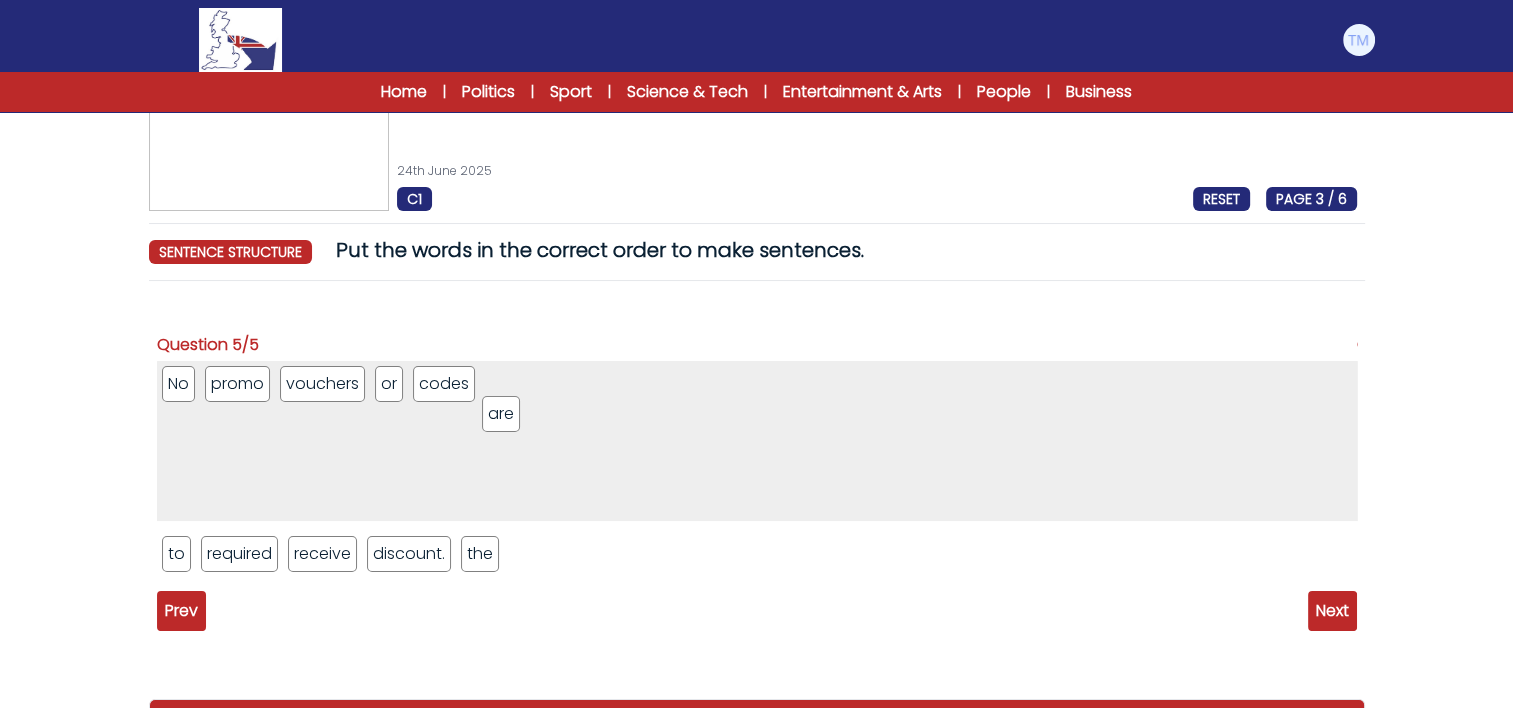drag, startPoint x: 180, startPoint y: 550, endPoint x: 512, endPoint y: 388, distance: 369.41574 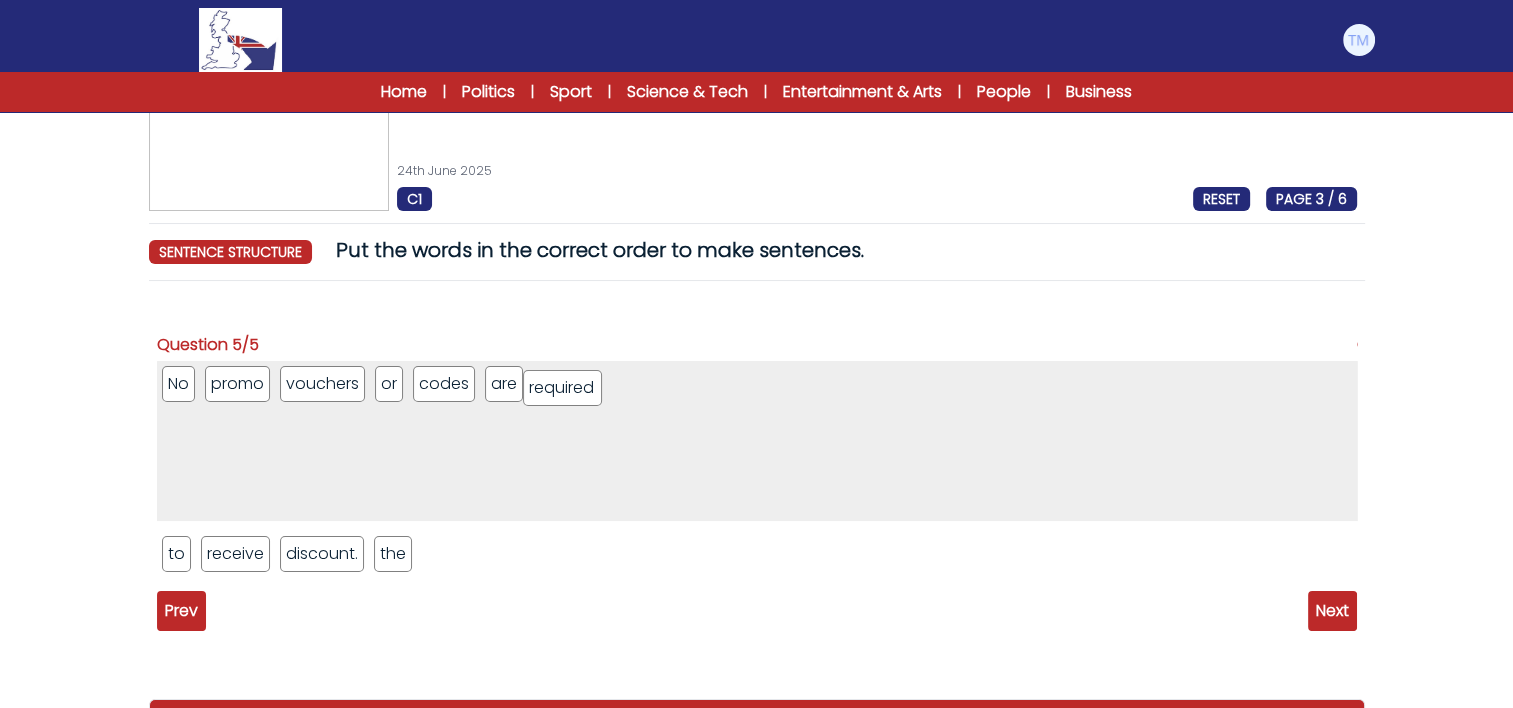 drag, startPoint x: 247, startPoint y: 548, endPoint x: 583, endPoint y: 384, distance: 373.8877 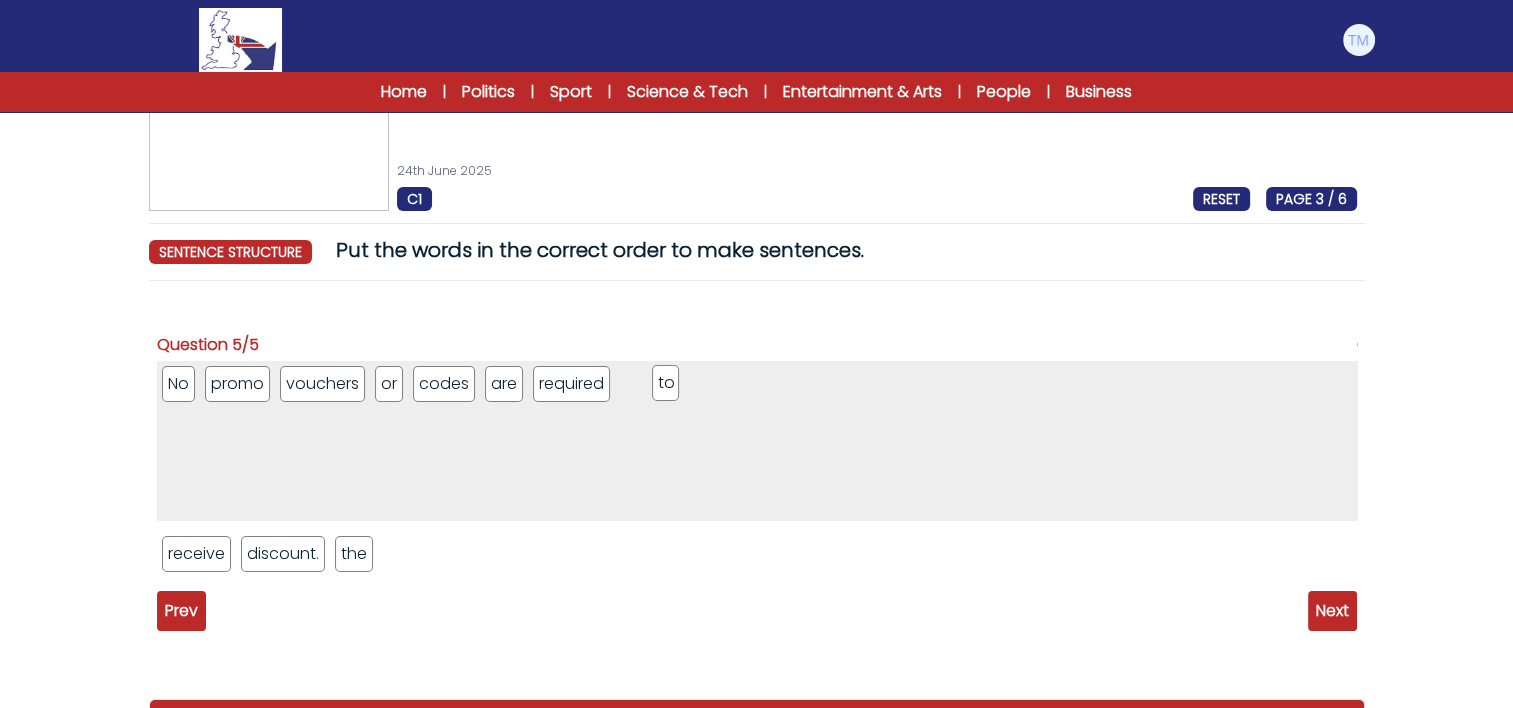 drag, startPoint x: 178, startPoint y: 556, endPoint x: 668, endPoint y: 384, distance: 519.3111 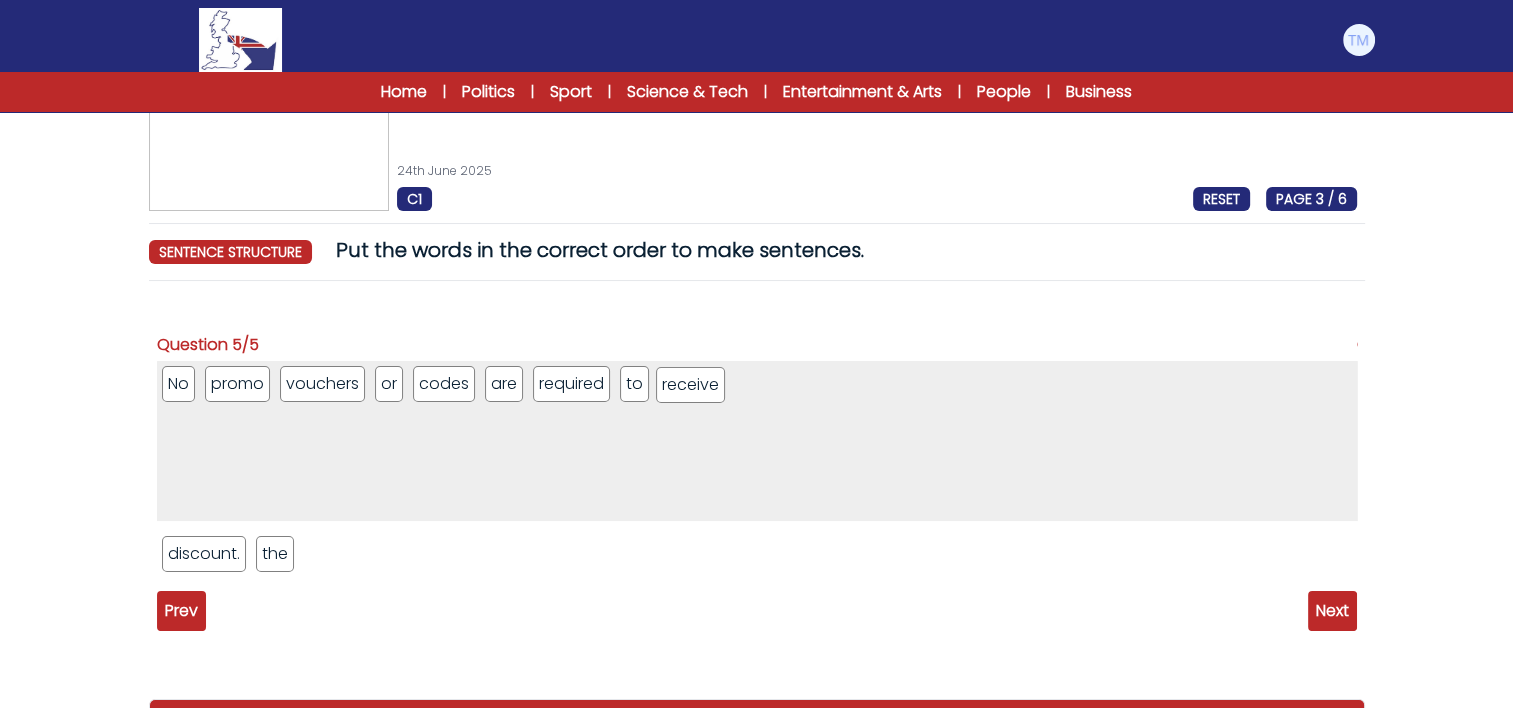drag, startPoint x: 189, startPoint y: 560, endPoint x: 682, endPoint y: 392, distance: 520.83875 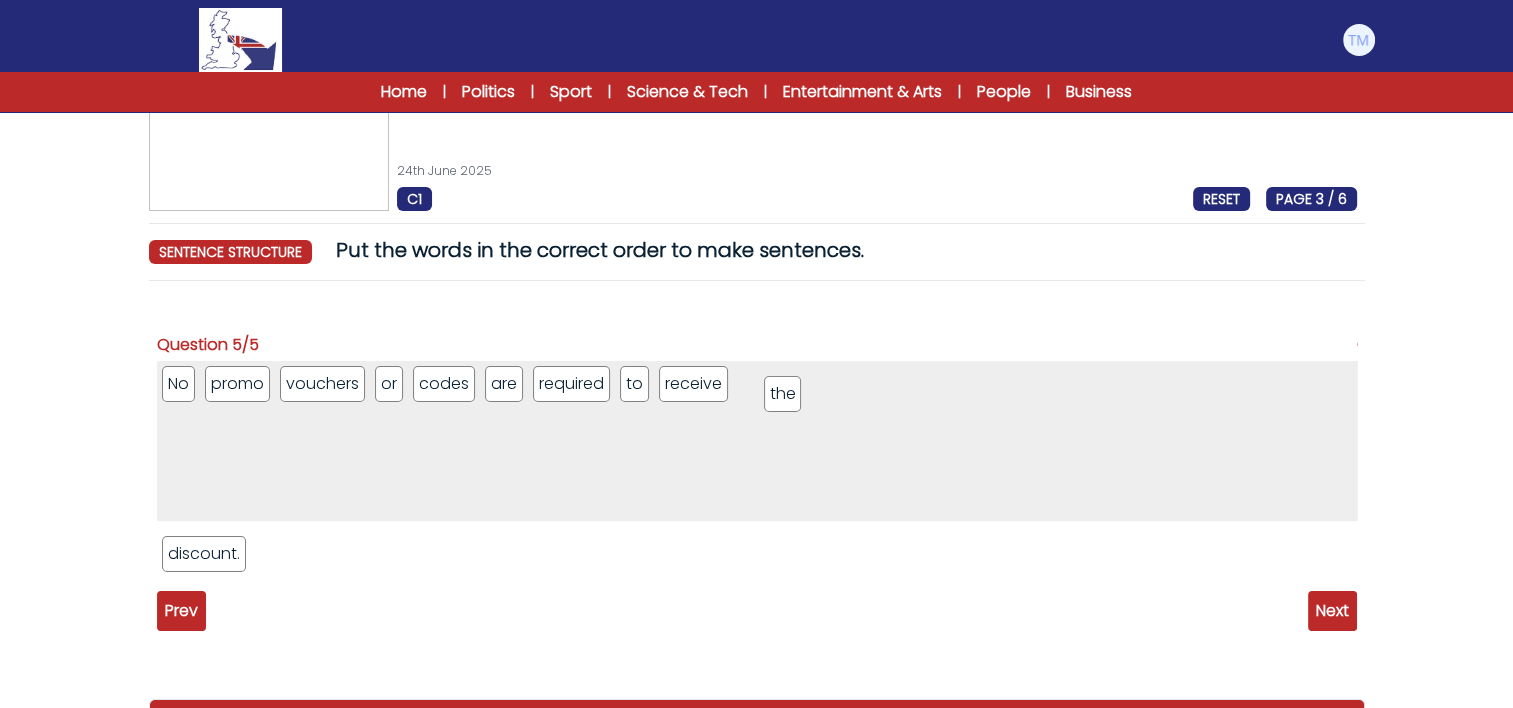 drag, startPoint x: 275, startPoint y: 554, endPoint x: 783, endPoint y: 393, distance: 532.9024 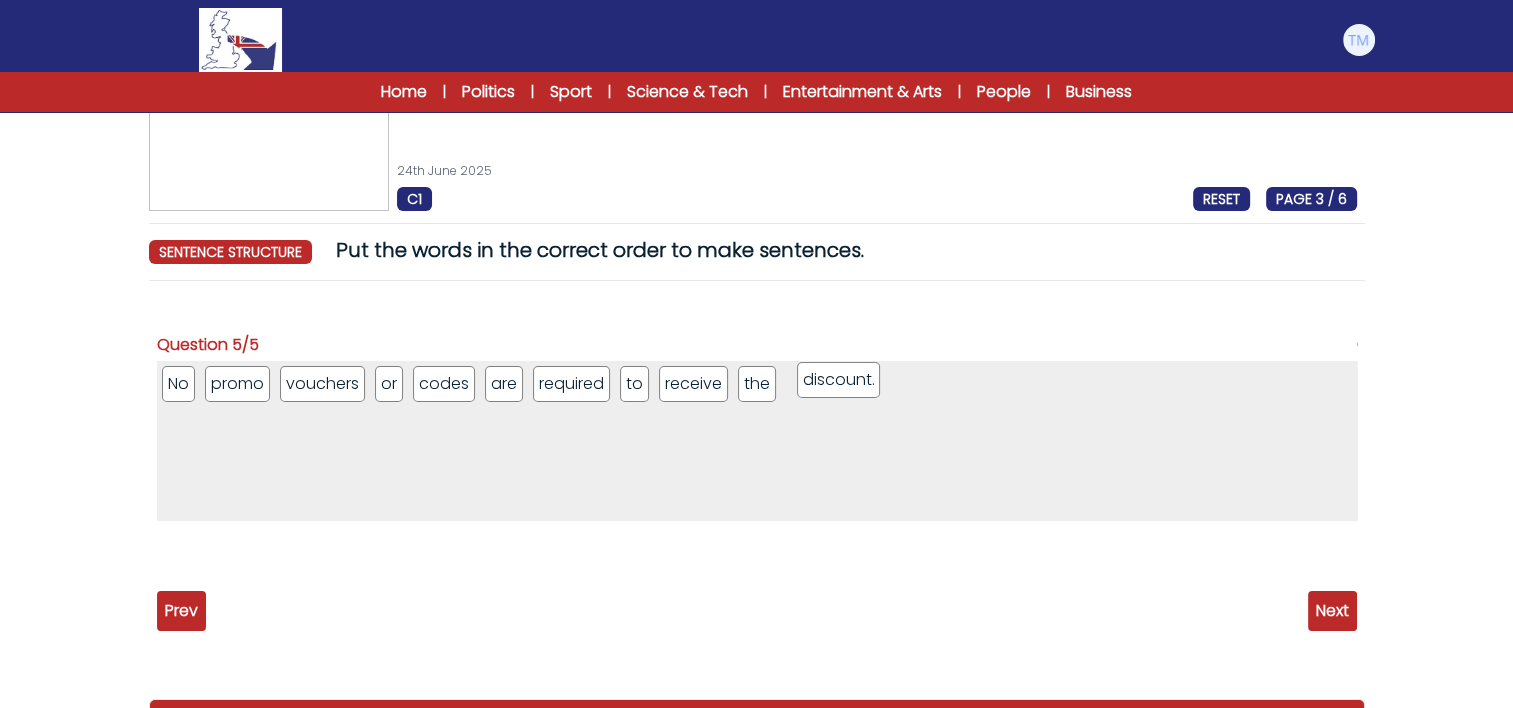 drag, startPoint x: 213, startPoint y: 556, endPoint x: 848, endPoint y: 381, distance: 658.6729 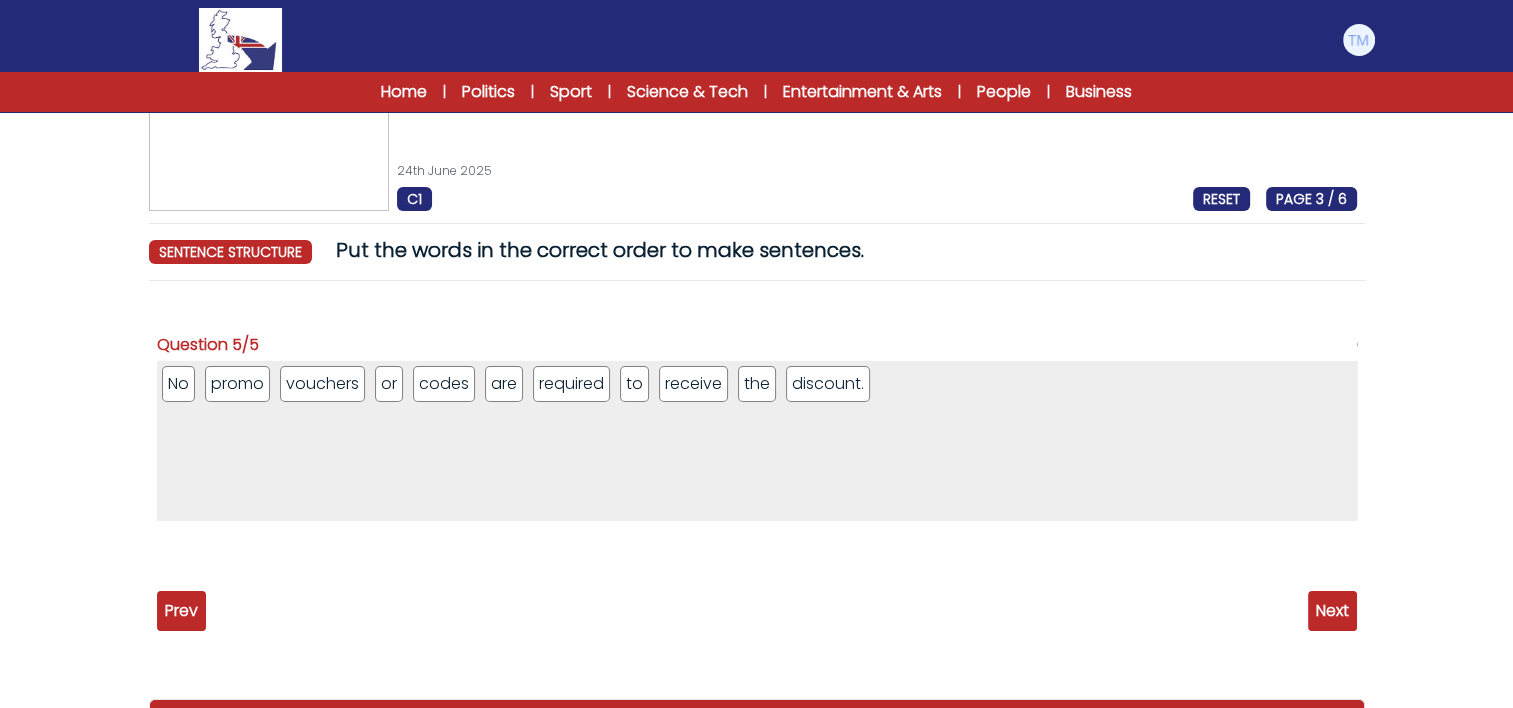 click on "Next" at bounding box center [1332, 611] 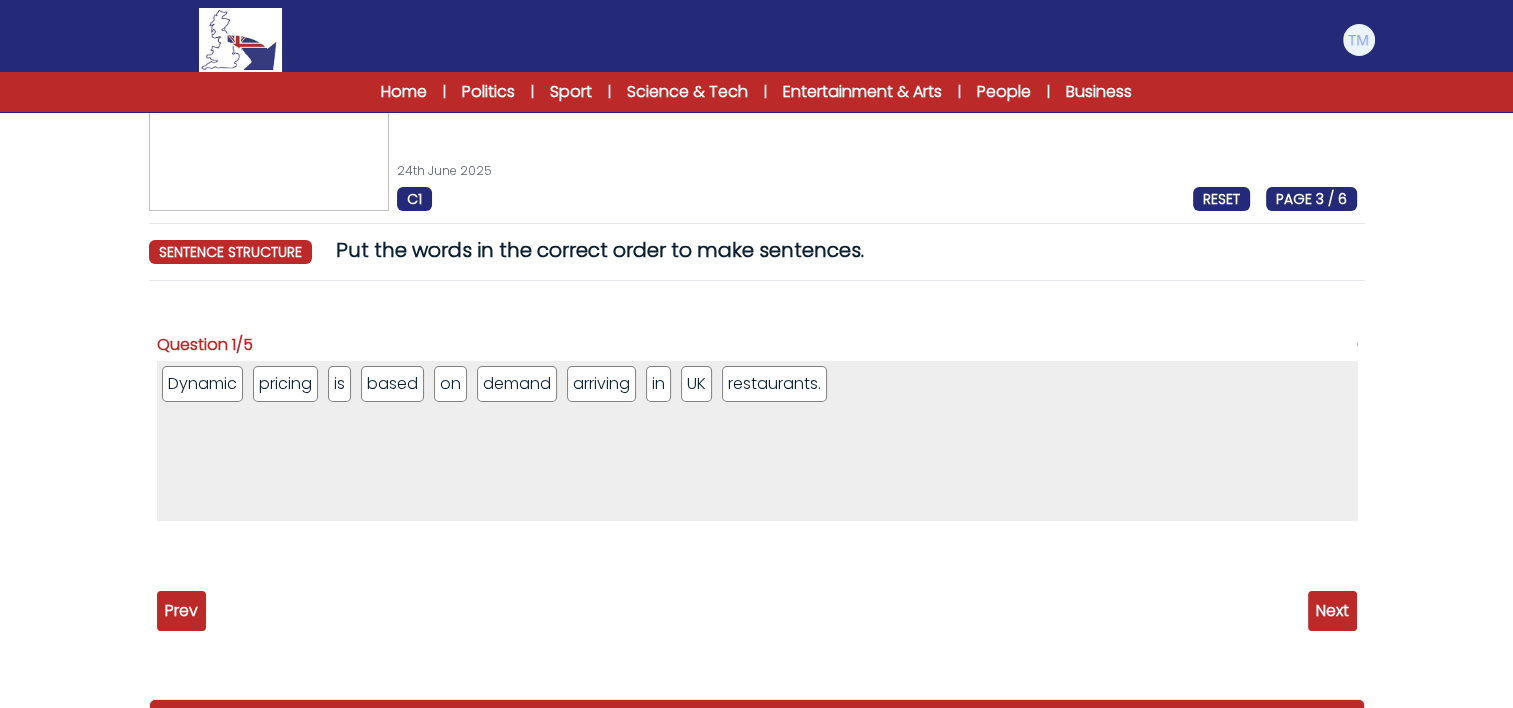 scroll, scrollTop: 154, scrollLeft: 0, axis: vertical 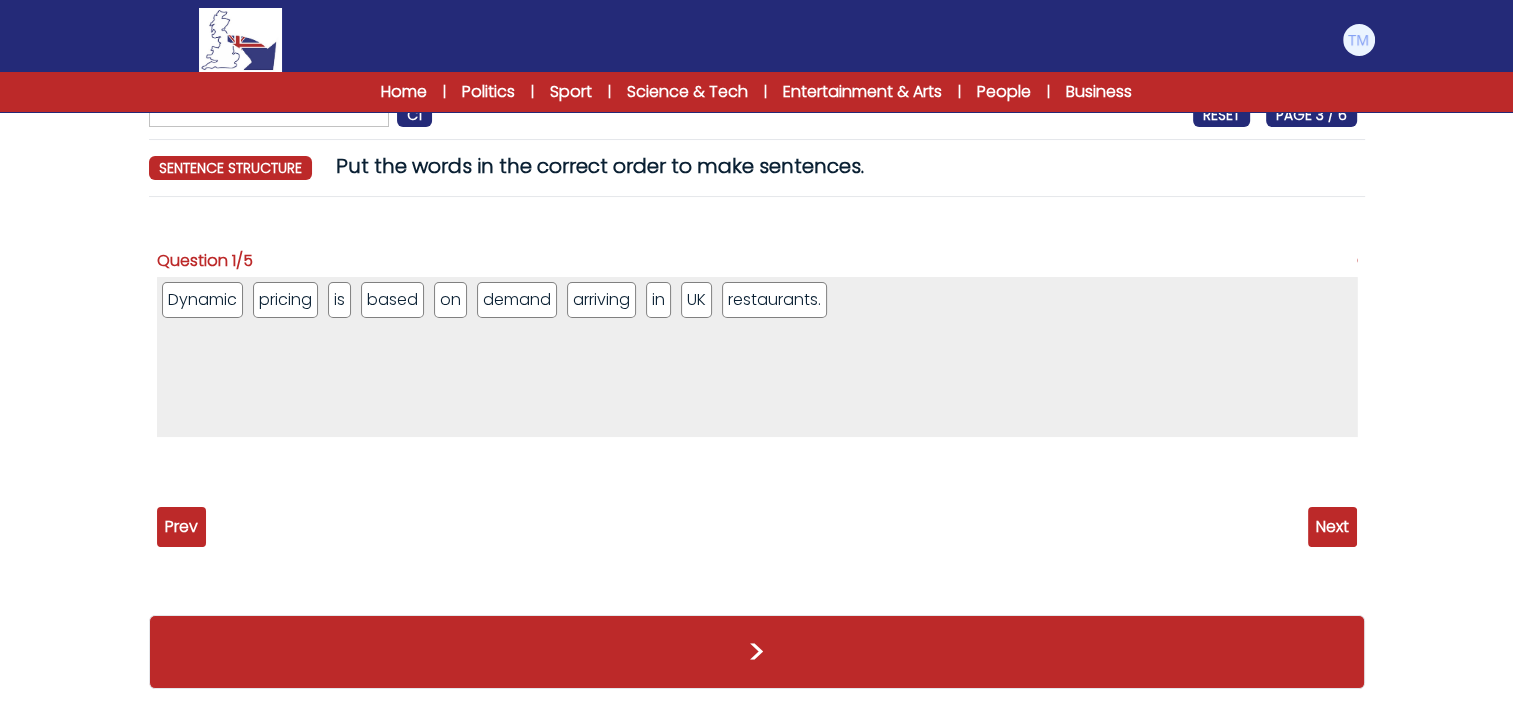 click on "Next" at bounding box center (1332, 527) 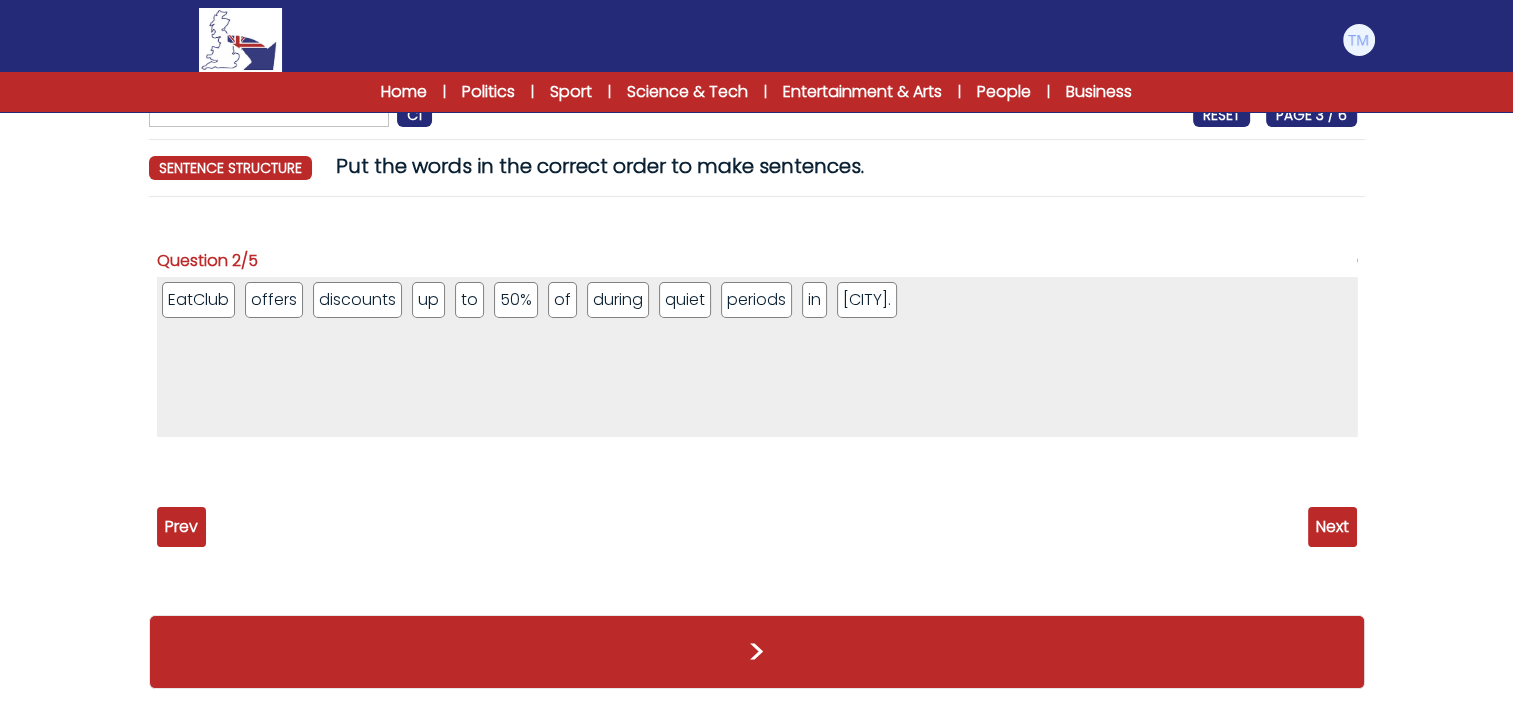 click on "Next" at bounding box center [1332, 527] 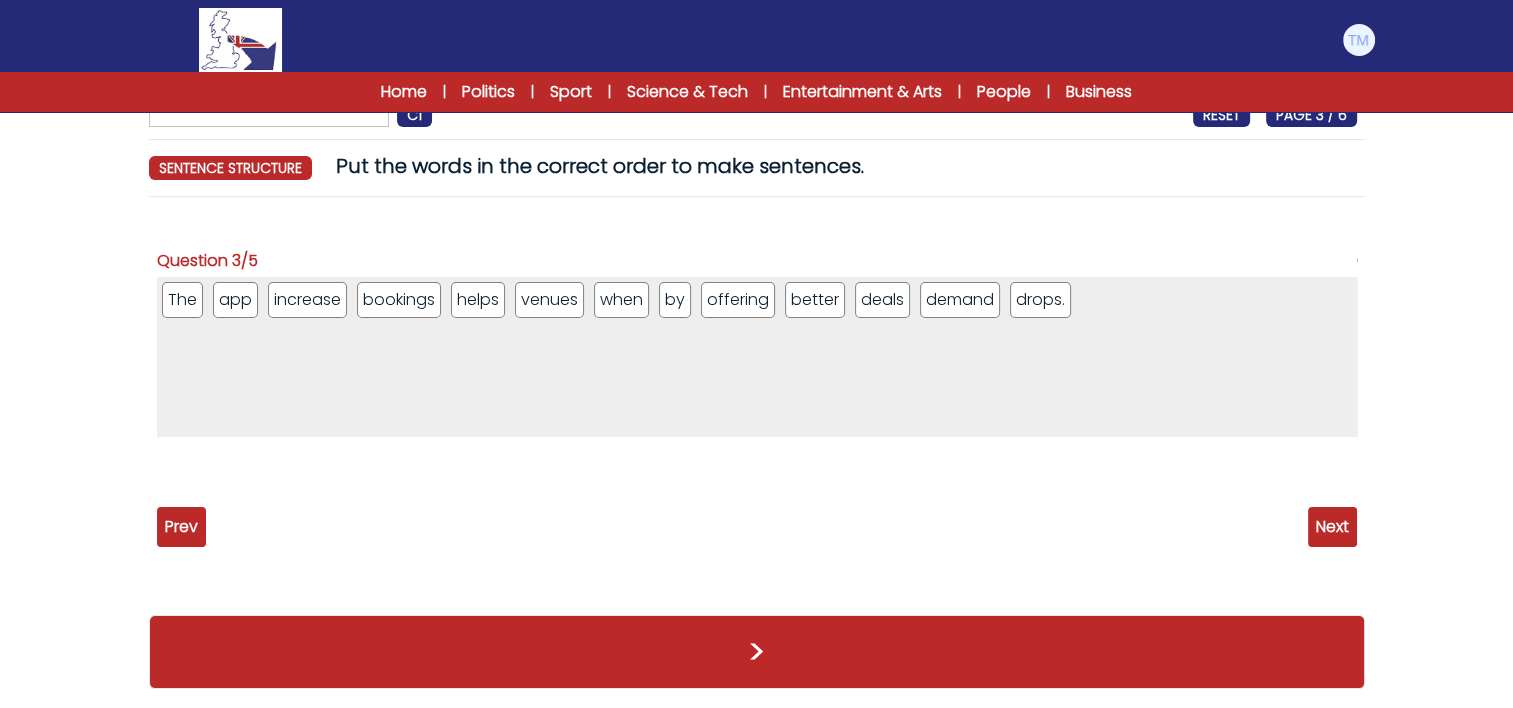 click on "Next" at bounding box center (1332, 527) 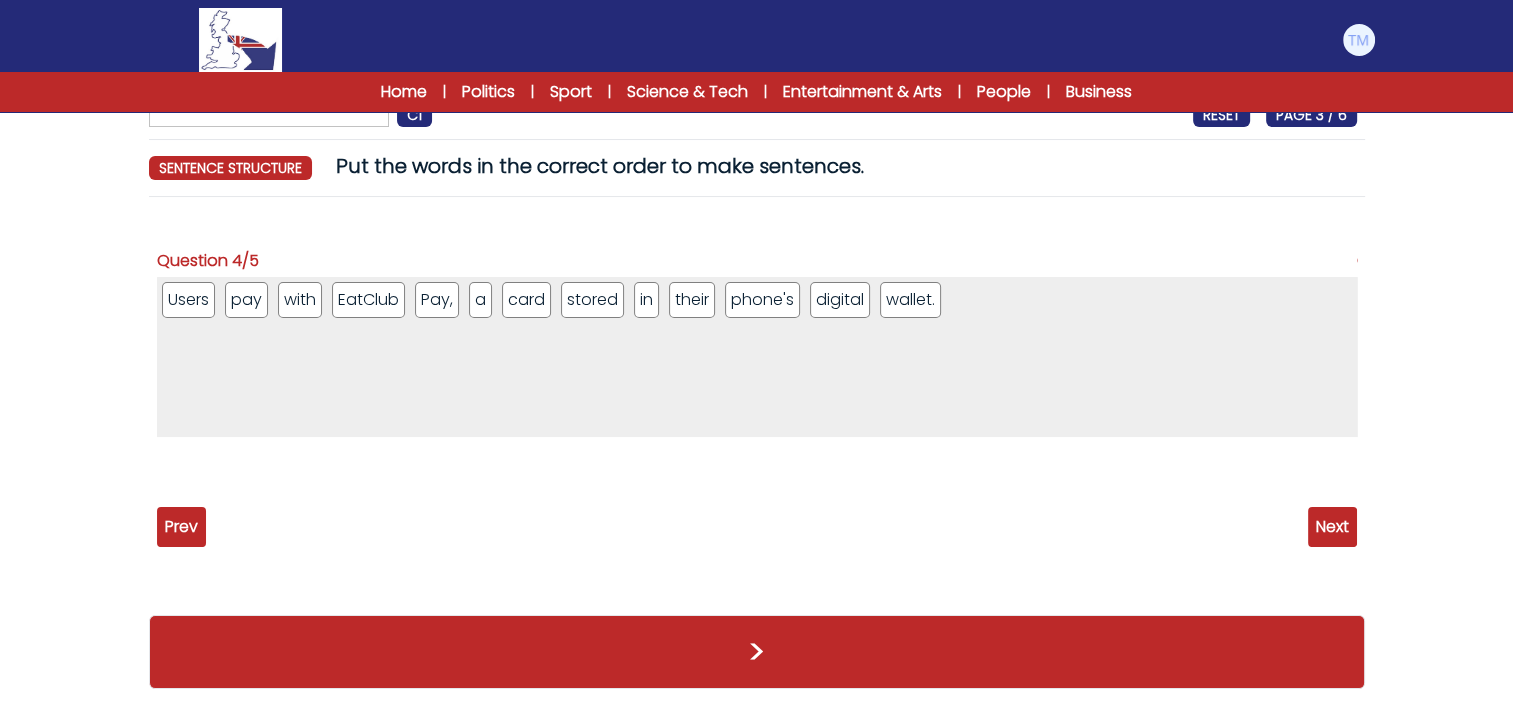 click on "Next" at bounding box center [1332, 527] 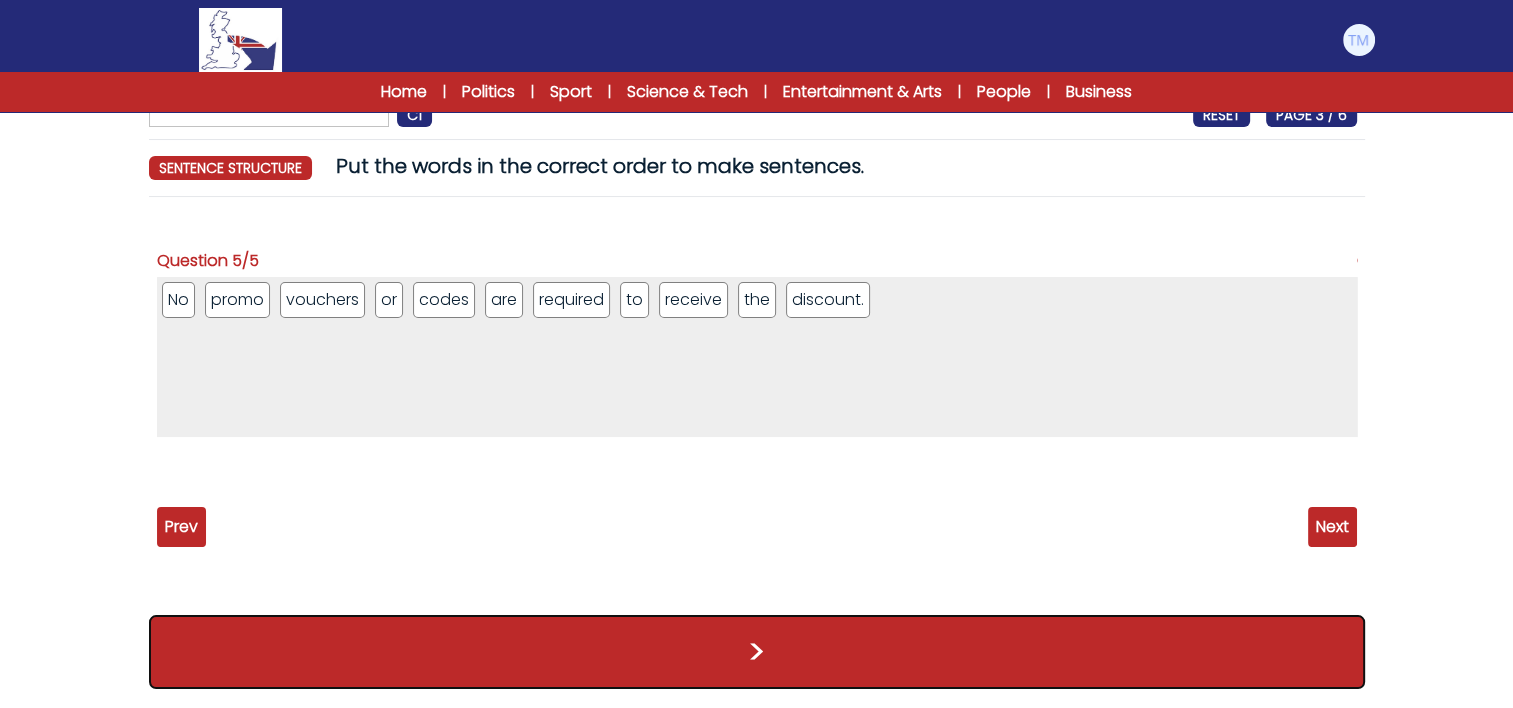 click on ">" at bounding box center [757, 652] 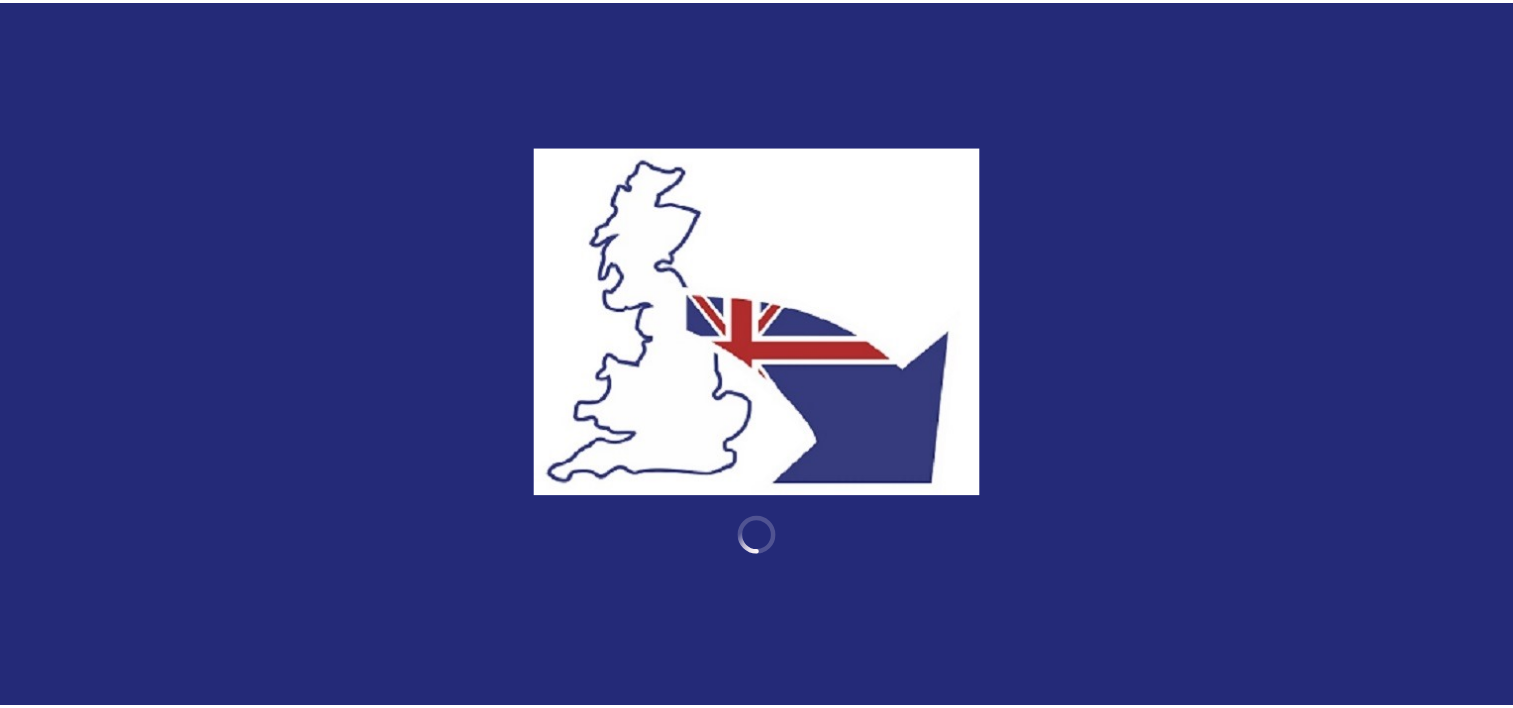 scroll, scrollTop: 0, scrollLeft: 0, axis: both 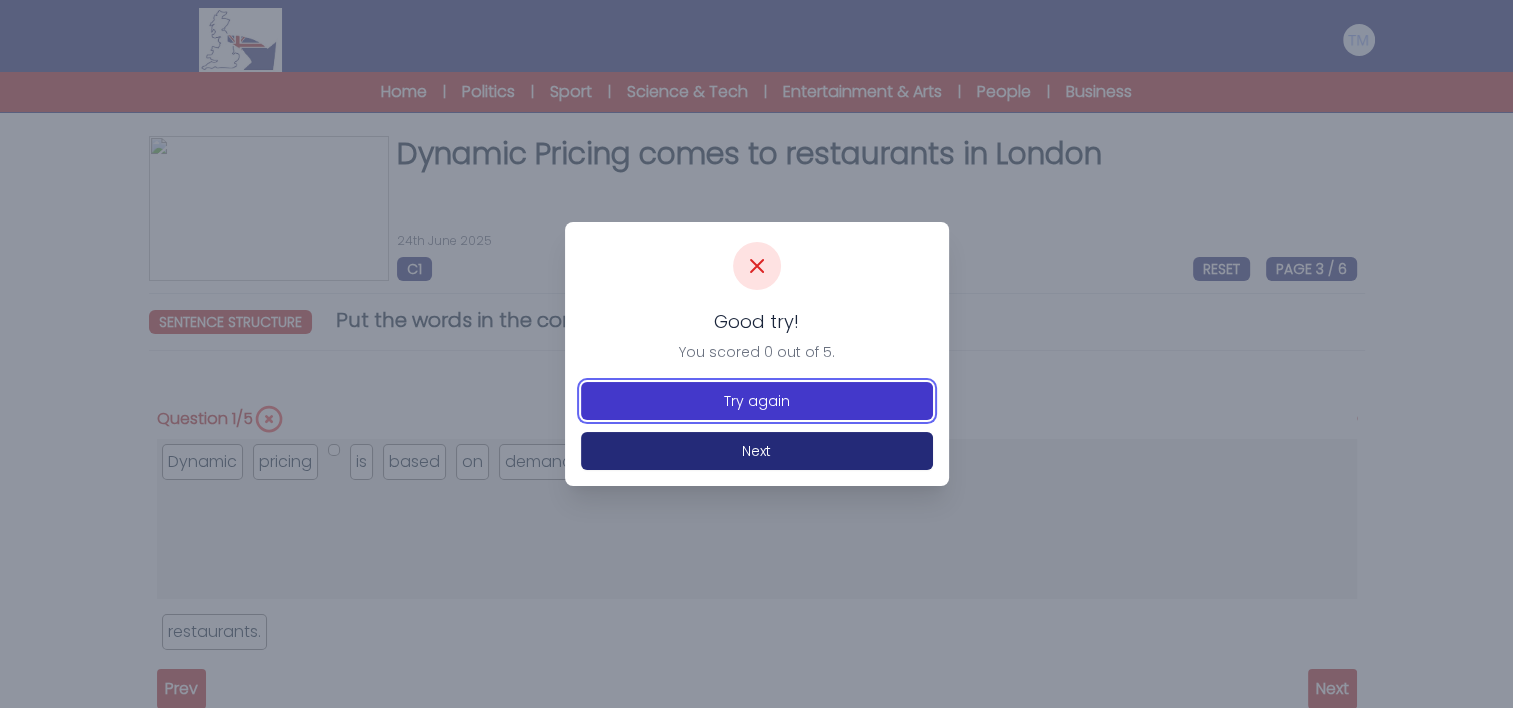 click on "Try again" at bounding box center [757, 401] 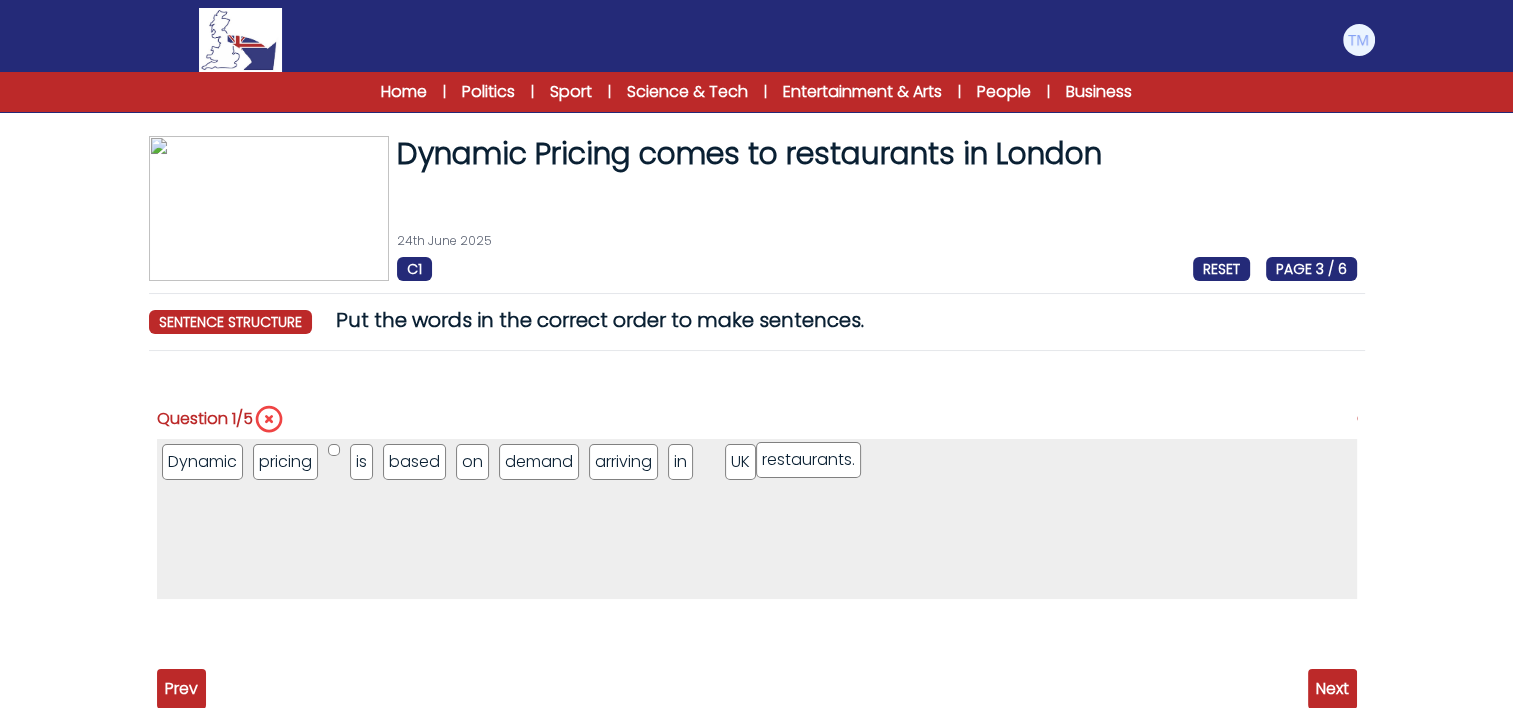 drag, startPoint x: 230, startPoint y: 632, endPoint x: 832, endPoint y: 460, distance: 626.0895 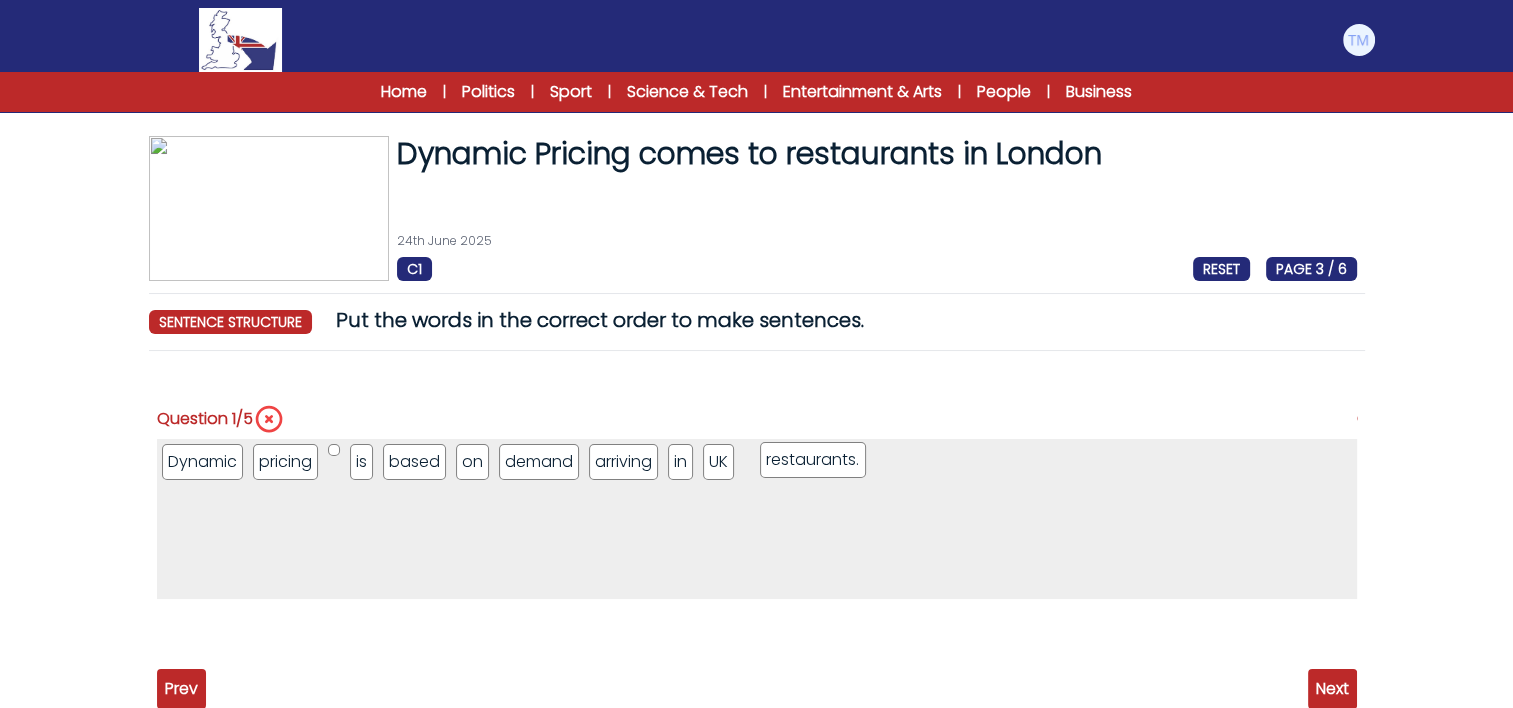 drag, startPoint x: 766, startPoint y: 470, endPoint x: 805, endPoint y: 467, distance: 39.115215 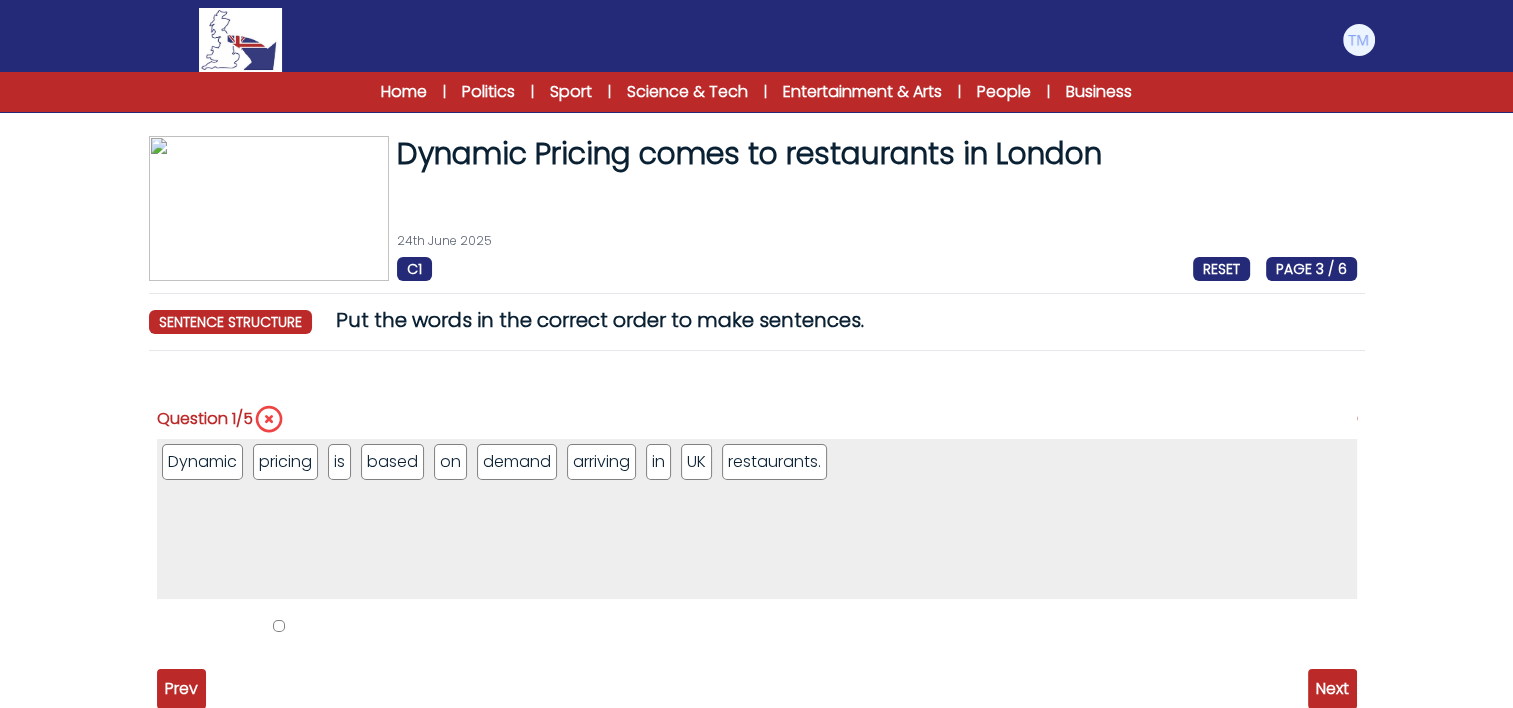 drag, startPoint x: 338, startPoint y: 452, endPoint x: 277, endPoint y: 630, distance: 188.16217 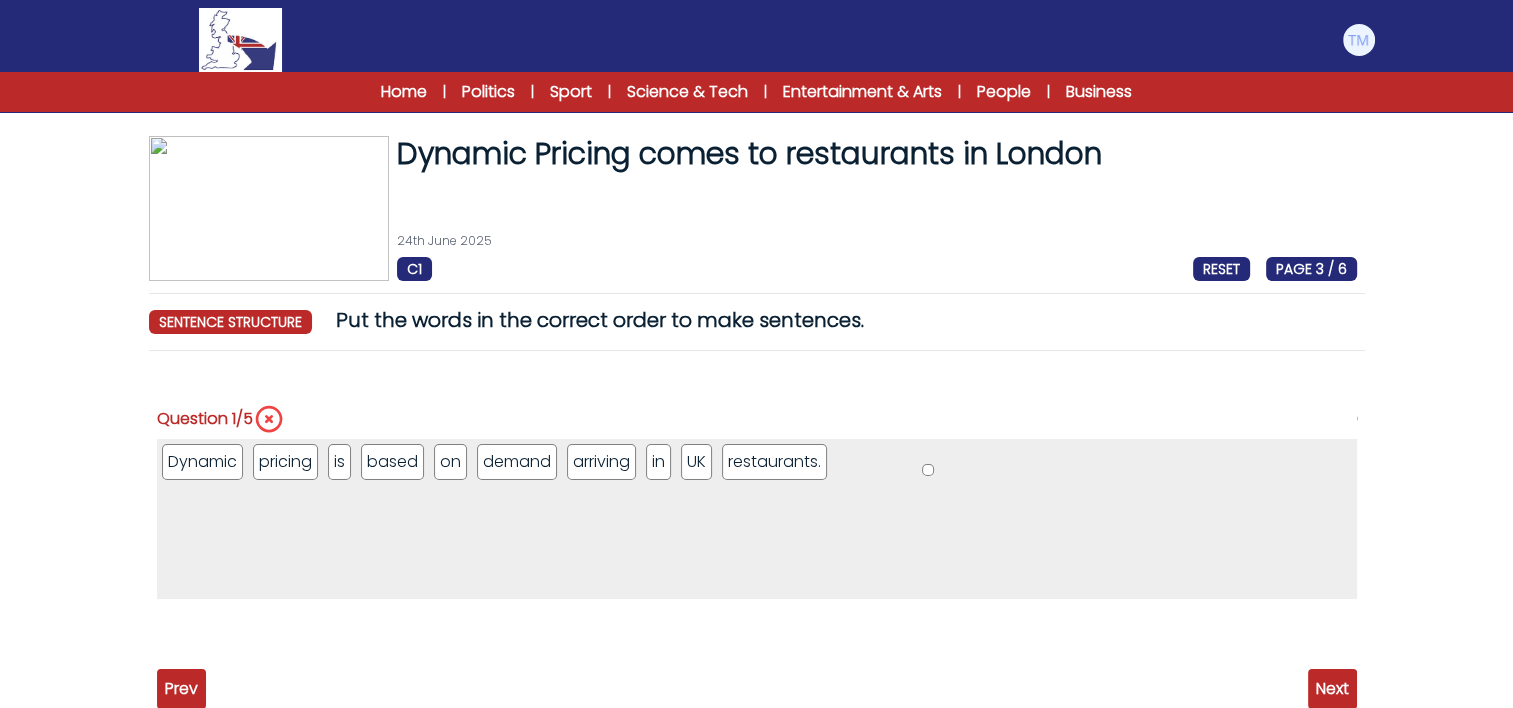 drag, startPoint x: 161, startPoint y: 622, endPoint x: 921, endPoint y: 472, distance: 774.6612 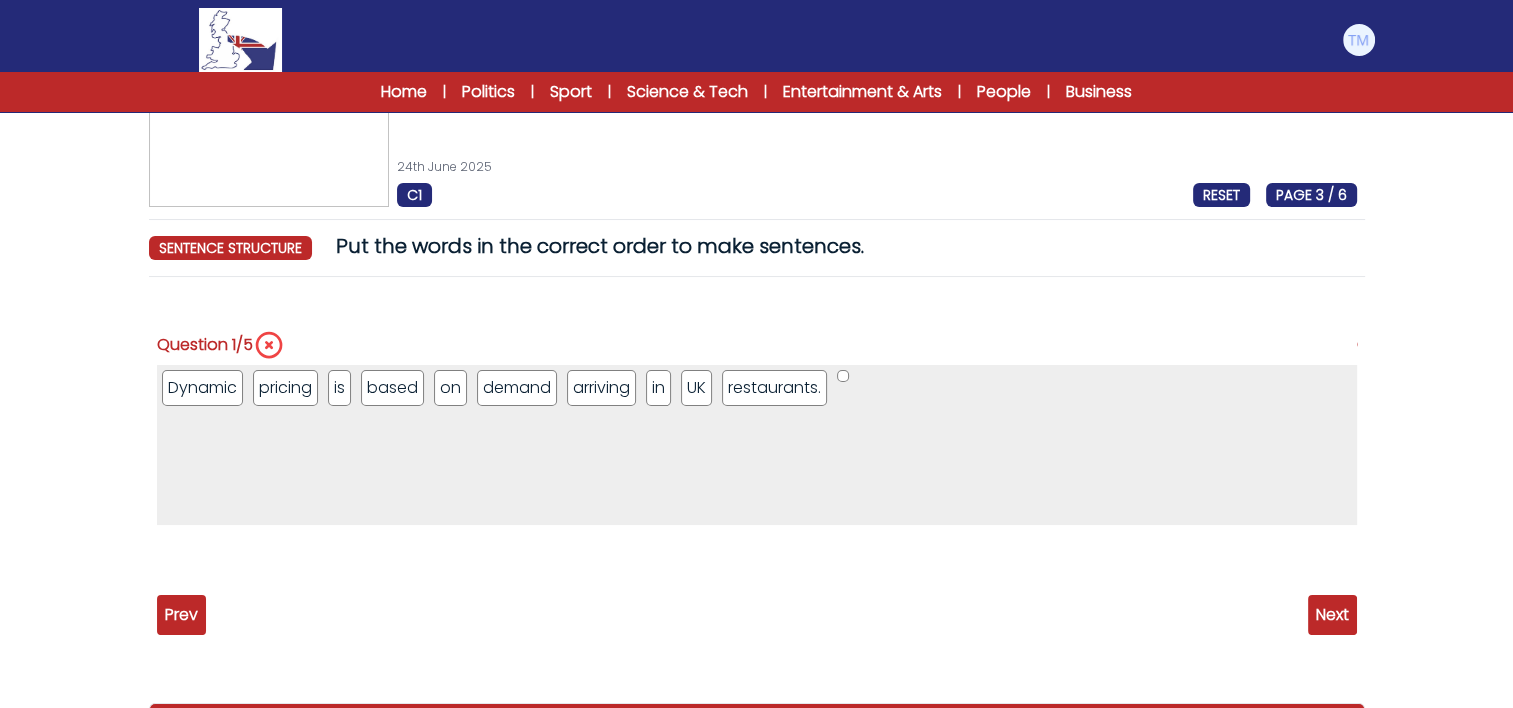 scroll, scrollTop: 76, scrollLeft: 0, axis: vertical 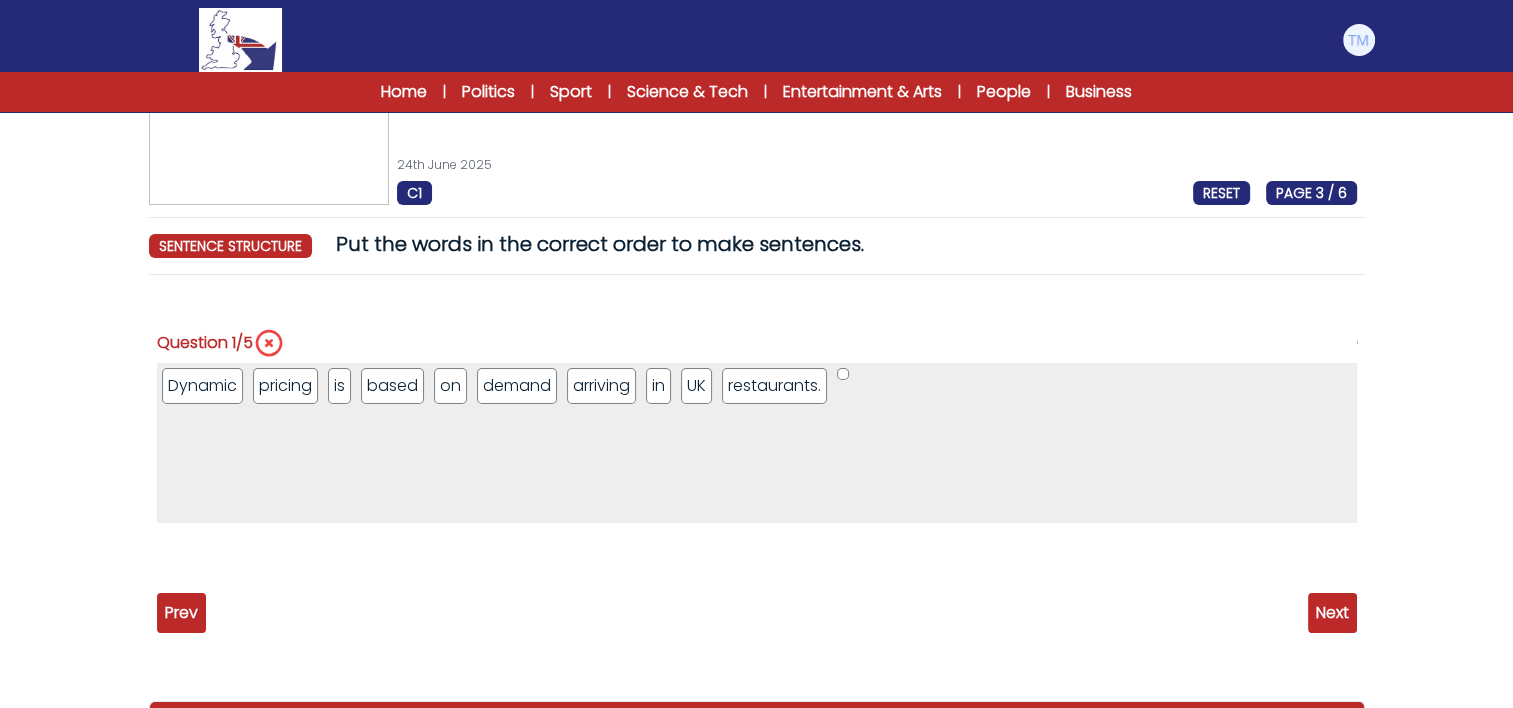 click on "Next" at bounding box center (1332, 613) 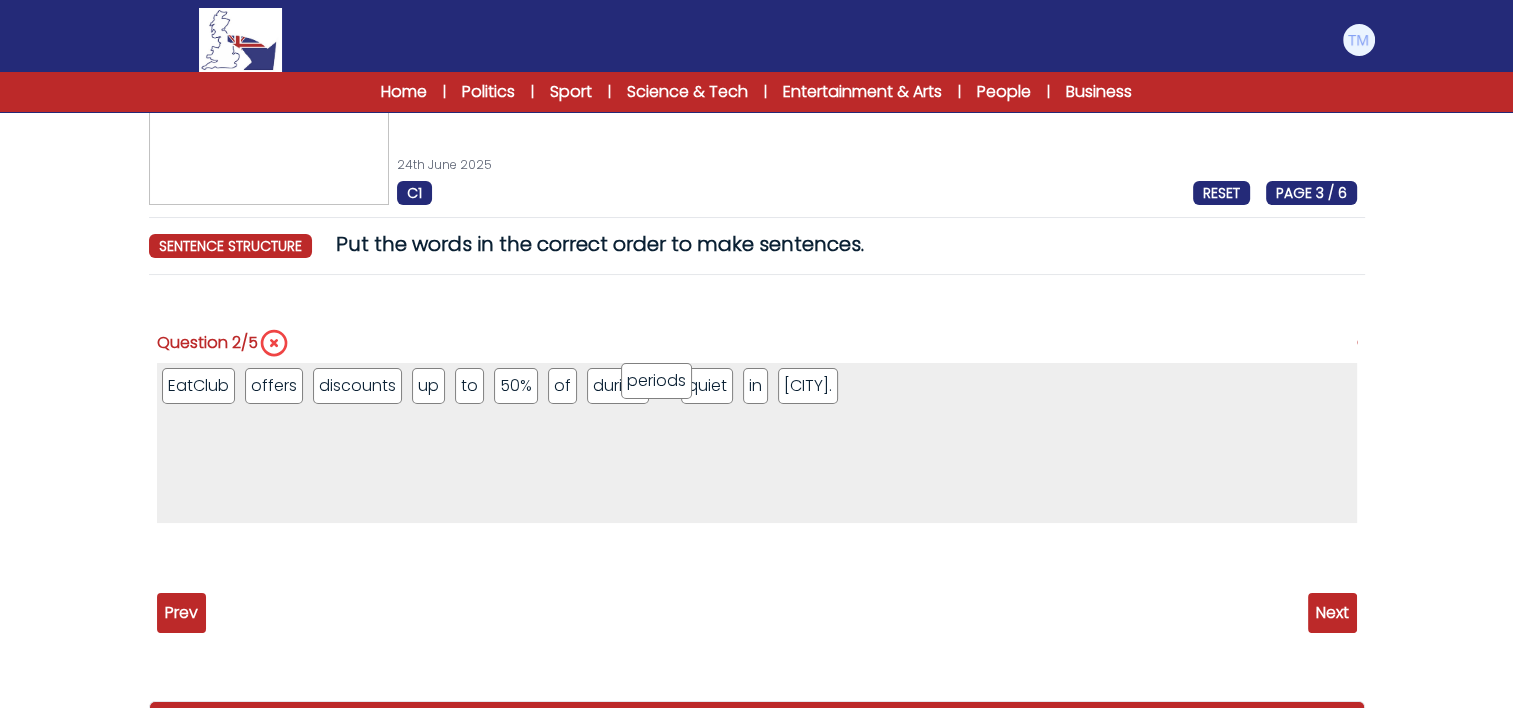 drag, startPoint x: 743, startPoint y: 389, endPoint x: 651, endPoint y: 384, distance: 92.13577 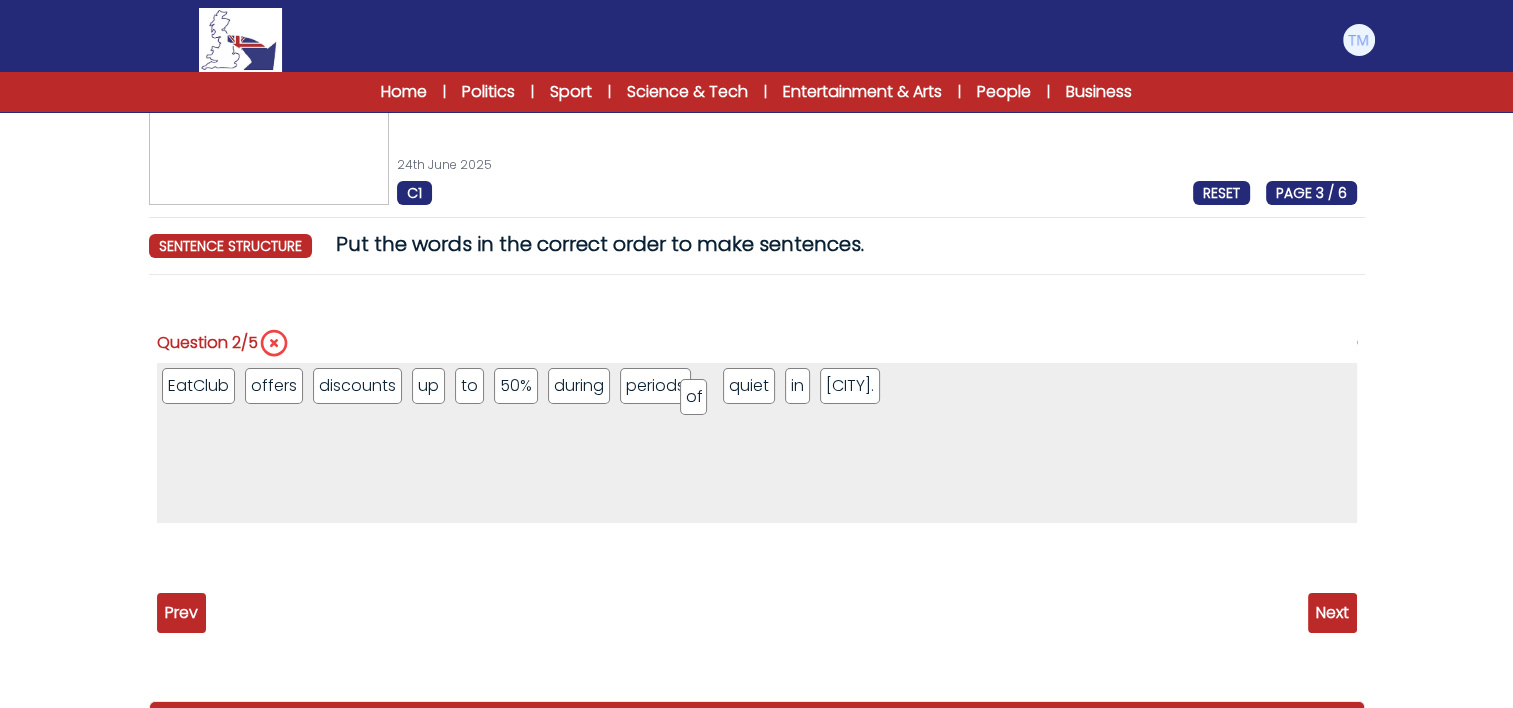 drag, startPoint x: 554, startPoint y: 392, endPoint x: 700, endPoint y: 397, distance: 146.08559 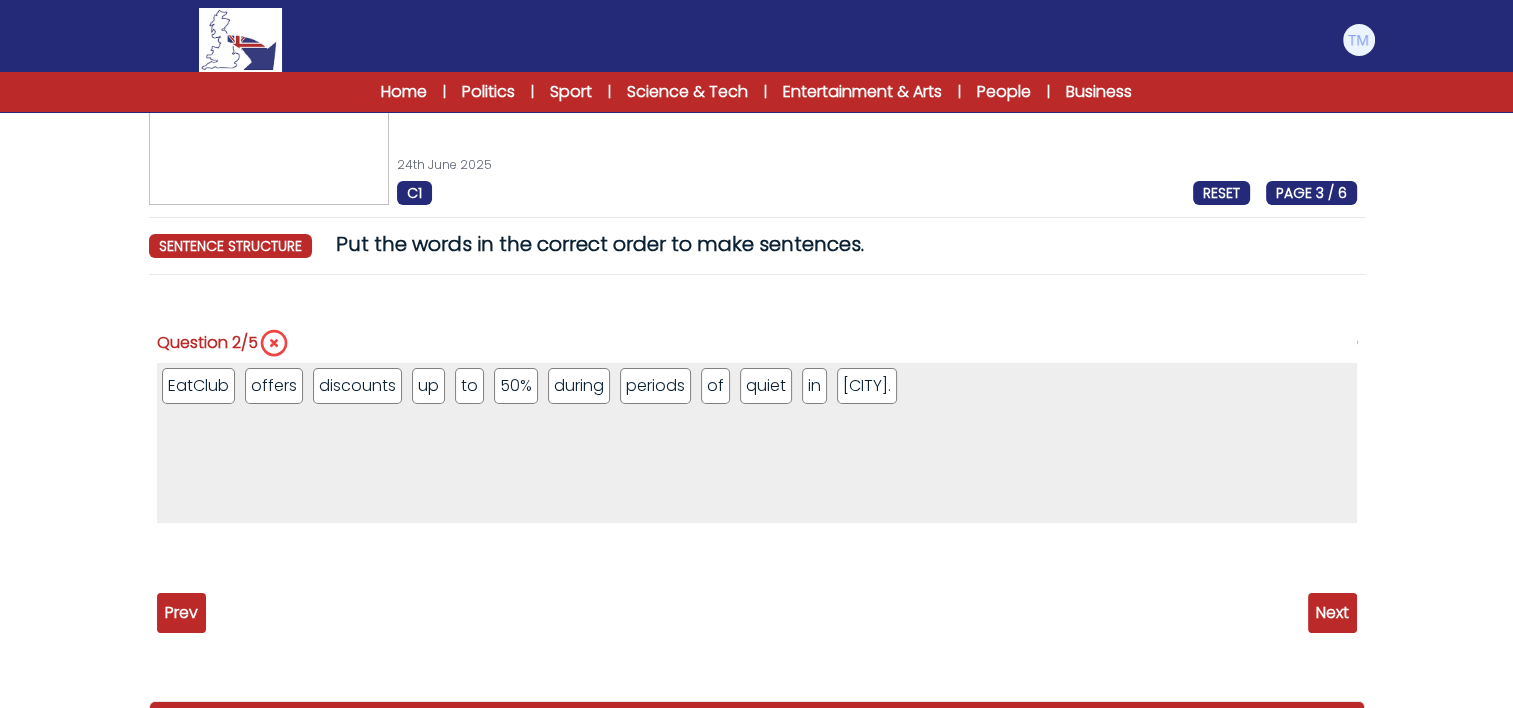 click on "Next" at bounding box center [1332, 613] 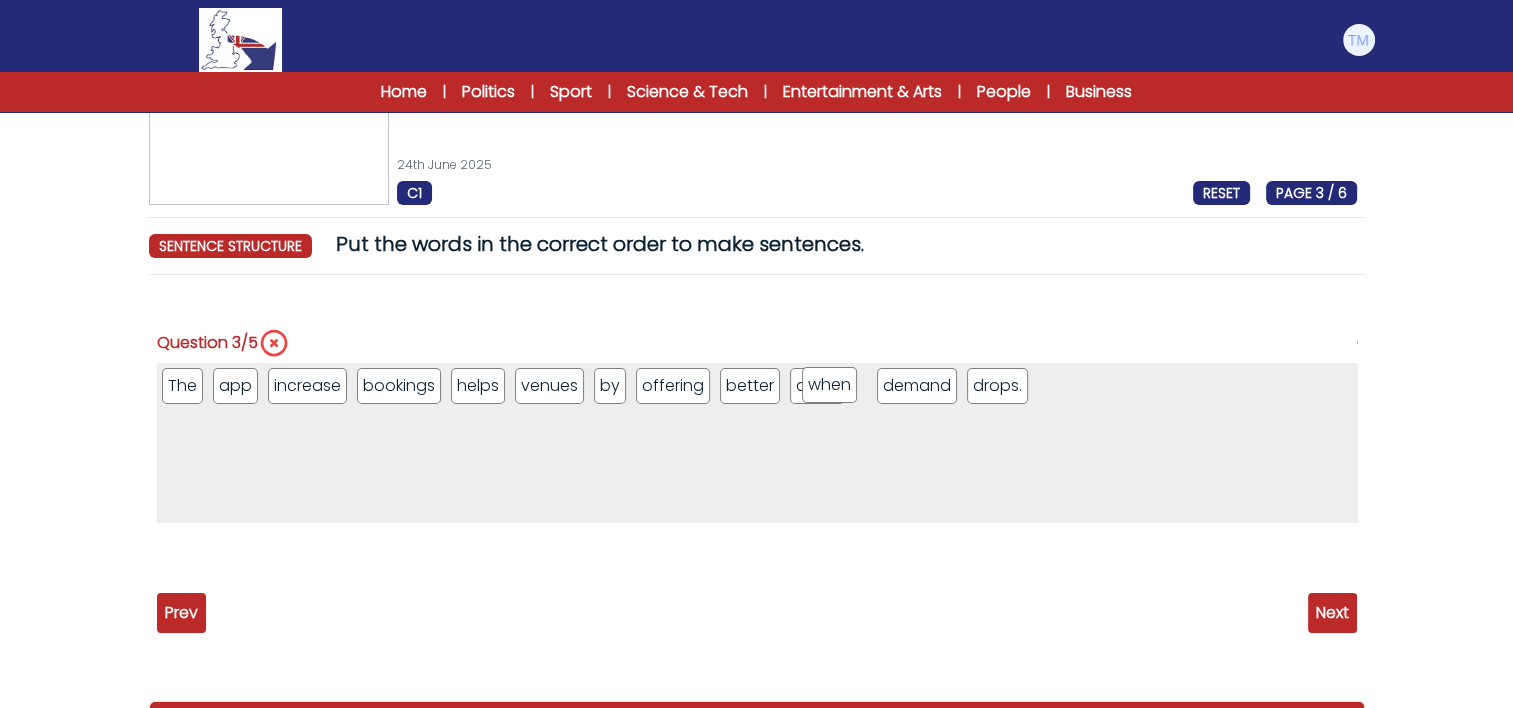 drag, startPoint x: 626, startPoint y: 392, endPoint x: 827, endPoint y: 394, distance: 201.00995 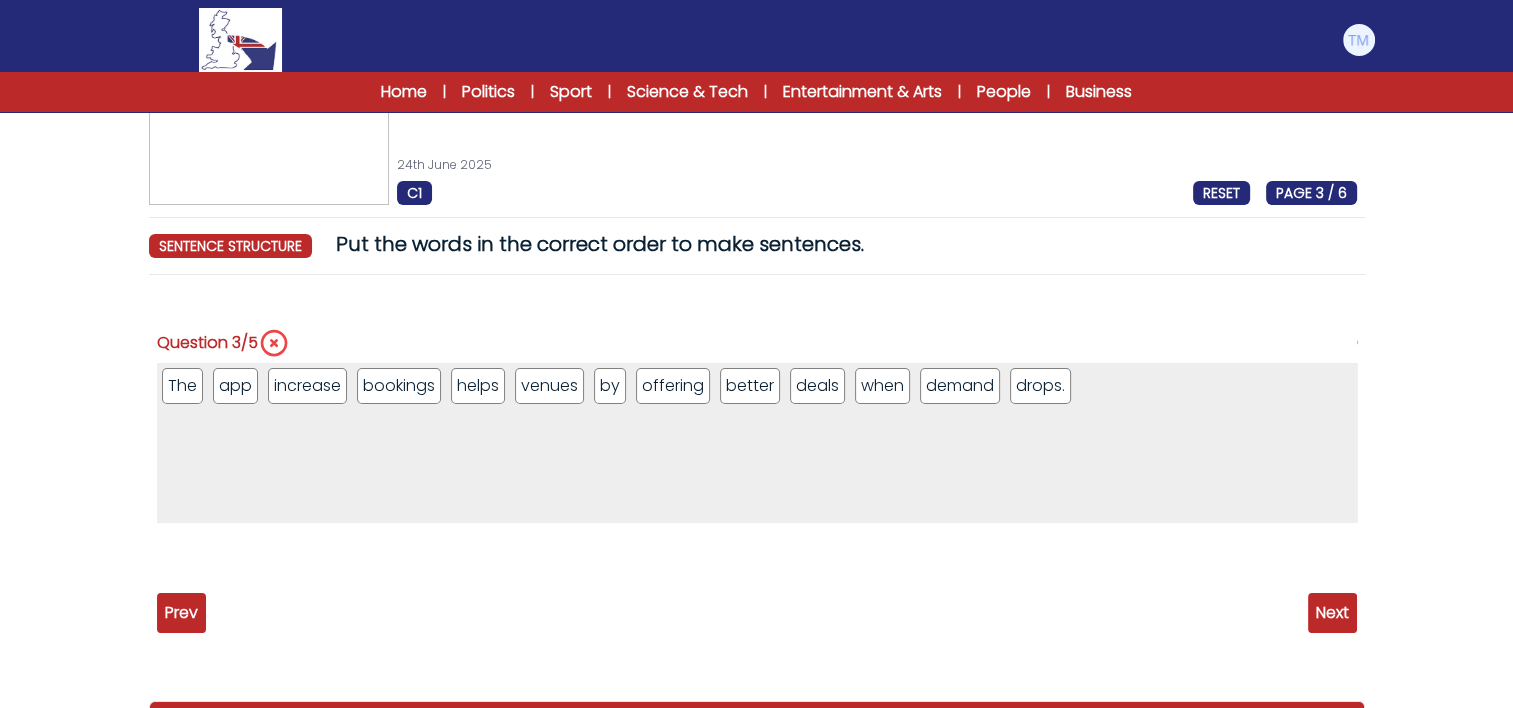 click on "Next" at bounding box center [1332, 613] 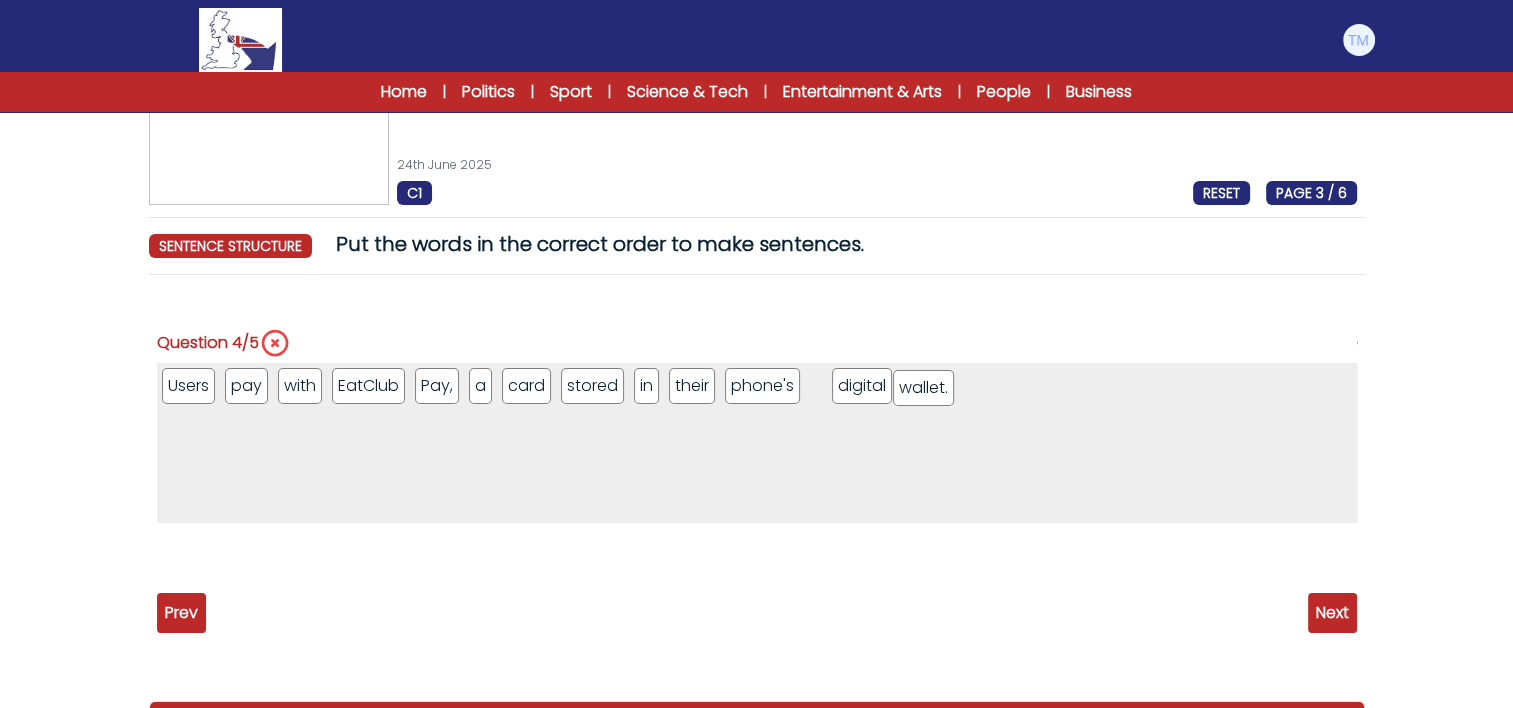 drag, startPoint x: 201, startPoint y: 555, endPoint x: 937, endPoint y: 386, distance: 755.1536 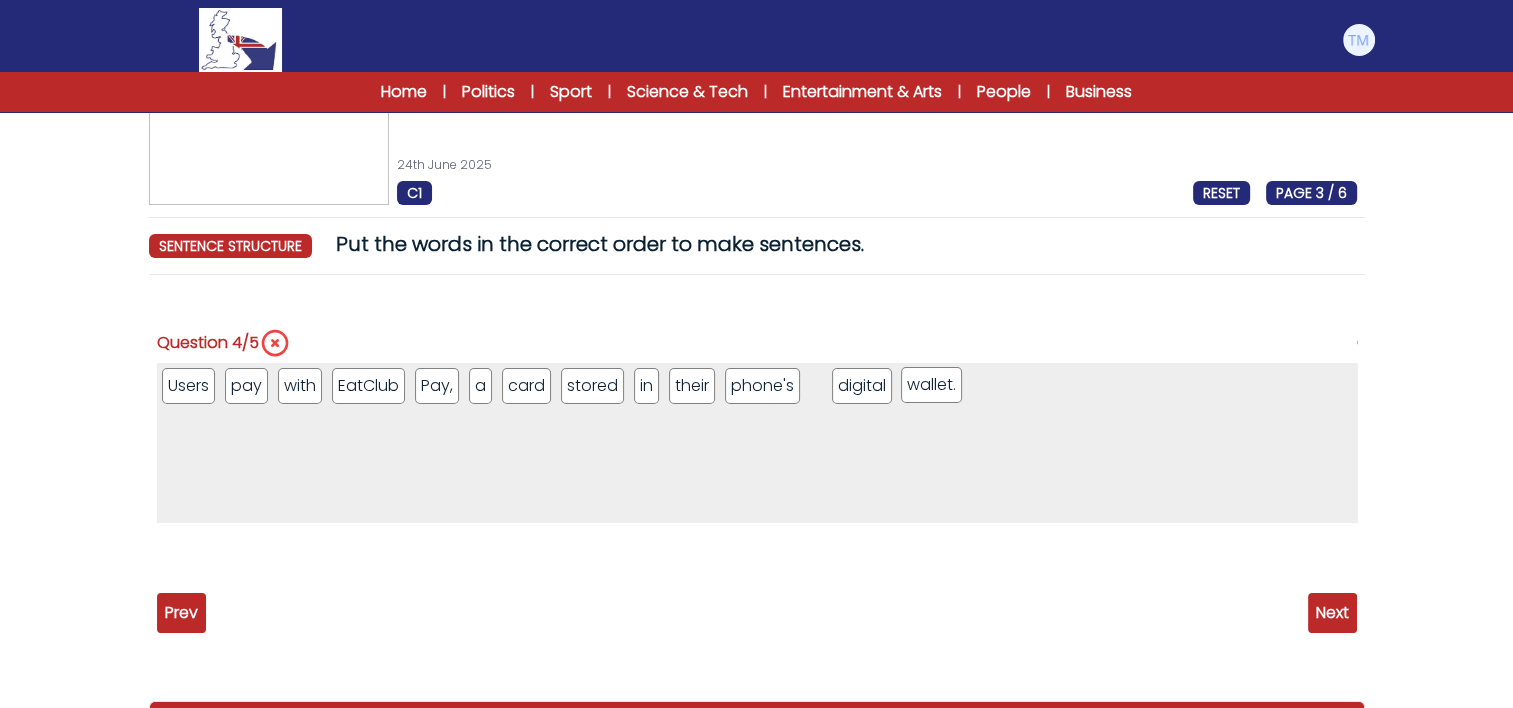 drag, startPoint x: 845, startPoint y: 388, endPoint x: 929, endPoint y: 387, distance: 84.00595 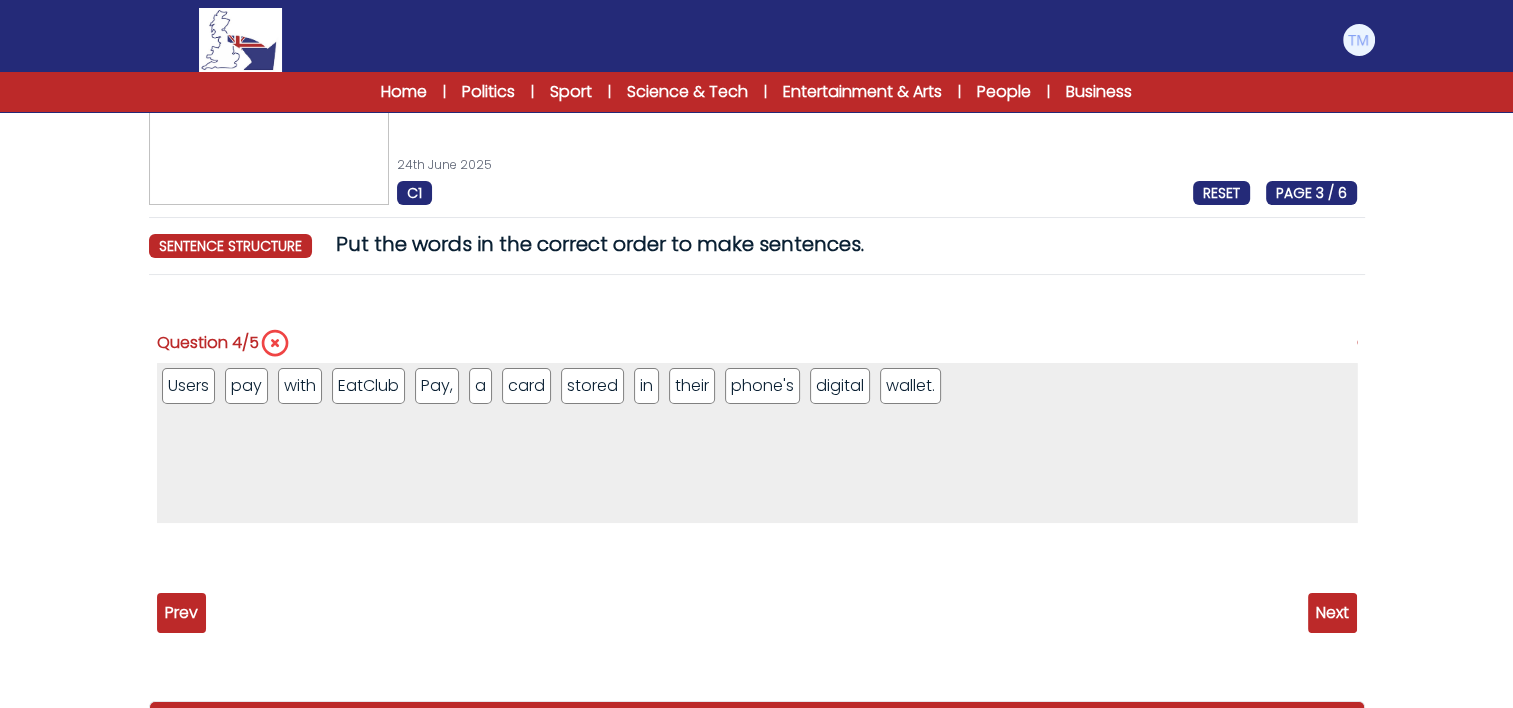 click on "Next" at bounding box center (1332, 613) 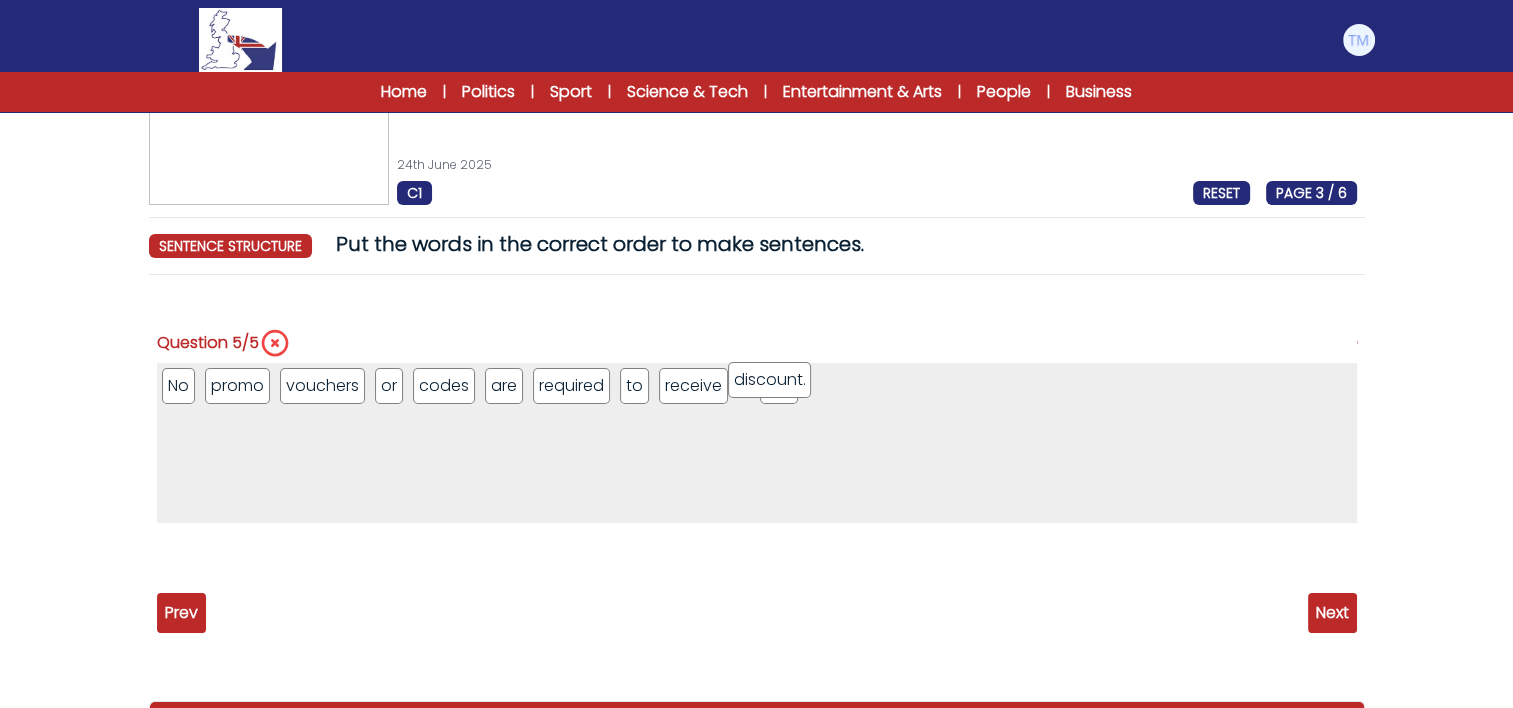 drag, startPoint x: 227, startPoint y: 561, endPoint x: 792, endPoint y: 383, distance: 592.37573 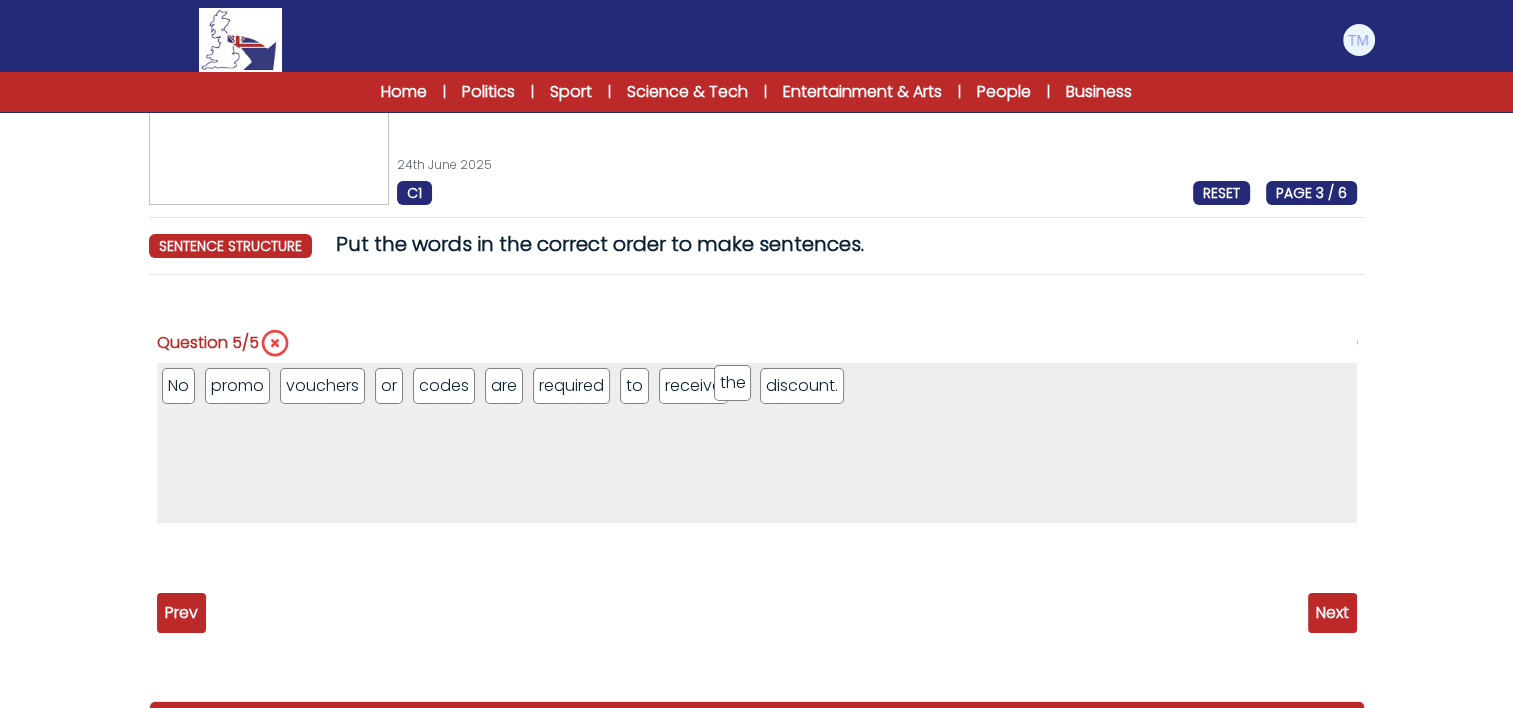 drag, startPoint x: 872, startPoint y: 396, endPoint x: 738, endPoint y: 392, distance: 134.0597 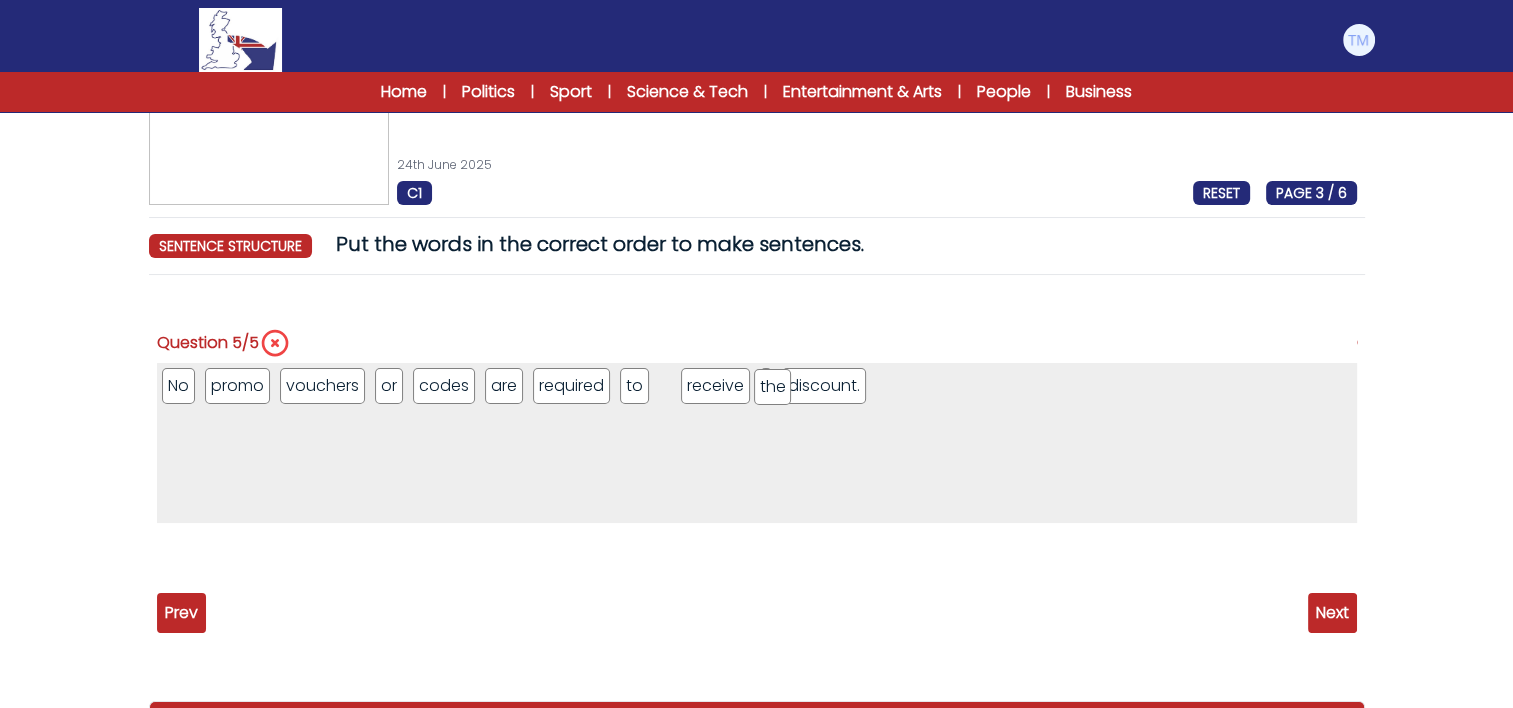drag, startPoint x: 869, startPoint y: 385, endPoint x: 771, endPoint y: 384, distance: 98.005104 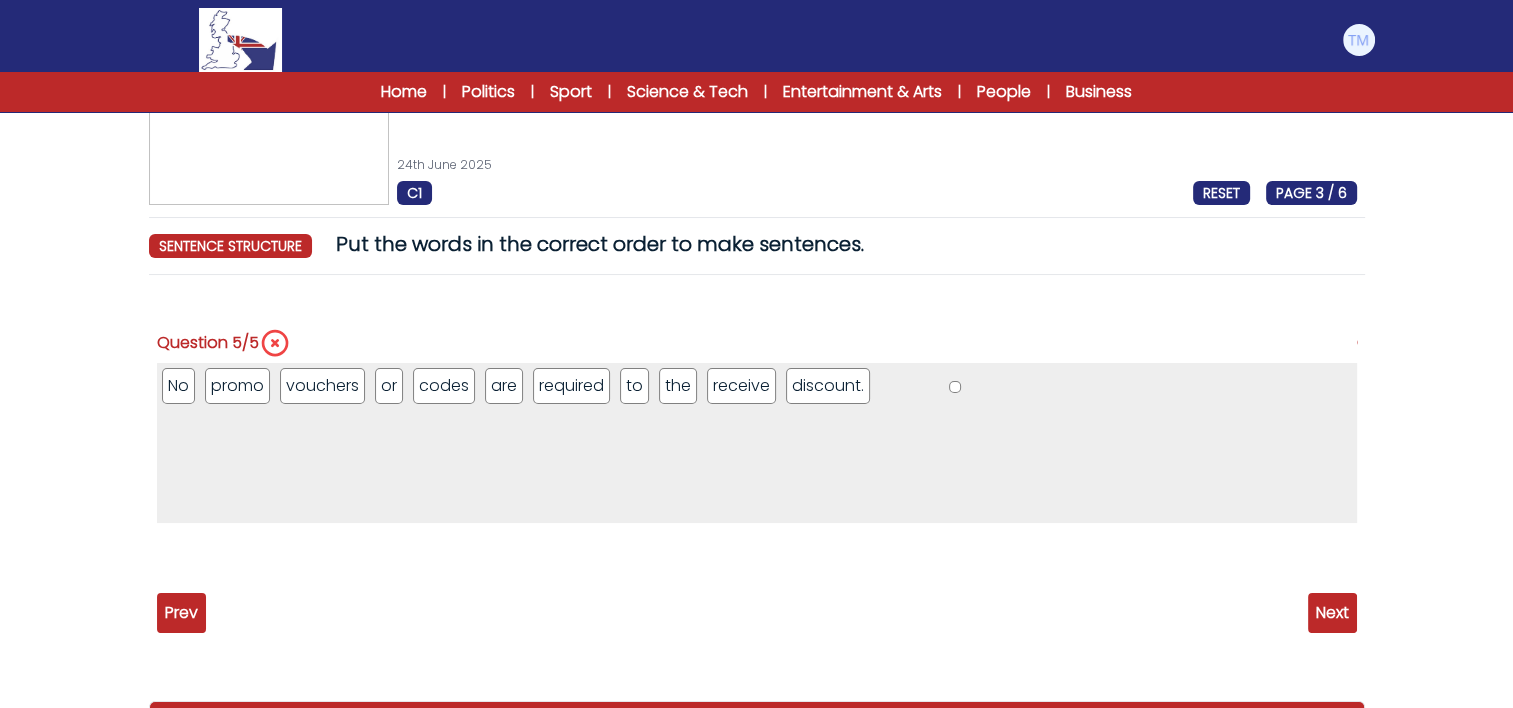 drag, startPoint x: 788, startPoint y: 374, endPoint x: 949, endPoint y: 384, distance: 161.31026 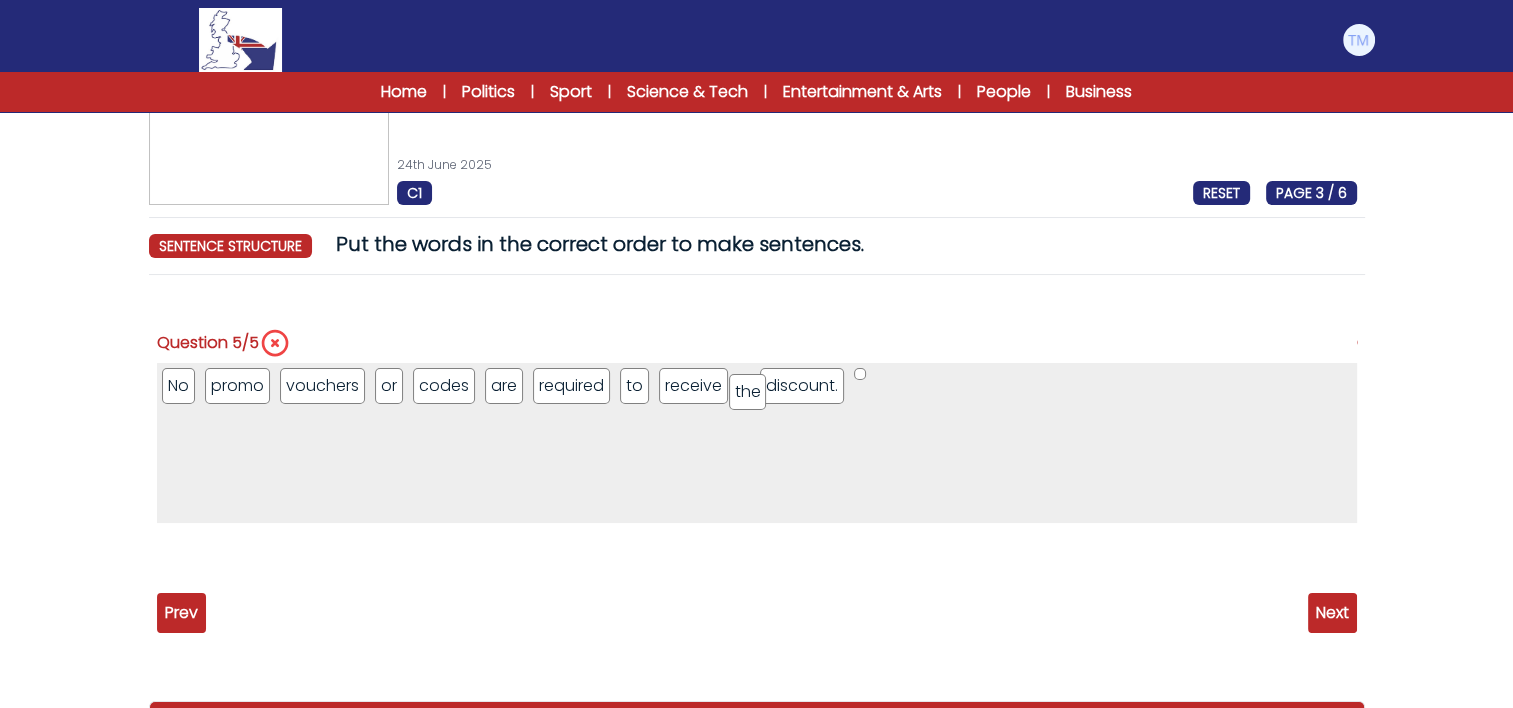 drag, startPoint x: 674, startPoint y: 385, endPoint x: 740, endPoint y: 391, distance: 66.27216 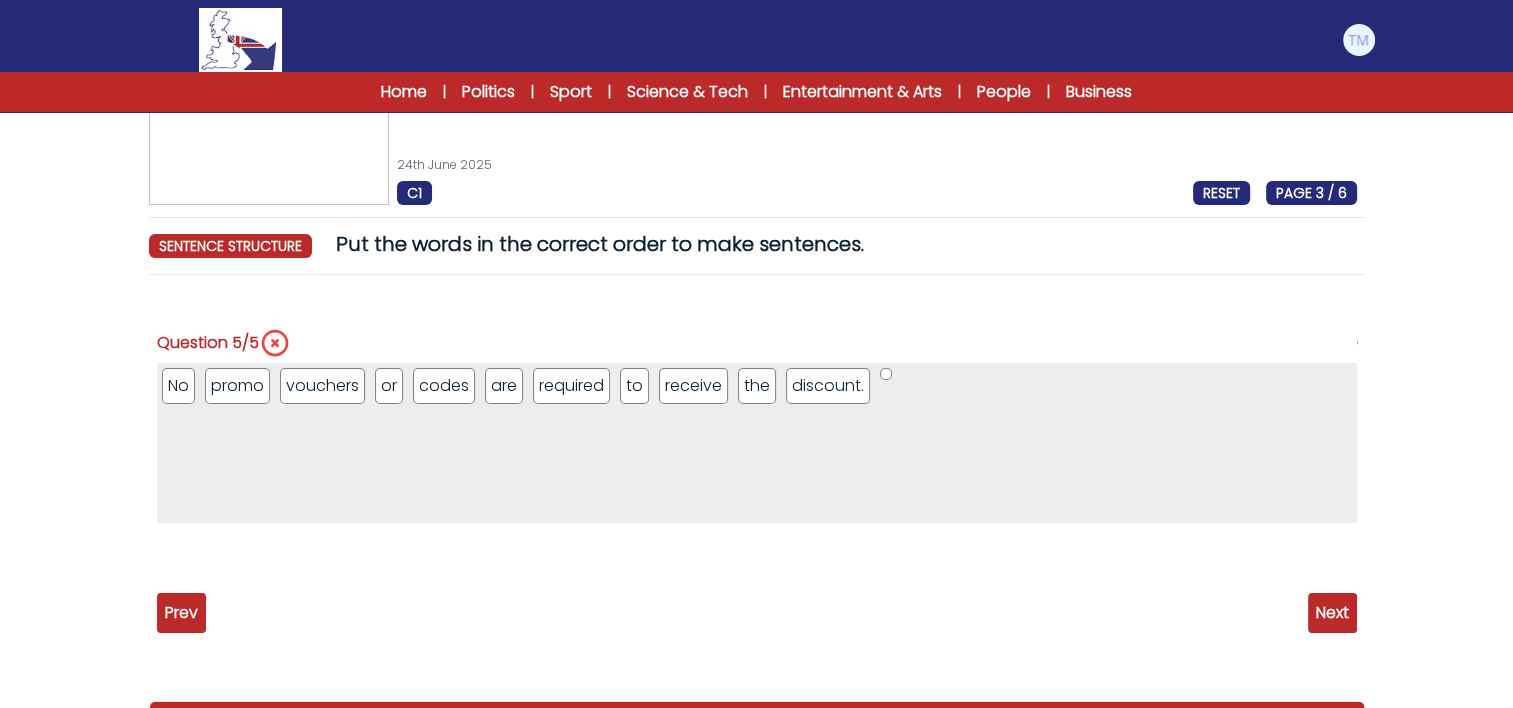 click on "Next" 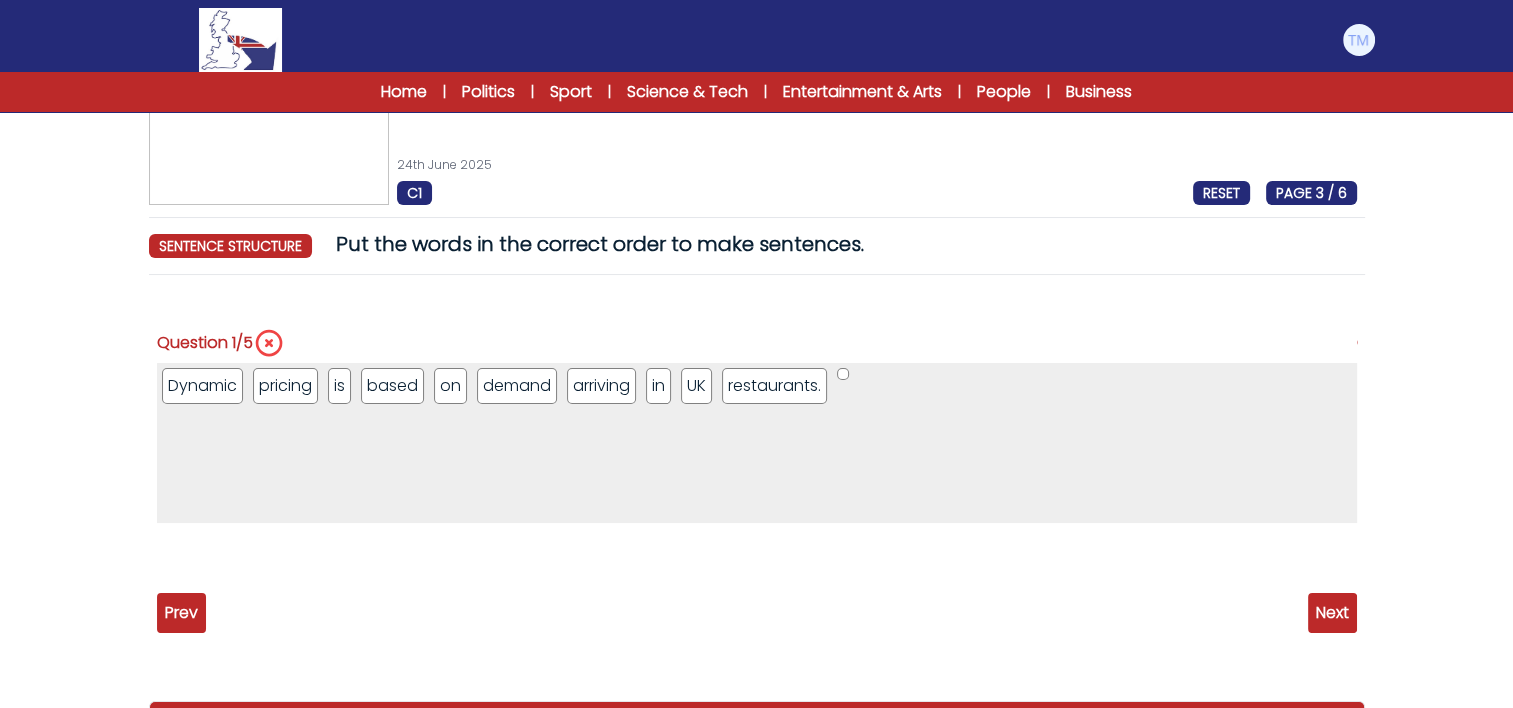 click on "Next" 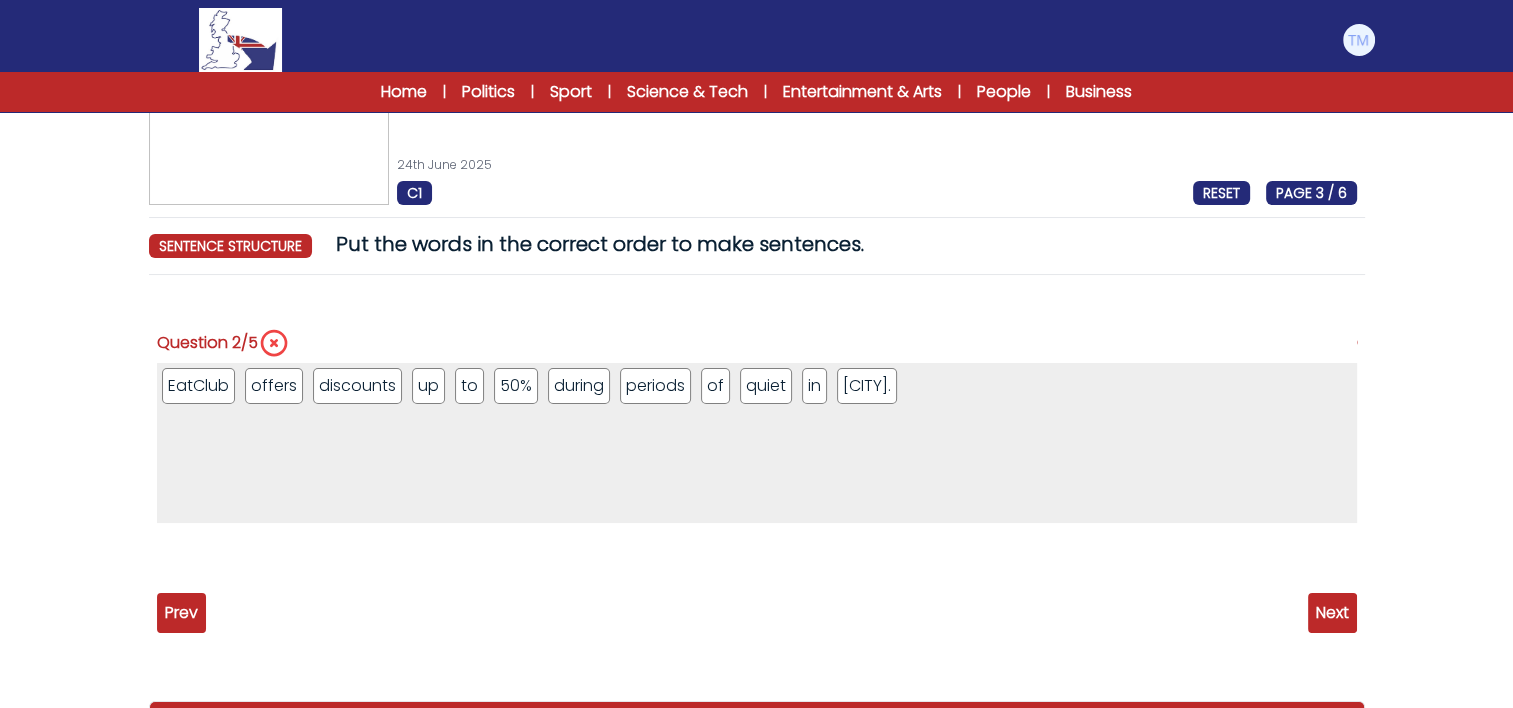 click on "Next" 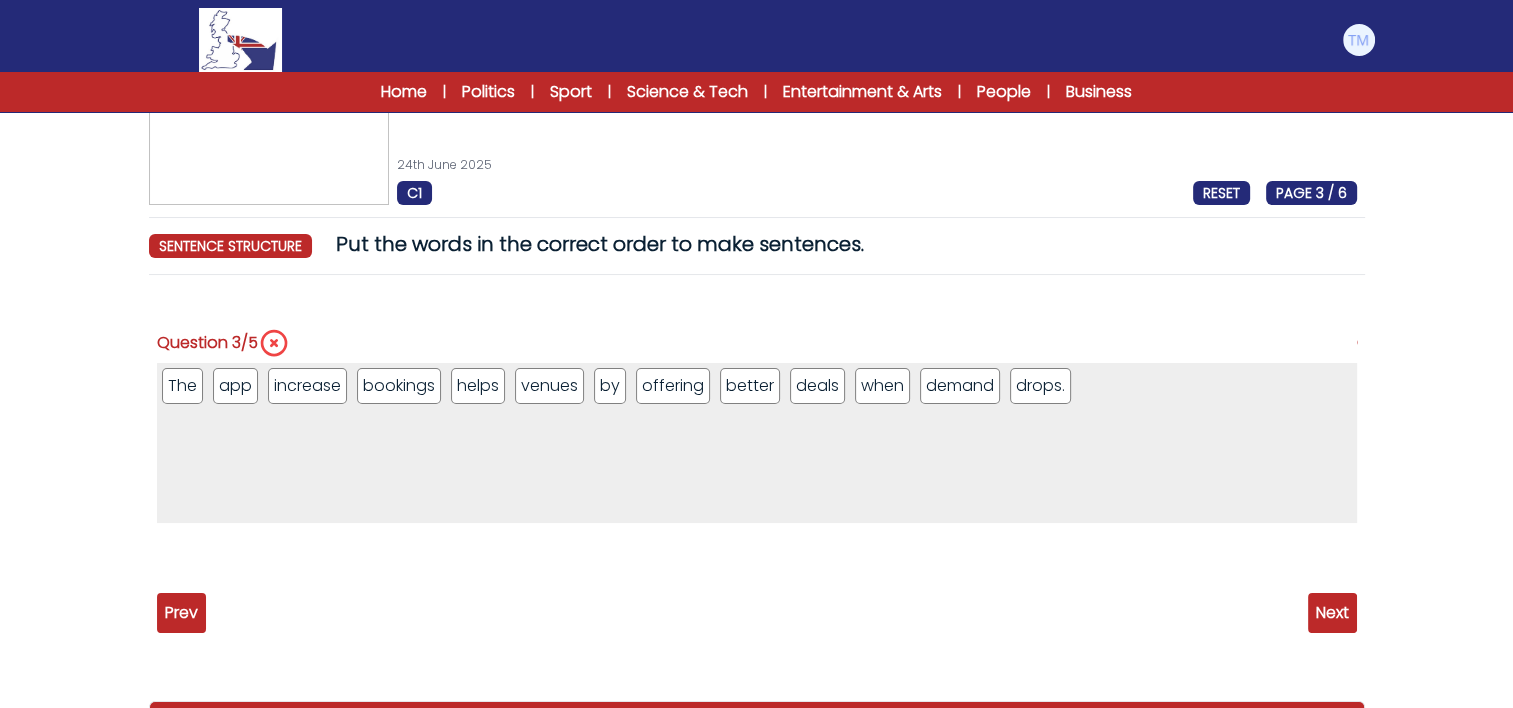 click on "Next" 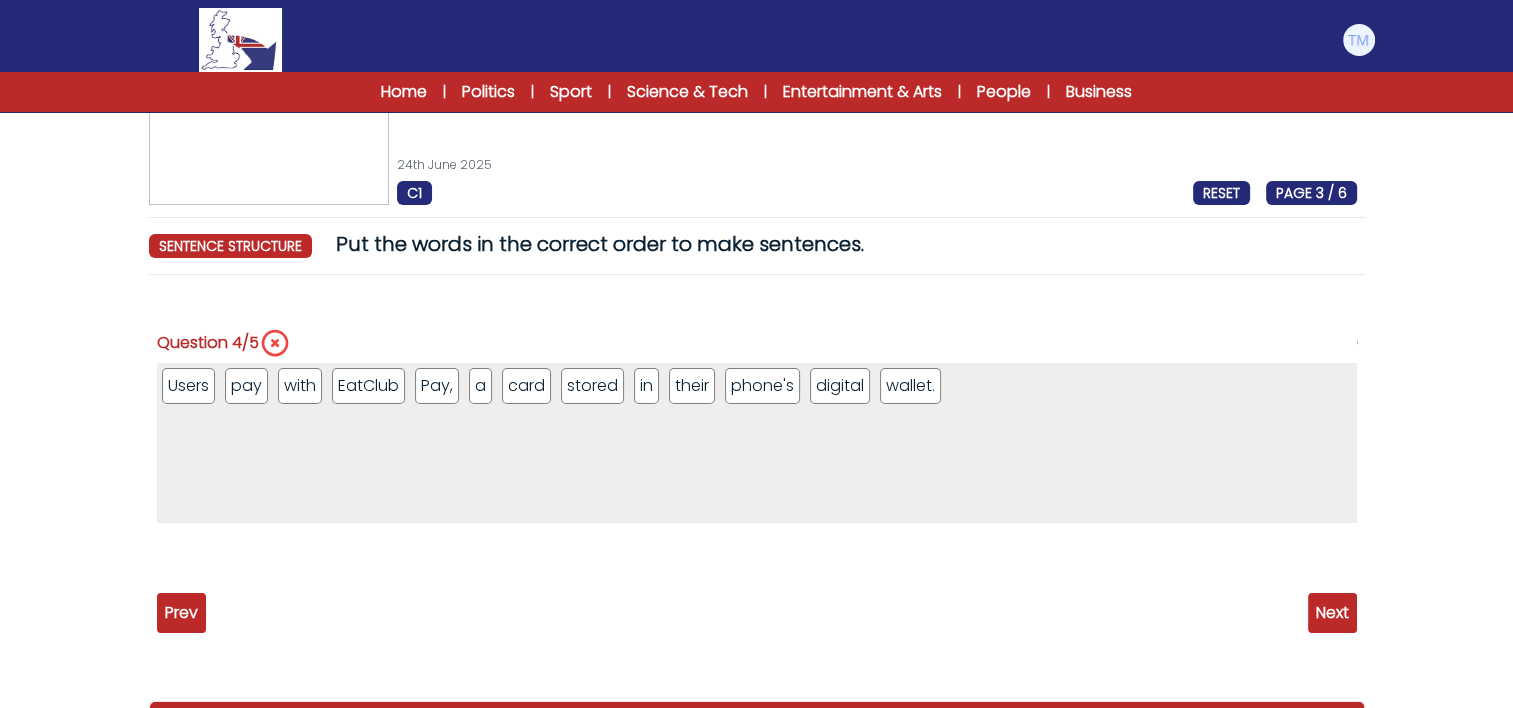 click on "Next" 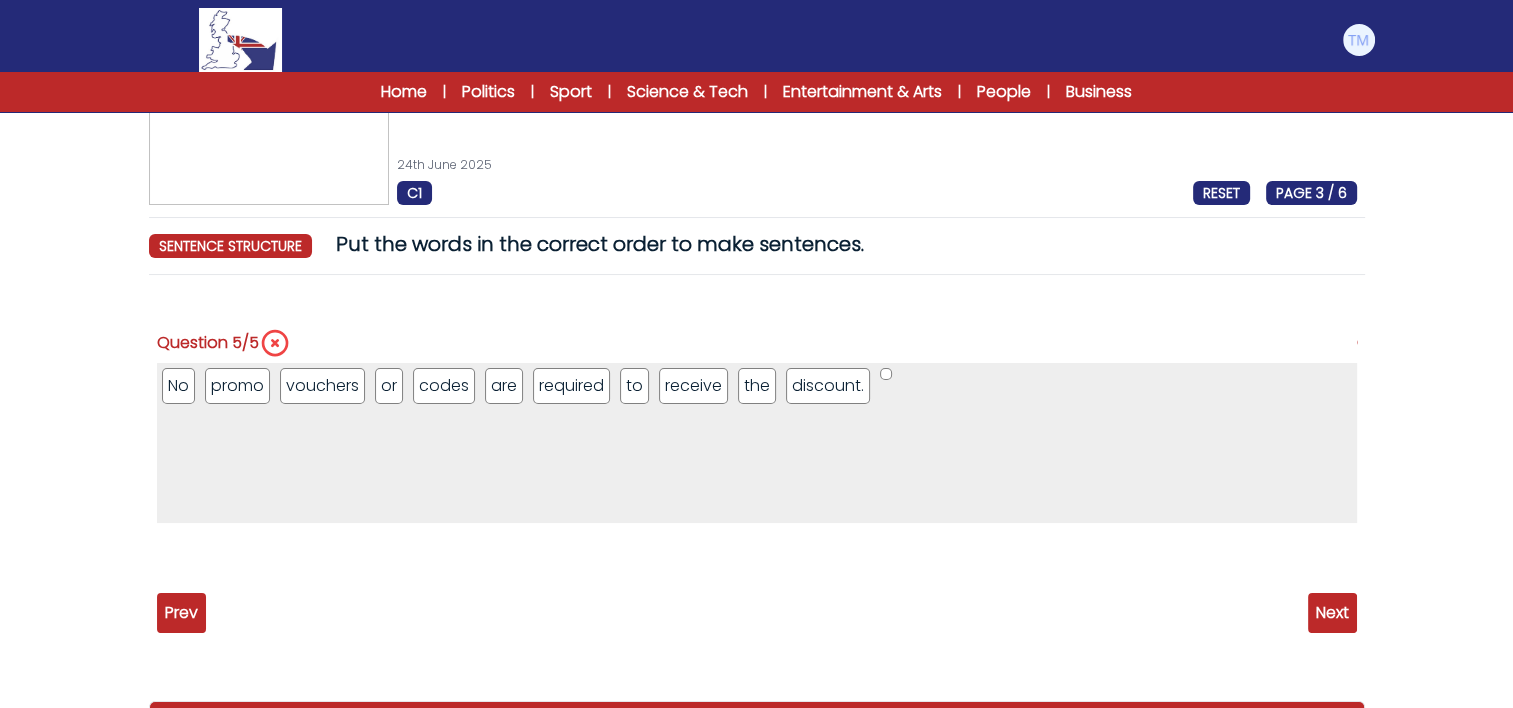 click on "Next" 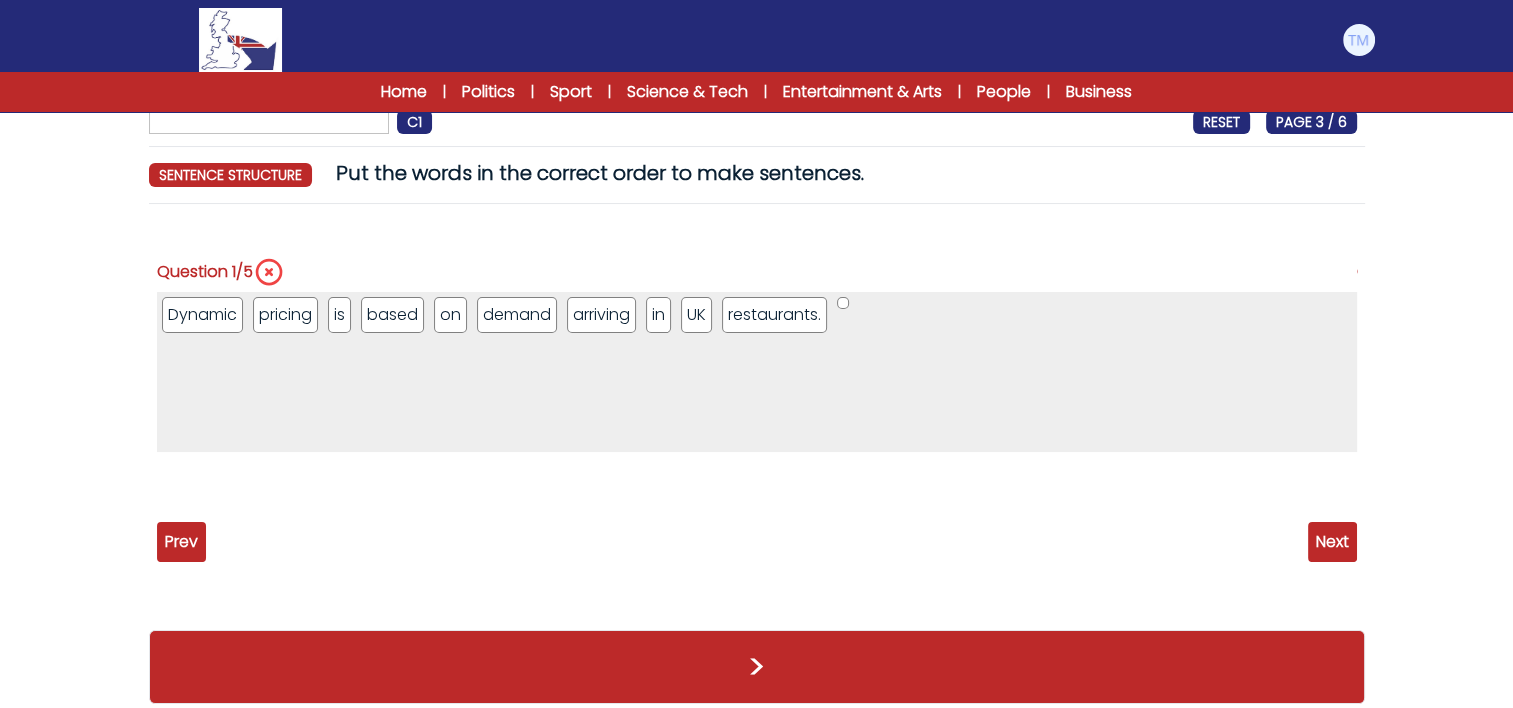 scroll, scrollTop: 148, scrollLeft: 0, axis: vertical 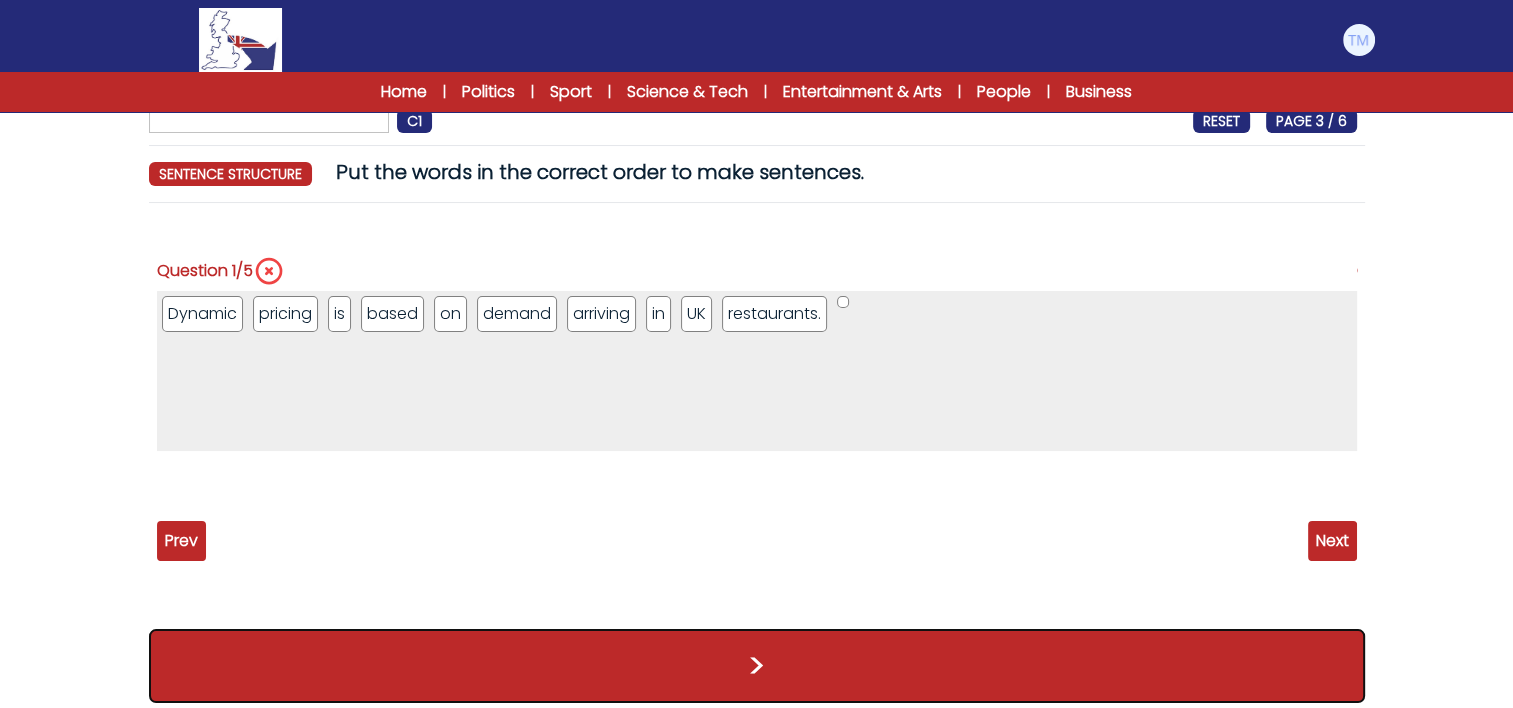 click on ">" 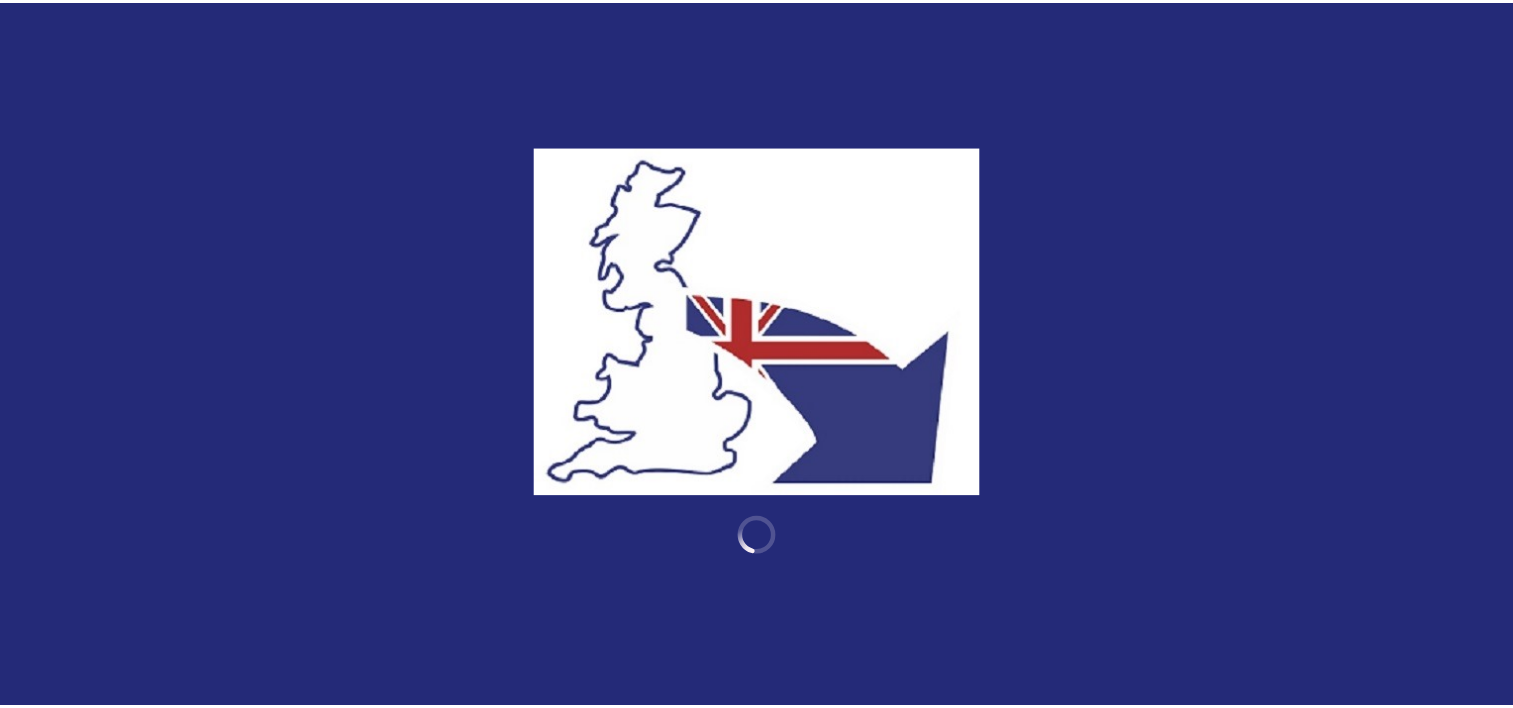scroll, scrollTop: 0, scrollLeft: 0, axis: both 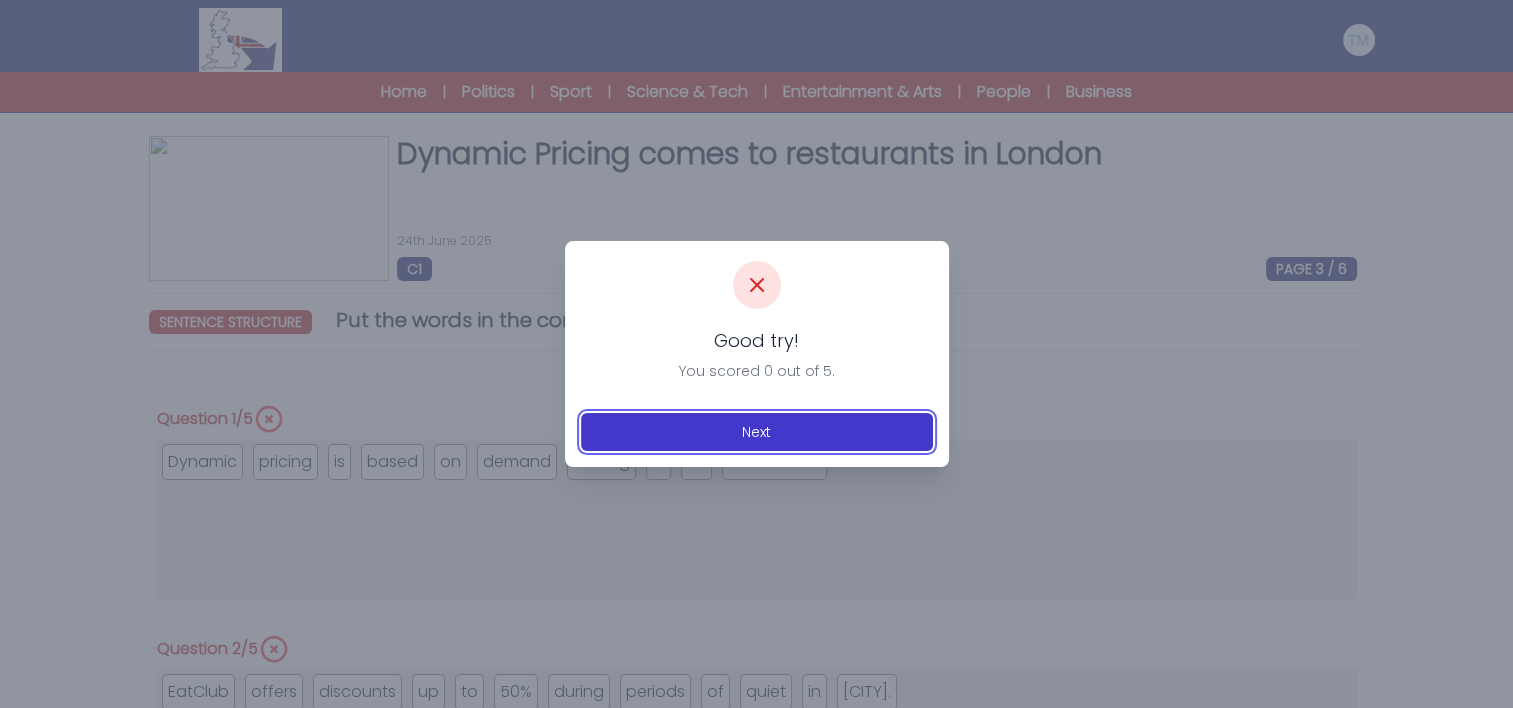 click on "Next" at bounding box center [757, 432] 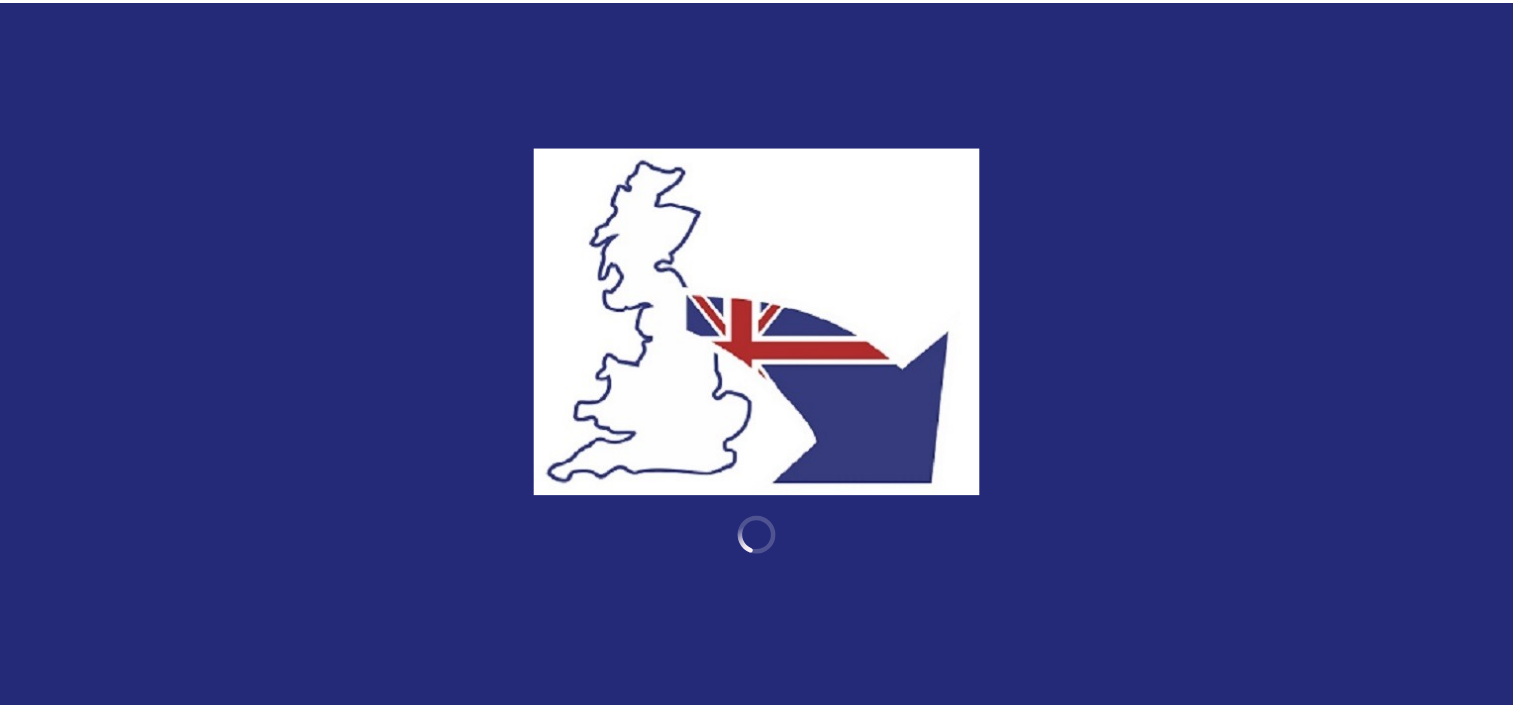 scroll, scrollTop: 0, scrollLeft: 0, axis: both 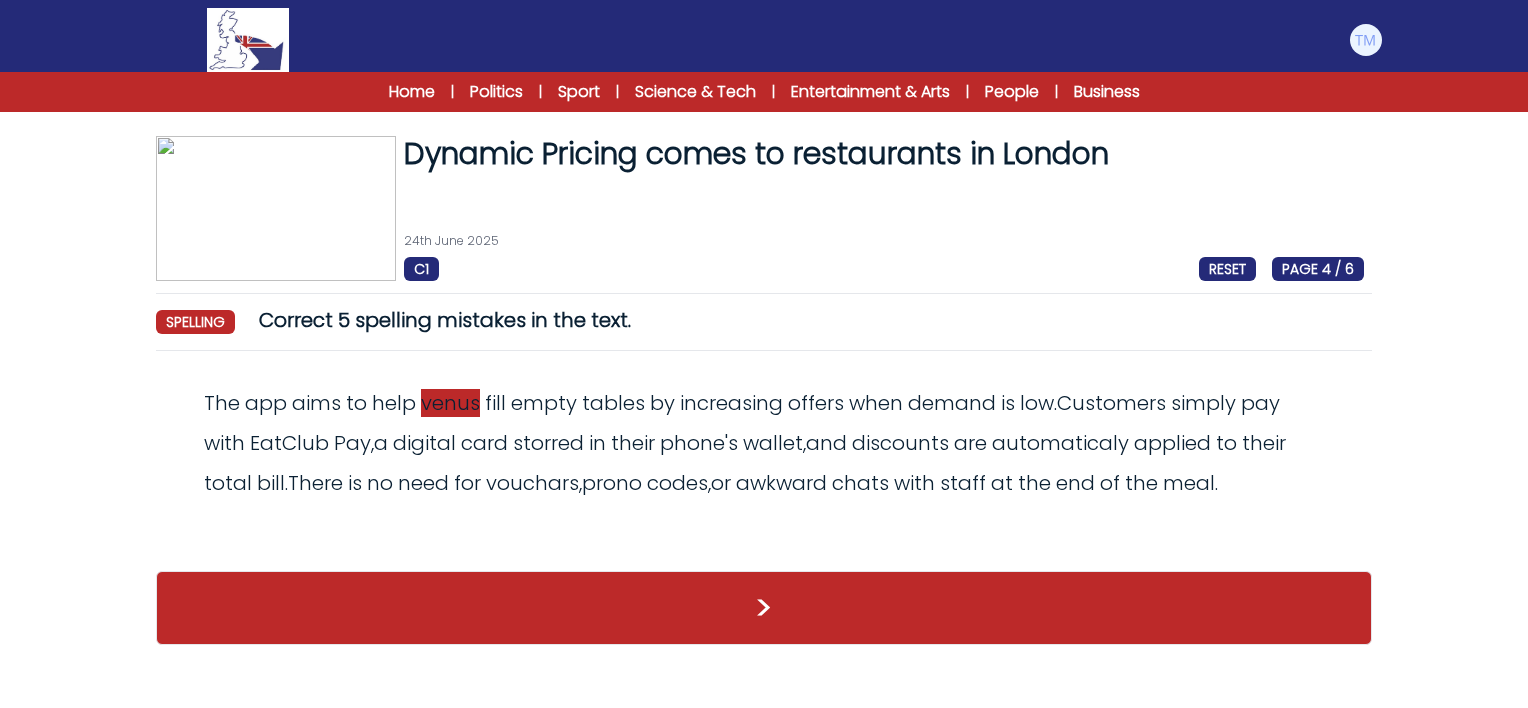 click on "venus" at bounding box center (450, 403) 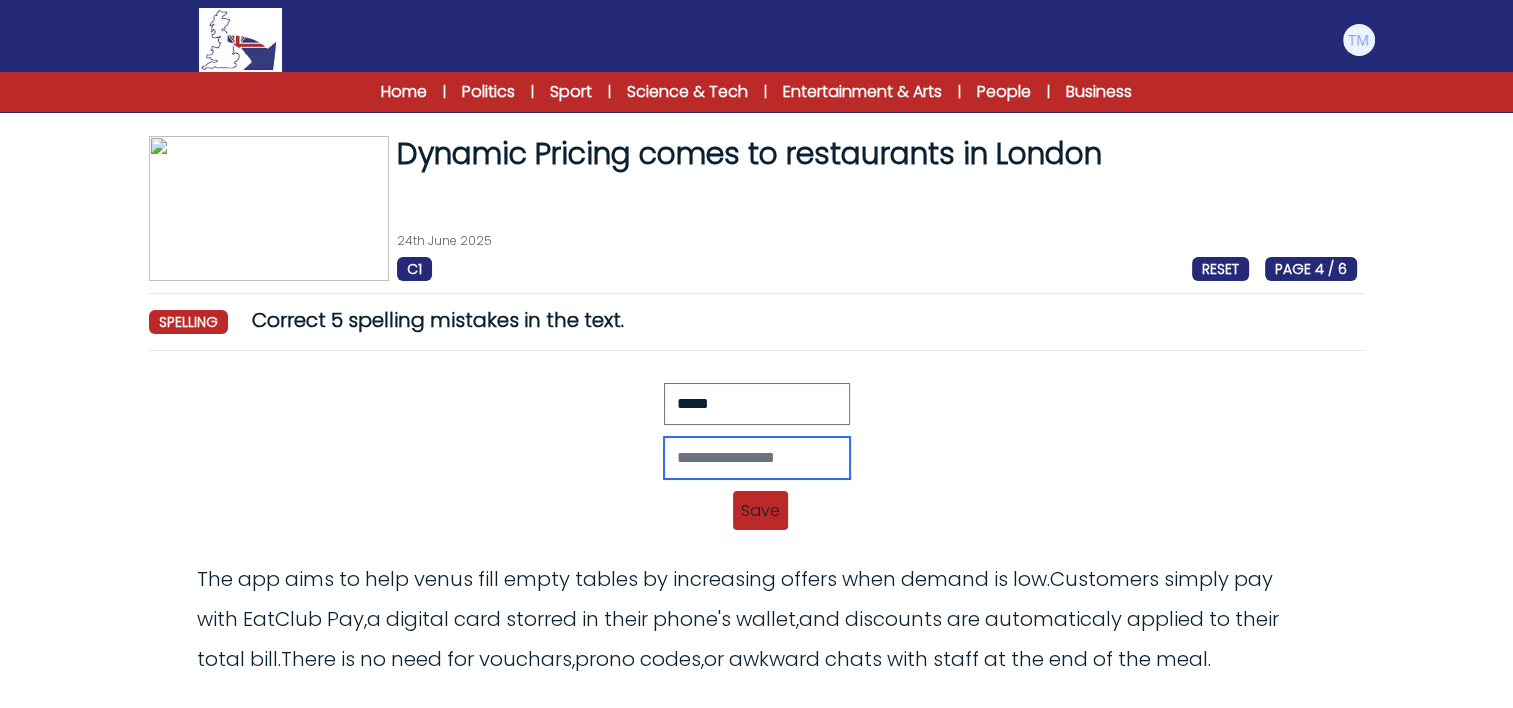 click at bounding box center (757, 458) 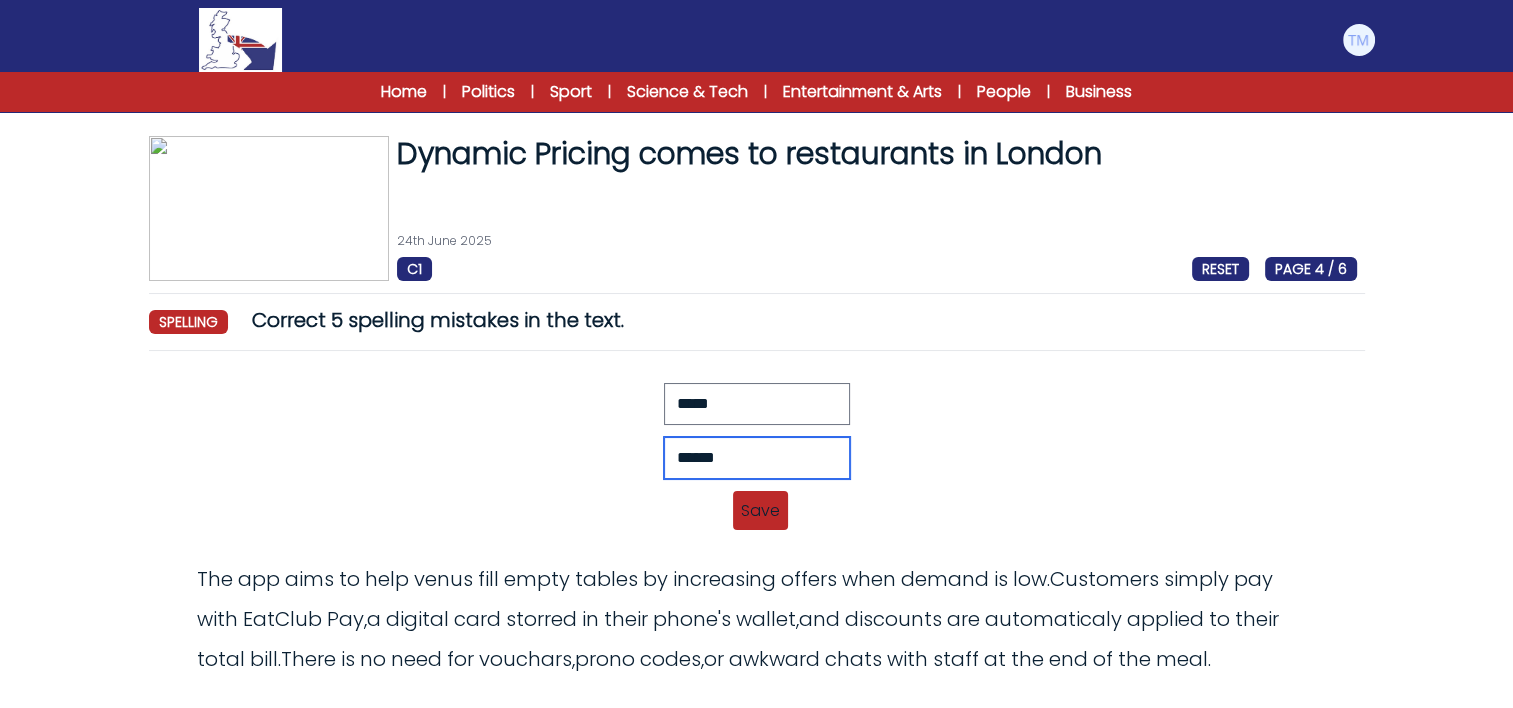 type on "******" 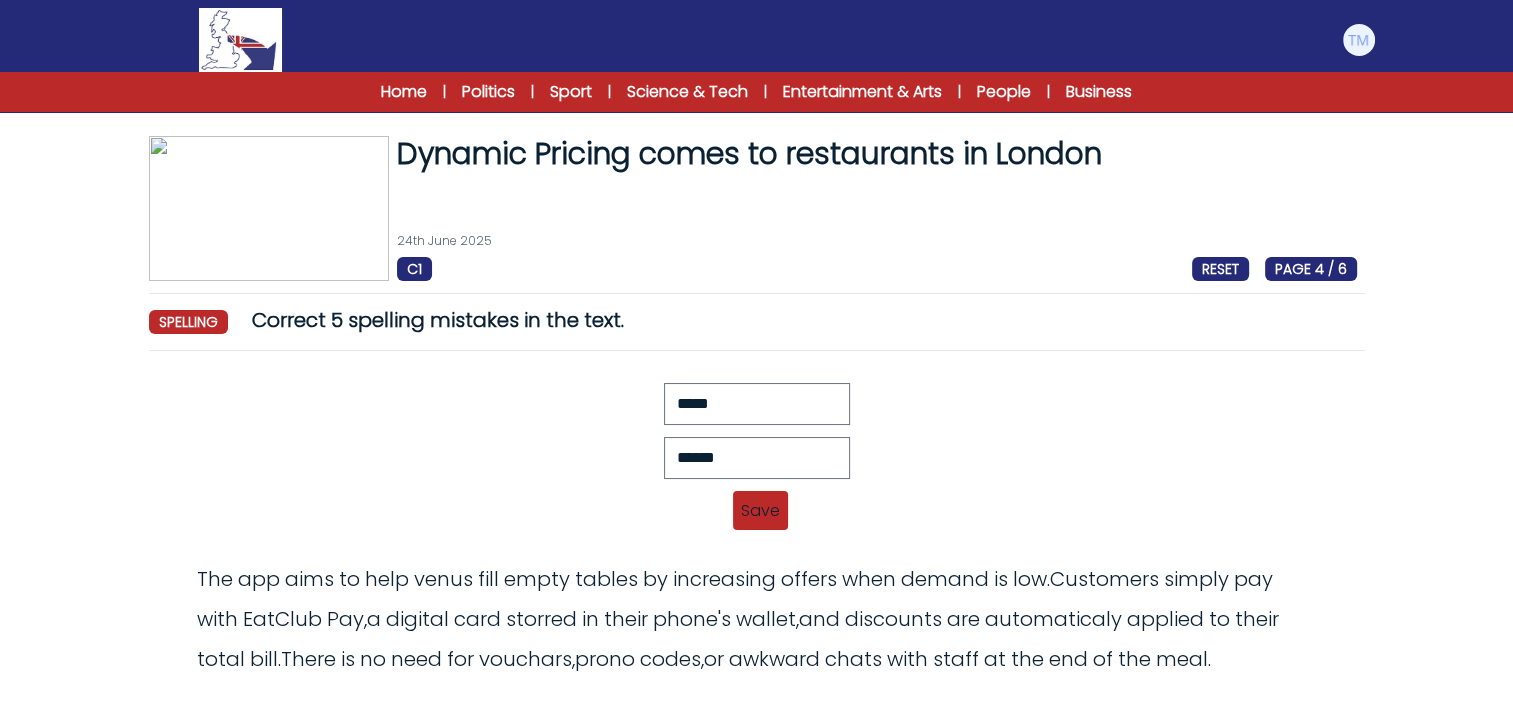 click on "Save" at bounding box center [760, 510] 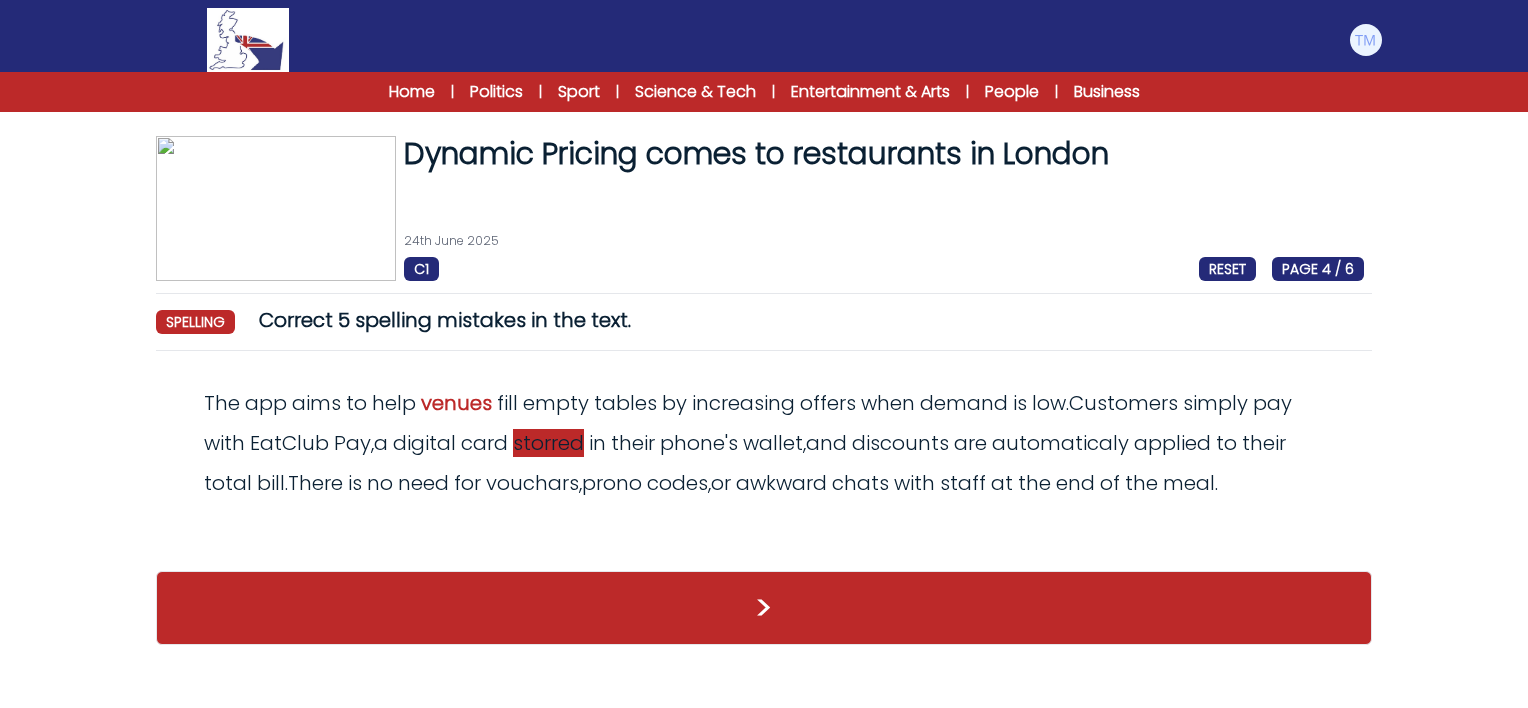 click on "storred" at bounding box center [548, 443] 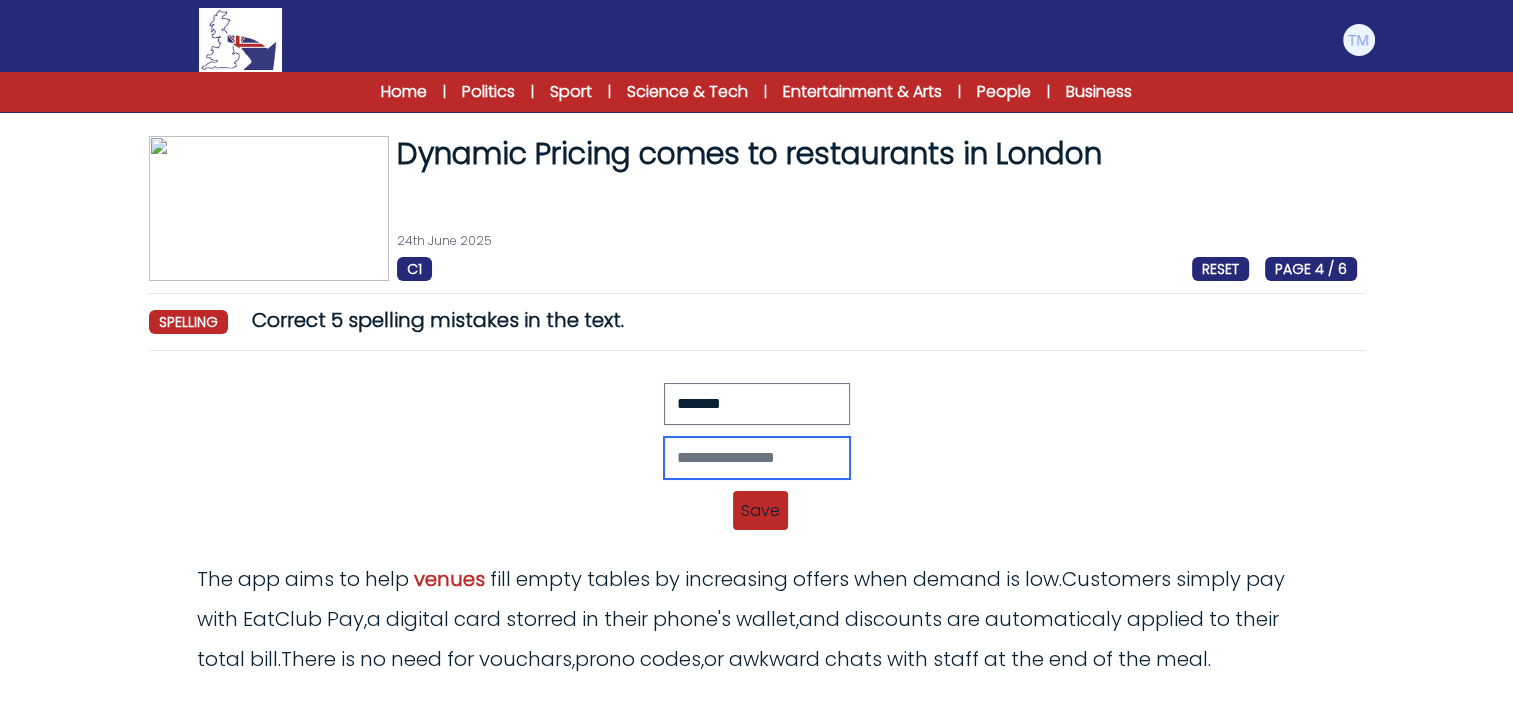 click at bounding box center (757, 458) 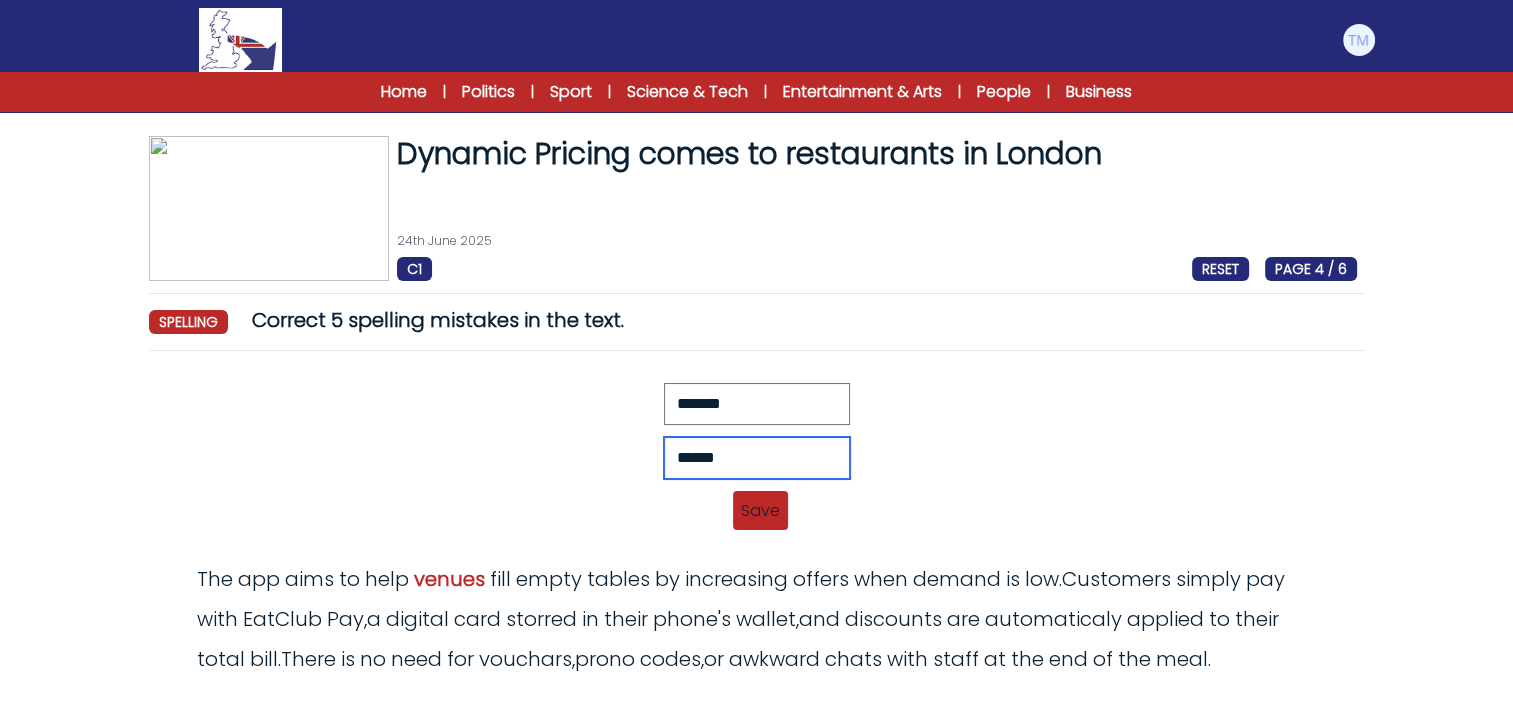 type on "******" 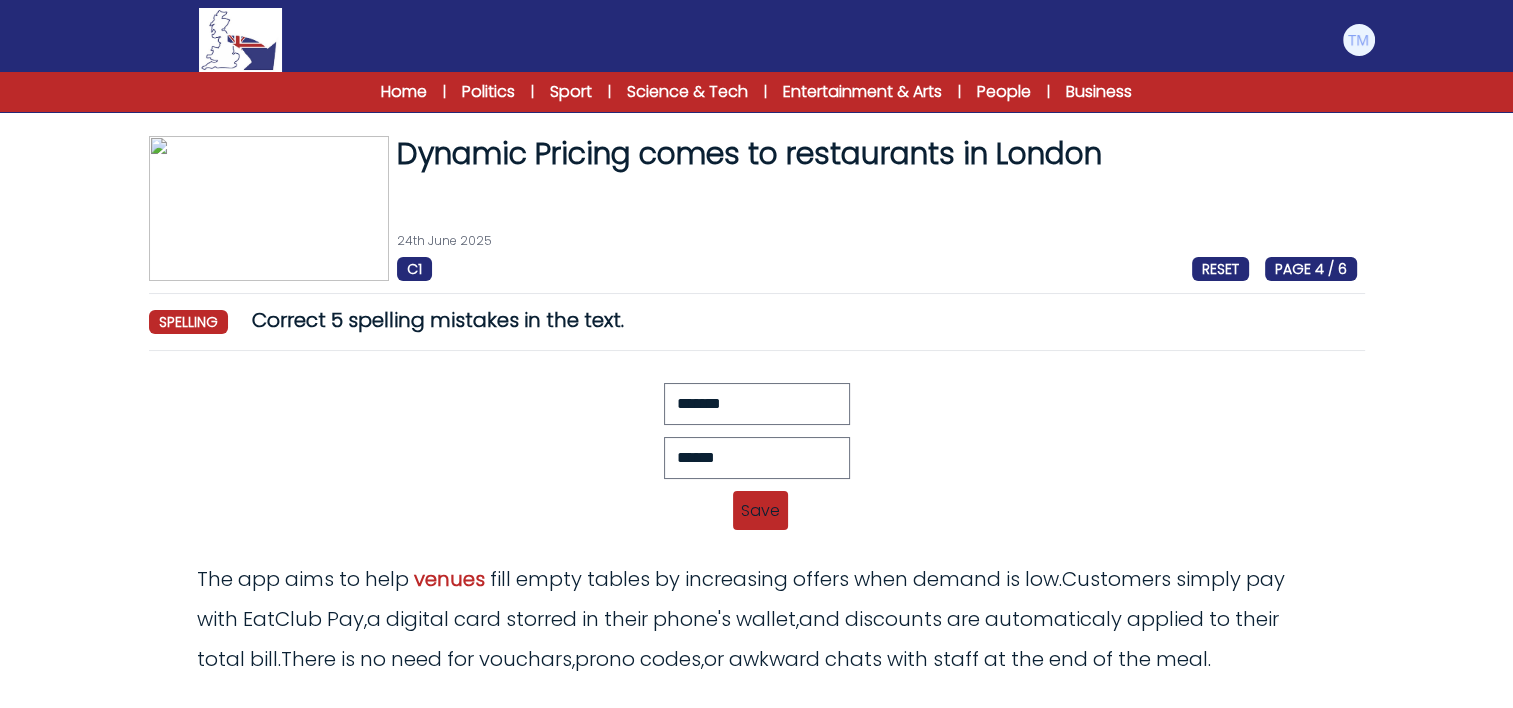 click on "Save" at bounding box center [760, 510] 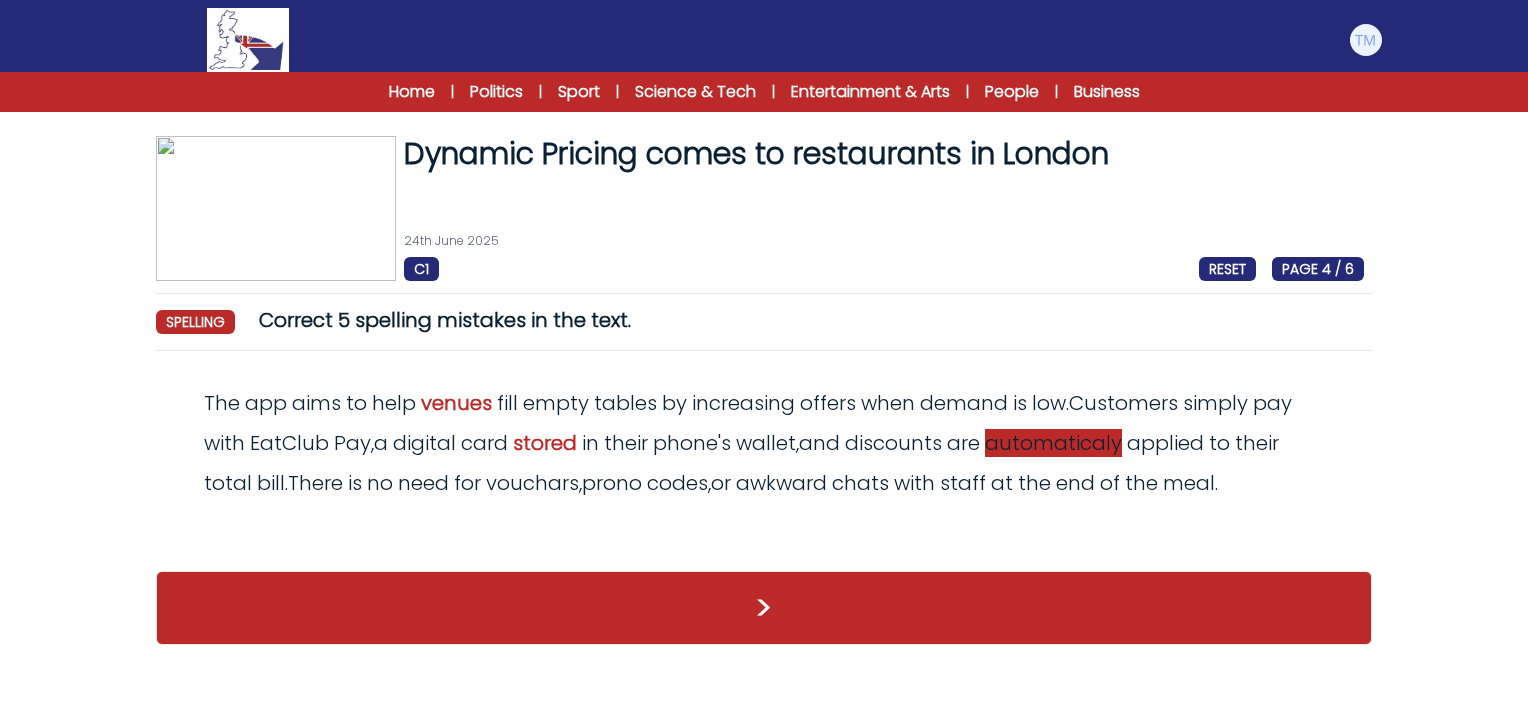 click on "automaticaly" at bounding box center [1053, 443] 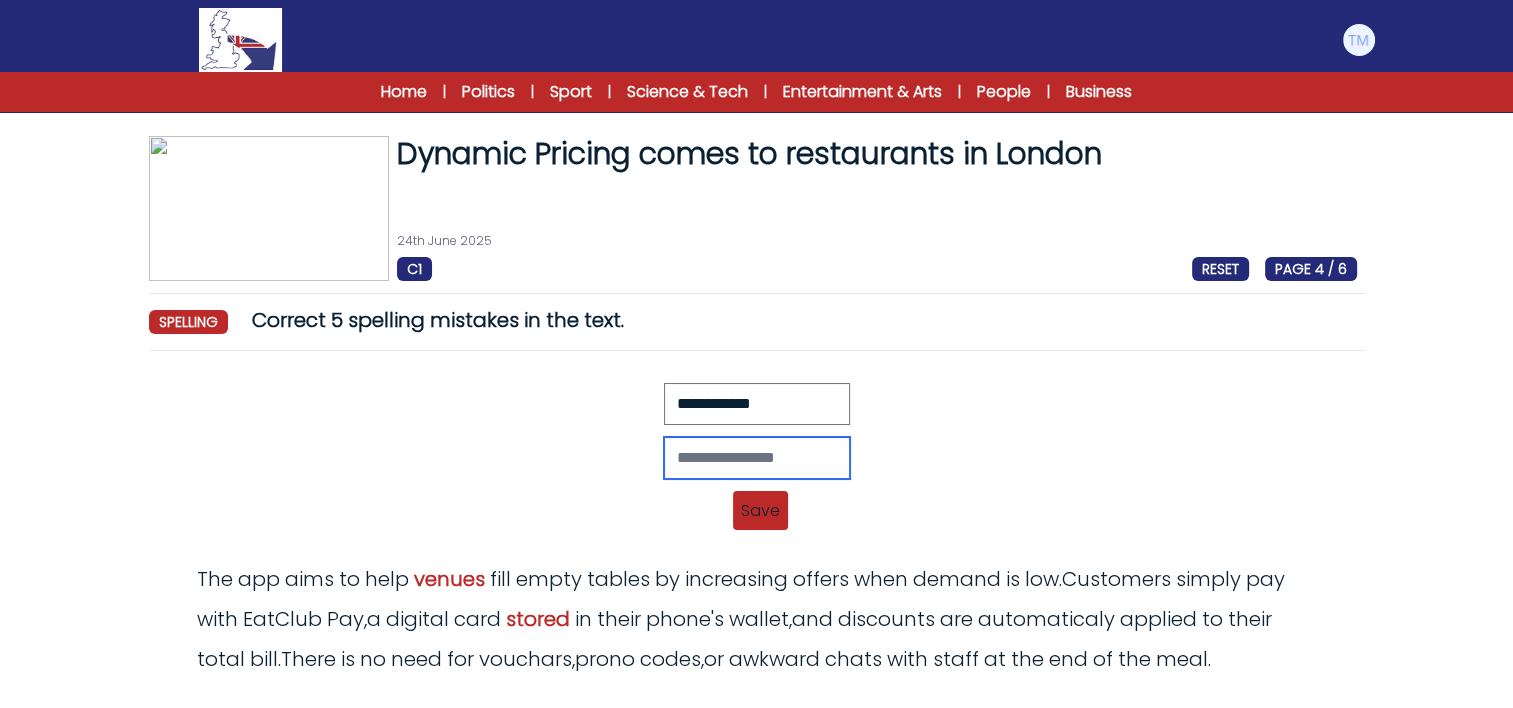 click at bounding box center [757, 458] 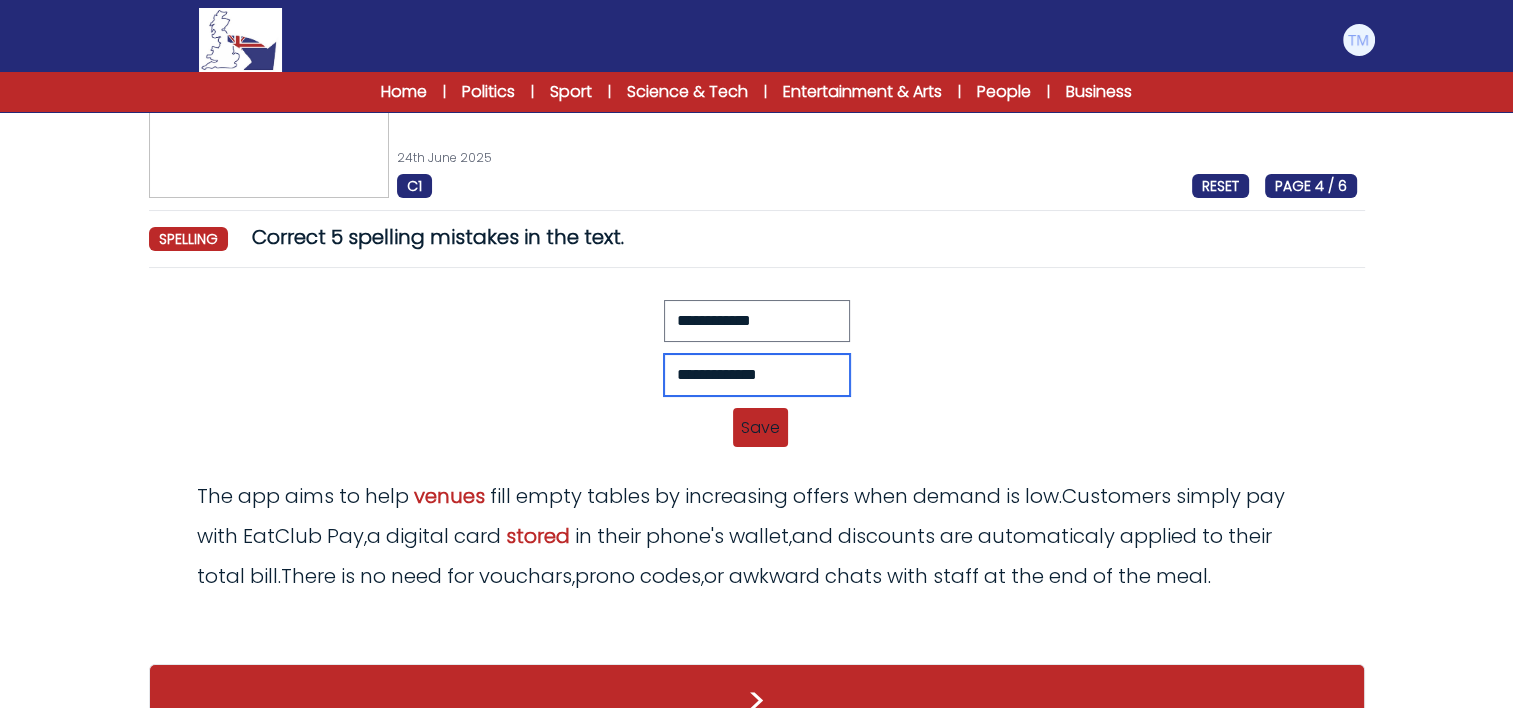 scroll, scrollTop: 86, scrollLeft: 0, axis: vertical 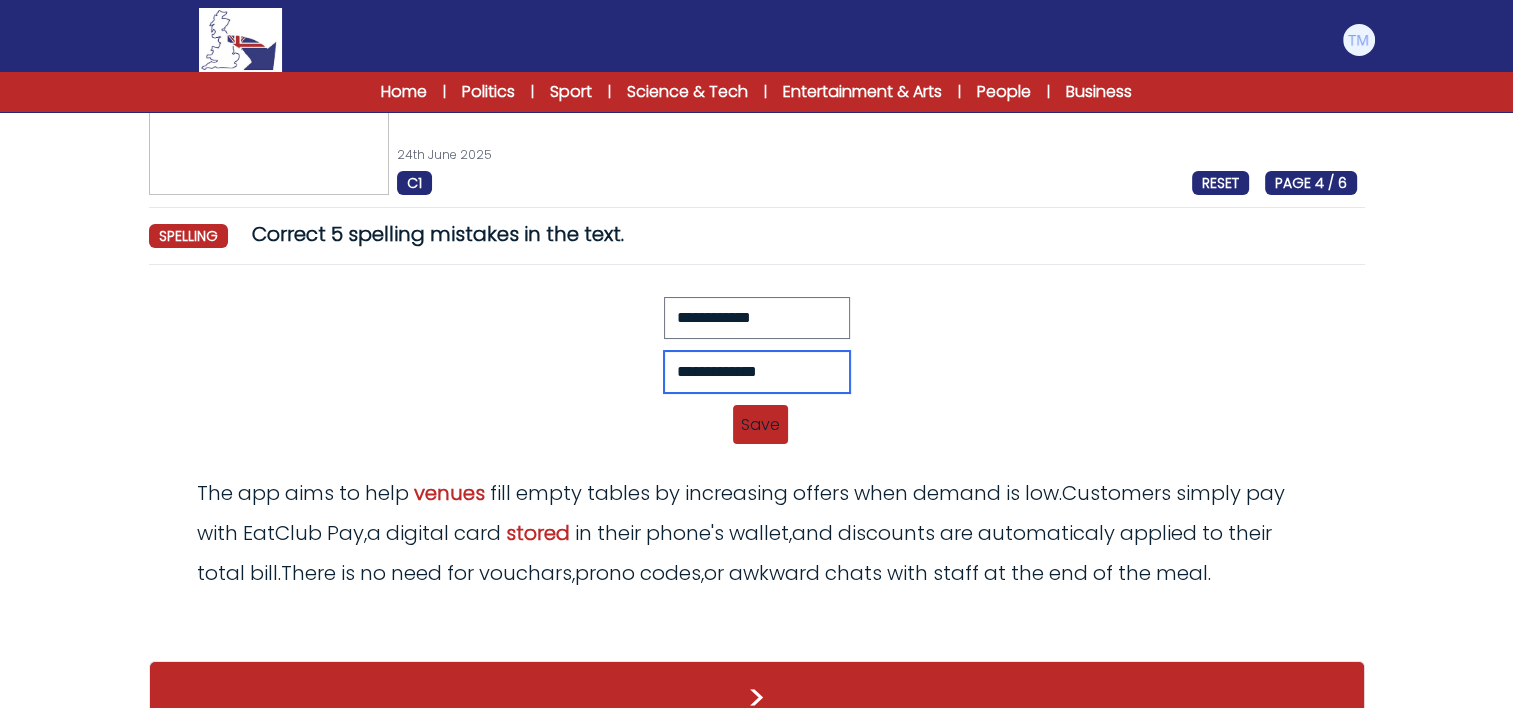 type on "**********" 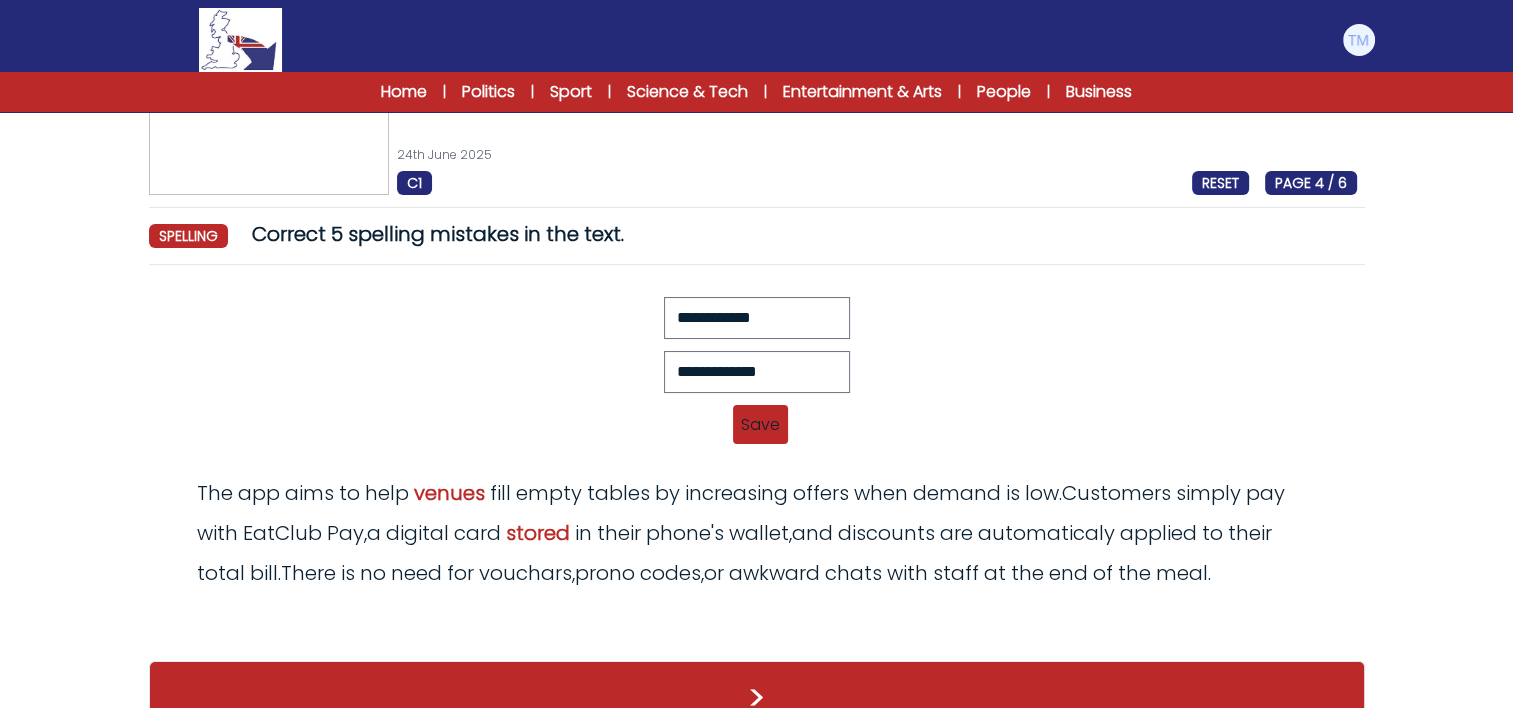click on "Save" at bounding box center [760, 424] 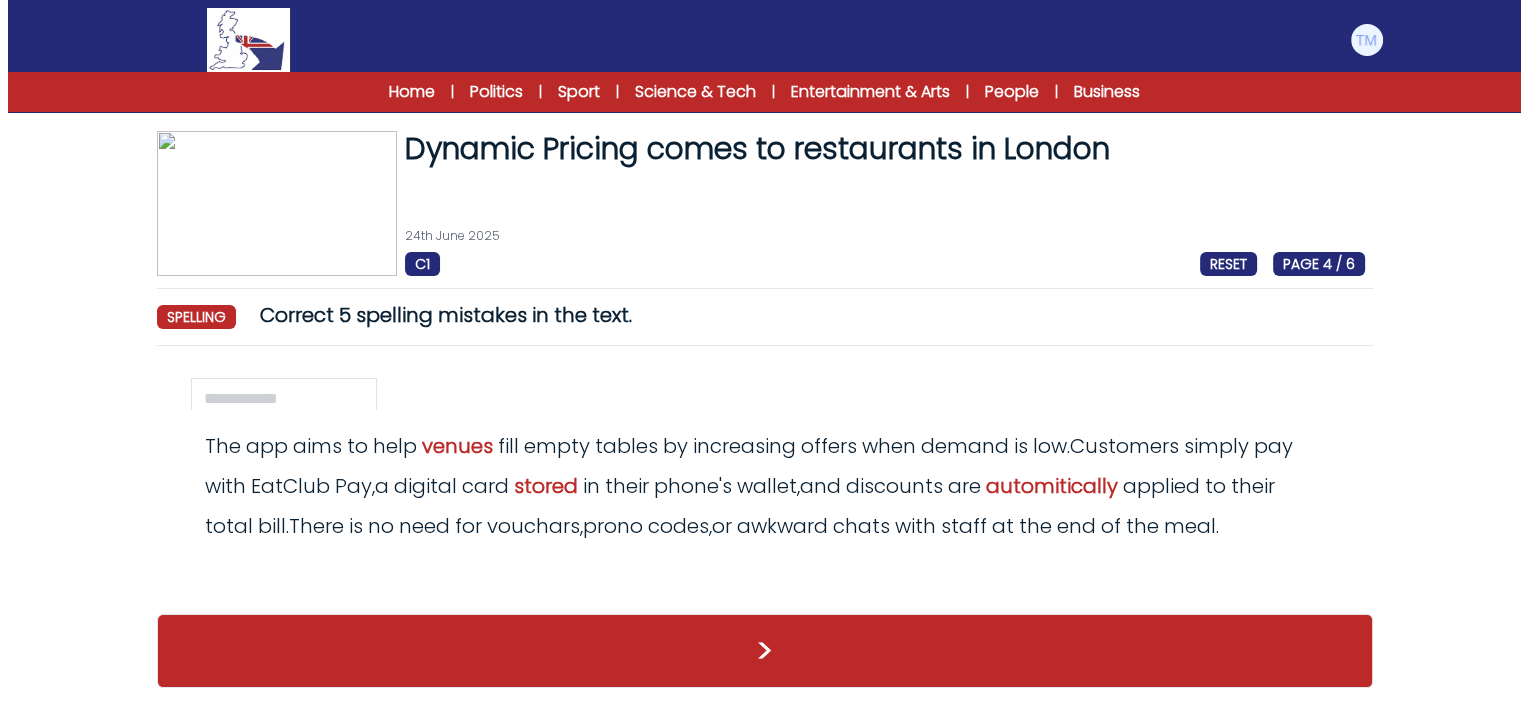 scroll, scrollTop: 0, scrollLeft: 0, axis: both 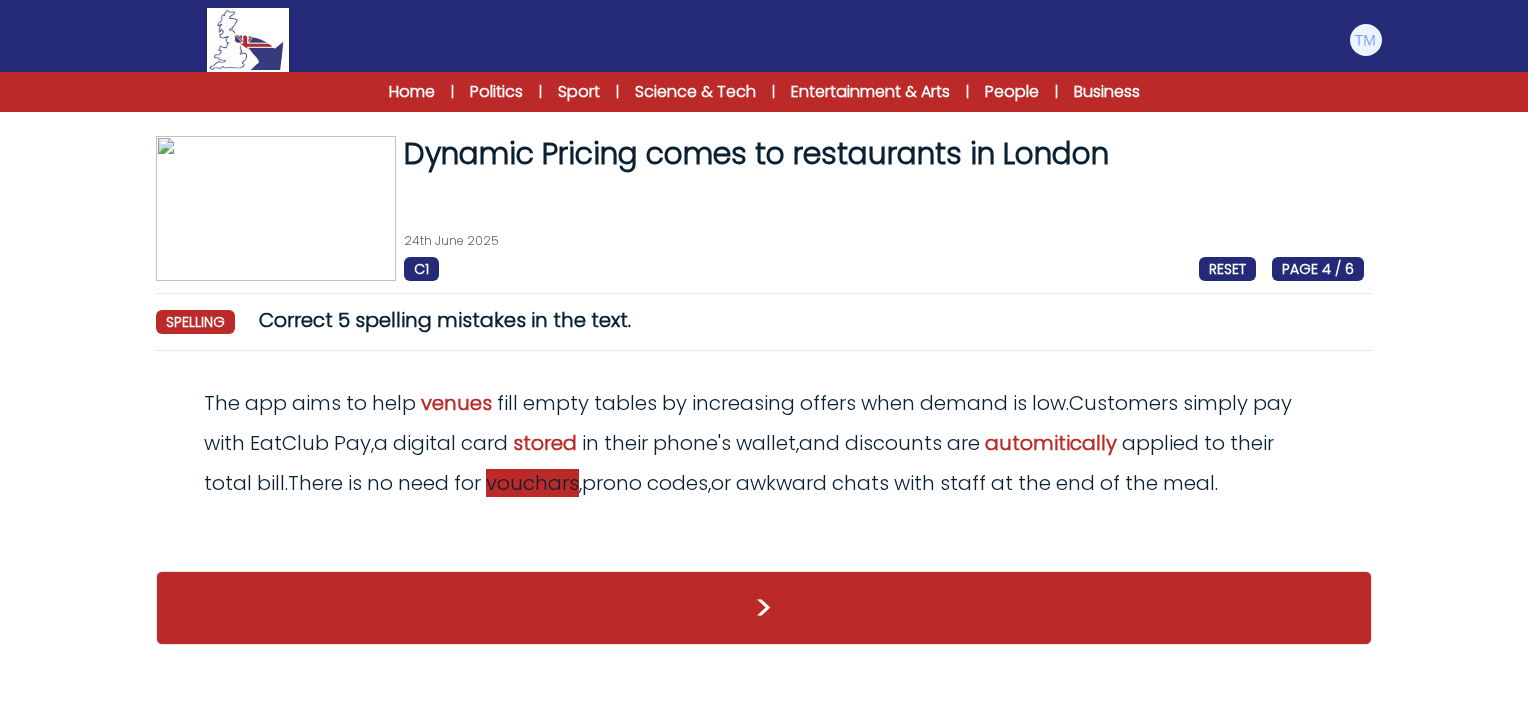 click on "vouchars" at bounding box center [532, 483] 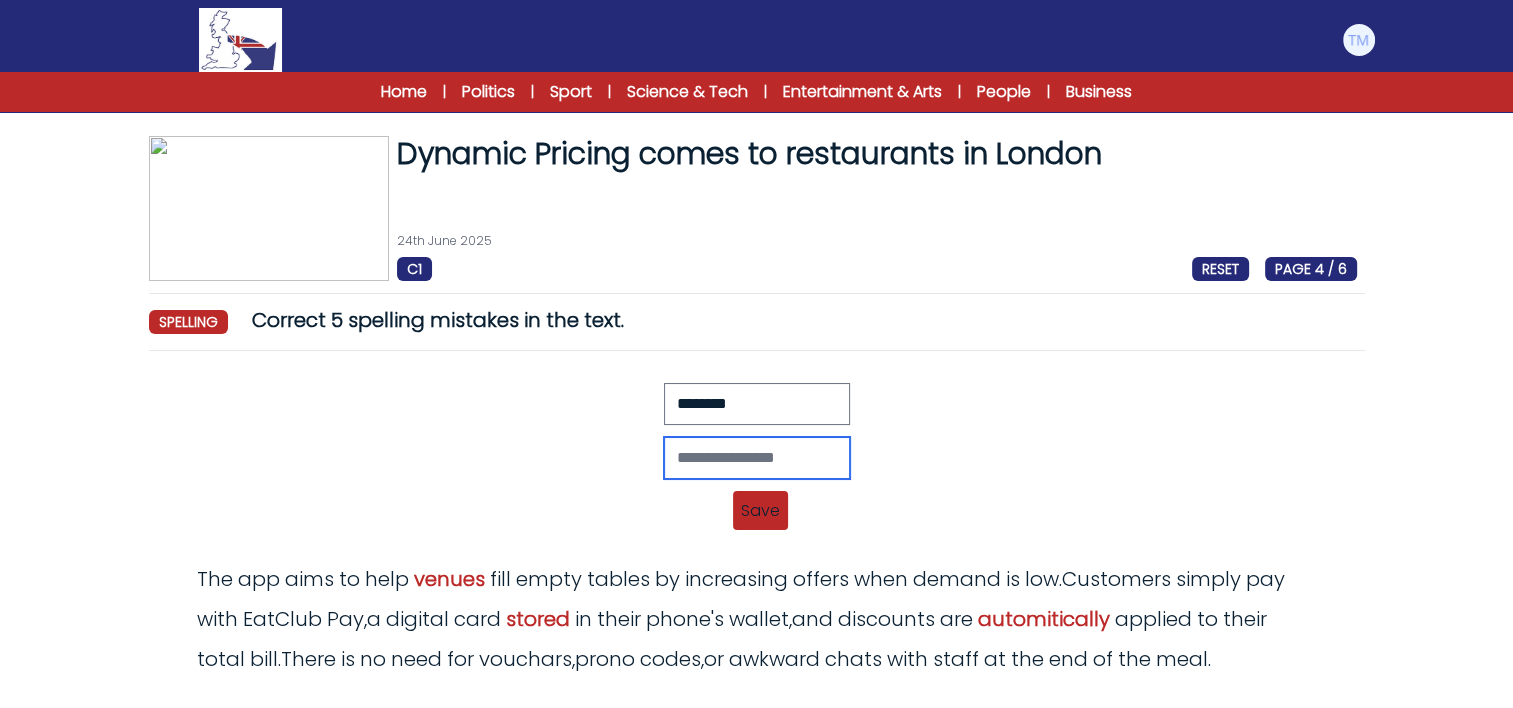 click at bounding box center [757, 458] 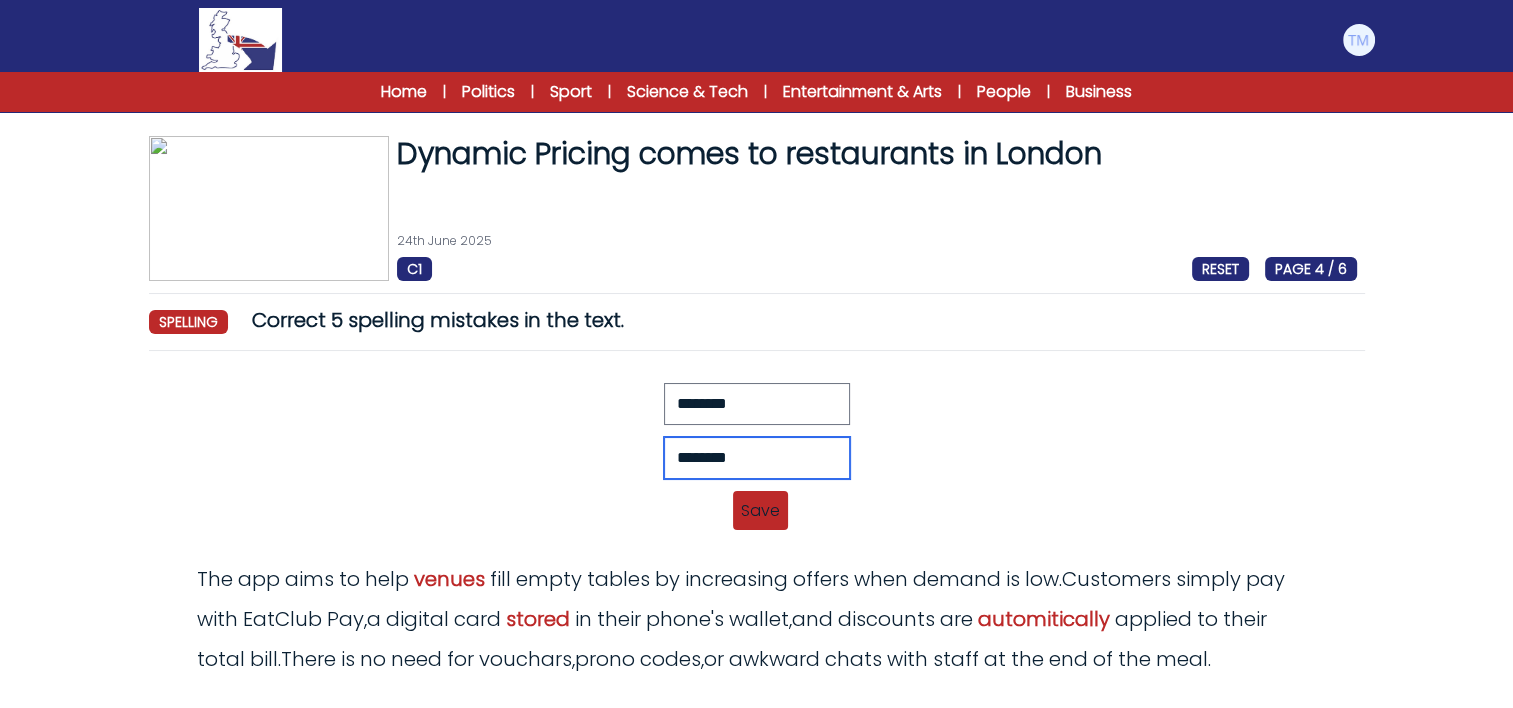 type on "********" 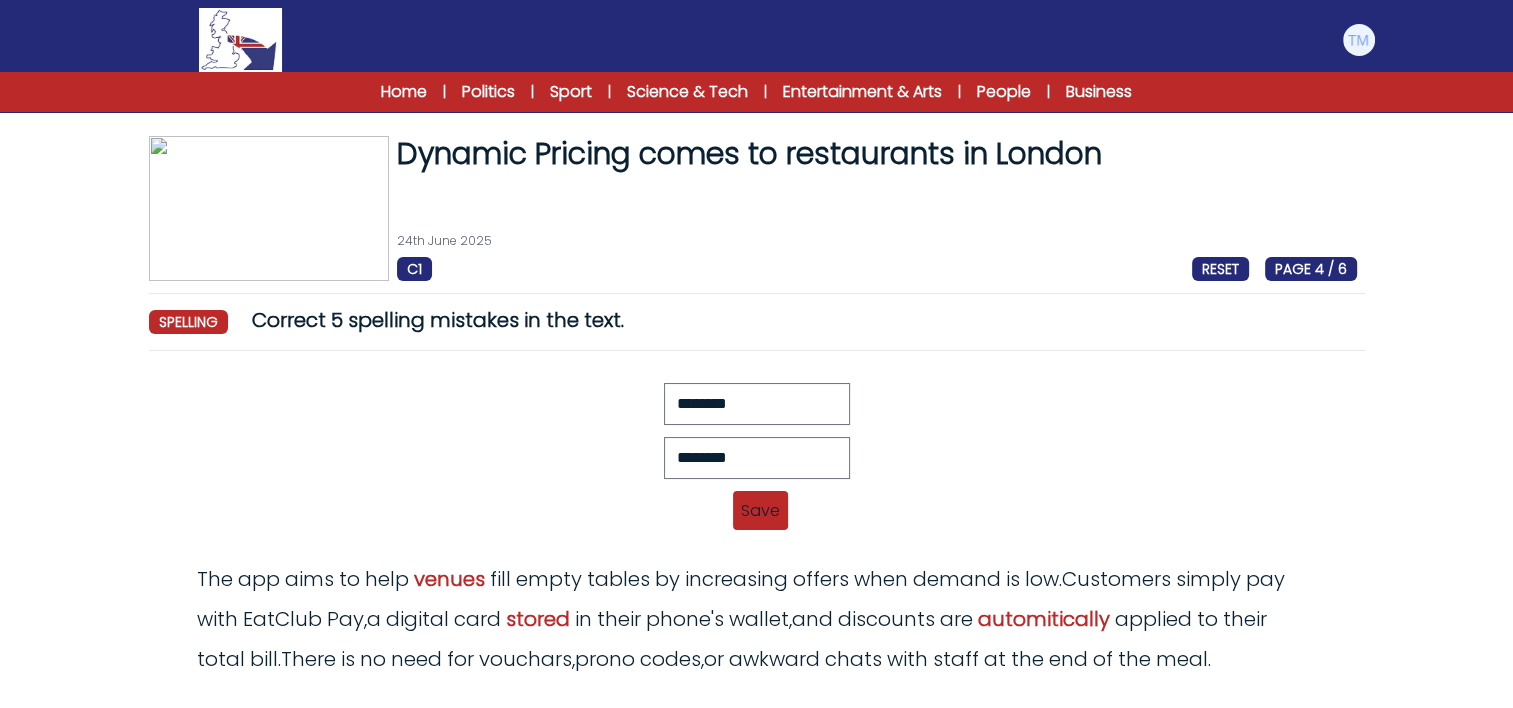 click on "Save" at bounding box center [760, 510] 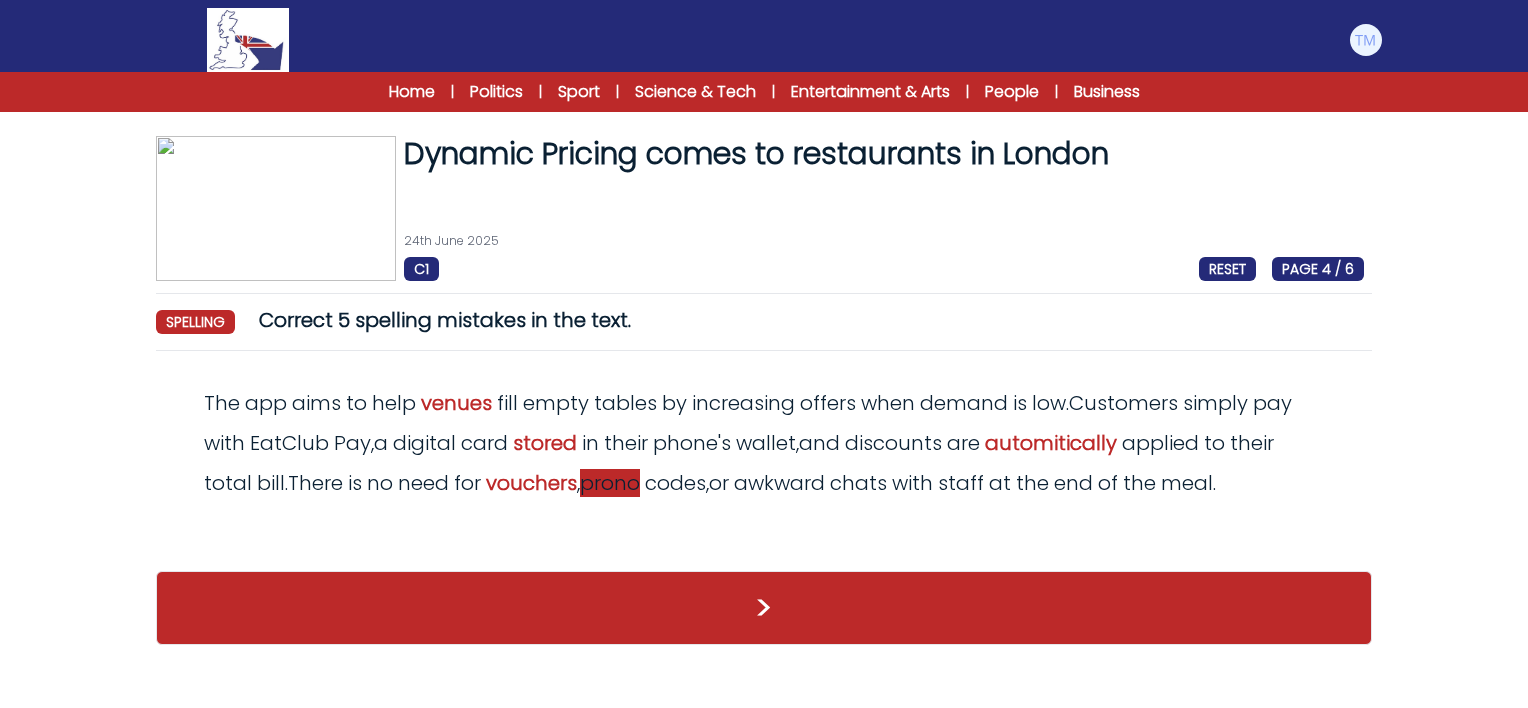 click on "prono" at bounding box center (610, 483) 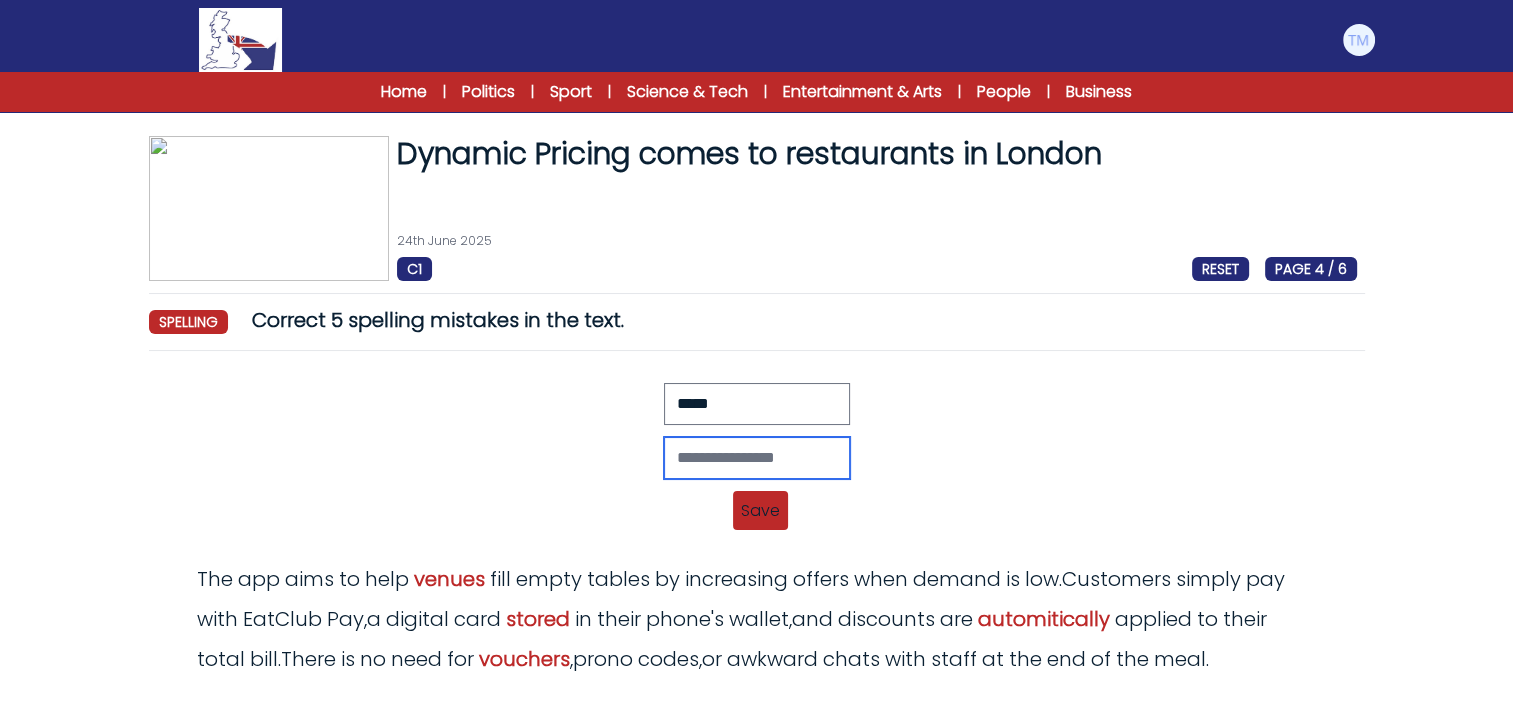 click at bounding box center (757, 458) 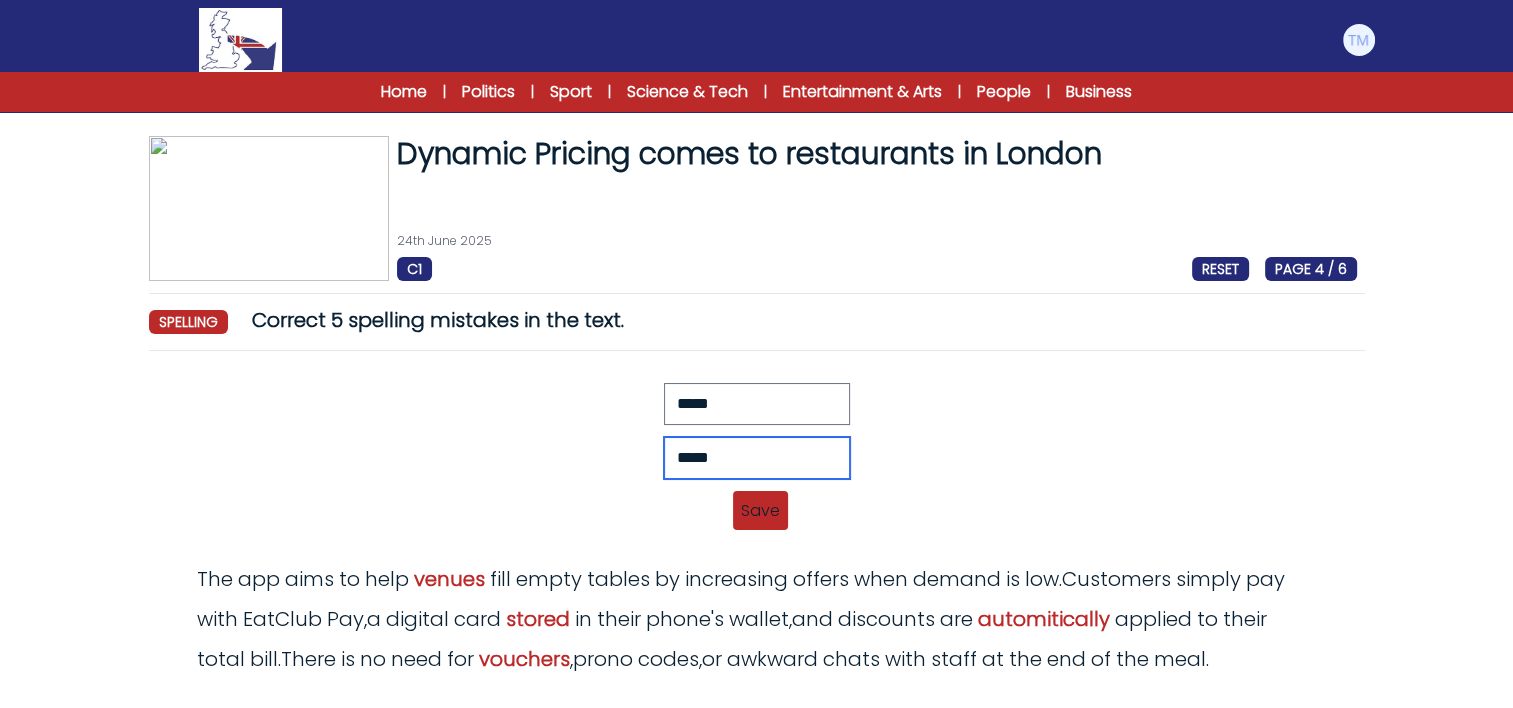 type on "*****" 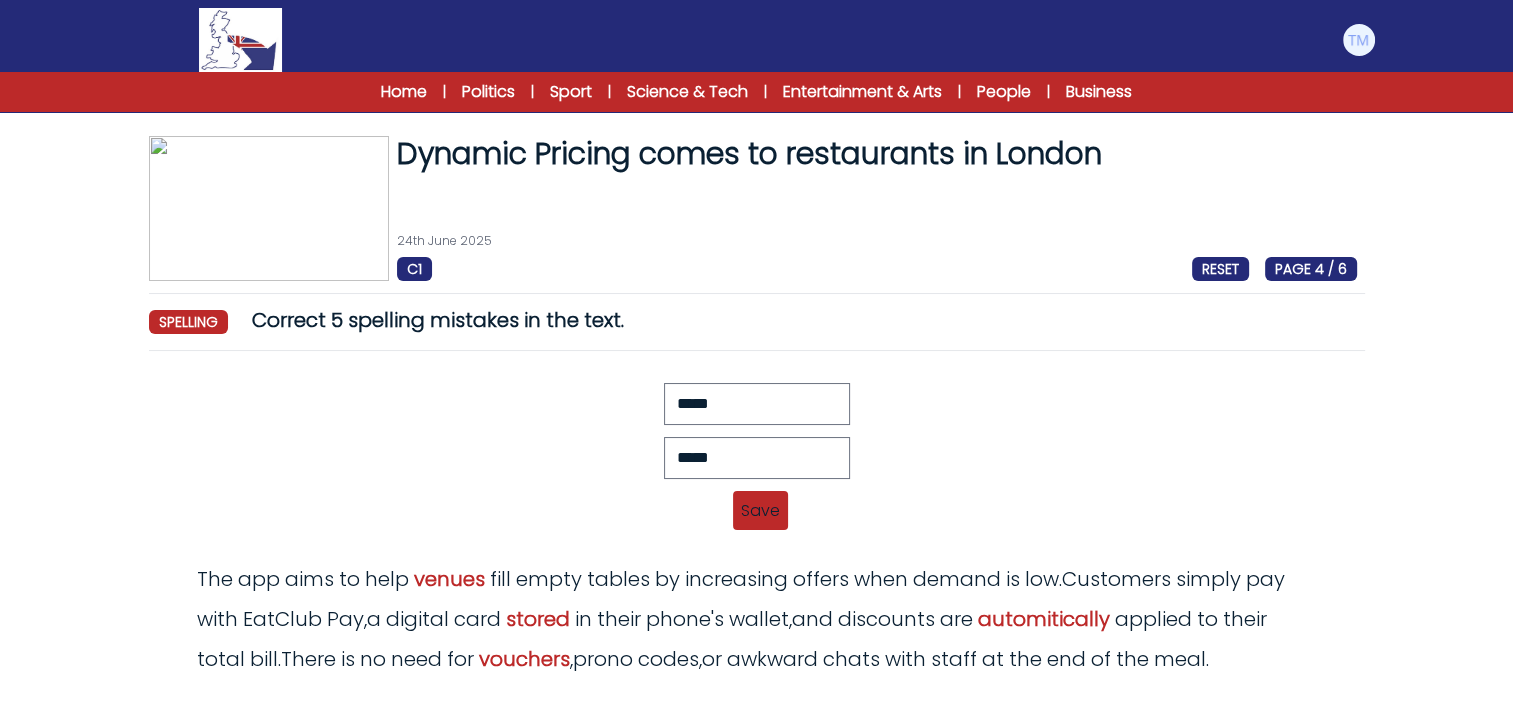 click on "Save" at bounding box center (760, 510) 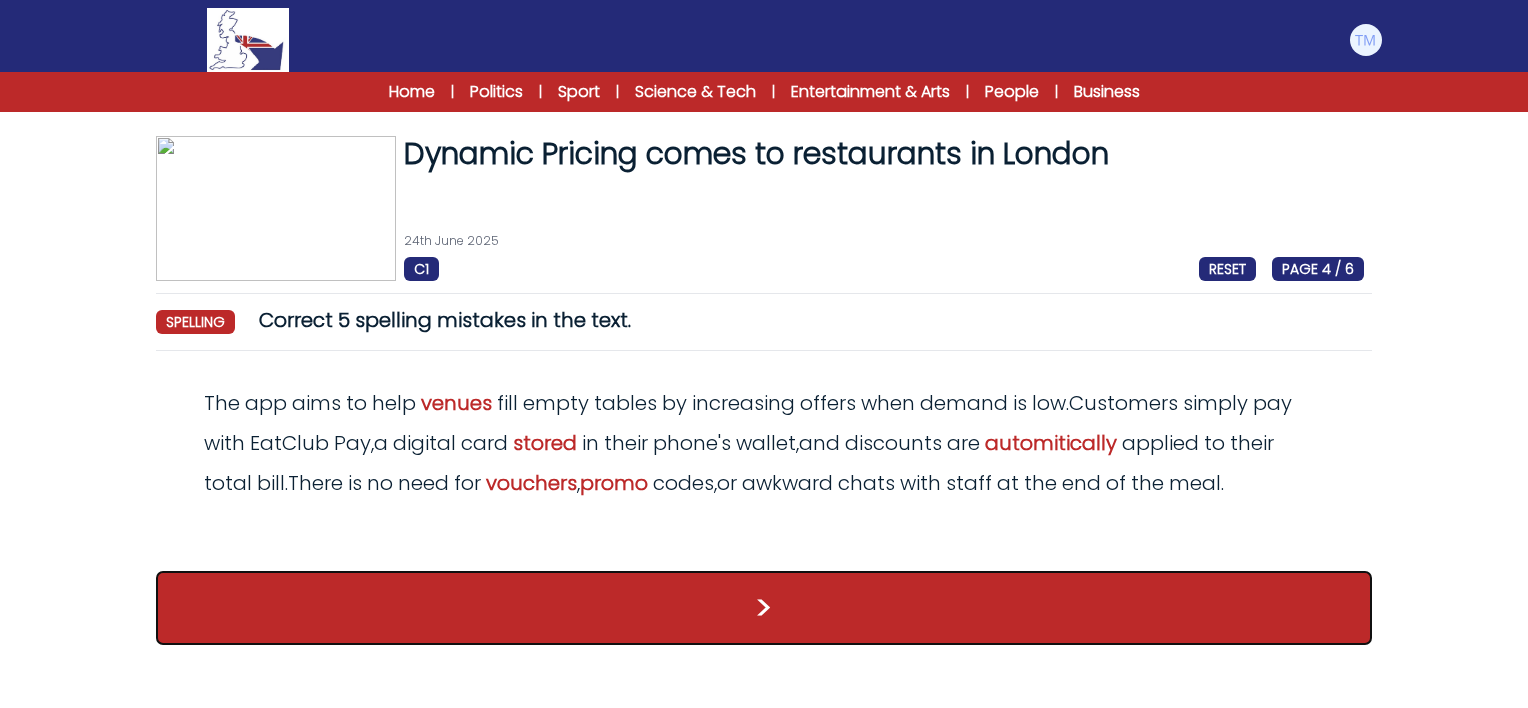 click on ">" at bounding box center [764, 608] 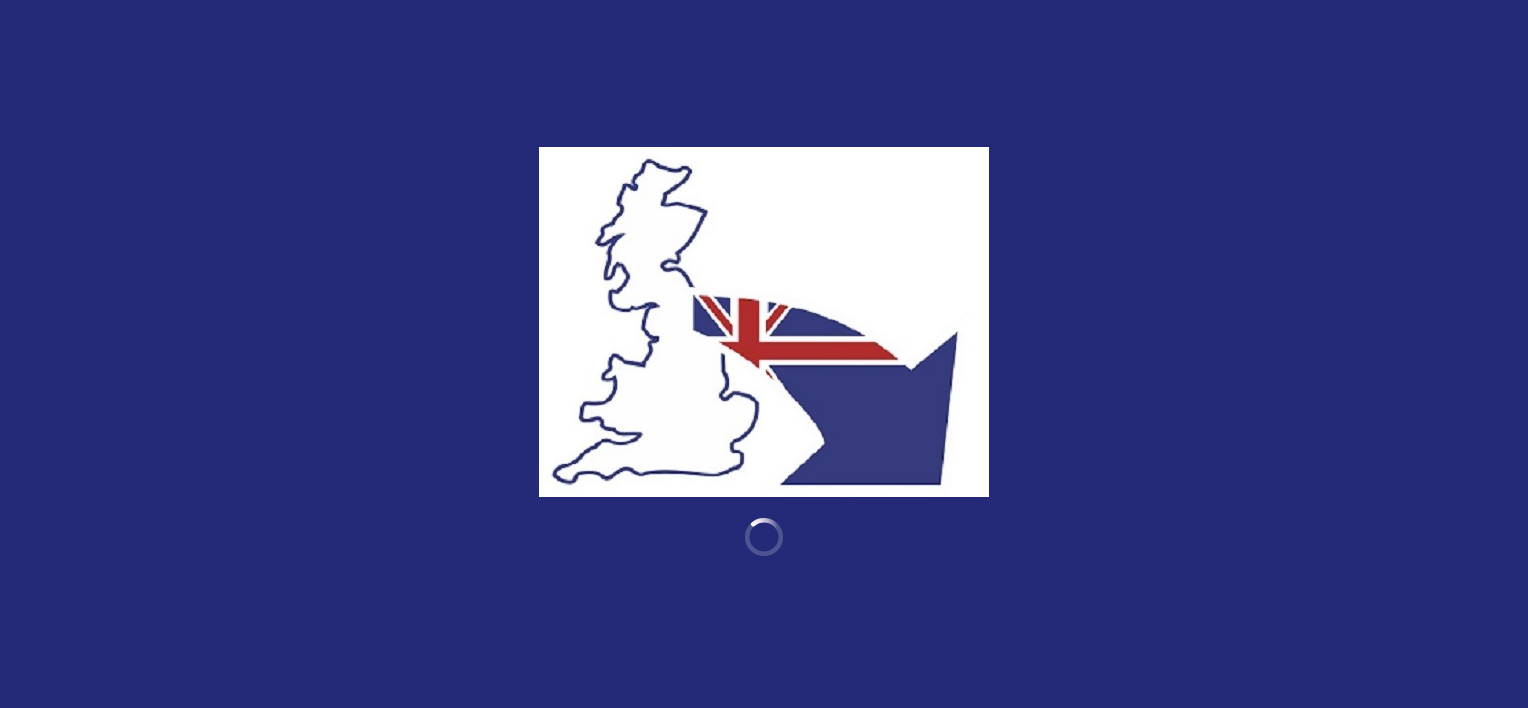 scroll, scrollTop: 0, scrollLeft: 0, axis: both 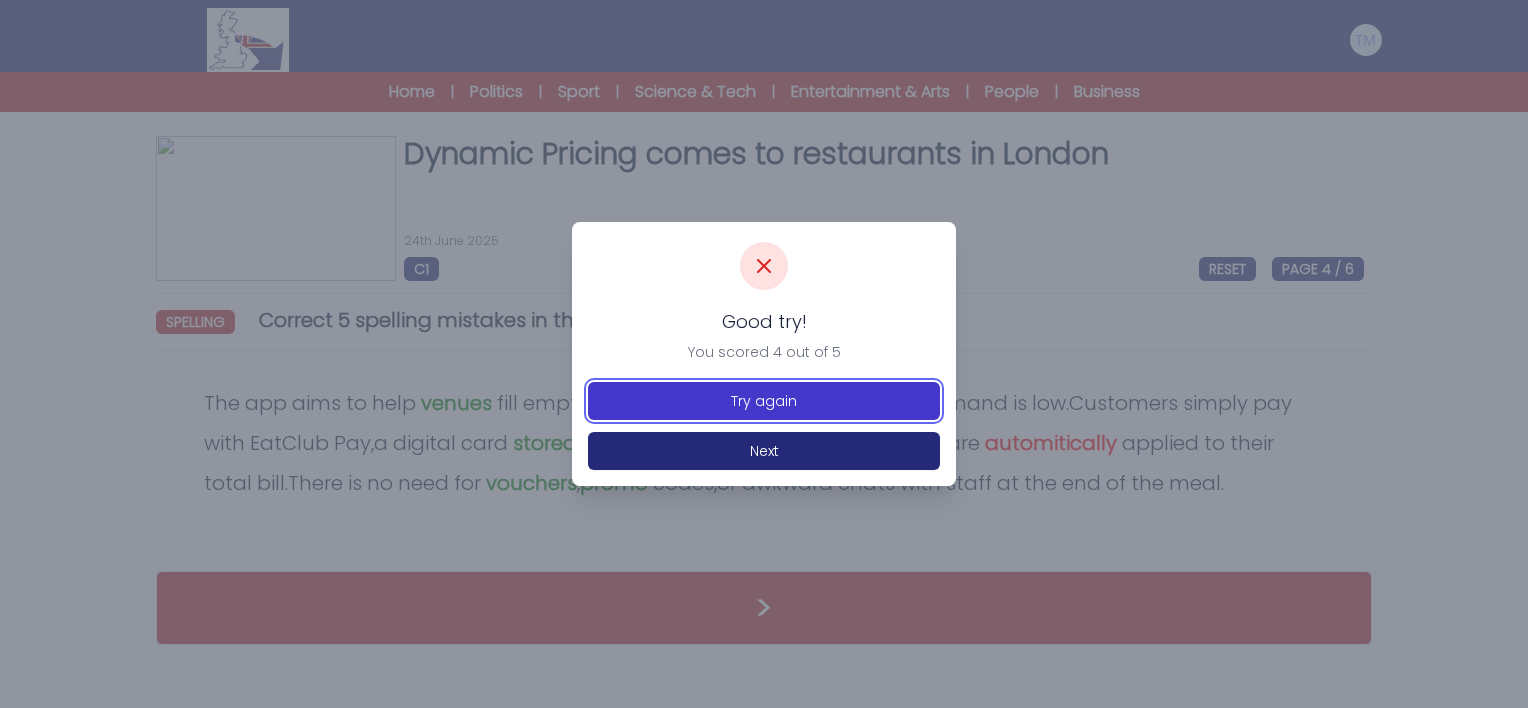 click on "Try again" at bounding box center [764, 401] 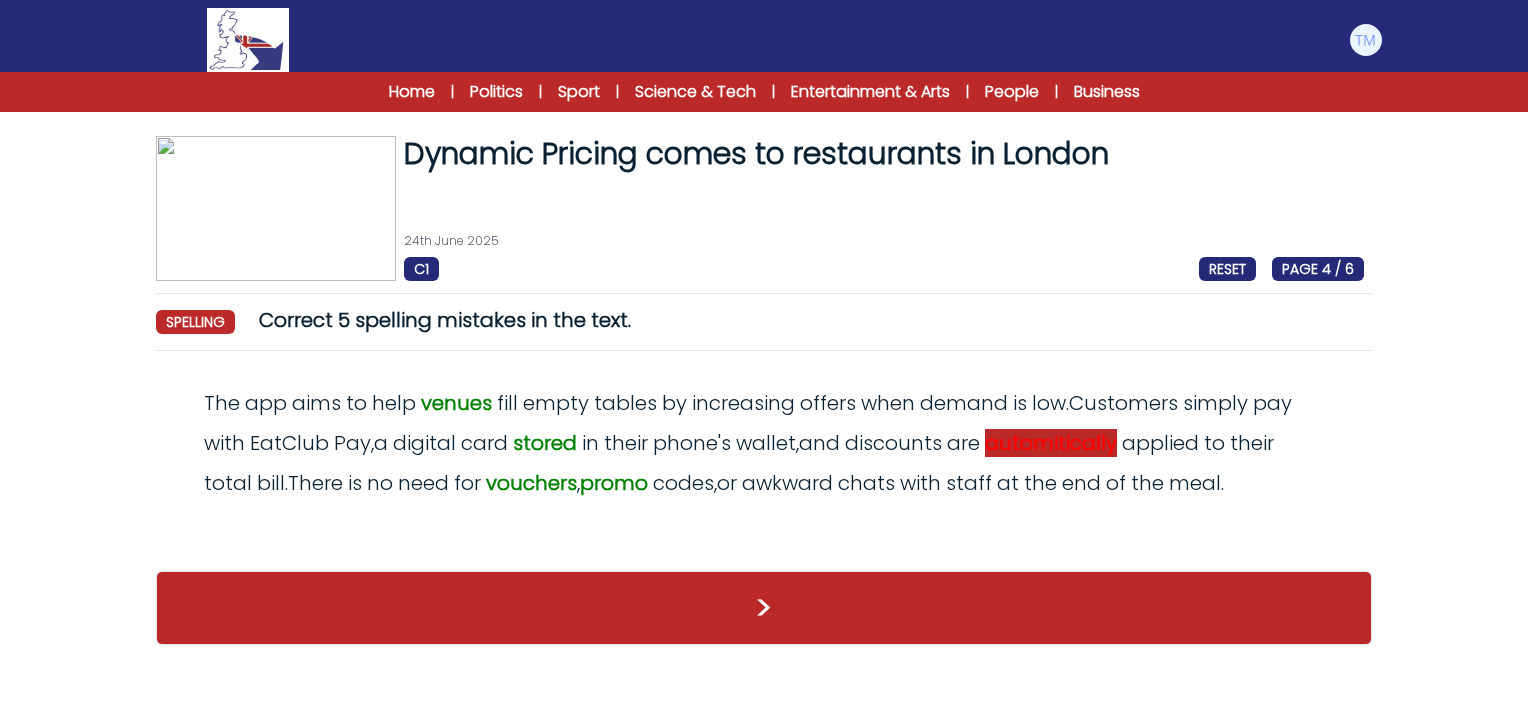 click on "automitically" at bounding box center (1051, 443) 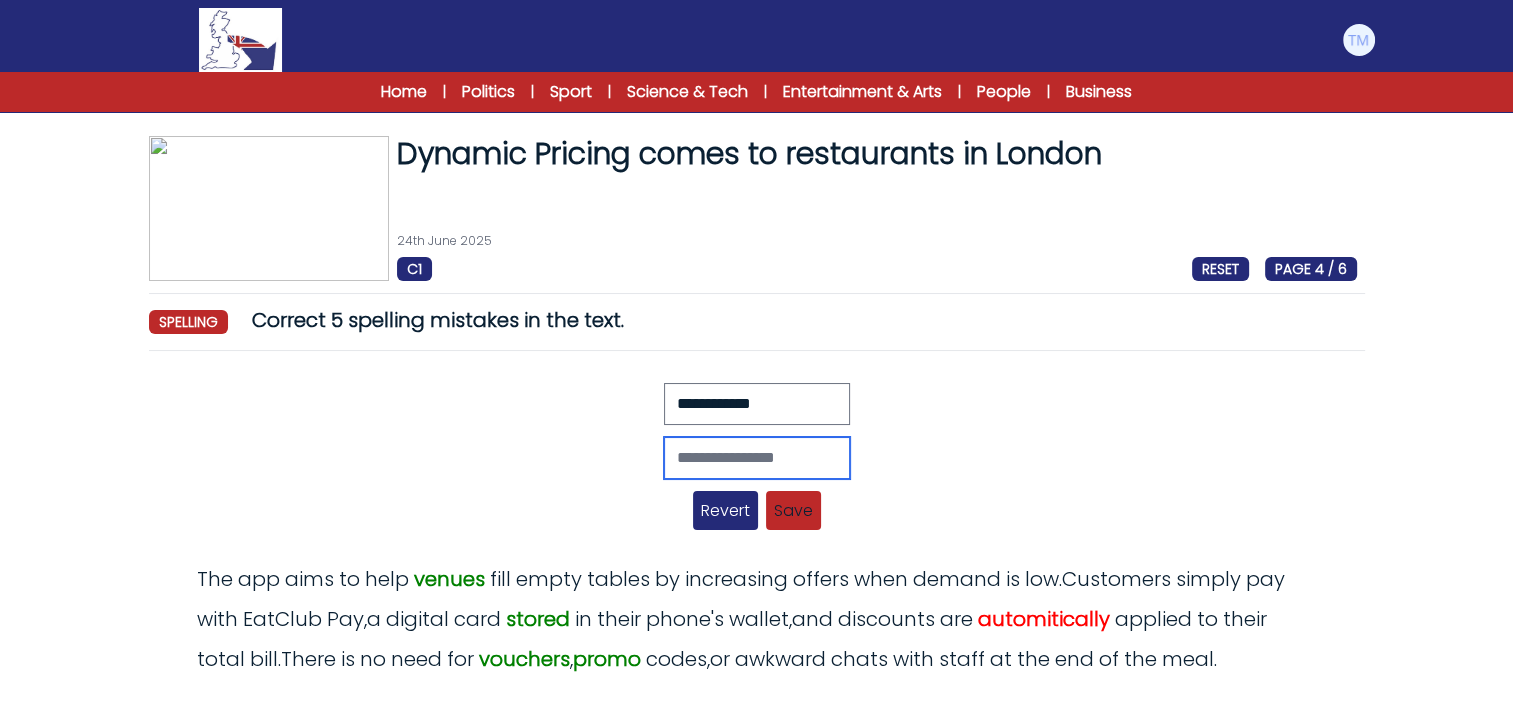 click at bounding box center [757, 458] 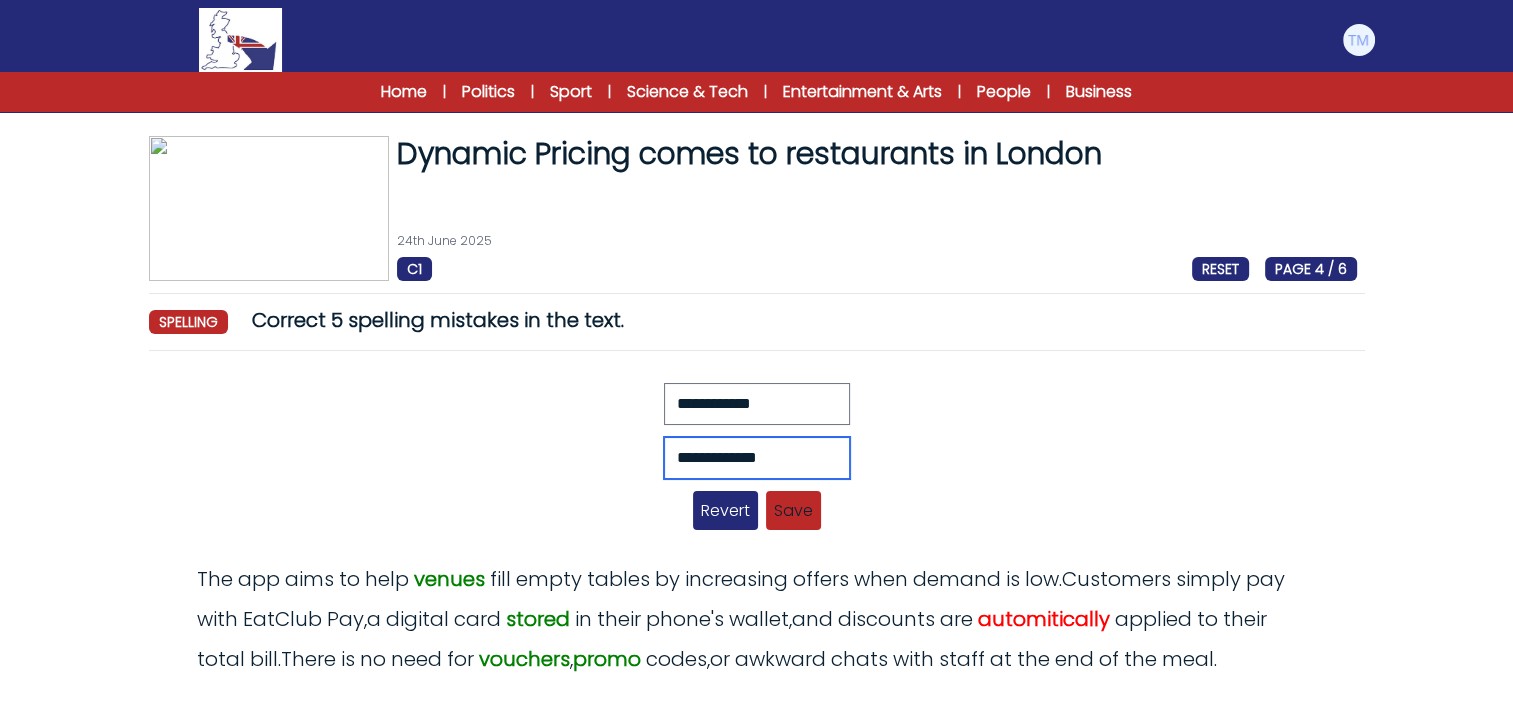 type on "**********" 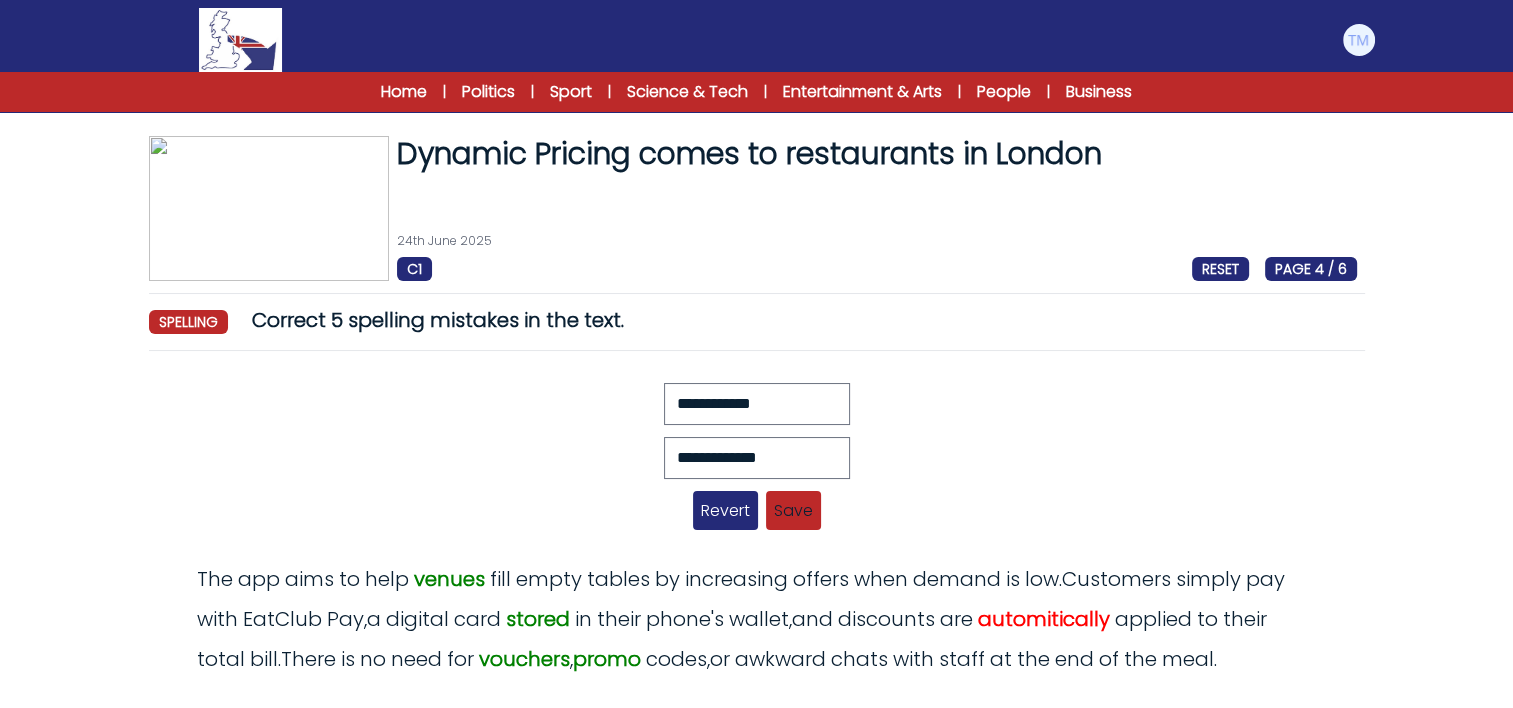click on "Save" at bounding box center [793, 510] 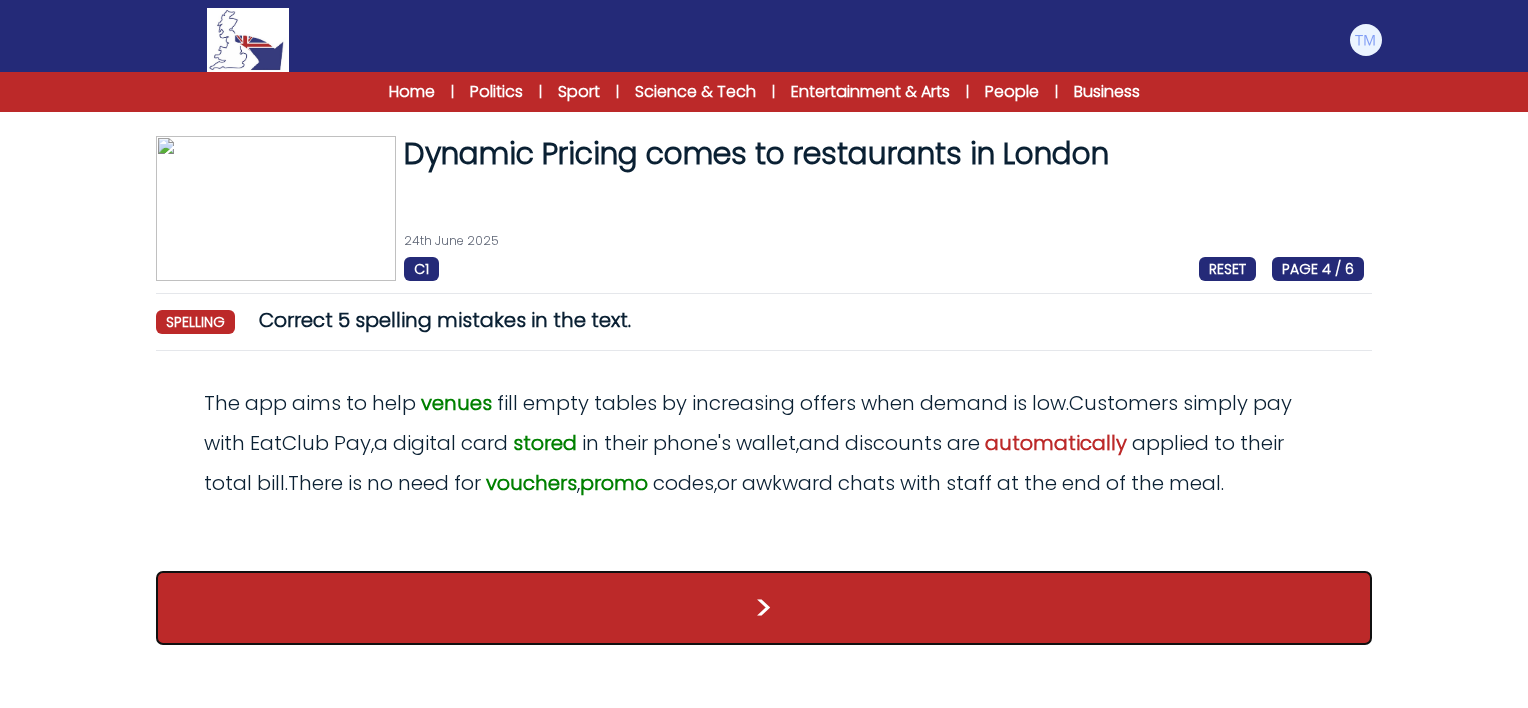 click on ">" at bounding box center (764, 608) 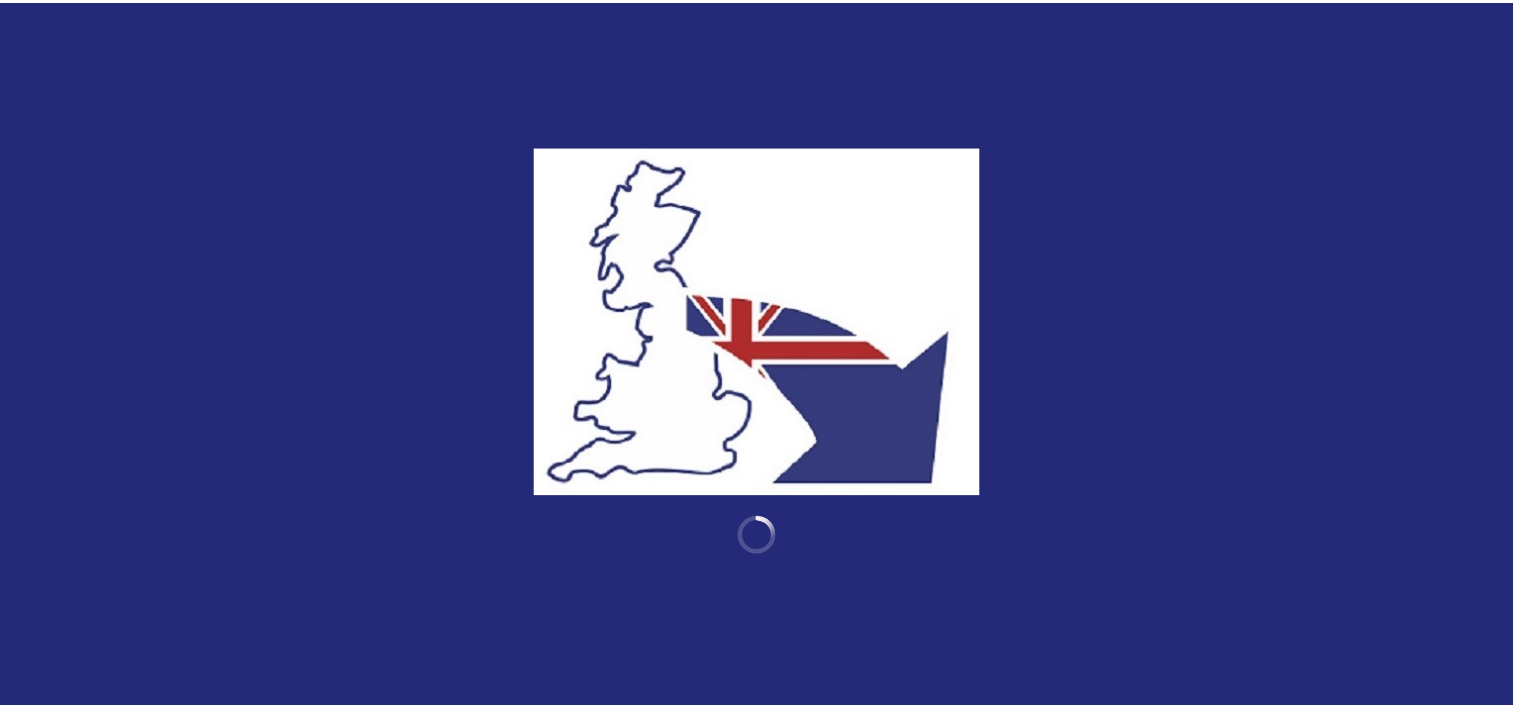 scroll, scrollTop: 0, scrollLeft: 0, axis: both 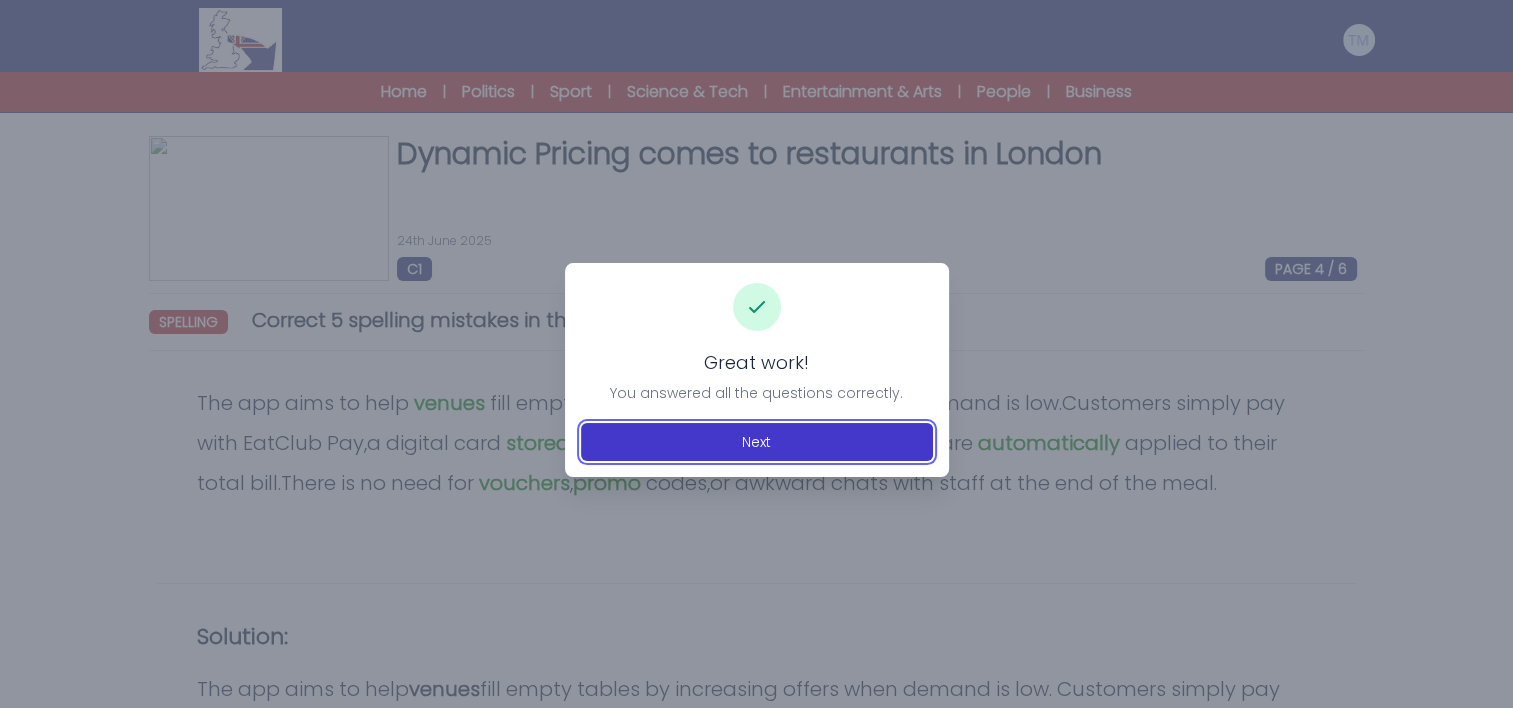 click on "Next" at bounding box center (757, 442) 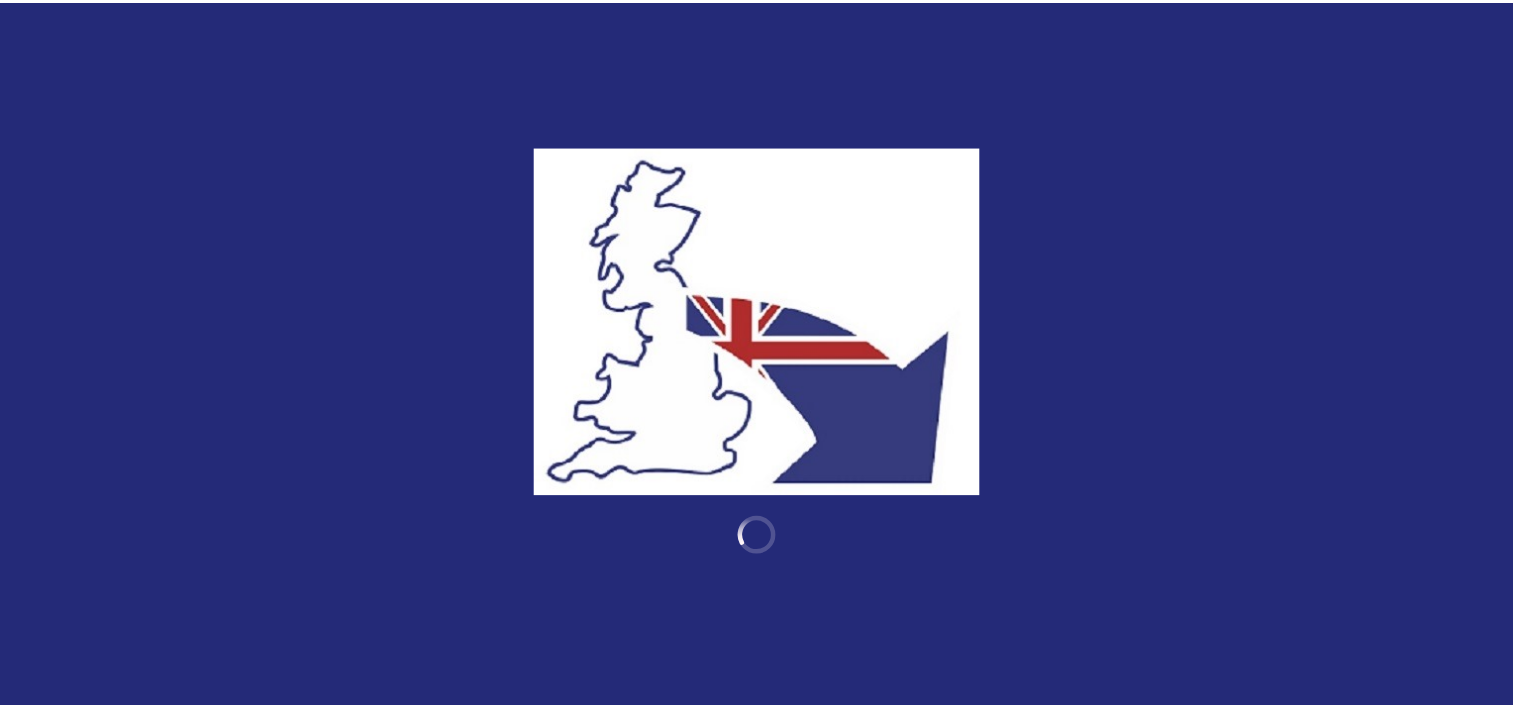 scroll, scrollTop: 0, scrollLeft: 0, axis: both 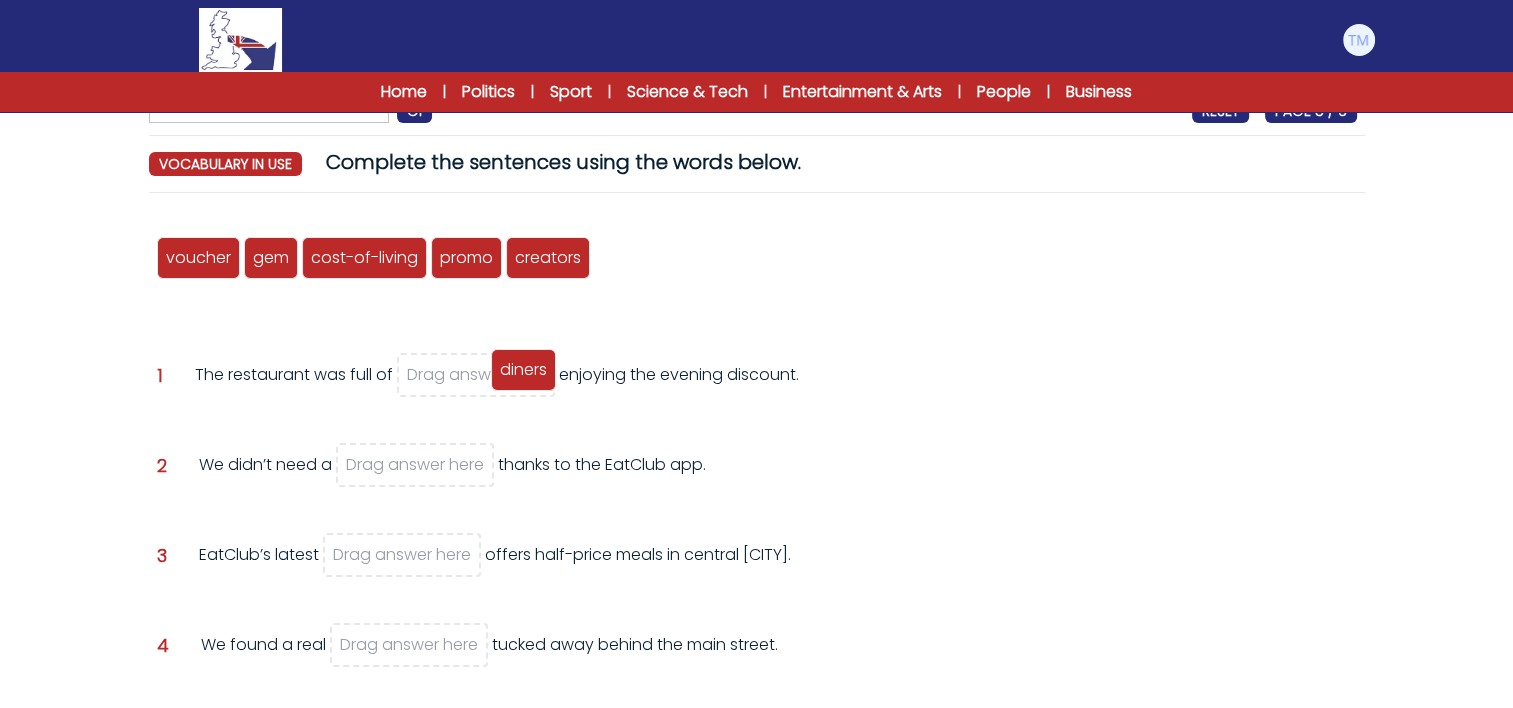 drag, startPoint x: 623, startPoint y: 262, endPoint x: 510, endPoint y: 383, distance: 165.55966 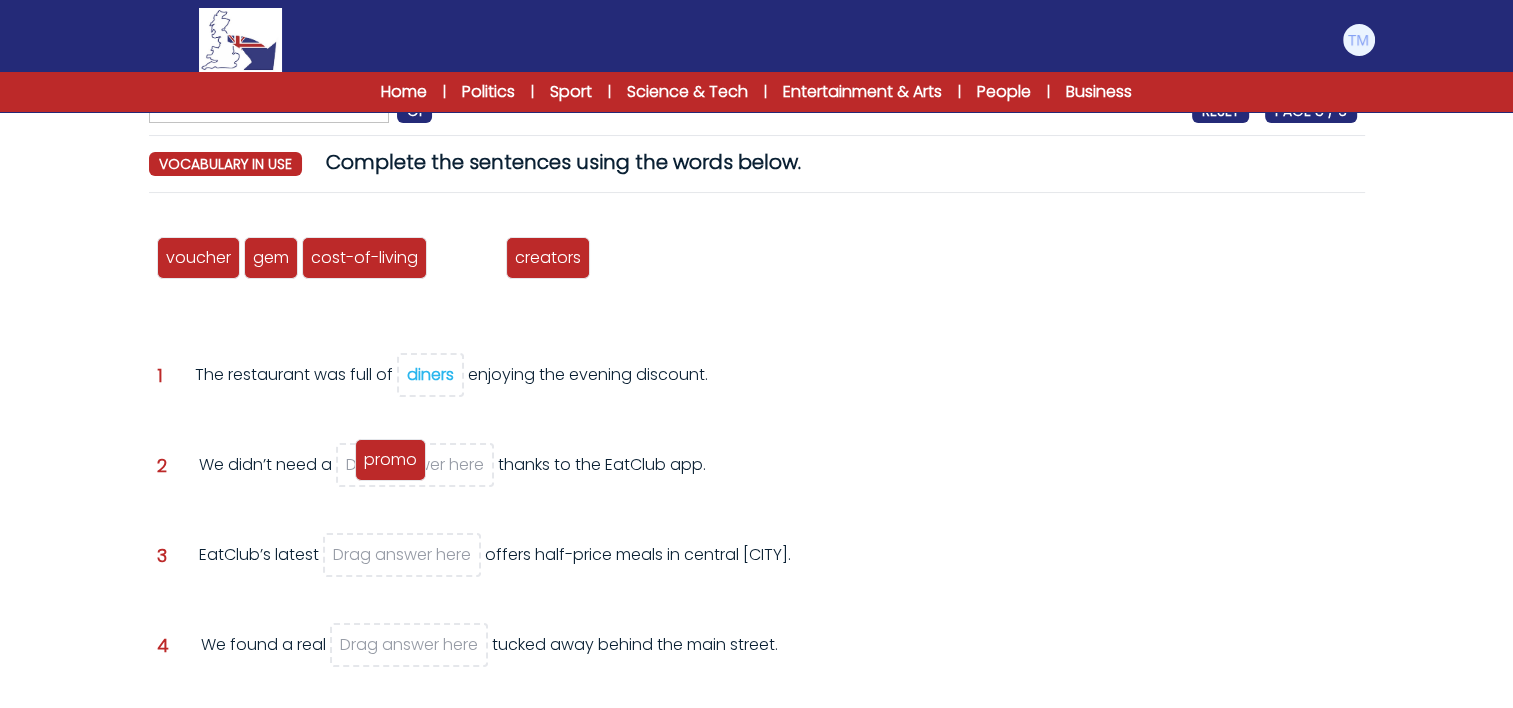drag, startPoint x: 495, startPoint y: 268, endPoint x: 419, endPoint y: 476, distance: 221.44977 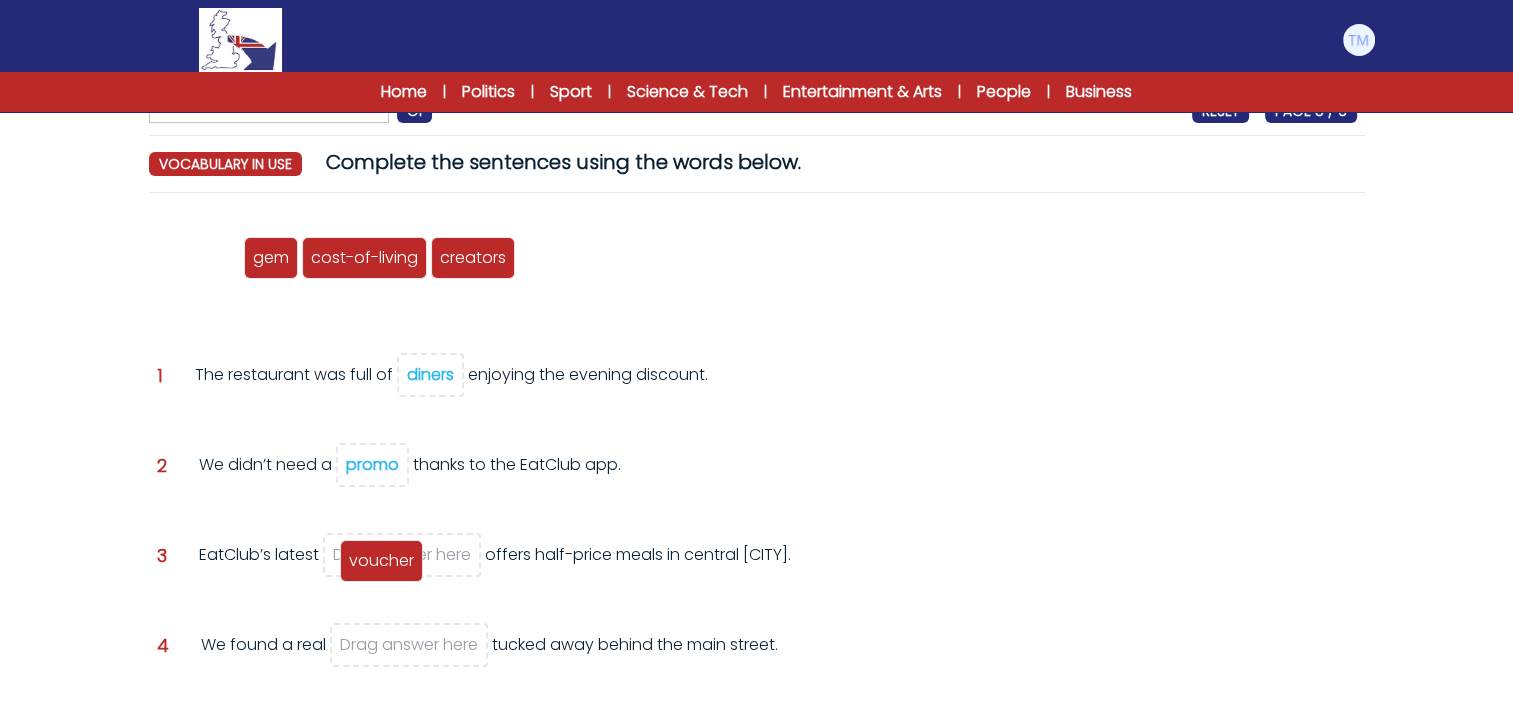 drag, startPoint x: 214, startPoint y: 255, endPoint x: 397, endPoint y: 556, distance: 352.2641 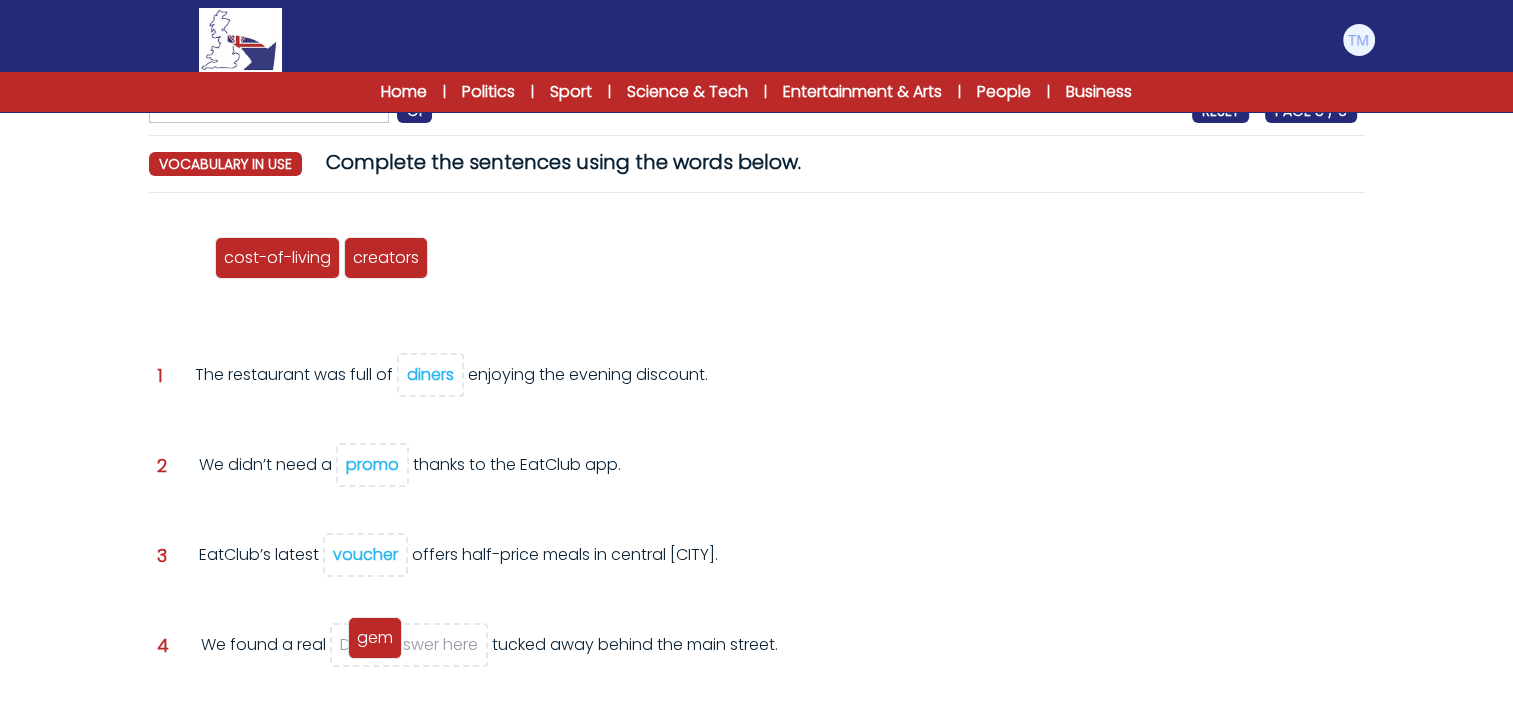 drag, startPoint x: 191, startPoint y: 255, endPoint x: 404, endPoint y: 645, distance: 444.37485 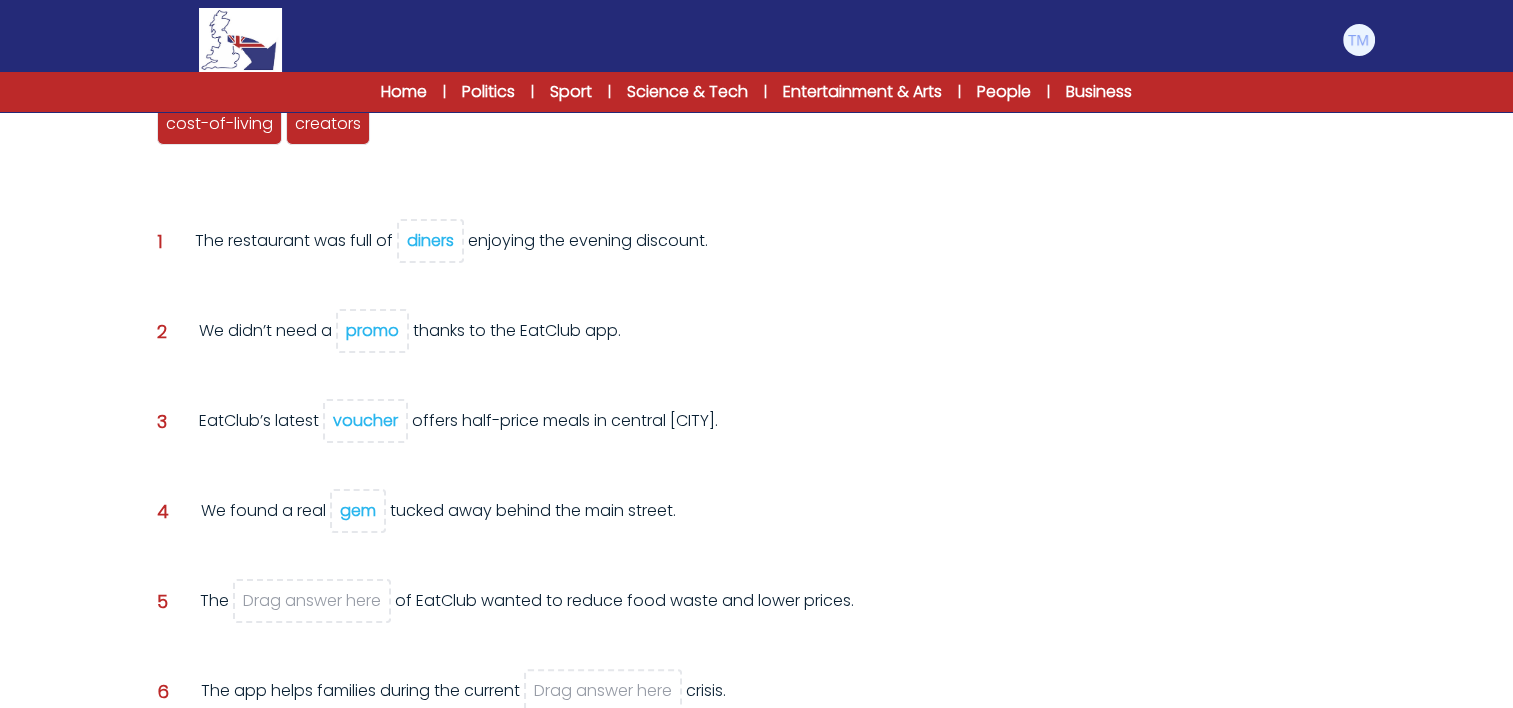 scroll, scrollTop: 290, scrollLeft: 0, axis: vertical 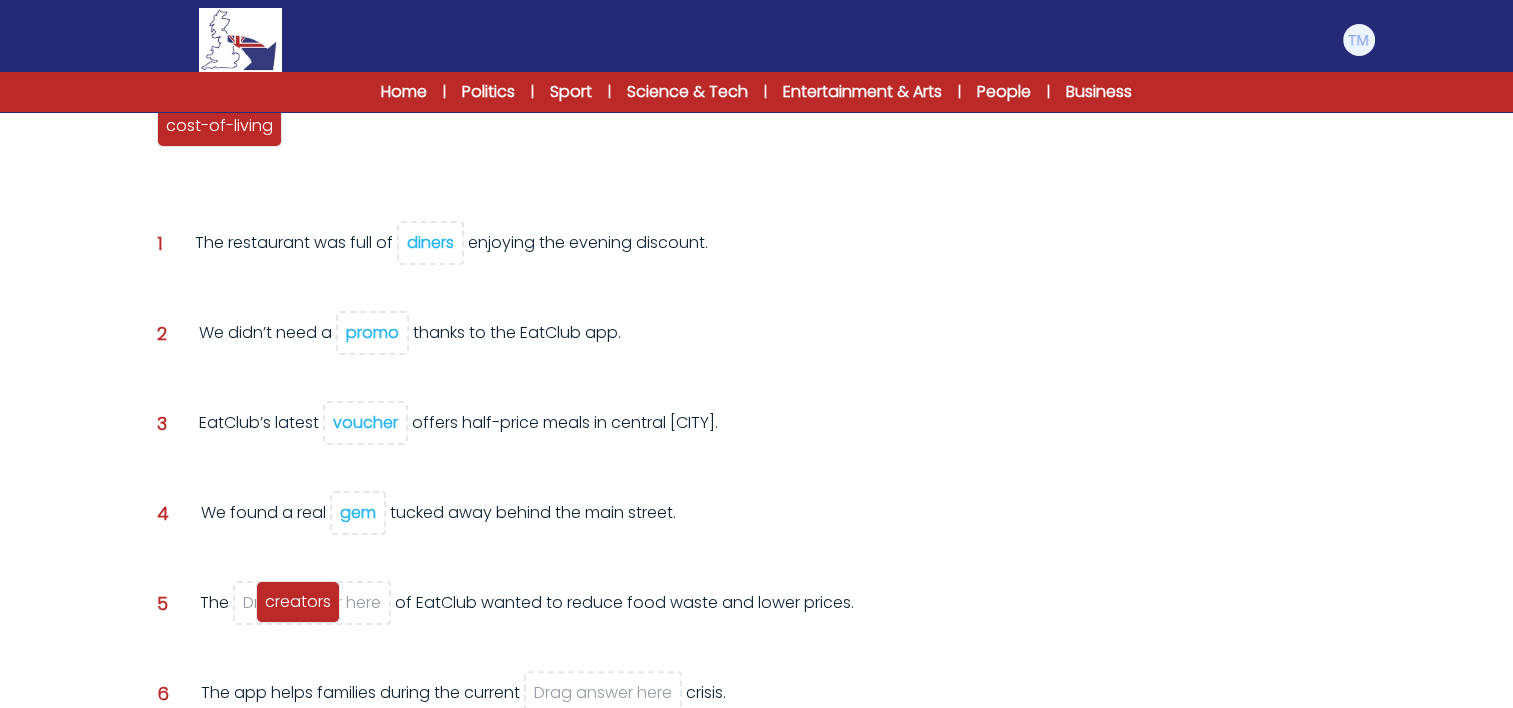 drag, startPoint x: 323, startPoint y: 126, endPoint x: 293, endPoint y: 601, distance: 475.9464 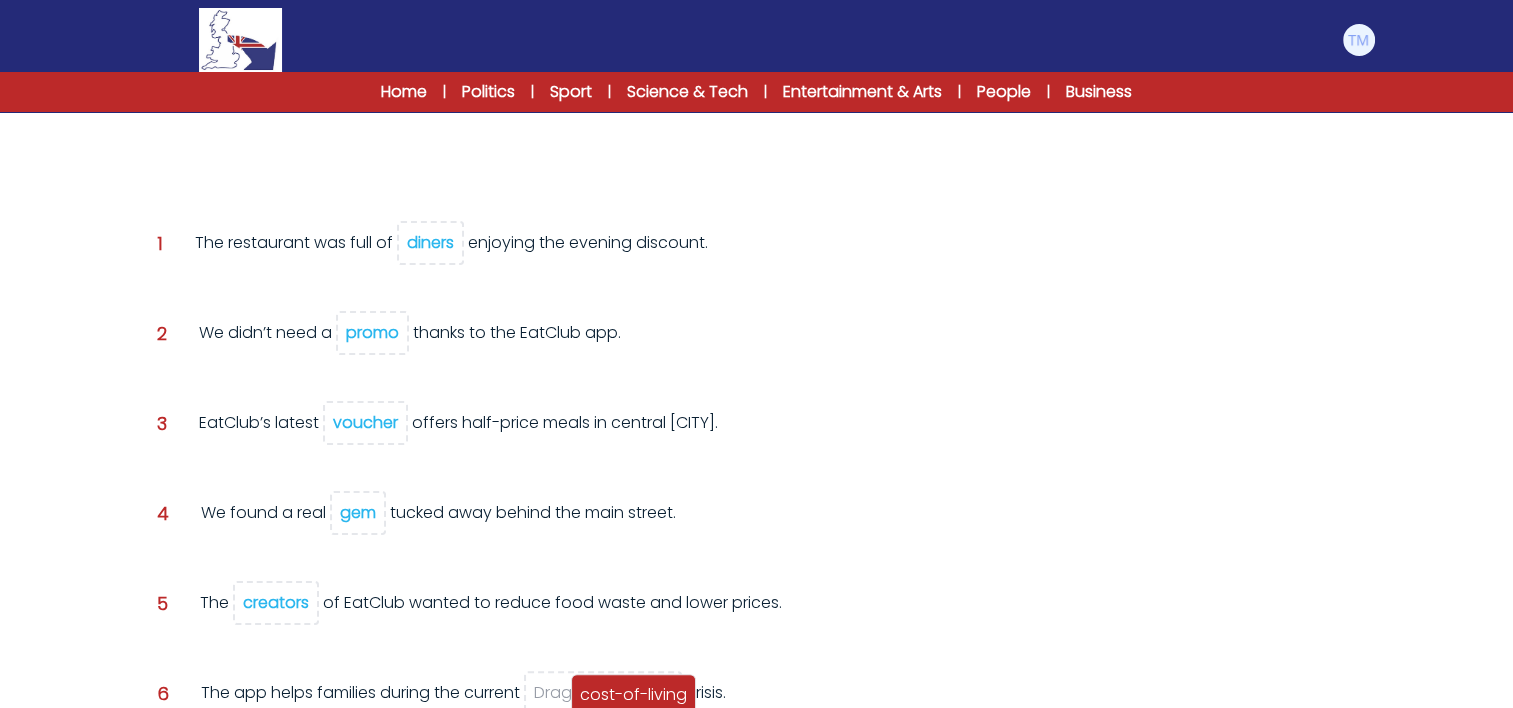 drag, startPoint x: 244, startPoint y: 132, endPoint x: 658, endPoint y: 702, distance: 704.4828 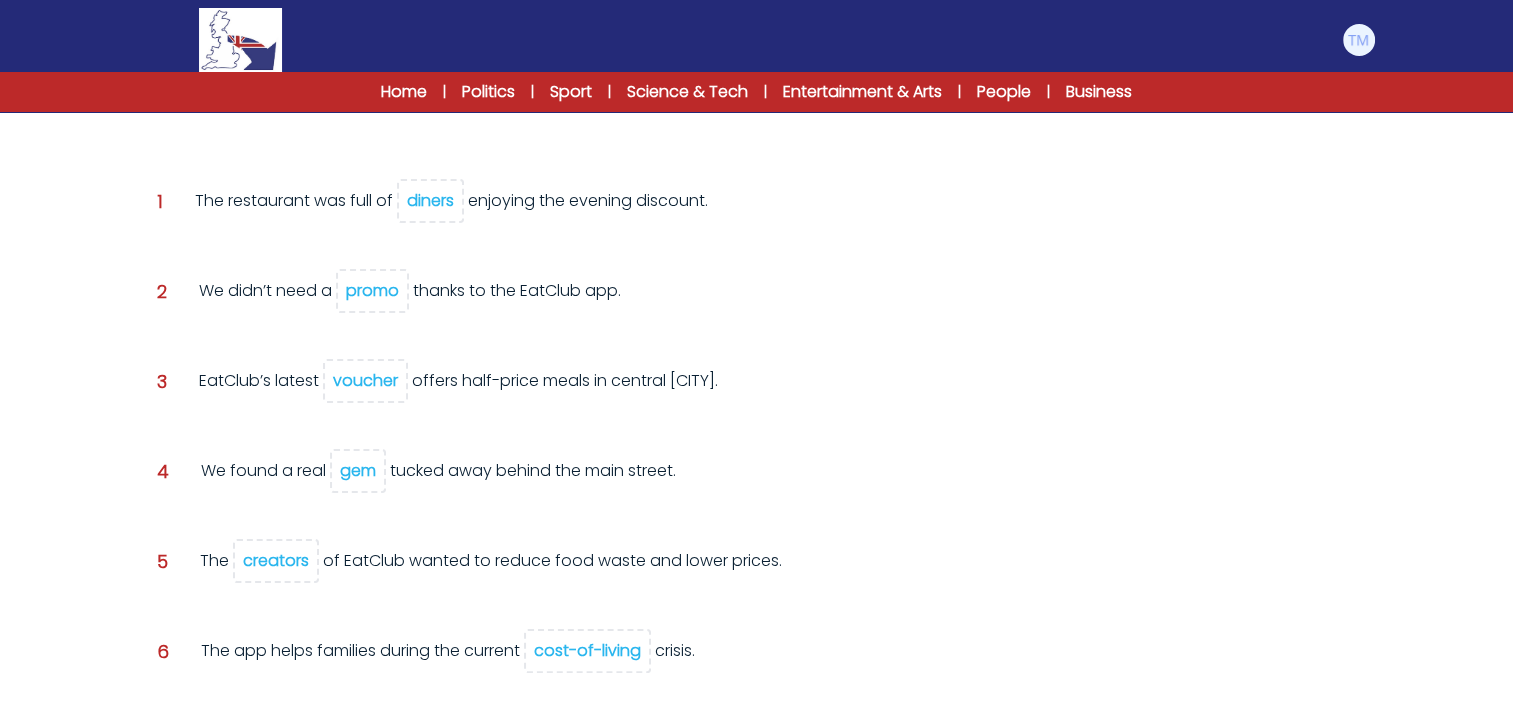 scroll, scrollTop: 452, scrollLeft: 0, axis: vertical 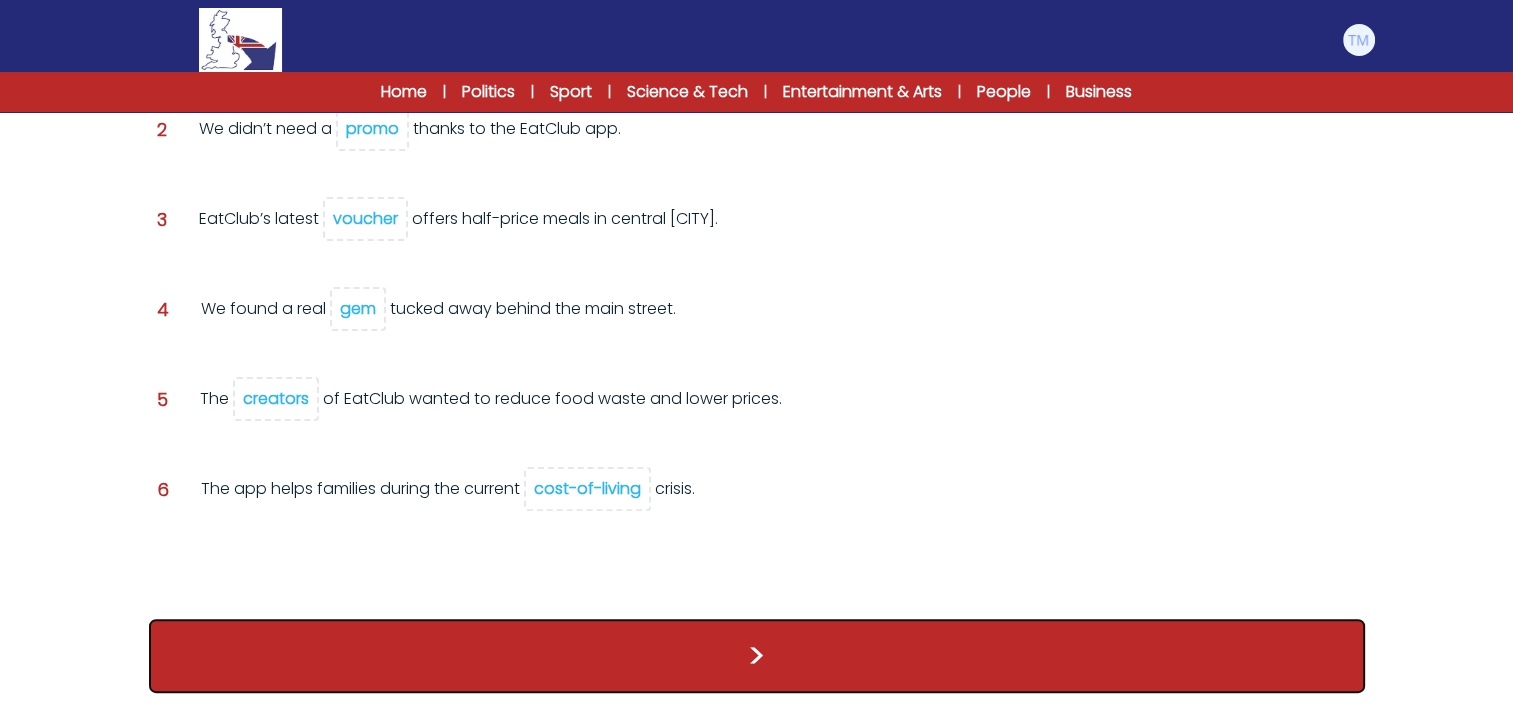 click on ">" at bounding box center [757, 656] 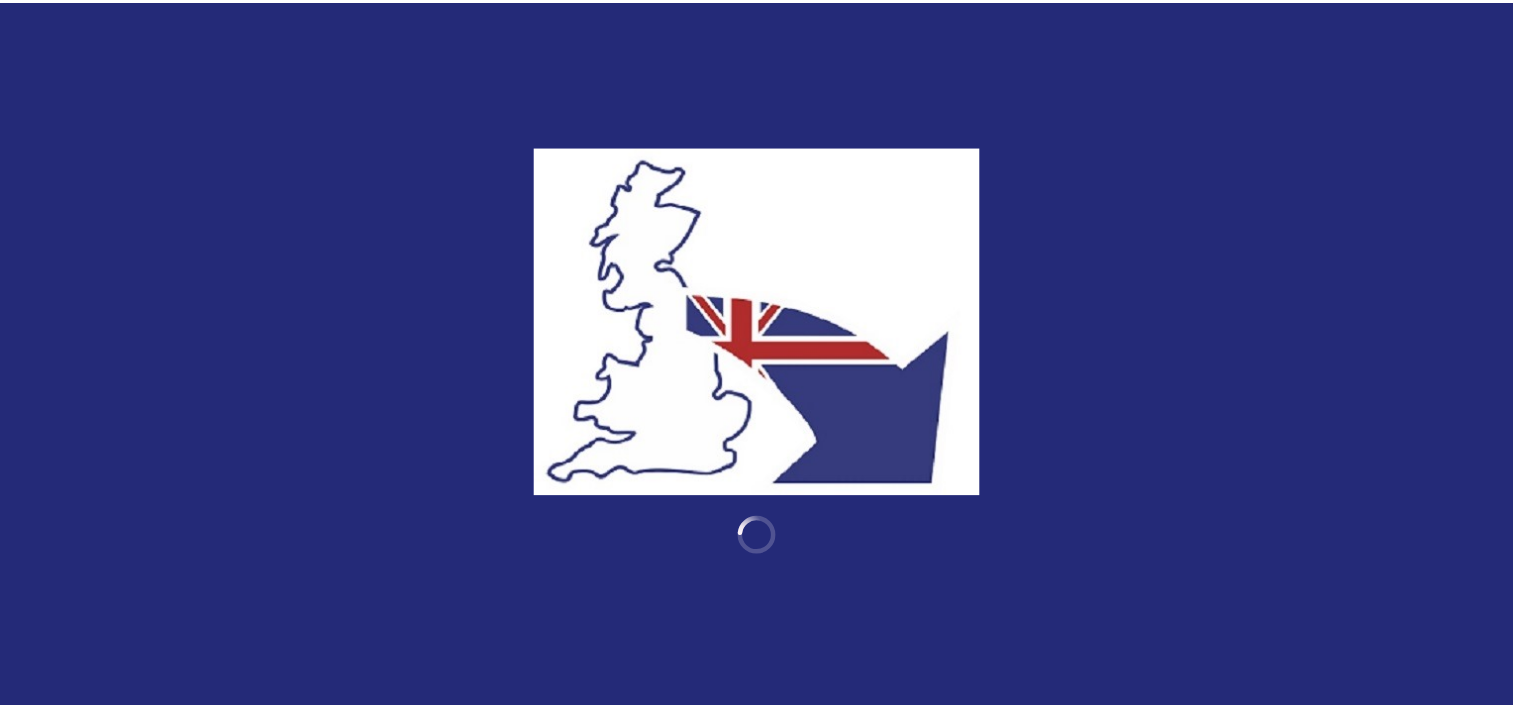 scroll, scrollTop: 0, scrollLeft: 0, axis: both 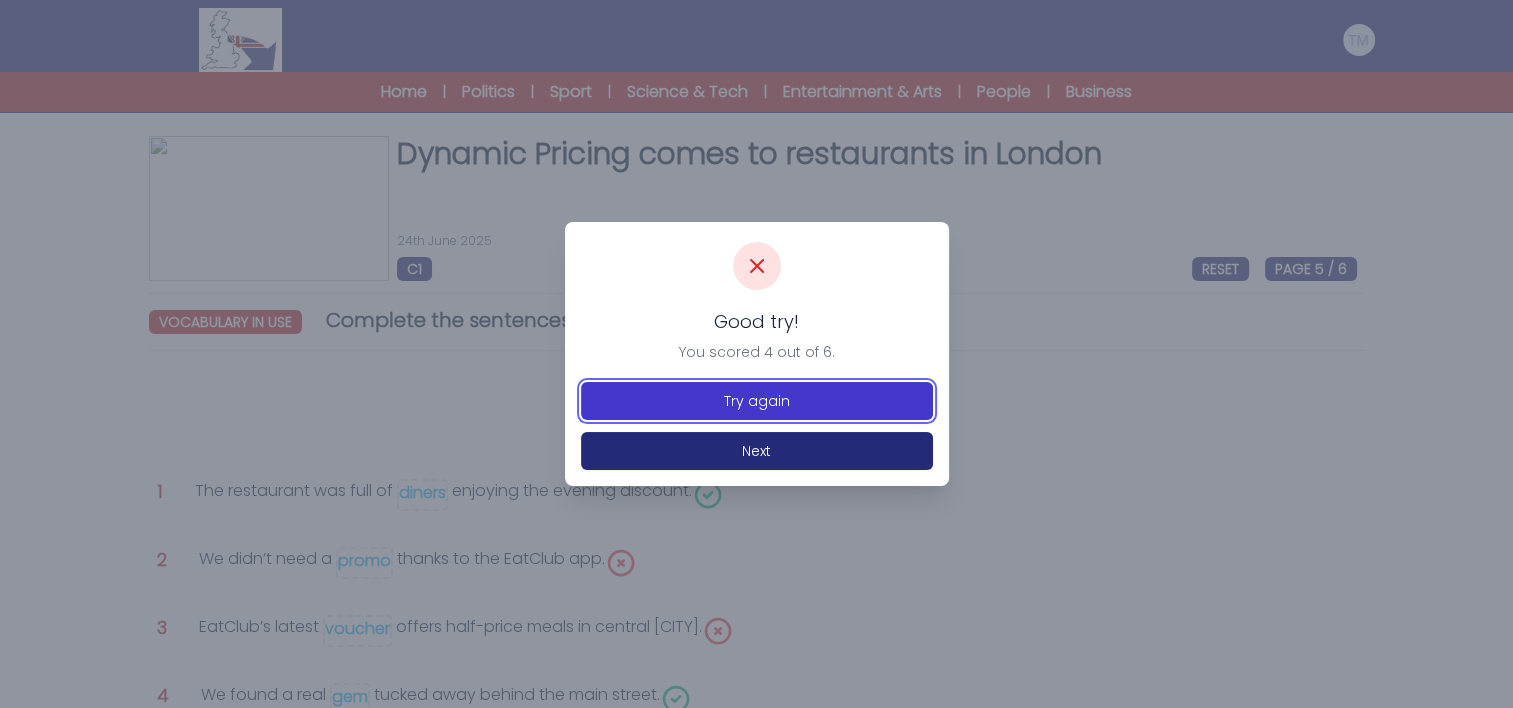 click on "Try again" at bounding box center (757, 401) 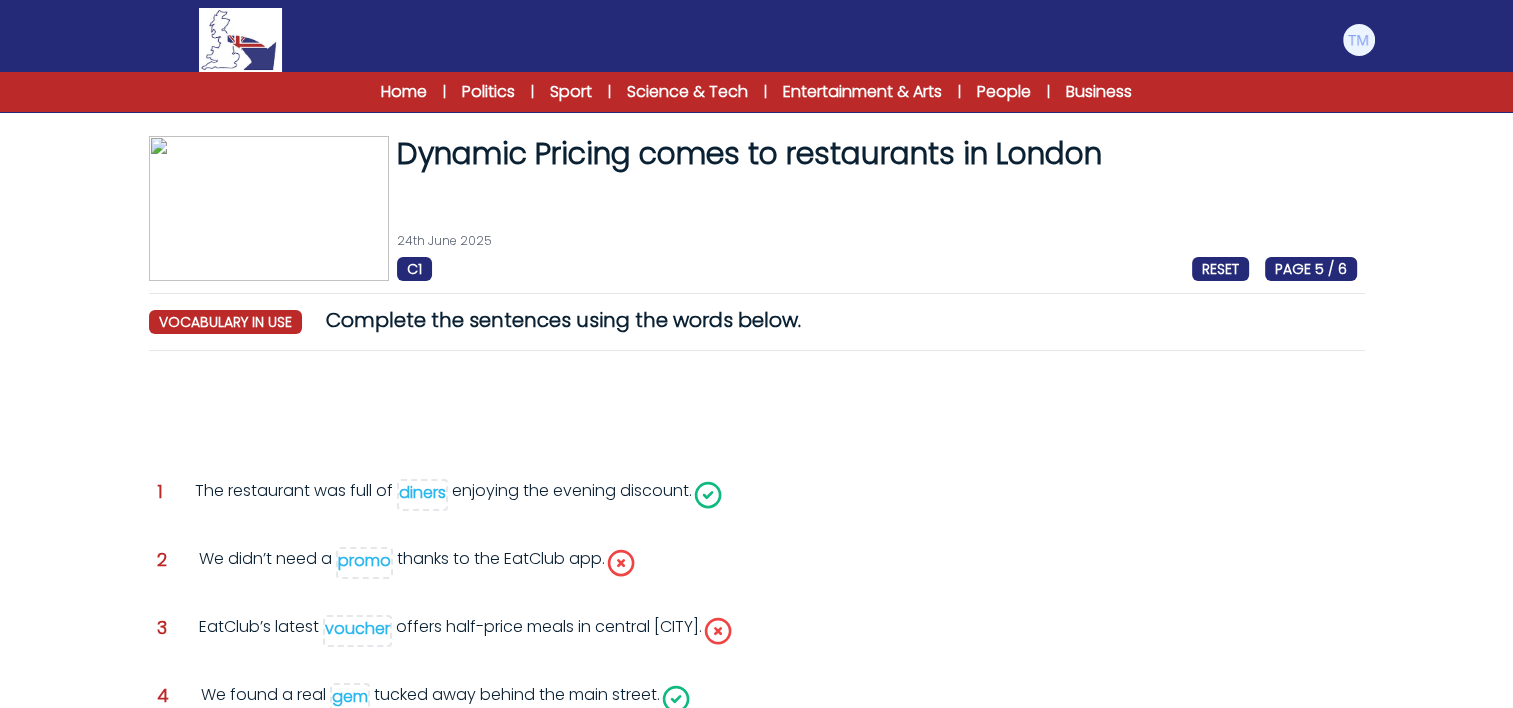 click on "voucher" at bounding box center (357, 628) 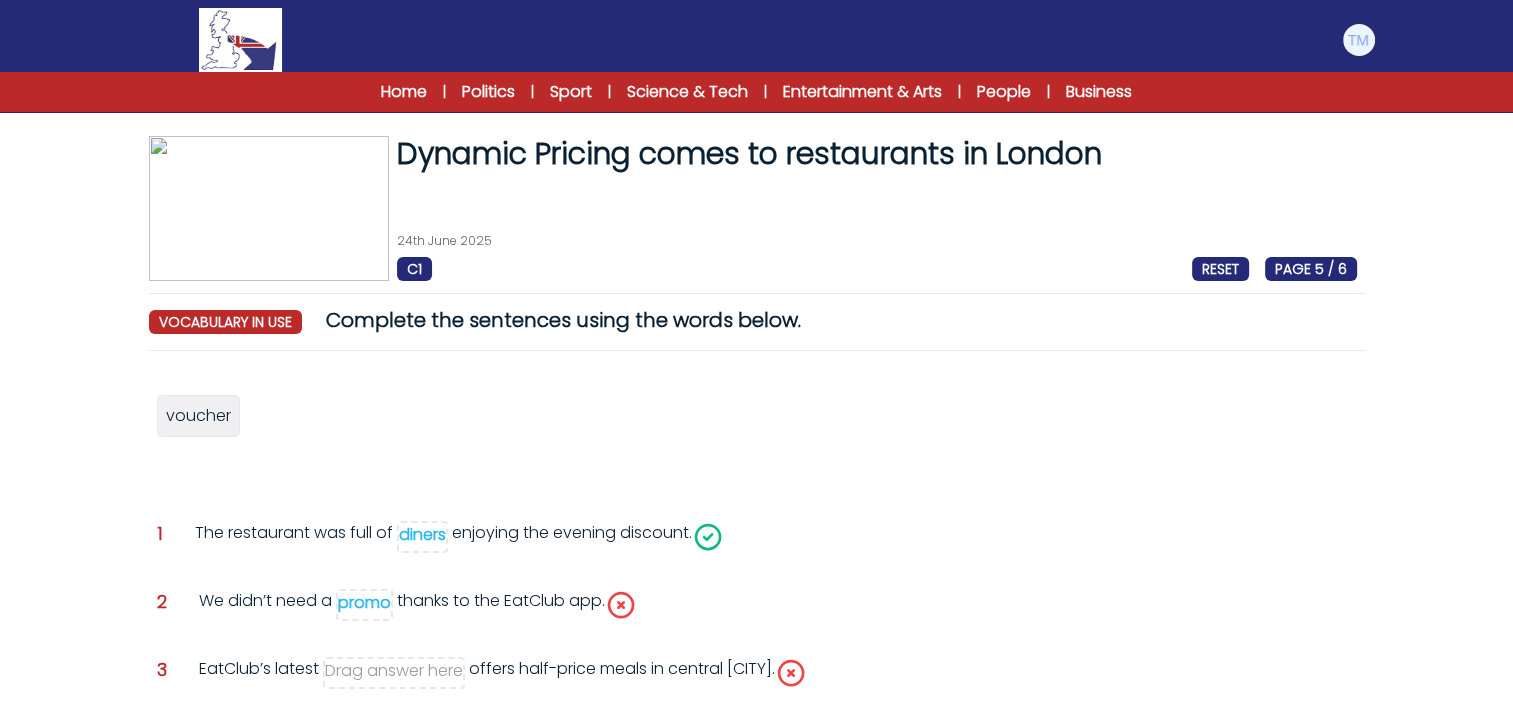 click on "promo" at bounding box center (364, 602) 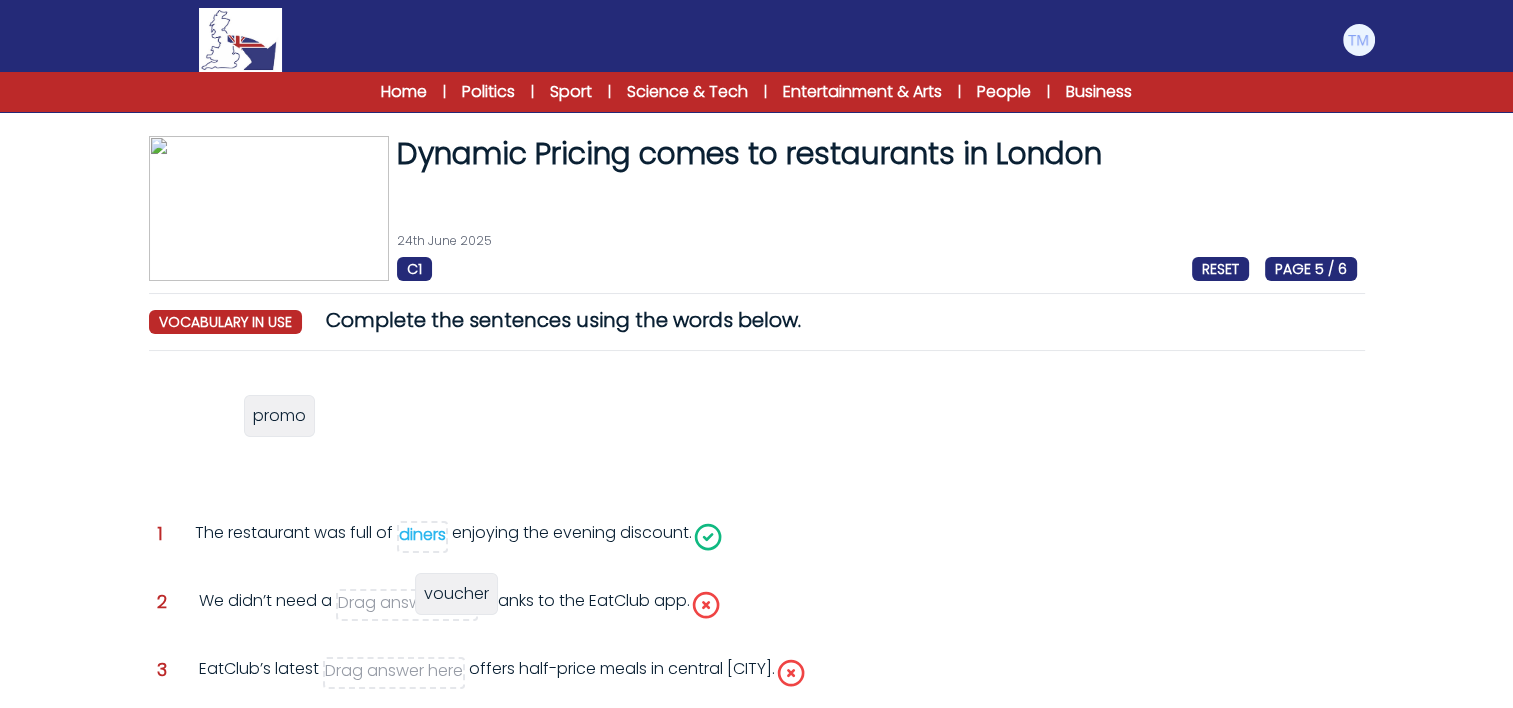 drag, startPoint x: 215, startPoint y: 414, endPoint x: 472, endPoint y: 599, distance: 316.6607 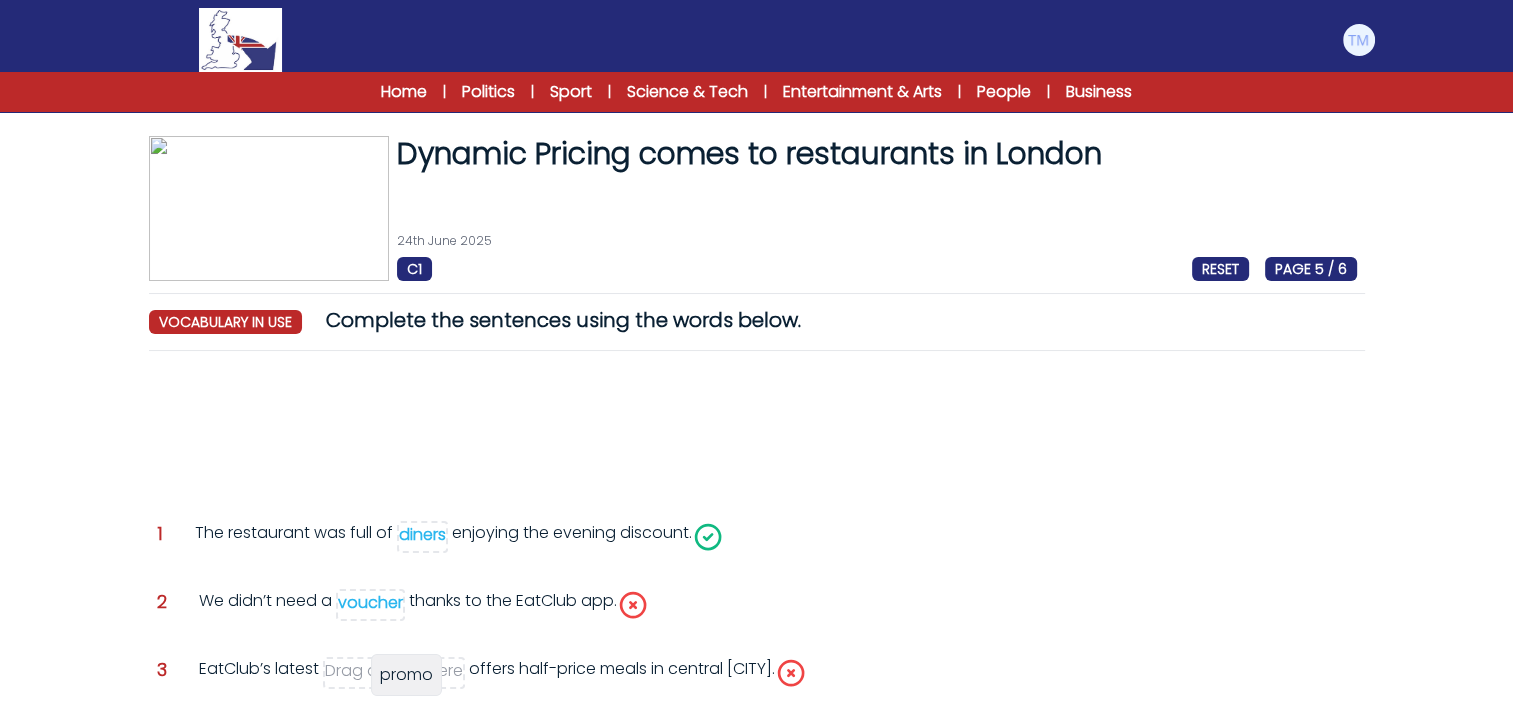 drag, startPoint x: 192, startPoint y: 419, endPoint x: 404, endPoint y: 683, distance: 338.5853 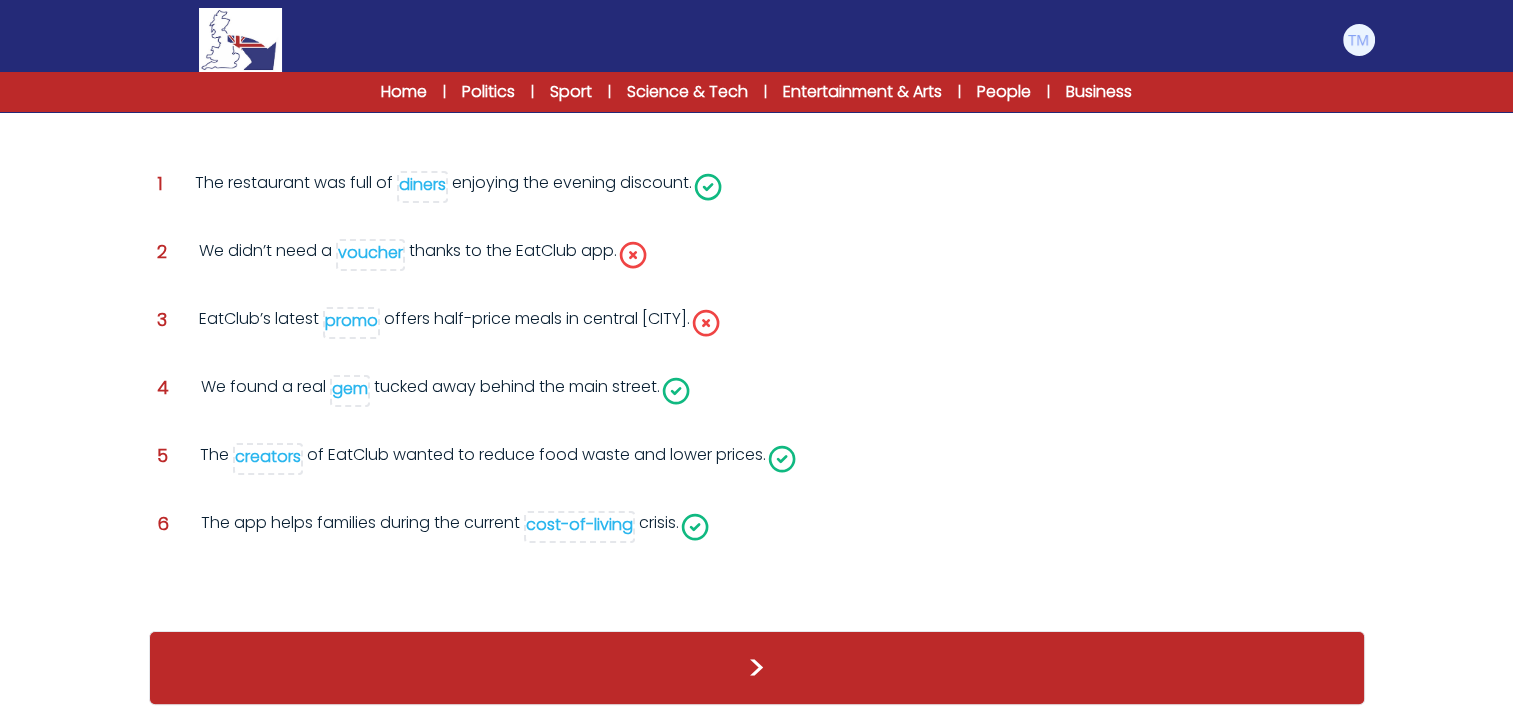 scroll, scrollTop: 324, scrollLeft: 0, axis: vertical 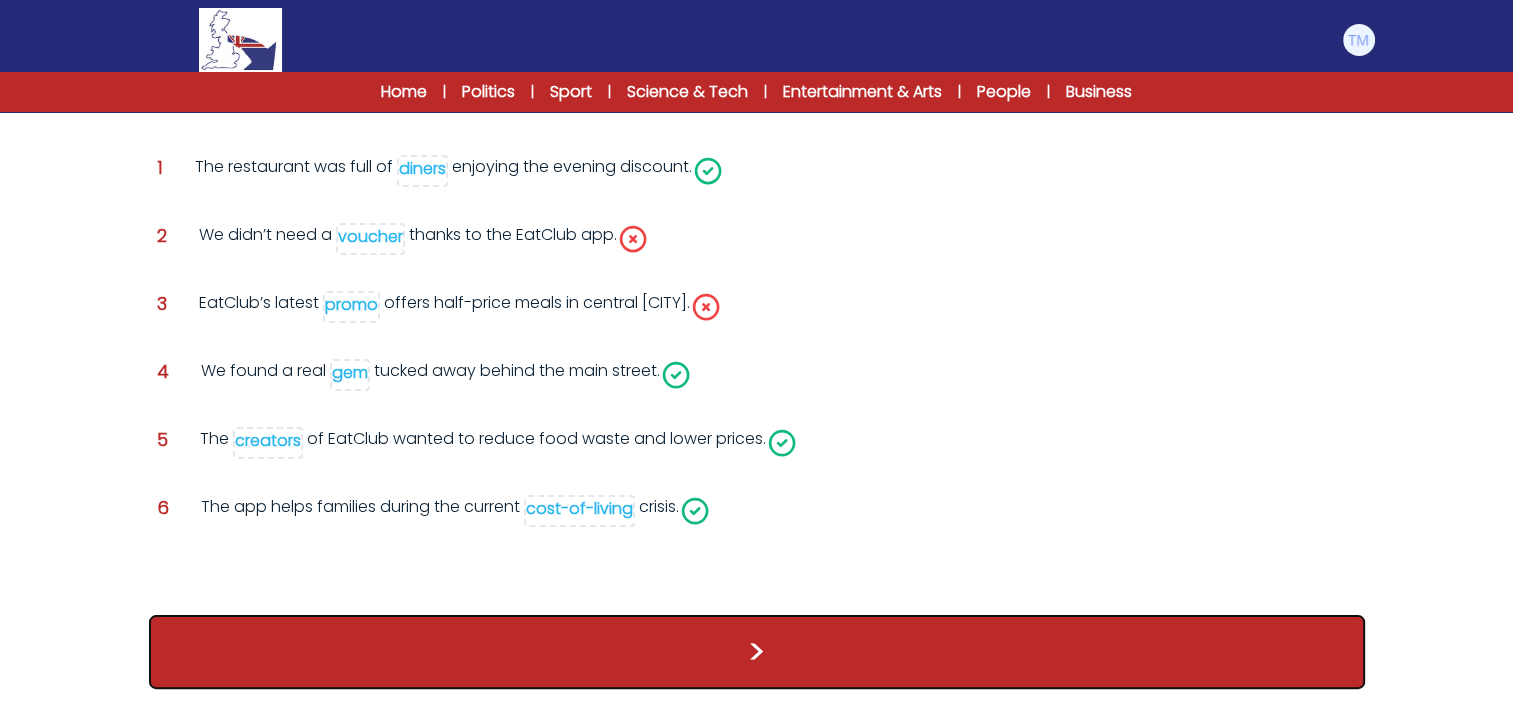 click on ">" at bounding box center (757, 652) 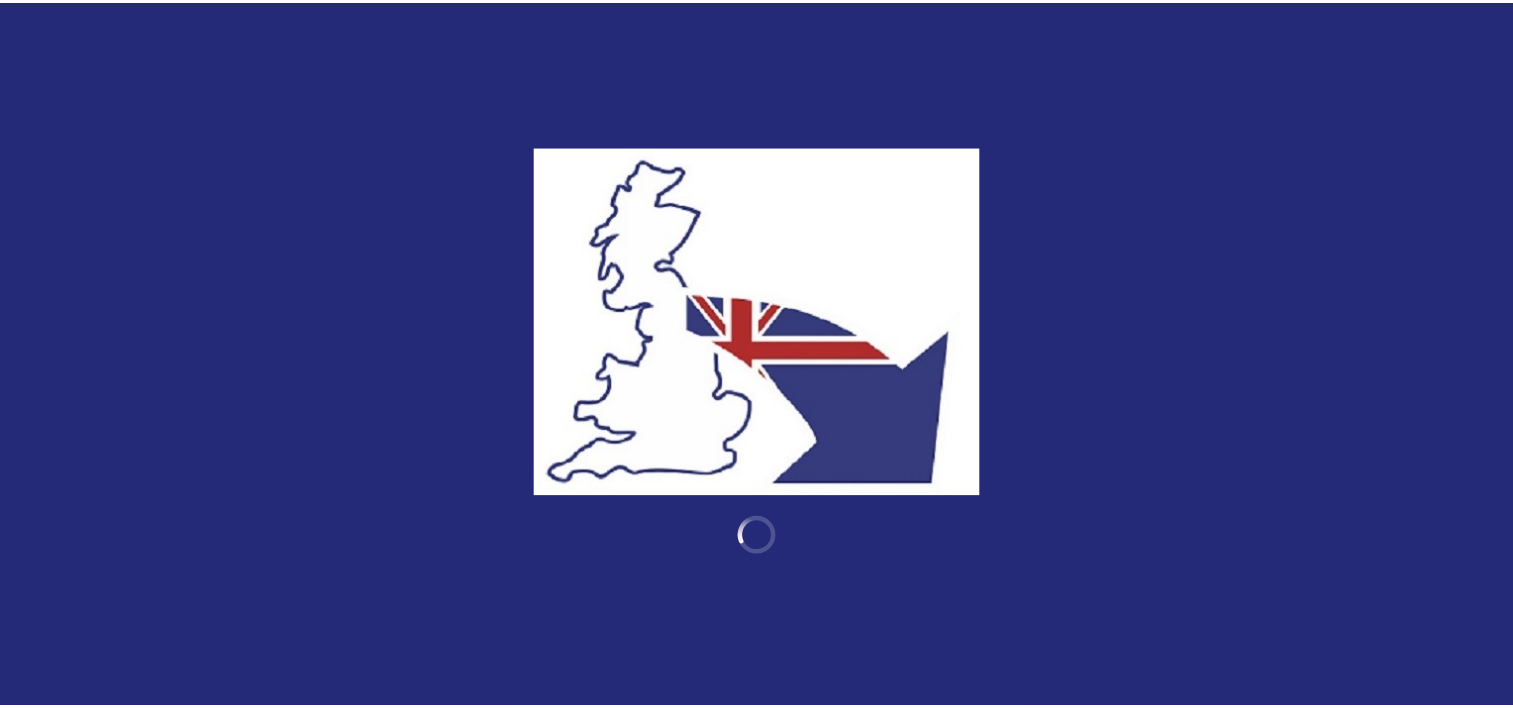 scroll, scrollTop: 0, scrollLeft: 0, axis: both 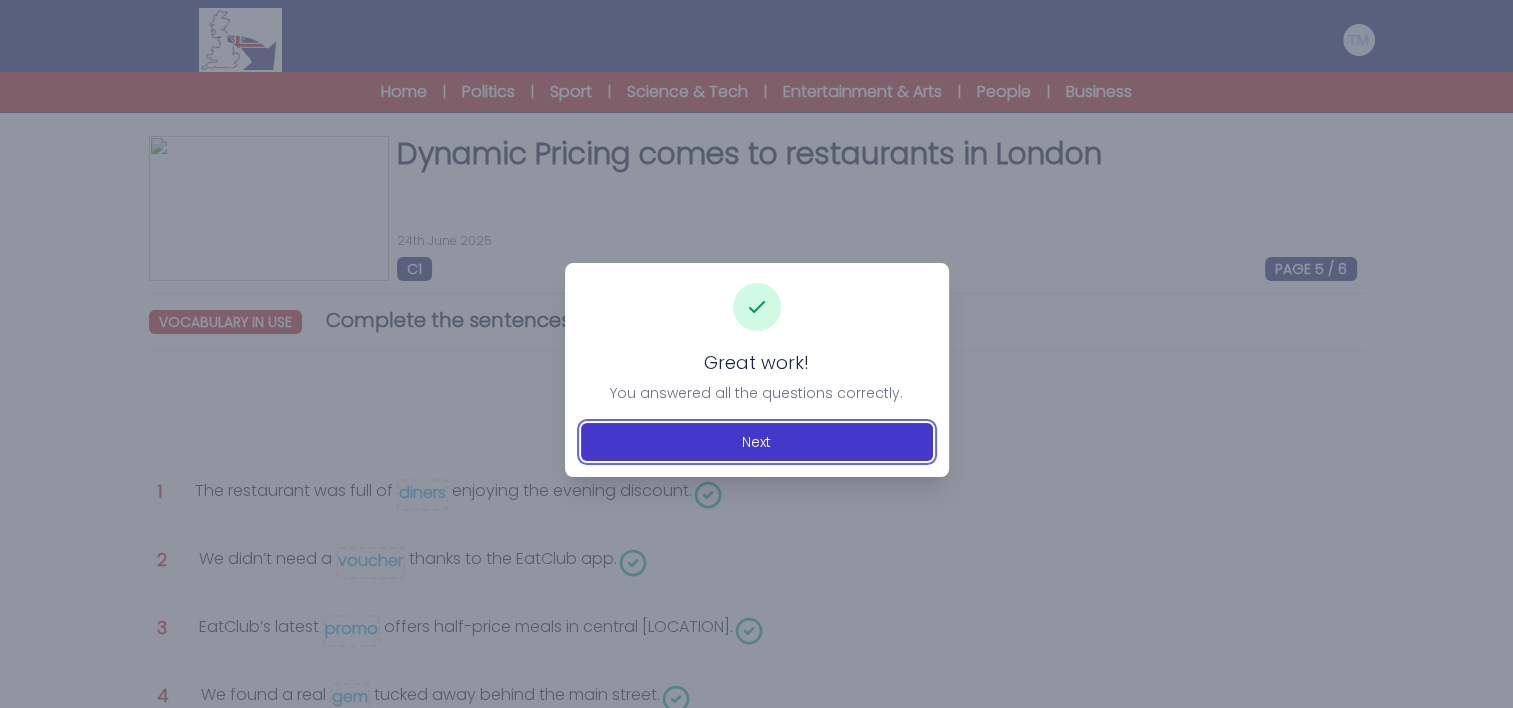 click on "Next" at bounding box center [757, 442] 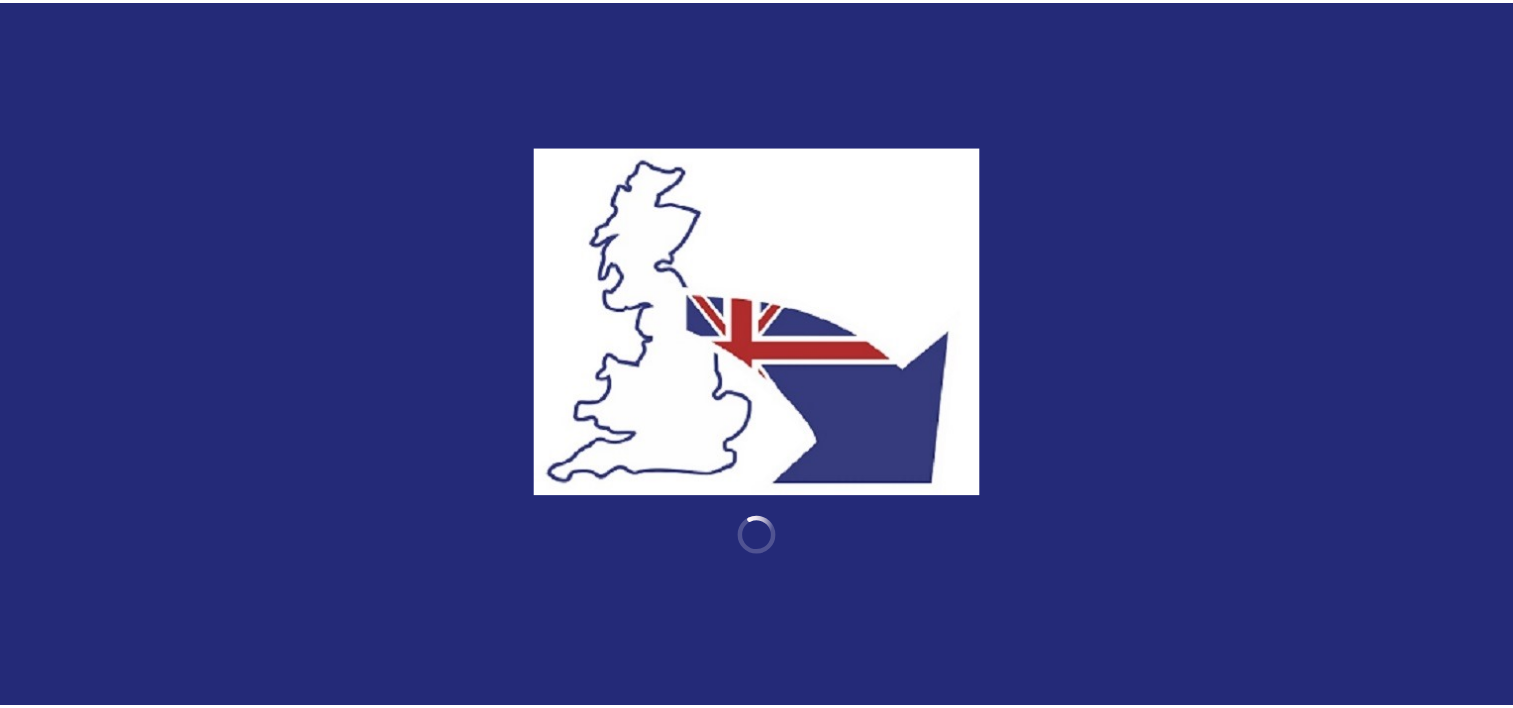 scroll, scrollTop: 0, scrollLeft: 0, axis: both 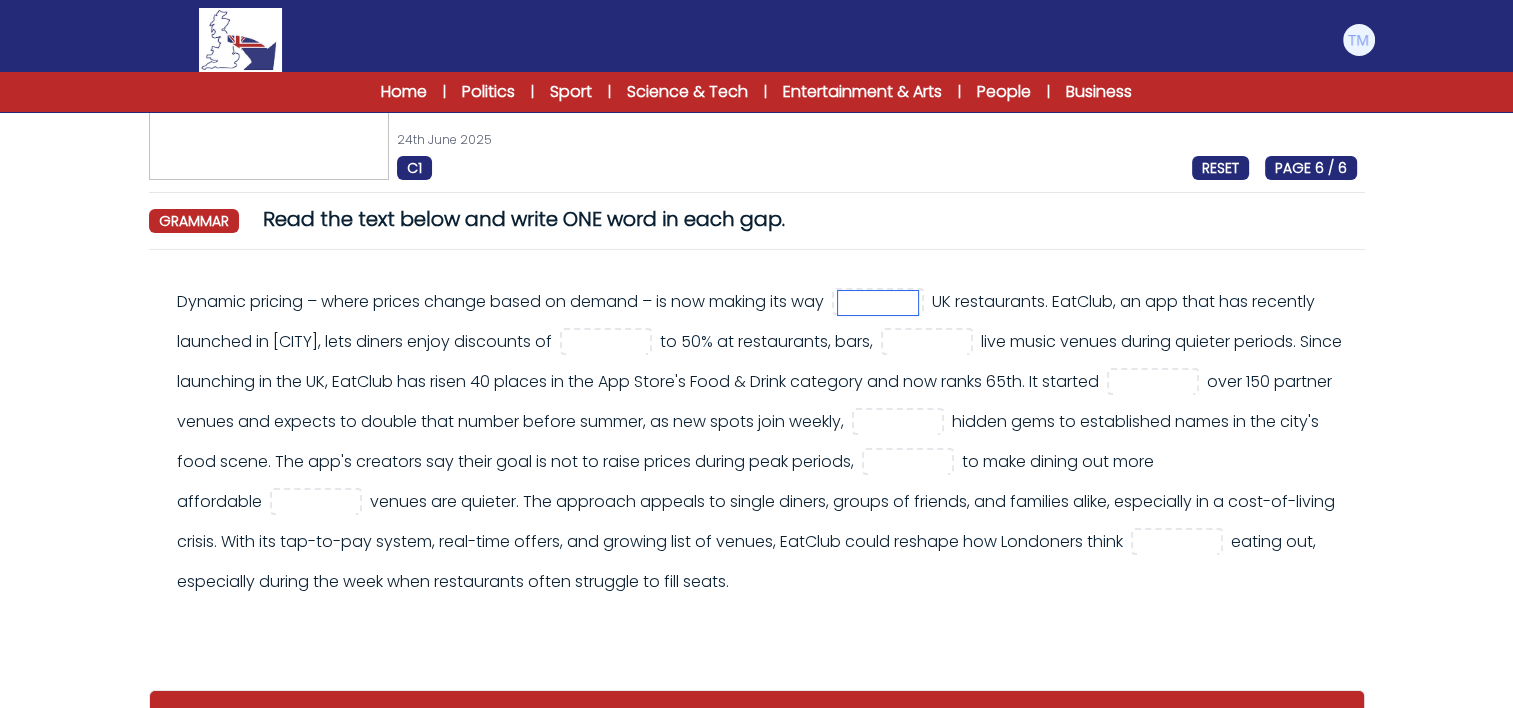 click at bounding box center (878, 303) 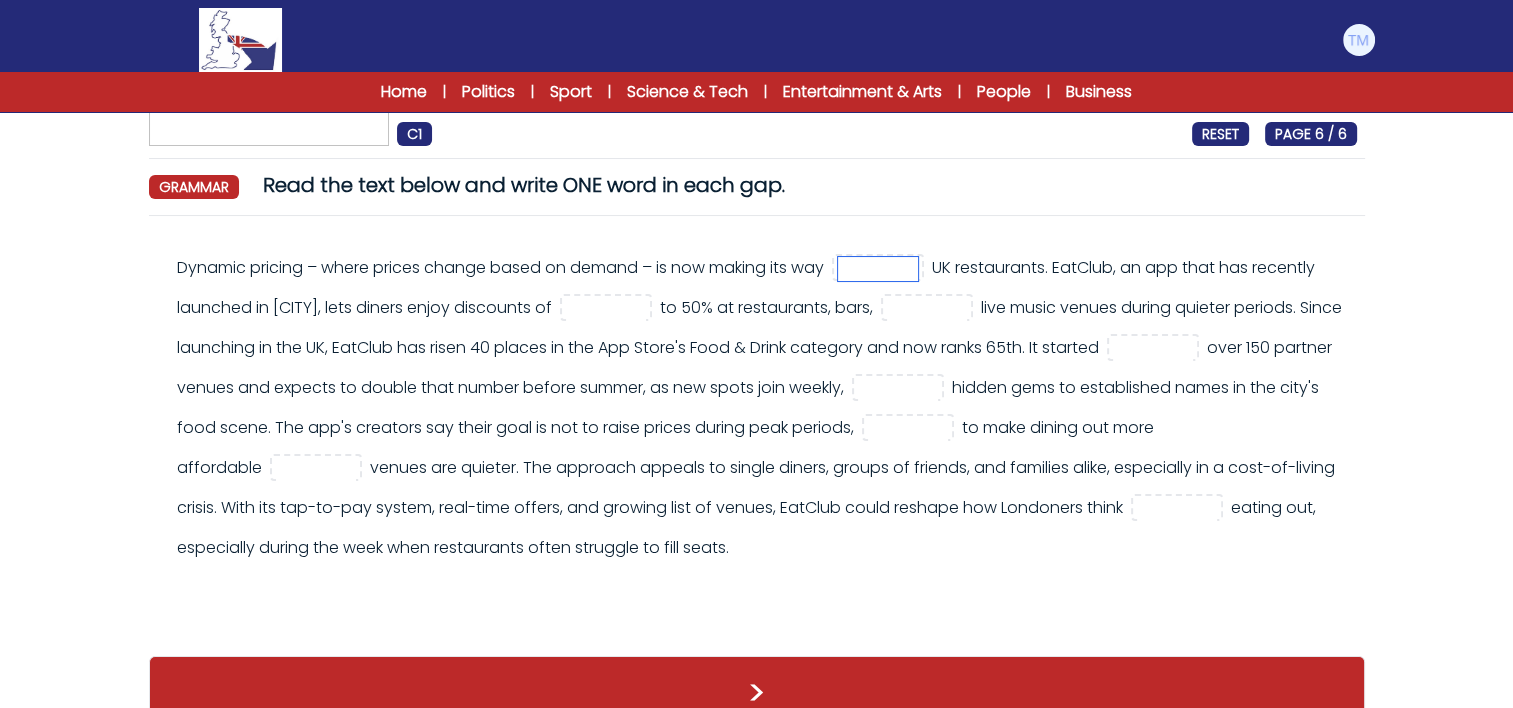 scroll, scrollTop: 132, scrollLeft: 0, axis: vertical 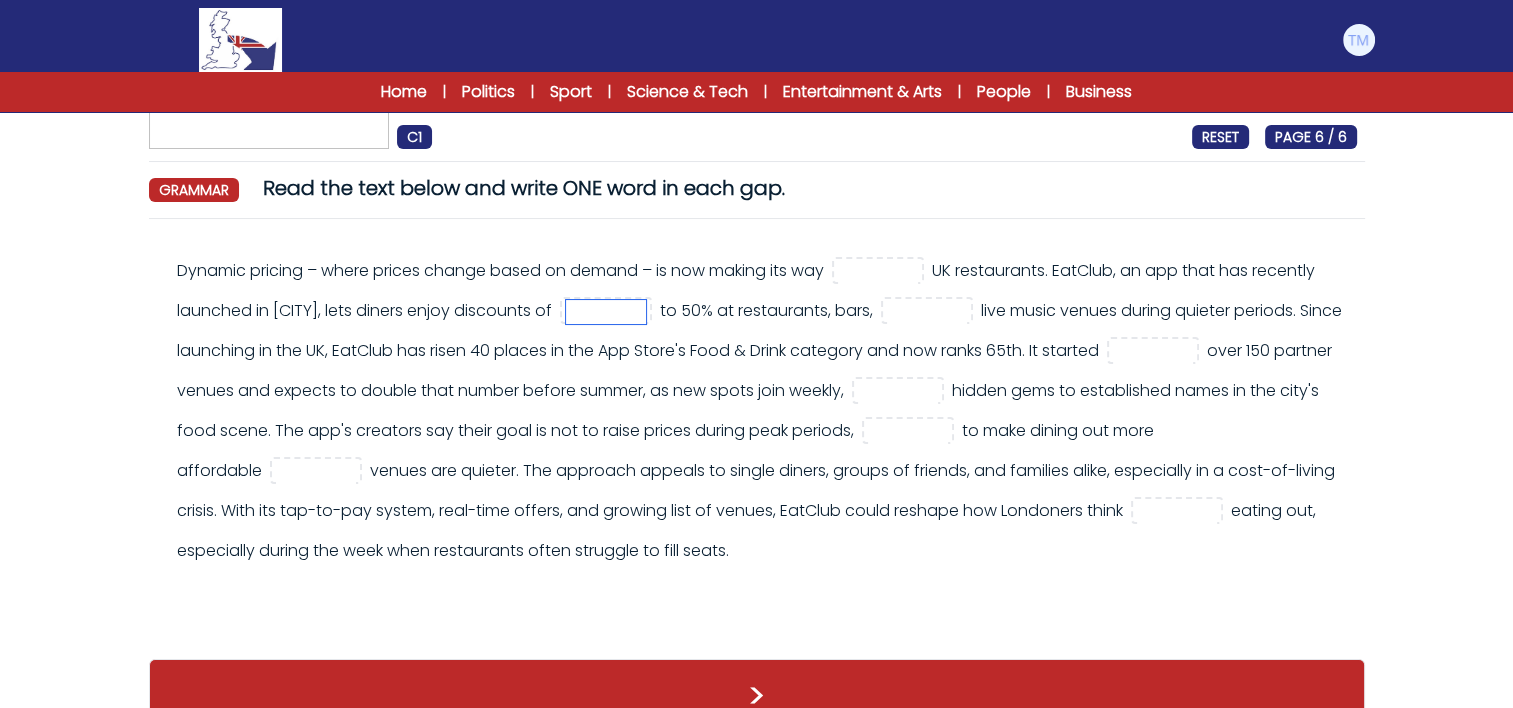 click at bounding box center (606, 312) 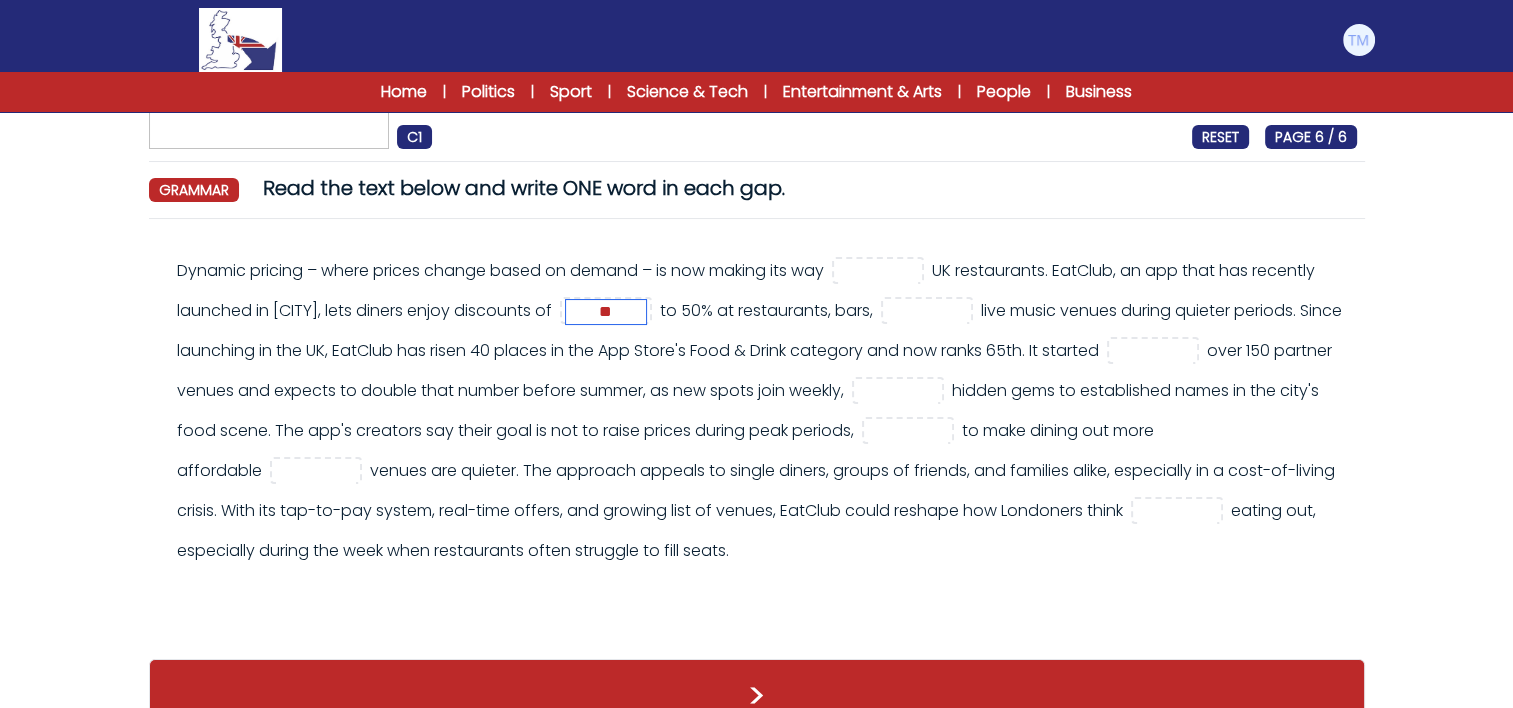 type on "**" 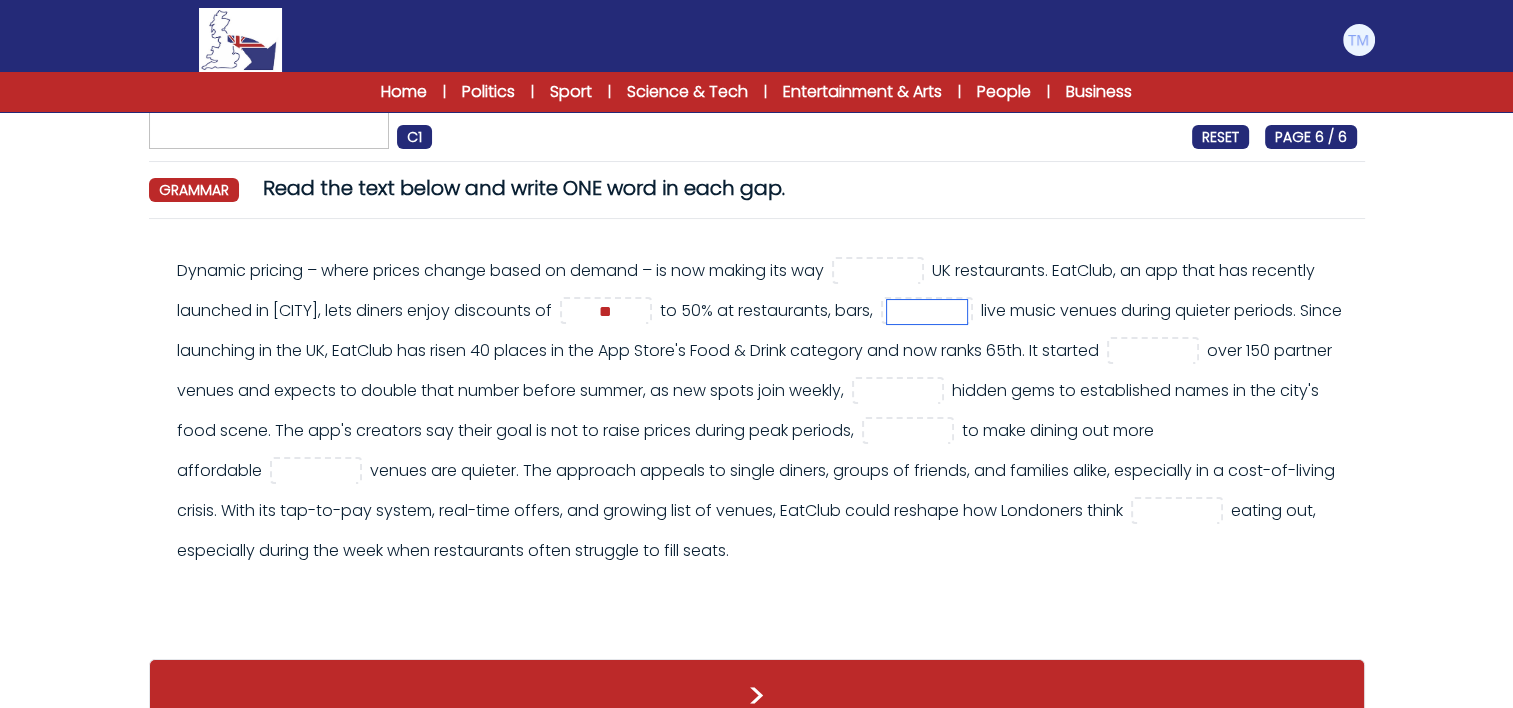 click at bounding box center [927, 312] 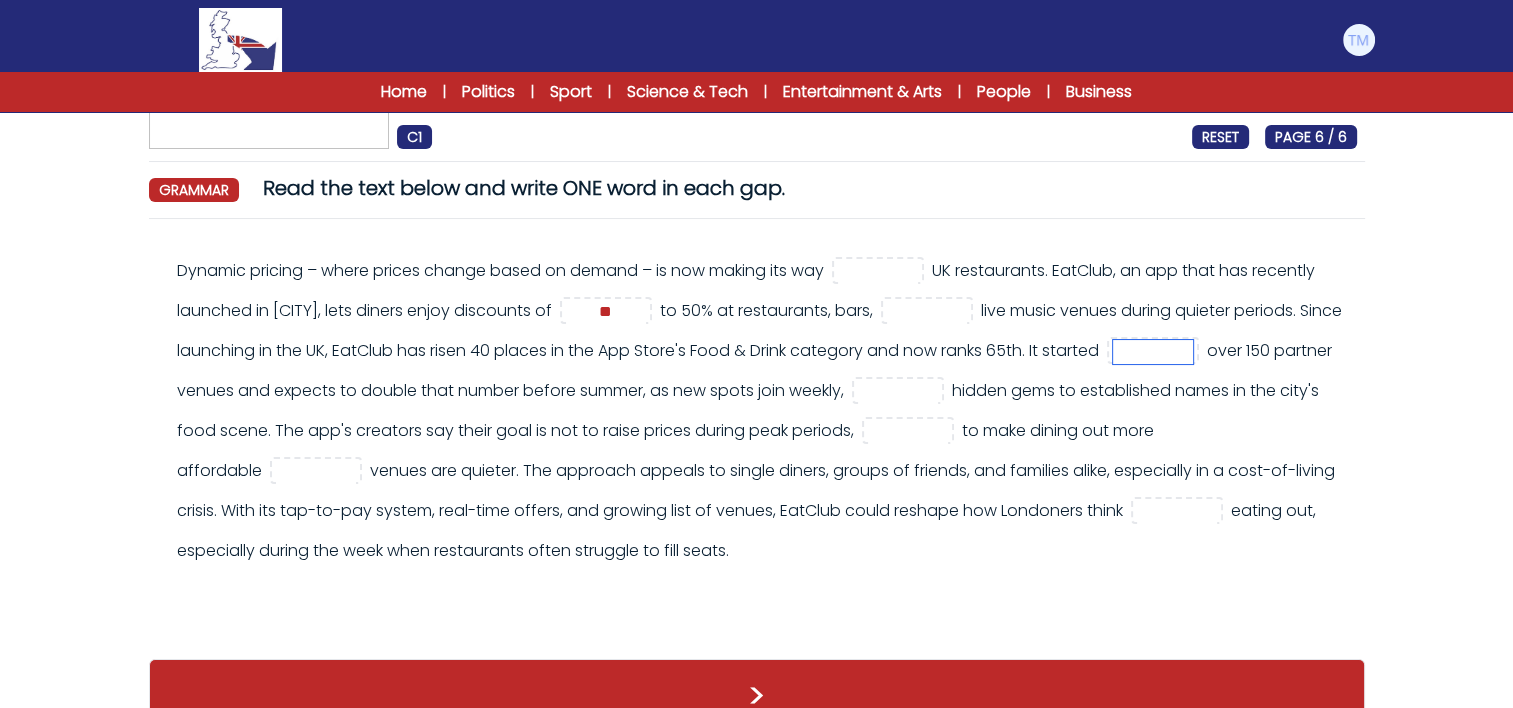 click at bounding box center (1153, 352) 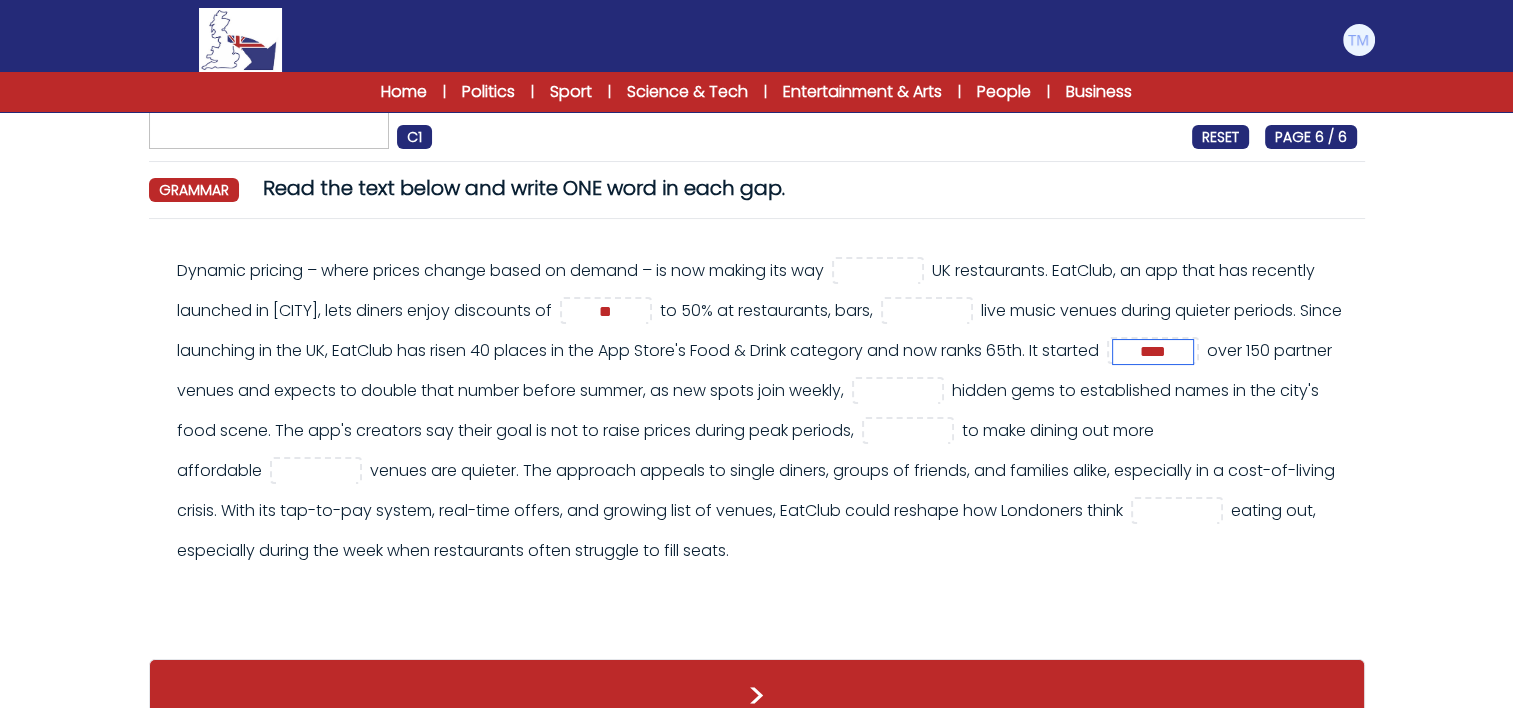 type on "****" 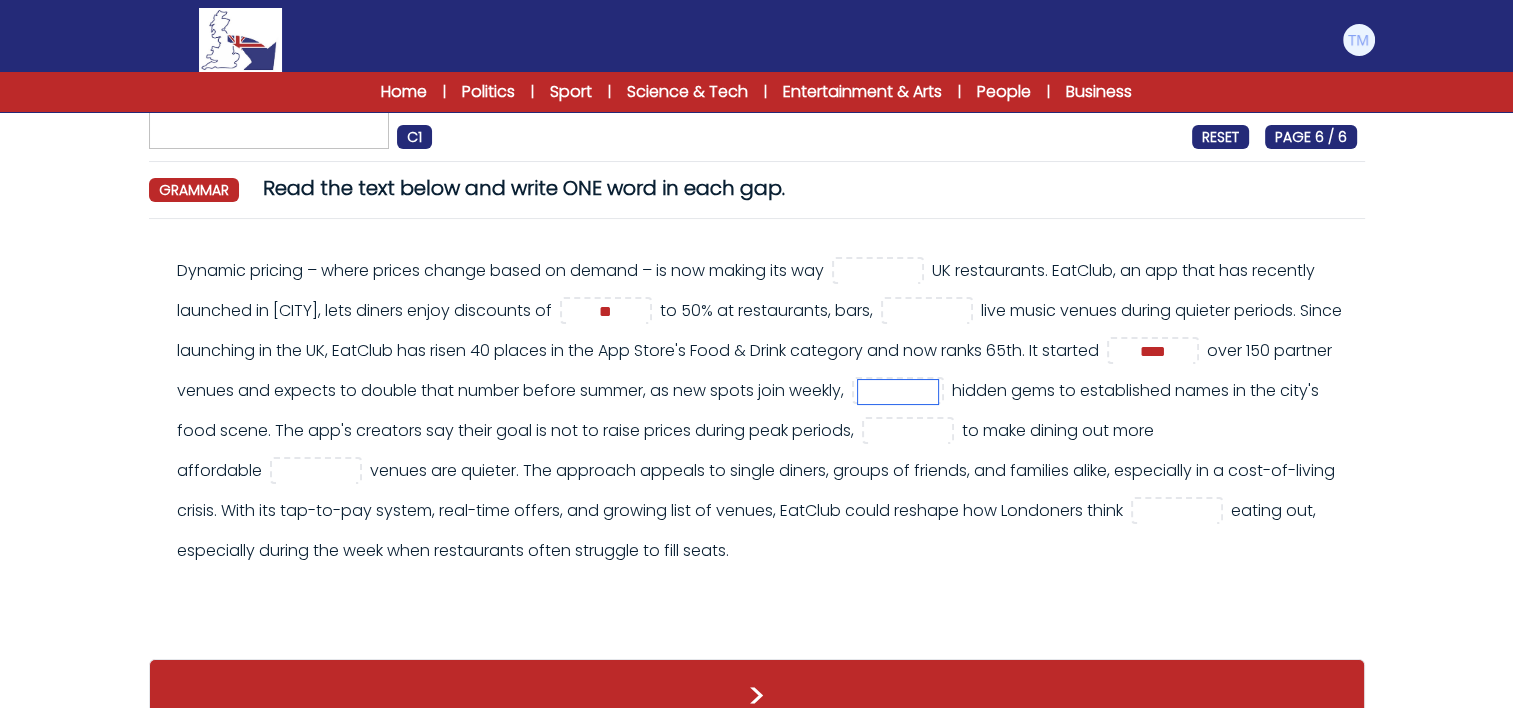 click at bounding box center [898, 392] 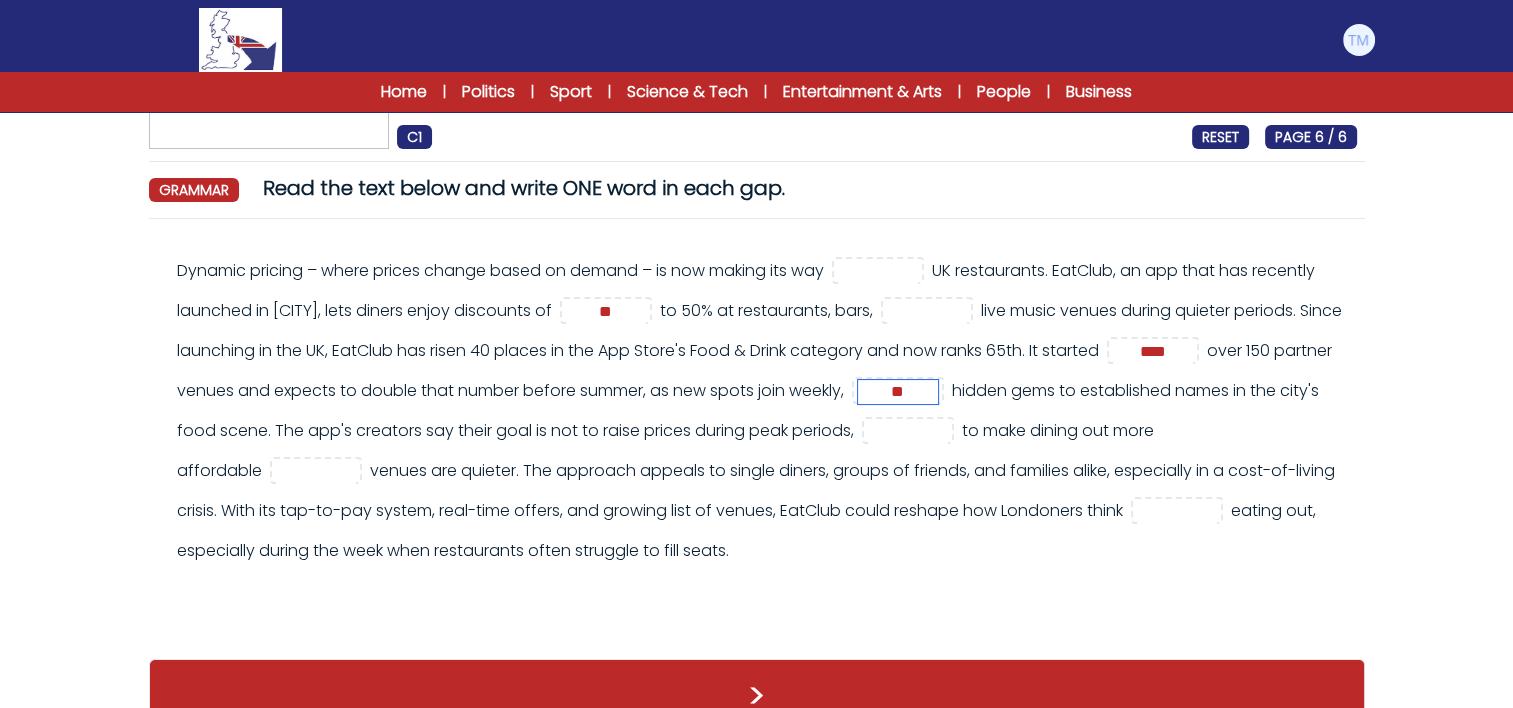 type on "*" 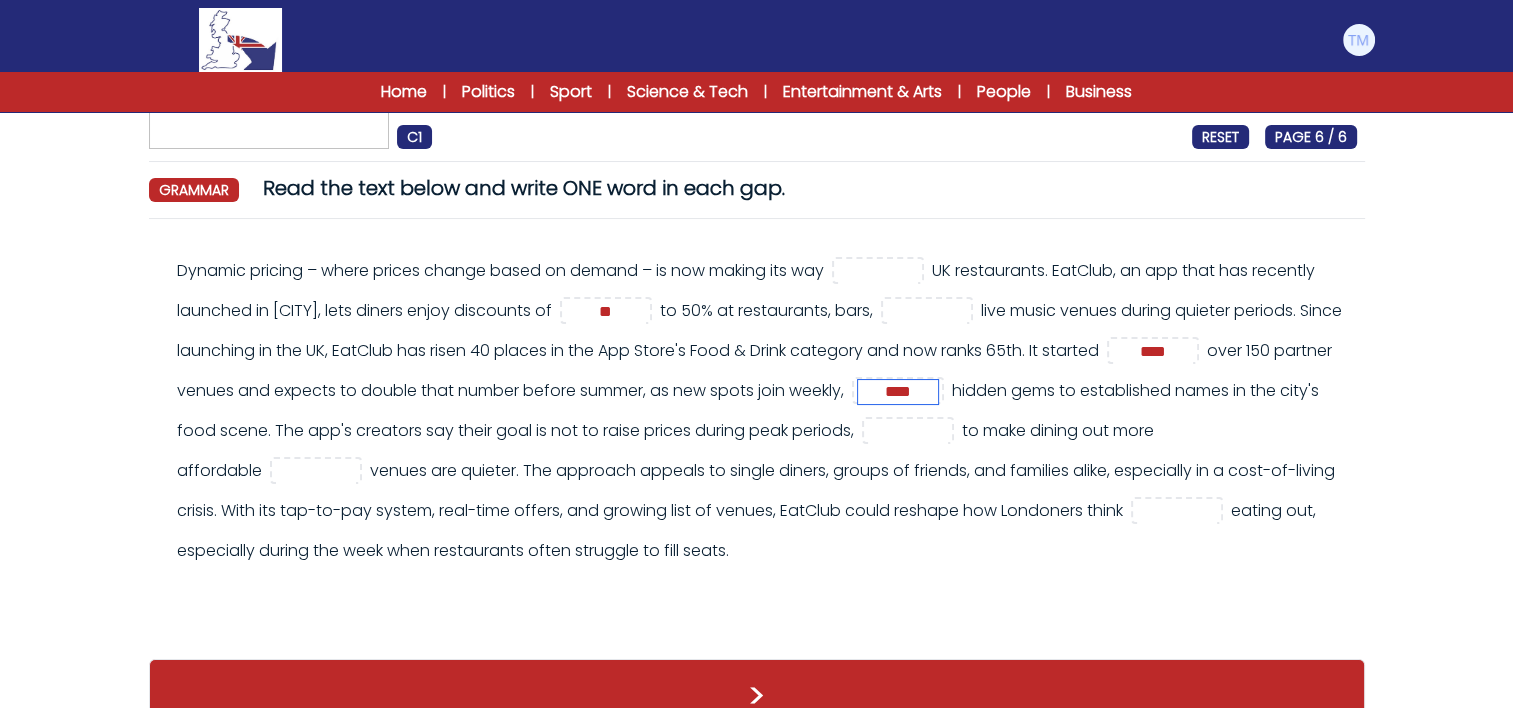 type on "****" 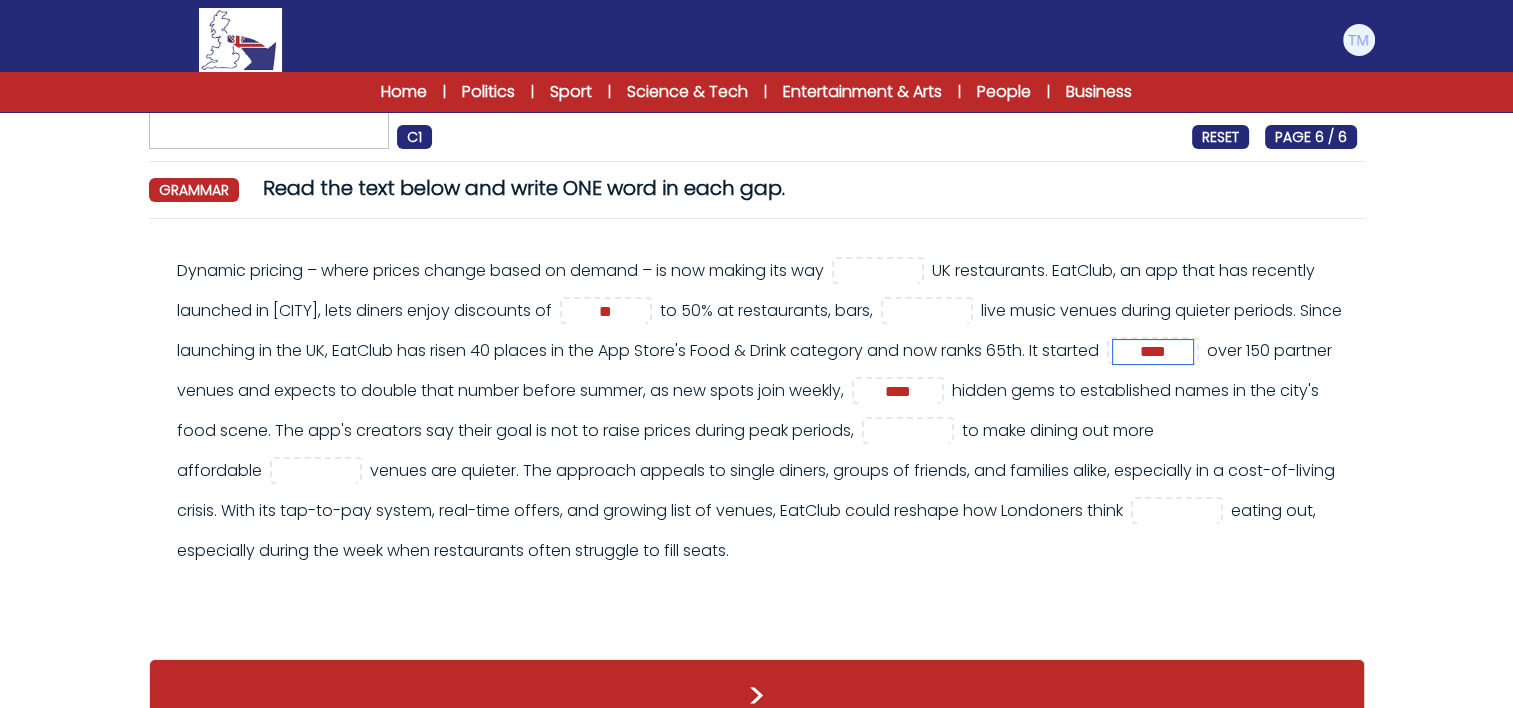 click on "****" at bounding box center [1153, 352] 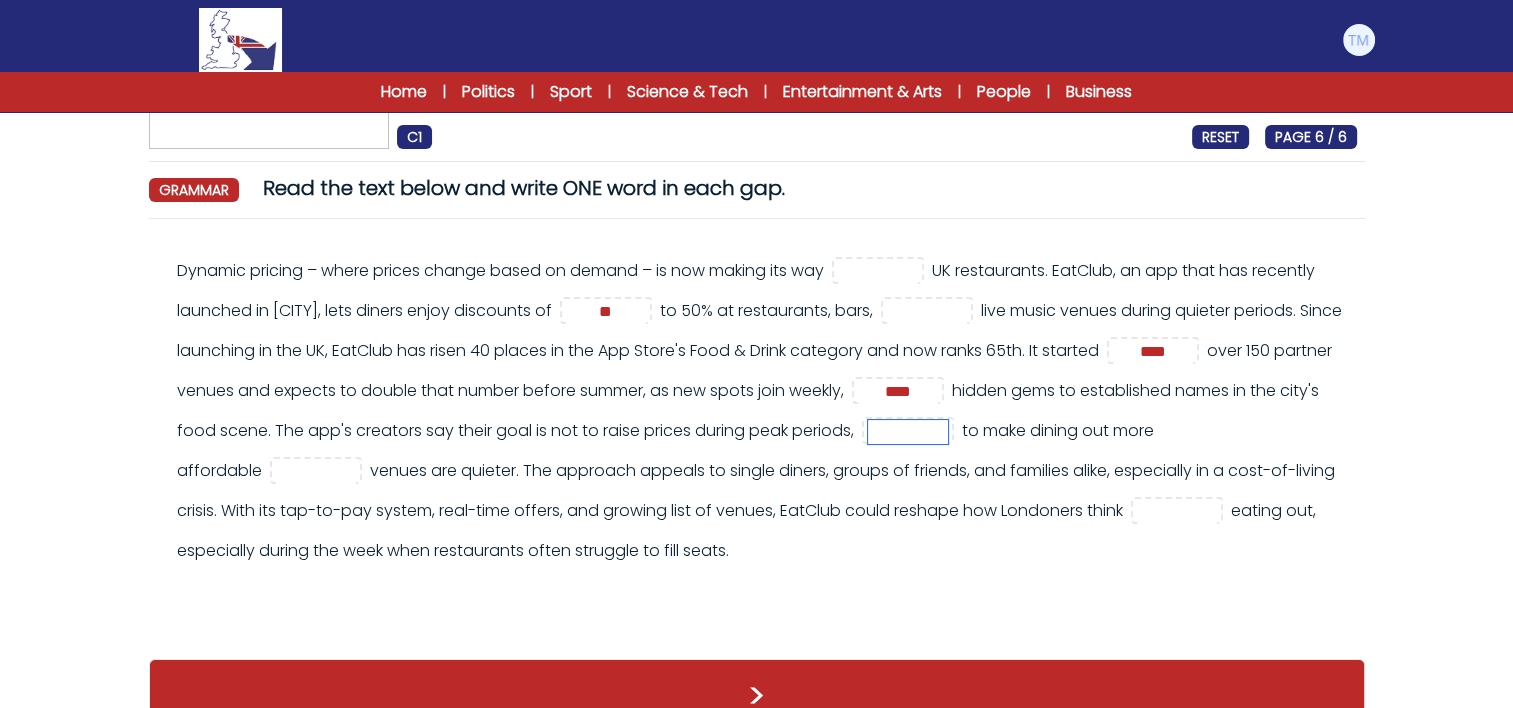 click at bounding box center (908, 432) 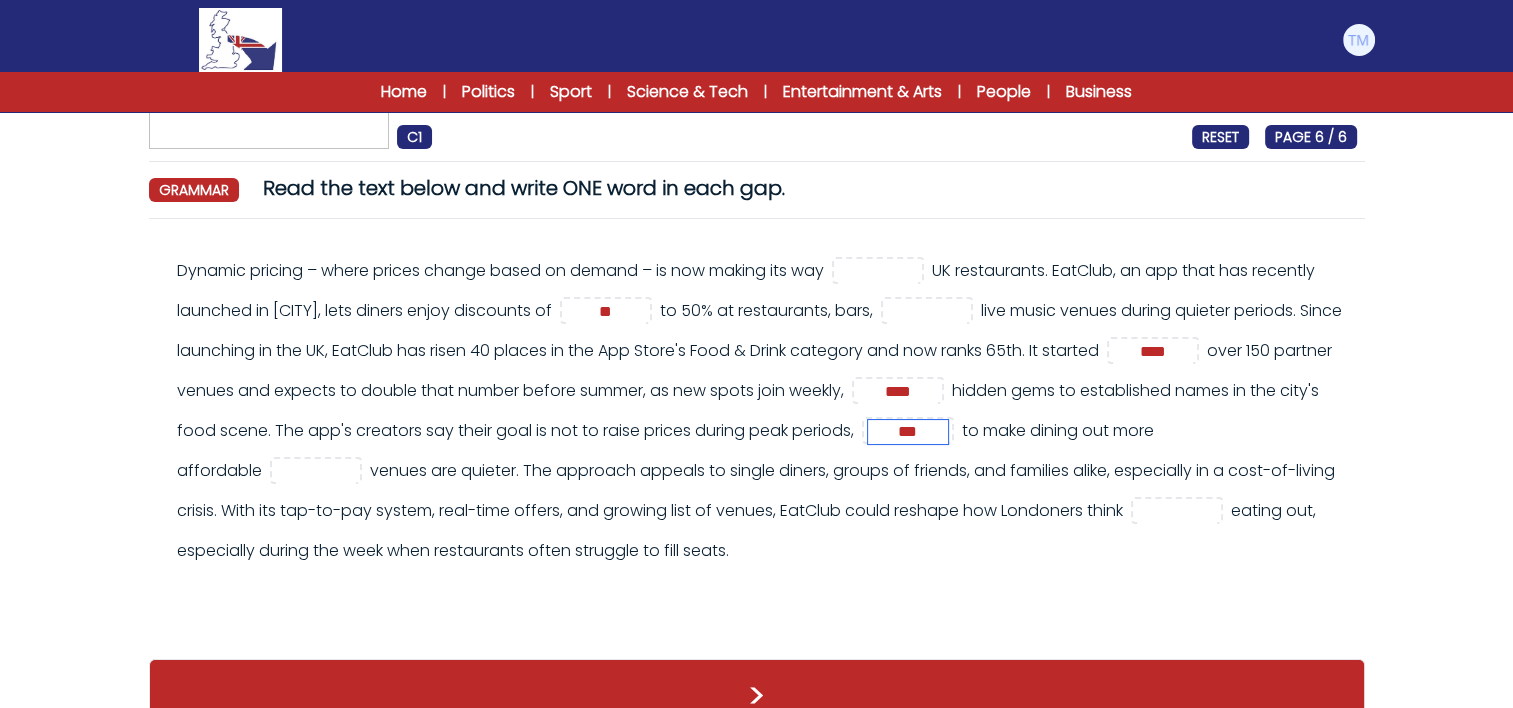 type on "***" 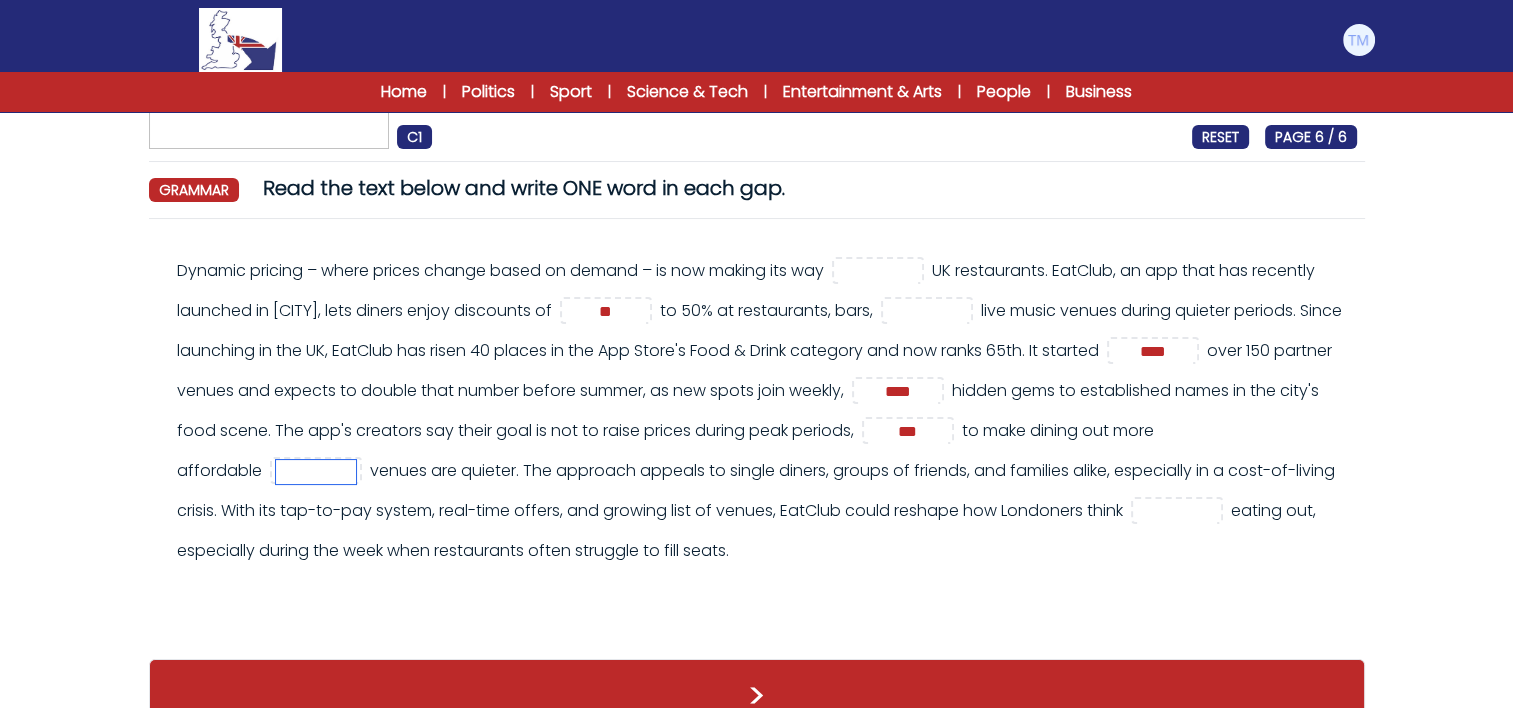 click at bounding box center [316, 472] 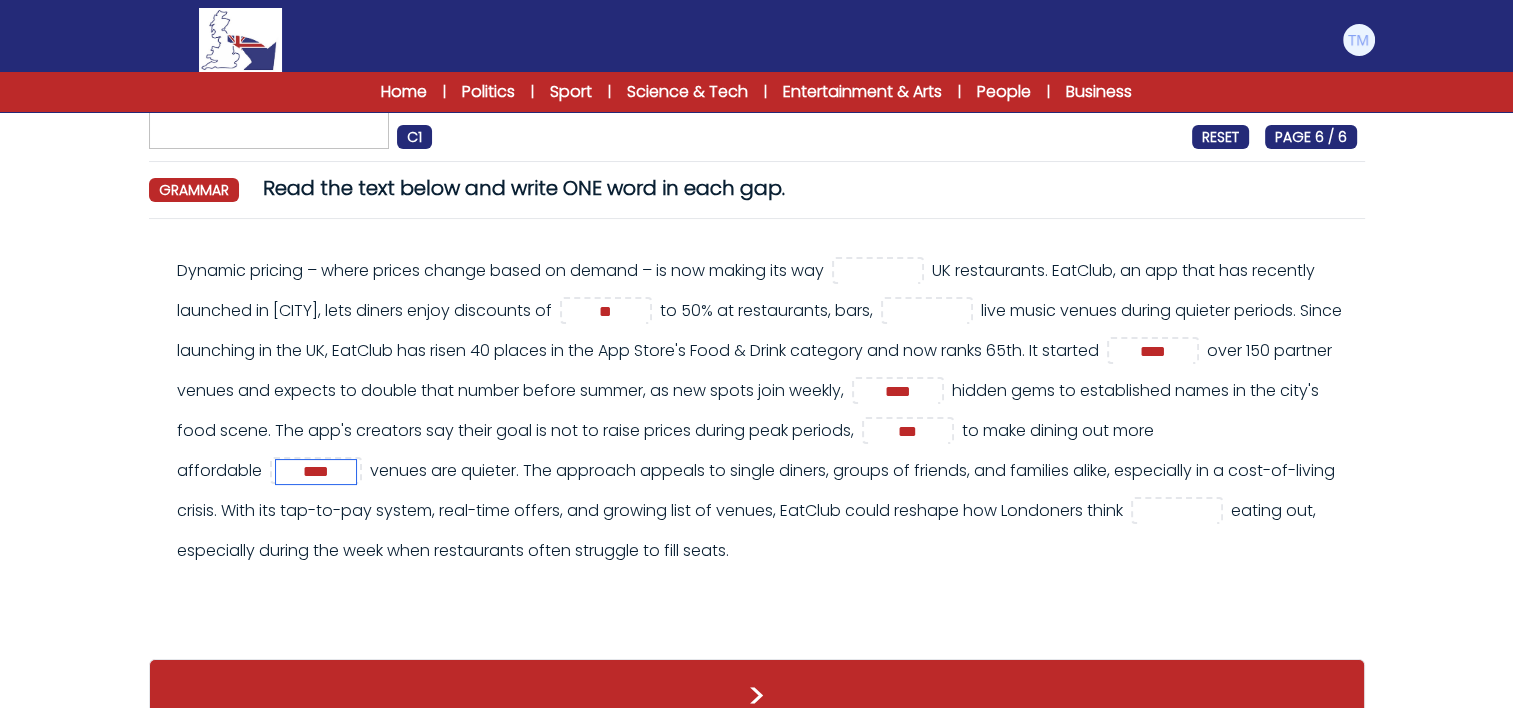 type on "****" 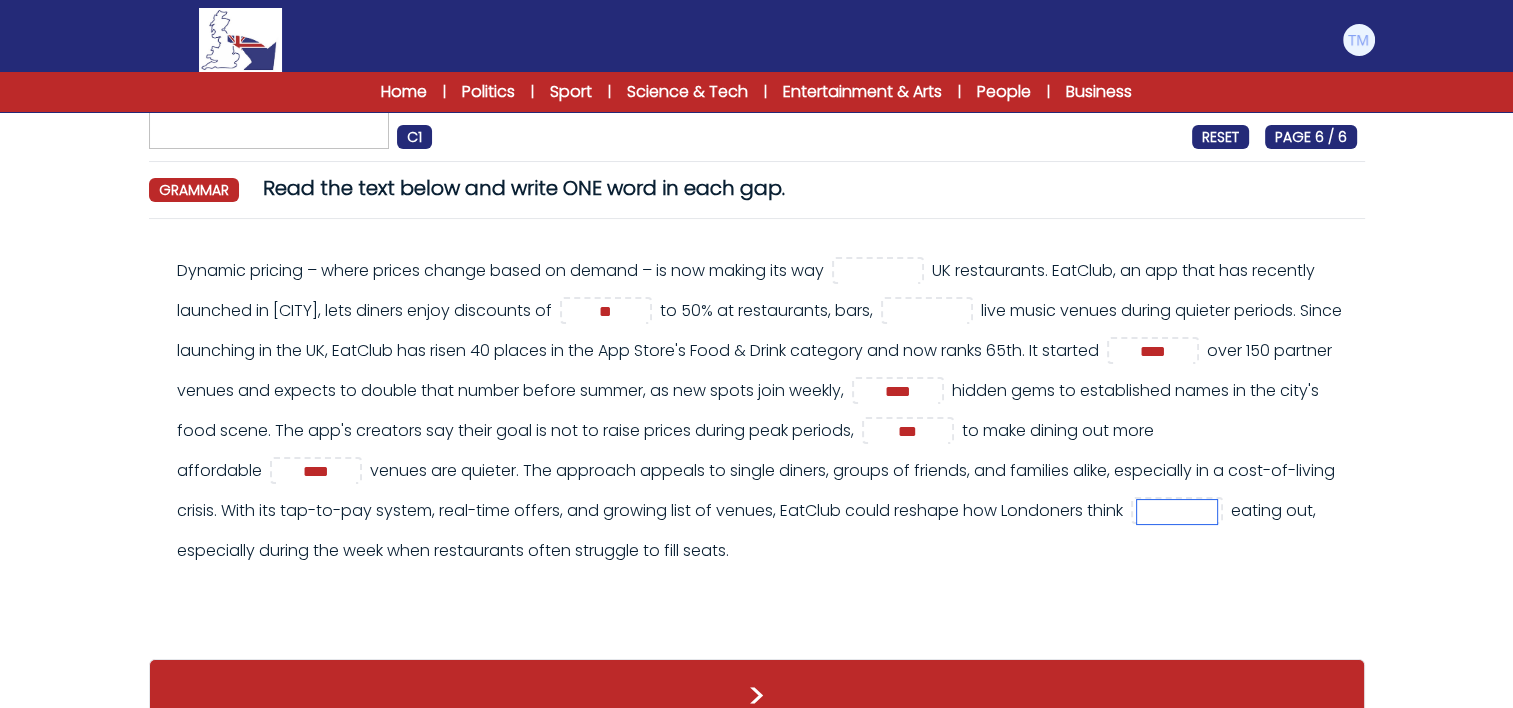 click at bounding box center (1177, 512) 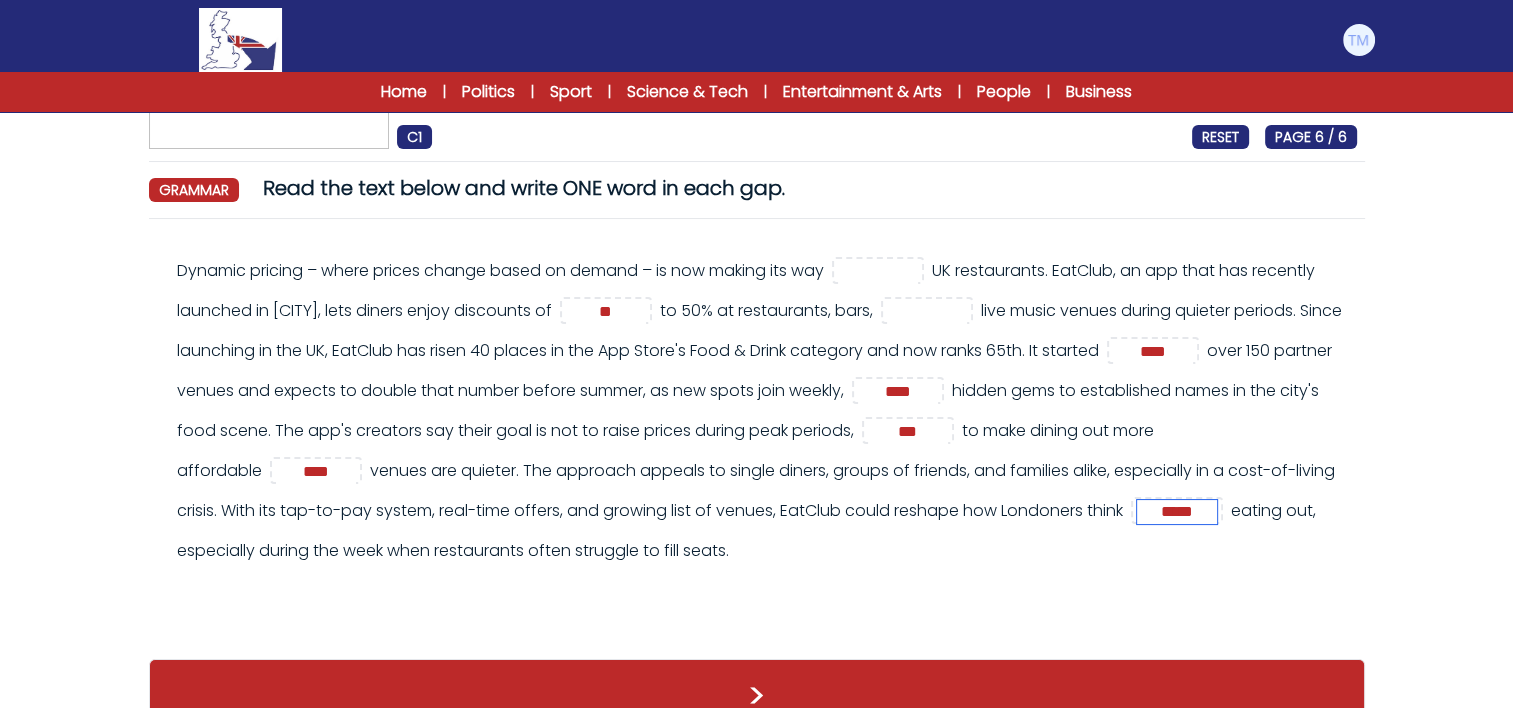 scroll, scrollTop: 176, scrollLeft: 0, axis: vertical 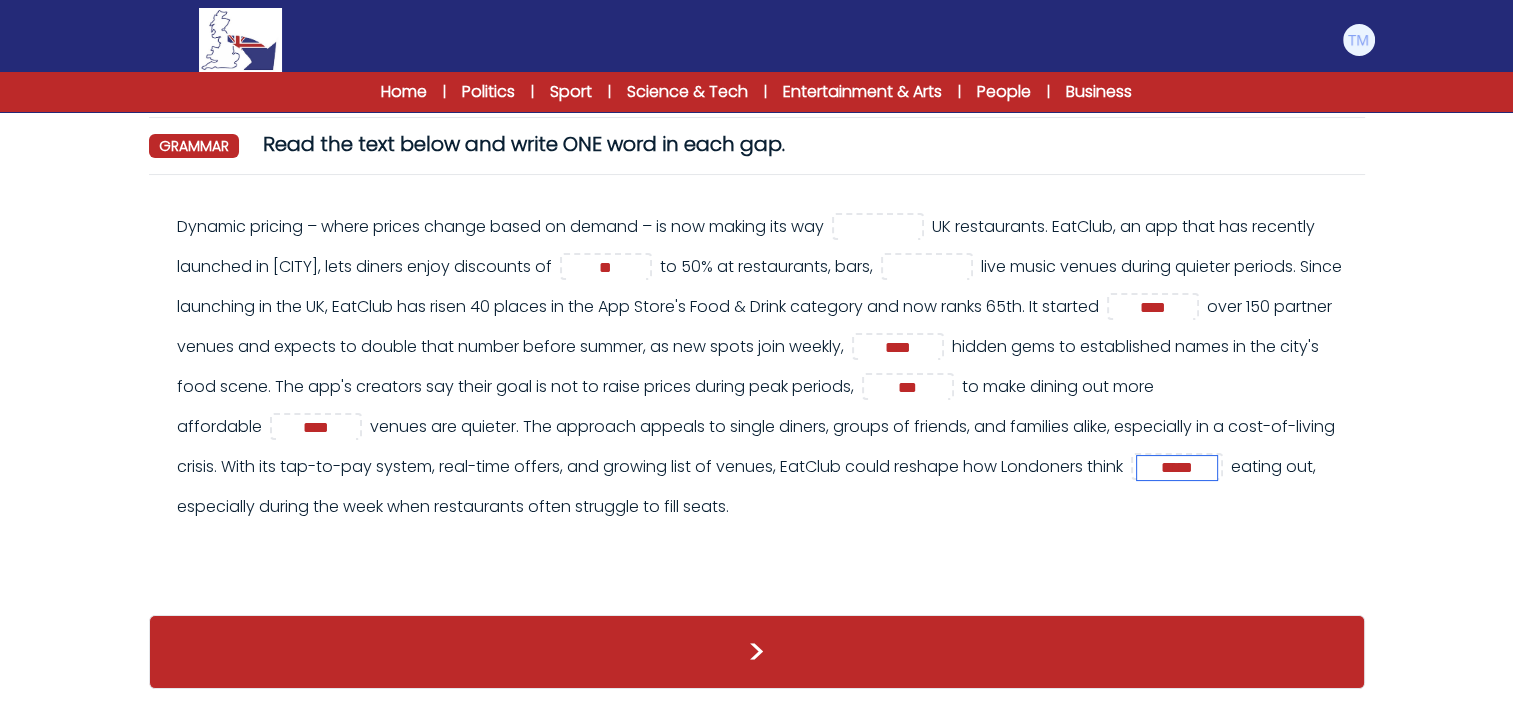 type on "*****" 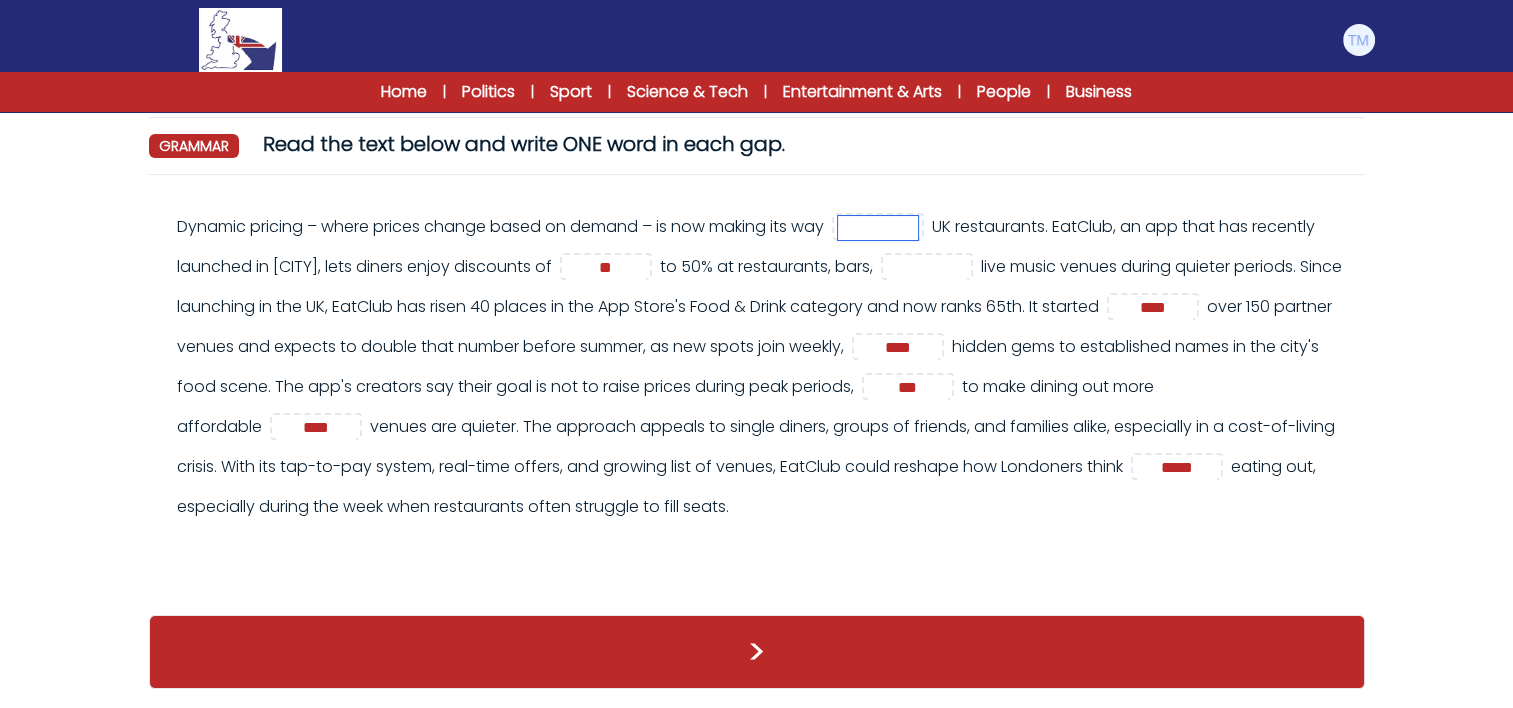 click at bounding box center [878, 228] 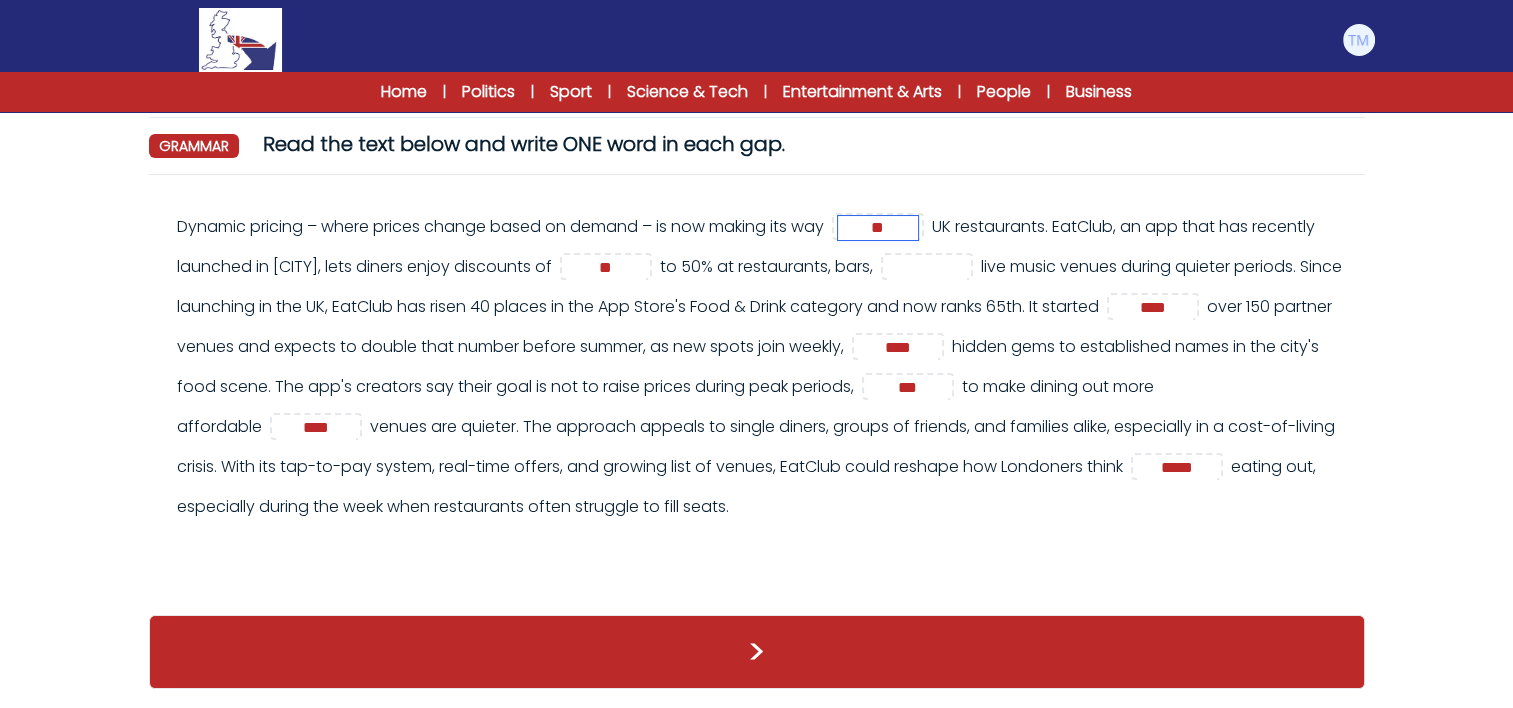 type on "**" 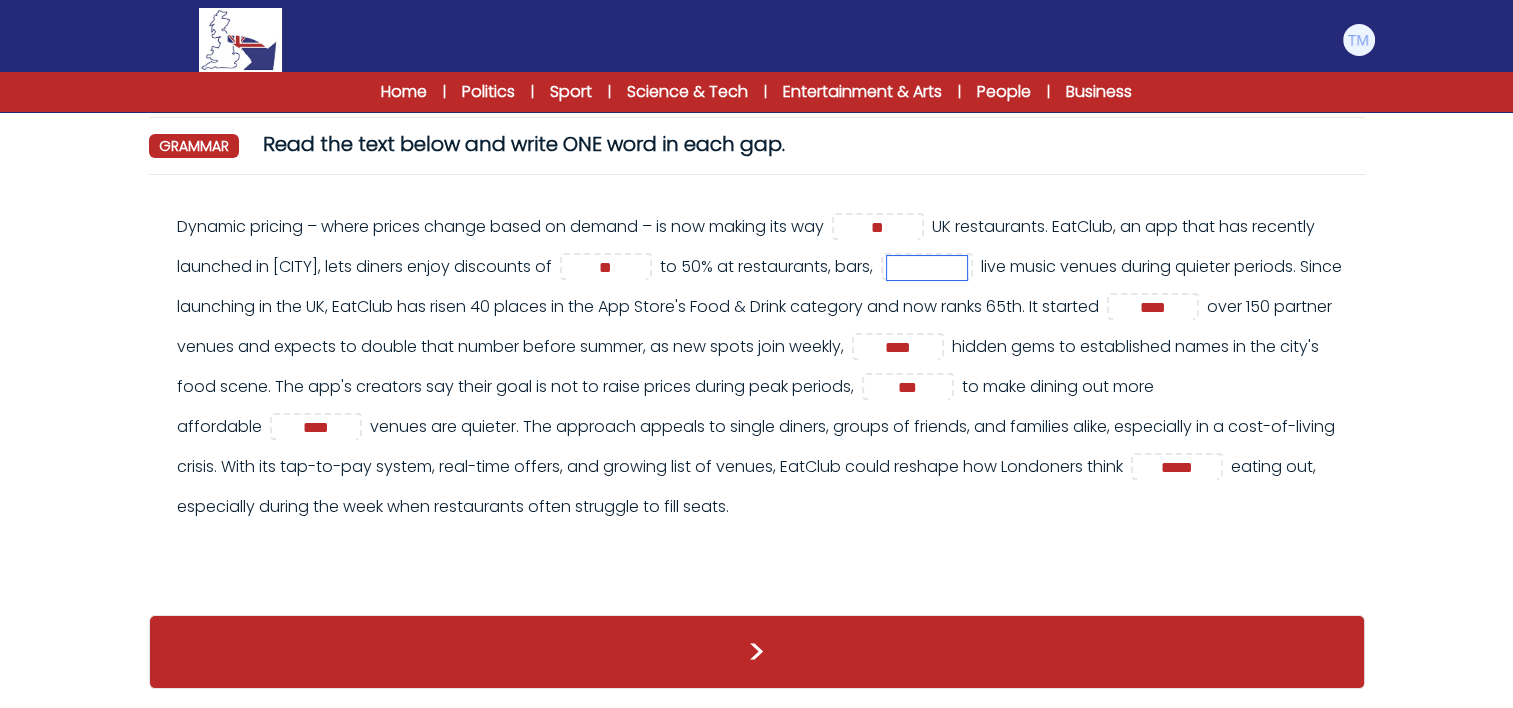 click at bounding box center [927, 268] 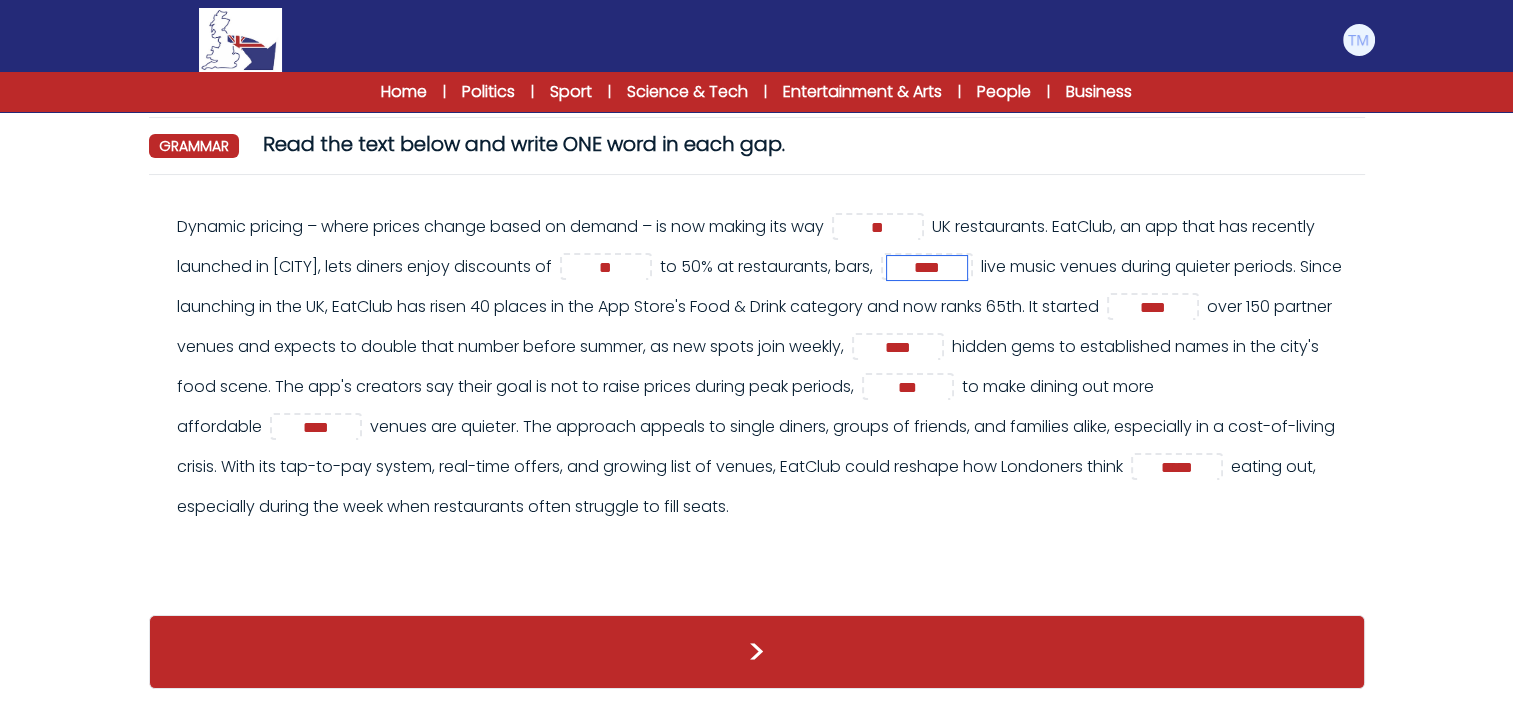 type on "****" 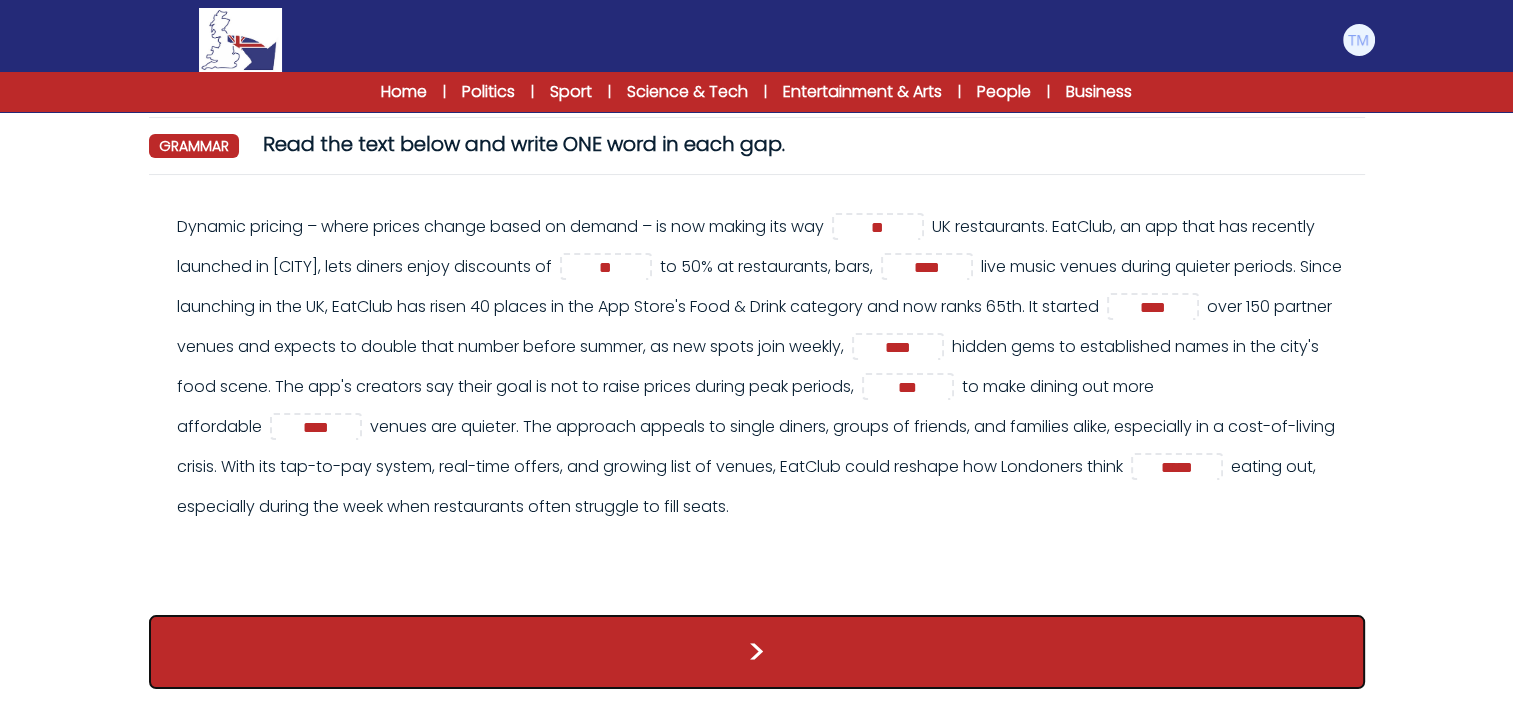 click on ">" at bounding box center [757, 652] 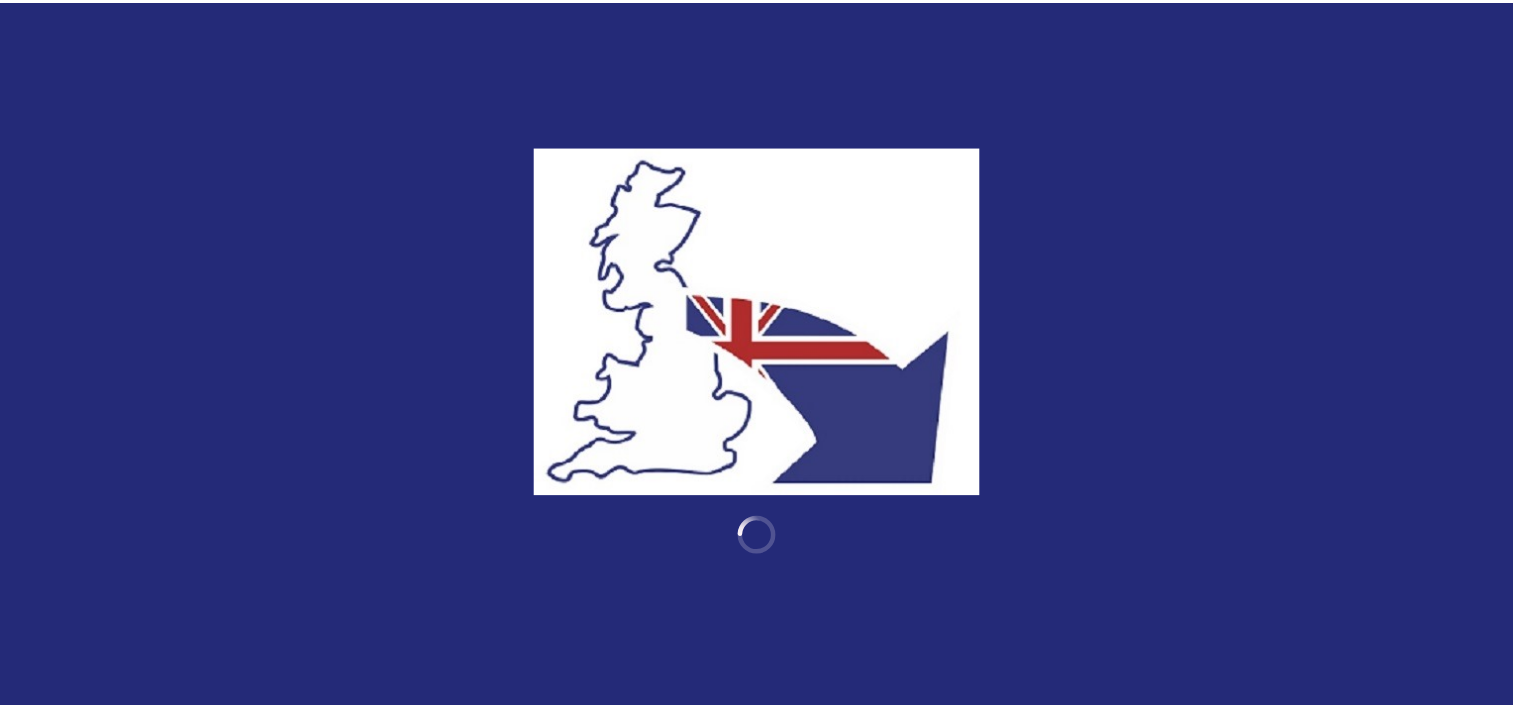 scroll, scrollTop: 0, scrollLeft: 0, axis: both 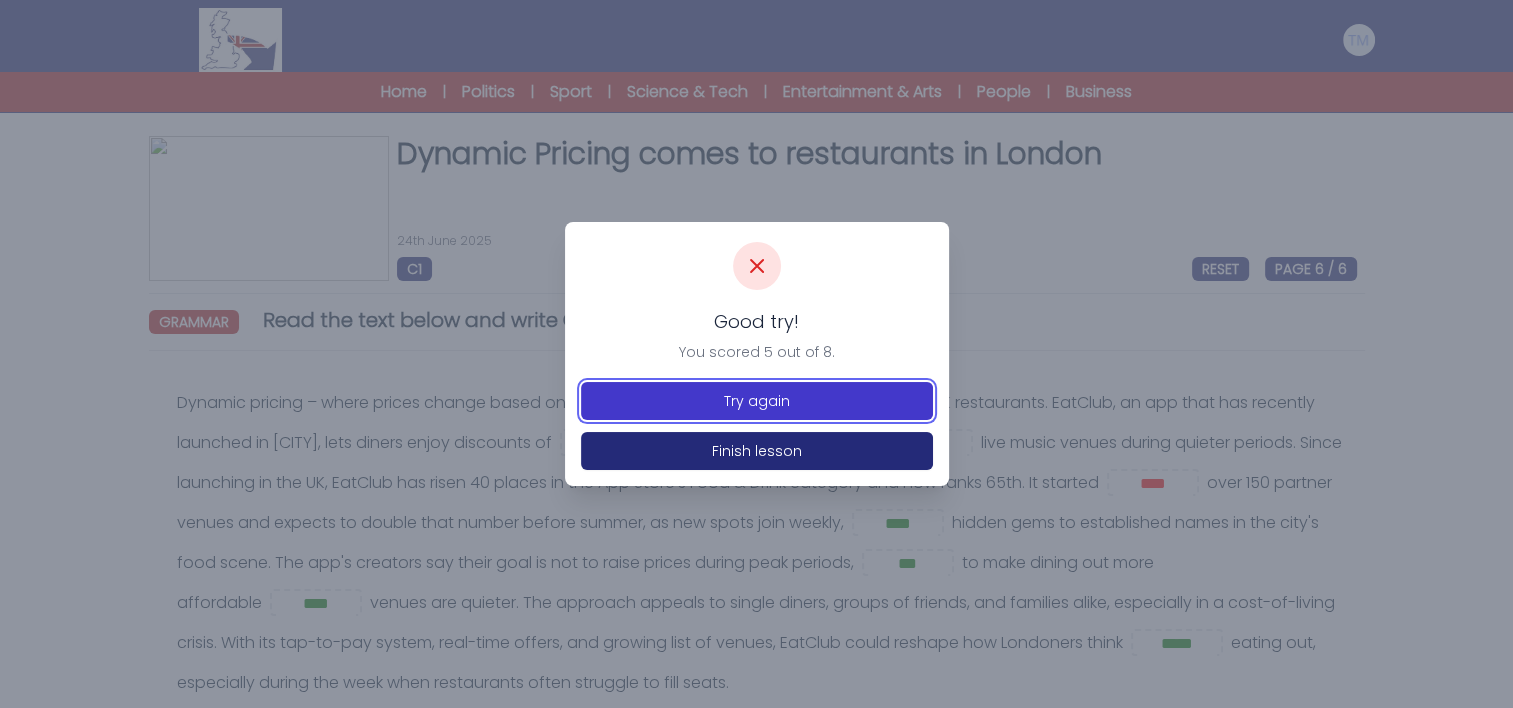 click on "Try again" at bounding box center [757, 401] 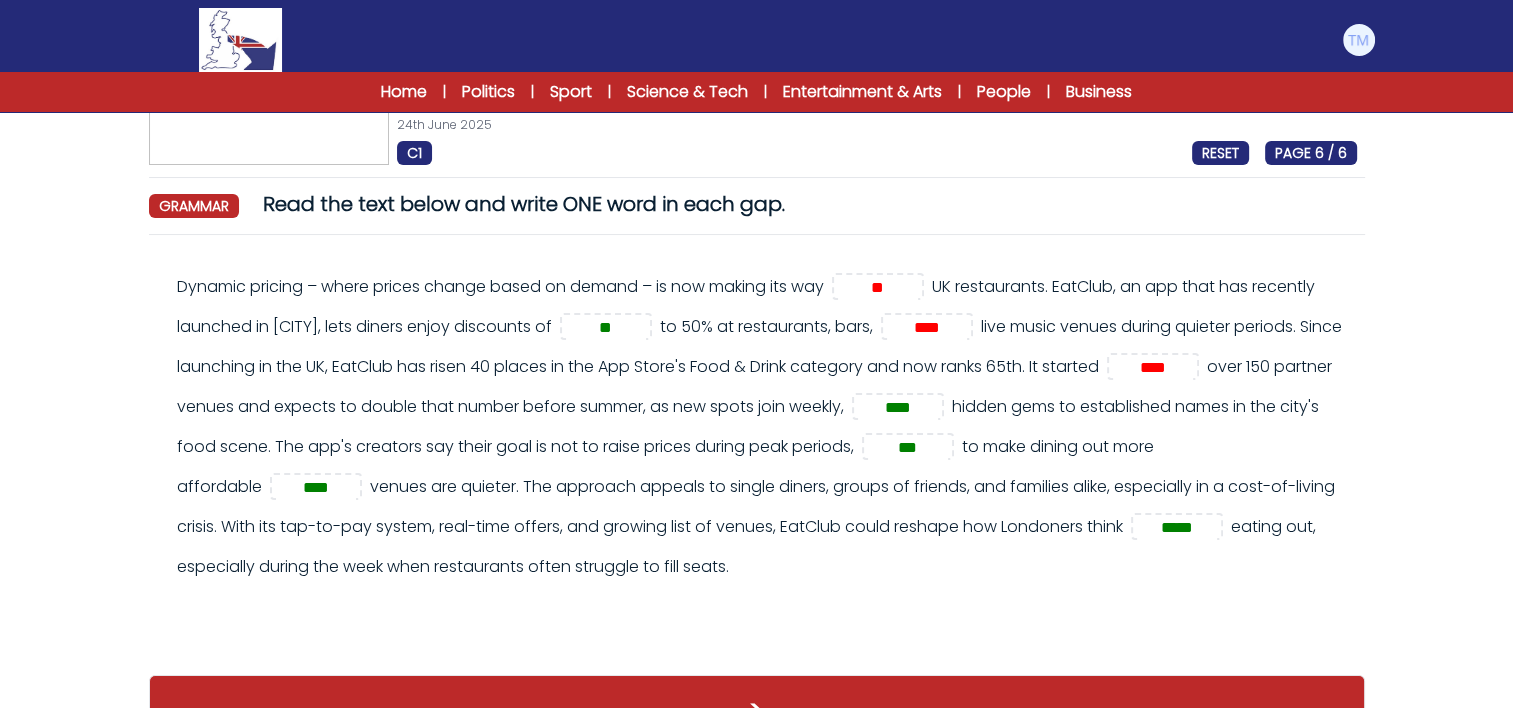 scroll, scrollTop: 125, scrollLeft: 0, axis: vertical 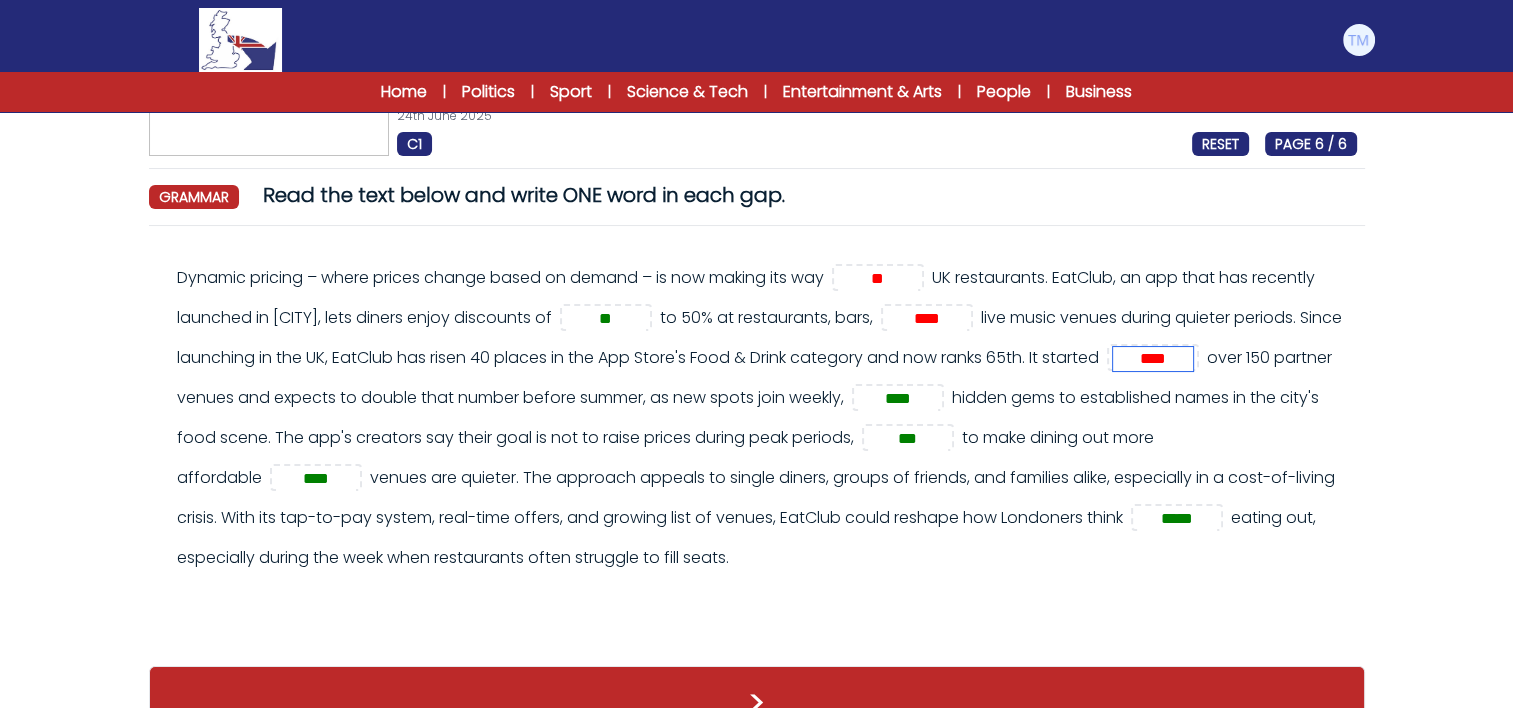 click on "****" at bounding box center (1153, 359) 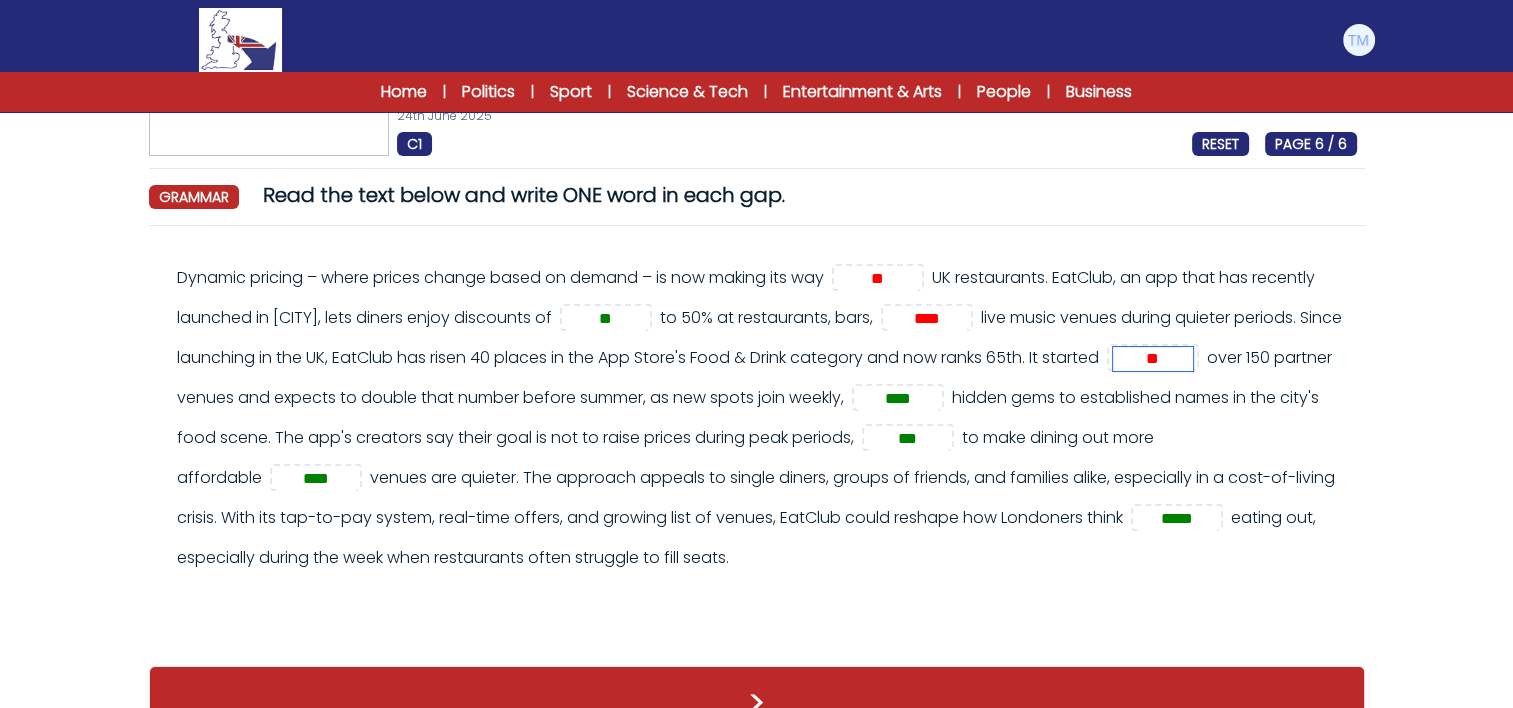type on "*" 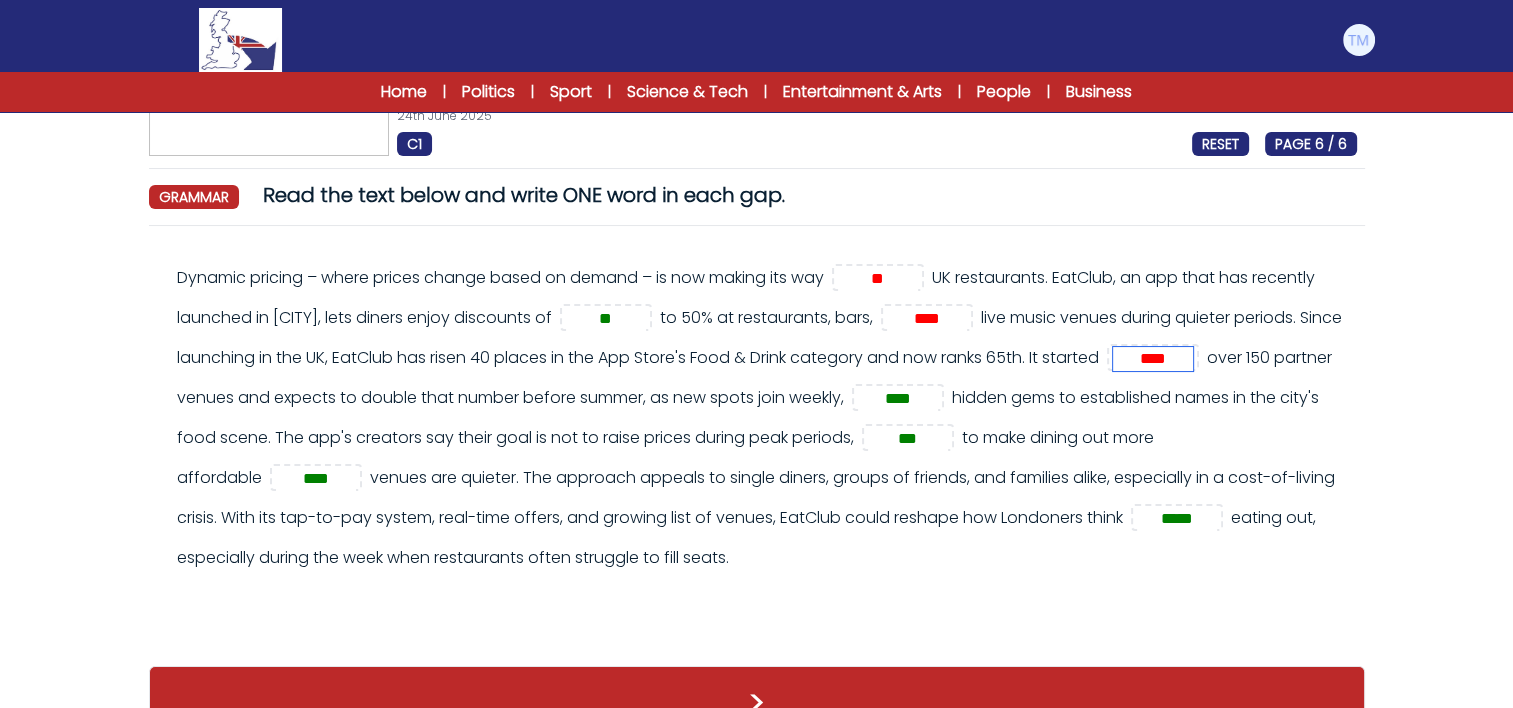 type on "****" 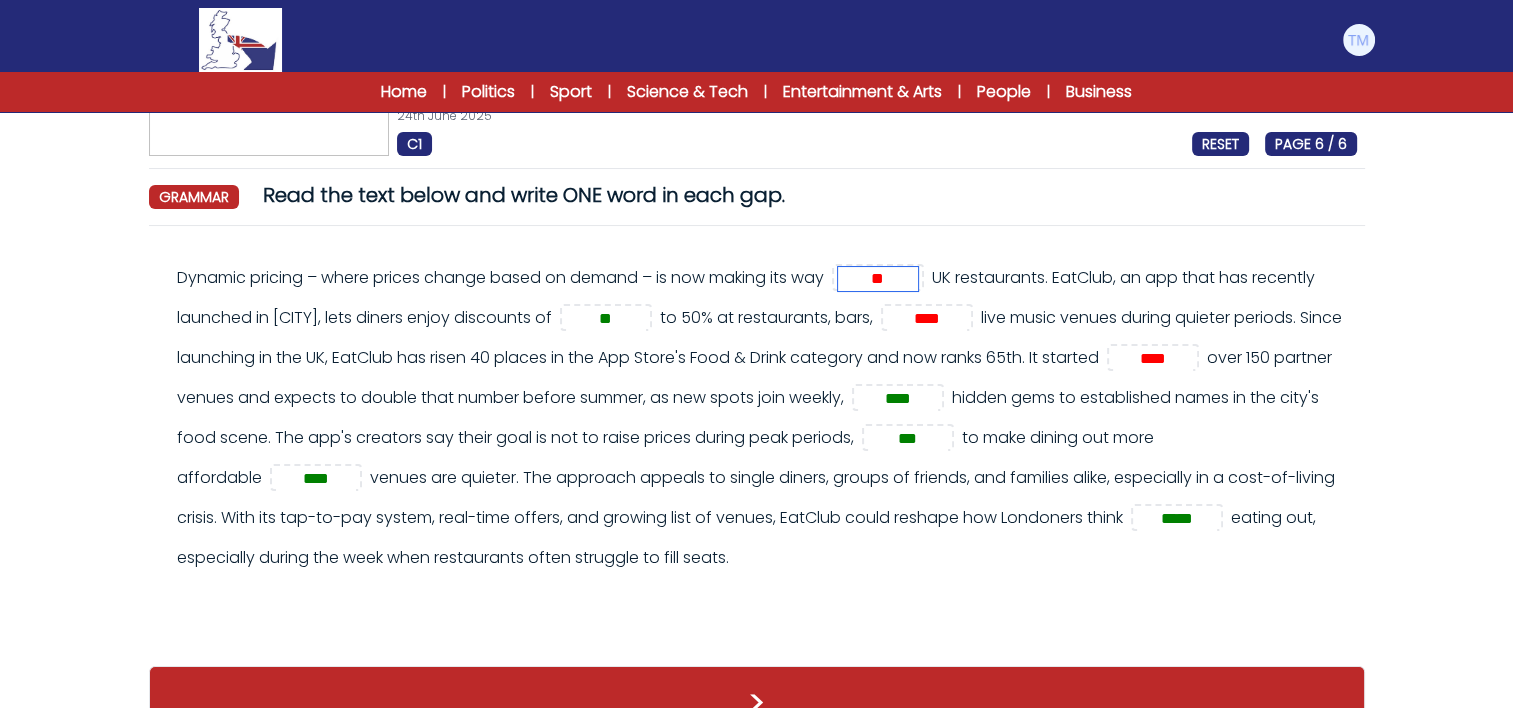 click on "**" at bounding box center [878, 279] 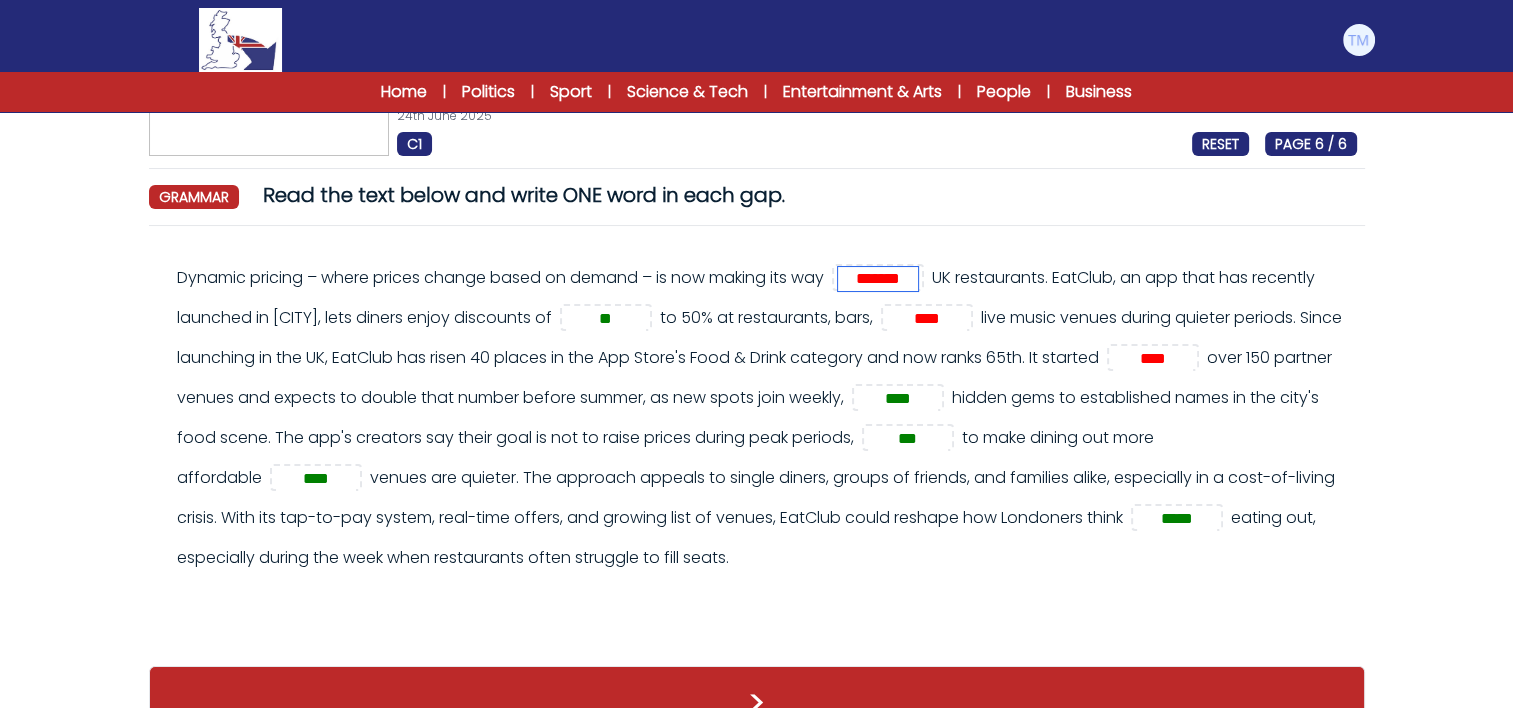 type on "*******" 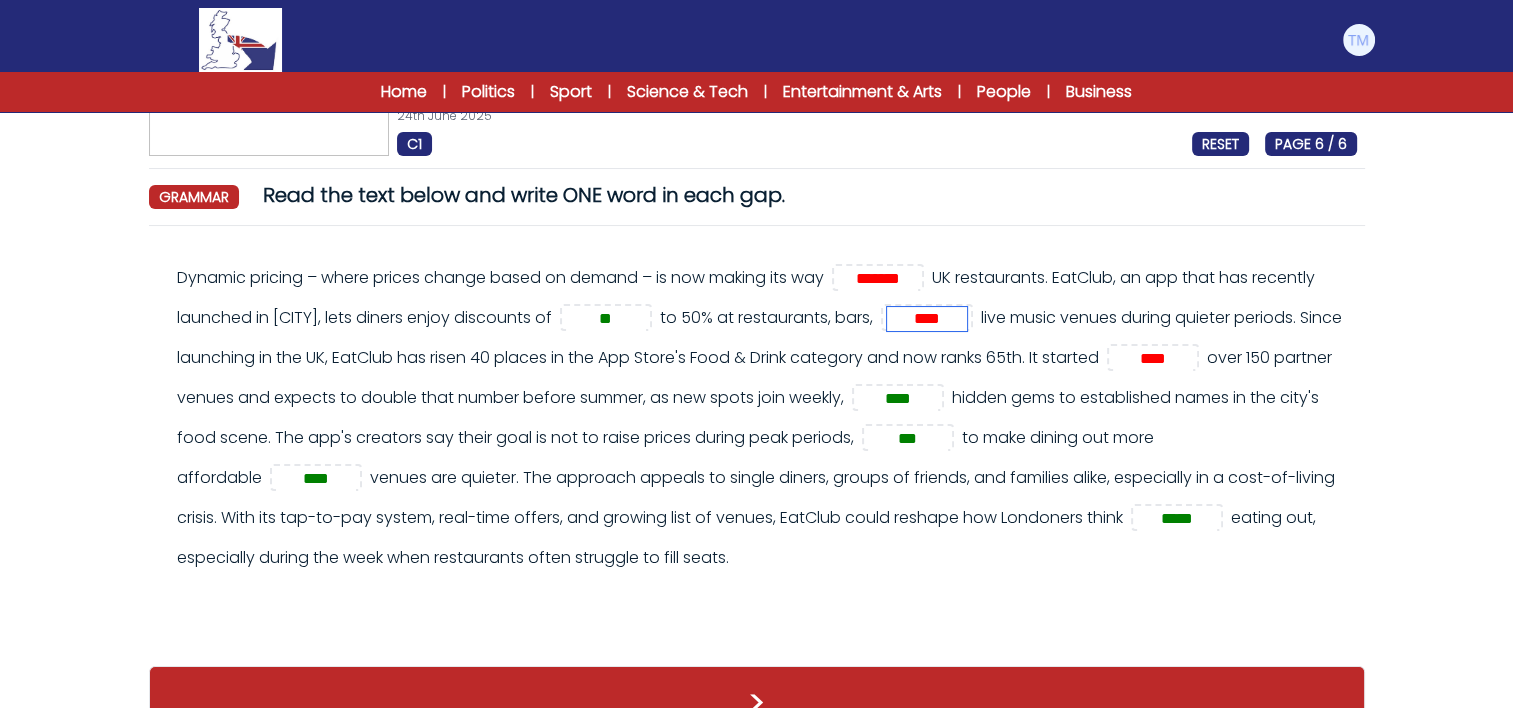 click on "****" at bounding box center (927, 319) 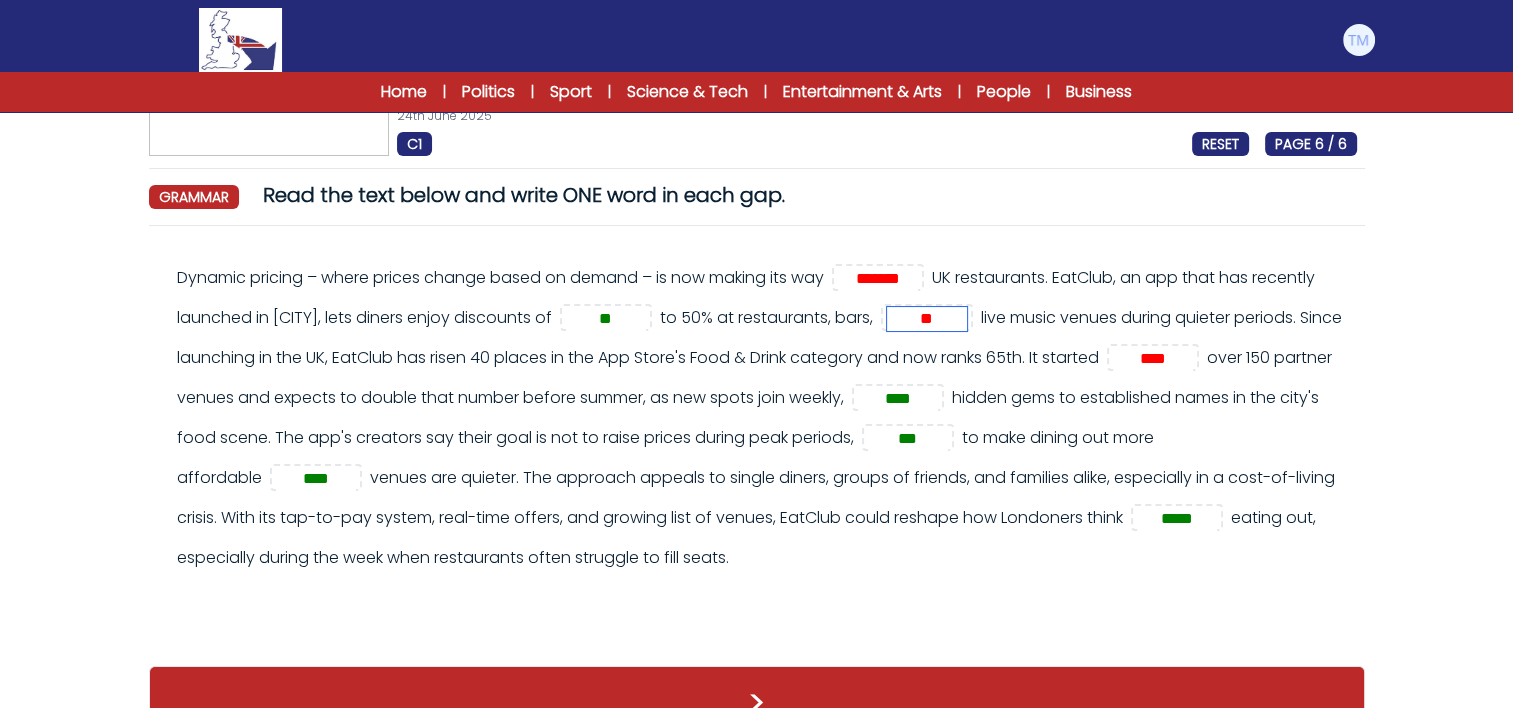 type on "*" 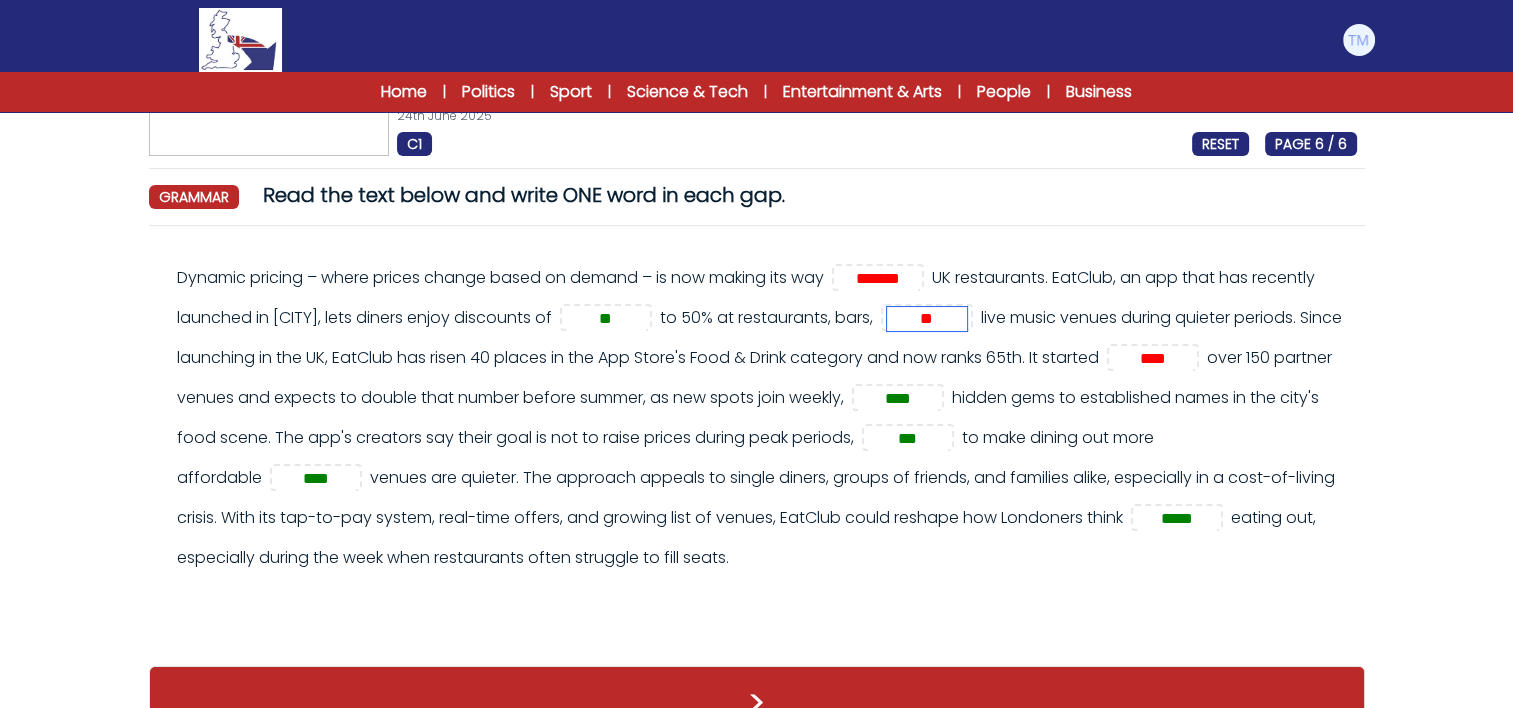 type on "**" 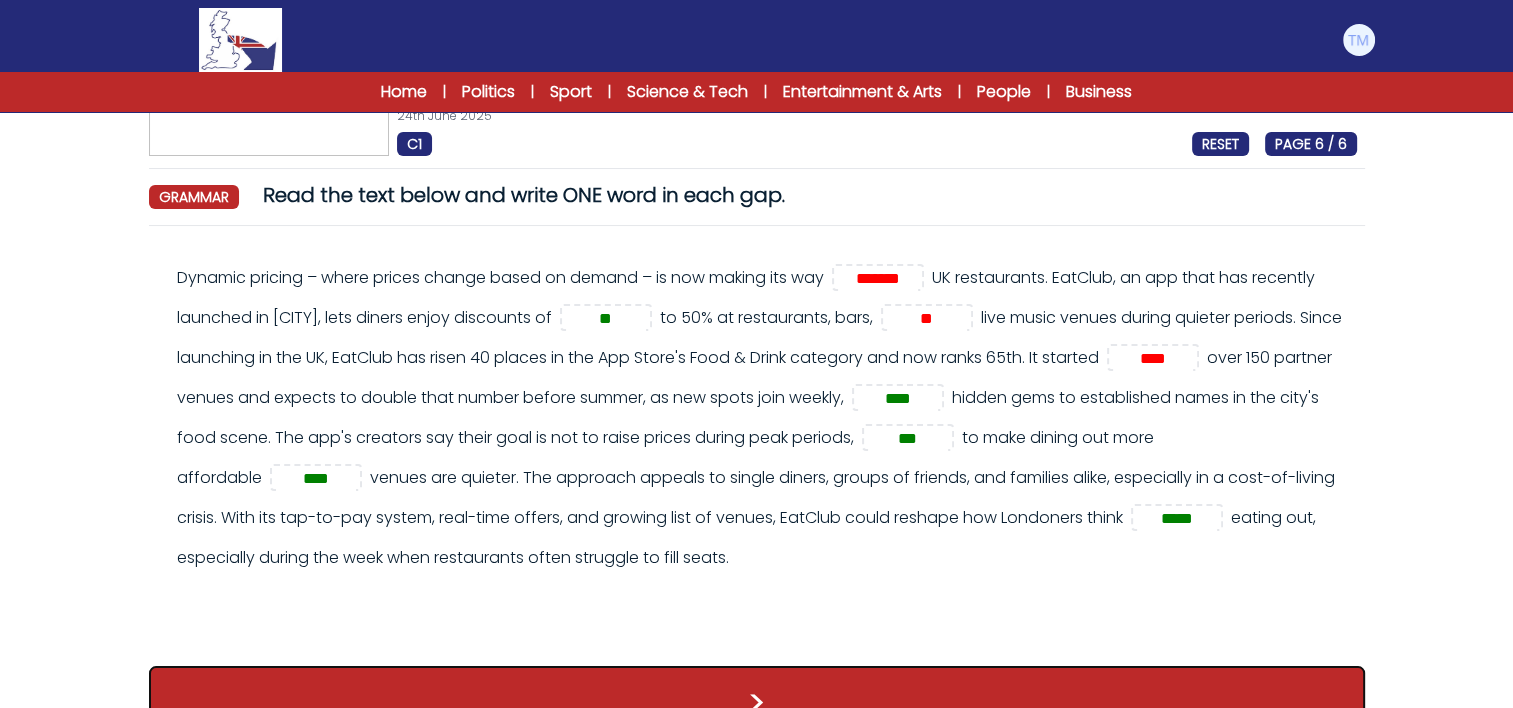 click on ">" at bounding box center (757, 703) 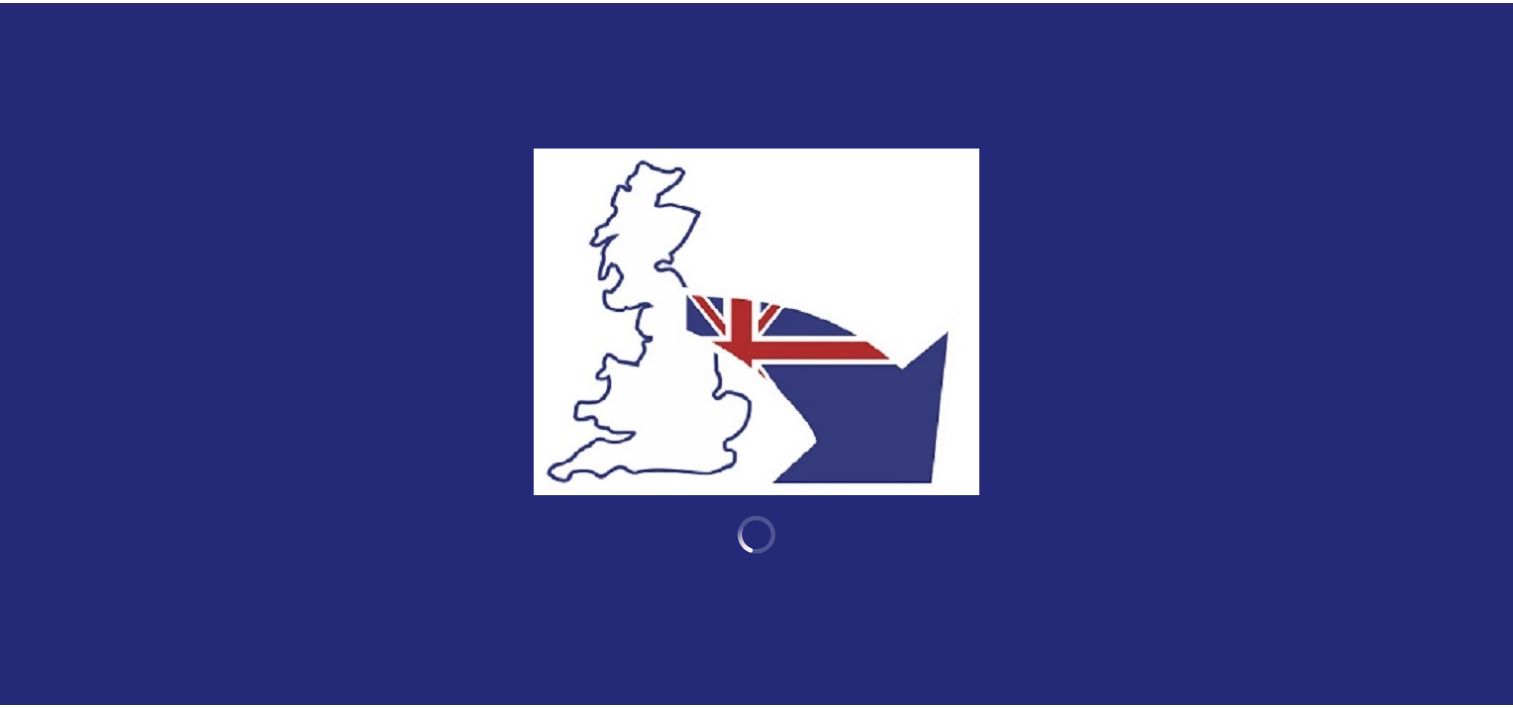scroll, scrollTop: 0, scrollLeft: 0, axis: both 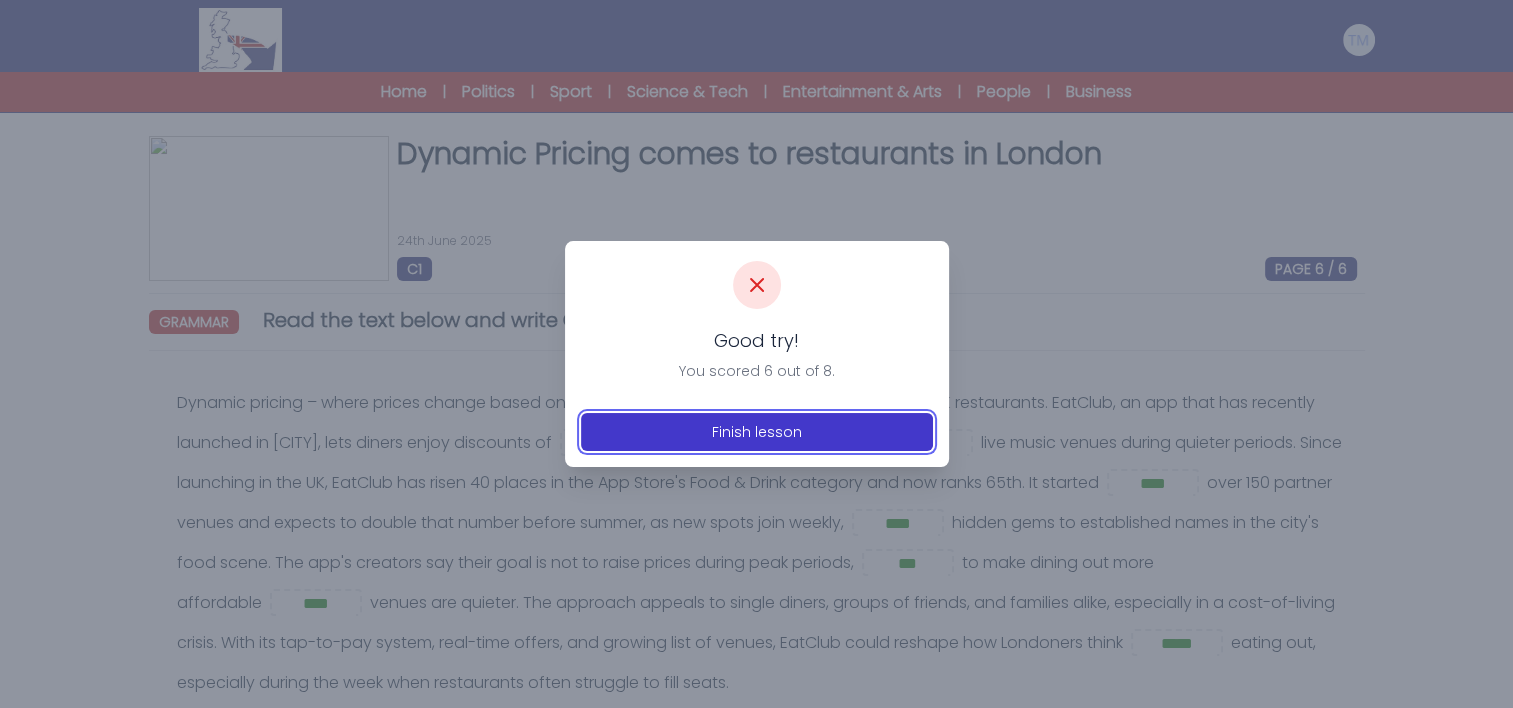 click on "Finish lesson" at bounding box center (757, 432) 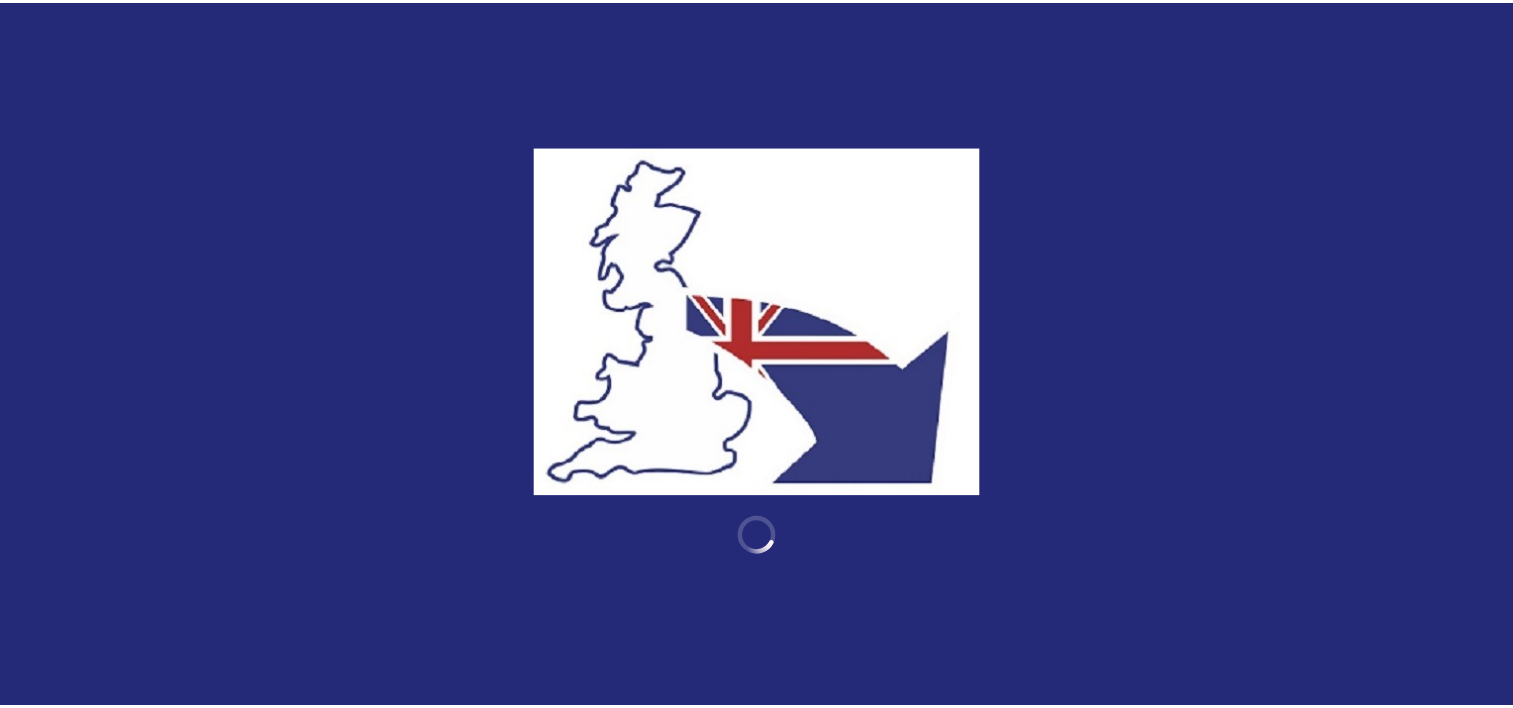 scroll, scrollTop: 0, scrollLeft: 0, axis: both 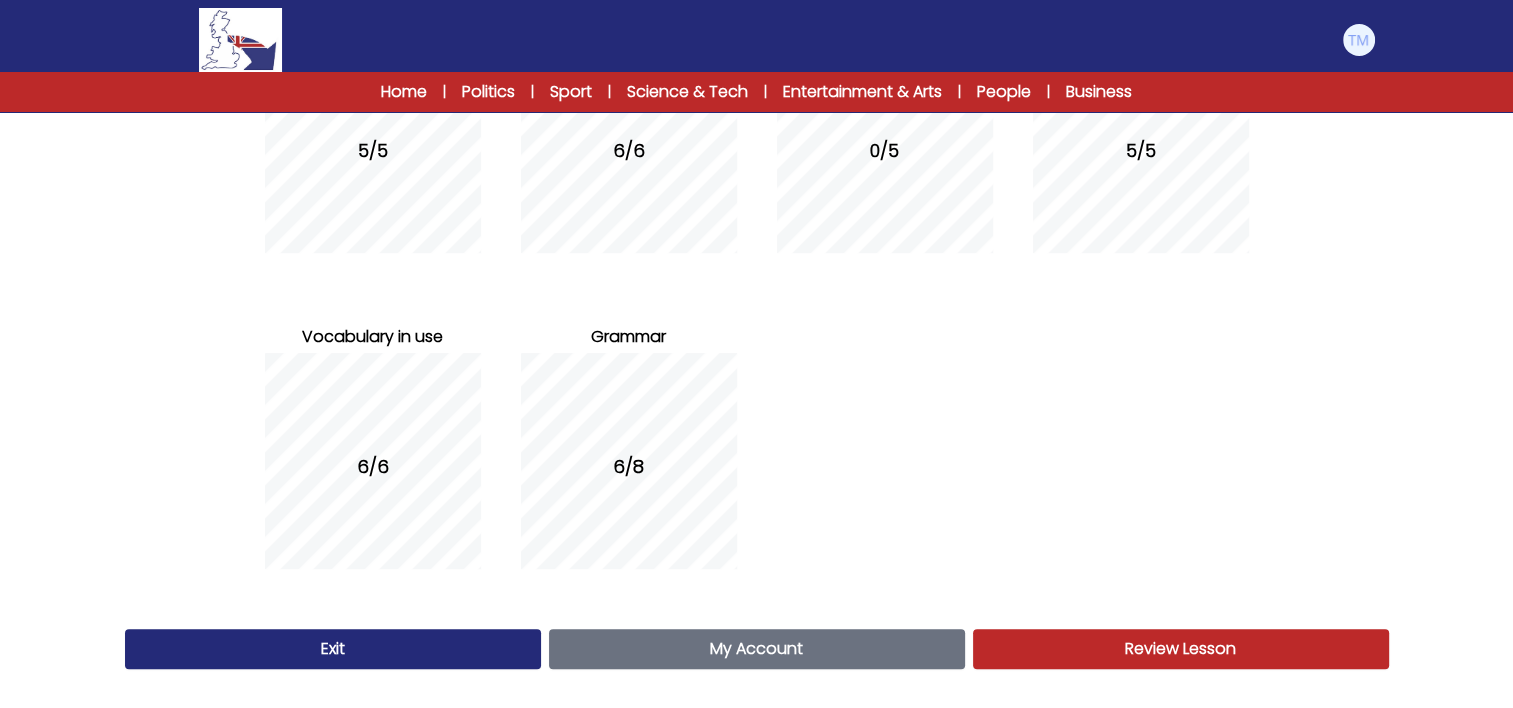 click on "Review Lesson" at bounding box center [1180, 648] 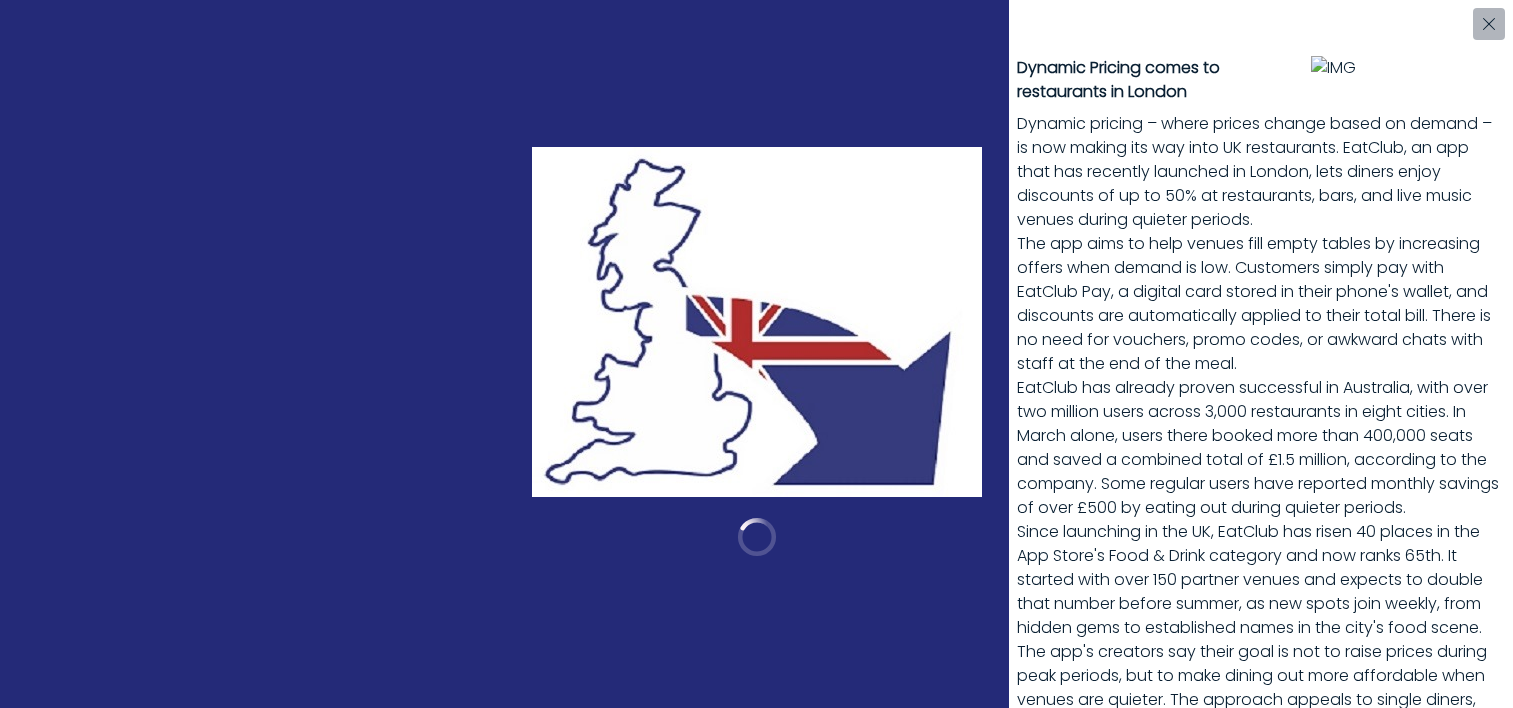 scroll, scrollTop: 0, scrollLeft: 0, axis: both 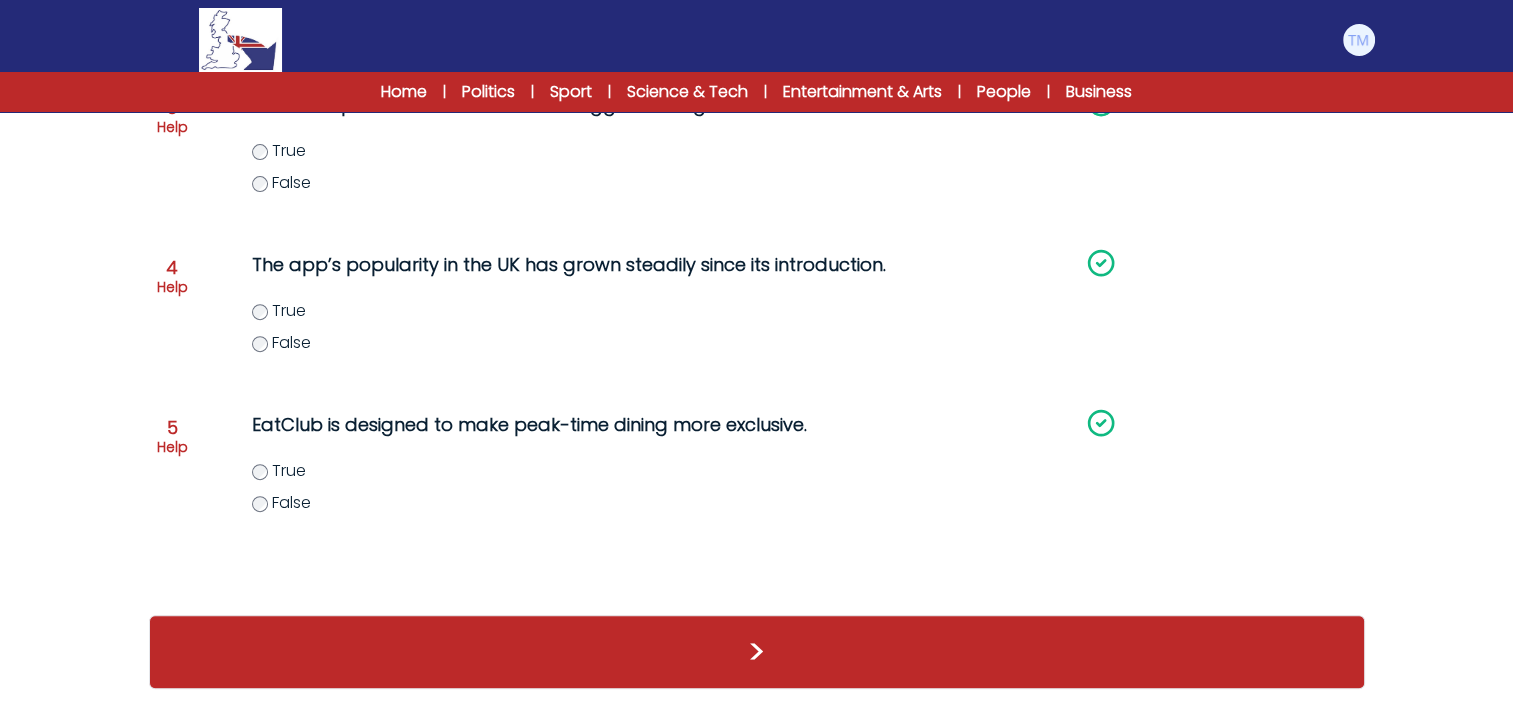 click on ">" at bounding box center (757, 652) 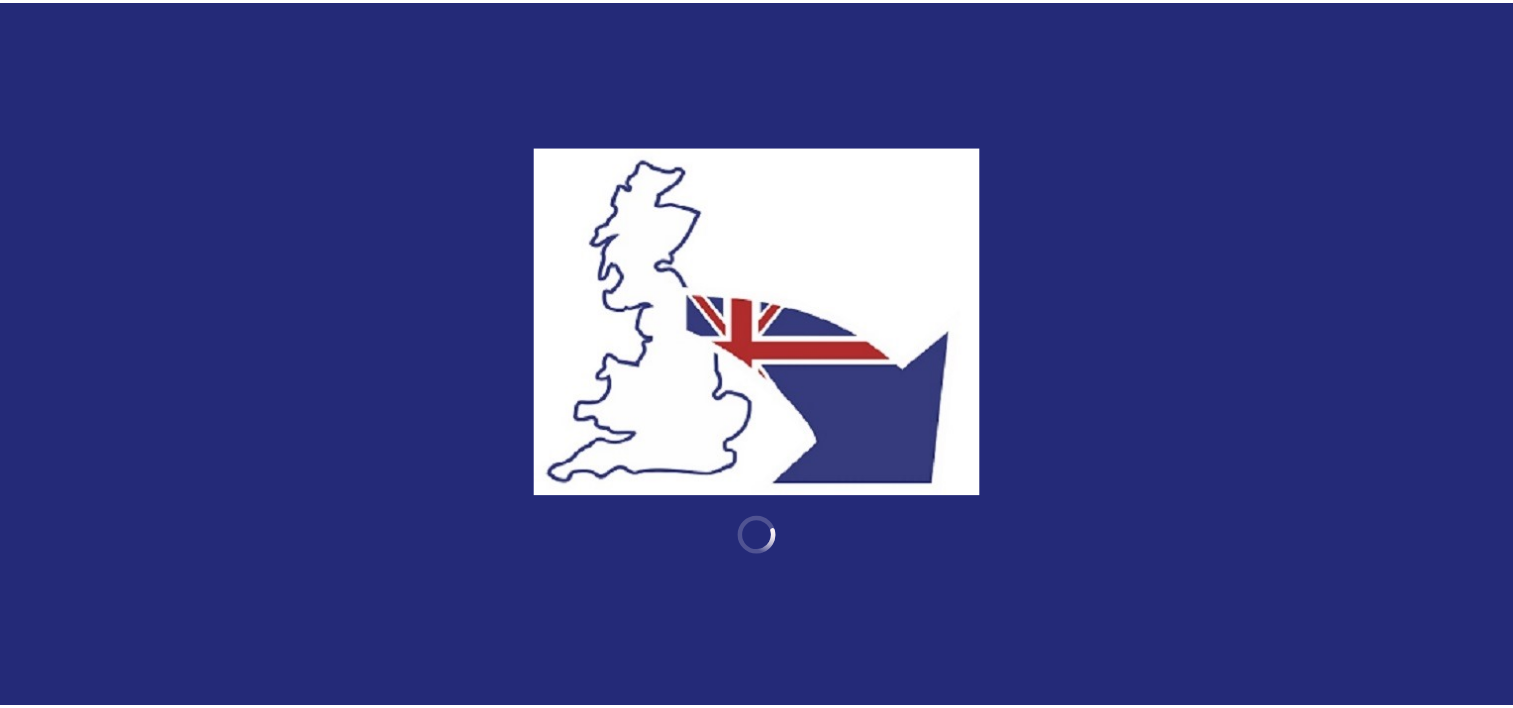 scroll, scrollTop: 0, scrollLeft: 0, axis: both 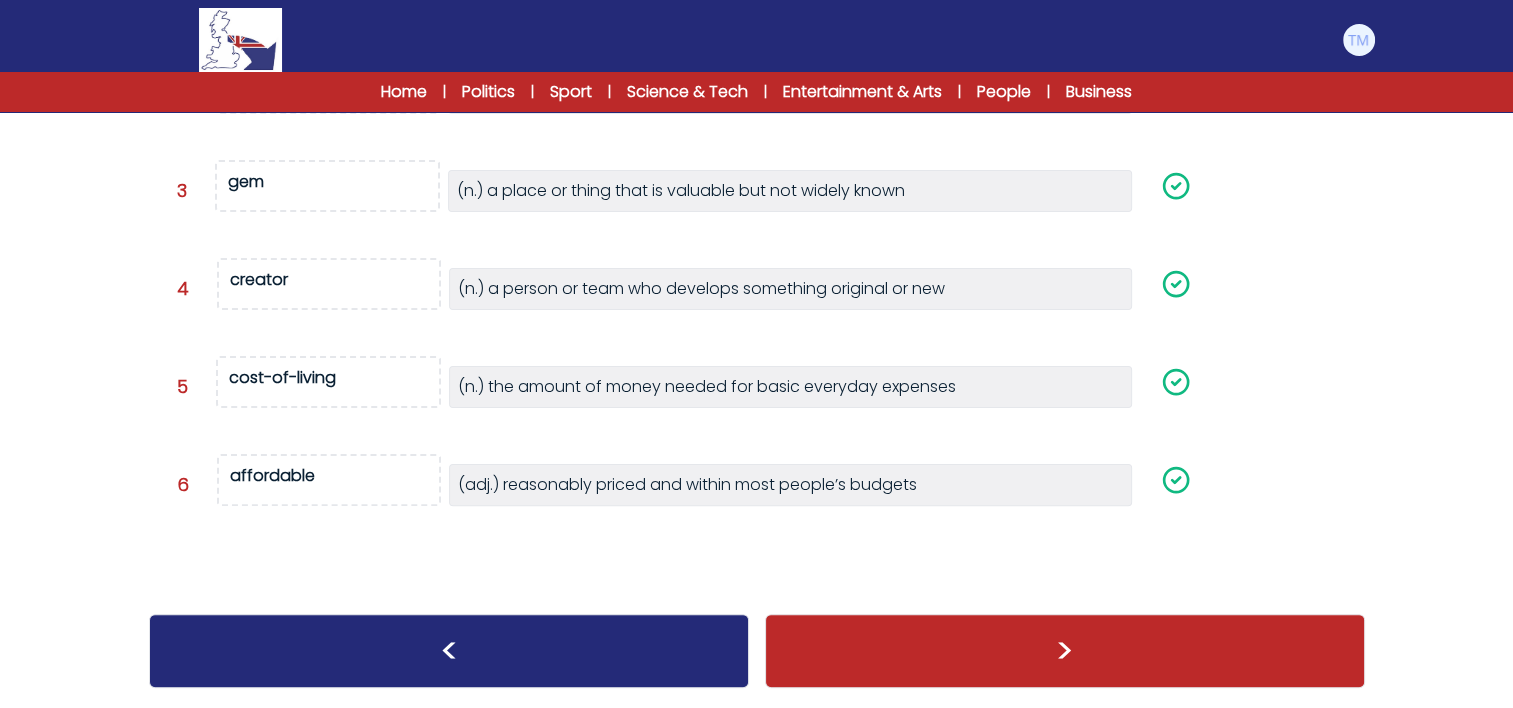 click on ">" at bounding box center (1065, 651) 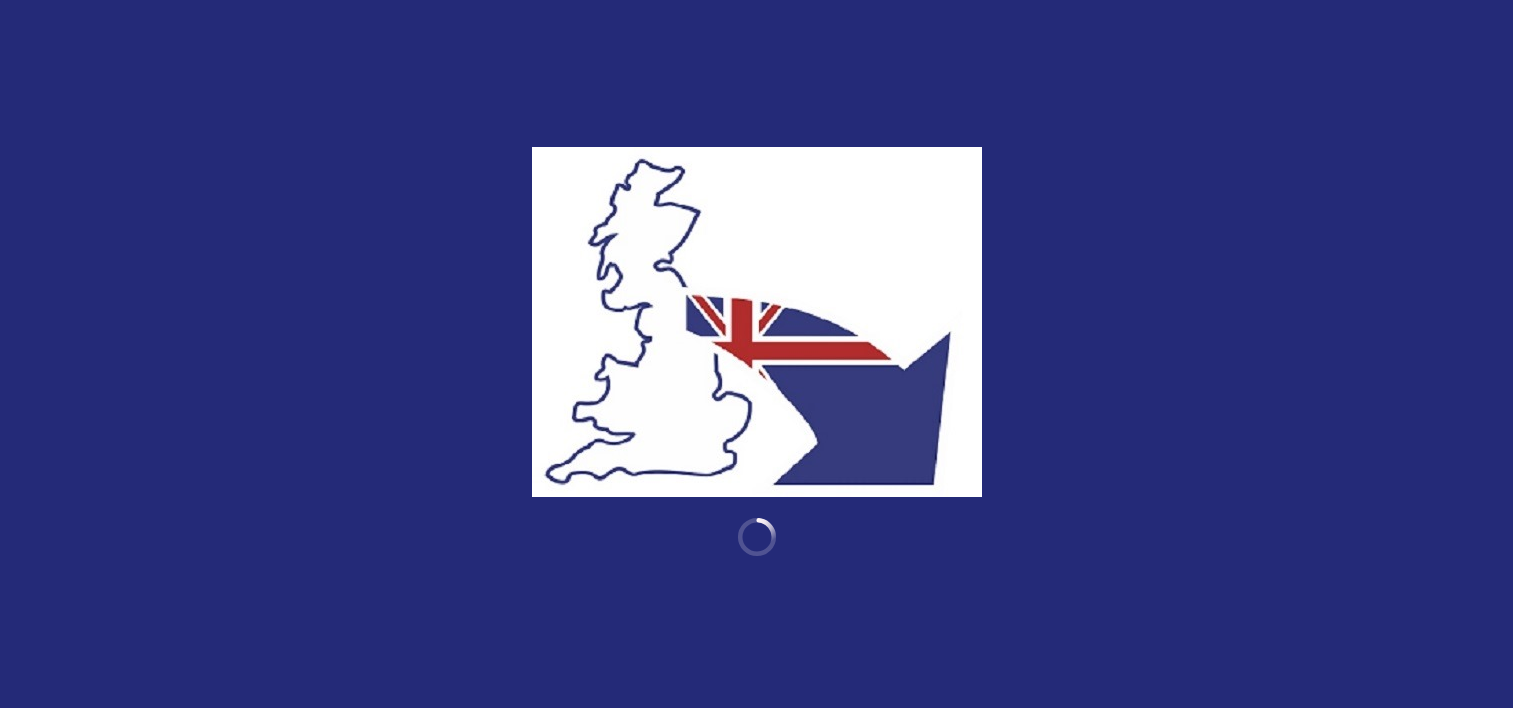 scroll, scrollTop: 0, scrollLeft: 0, axis: both 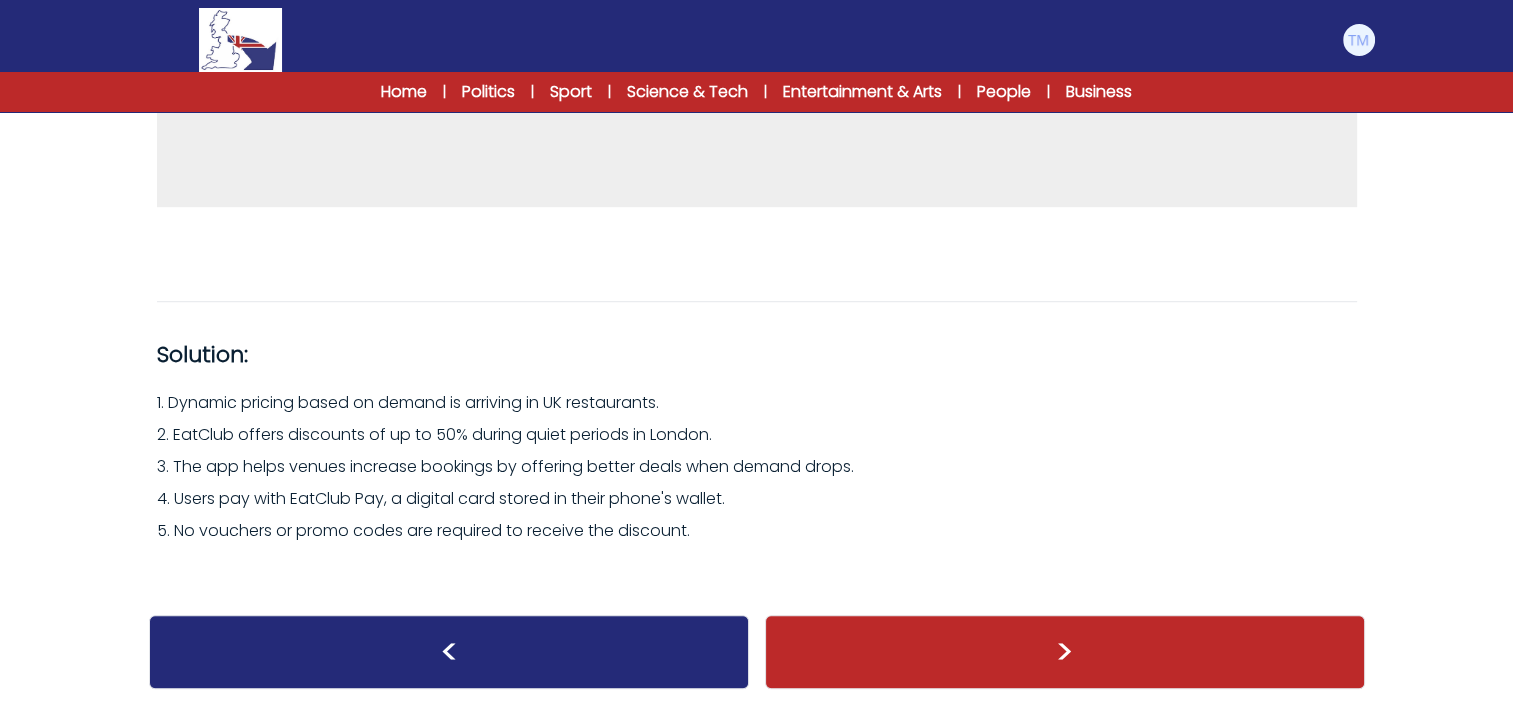 click on ">" at bounding box center [1065, 652] 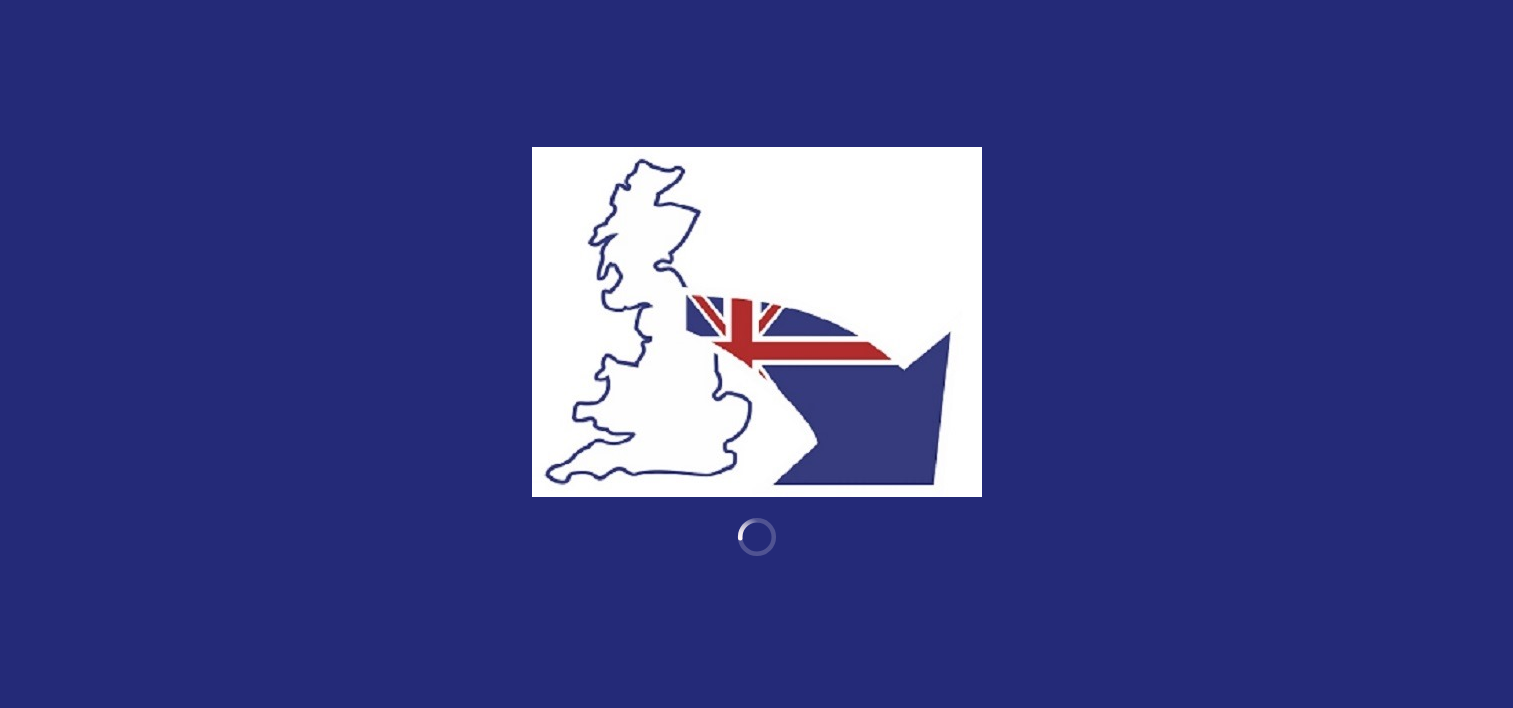 scroll, scrollTop: 0, scrollLeft: 0, axis: both 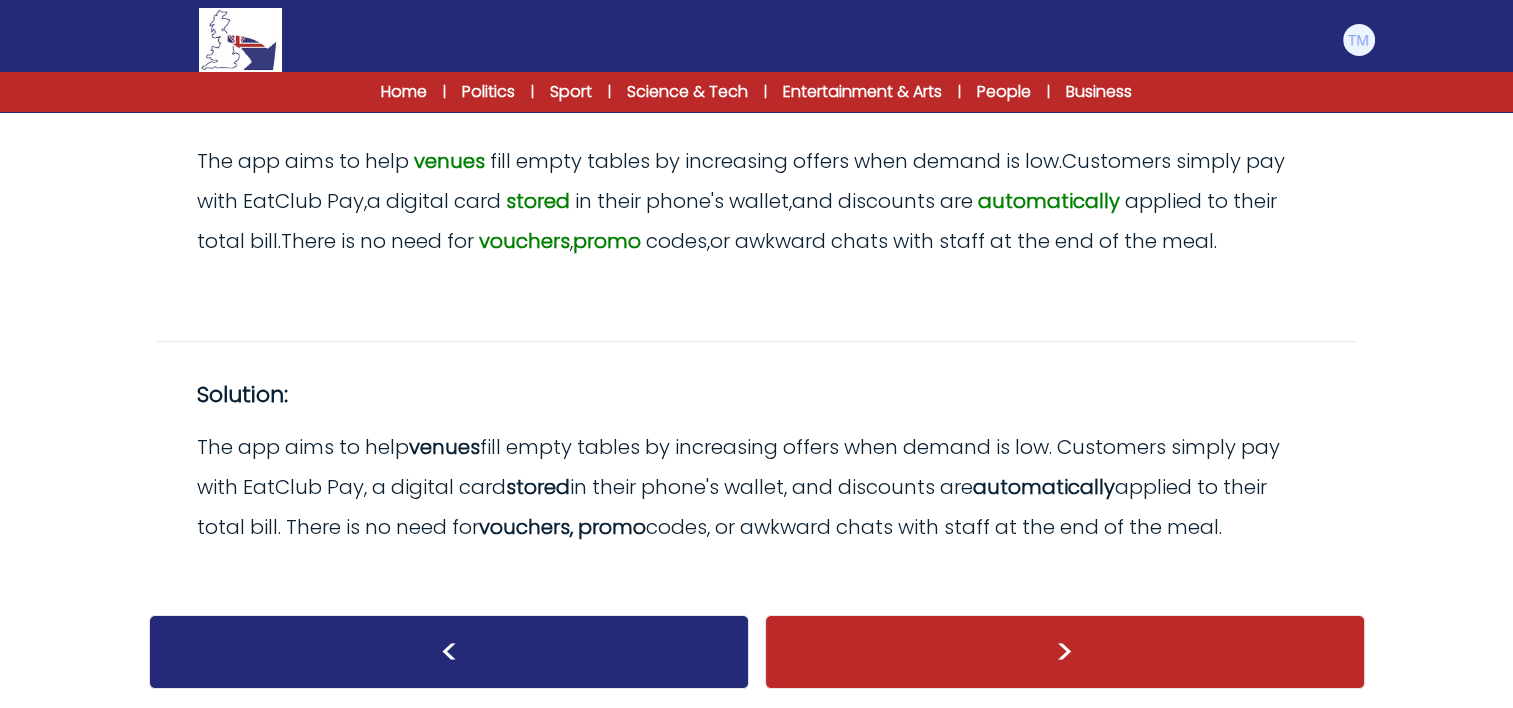 click on "<" at bounding box center (449, 652) 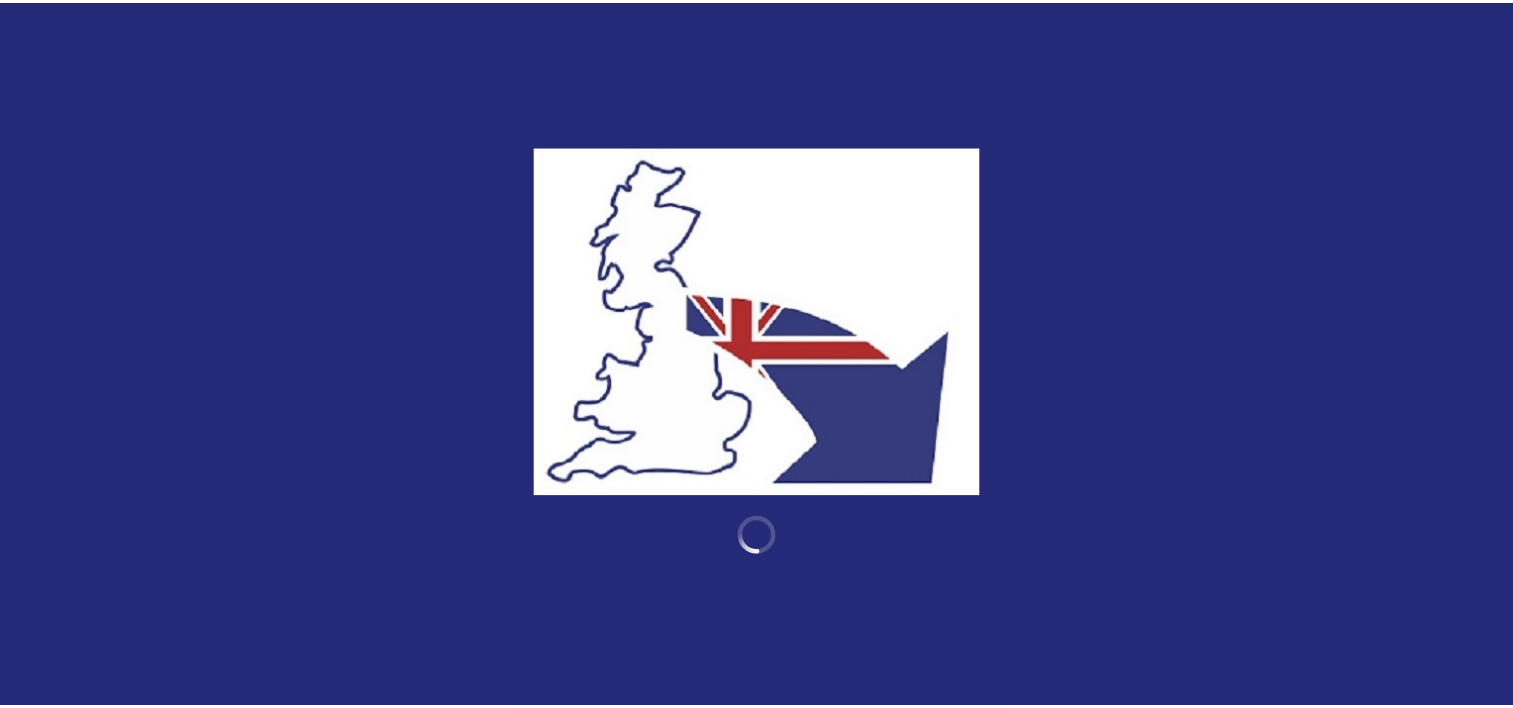scroll, scrollTop: 0, scrollLeft: 0, axis: both 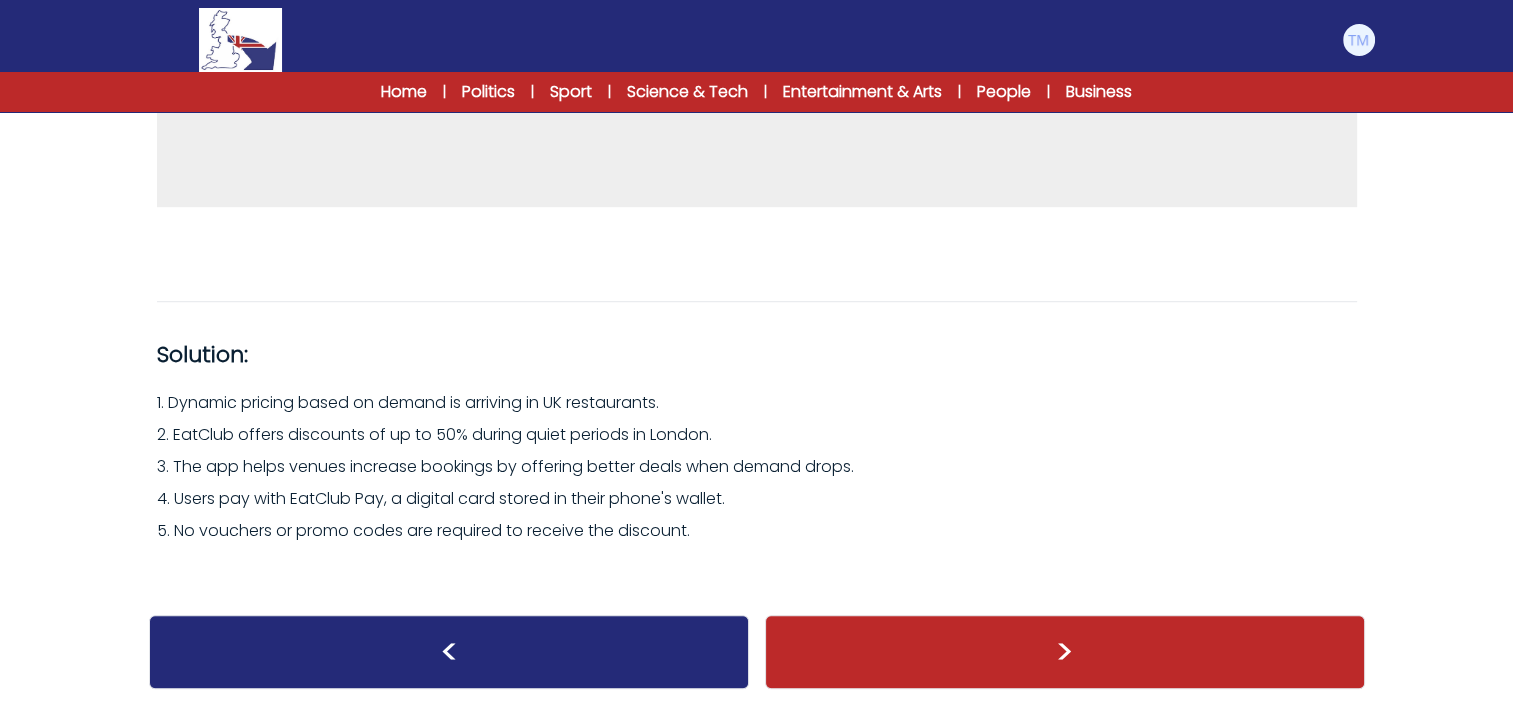 click on ">" at bounding box center [1065, 652] 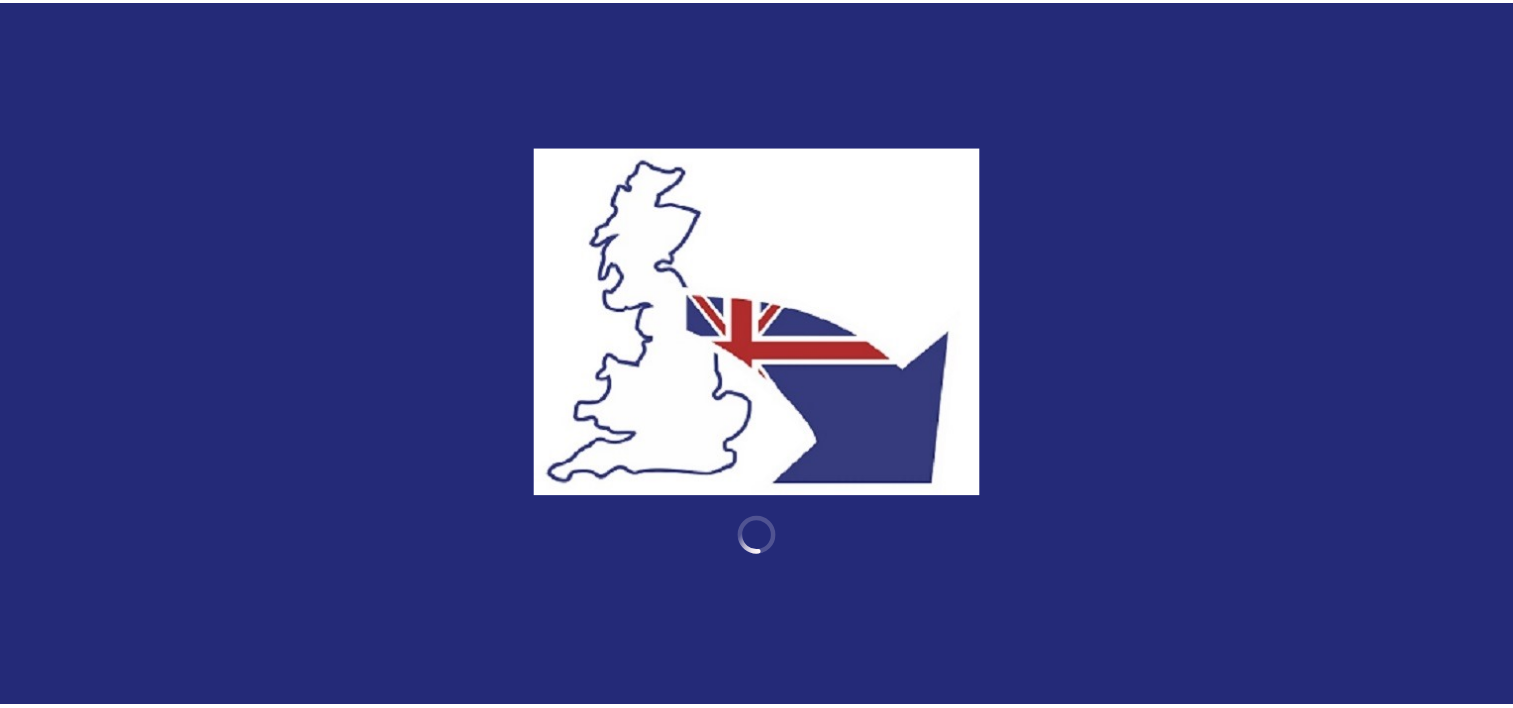 scroll, scrollTop: 0, scrollLeft: 0, axis: both 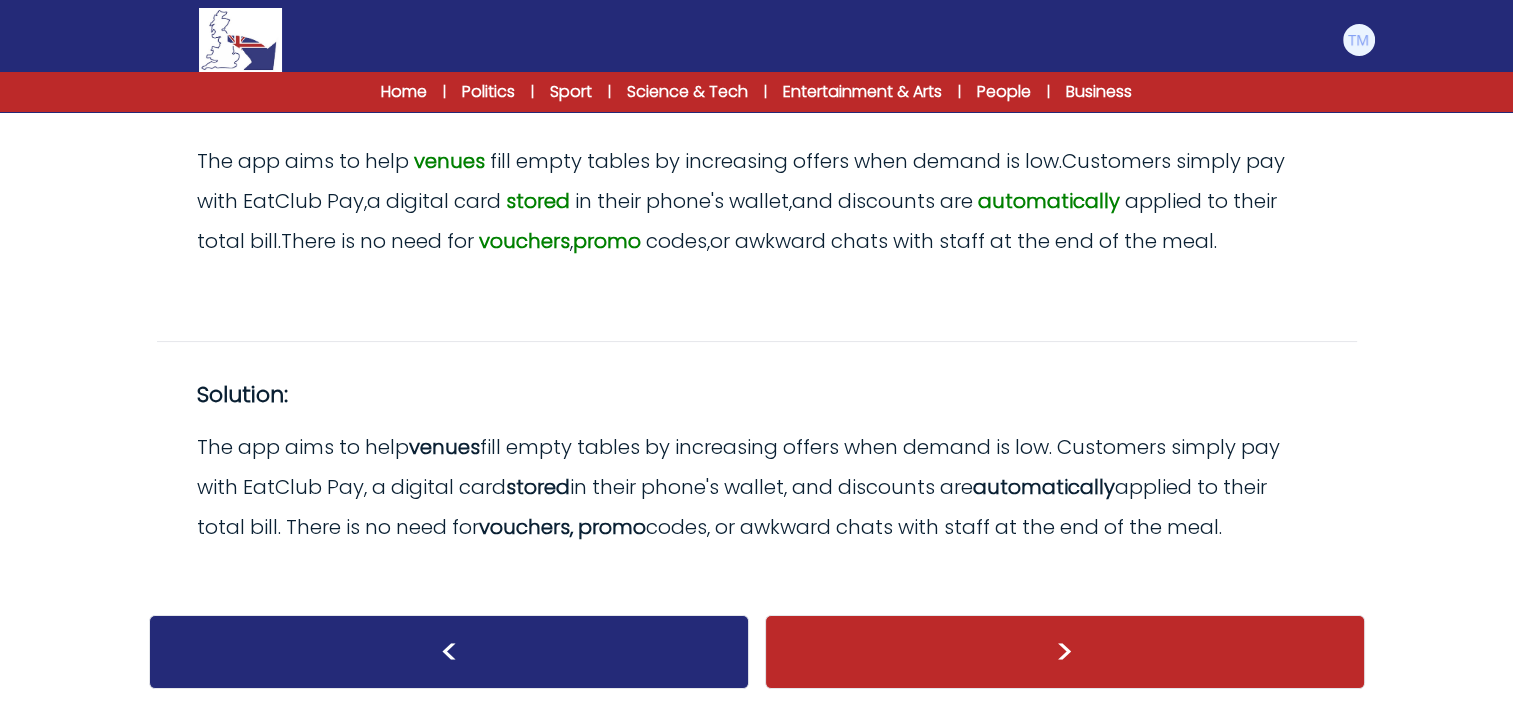 click on ">" at bounding box center (1065, 652) 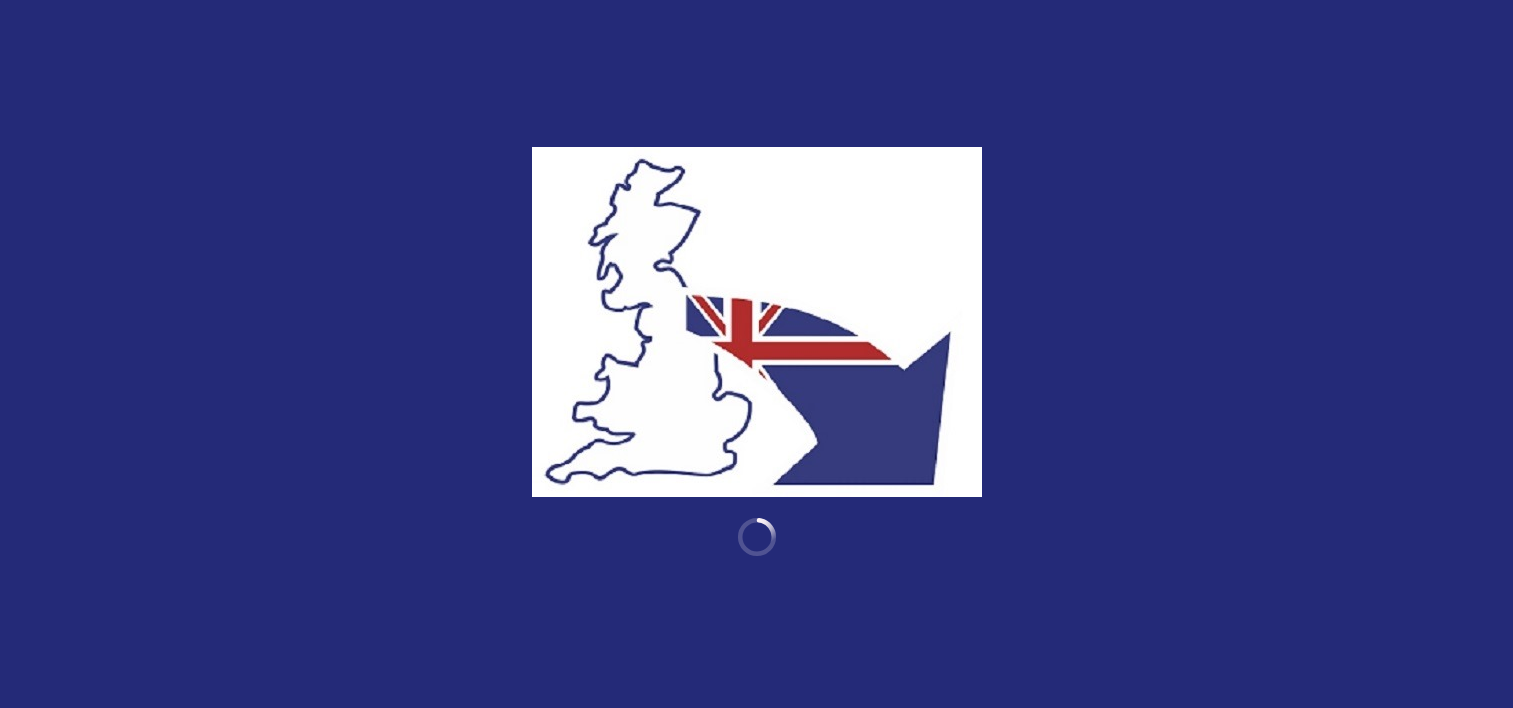 scroll, scrollTop: 0, scrollLeft: 0, axis: both 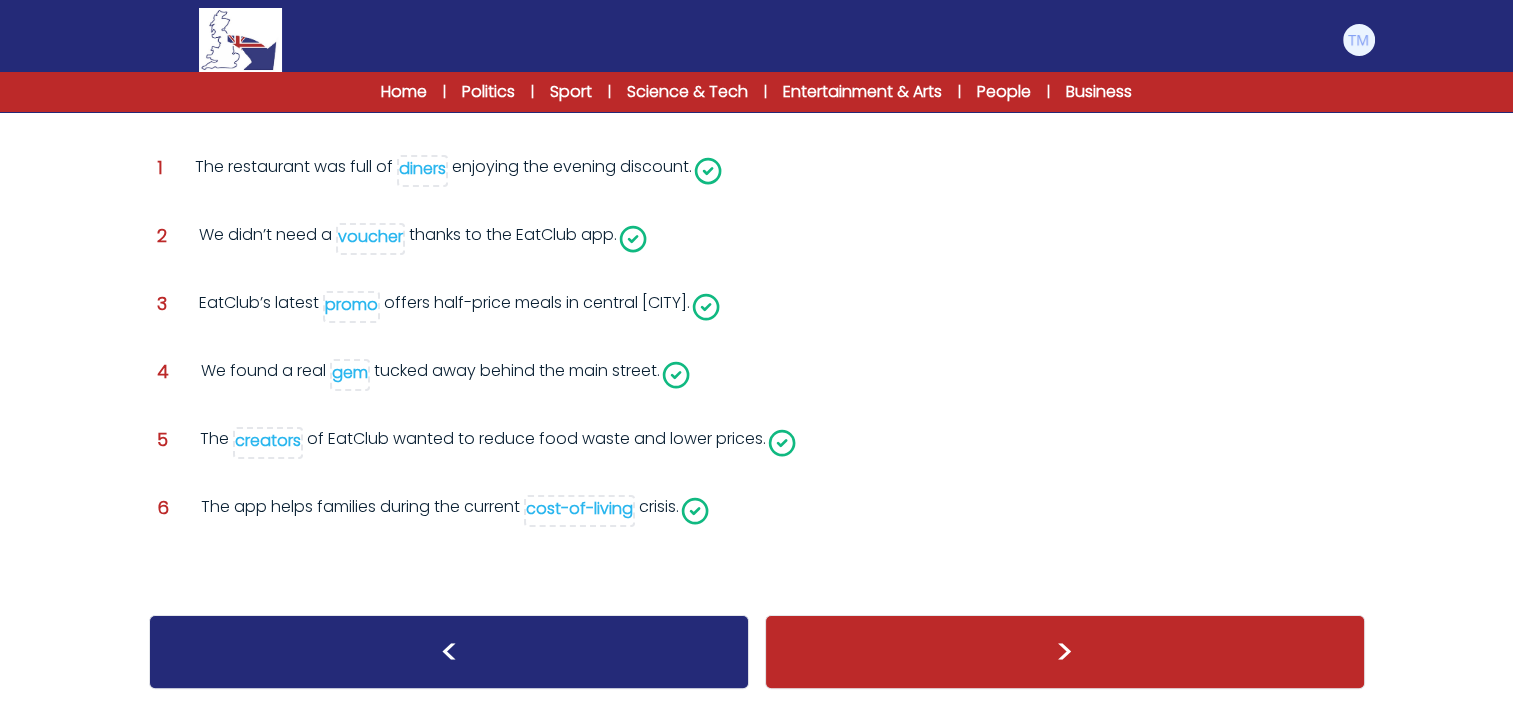 click on ">" at bounding box center [1065, 652] 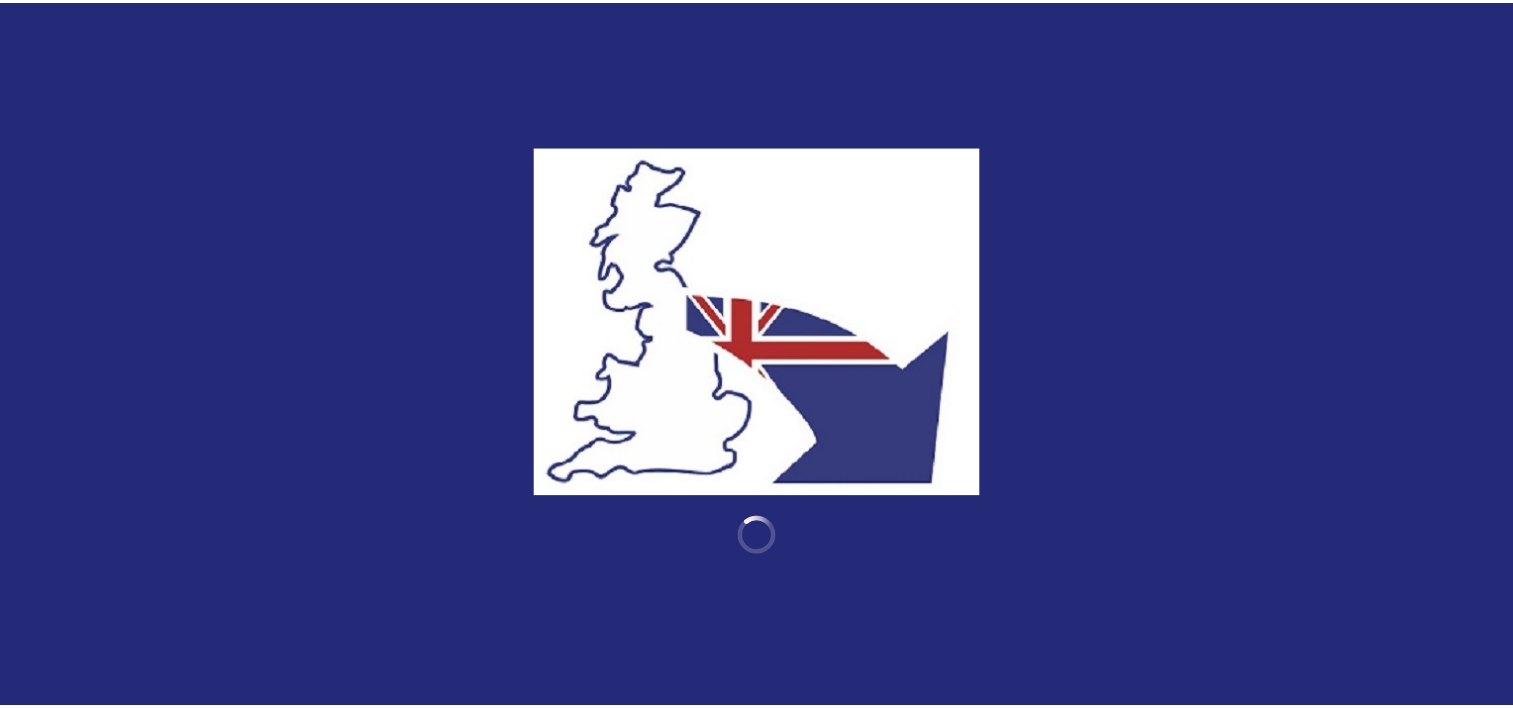 scroll, scrollTop: 0, scrollLeft: 0, axis: both 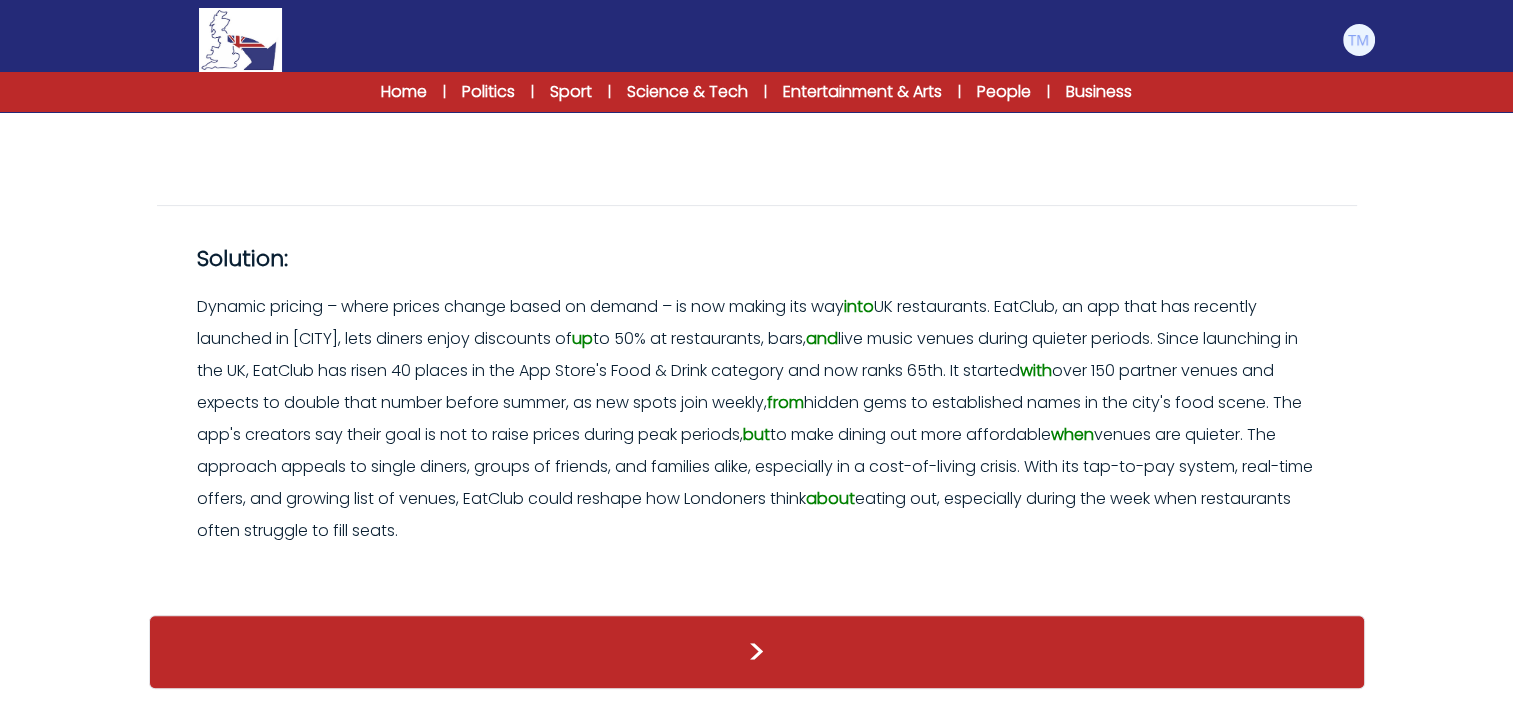 click on ">" at bounding box center [757, 652] 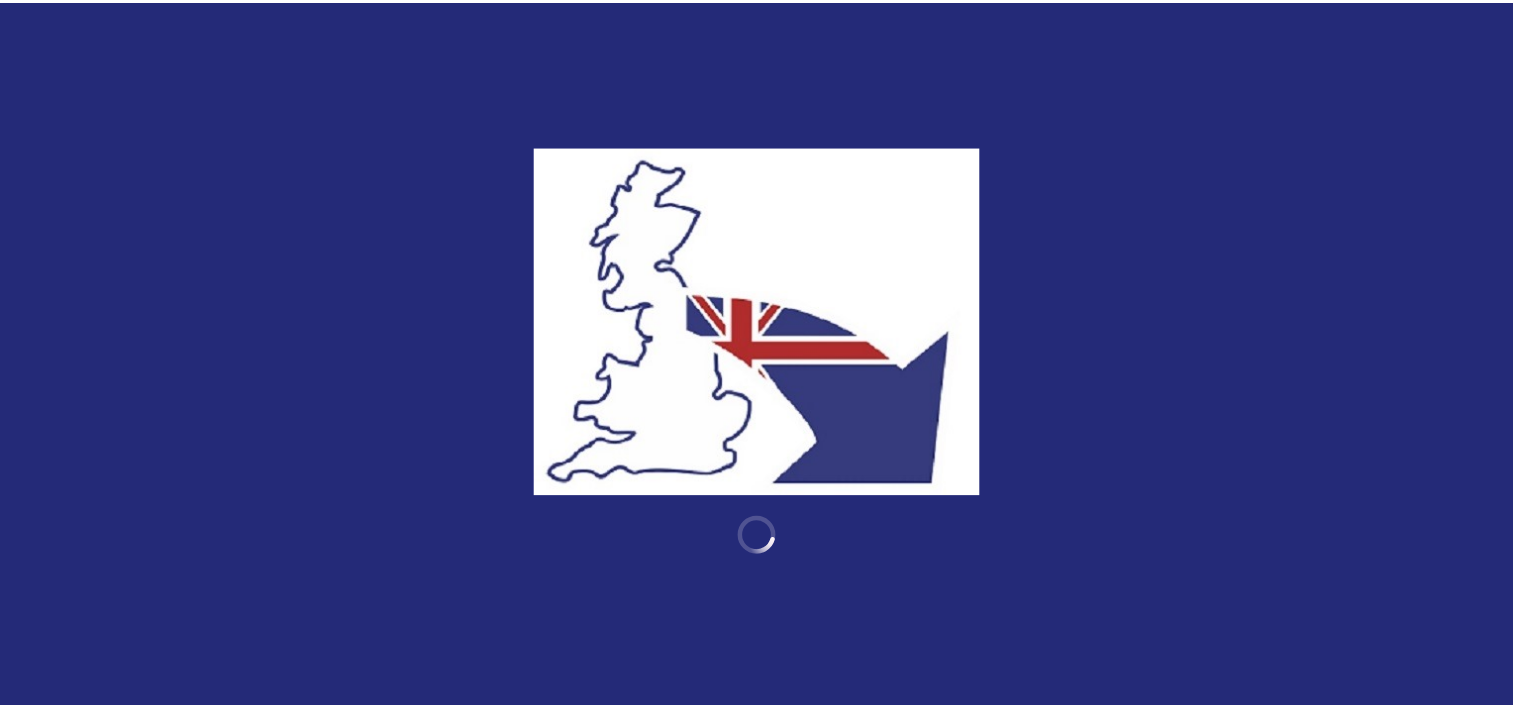 scroll, scrollTop: 0, scrollLeft: 0, axis: both 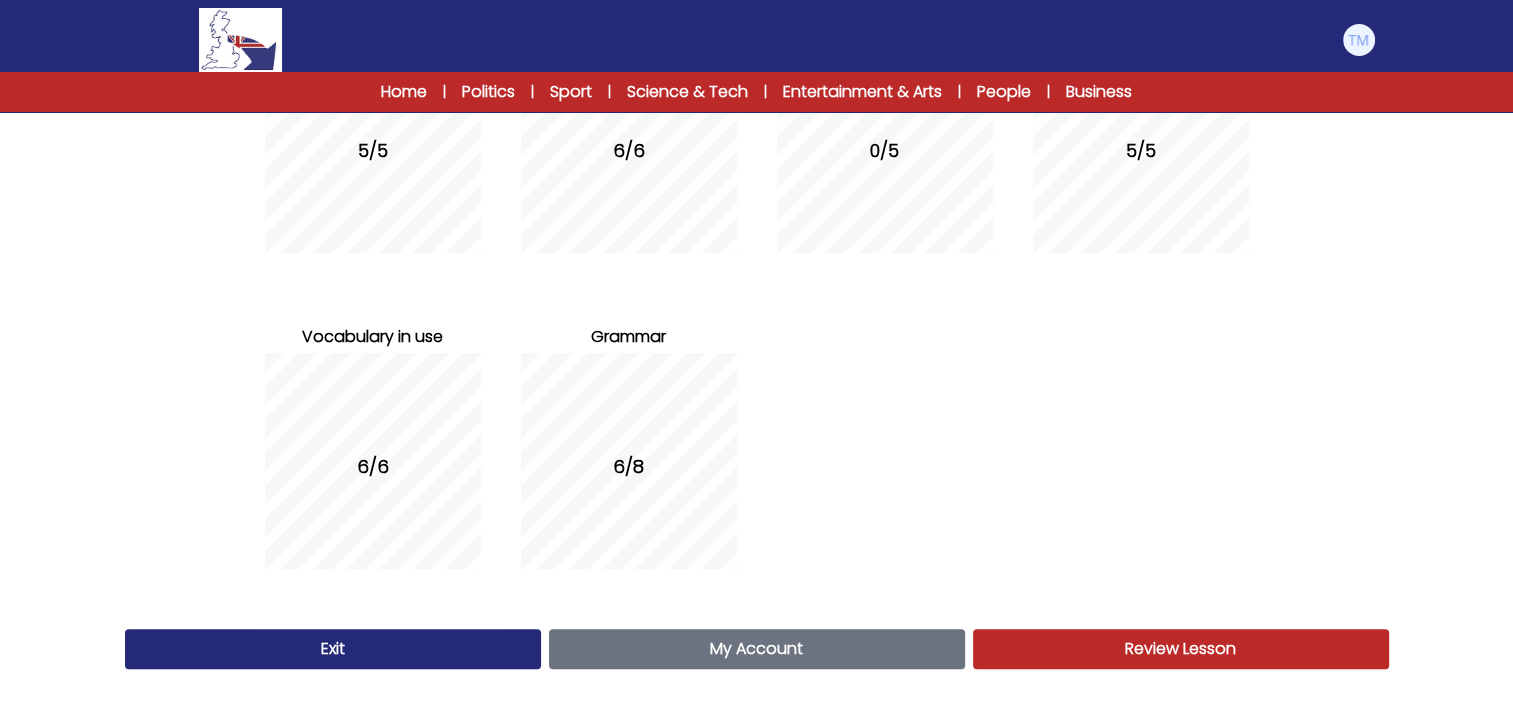 click on "My Account
Account" at bounding box center (757, 649) 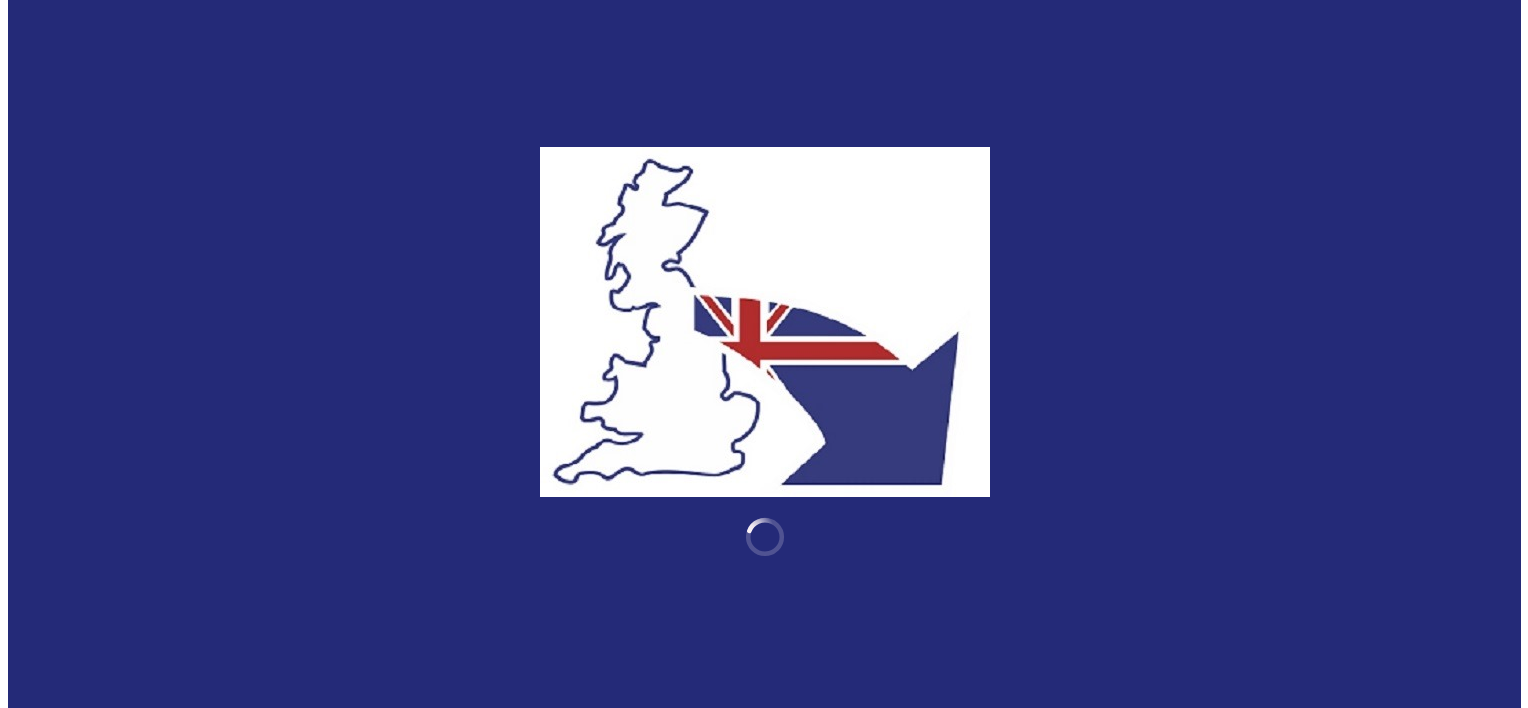 scroll, scrollTop: 0, scrollLeft: 0, axis: both 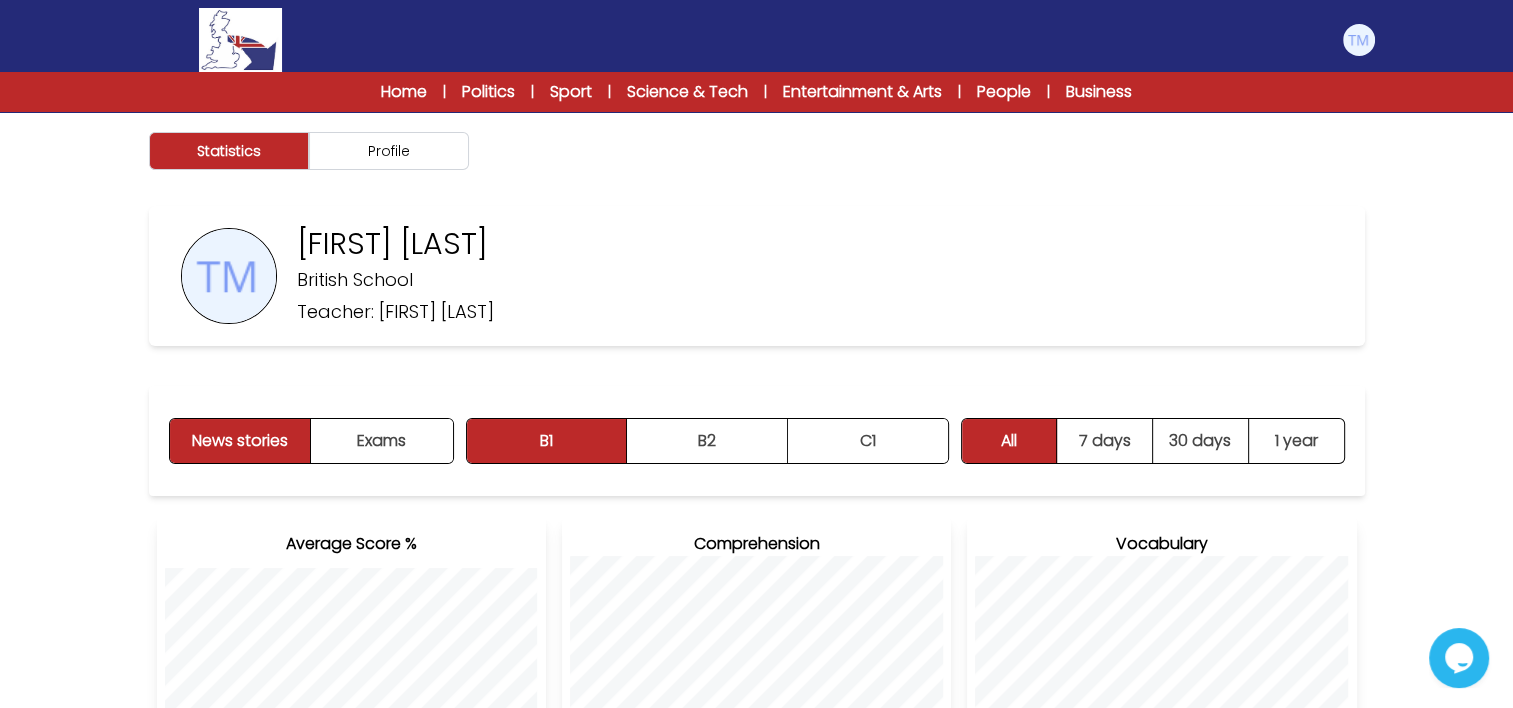 click on "News stories
Exams
B1
B2
C1
B1
B2
C1" at bounding box center [757, 441] 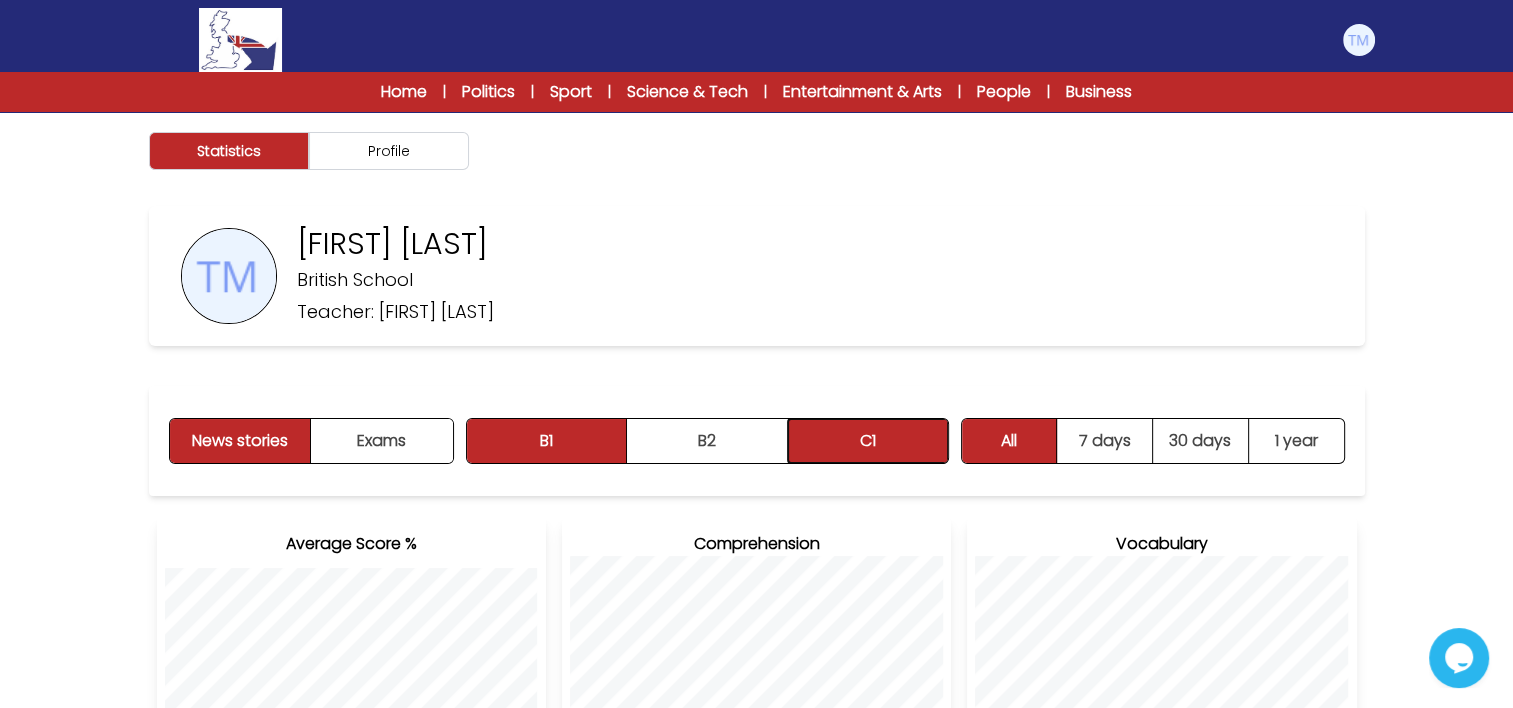 click on "C1" at bounding box center (868, 441) 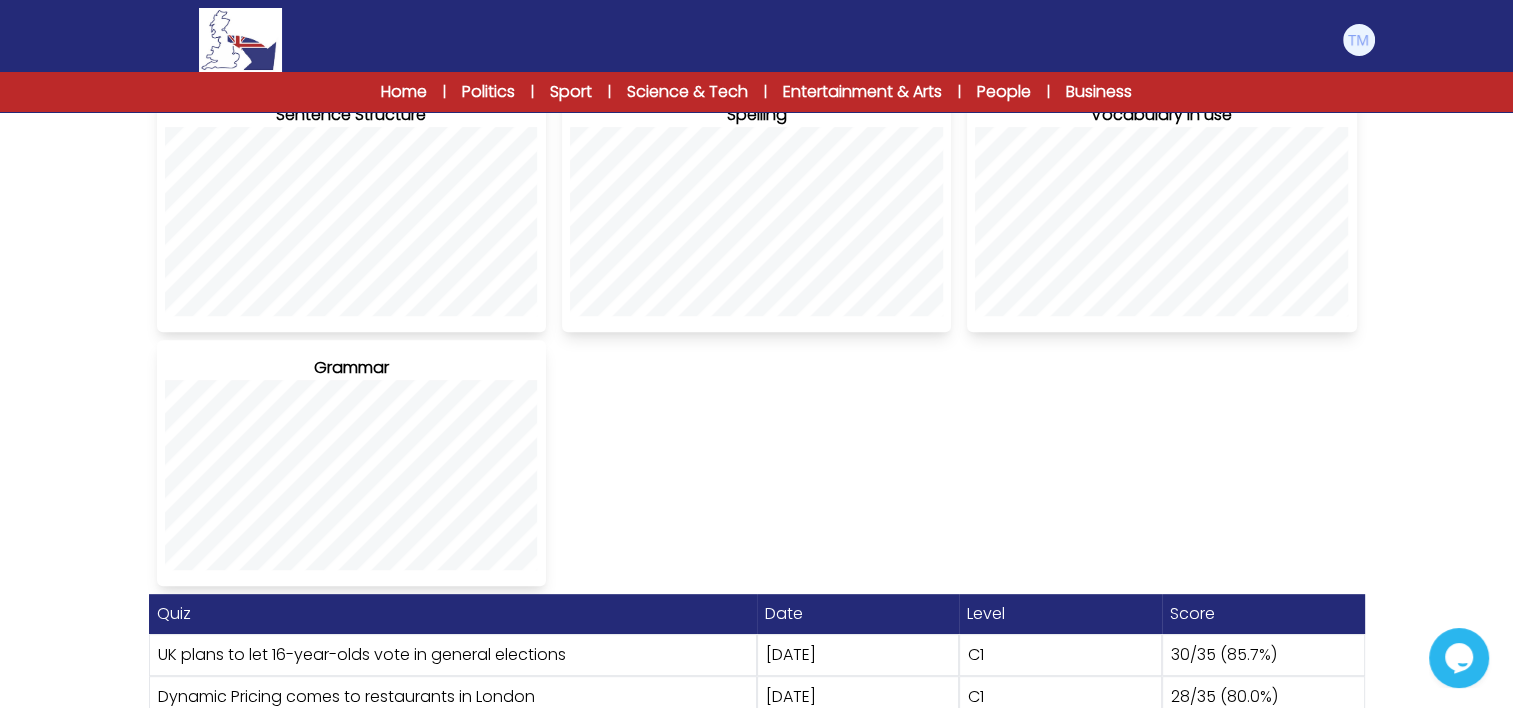 scroll, scrollTop: 731, scrollLeft: 0, axis: vertical 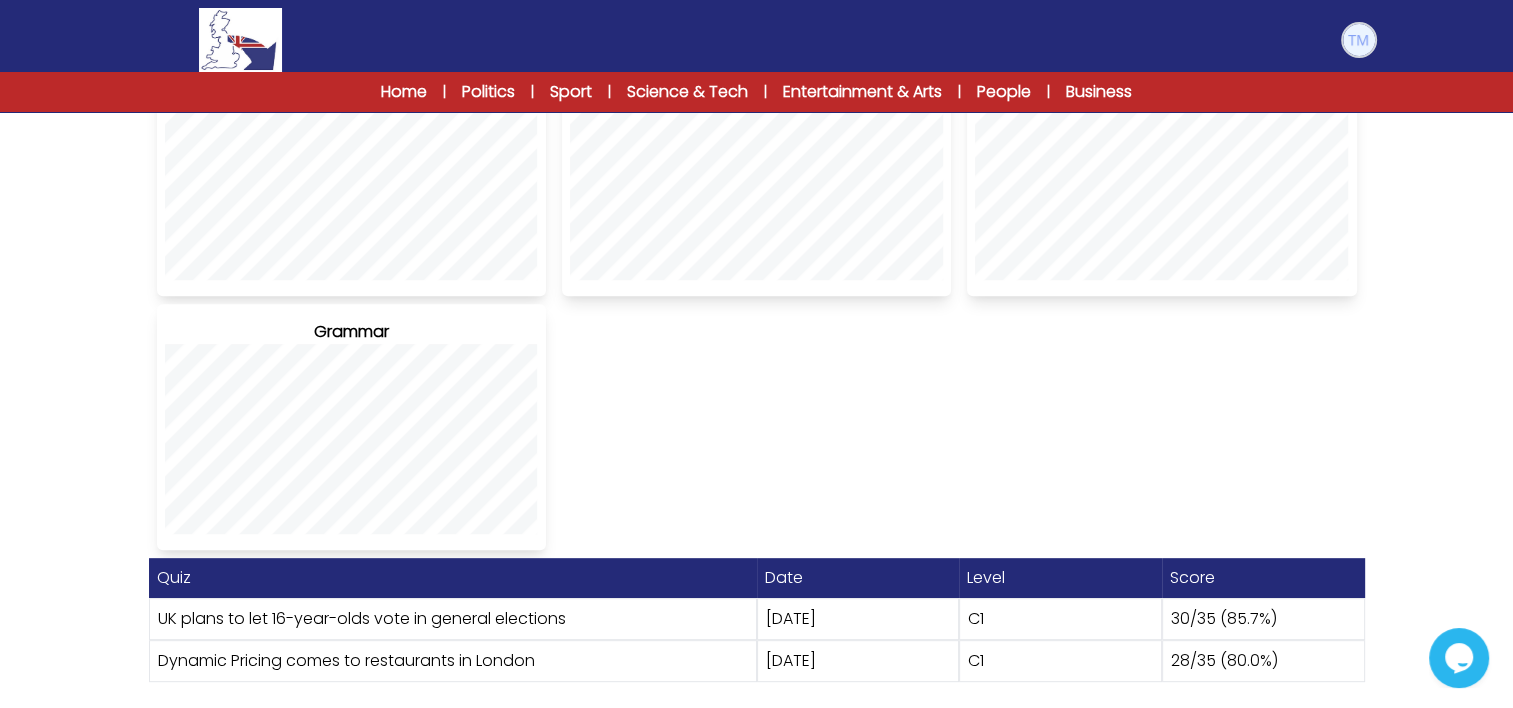 click at bounding box center (1359, 40) 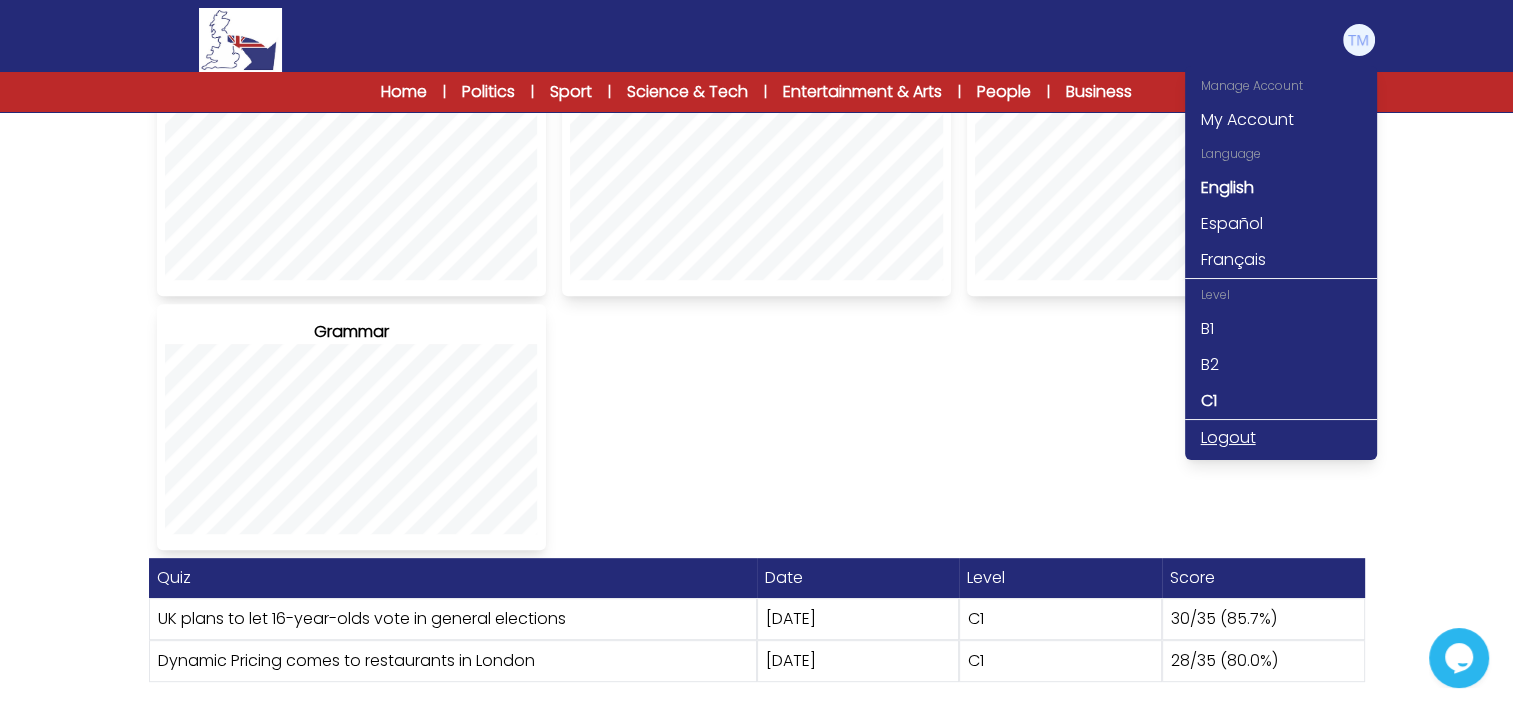 click on "Logout" at bounding box center (1281, 438) 